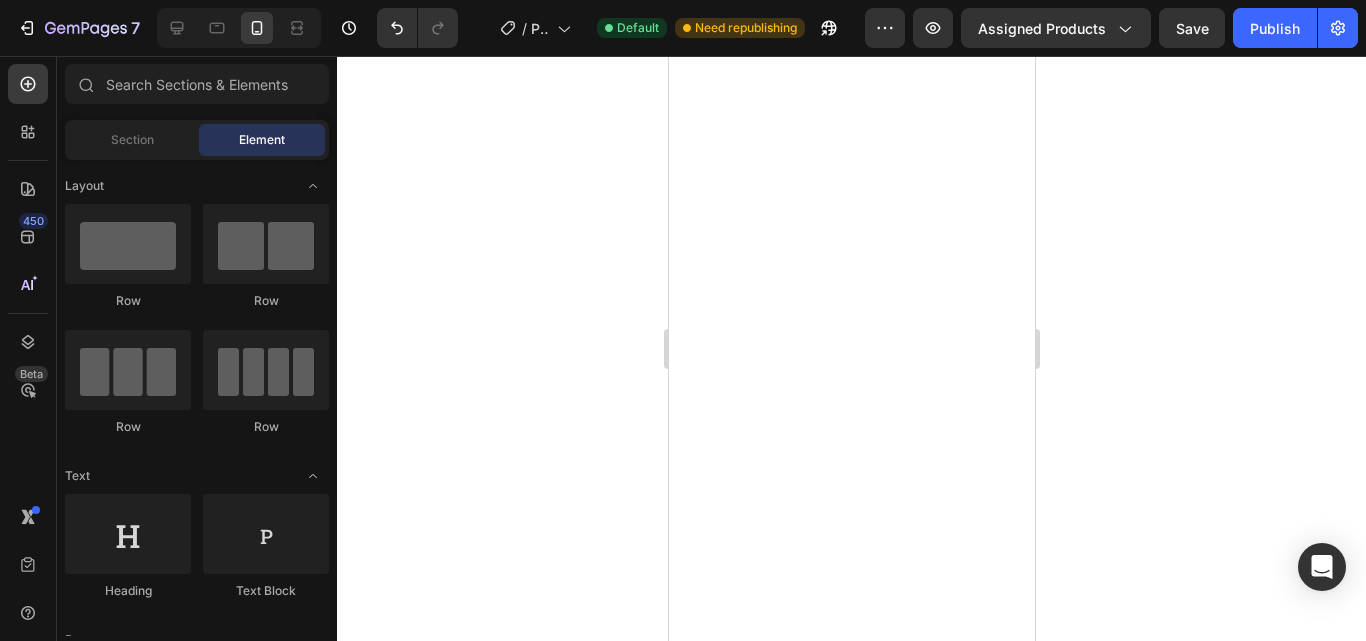 scroll, scrollTop: 0, scrollLeft: 0, axis: both 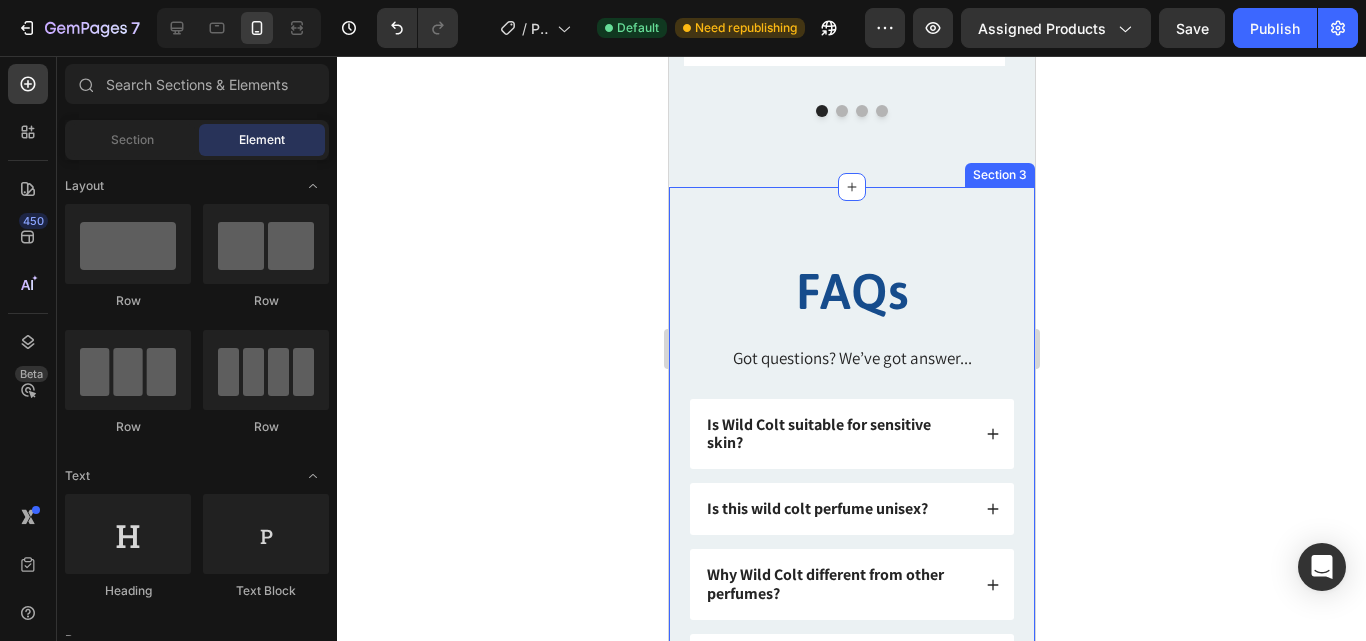 click 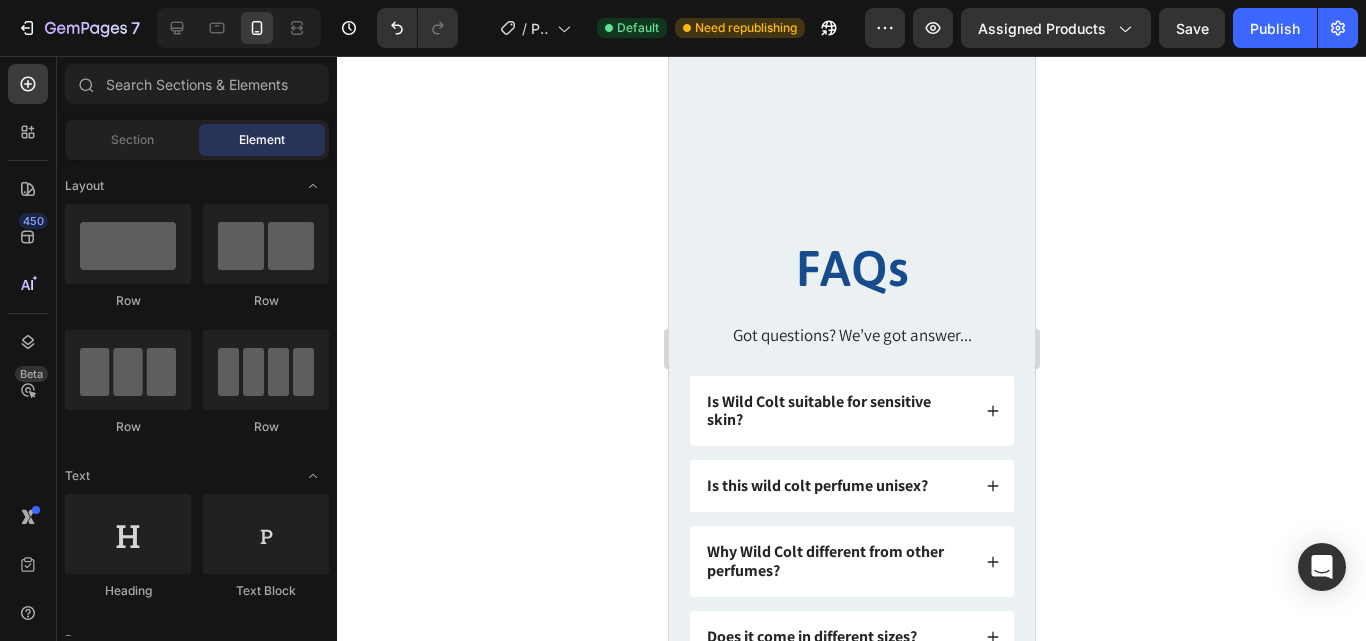 scroll, scrollTop: 2051, scrollLeft: 0, axis: vertical 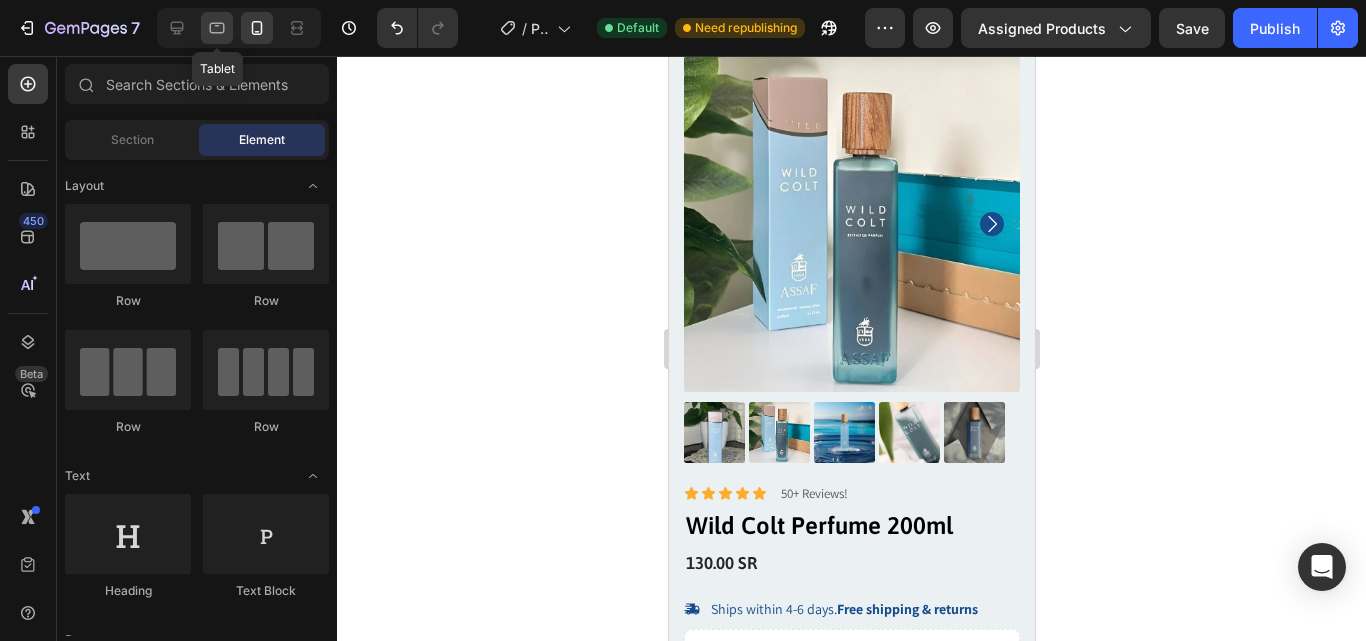 click 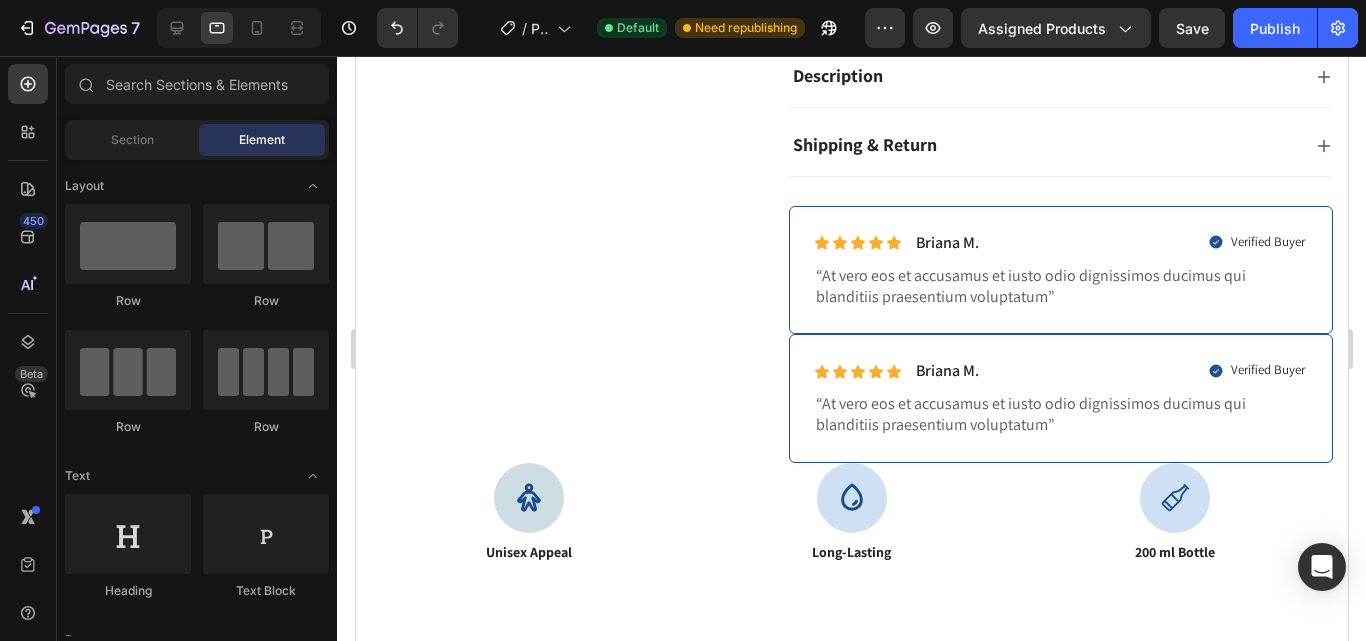 scroll, scrollTop: 662, scrollLeft: 0, axis: vertical 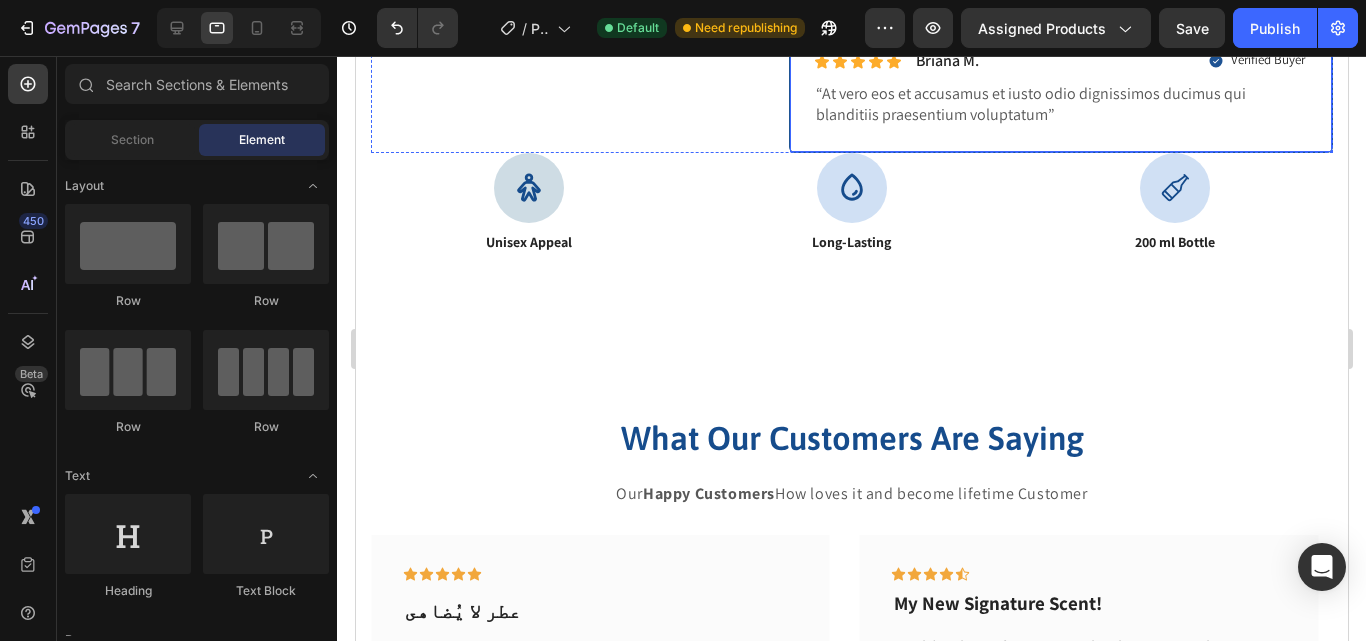 click on "Icon Icon Icon Icon Icon Icon List Briana M. Text Block Row Verified Buyer Item List Row “At vero eos et accusamus et iusto odio dignissimos ducimus qui blanditiis praesentium voluptatum” Text Block Row" at bounding box center [1060, 88] 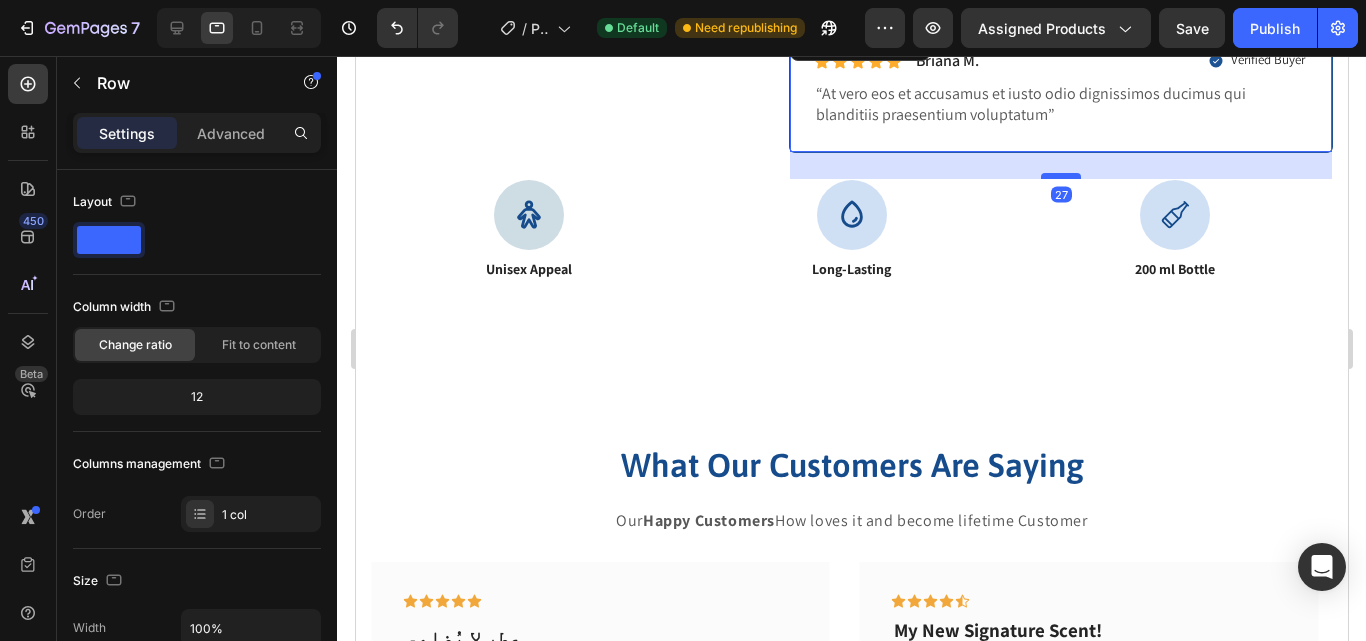 drag, startPoint x: 1052, startPoint y: 148, endPoint x: 1050, endPoint y: 175, distance: 27.073973 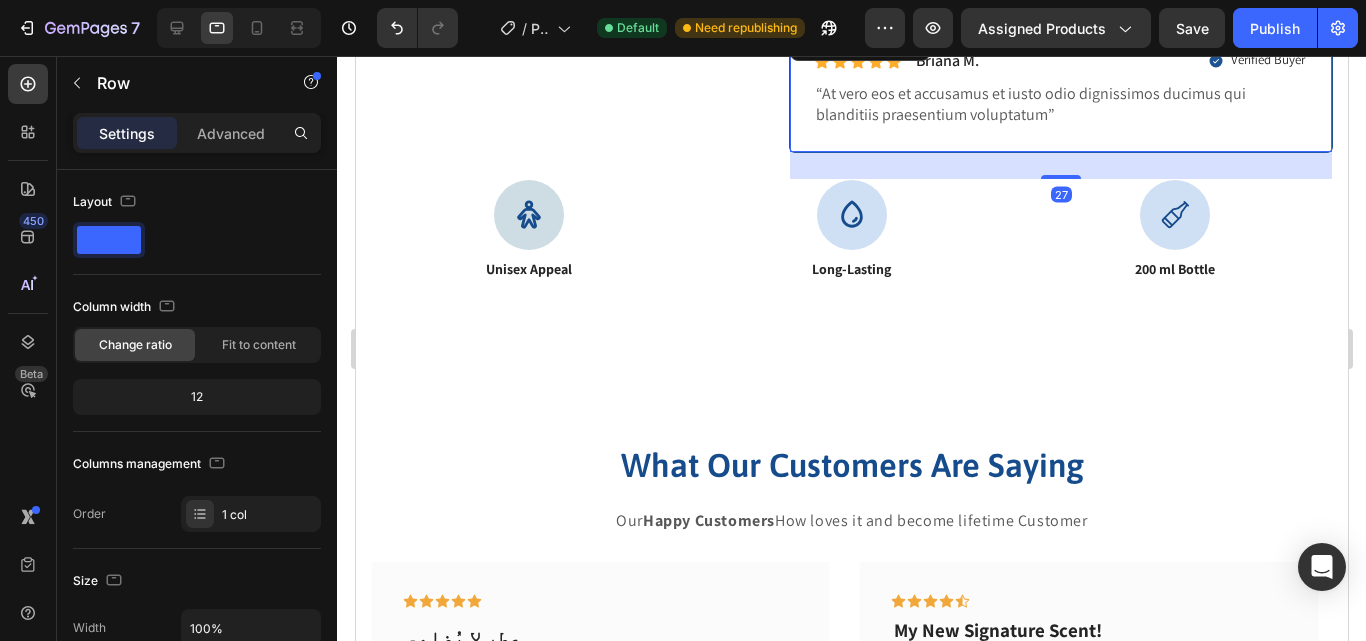 click on "What Our Customers Are Saying Heading Our Happy Customers How loves it and become lifetime Customer Text block Icon Icon Icon Icon Icon Row My New Signature Scent! Text block "Wild Colt Perfume is an absolute game-changer! The scent is bold, masculine, and long-lasting. Every time I wear it, I get compliments. It’s now my signature fragrance highly recommend!" Text block — [FIRST] [LAST], [CITY] Text block Row Icon Icon Icon Icon Icon Row عطر لا يُضاهى Text block " عطر وايلد كولت رائع جداً! الرائحة قوية وتدوم طويلاً. كل ما أستعمله، أتلقى إطراءات من الجميع. أصبح عطري المفضل بلا منافس! Text block — [FIRST].[LAST], [CITY] Text block Row Icon Icon Icon Icon Icon Row" at bounding box center [851, 654] 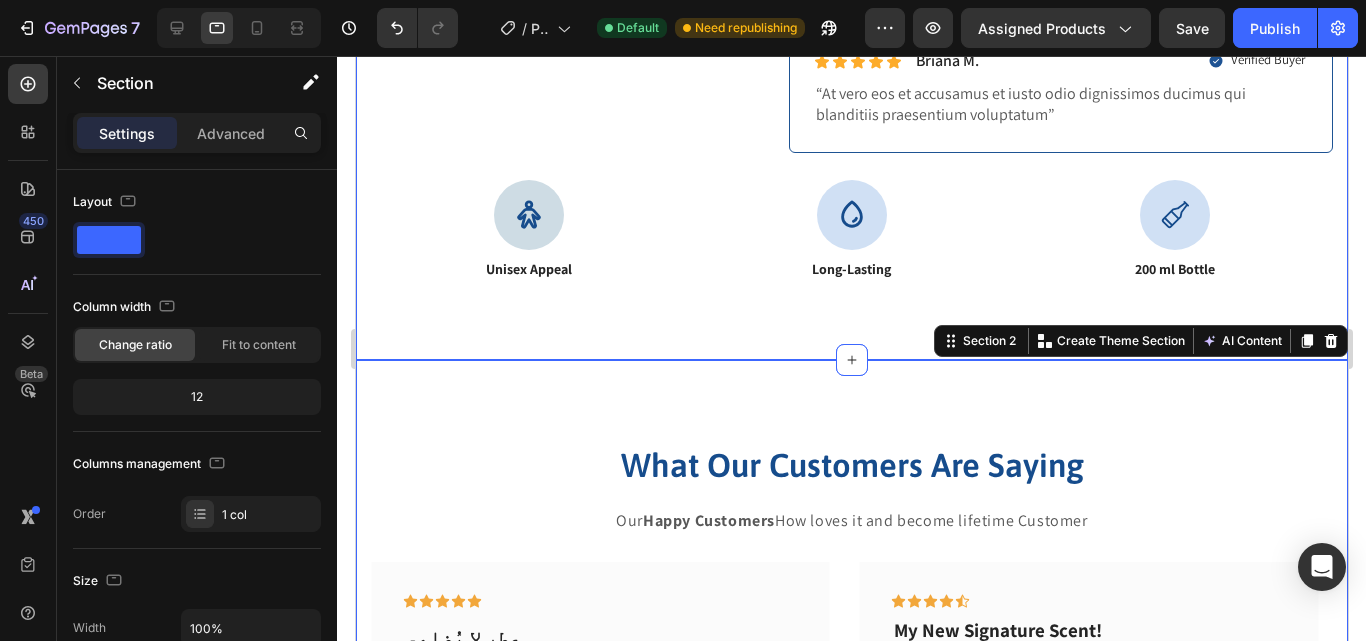 click on "Product Images Icon Icon Icon Icon Icon Icon List 50+ Reviews! Text Block Row Wild Colt Perfume 200ml Product Title 130.00 SR Product Price Product Price
Ships within 4-6 days.  Free shipping & returns Item List Setup options like colors, sizes with product variant.       Add new variant   or   sync data Product Variants & Swatches Quantity Text Block
1
Product Quantity
1
Product Quantity
BUY NOW   Add to Cart Row
100% Money-Back Guarantee Item List
60-Day Easy Returns and Exchanges Item List Row
Description
Shipping & Return Accordion Row Icon Icon Icon Icon Icon Icon List Briana M. Text Block Row Verified Buyer Item List Row “At vero eos et accusamus et iusto odio dignissimos ducimus qui blanditiis praesentium voluptatum” Text Block Row Icon Icon Icon Icon Icon Icon List Briana M. Text Block Row Verified Buyer Row" at bounding box center [851, -212] 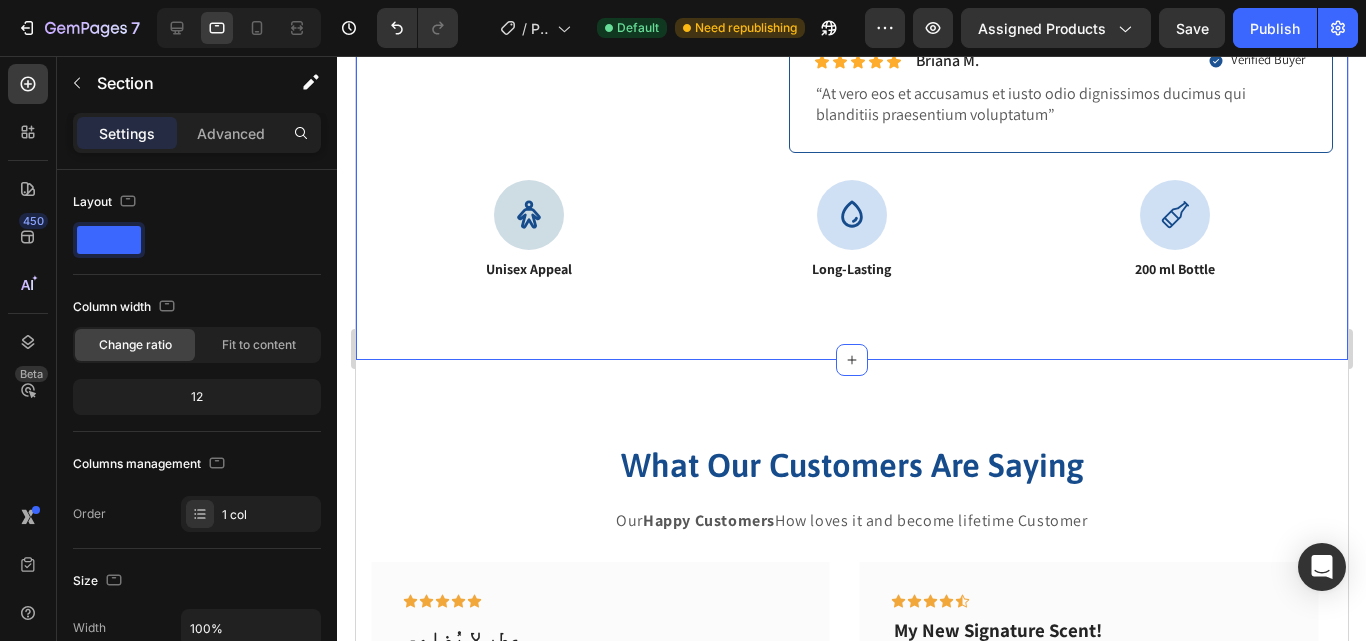 click on "Product Images Icon Icon Icon Icon Icon Icon List 50+ Reviews! Text Block Row Wild Colt Perfume 200ml Product Title 130.00 SR Product Price Product Price
Ships within 4-6 days.  Free shipping & returns Item List Setup options like colors, sizes with product variant.       Add new variant   or   sync data Product Variants & Swatches Quantity Text Block
1
Product Quantity
1
Product Quantity
BUY NOW   Add to Cart Row
100% Money-Back Guarantee Item List
60-Day Easy Returns and Exchanges Item List Row
Description
Shipping & Return Accordion Row Icon Icon Icon Icon Icon Icon List Briana M. Text Block Row Verified Buyer Item List Row “At vero eos et accusamus et iusto odio dignissimos ducimus qui blanditiis praesentium voluptatum” Text Block Row Icon Icon Icon Icon Icon Icon List Briana M. Text Block Row Verified Buyer Row" at bounding box center [851, -212] 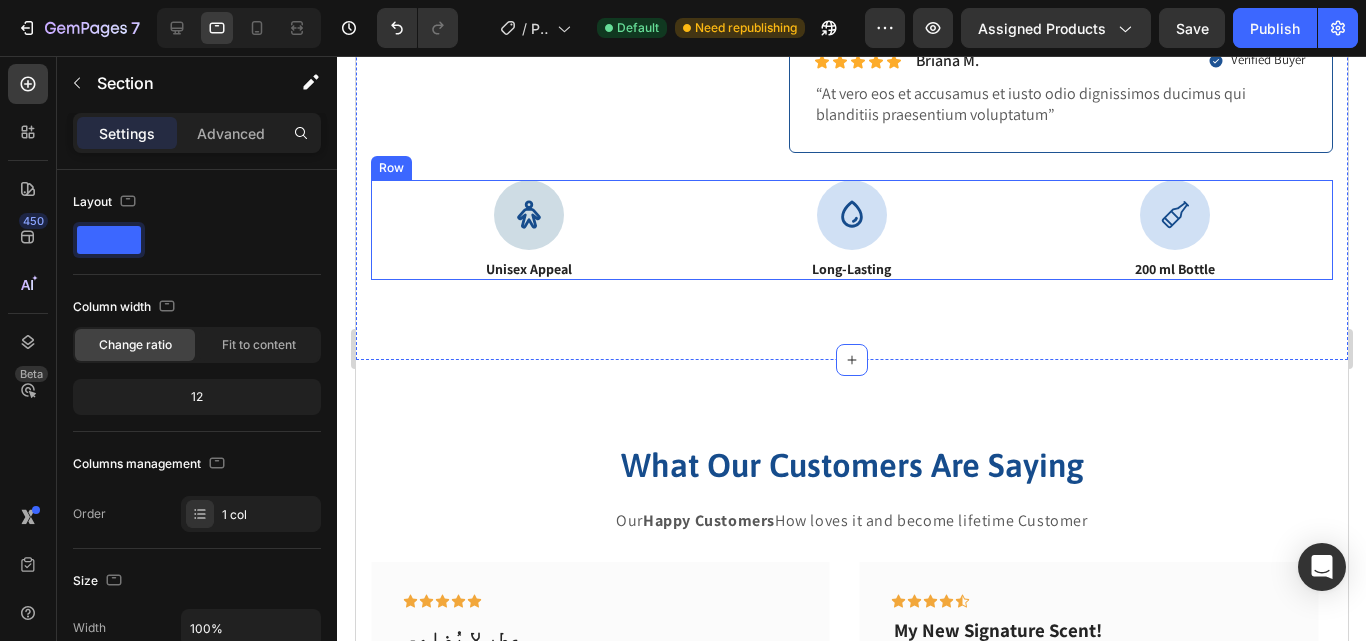 click on "Icon 200 ml Bottle Text Block" at bounding box center [1174, 230] 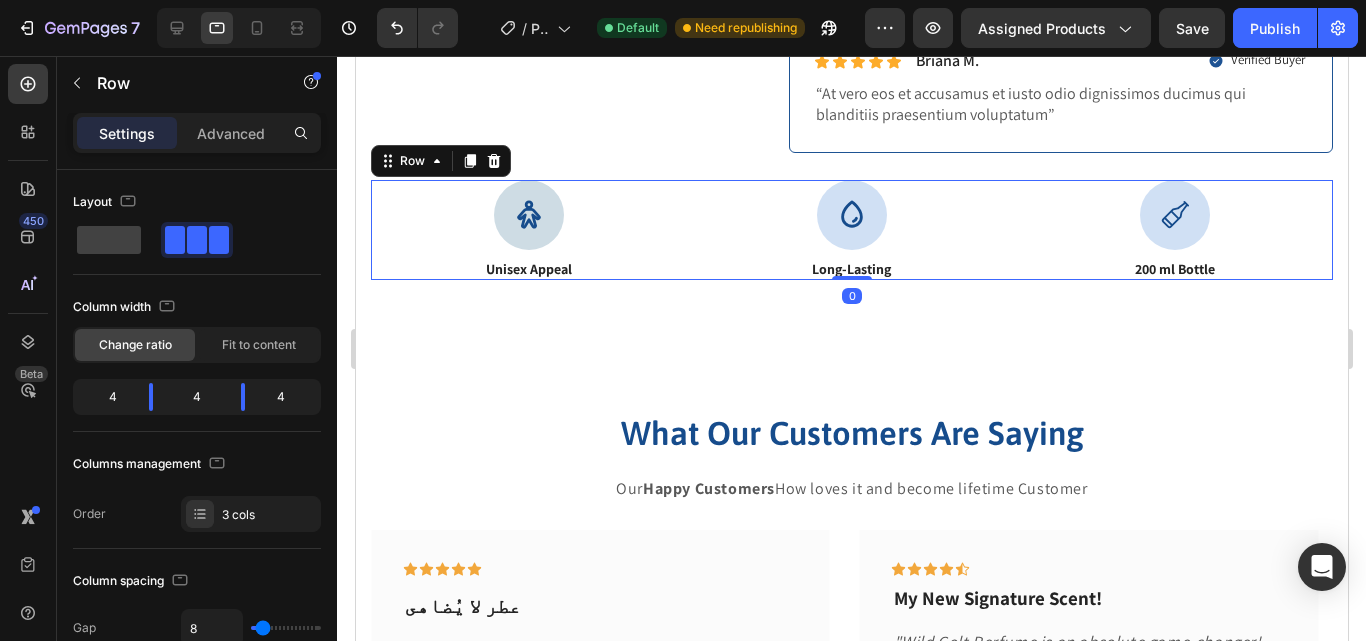 drag, startPoint x: 837, startPoint y: 306, endPoint x: 1318, endPoint y: 297, distance: 481.0842 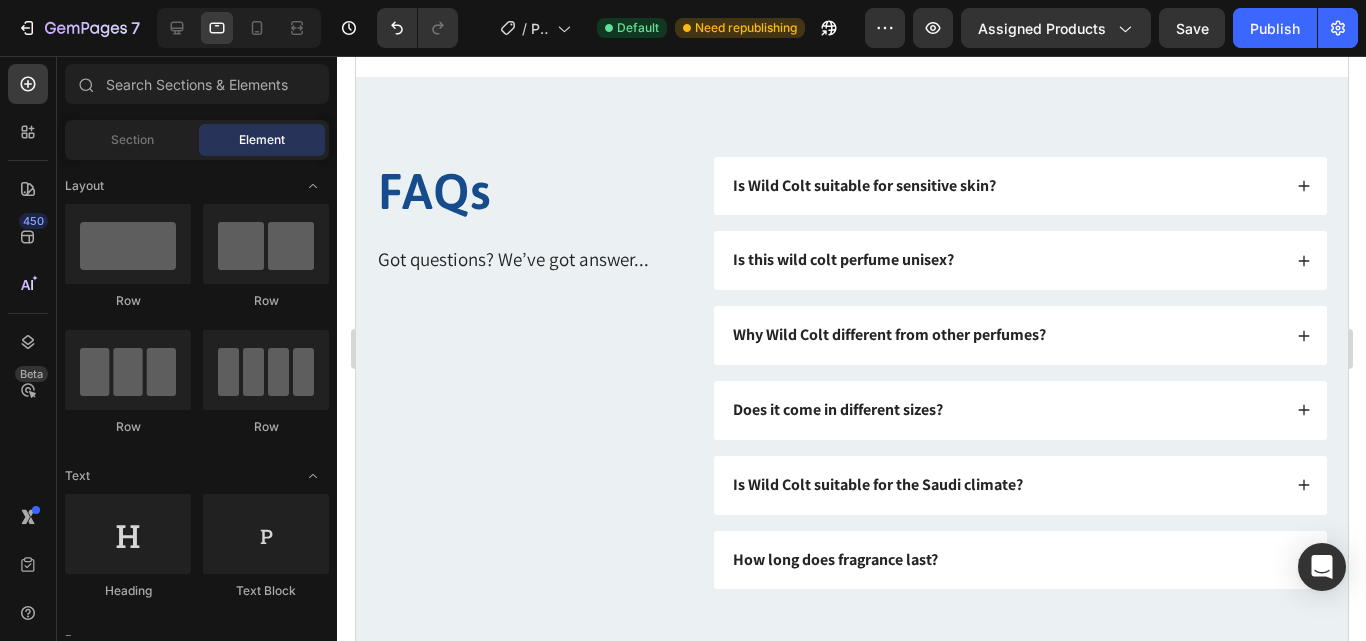 scroll, scrollTop: 1762, scrollLeft: 0, axis: vertical 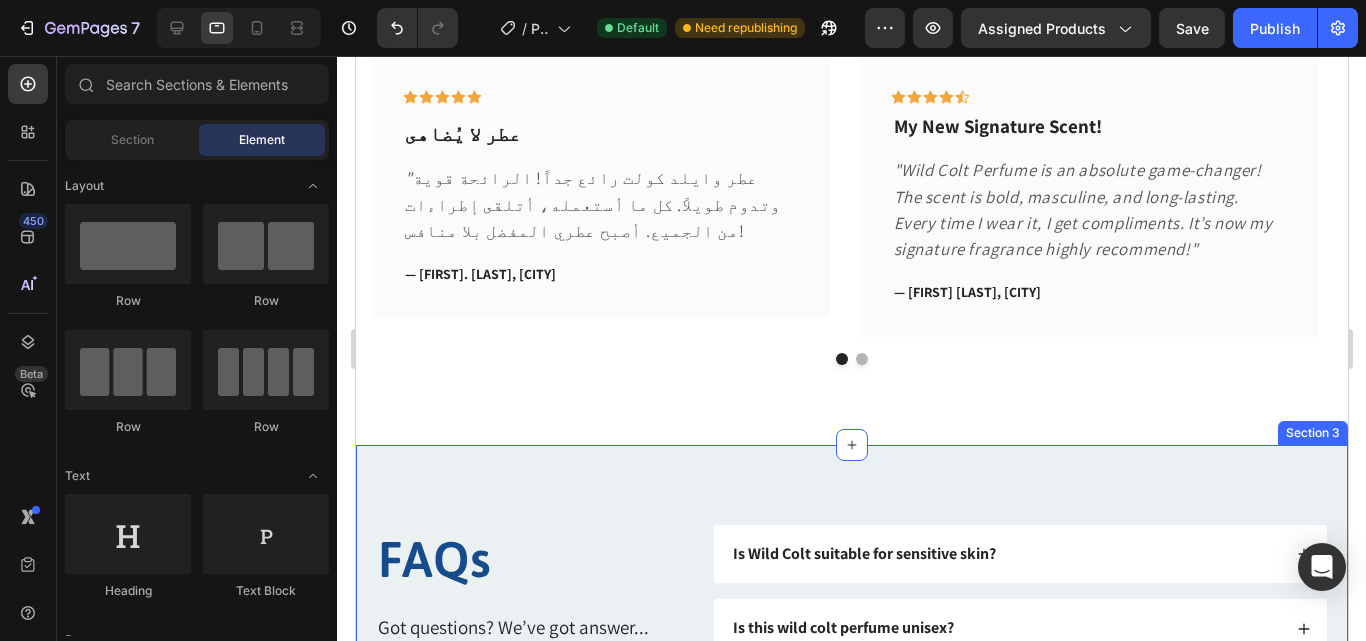 click on "FAQs Heading Got questions? We’ve got answer... Text Block
Is Wild Colt suitable for sensitive skin?
Is this wild colt perfume unisex?
Why Wild Colt different from other perfumes?
Does it come in different sizes?
Is Wild Colt suitable for the Saudi climate?
How long does fragrance last? Accordion Row Section 3" at bounding box center (851, 741) 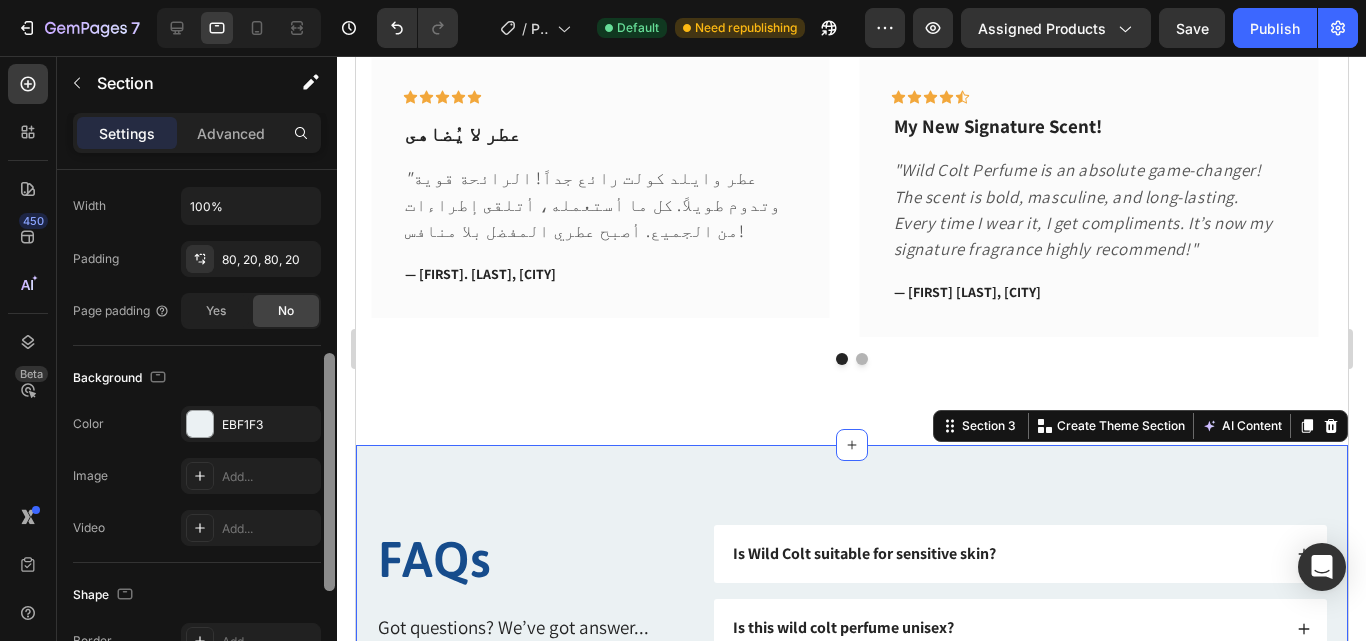 scroll, scrollTop: 417, scrollLeft: 0, axis: vertical 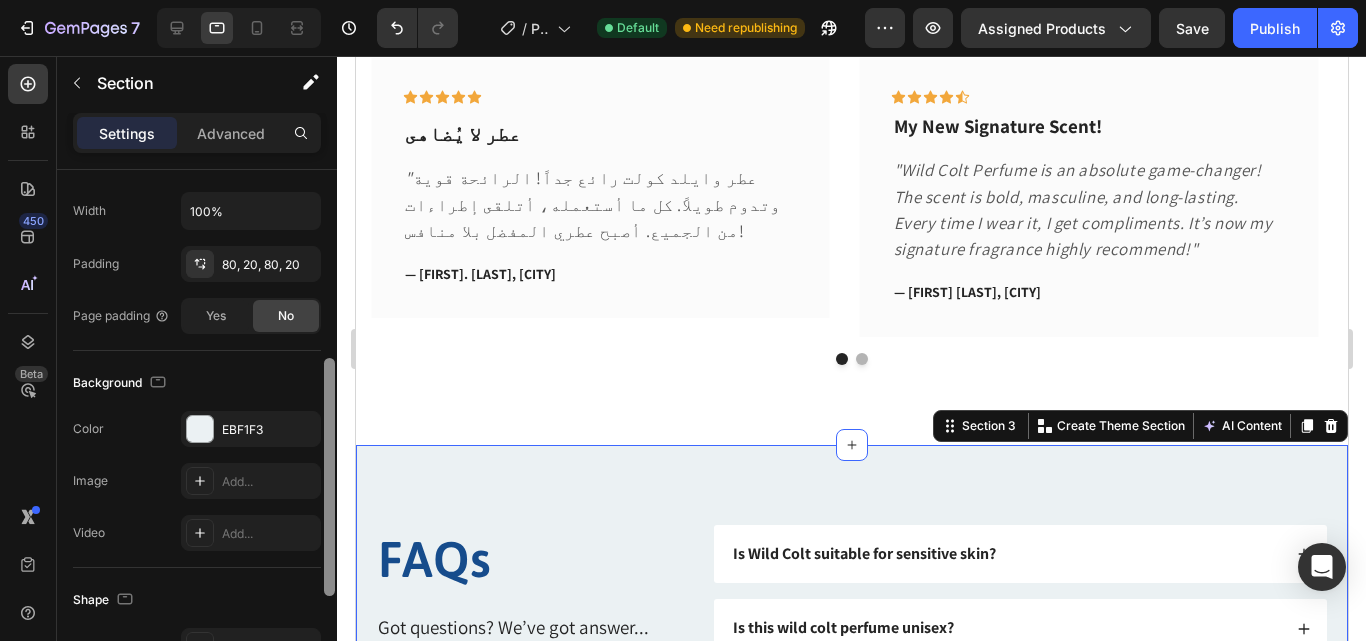 drag, startPoint x: 332, startPoint y: 365, endPoint x: 332, endPoint y: 554, distance: 189 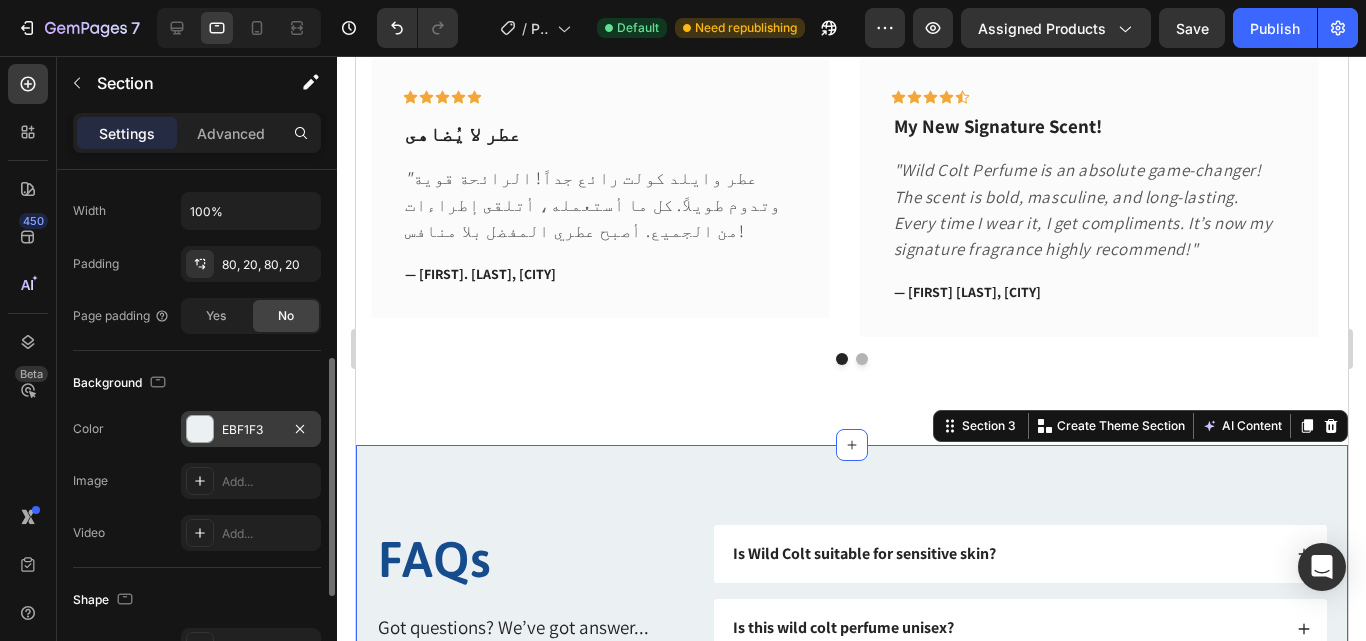 click at bounding box center [200, 429] 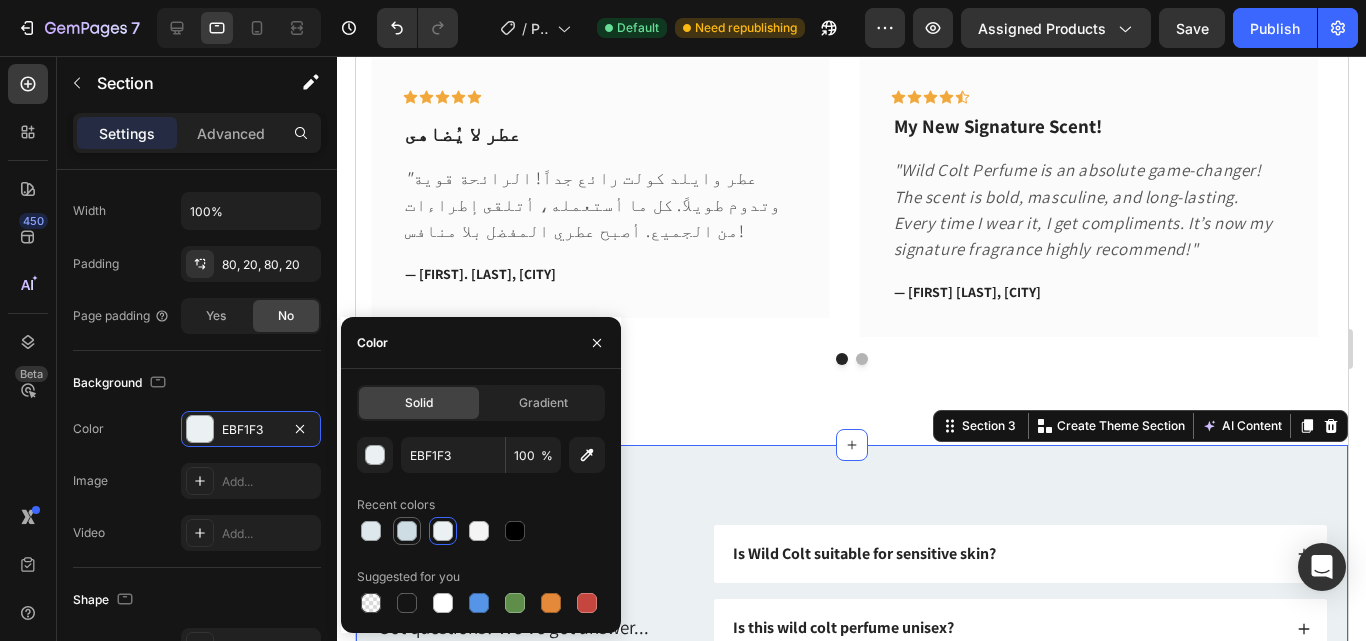 click at bounding box center (407, 531) 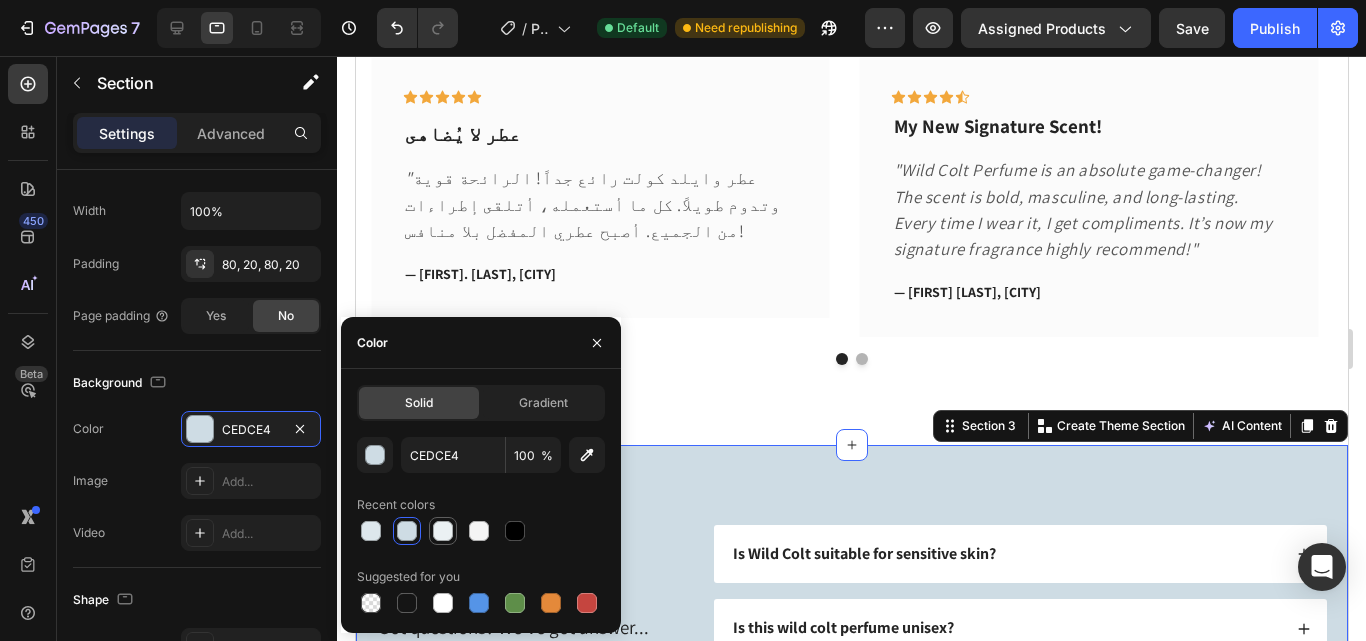 click at bounding box center (443, 531) 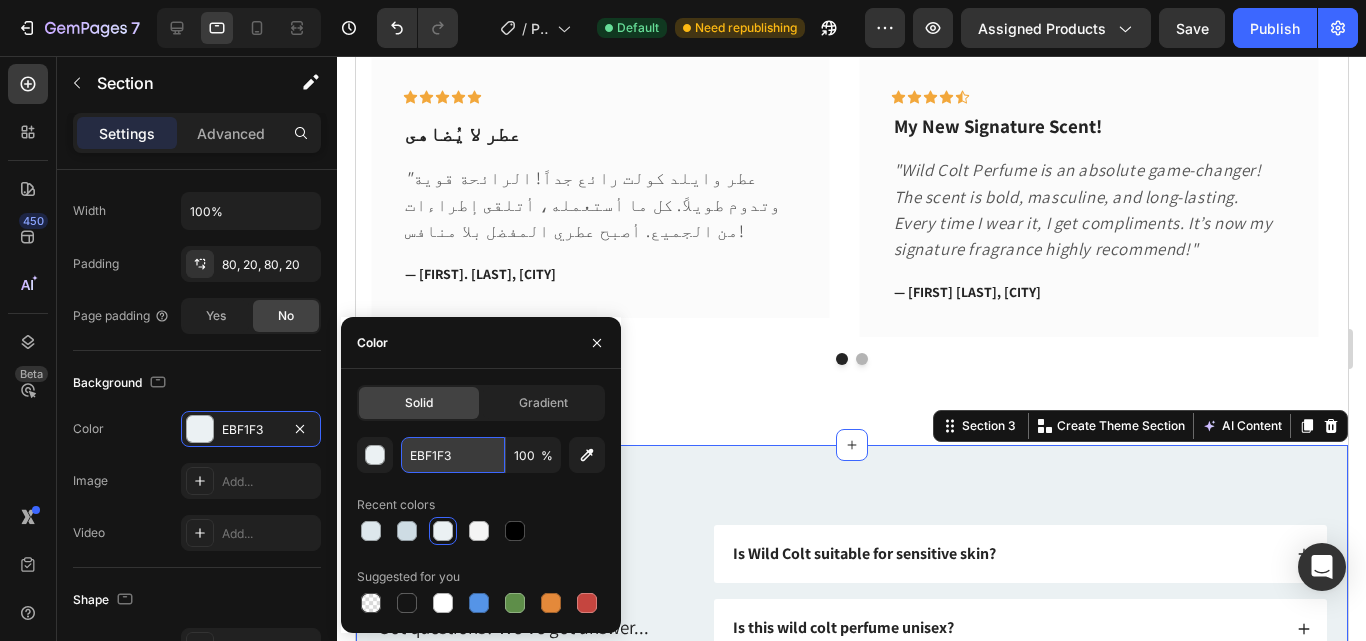 click on "EBF1F3" at bounding box center (453, 455) 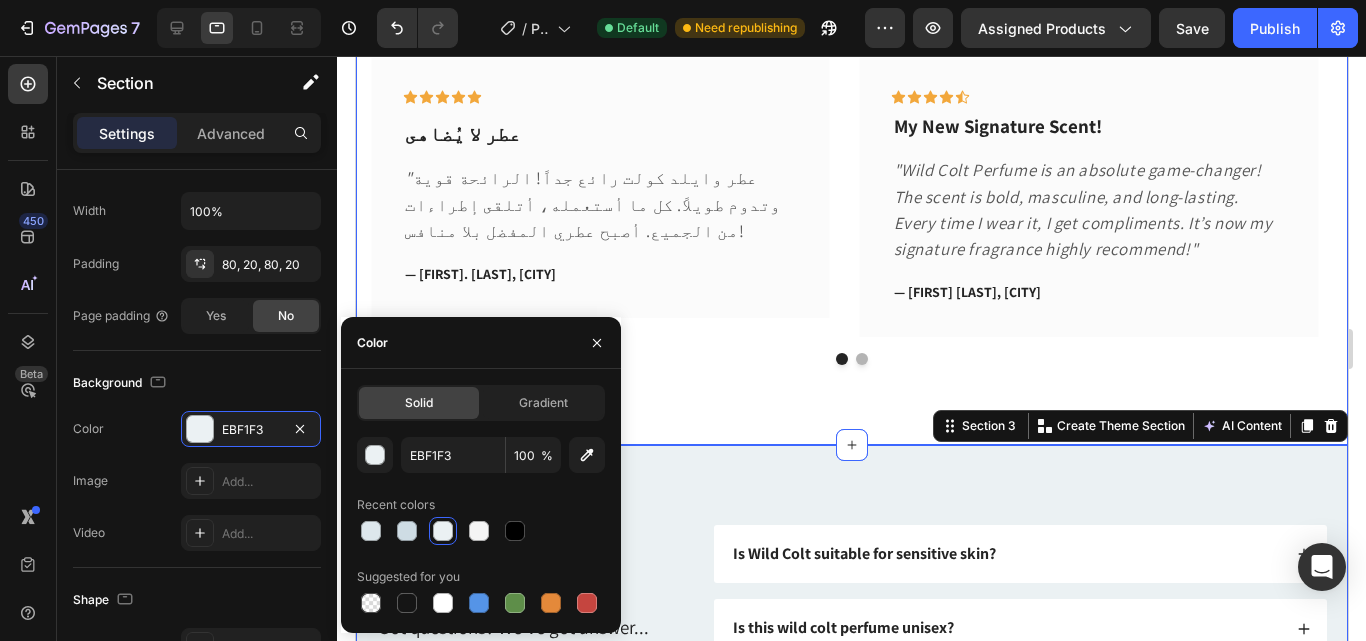 click on "What Our Customers Are Saying Heading Our Happy Customers How loves it and become lifetime Customer Text block Icon Icon Icon Icon Icon Row My New Signature Scent! Text block "Wild Colt Perfume is an absolute game-changer! The scent is bold, masculine, and long-lasting. Every time I wear it, I get compliments. It’s now my signature fragrance highly recommend!" Text block — [FIRST] [LAST], [CITY] Text block Row Icon Icon Icon Icon Icon Row عطر لا يُضاهى Text block " عطر وايلد كولت رائع جداً! الرائحة قوية وتدوم طويلاً. كل ما أستعمله، أتلقى إطراءات من الجميع. أصبح عطري المفضل بلا منافس! Text block — [FIRST].[LAST], [CITY] Text block Row Icon Icon Icon Icon Icon Row" at bounding box center [851, 150] 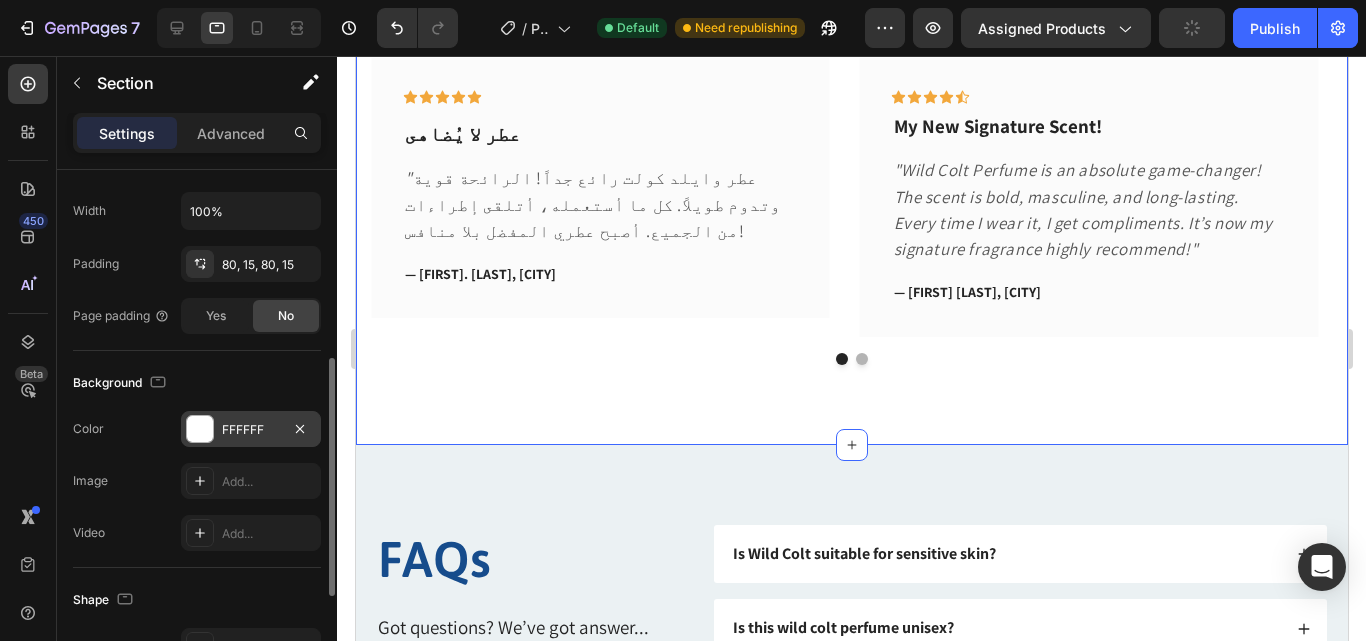 click at bounding box center (200, 429) 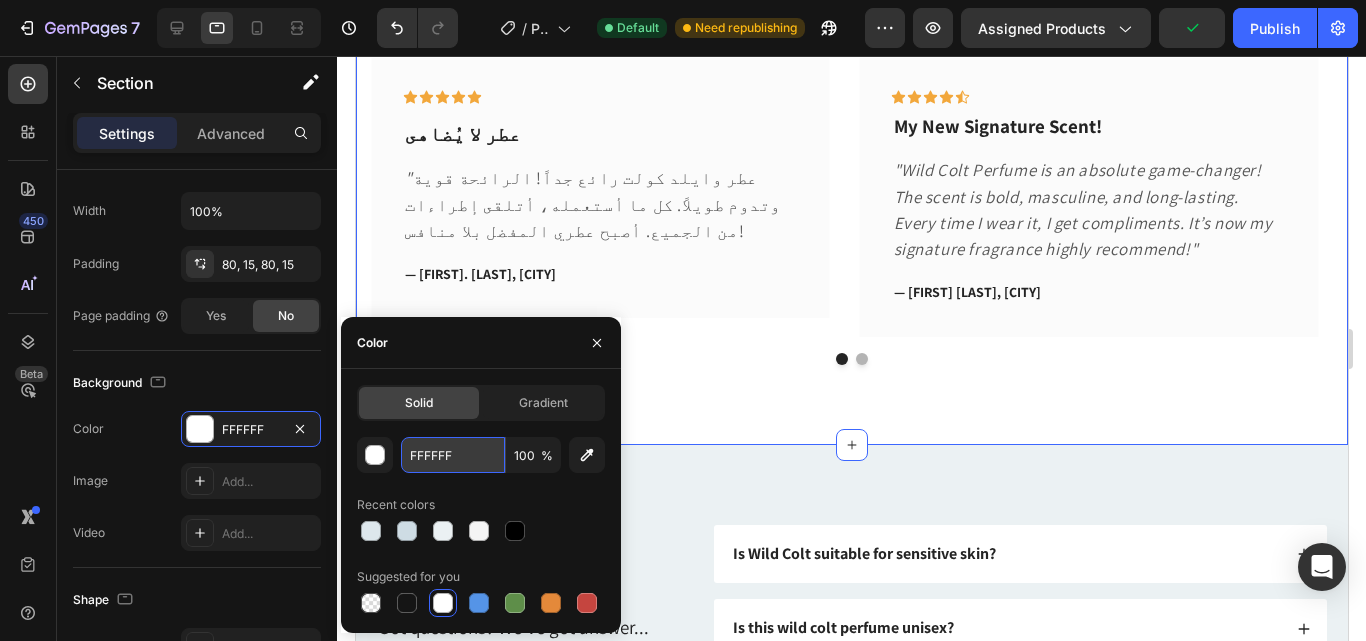 click on "FFFFFF" at bounding box center (453, 455) 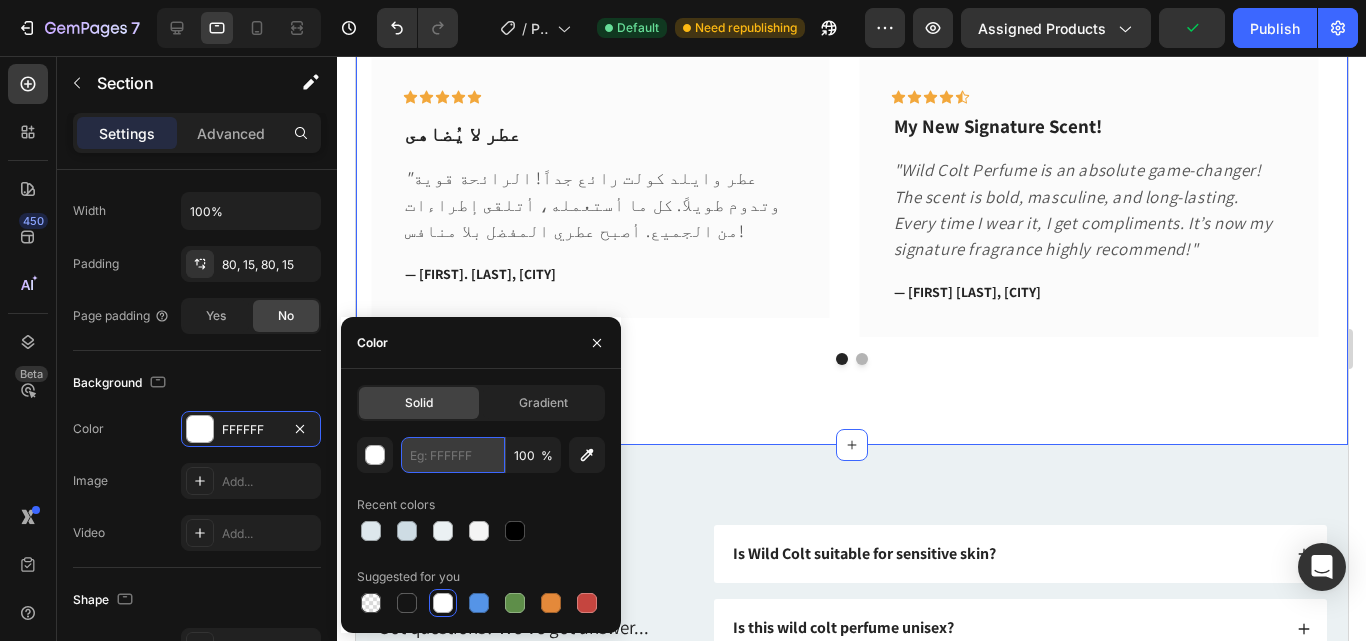 paste on "EBF1F3" 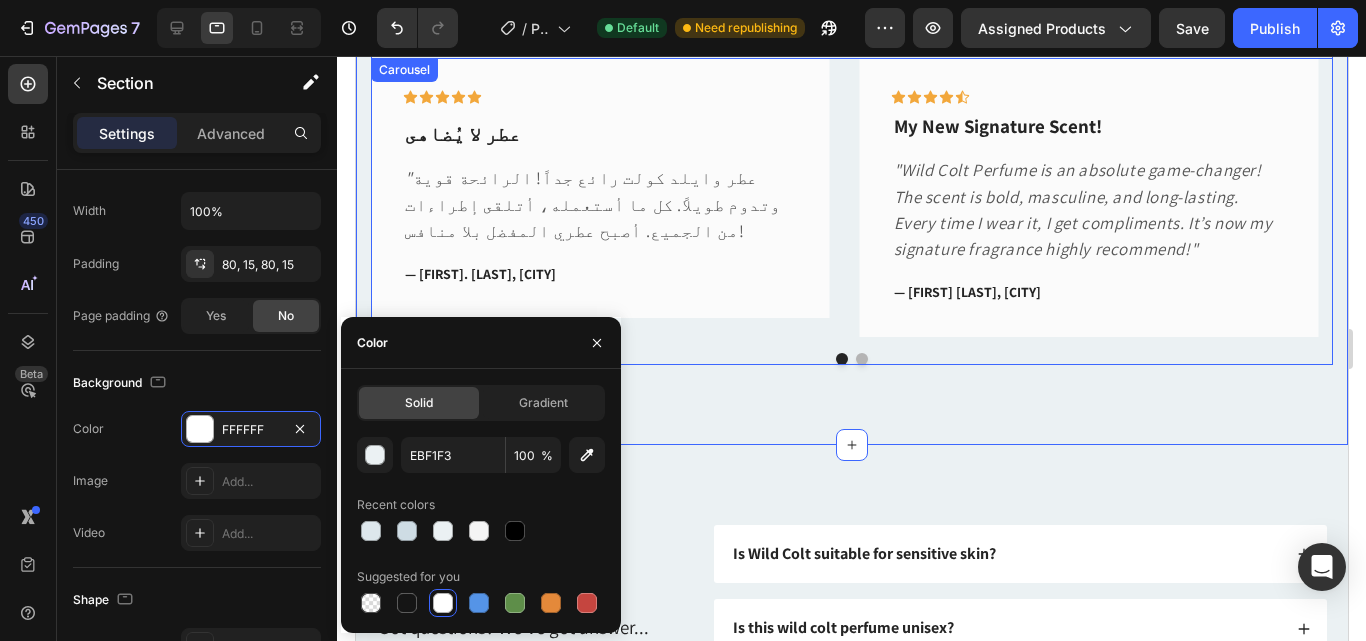 click on "Icon
Icon
Icon
Icon
Icon Row My New Signature Scent! Text block "Wild Colt Perfume is an absolute game-changer! The scent is bold, masculine, and long-lasting. Every time I wear it, I get compliments. It’s now my signature fragrance highly recommend!" Text block — Ahmed R, Riyadh Text block Row
Icon
Icon
Icon
Icon
Icon Row عطر لا يُضاهى Text block " عطر وايلد كولت رائع جداً! الرائحة قوية وتدوم طويلاً. كل ما أستعمله، أتلقى إطراءات من الجميع. أصبح عطري المفضل بلا منافس! Text block — خالد. أ، الرياض Text block Row
Icon
Icon
Icon
Icon
Icon Row عطر لا يقاوم ومنعش بشكل رائع Text block Text block — محمد ، الرياض Text block" at bounding box center [851, 211] 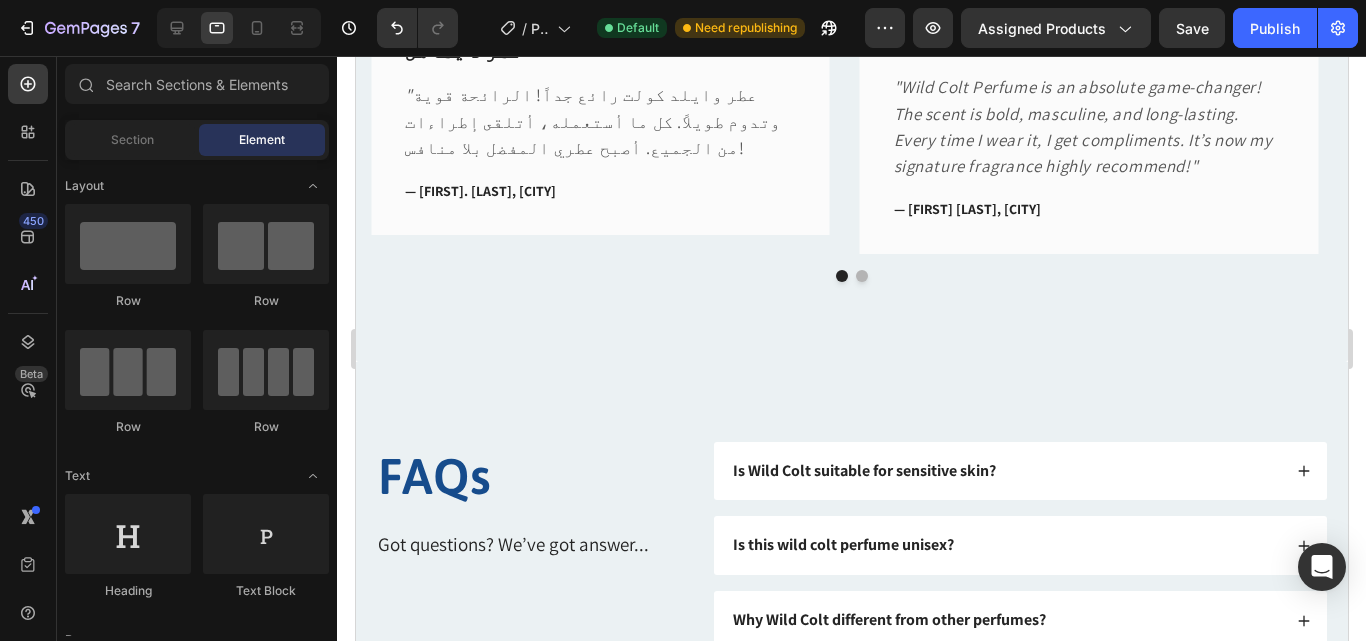 scroll, scrollTop: 1540, scrollLeft: 0, axis: vertical 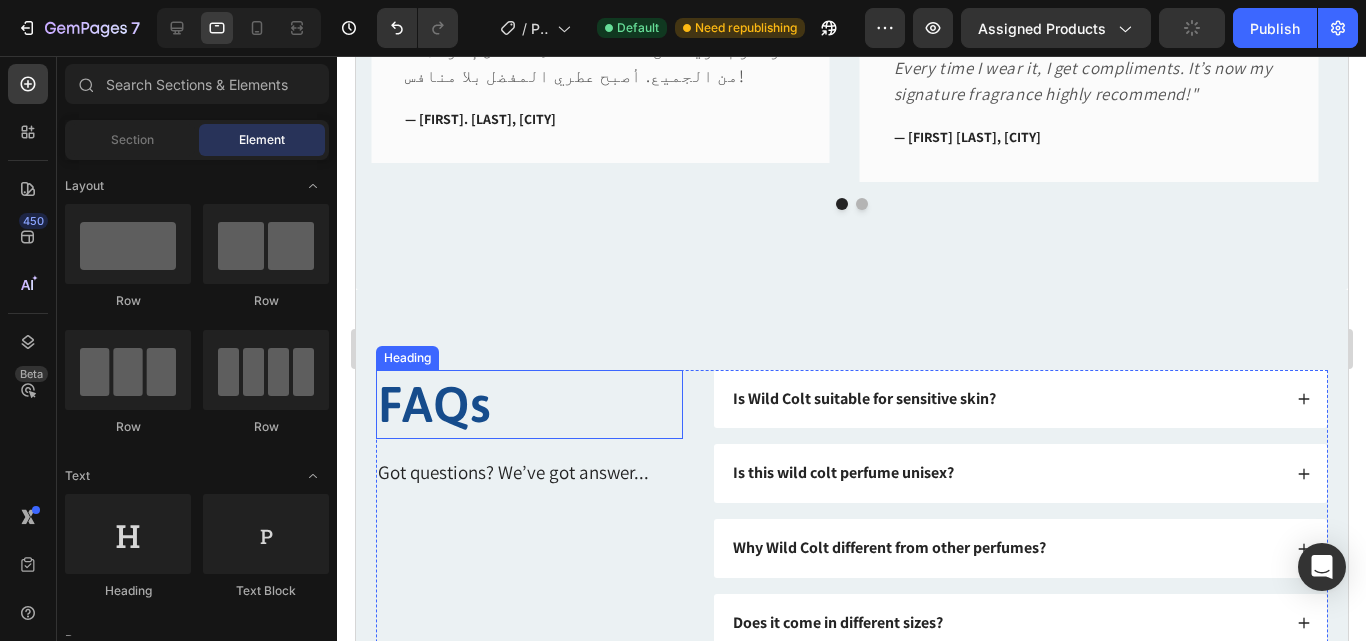 click on "FAQs" at bounding box center [528, 404] 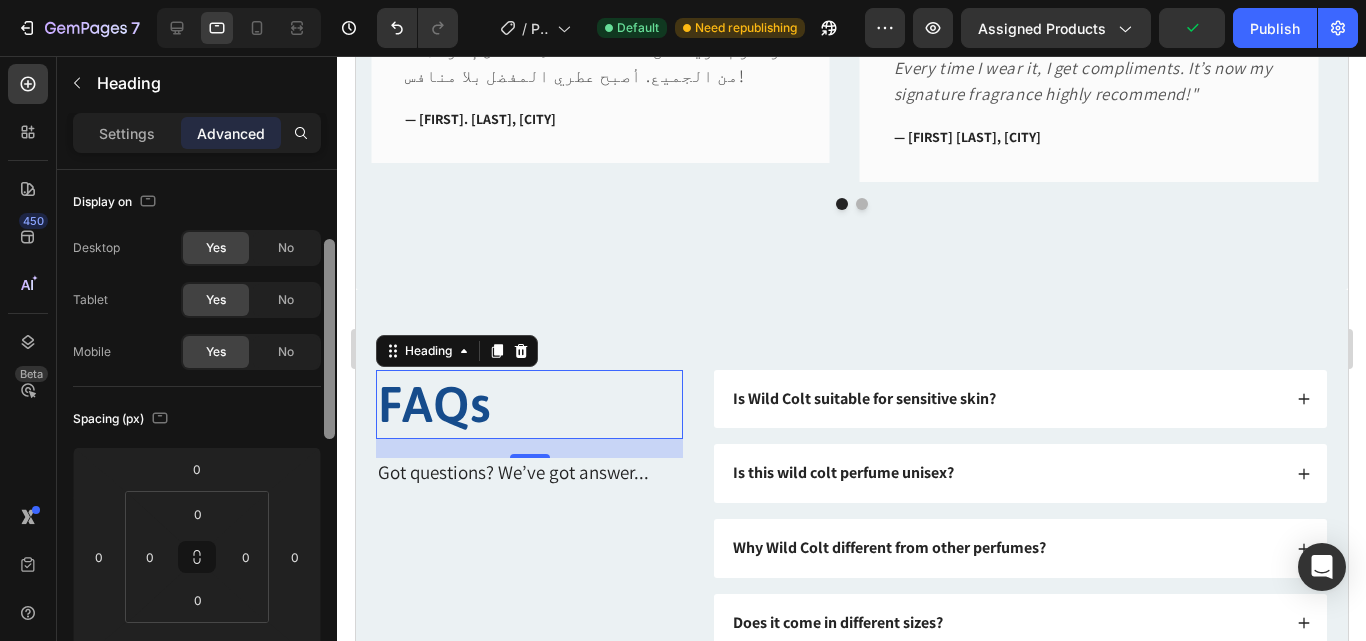 scroll, scrollTop: 0, scrollLeft: 0, axis: both 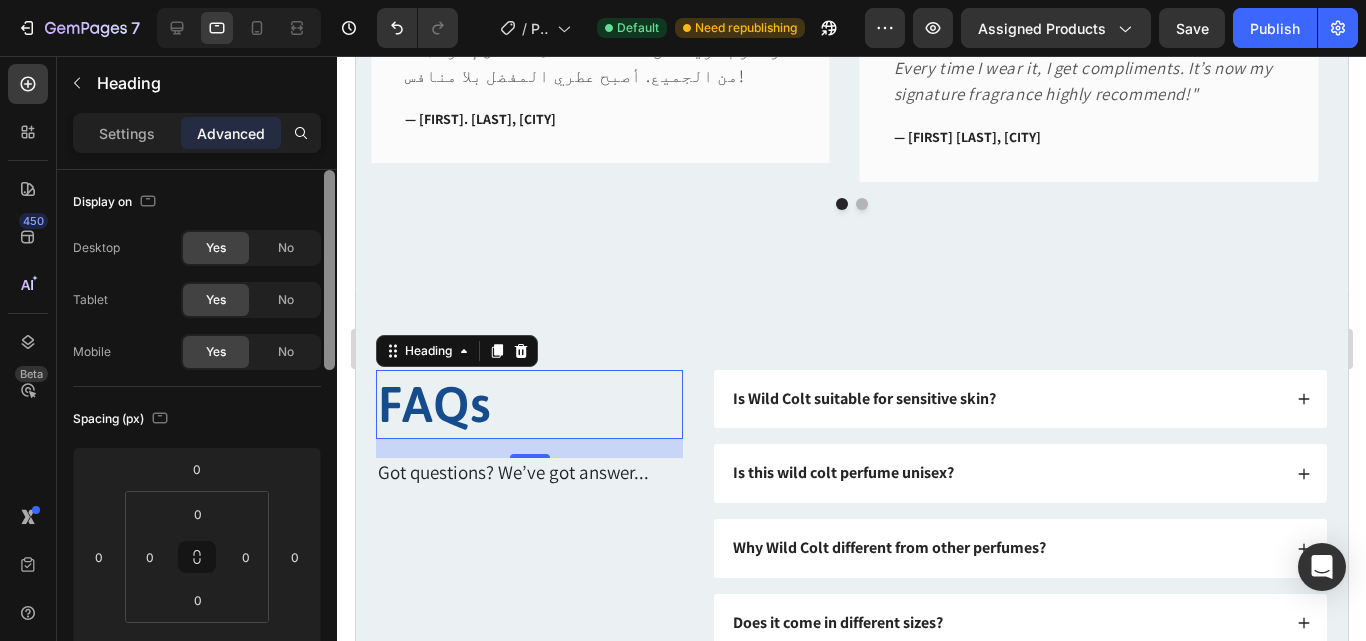 drag, startPoint x: 332, startPoint y: 275, endPoint x: 328, endPoint y: 185, distance: 90.088844 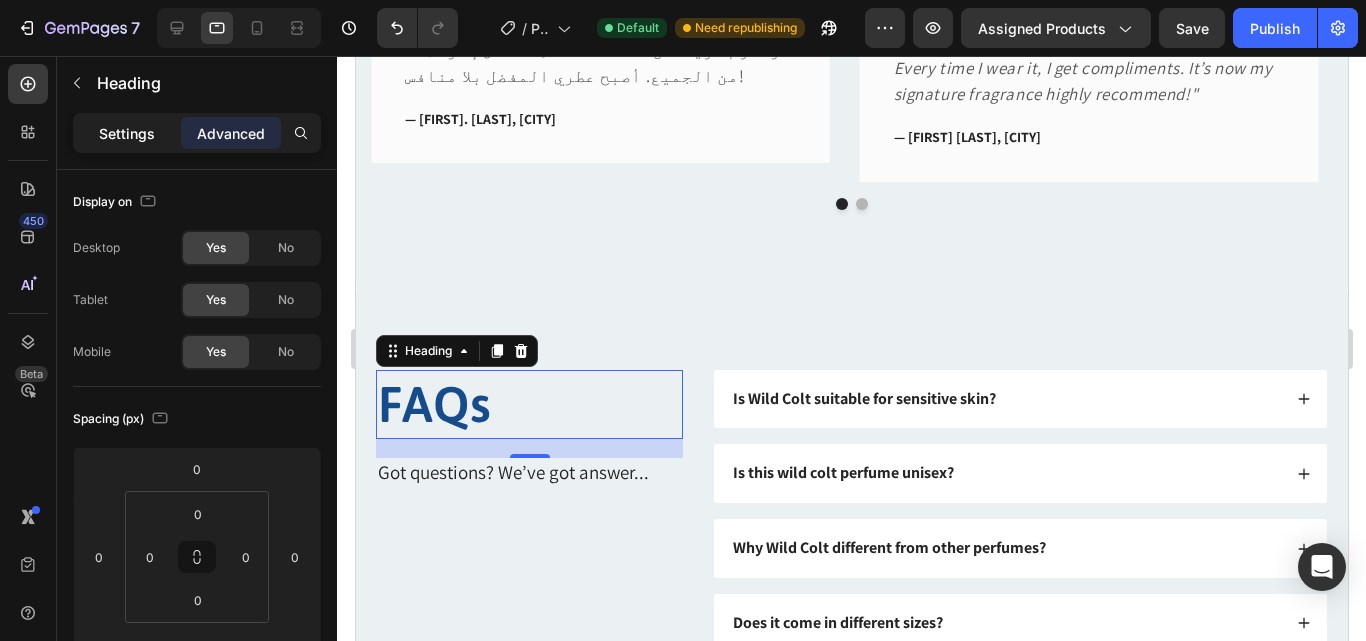 click on "Settings" at bounding box center [127, 133] 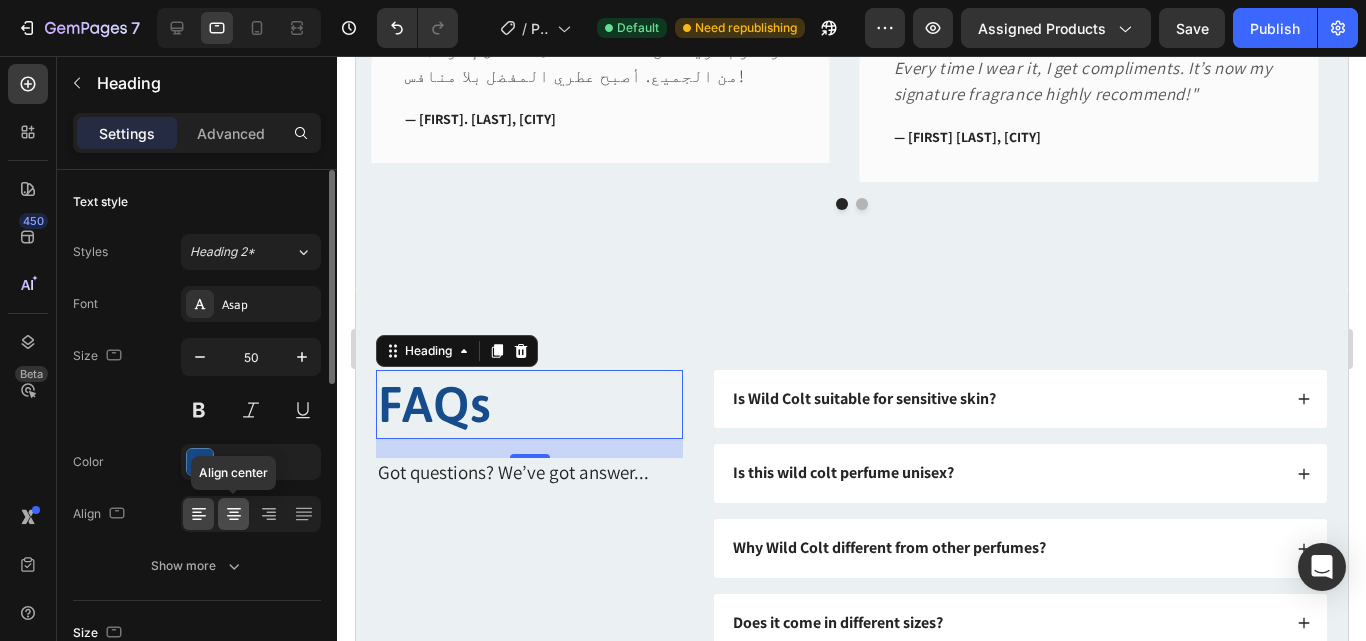 click 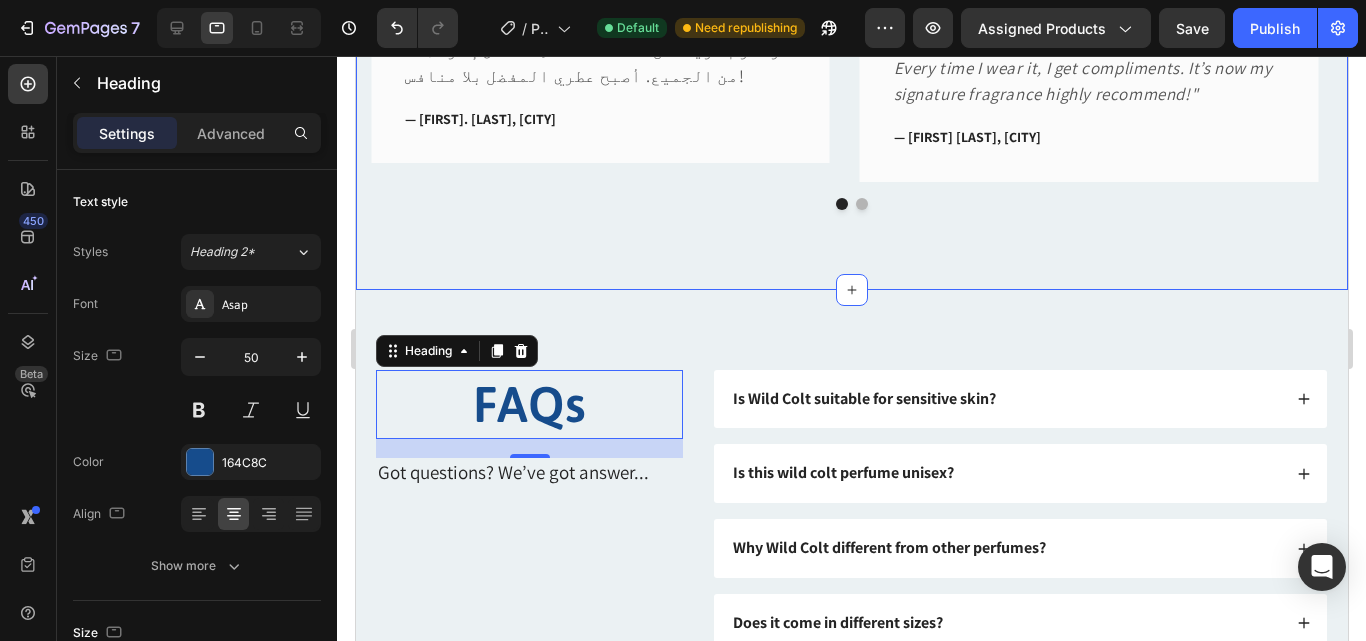 click on "What Our Customers Are Saying Heading Our Happy Customers How loves it and become lifetime Customer Text block Icon Icon Icon Icon Icon Row My New Signature Scent! Text block "Wild Colt Perfume is an absolute game-changer! The scent is bold, masculine, and long-lasting. Every time I wear it, I get compliments. It’s now my signature fragrance highly recommend!" Text block — [FIRST] [LAST], [CITY] Text block Row Icon Icon Icon Icon Icon Row عطر لا يُضاهى Text block " عطر وايلد كولت رائع جداً! الرائحة قوية وتدوم طويلاً. كل ما أستعمله، أتلقى إطراءات من الجميع. أصبح عطري المفضل بلا منافس! Text block — [FIRST].[LAST], [CITY] Text block Row Icon Icon Icon Icon Icon Row" at bounding box center (851, -5) 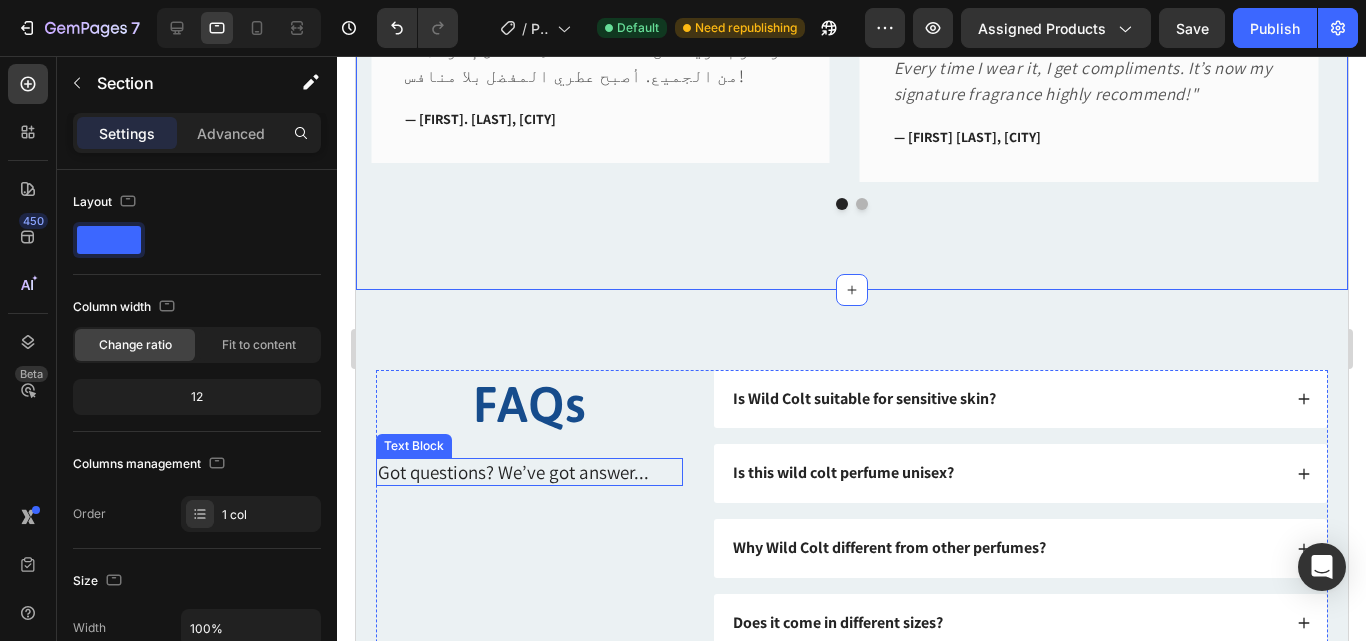 click on "Got questions? We’ve got answer..." at bounding box center (528, 472) 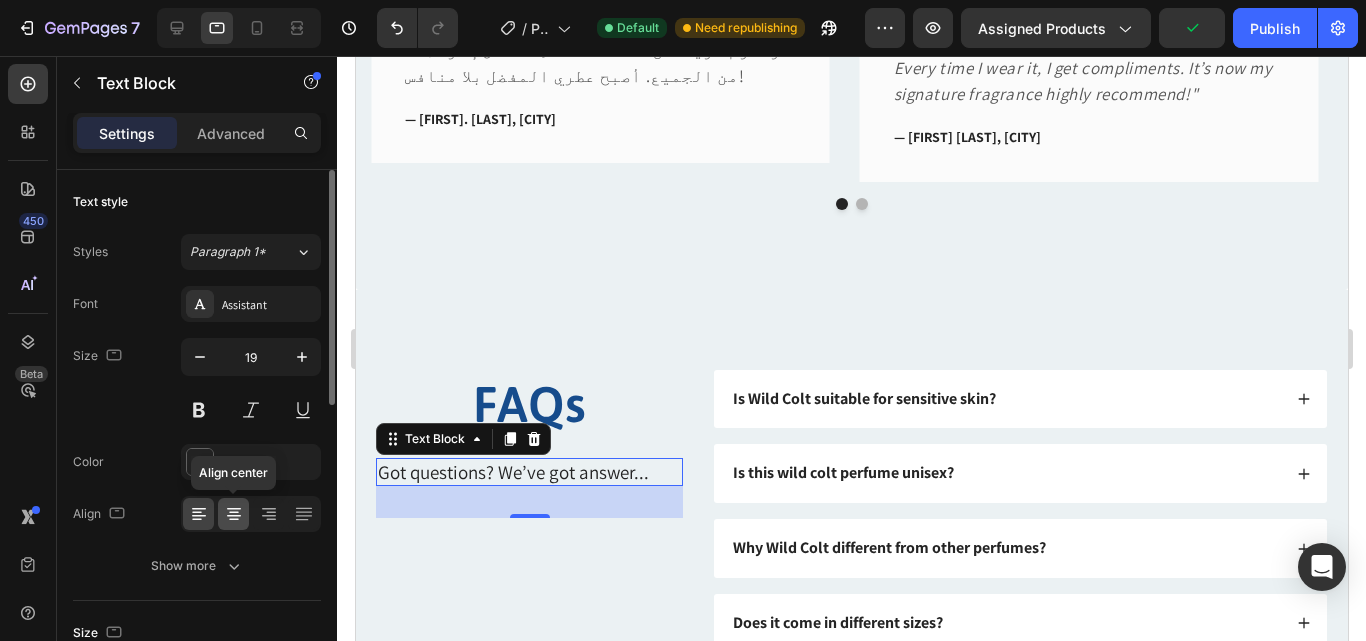 click 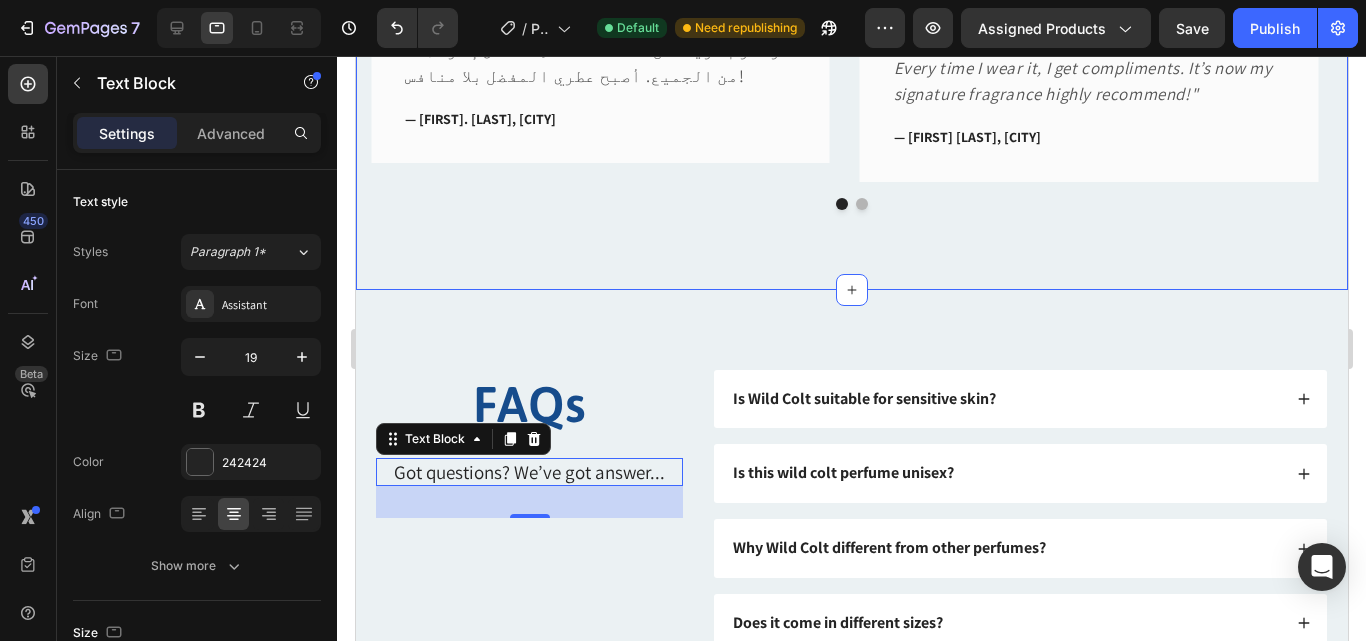 click on "What Our Customers Are Saying Heading Our Happy Customers How loves it and become lifetime Customer Text block Icon Icon Icon Icon Icon Row My New Signature Scent! Text block "Wild Colt Perfume is an absolute game-changer! The scent is bold, masculine, and long-lasting. Every time I wear it, I get compliments. It’s now my signature fragrance highly recommend!" Text block — [FIRST] [LAST], [CITY] Text block Row Icon Icon Icon Icon Icon Row عطر لا يُضاهى Text block " عطر وايلد كولت رائع جداً! الرائحة قوية وتدوم طويلاً. كل ما أستعمله، أتلقى إطراءات من الجميع. أصبح عطري المفضل بلا منافس! Text block — [FIRST].[LAST], [CITY] Text block Row Icon Icon Icon Icon Icon Row" at bounding box center (851, -5) 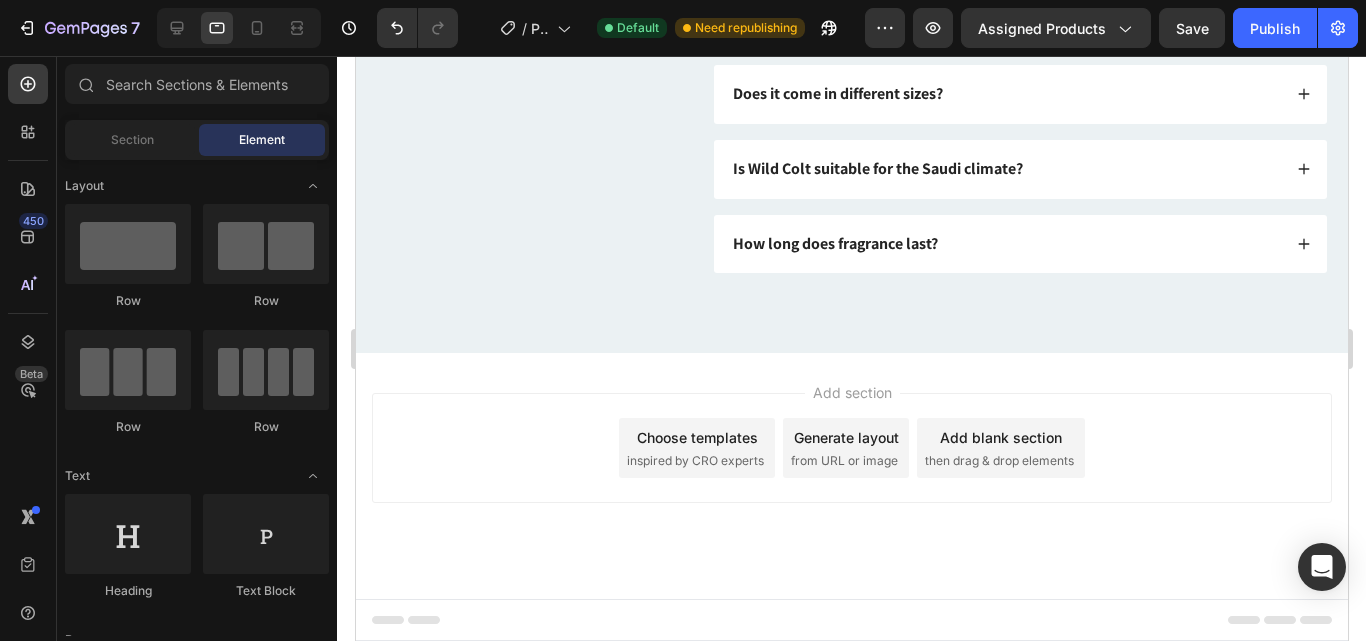 scroll, scrollTop: 1753, scrollLeft: 0, axis: vertical 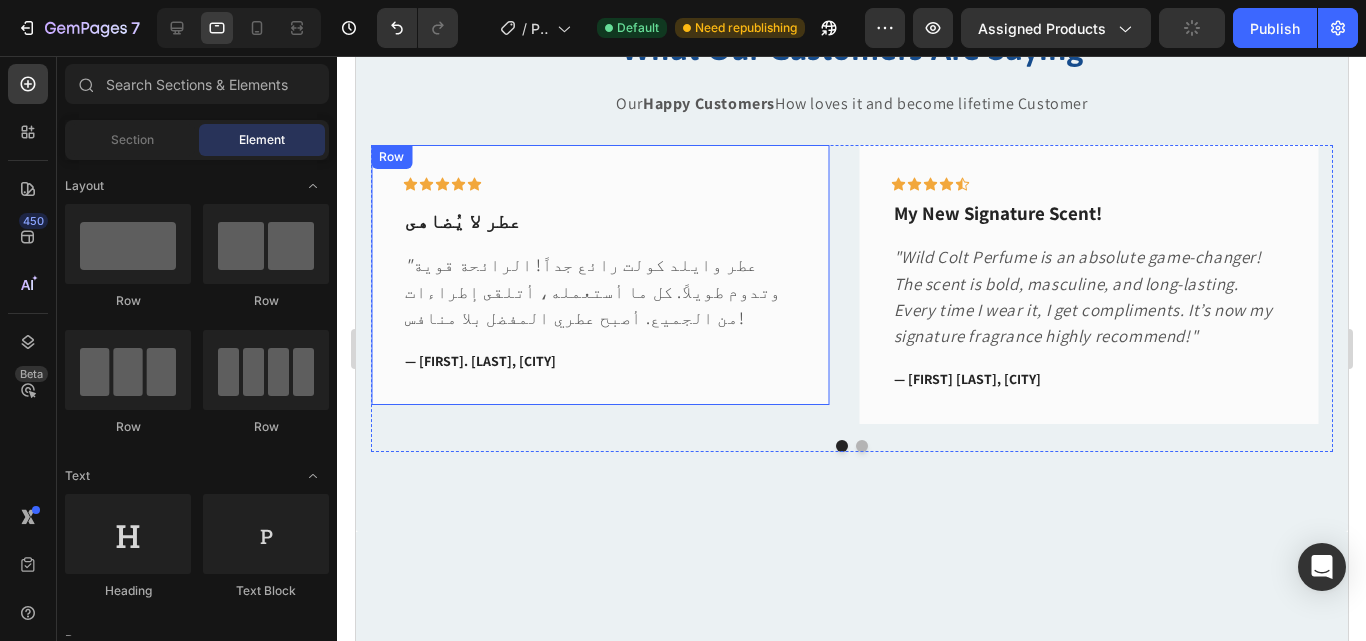 click on "Icon
Icon
Icon
Icon
Icon Row عطر لا يُضاهى Text block " عطر وايلد كولت رائع جداً! الرائحة قوية وتدوم طويلاً. كل ما أستعمله، أتلقى إطراءات من الجميع. أصبح عطري المفضل بلا منافس! Text block — خالد. أ، الرياض Text block Row" at bounding box center (599, 275) 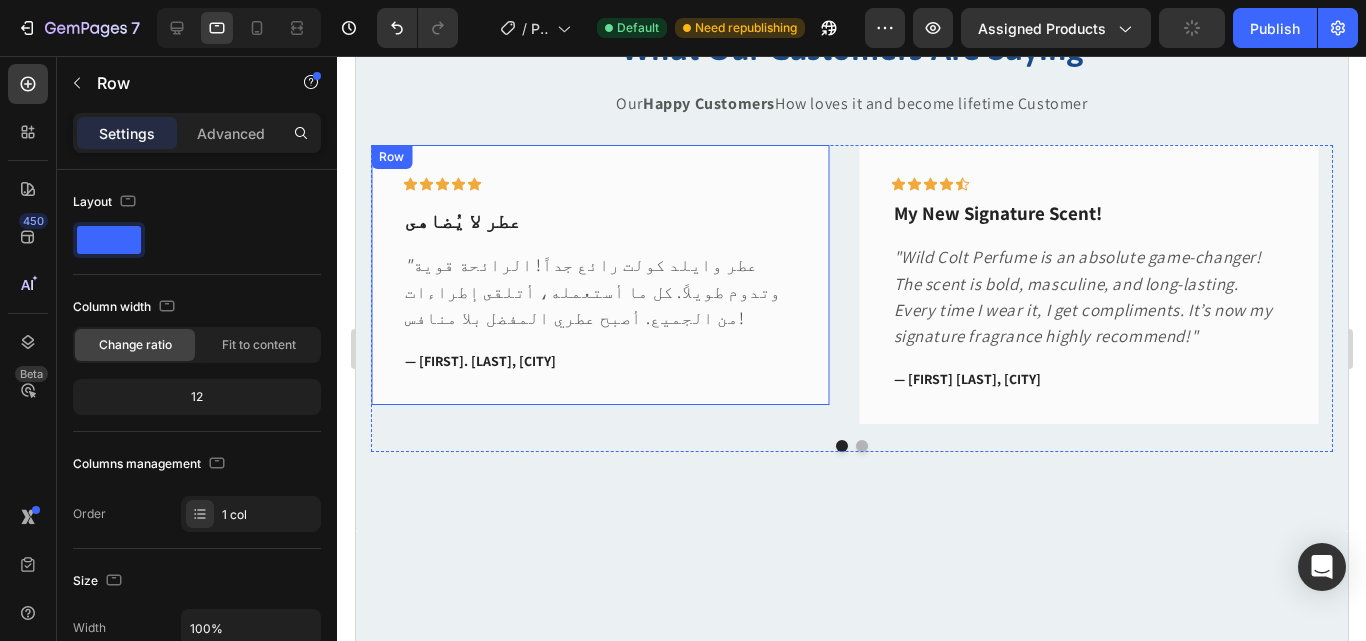 click on "Icon
Icon
Icon
Icon
Icon Row عطر لا يُضاهى Text block " عطر وايلد كولت رائع جداً! الرائحة قوية وتدوم طويلاً. كل ما أستعمله، أتلقى إطراءات من الجميع. أصبح عطري المفضل بلا منافس! Text block — خالد. أ، الرياض Text block Row" at bounding box center [599, 284] 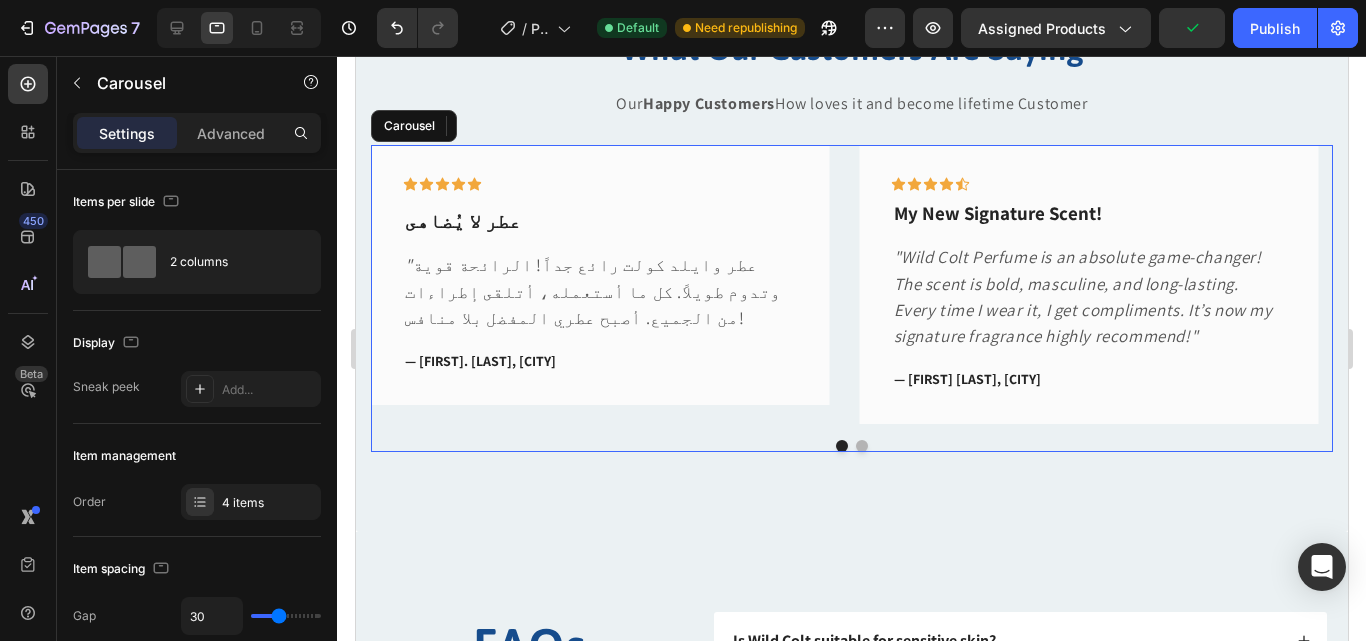 scroll, scrollTop: 1197, scrollLeft: 0, axis: vertical 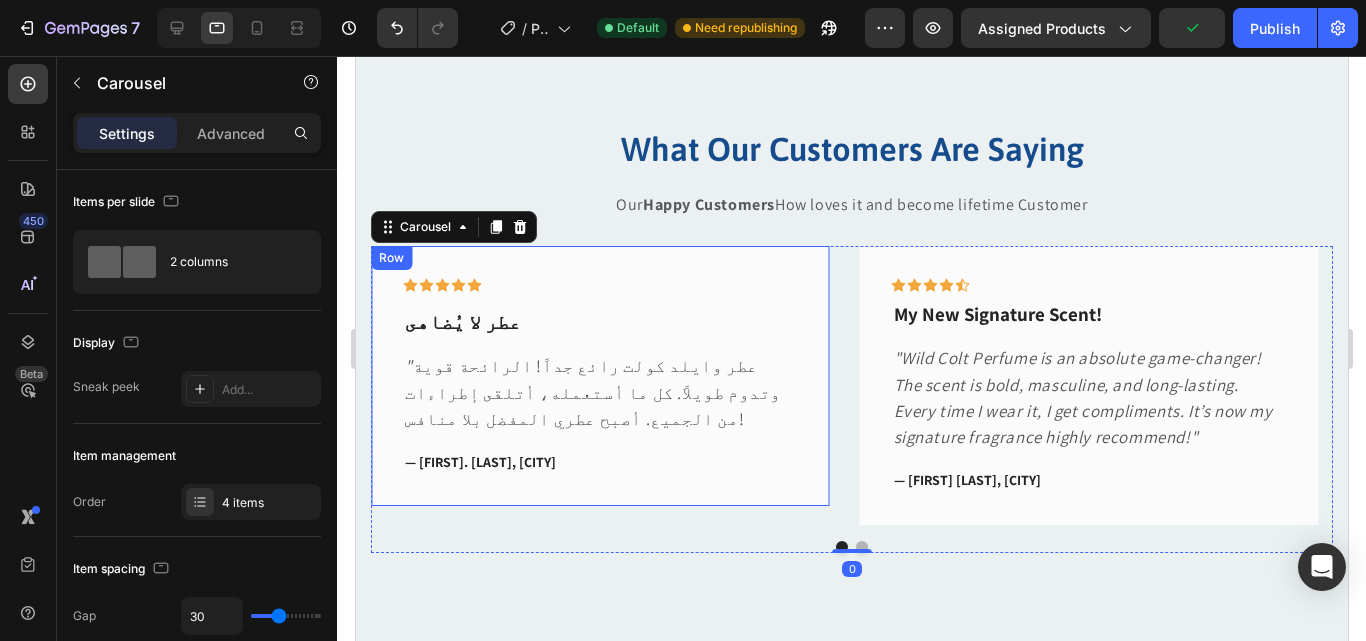 click on "Icon
Icon
Icon
Icon
Icon Row عطر لا يُضاهى Text block " عطر وايلد كولت رائع جداً! الرائحة قوية وتدوم طويلاً. كل ما أستعمله، أتلقى إطراءات من الجميع. أصبح عطري المفضل بلا منافس! Text block — خالد. أ، الرياض Text block Row" at bounding box center [599, 376] 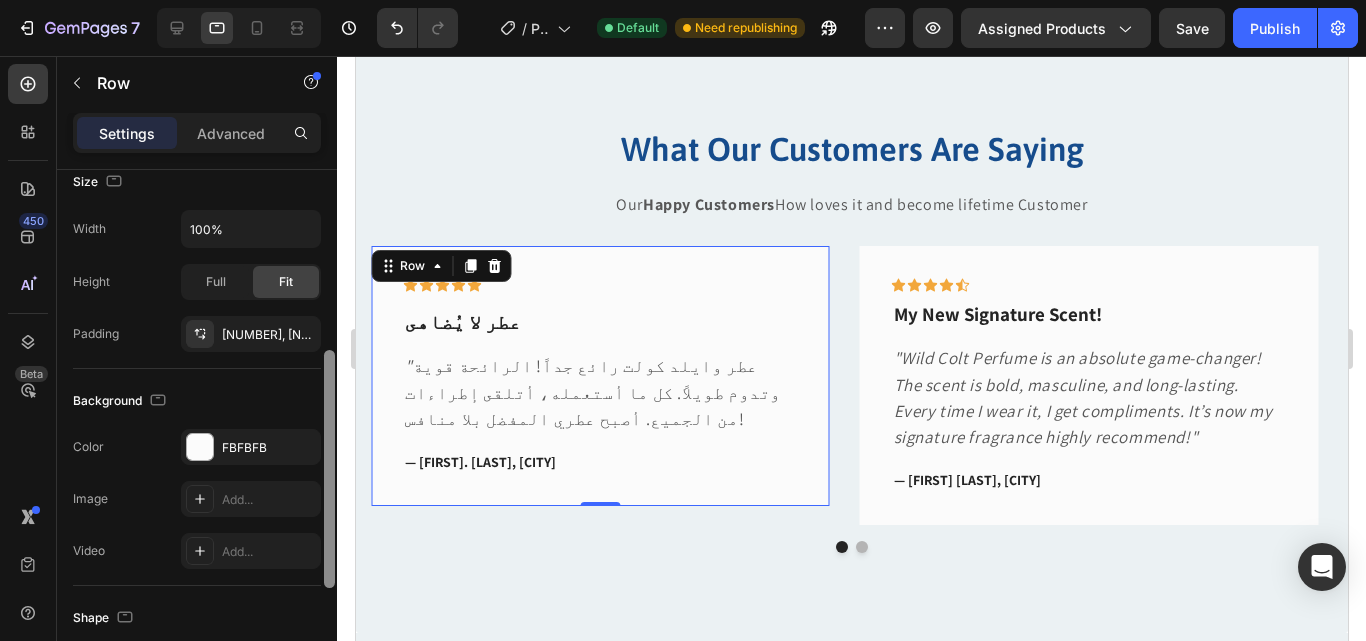 scroll, scrollTop: 402, scrollLeft: 0, axis: vertical 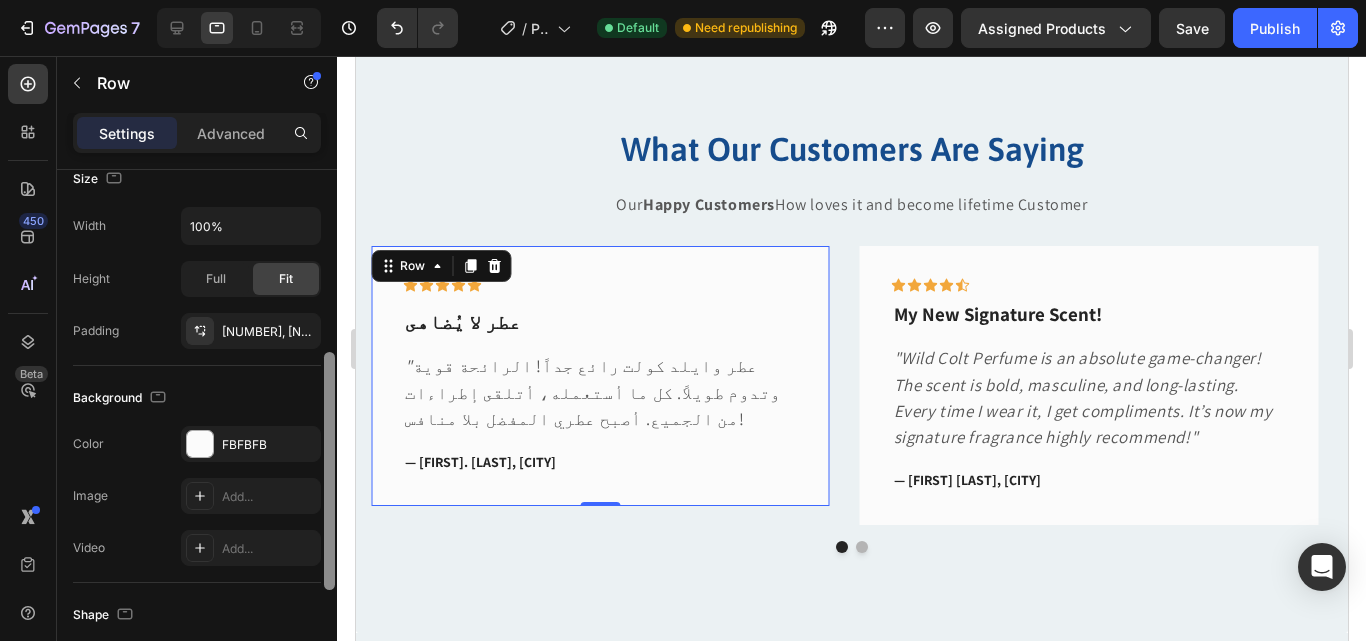 drag, startPoint x: 327, startPoint y: 397, endPoint x: 327, endPoint y: 579, distance: 182 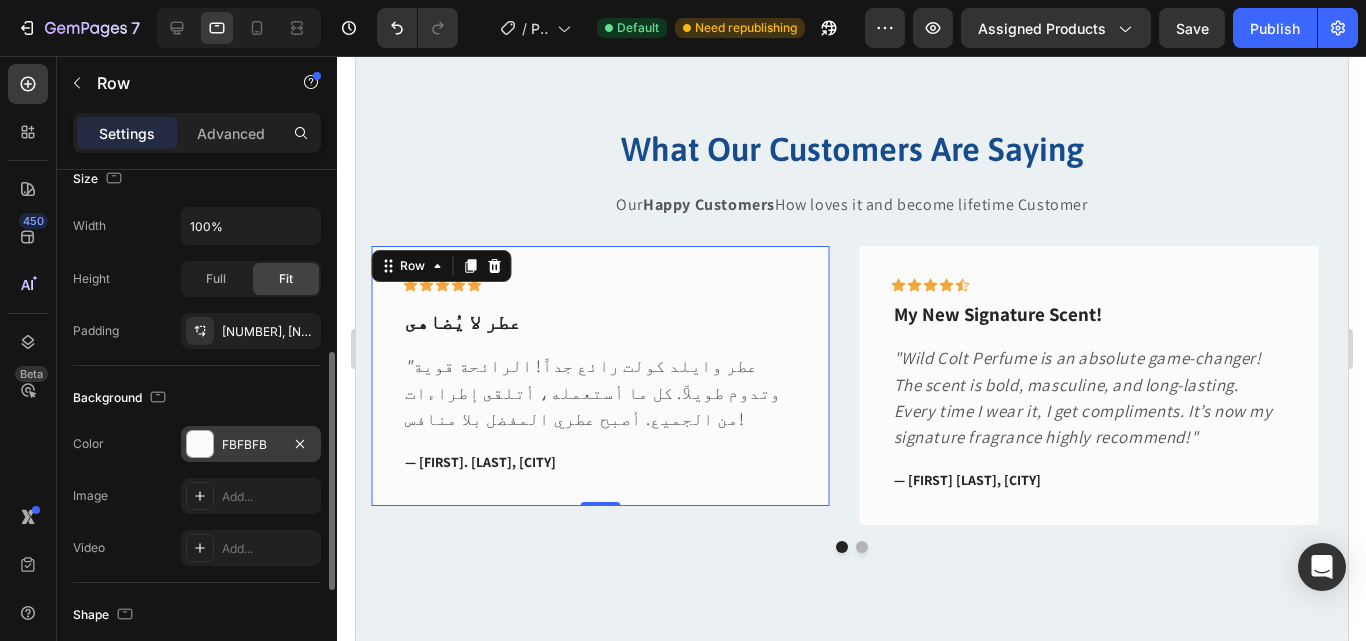 click on "FBFBFB" at bounding box center (251, 444) 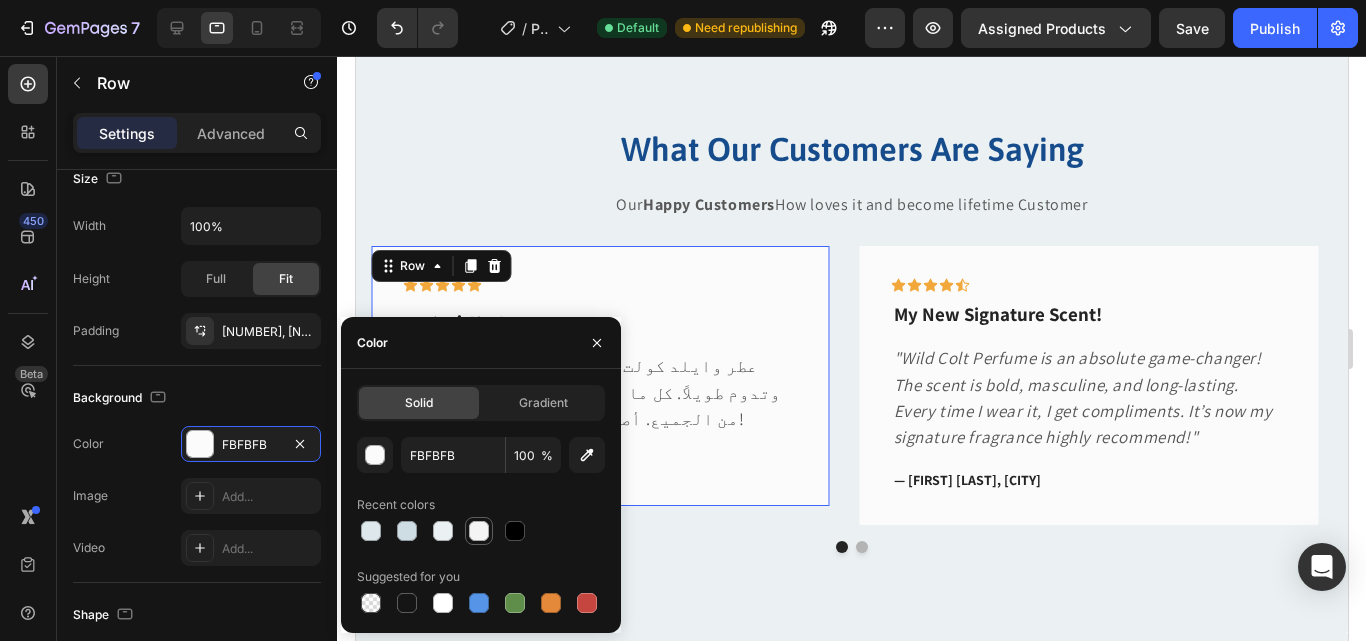 click at bounding box center (479, 531) 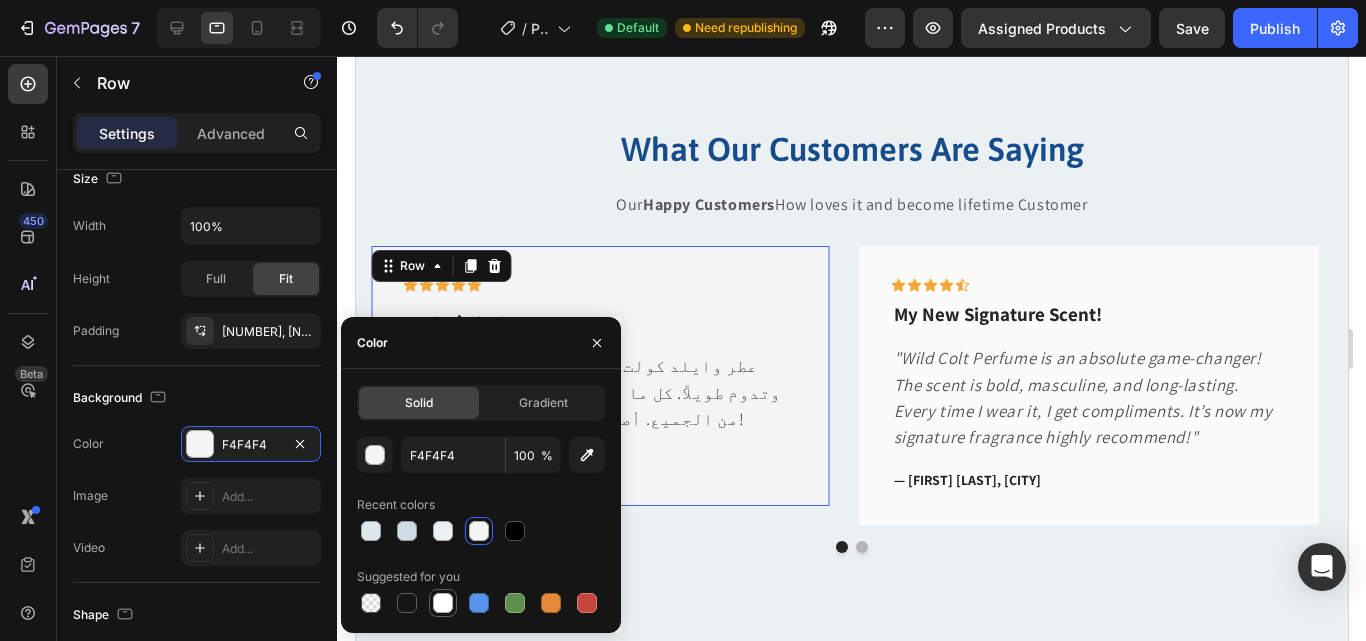 click at bounding box center (443, 603) 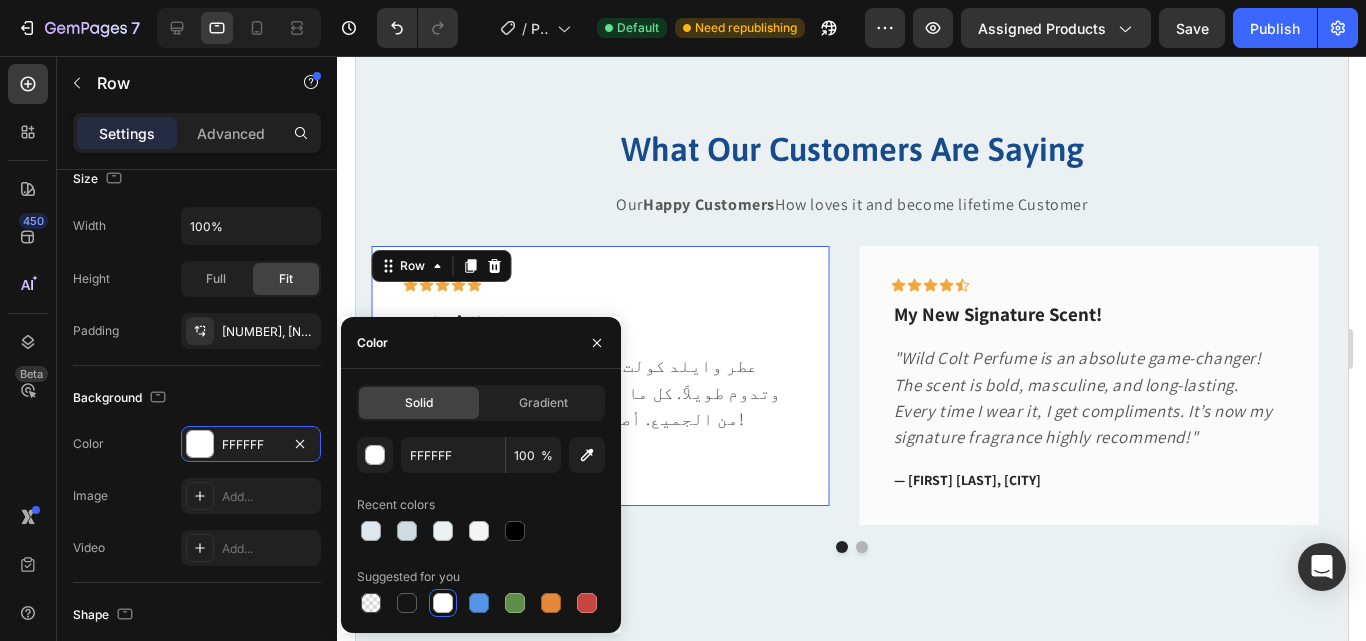 click at bounding box center [443, 603] 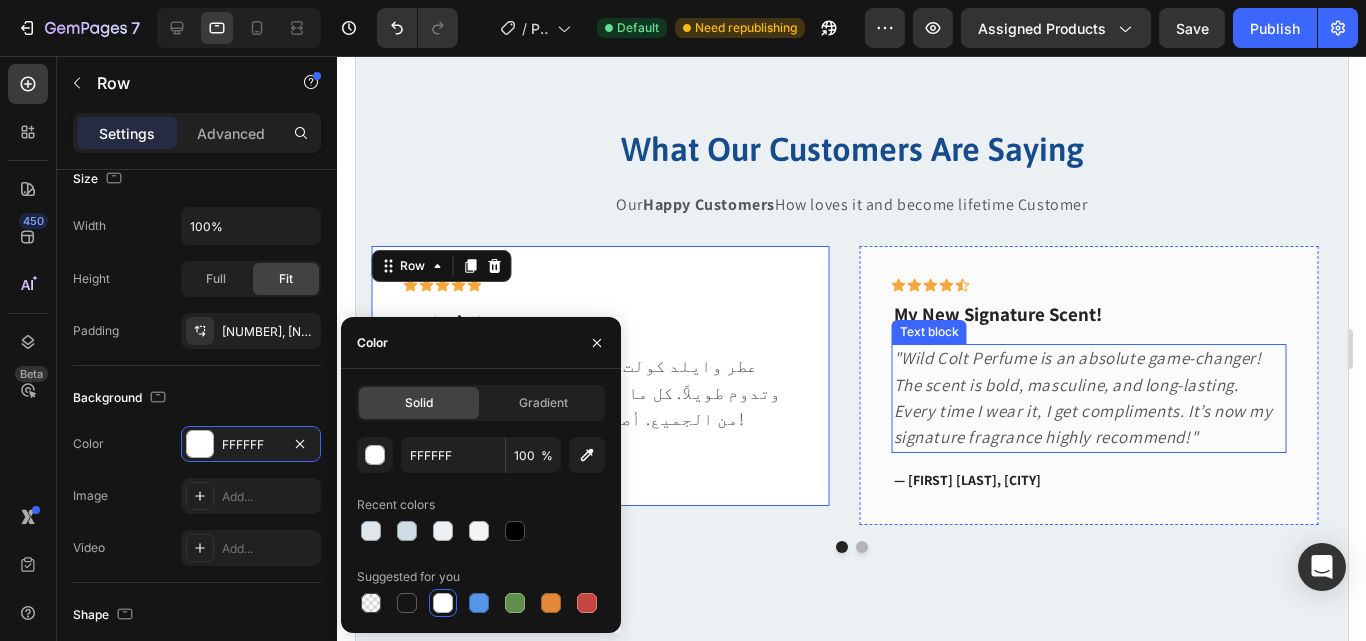 click on ""Wild Colt Perfume is an absolute game-changer! The scent is bold, masculine, and long-lasting. Every time I wear it, I get compliments. It’s now my signature fragrance highly recommend!"" at bounding box center (1082, 397) 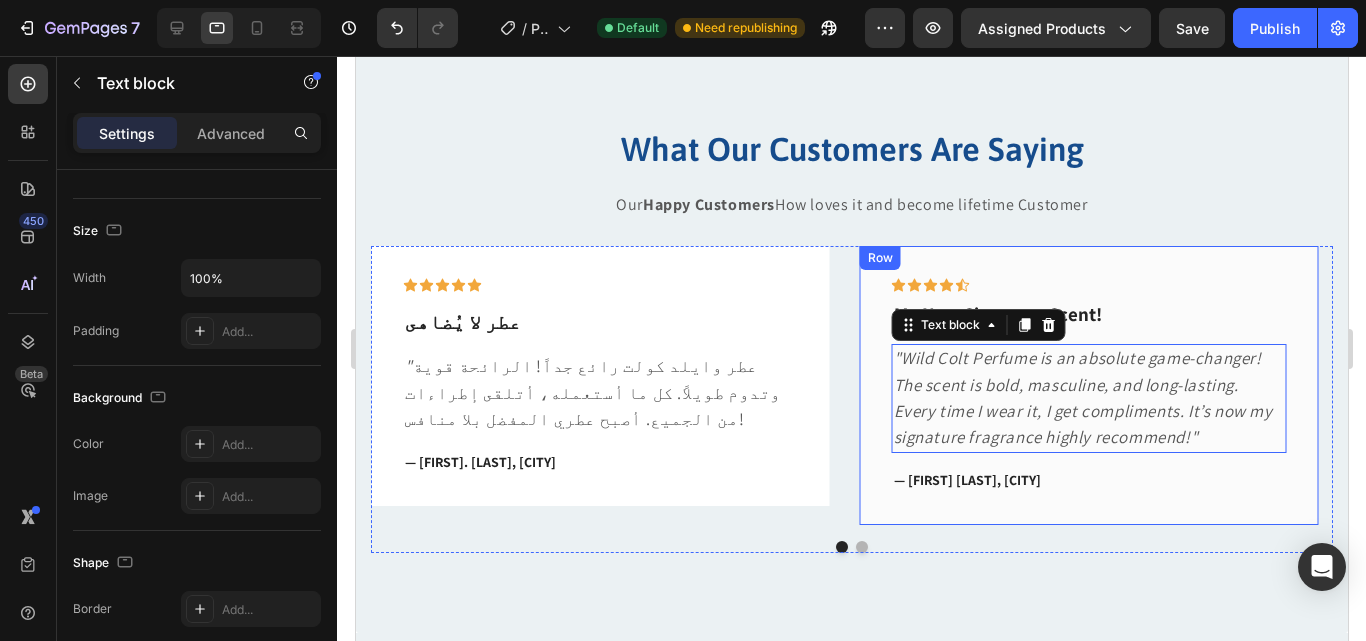 click on "Icon
Icon
Icon
Icon
Icon Row My New Signature Scent! Text block "Wild Colt Perfume is an absolute game-changer! The scent is bold, masculine, and long-lasting. Every time I wear it, I get compliments. It’s now my signature fragrance highly recommend!" Text block   0 — Ahmed R, Riyadh Text block Row" at bounding box center (1088, 385) 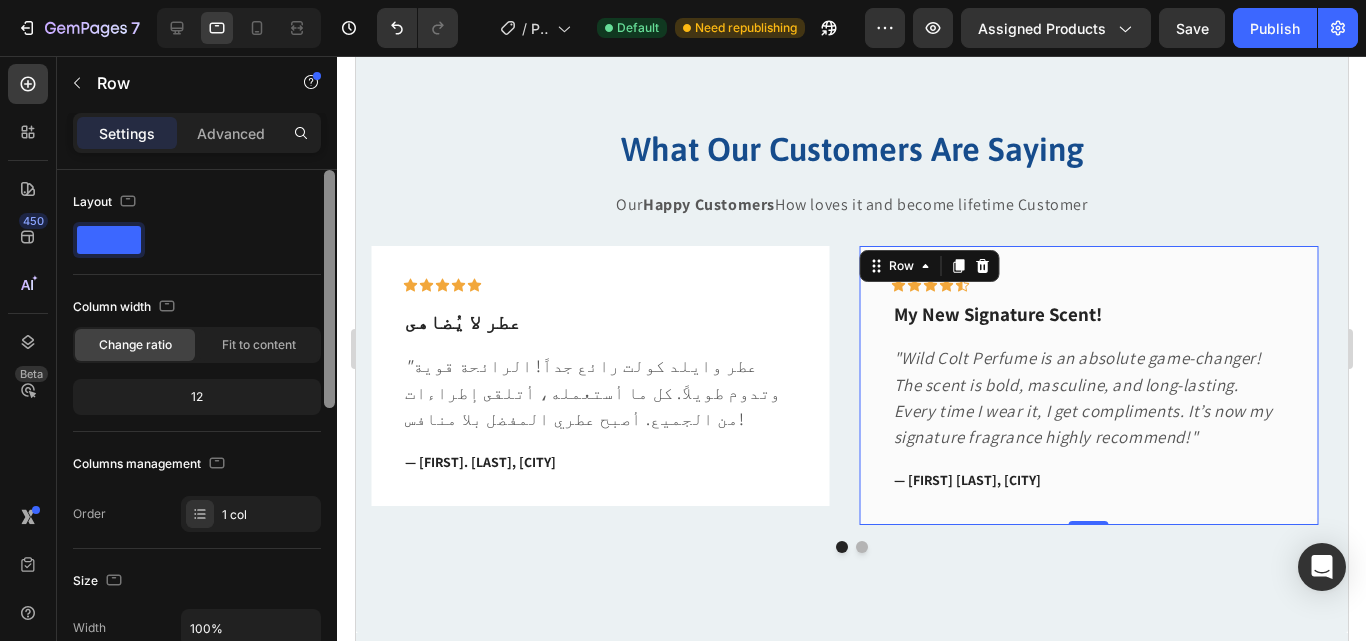 scroll, scrollTop: 516, scrollLeft: 0, axis: vertical 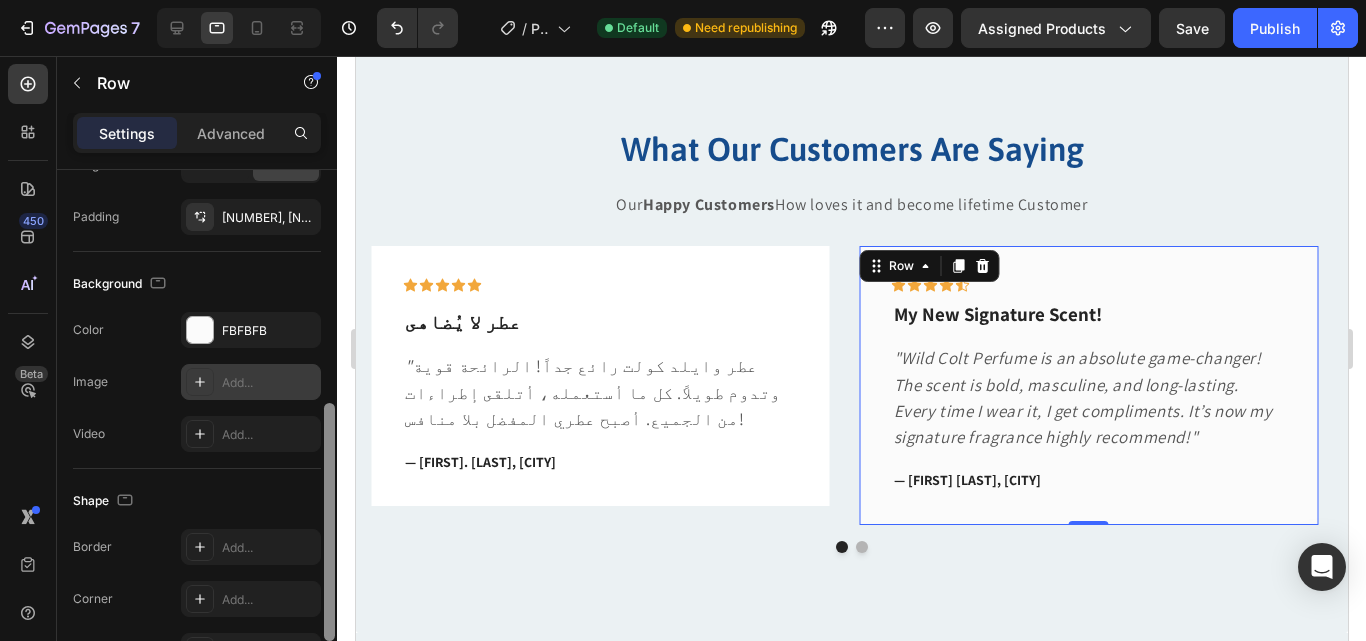 drag, startPoint x: 329, startPoint y: 320, endPoint x: 274, endPoint y: 554, distance: 240.37679 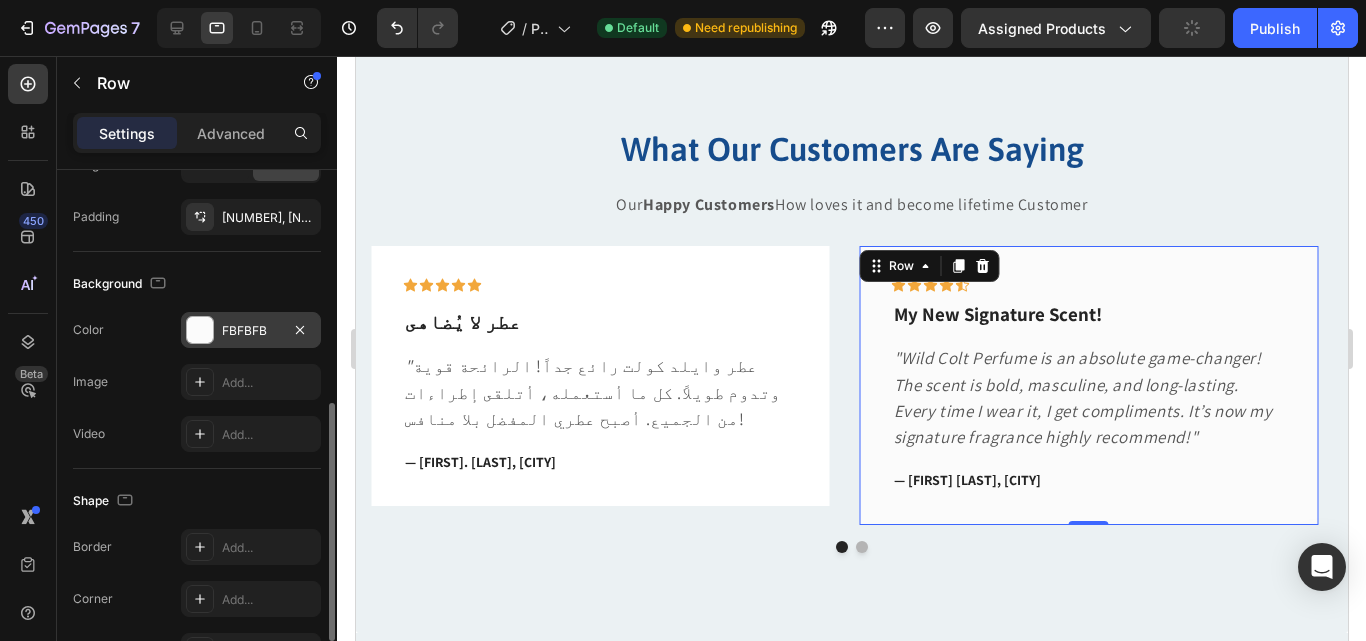 click at bounding box center (200, 330) 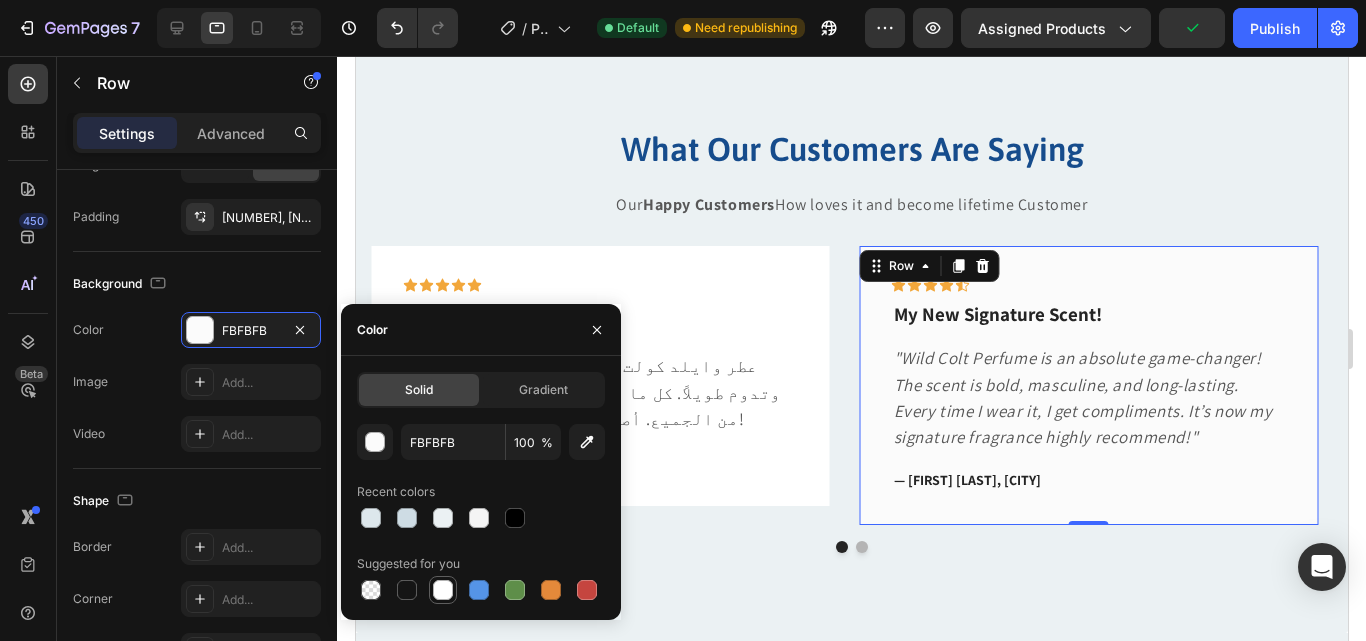 click at bounding box center [443, 590] 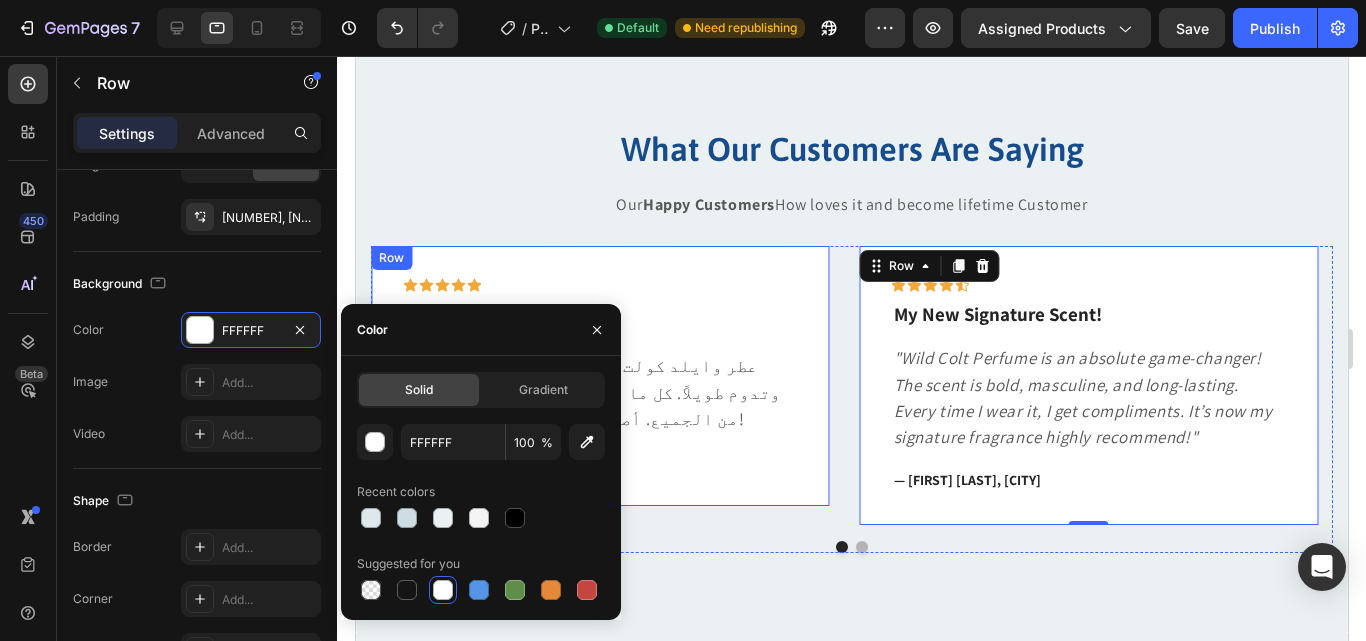 click on "Icon
Icon
Icon
Icon
Icon Row عطر لا يُضاهى Text block " عطر وايلد كولت رائع جداً! الرائحة قوية وتدوم طويلاً. كل ما أستعمله، أتلقى إطراءات من الجميع. أصبح عطري المفضل بلا منافس! Text block — خالد. أ، الرياض Text block Row" at bounding box center [599, 376] 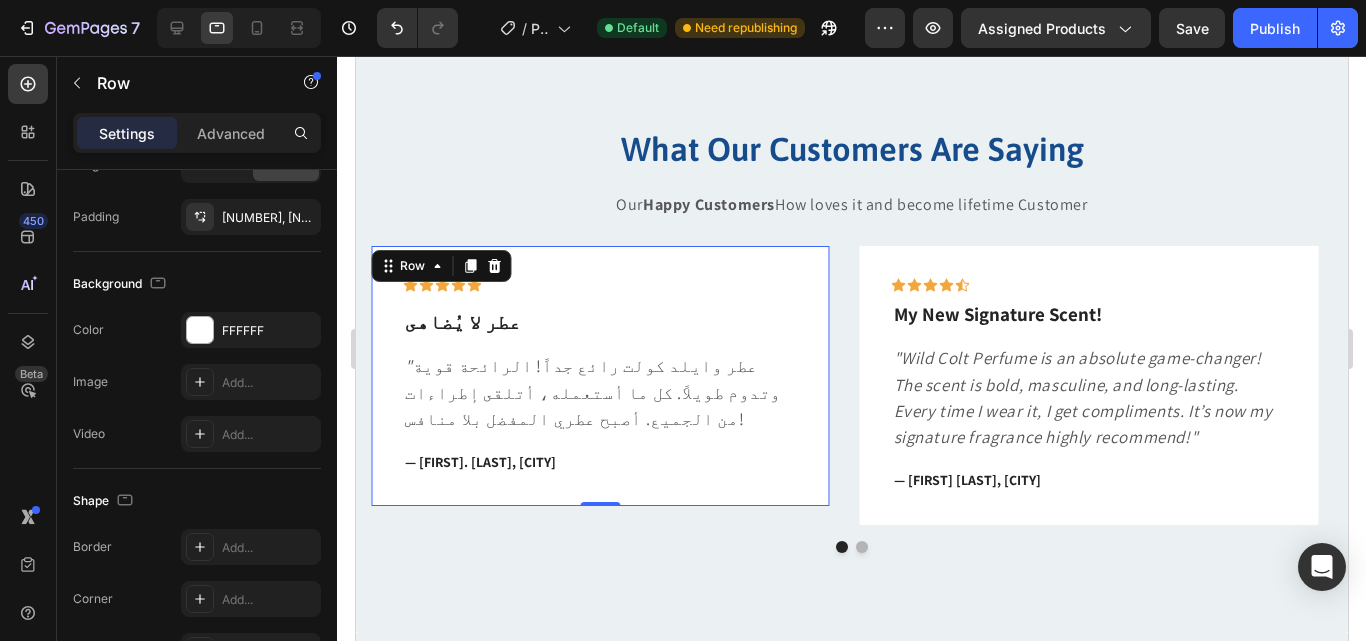 click at bounding box center (861, 547) 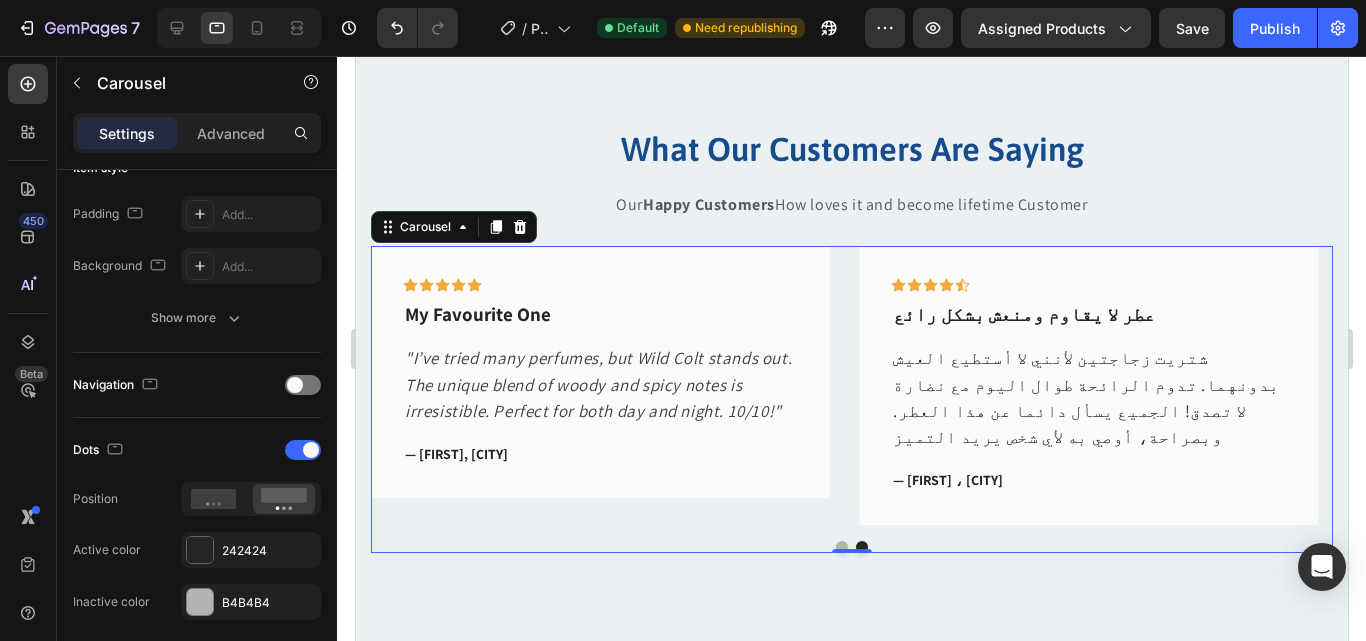 scroll, scrollTop: 0, scrollLeft: 0, axis: both 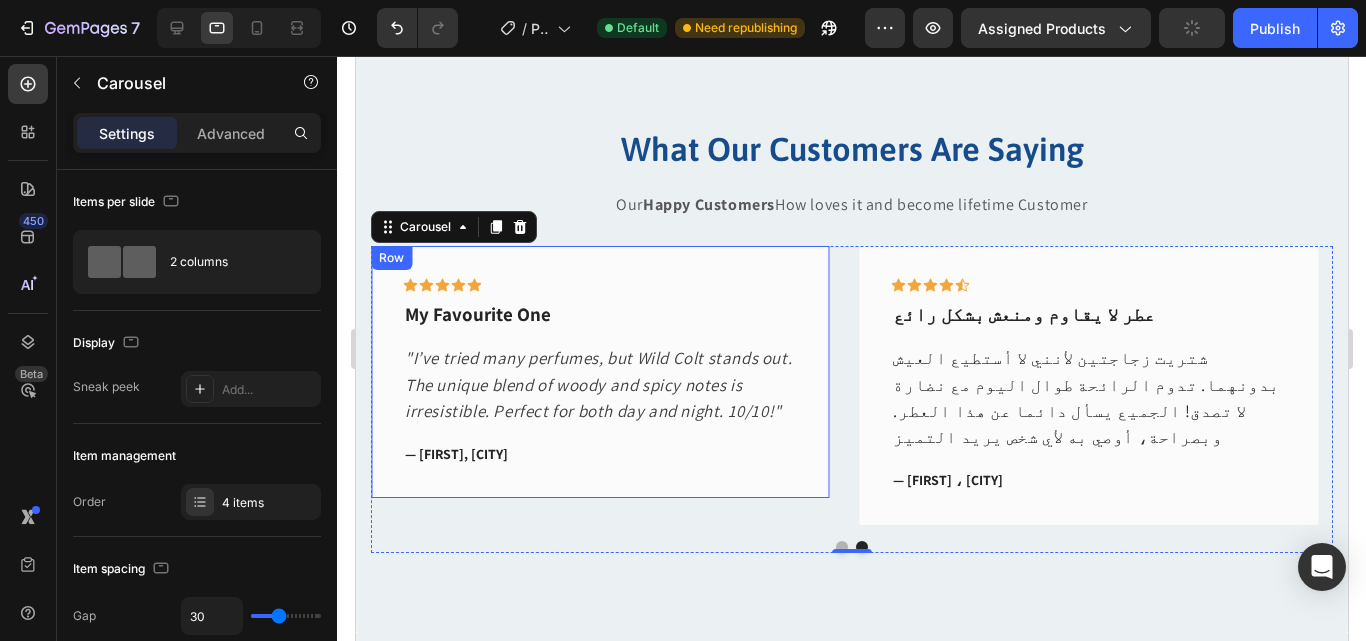 click on "Icon
Icon
Icon
Icon
Icon Row My Favourite One Text block "I’ve tried many perfumes, but Wild Colt stands out. The unique blend of woody and spicy notes is irresistible. Perfect for both day and night. 10/10!" Text block — Fatima, Jeddah Text block Row" at bounding box center [599, 372] 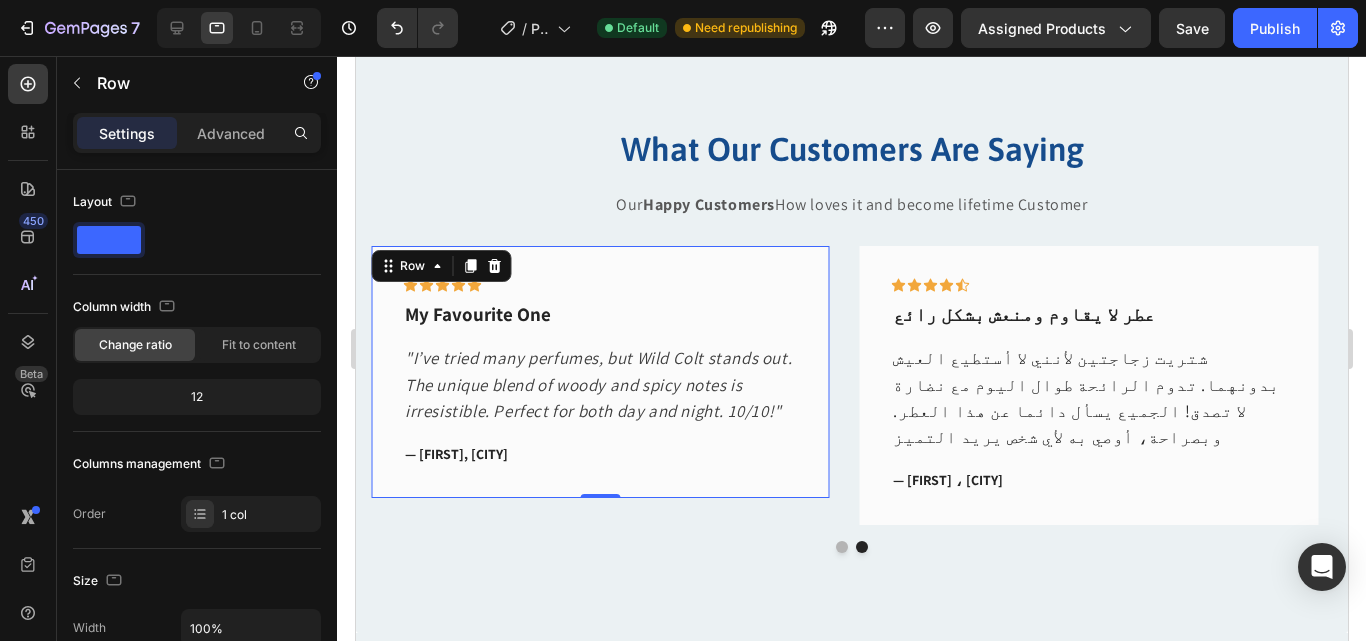 scroll, scrollTop: 349, scrollLeft: 0, axis: vertical 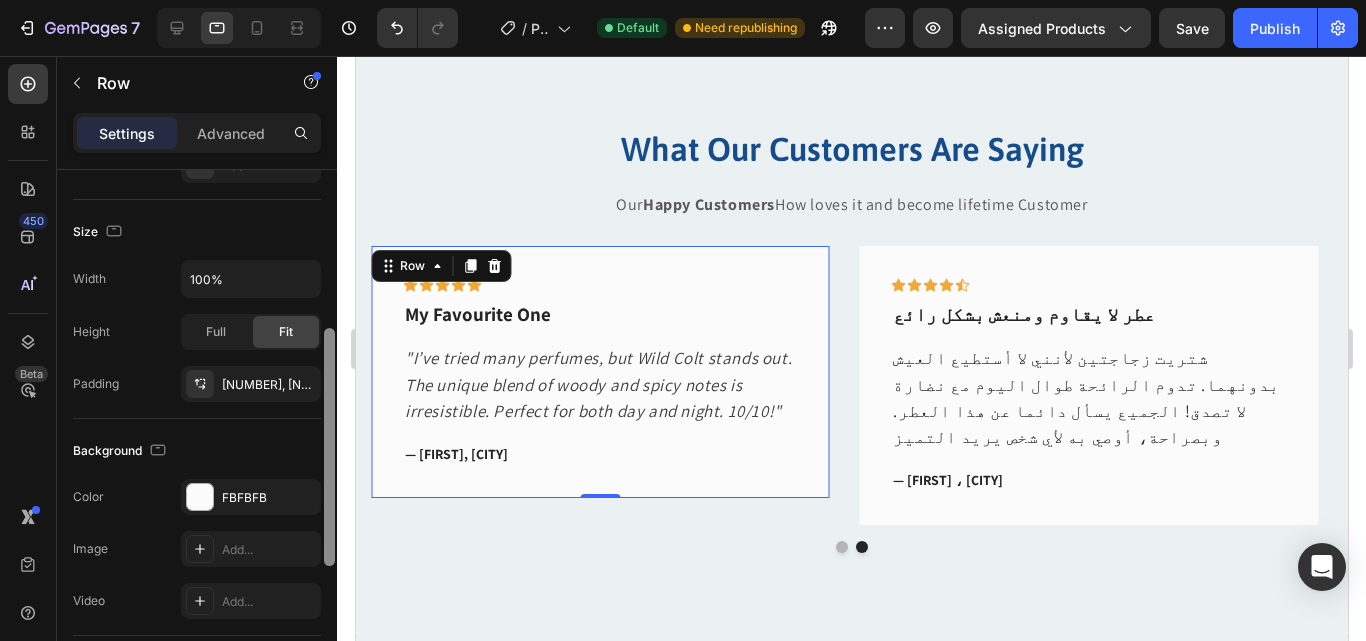 drag, startPoint x: 329, startPoint y: 325, endPoint x: 340, endPoint y: 483, distance: 158.38245 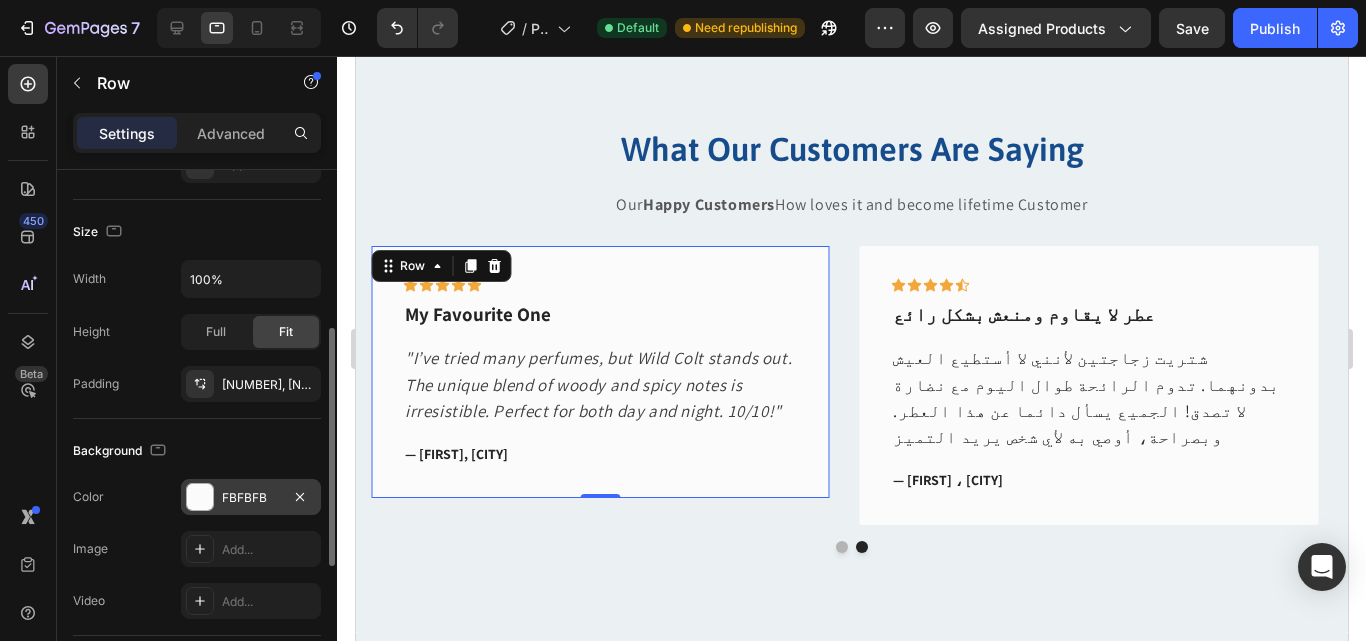 click on "FBFBFB" at bounding box center (251, 498) 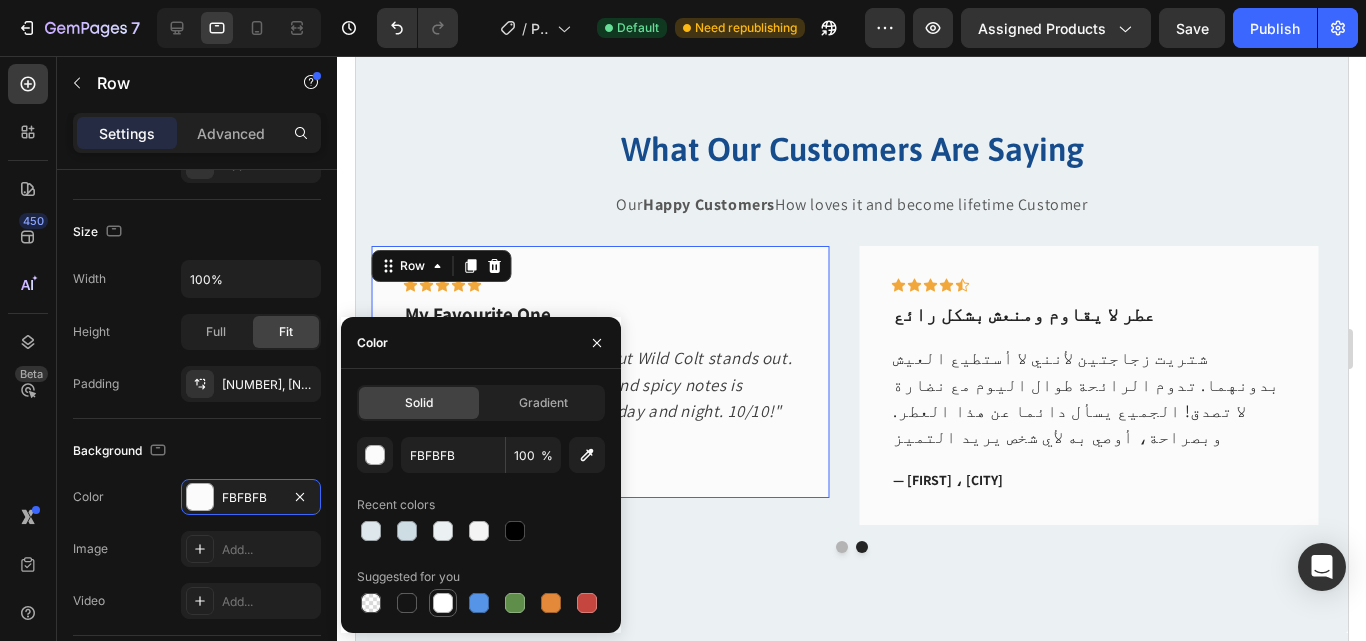 click at bounding box center (443, 603) 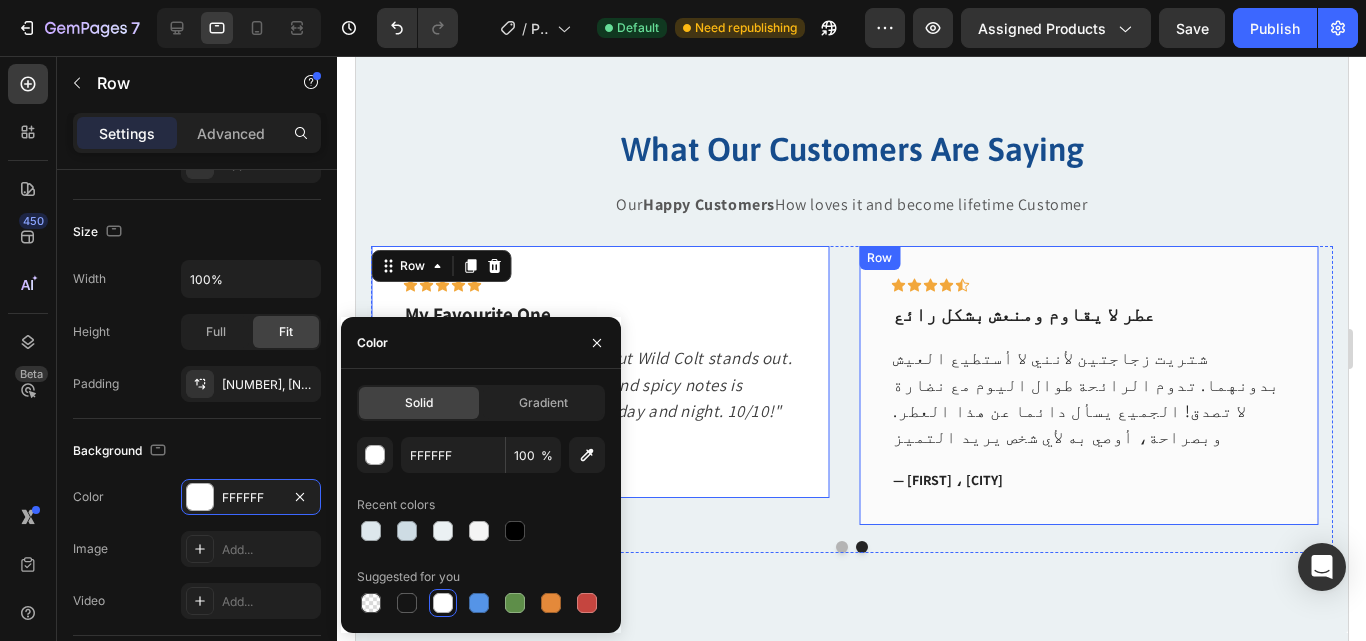click on "Icon
Icon
Icon
Icon
Icon Row عطر لا يقاوم ومنعش بشكل رائع Text block شتريت زجاجتين لأنني لا أستطيع العيش بدونهما. تدوم الرائحة طوال اليوم مع نضارة لا تصدق! الجميع يسأل دائما عن هذا العطر. وبصراحة، أوصي به لأي شخص يريد التميز Text block — محمد ، الرياض Text block Row" at bounding box center (1087, 385) 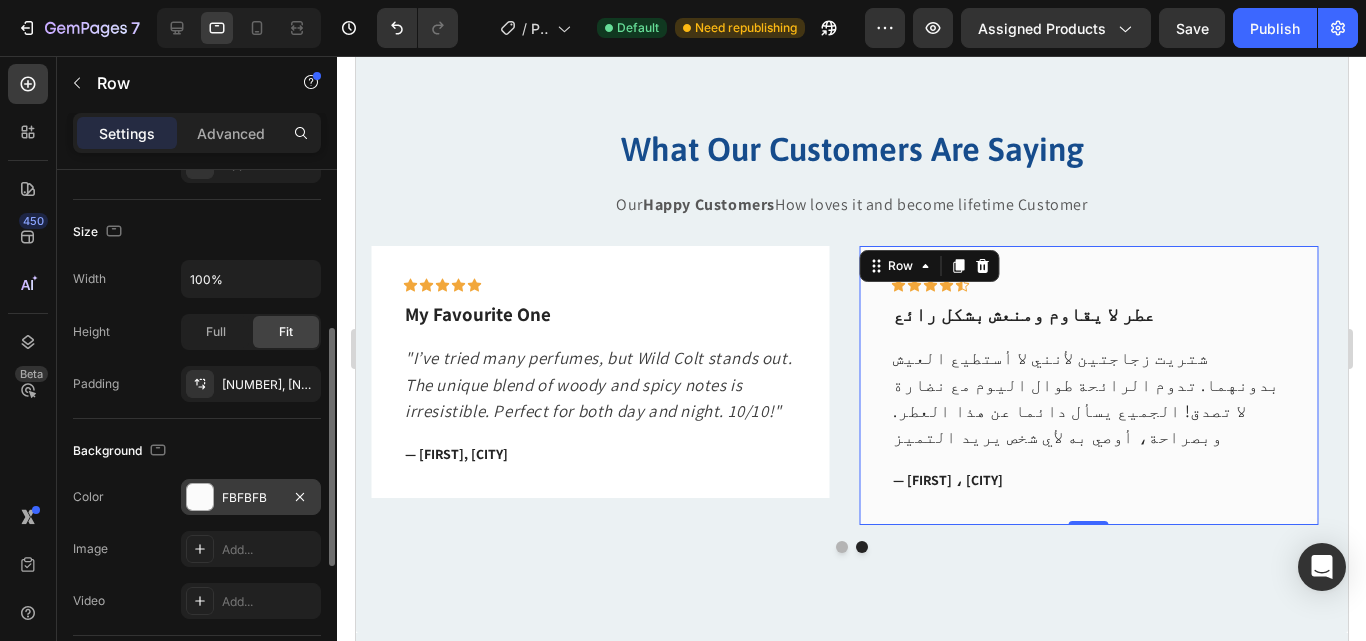 click on "FBFBFB" at bounding box center (251, 498) 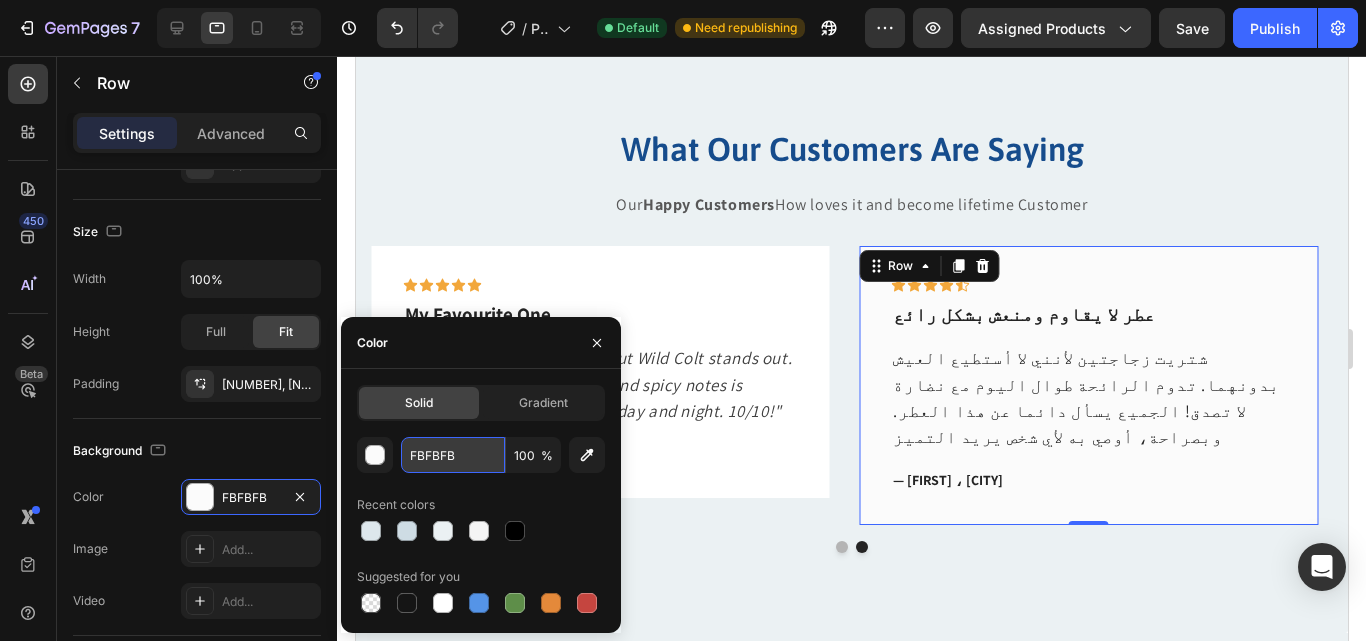 click on "FBFBFB" at bounding box center (453, 455) 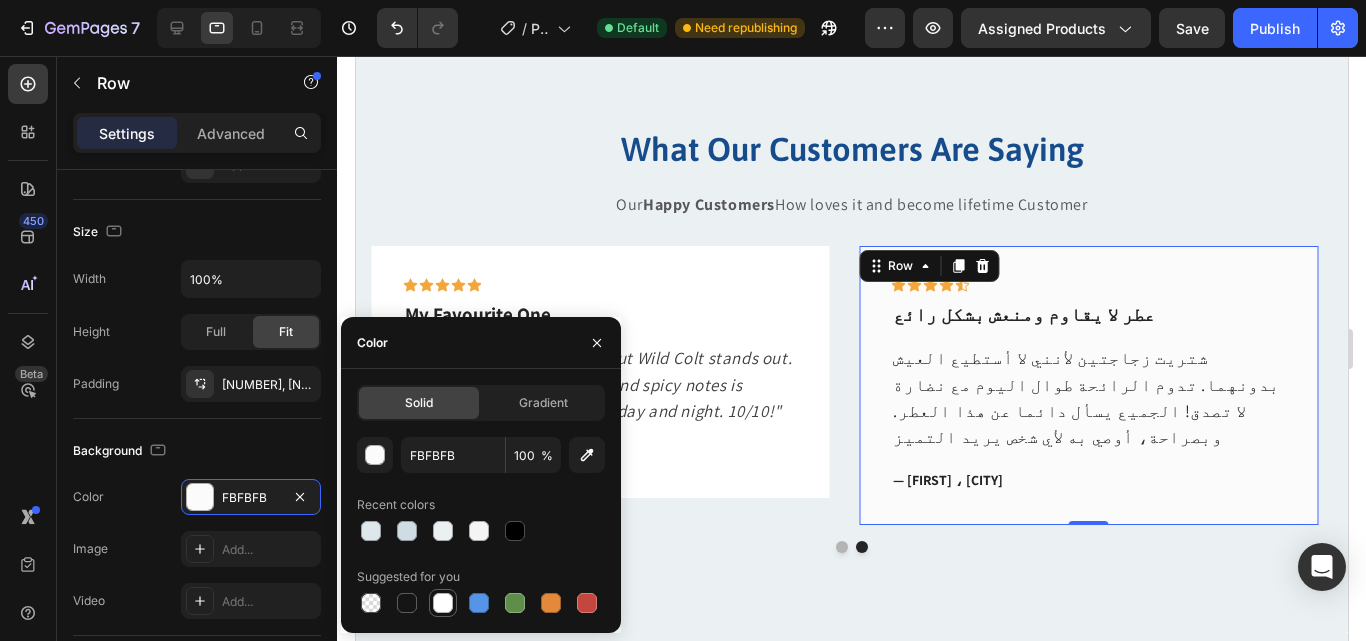 click at bounding box center [443, 603] 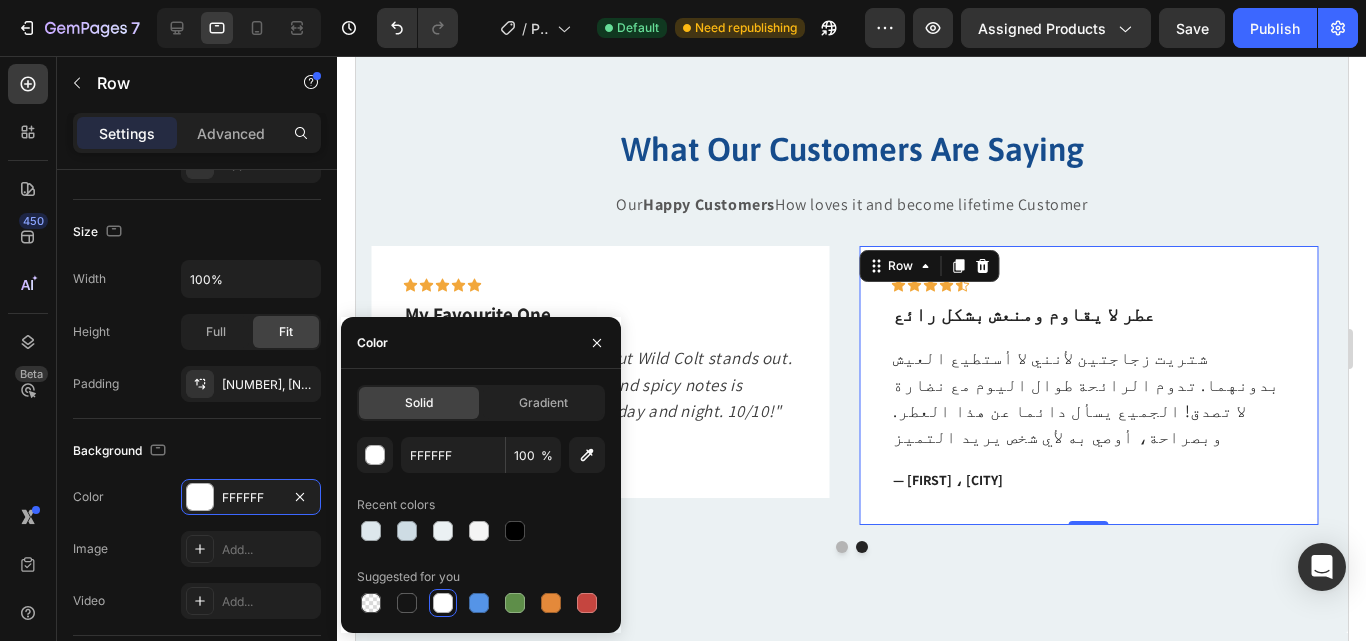 click at bounding box center (443, 603) 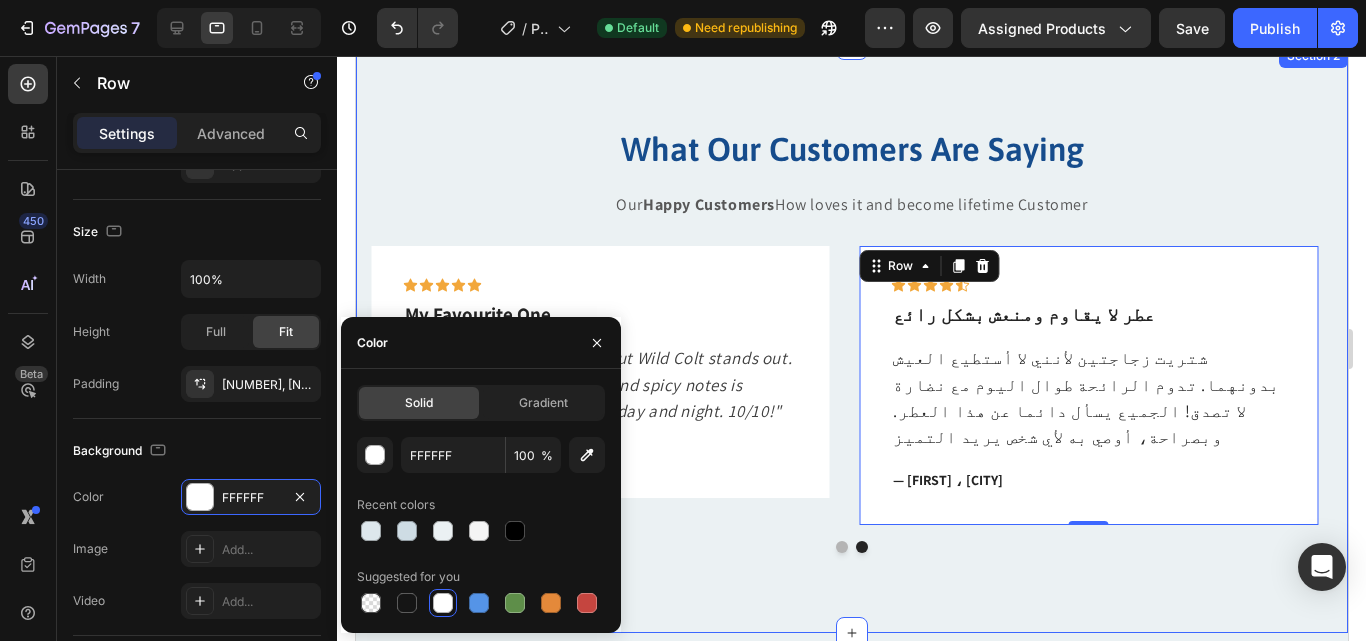 click on "What Our Customers Are Saying Heading Our Happy Customers How loves it and become lifetime Customer Text block Icon Icon Icon Icon Icon Row My New Signature Scent! Text block "Wild Colt Perfume is an absolute game-changer! The scent is bold, masculine, and long-lasting. Every time I wear it, I get compliments. It’s now my signature fragrance highly recommend!" Text block — [FIRST] [LAST], [CITY] Text block Row Icon Icon Icon Icon Icon Row عطر لا يُضاهى Text block " عطر وايلد كولت رائع جداً! الرائحة قوية وتدوم طويلاً. كل ما أستعمله، أتلقى إطراءات من الجميع. أصبح عطري المفضل بلا منافس! Text block — [FIRST].[LAST], [CITY] Text block Row Icon Icon Icon Icon Icon Row" at bounding box center (851, 338) 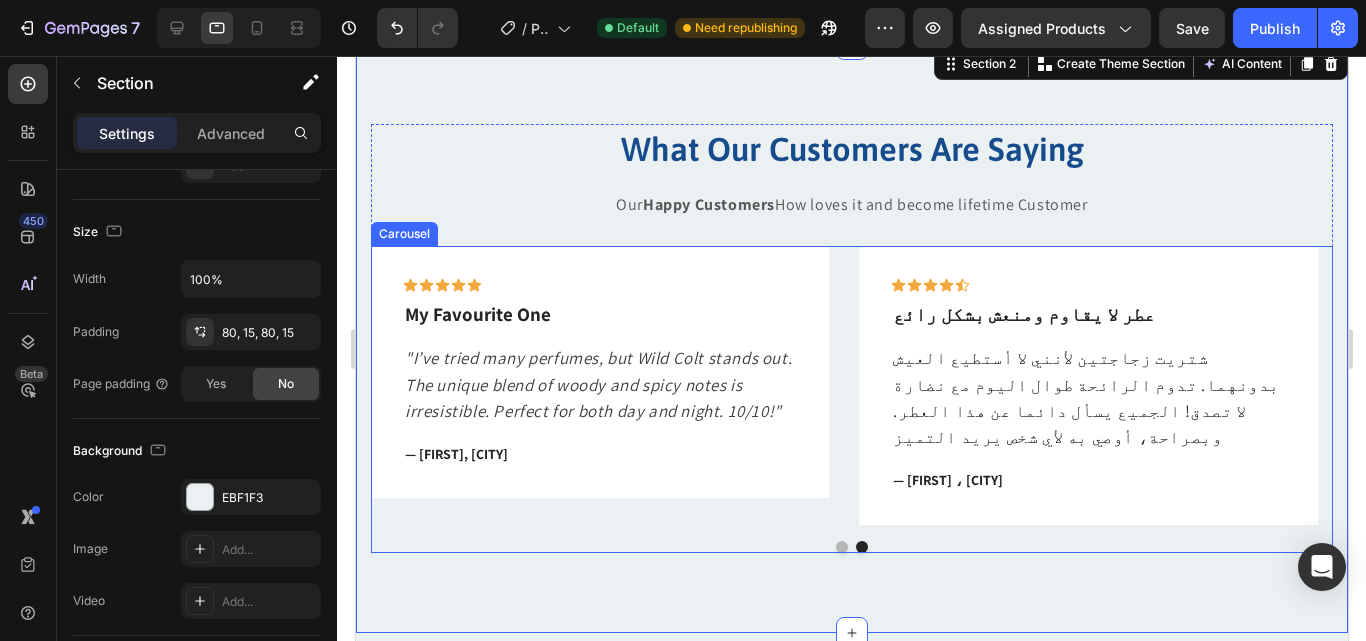 scroll, scrollTop: 0, scrollLeft: 0, axis: both 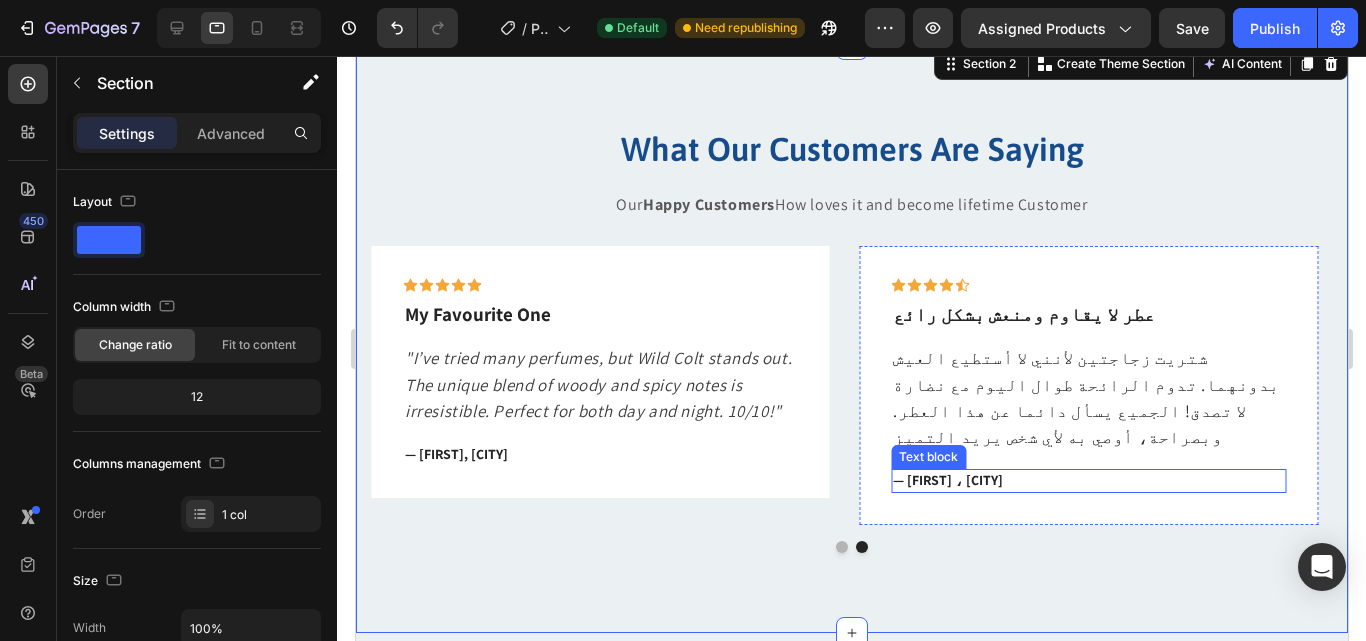 click on "— [FIRST] [LAST], [CITY]" at bounding box center (1087, 481) 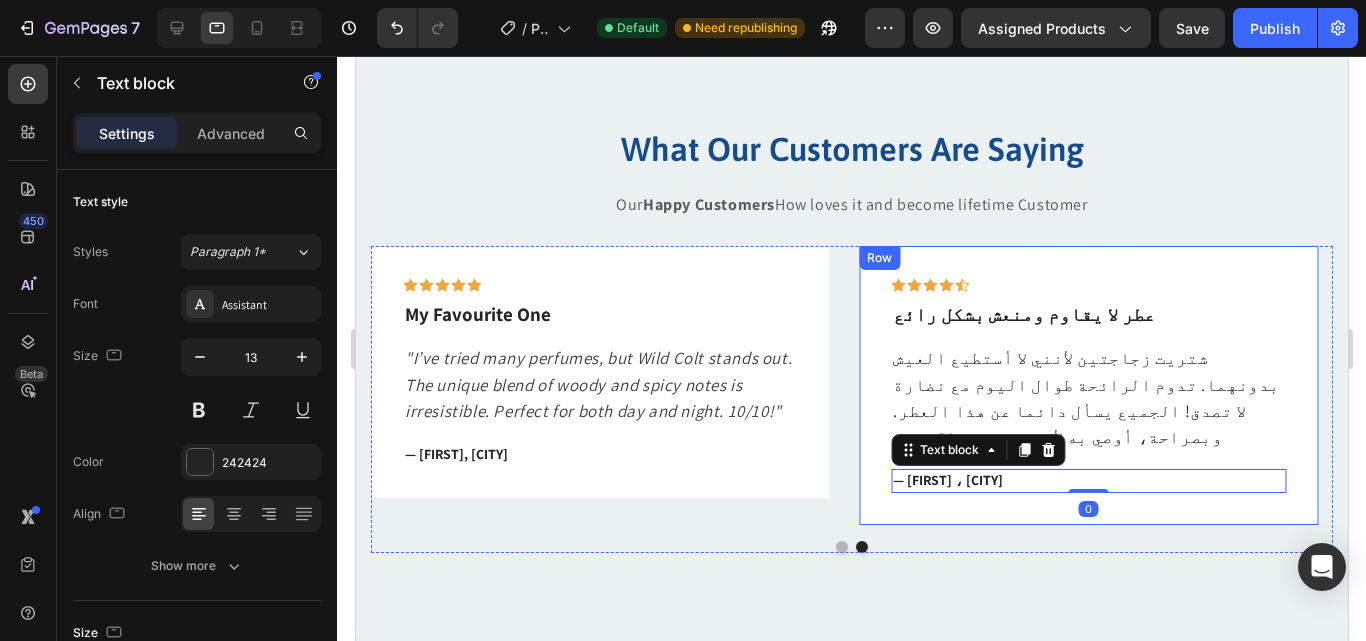 click on "Icon
Icon
Icon
Icon
Icon Row عطر لا يقاوم ومنعش بشكل رائع Text block شتريت زجاجتين لأنني لا أستطيع العيش بدونهما. تدوم الرائحة طوال اليوم مع نضارة لا تصدق! الجميع يسأل دائما عن هذا العطر. وبصراحة، أوصي به لأي شخص يريد التميز Text block — محمد ، الرياض Text block   0 Row" at bounding box center [1087, 385] 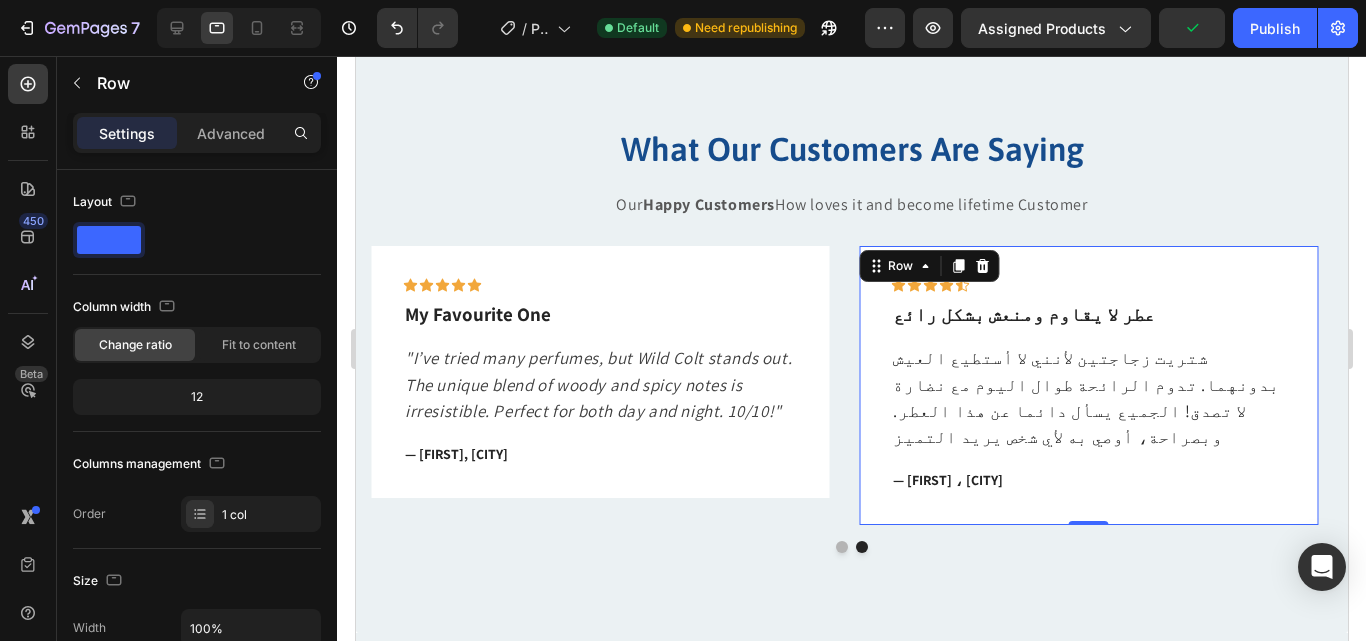scroll, scrollTop: 543, scrollLeft: 0, axis: vertical 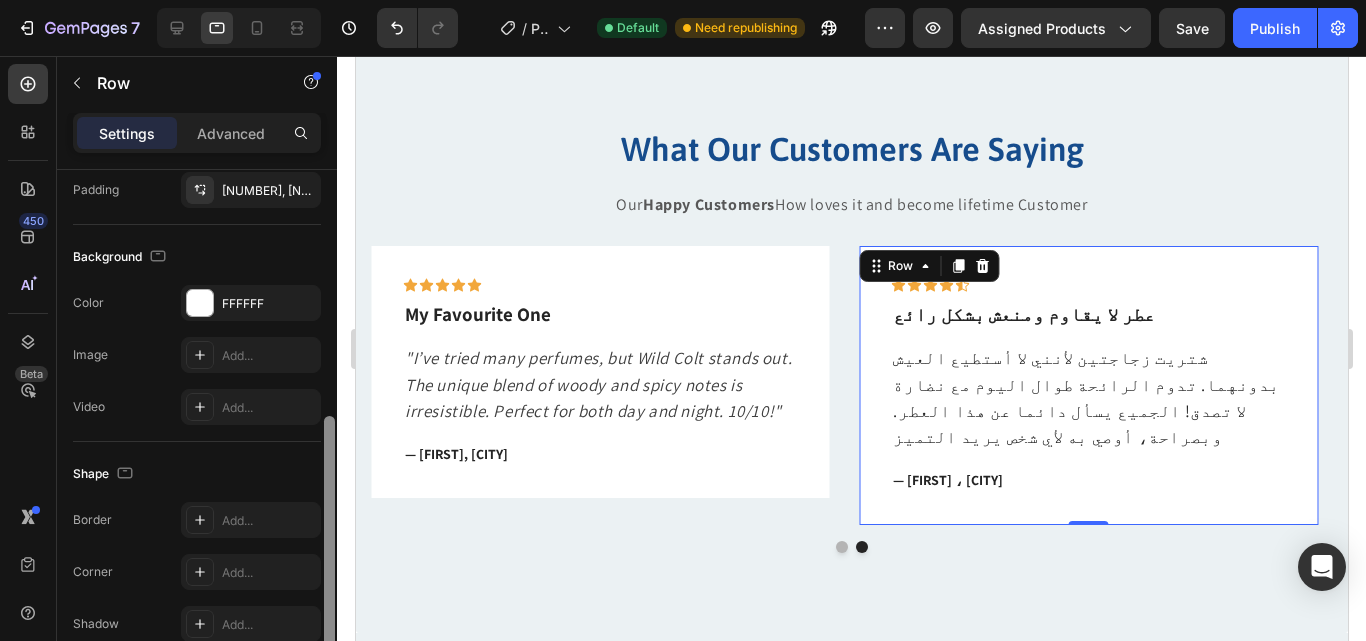 drag, startPoint x: 334, startPoint y: 265, endPoint x: 331, endPoint y: 511, distance: 246.0183 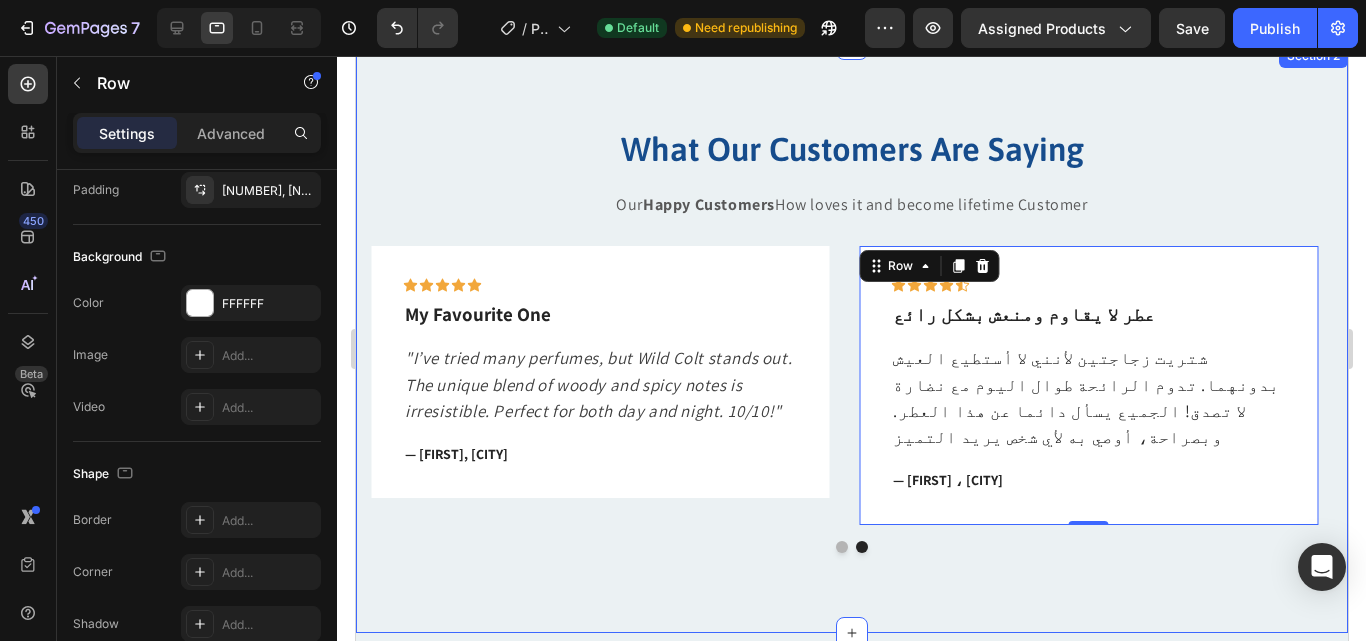 click on "What Our Customers Are Saying Heading Our Happy Customers How loves it and become lifetime Customer Text block Icon Icon Icon Icon Icon Row My New Signature Scent! Text block "Wild Colt Perfume is an absolute game-changer! The scent is bold, masculine, and long-lasting. Every time I wear it, I get compliments. It’s now my signature fragrance highly recommend!" Text block — [FIRST] [LAST], [CITY] Text block Row Icon Icon Icon Icon Icon Row عطر لا يُضاهى Text block " عطر وايلد كولت رائع جداً! الرائحة قوية وتدوم طويلاً. كل ما أستعمله، أتلقى إطراءات من الجميع. أصبح عطري المفضل بلا منافس! Text block — [FIRST].[LAST], [CITY] Text block Row Icon Icon Icon Icon Icon Row" at bounding box center [851, 338] 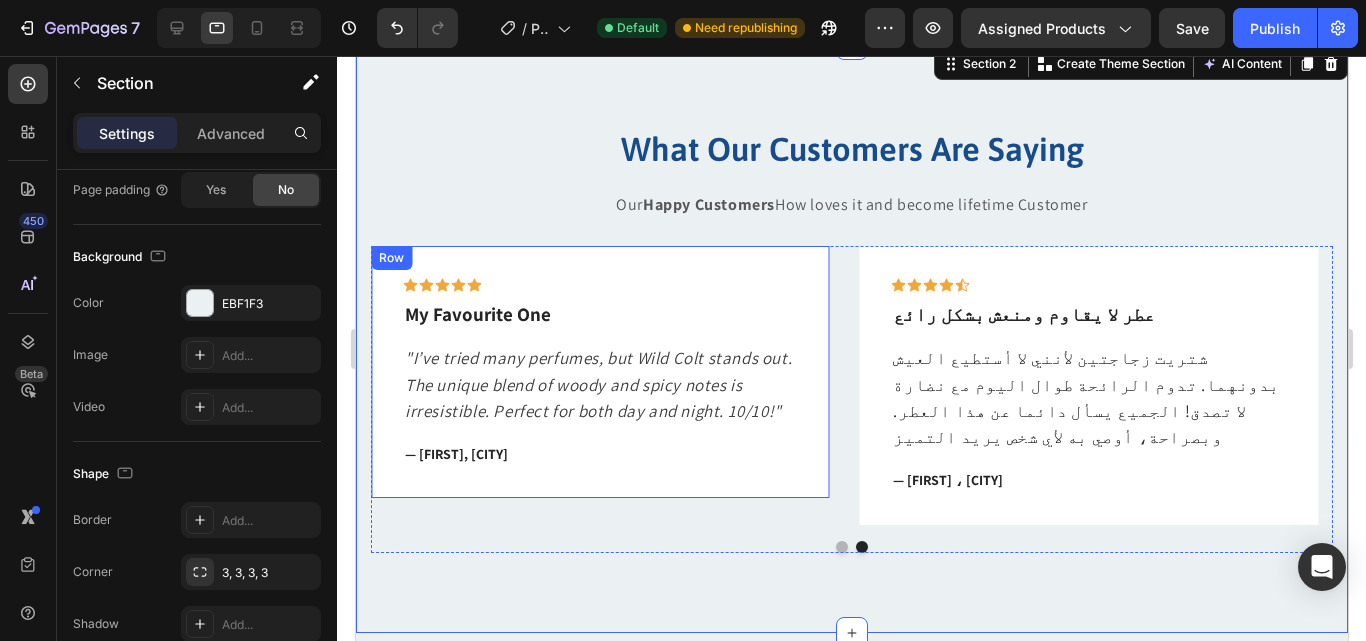 scroll, scrollTop: 0, scrollLeft: 0, axis: both 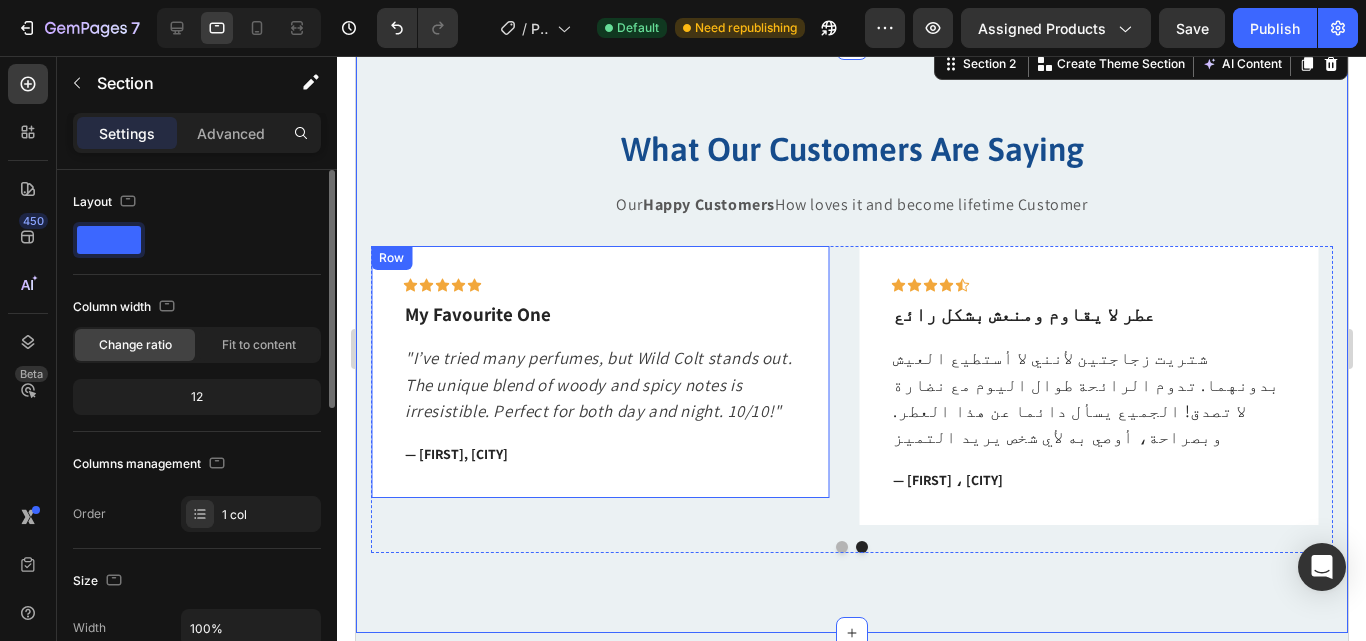 click on "Icon
Icon
Icon
Icon
Icon Row My Favourite One Text block "I’ve tried many perfumes, but Wild Colt stands out. The unique blend of woody and spicy notes is irresistible. Perfect for both day and night. 10/10!" Text block — Fatima, Jeddah Text block Row" at bounding box center (599, 372) 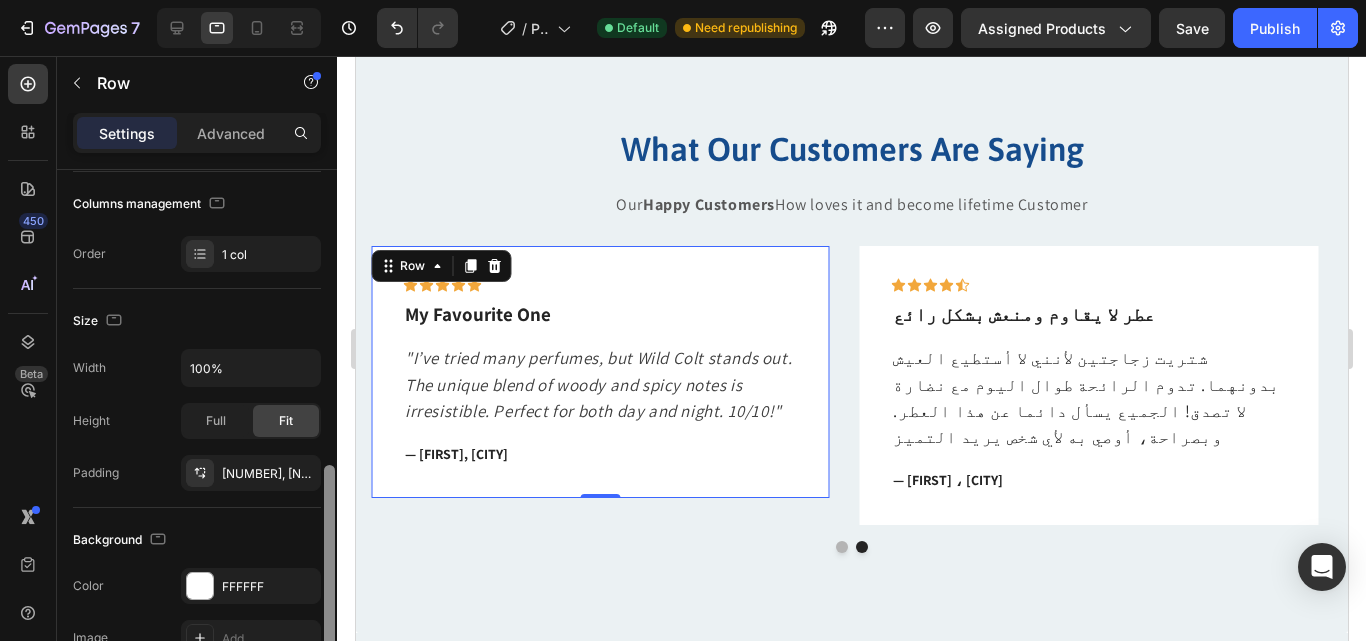scroll, scrollTop: 391, scrollLeft: 0, axis: vertical 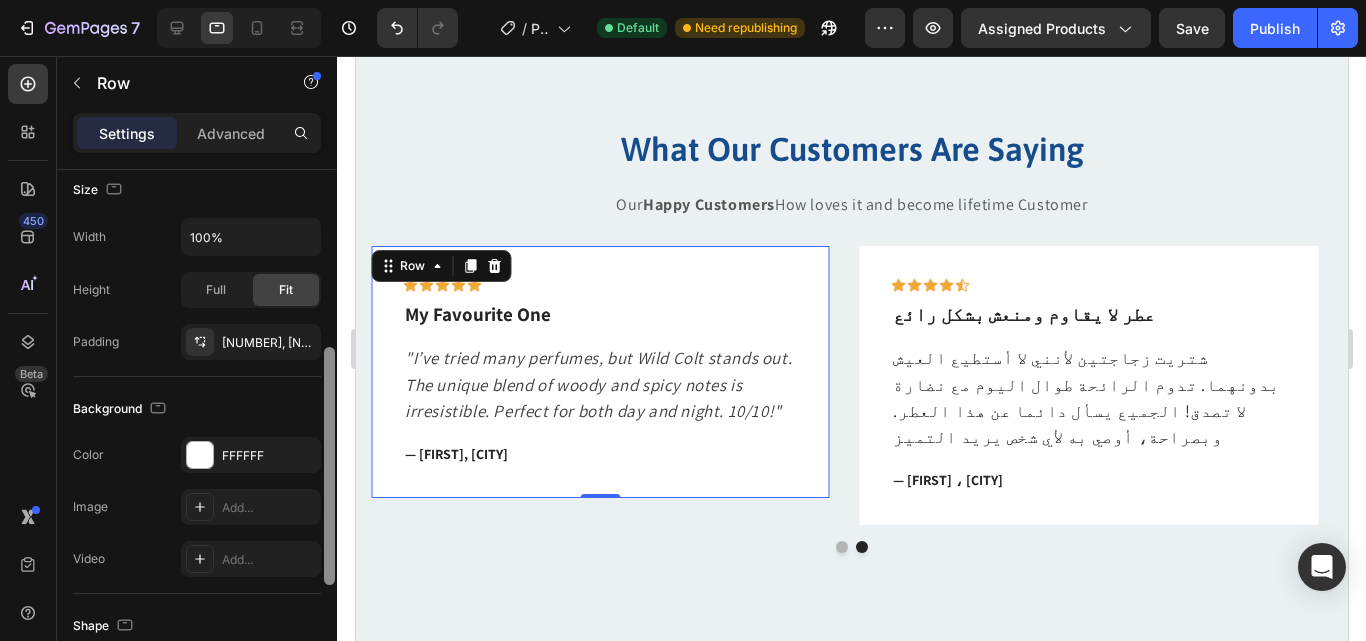 drag, startPoint x: 327, startPoint y: 317, endPoint x: 318, endPoint y: 494, distance: 177.22867 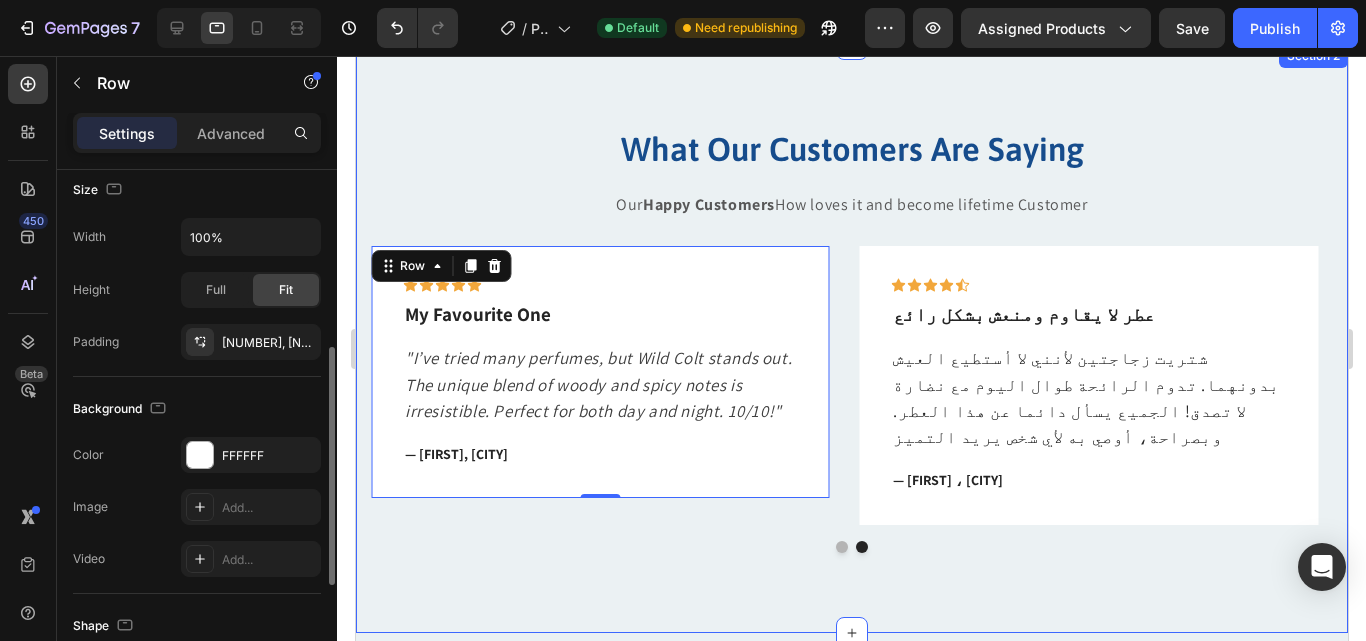 click on "What Our Customers Are Saying Heading Our Happy Customers How loves it and become lifetime Customer Text block Icon Icon Icon Icon Icon Row My New Signature Scent! Text block "Wild Colt Perfume is an absolute game-changer! The scent is bold, masculine, and long-lasting. Every time I wear it, I get compliments. It’s now my signature fragrance highly recommend!" Text block — [FIRST] [LAST], [CITY] Text block Row Icon Icon Icon Icon Icon Row عطر لا يُضاهى Text block " عطر وايلد كولت رائع جداً! الرائحة قوية وتدوم طويلاً. كل ما أستعمله، أتلقى إطراءات من الجميع. أصبح عطري المفضل بلا منافس! Text block — [FIRST].[LAST], [CITY] Text block Row Icon Icon Icon Icon Icon Row" at bounding box center [851, 338] 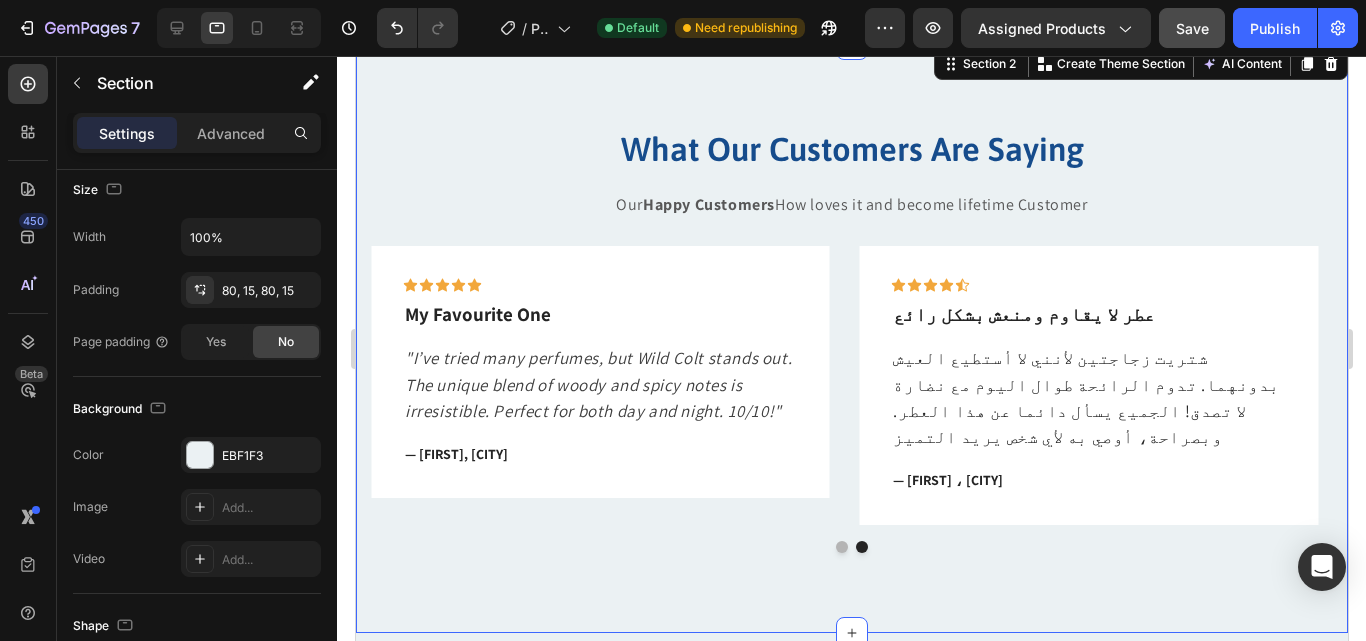 scroll, scrollTop: 0, scrollLeft: 0, axis: both 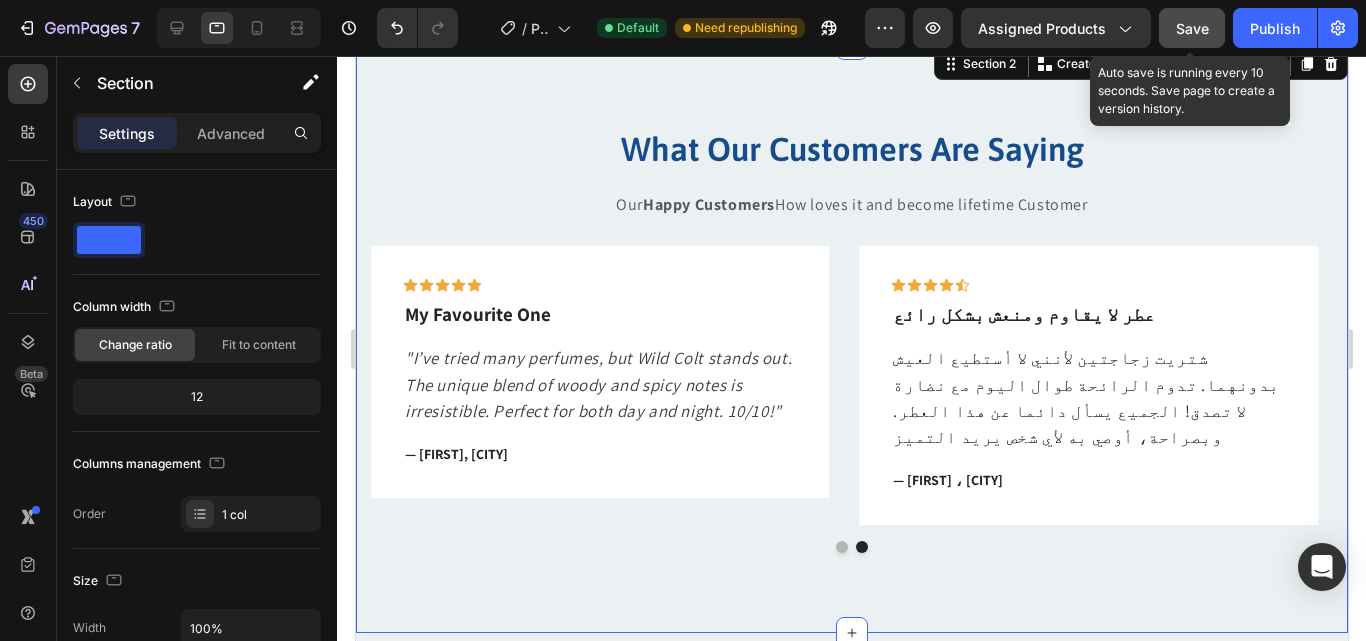 click on "Save" at bounding box center [1192, 28] 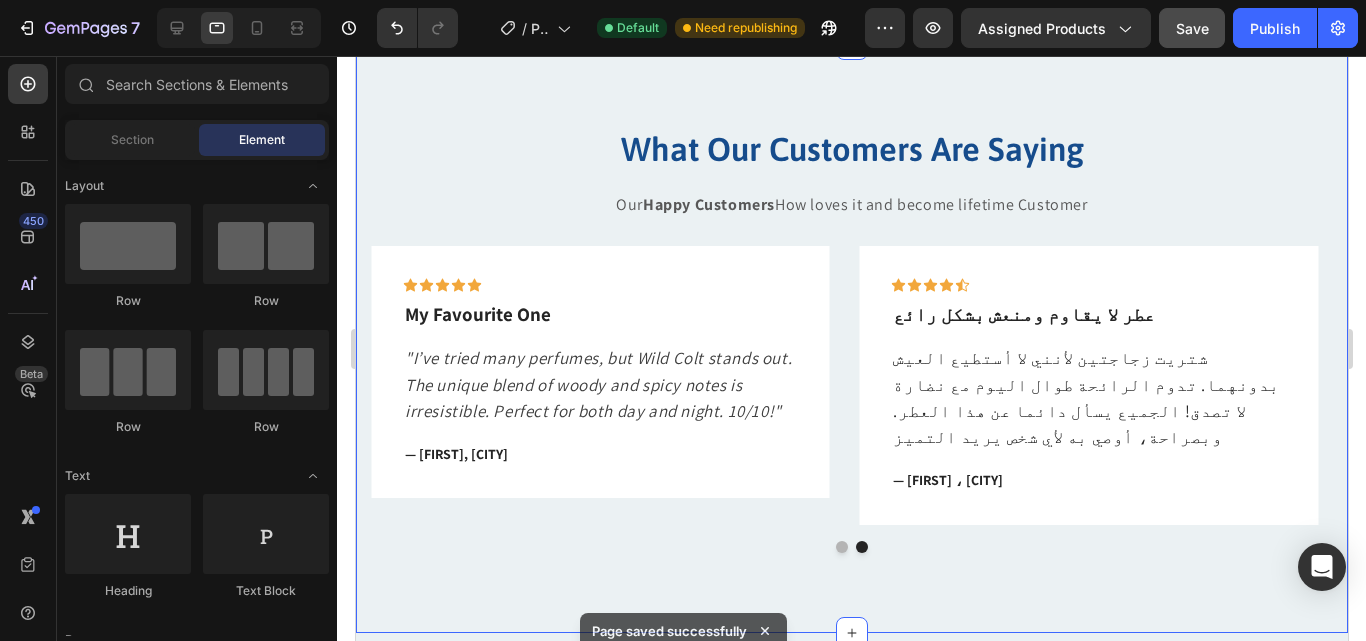 scroll, scrollTop: 752, scrollLeft: 0, axis: vertical 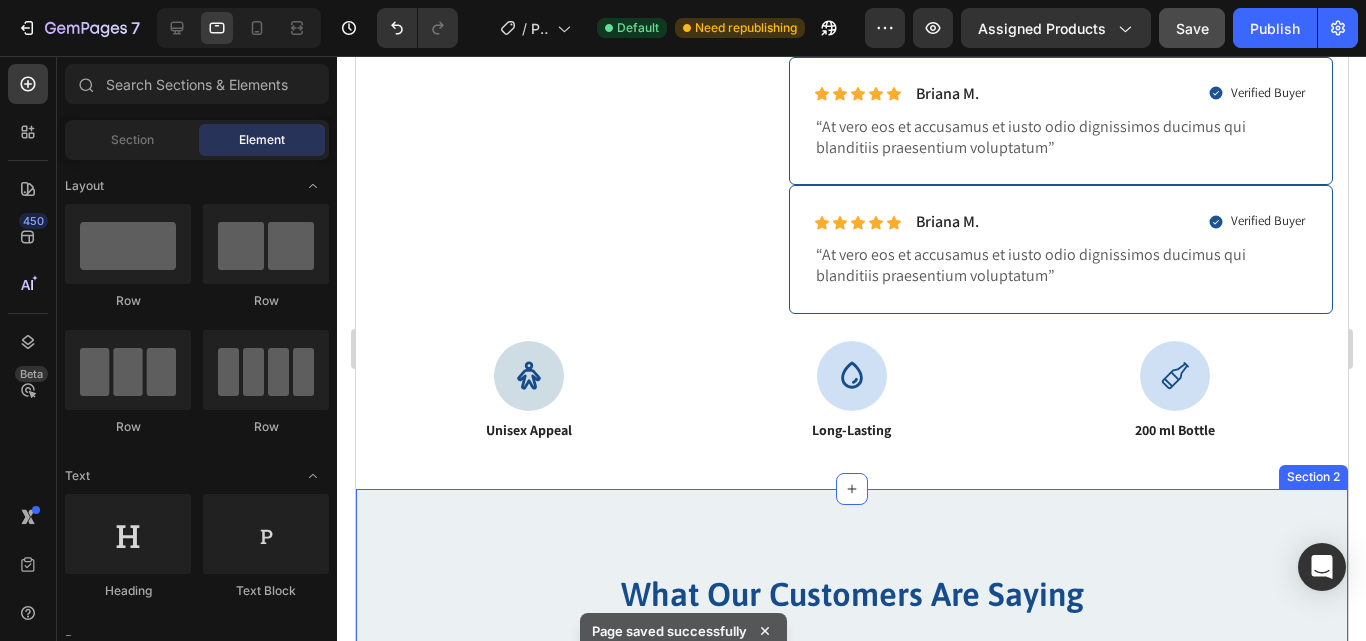 click on "What Our Customers Are Saying Heading Our Happy Customers How loves it and become lifetime Customer Text block Icon Icon Icon Icon Icon Row My New Signature Scent! Text block "Wild Colt Perfume is an absolute game-changer! The scent is bold, masculine, and long-lasting. Every time I wear it, I get compliments. It’s now my signature fragrance highly recommend!" Text block — [FIRST] [LAST], [CITY] Text block Row Icon Icon Icon Icon Icon Row عطر لا يُضاهى Text block " عطر وايلد كولت رائع جداً! الرائحة قوية وتدوم طويلاً. كل ما أستعمله، أتلقى إطراءات من الجميع. أصبح عطري المفضل بلا منافس! Text block — [FIRST].[LAST], [CITY] Text block Row Icon Icon Icon Icon Icon Row" at bounding box center [851, 783] 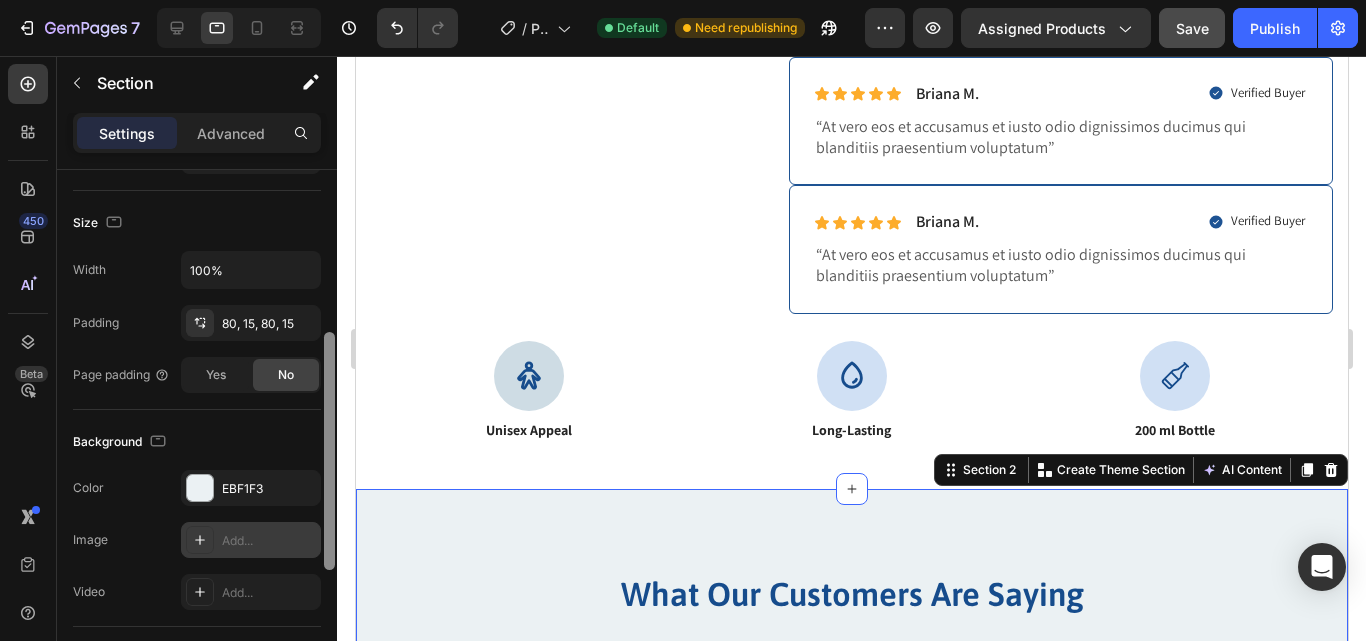 scroll, scrollTop: 371, scrollLeft: 0, axis: vertical 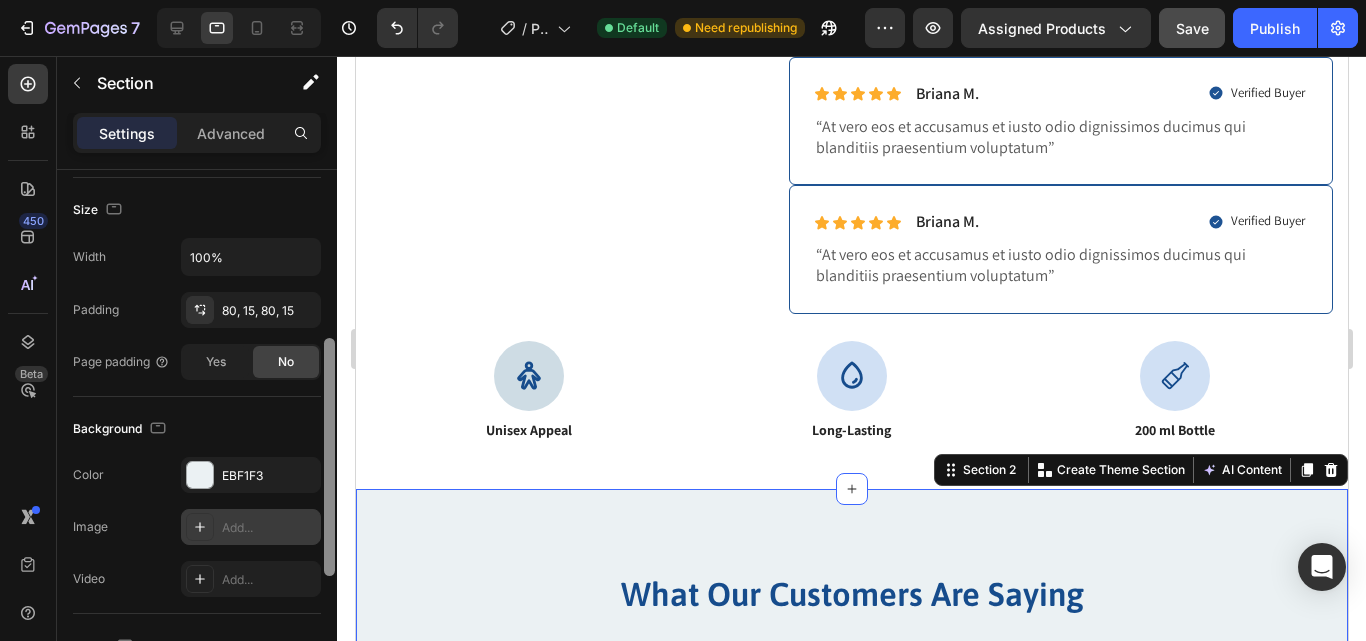 drag, startPoint x: 329, startPoint y: 354, endPoint x: 313, endPoint y: 522, distance: 168.76018 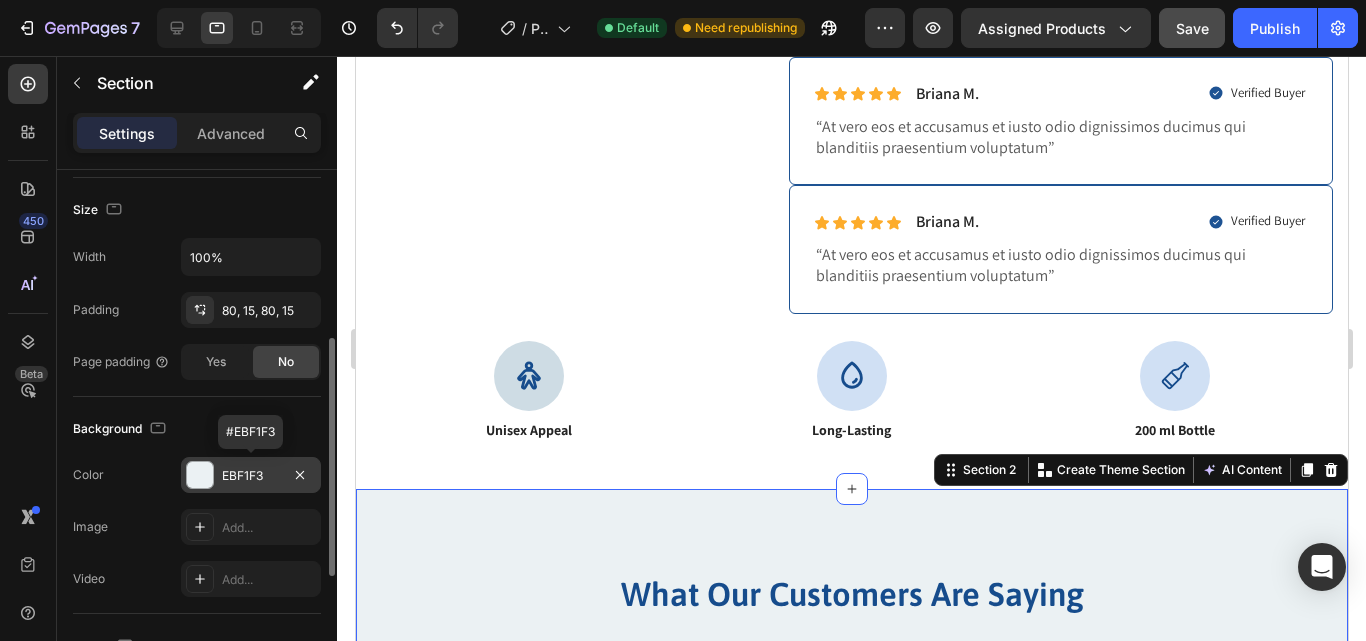 click on "EBF1F3" at bounding box center [251, 476] 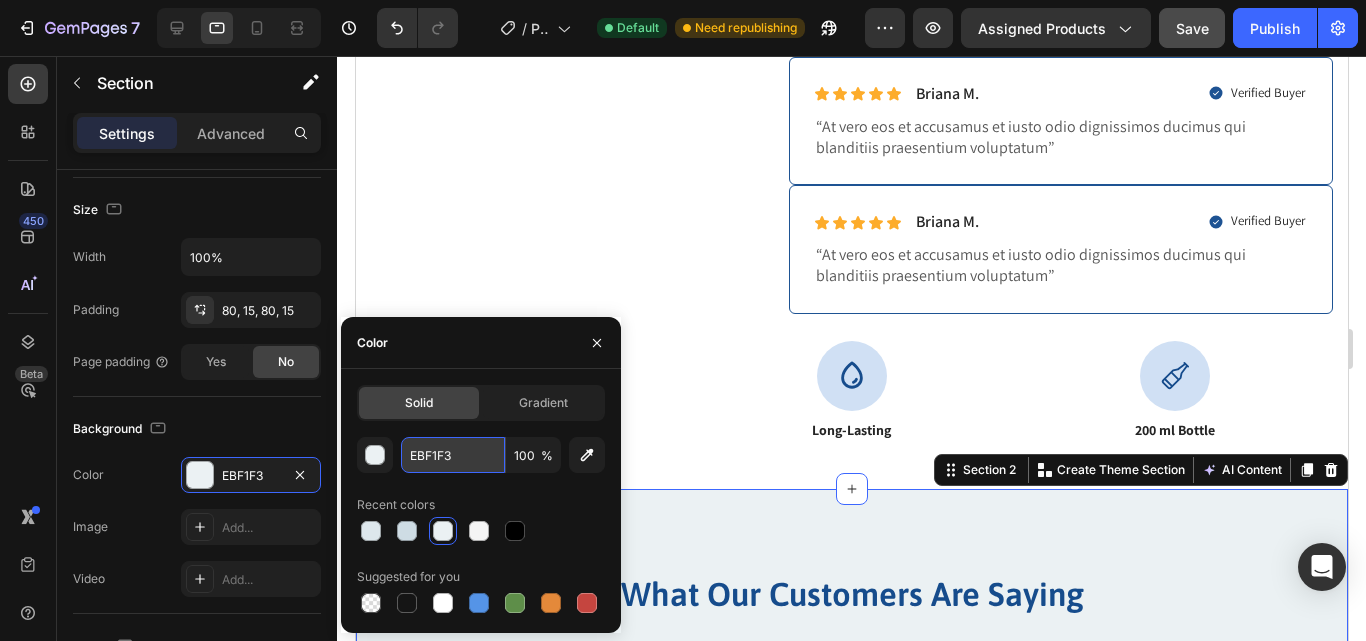 click on "EBF1F3" at bounding box center [453, 455] 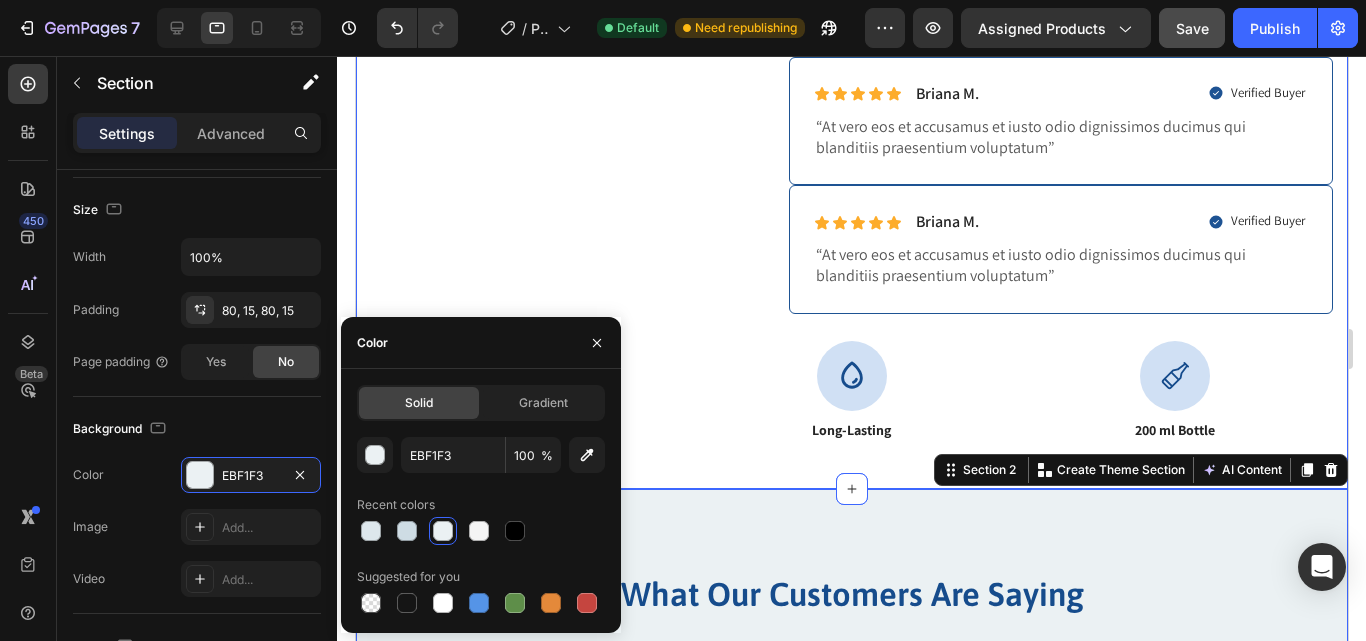 click on "Product Images Icon Icon Icon Icon Icon Icon List 50+ Reviews! Text Block Row Wild Colt Perfume 200ml Product Title 130.00 SR Product Price Product Price
Ships within 4-6 days.  Free shipping & returns Item List Setup options like colors, sizes with product variant.       Add new variant   or   sync data Product Variants & Swatches Quantity Text Block
1
Product Quantity
1
Product Quantity
BUY NOW   Add to Cart Row
100% Money-Back Guarantee Item List
60-Day Easy Returns and Exchanges Item List Row
Description
Shipping & Return Accordion Row Icon Icon Icon Icon Icon Icon List Briana M. Text Block Row Verified Buyer Item List Row “At vero eos et accusamus et iusto odio dignissimos ducimus qui blanditiis praesentium voluptatum” Text Block Row Icon Icon Icon Icon Icon Icon List Briana M. Text Block Row Verified Buyer Row" at bounding box center [851, -83] 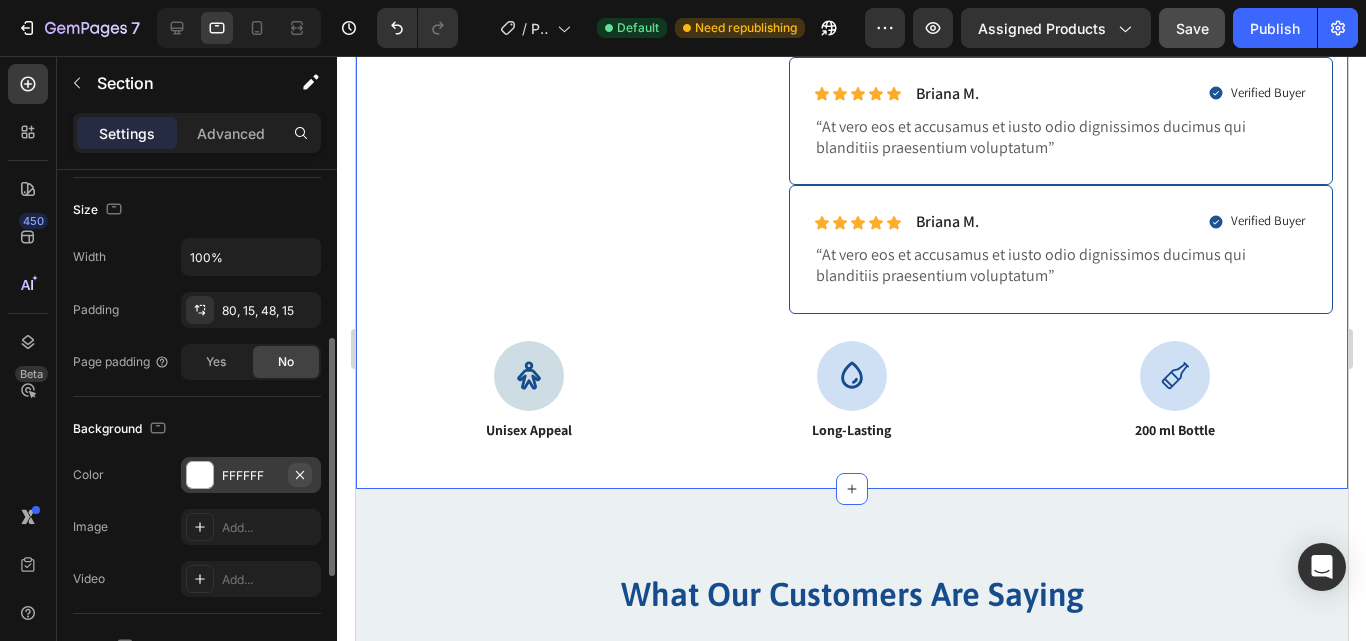 click 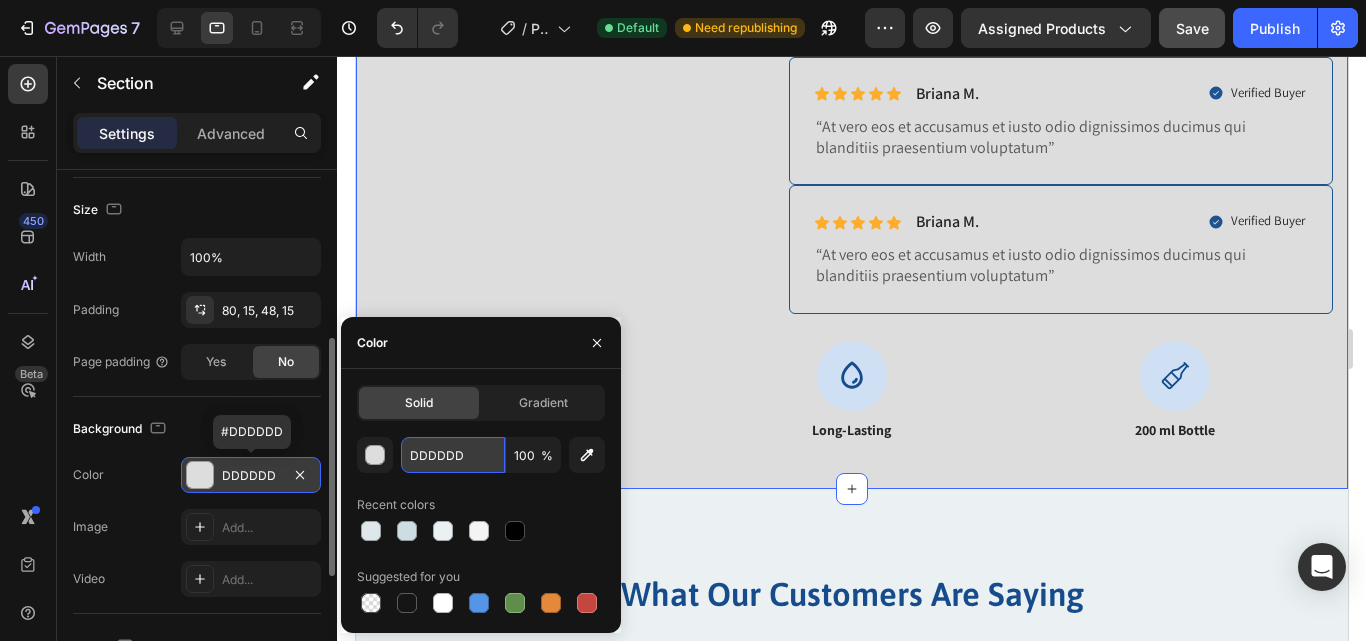 click on "DDDDDD" at bounding box center [453, 455] 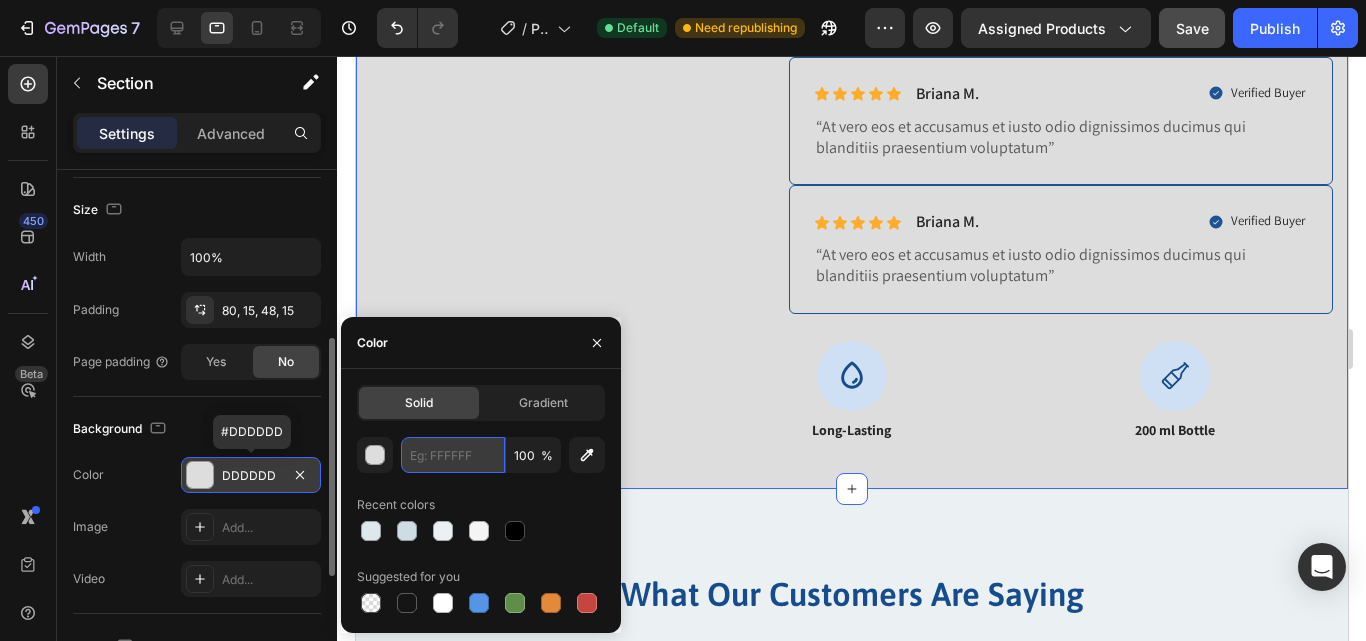 paste on "EBF1F3" 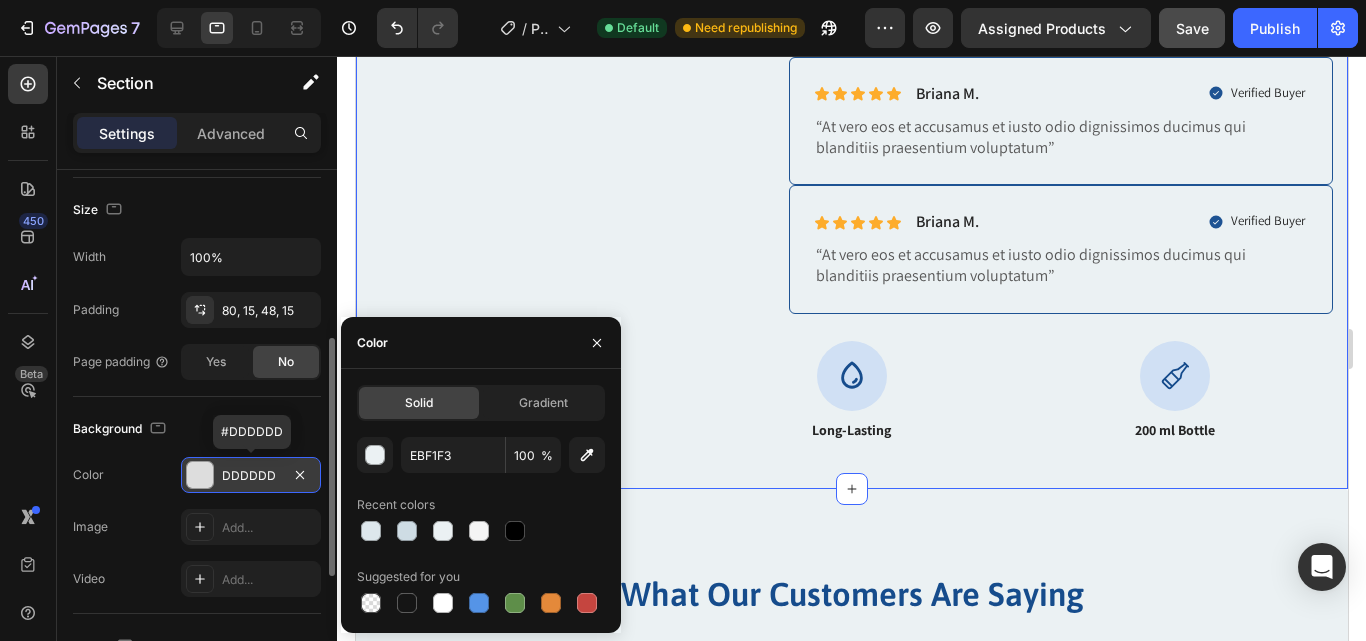 click on "Product Images" at bounding box center (564, -117) 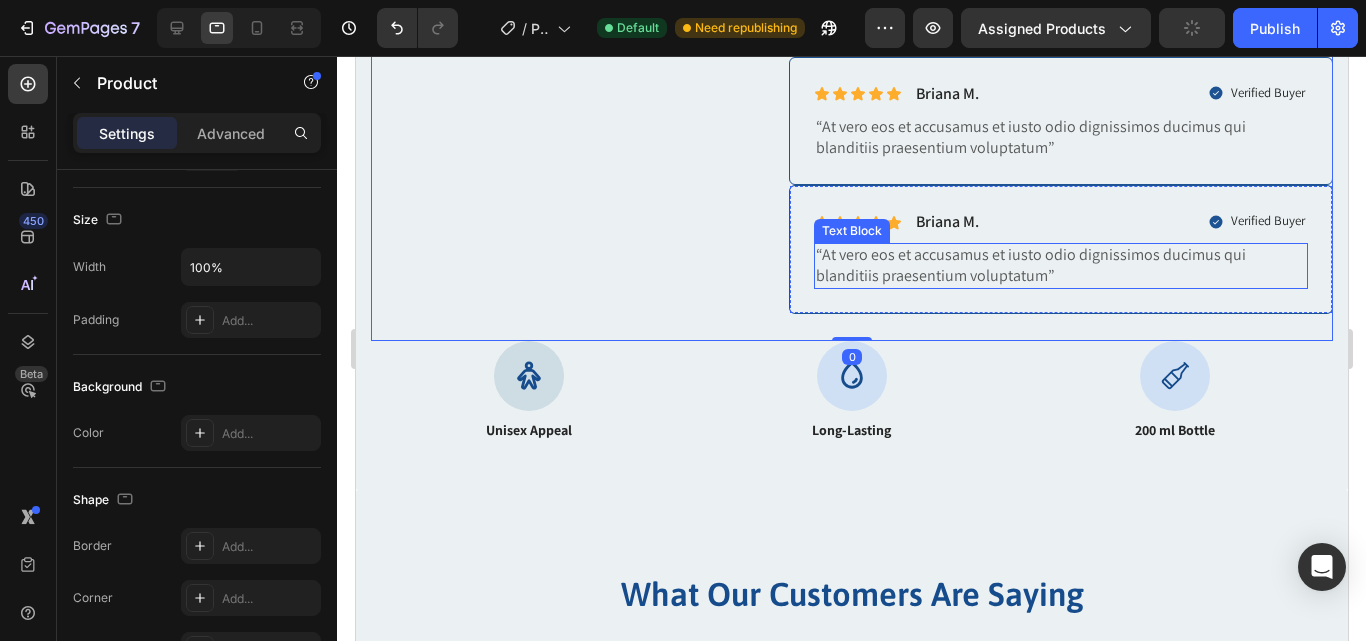 scroll, scrollTop: 0, scrollLeft: 0, axis: both 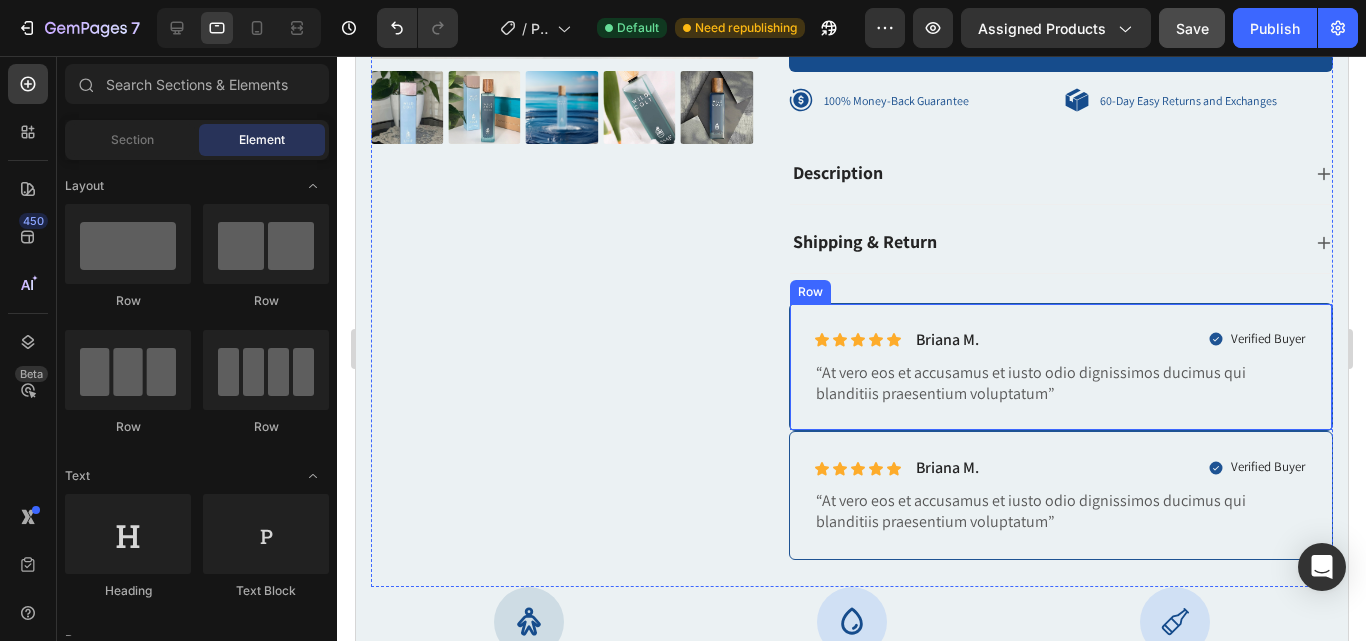click on "Icon Icon Icon Icon Icon Icon List Briana M. Text Block Row Verified Buyer Item List Row “At vero eos et accusamus et iusto odio dignissimos ducimus qui blanditiis praesentium voluptatum” Text Block Row" at bounding box center [1060, 367] 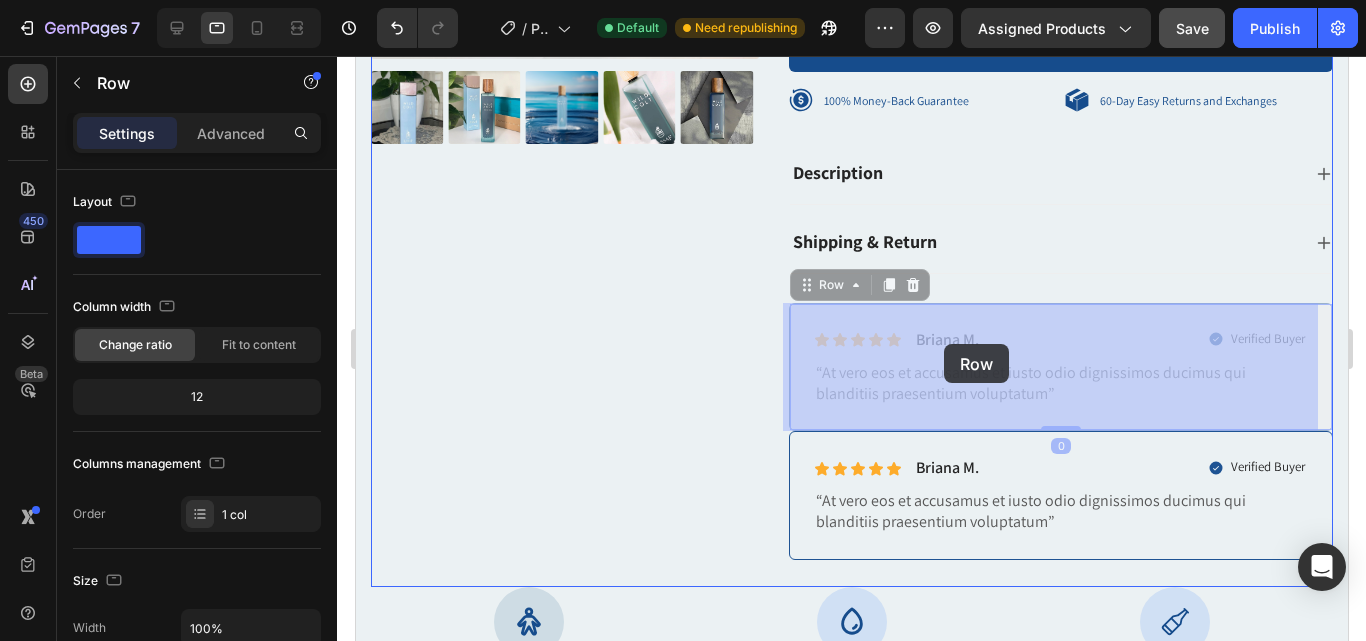 drag, startPoint x: 801, startPoint y: 291, endPoint x: 943, endPoint y: 344, distance: 151.56847 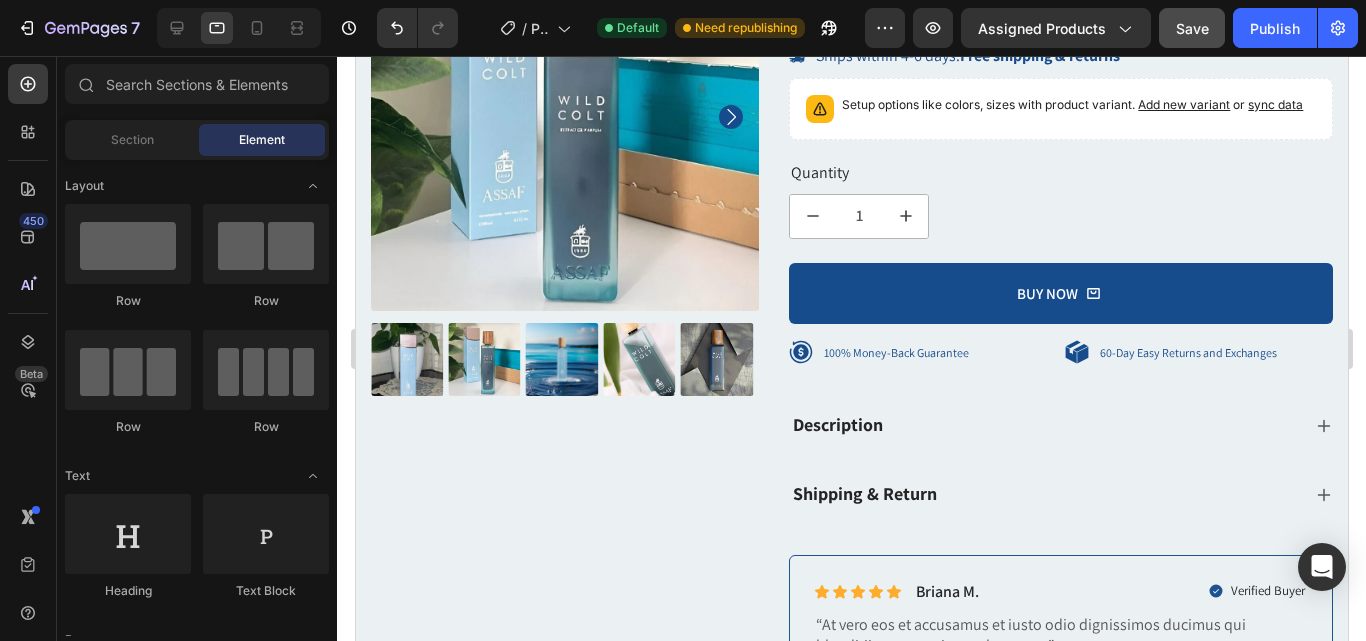 scroll, scrollTop: 129, scrollLeft: 0, axis: vertical 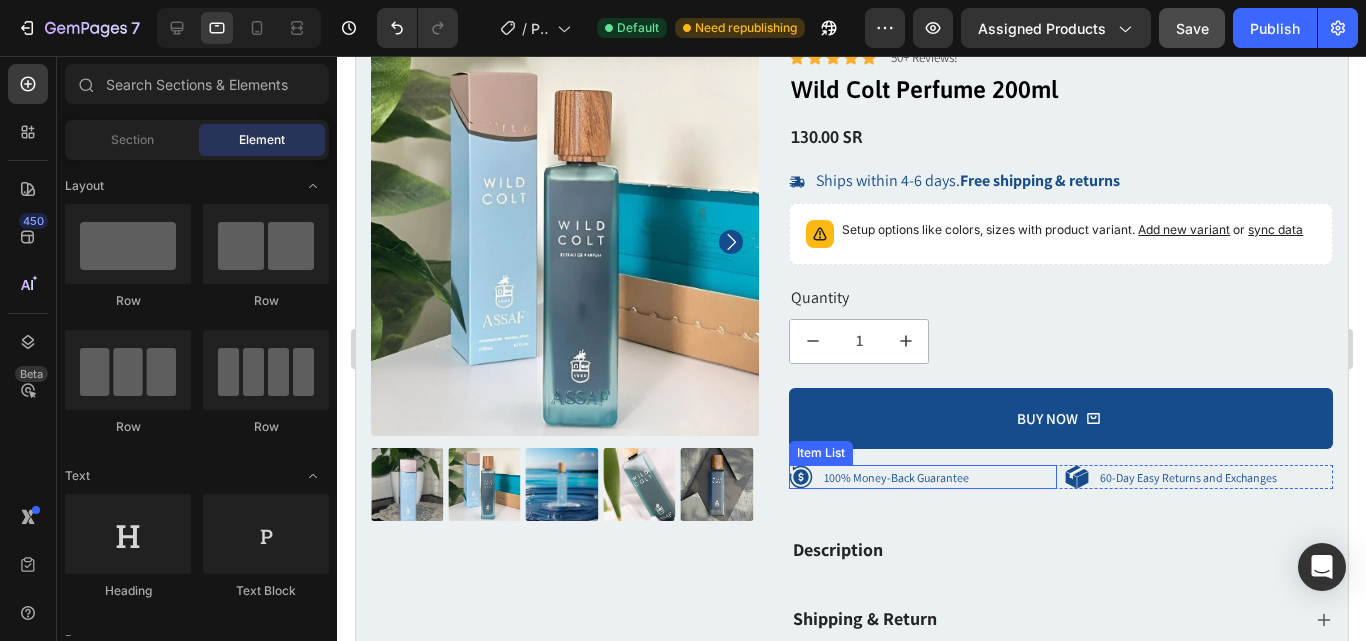 click on "100% Money-Back Guarantee" at bounding box center (922, 477) 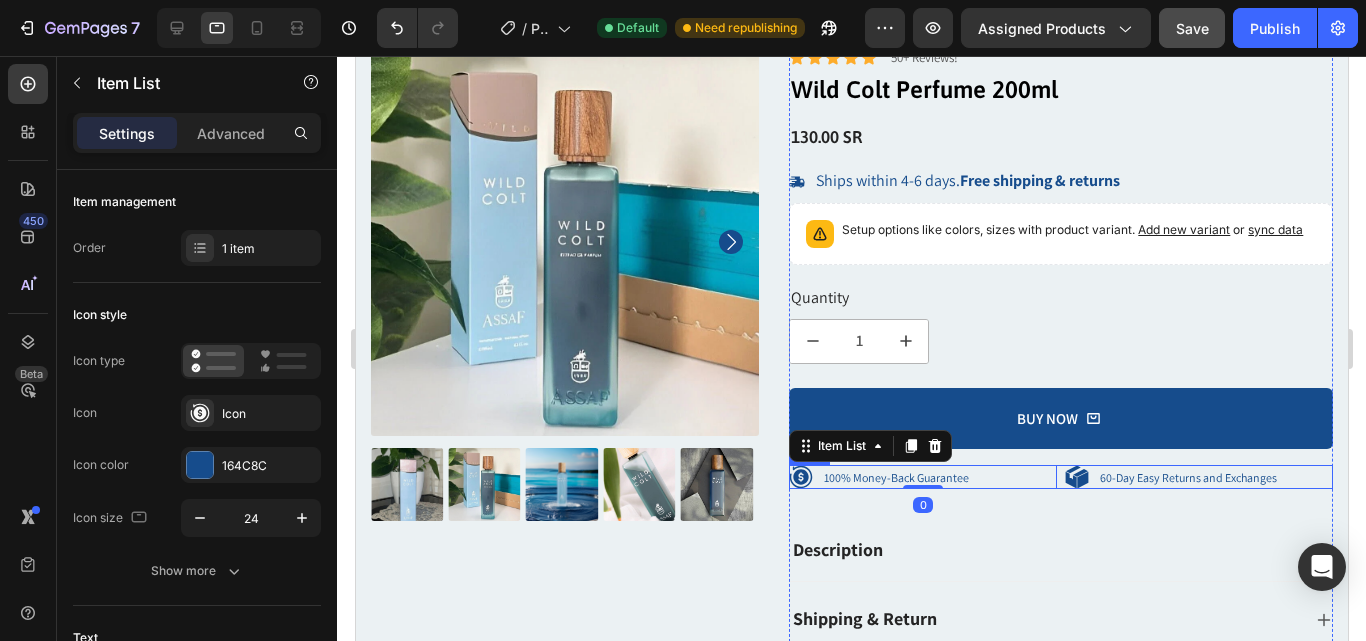 click on "100% Money-Back Guarantee Item List   0
60-Day Easy Returns and Exchanges Item List Row" at bounding box center (1060, 477) 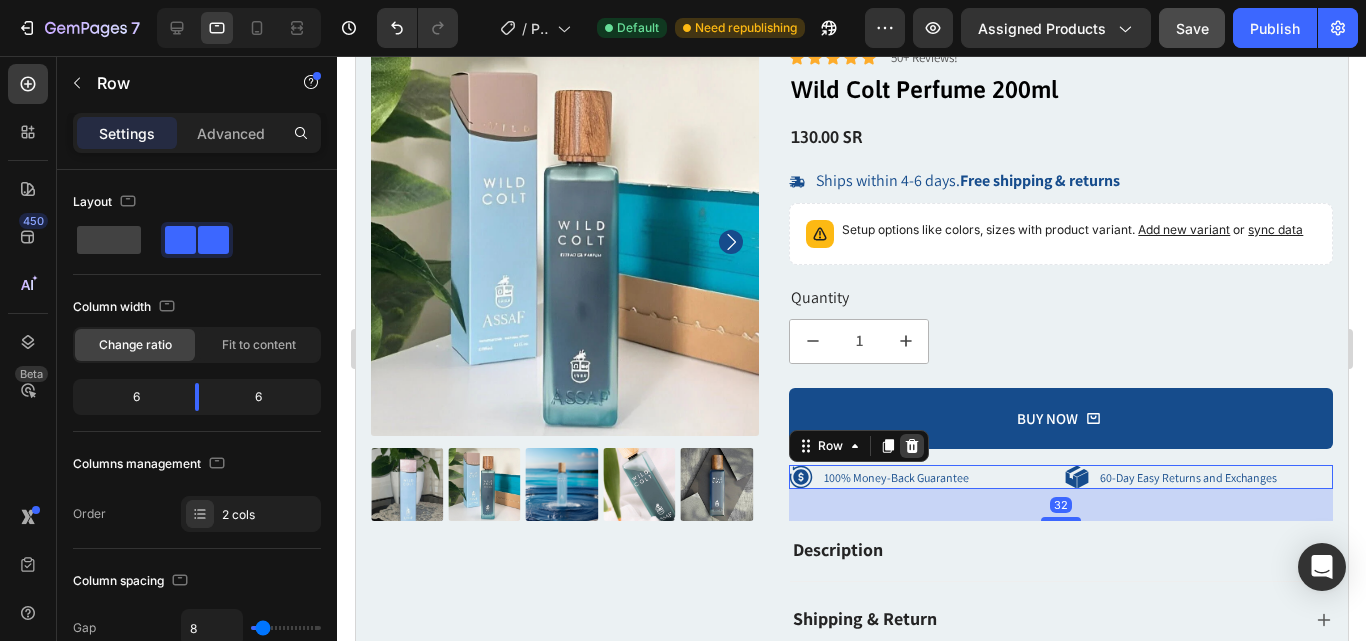 click 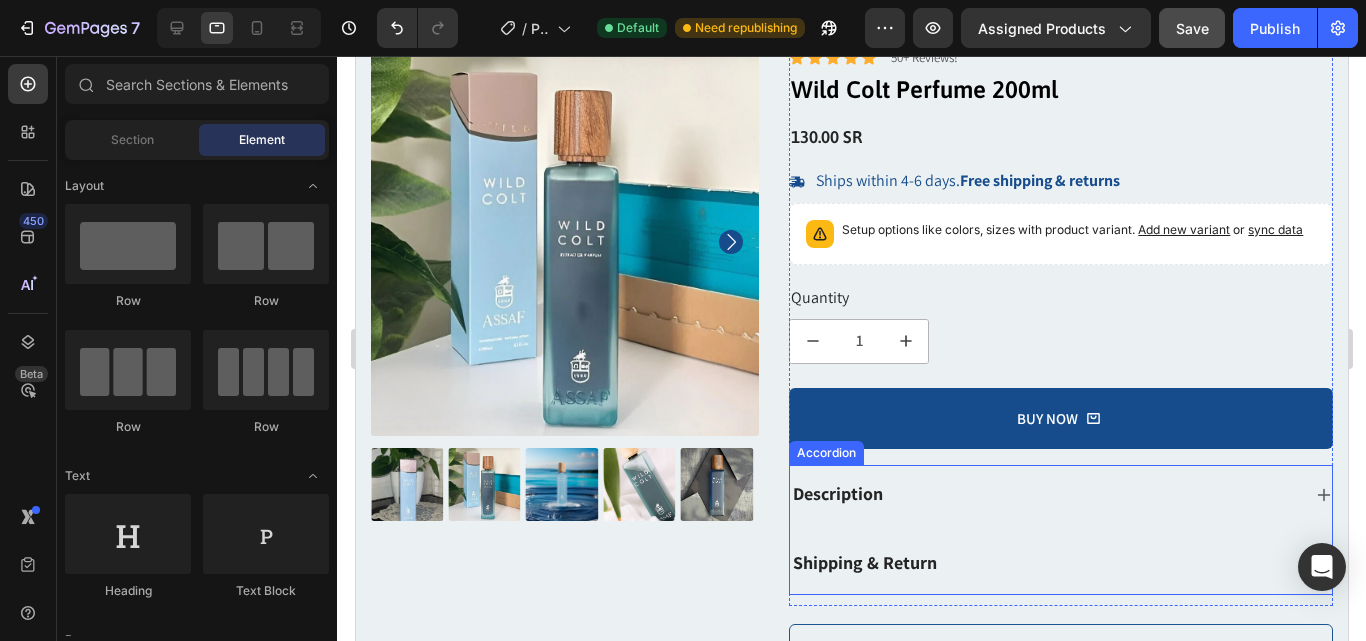 click on "Description" at bounding box center [837, 493] 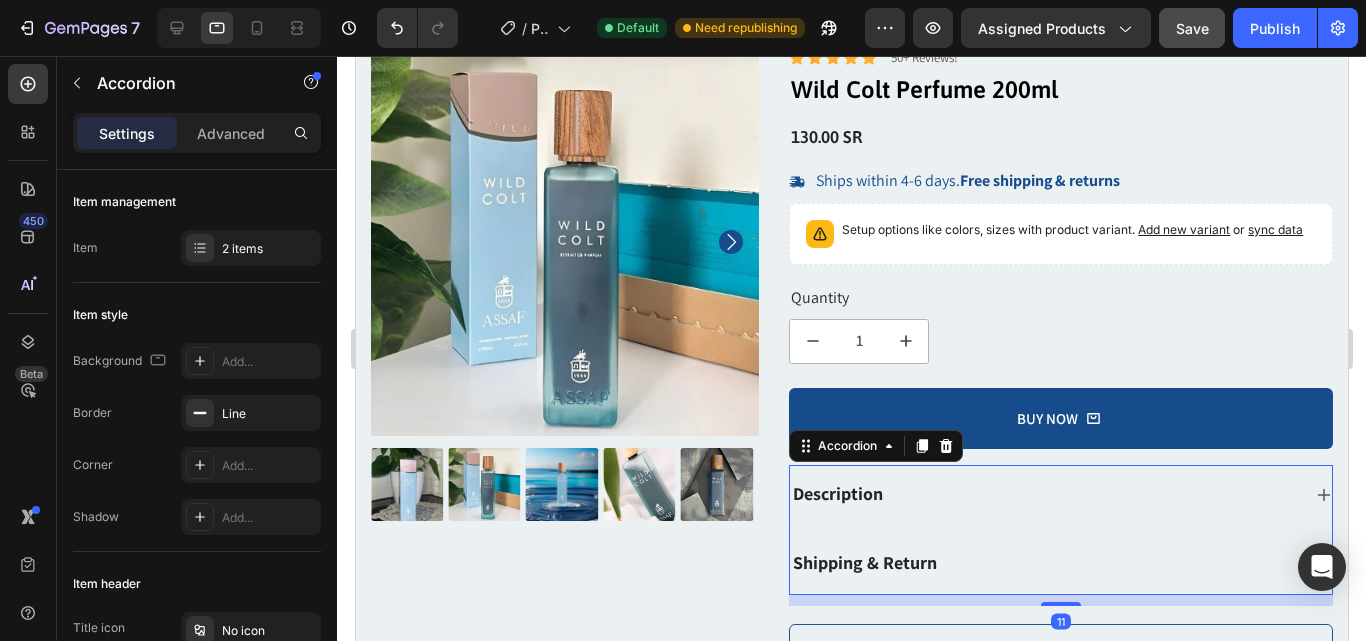 click on "Description" at bounding box center [837, 493] 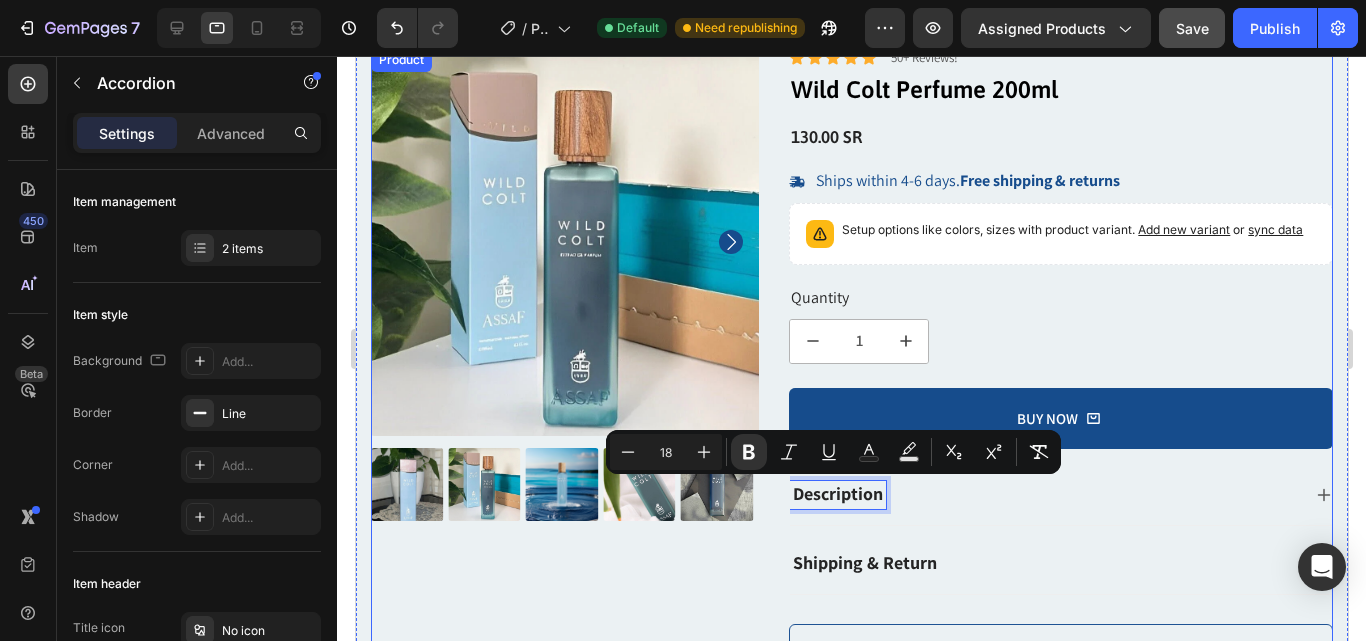 drag, startPoint x: 878, startPoint y: 497, endPoint x: 767, endPoint y: 490, distance: 111.220505 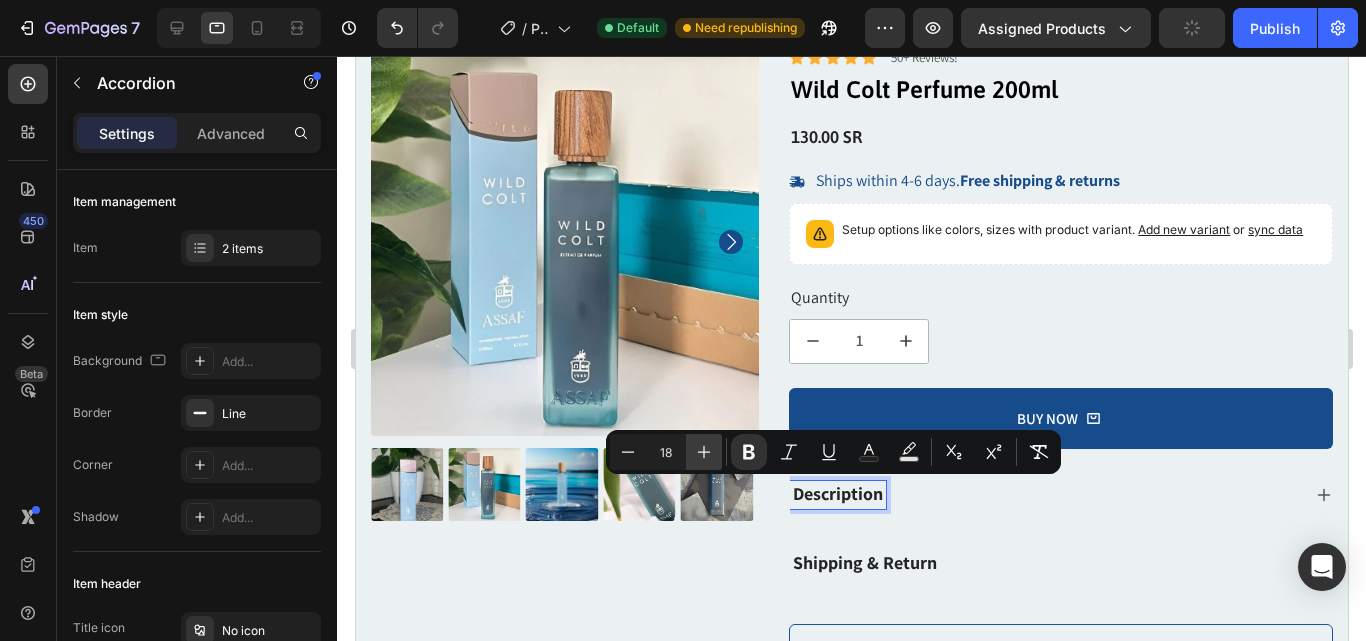 click 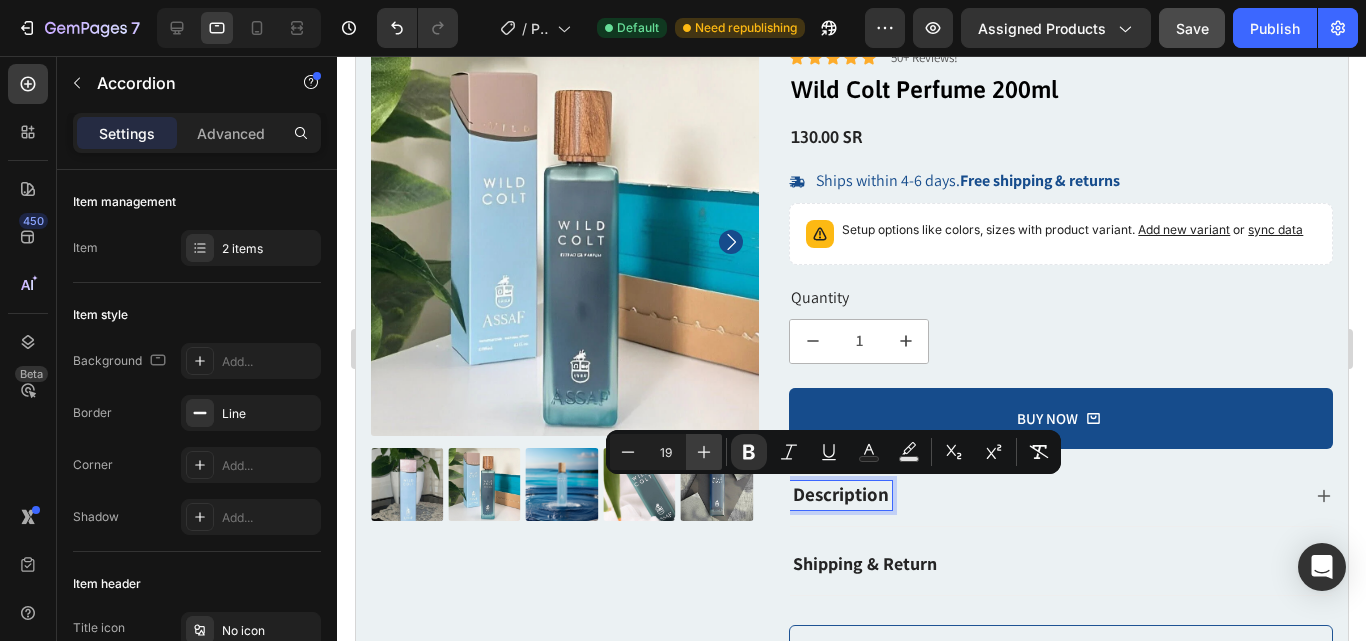 click 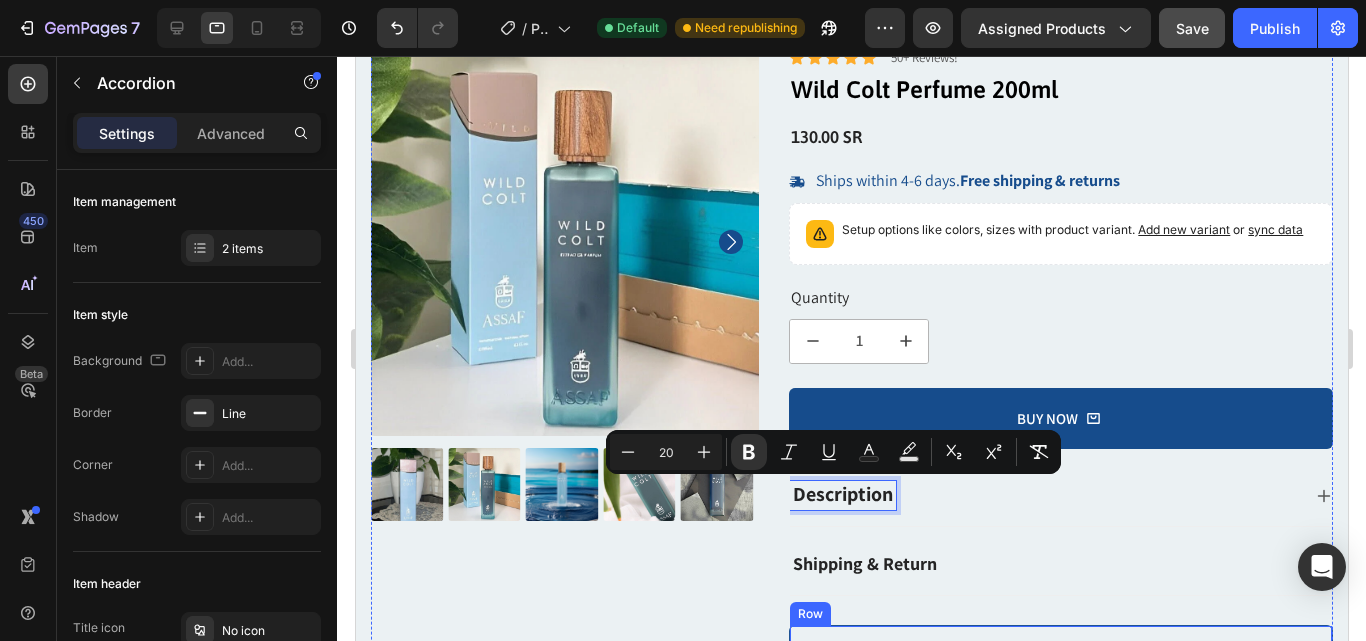 click on "Shipping & Return" at bounding box center (864, 563) 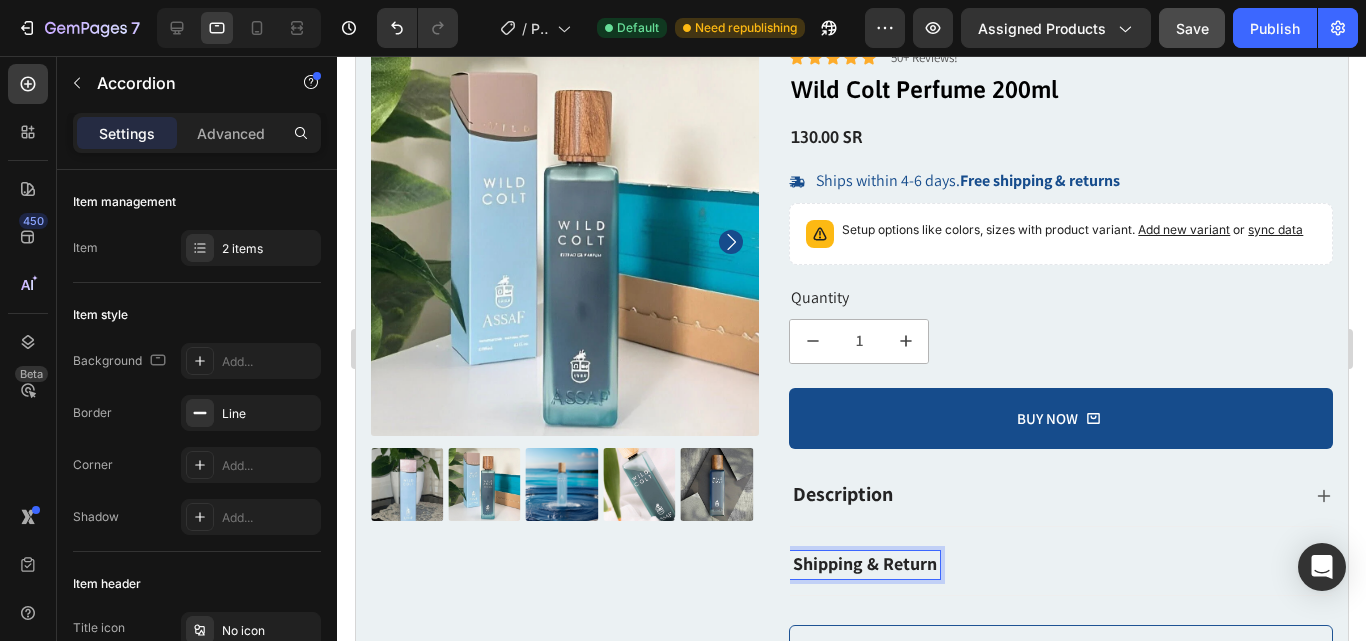 click on "Shipping & Return" at bounding box center (864, 563) 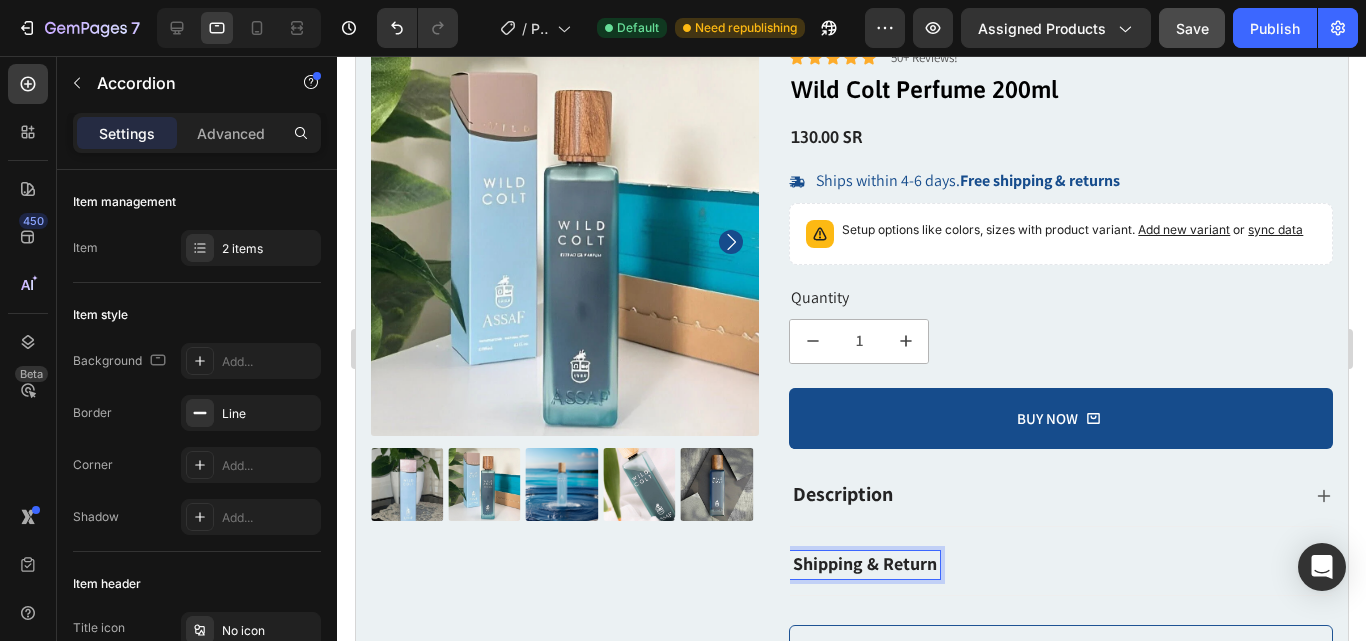 click on "Shipping & Return" at bounding box center (864, 565) 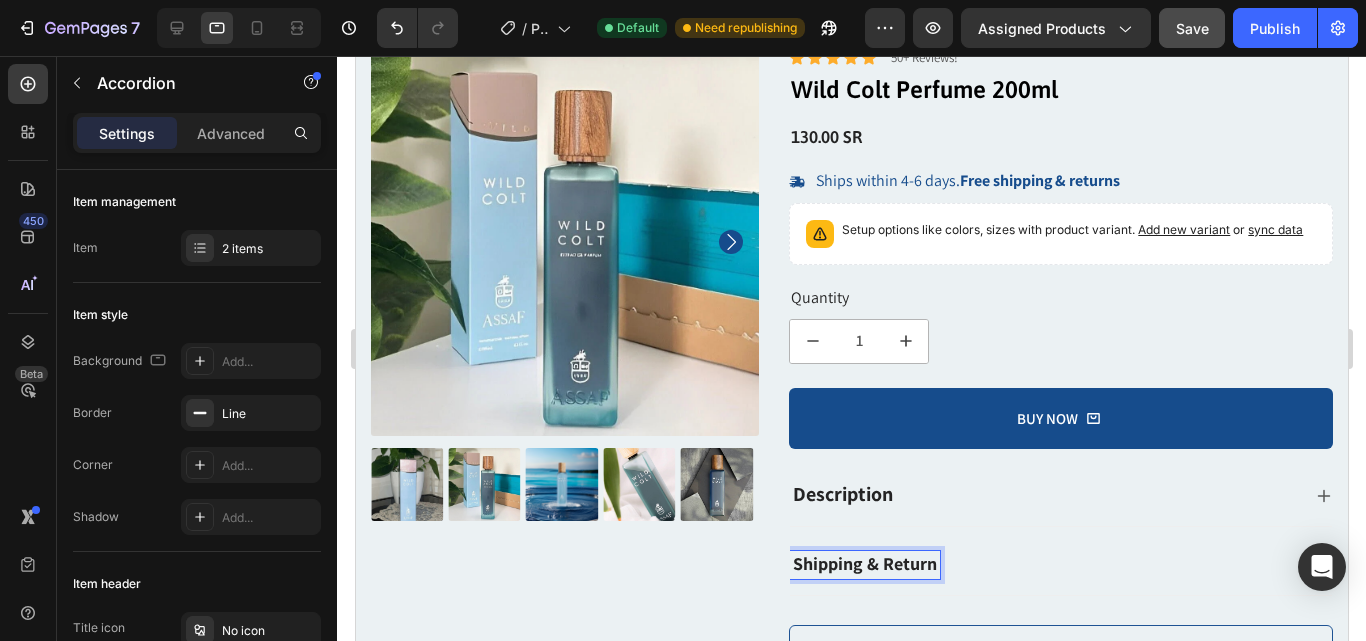 drag, startPoint x: 933, startPoint y: 571, endPoint x: 724, endPoint y: 558, distance: 209.40392 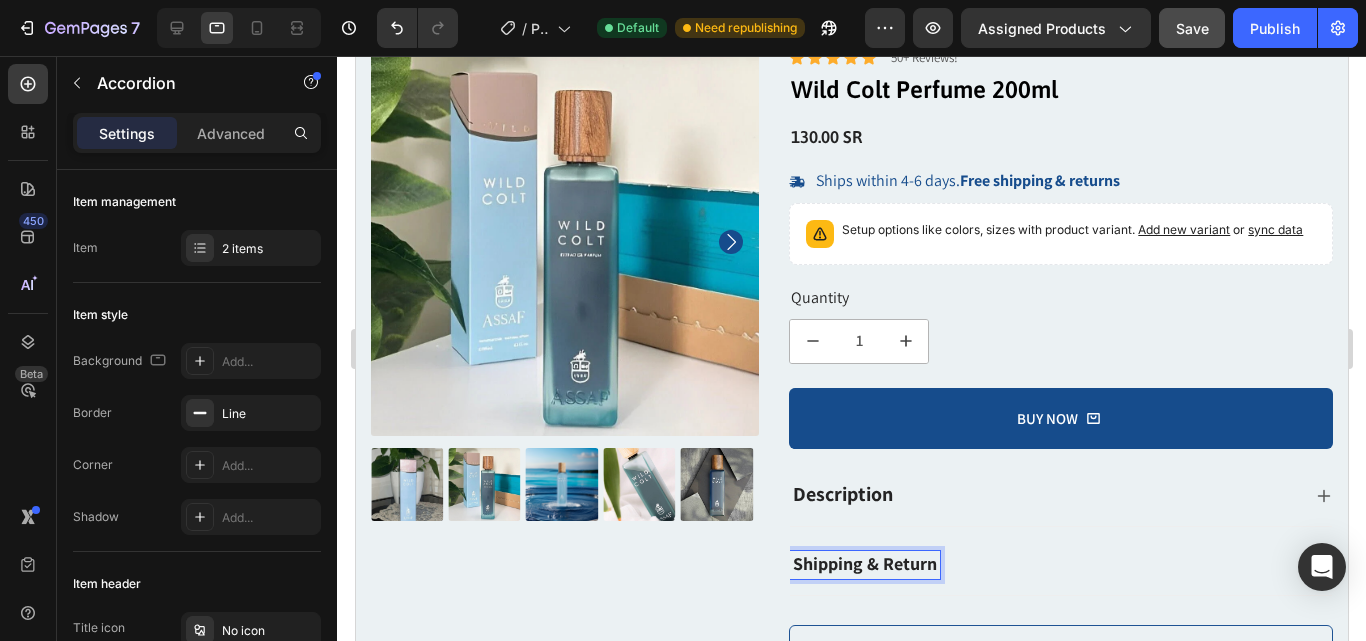 click on "Product Images Icon Icon Icon Icon Icon Icon List 50+ Reviews! Text Block Row Wild Colt Perfume 200ml Product Title 130.00 SR Product Price Product Price
Ships within 4-6 days.  Free shipping & returns Item List Setup options like colors, sizes with product variant.       Add new variant   or   sync data Product Variants & Swatches Quantity Text Block
1
Product Quantity
1
Product Quantity
BUY NOW   Add to Cart Row
Description
Shipping & Return Accordion   11 Row Icon Icon Icon Icon Icon Icon List Briana M. Text Block Row Verified Buyer Item List Row “At vero eos et accusamus et iusto odio dignissimos ducimus qui blanditiis praesentium voluptatum” Text Block Row Icon Icon Icon Icon Icon Icon List Briana M. Text Block Row Verified Buyer Item List Row “At vero eos et accusamus et iusto odio dignissimos ducimus qui blanditiis praesentium voluptatum” Text Block" at bounding box center [851, 478] 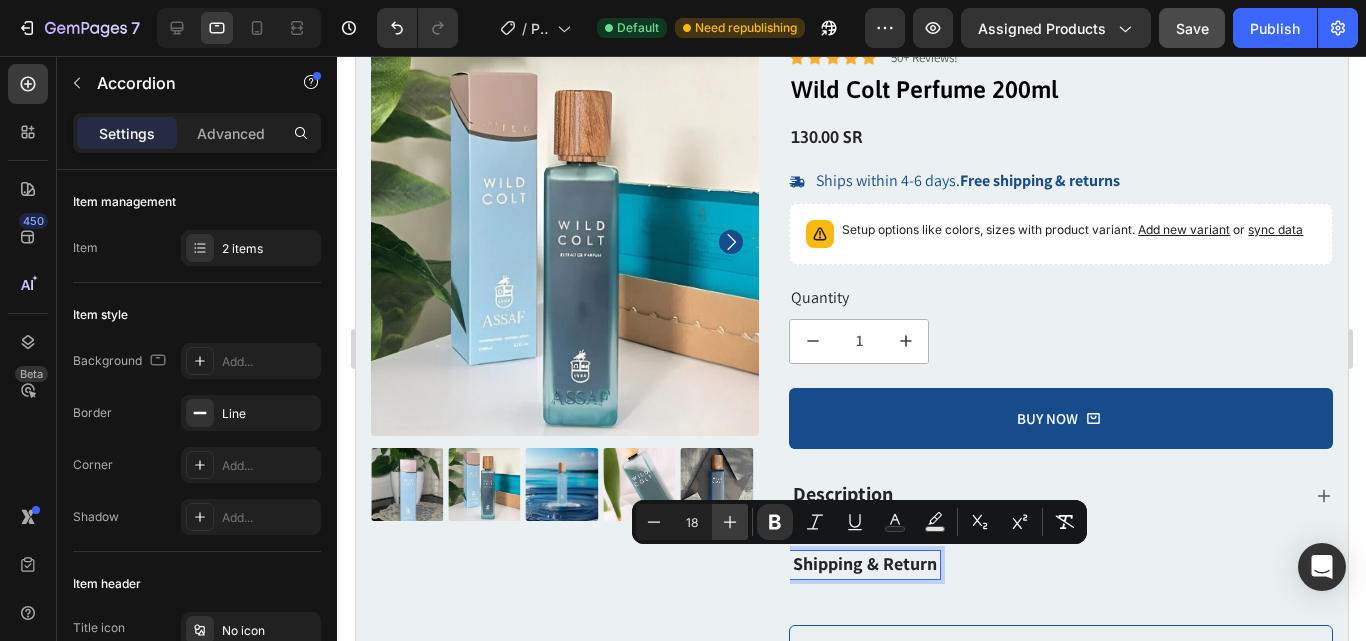 click 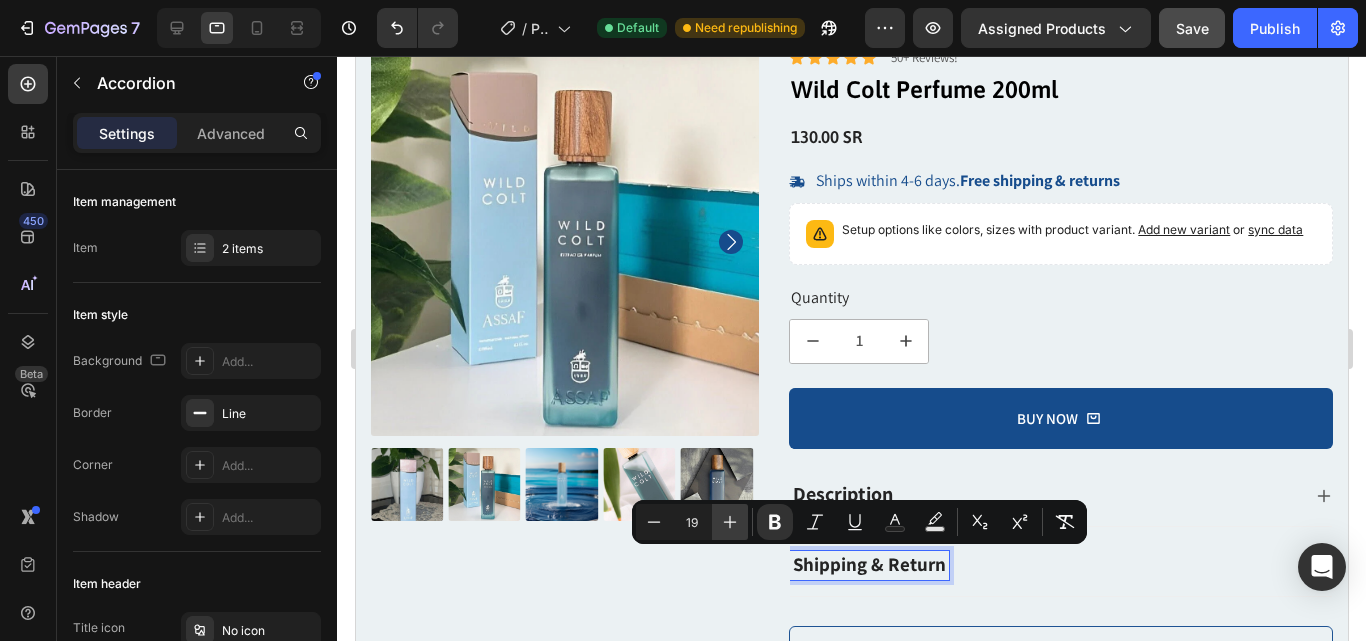 click 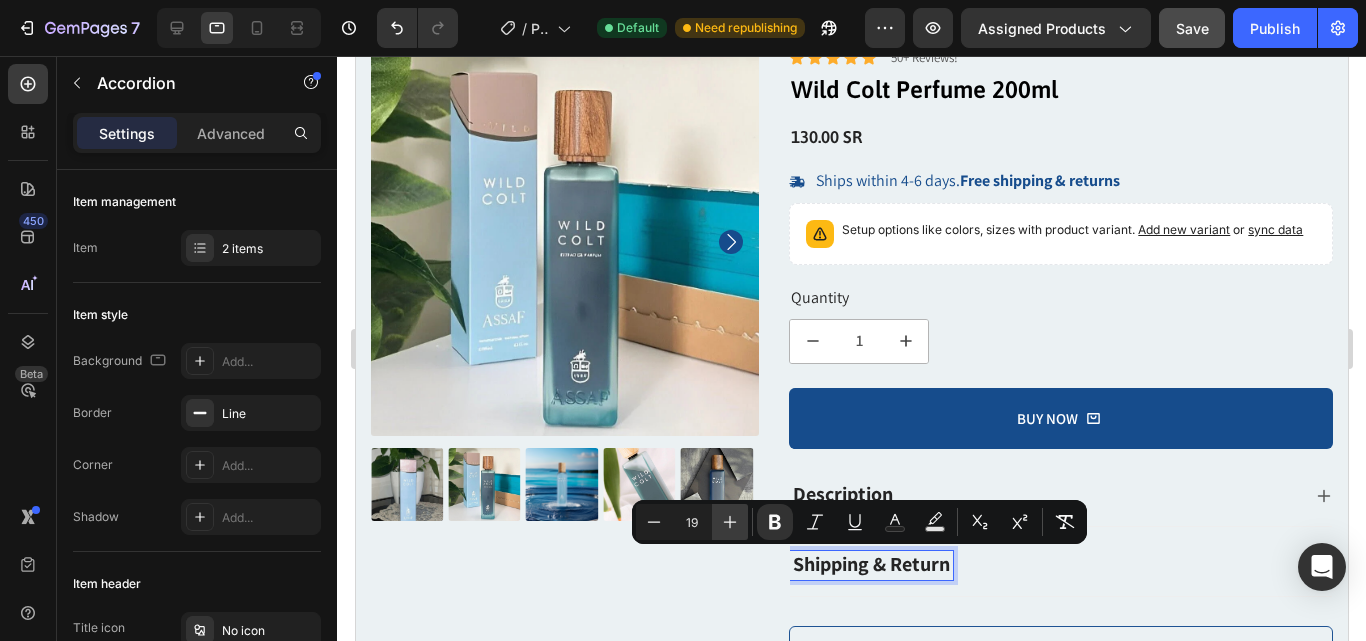 type on "20" 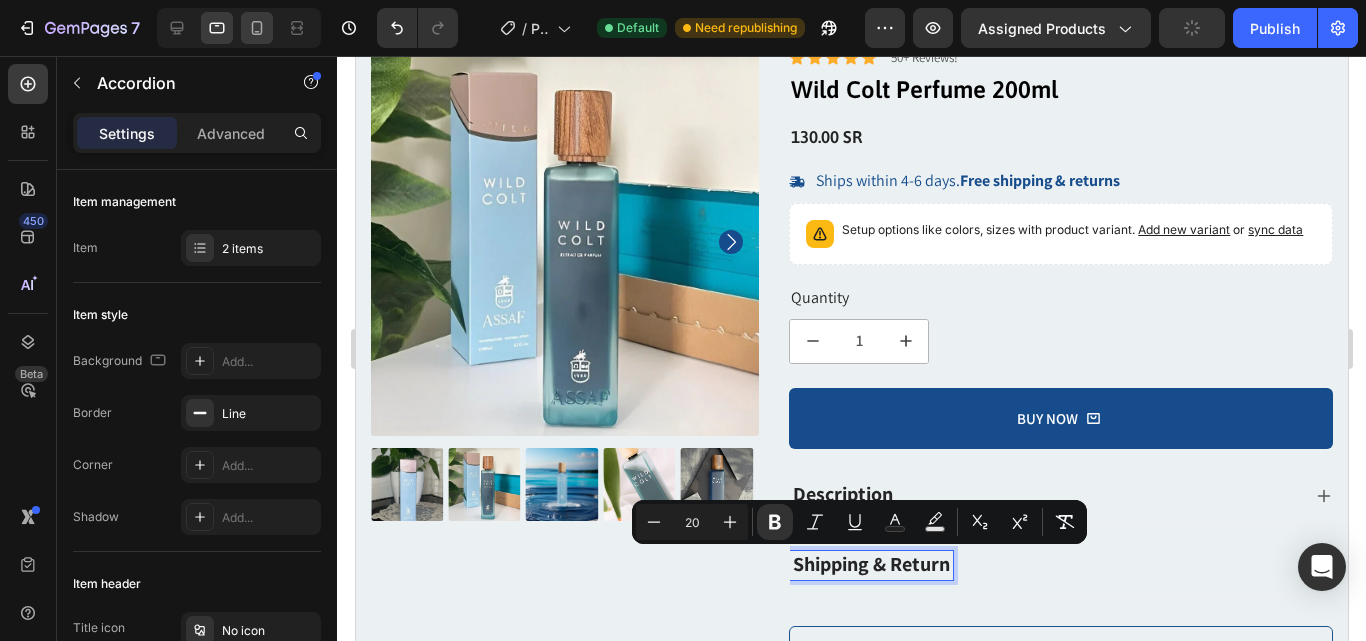 click 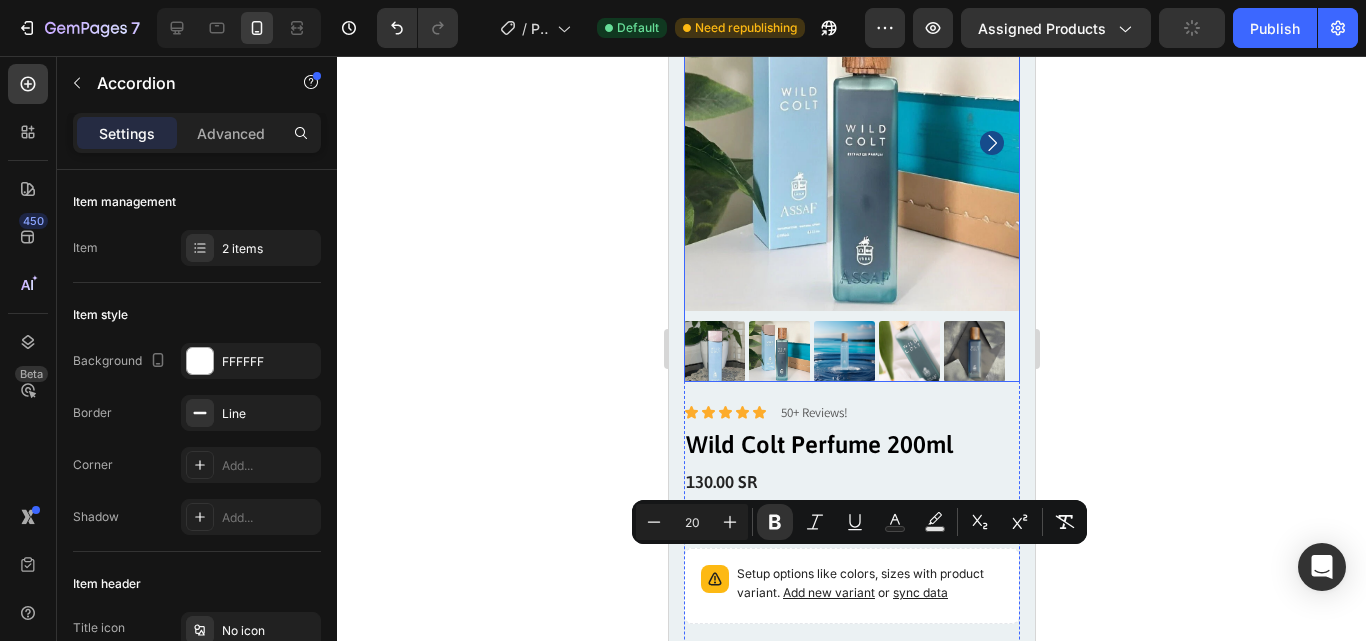 click on "Icon Icon Icon Icon Icon Icon List 50+ Reviews! Text Block Row Wild Colt Perfume 200ml Product Title 130.00 SR Product Price Product Price
Ships within 4-6 days.  Free shipping & returns Item List Setup options like colors, sizes with product variant.       Add new variant   or   sync data Product Variants & Swatches Quantity Text Block
1
Product Quantity
1
Product Quantity
BUY NOW   Add to Cart Row
Description
Shipping & Return Accordion   11" at bounding box center [851, 617] 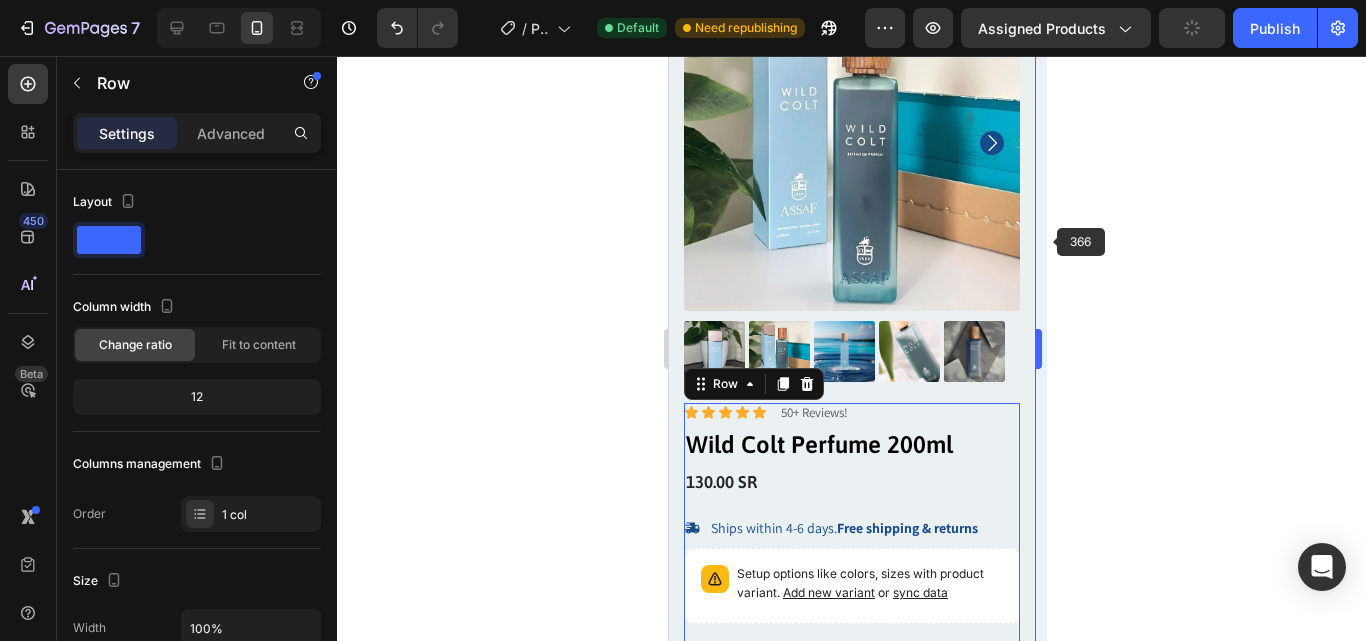 scroll, scrollTop: 391, scrollLeft: 0, axis: vertical 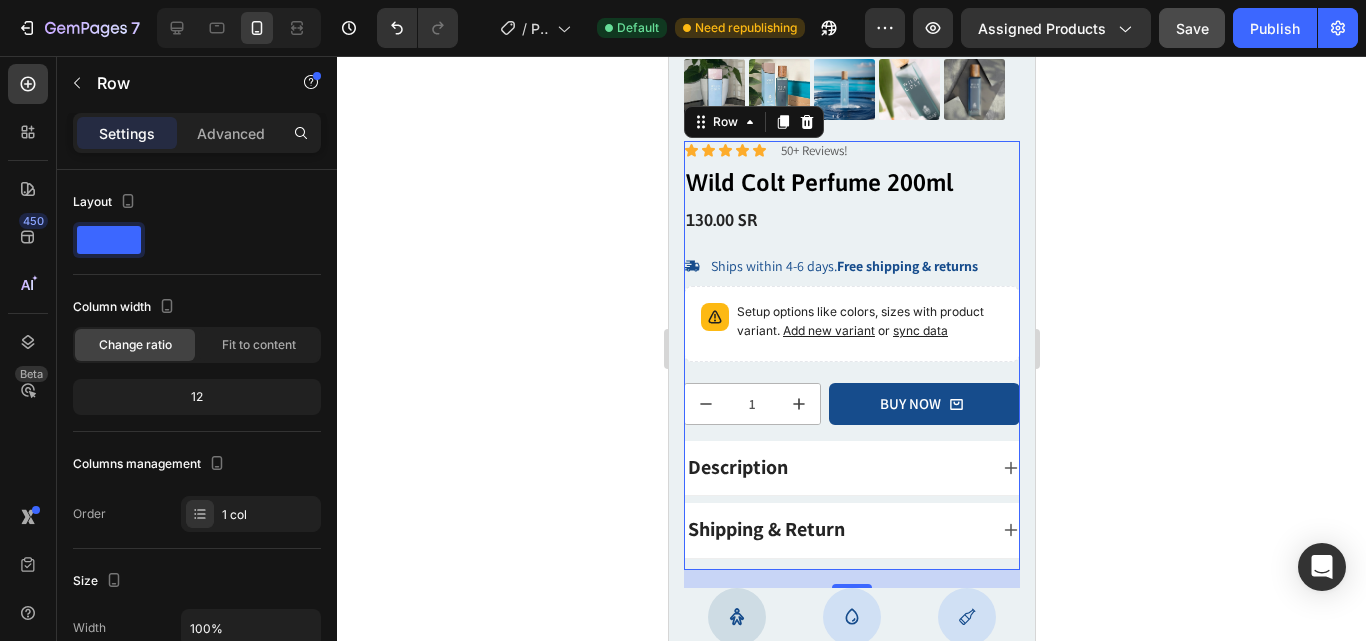click 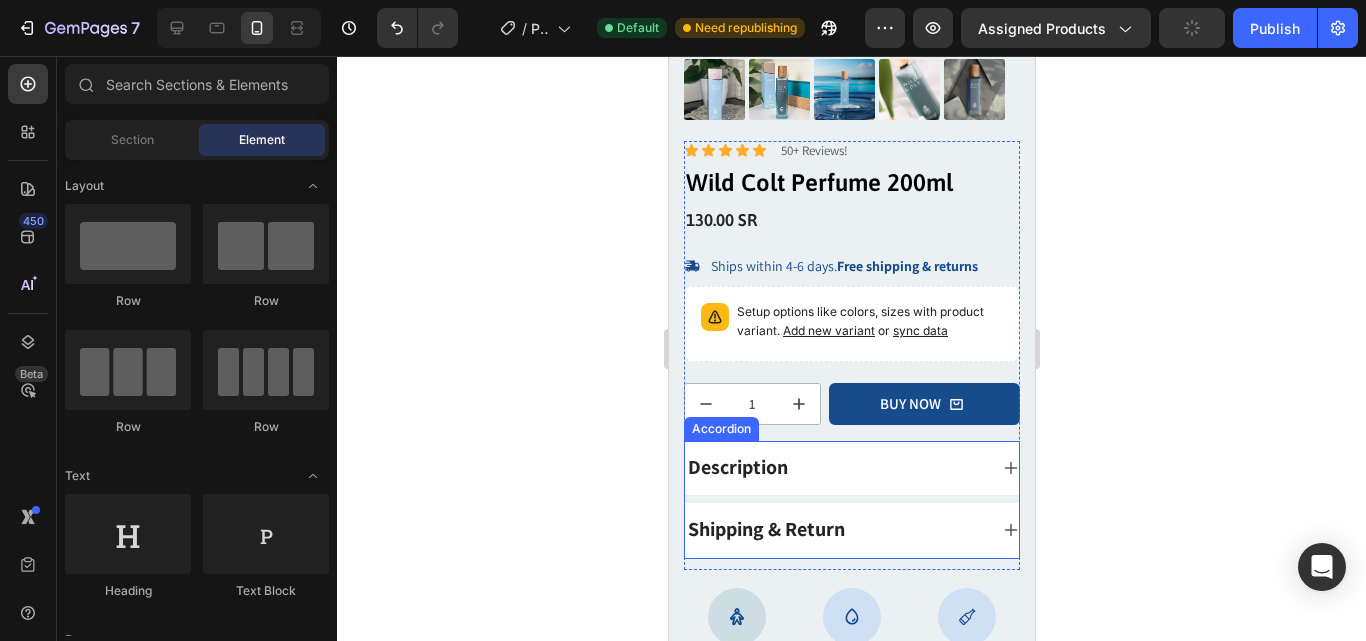 click on "Description" at bounding box center (737, 467) 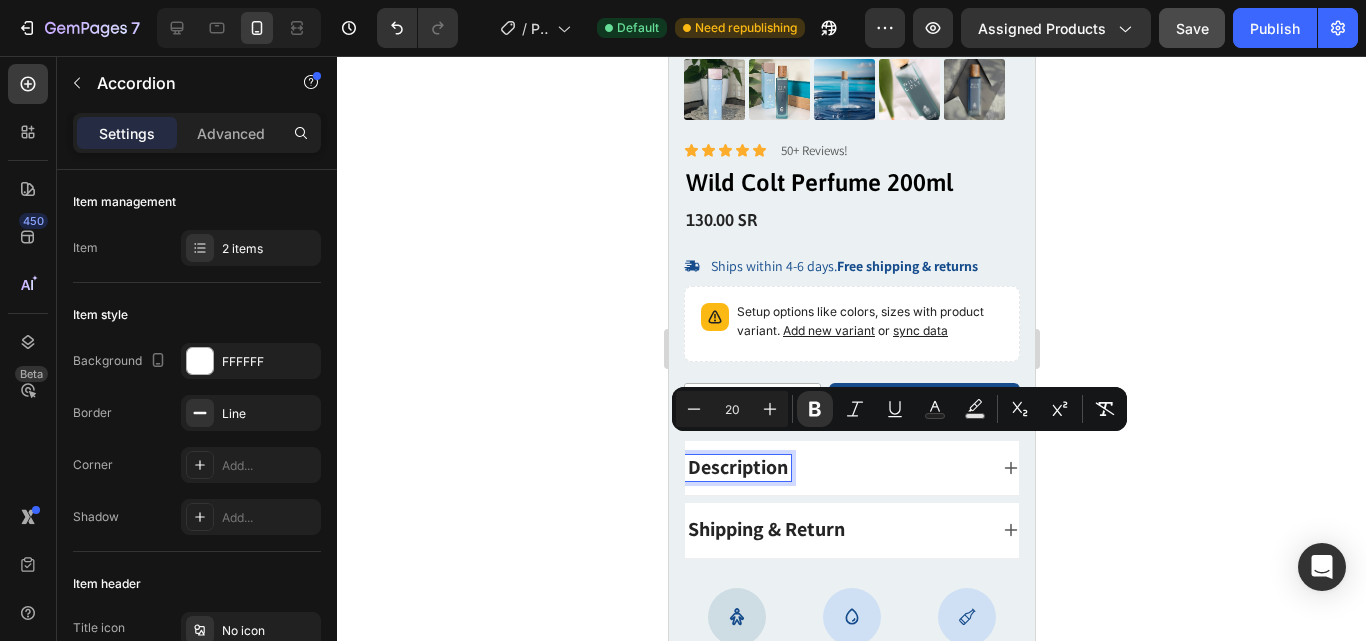 drag, startPoint x: 790, startPoint y: 458, endPoint x: 1274, endPoint y: 517, distance: 487.58282 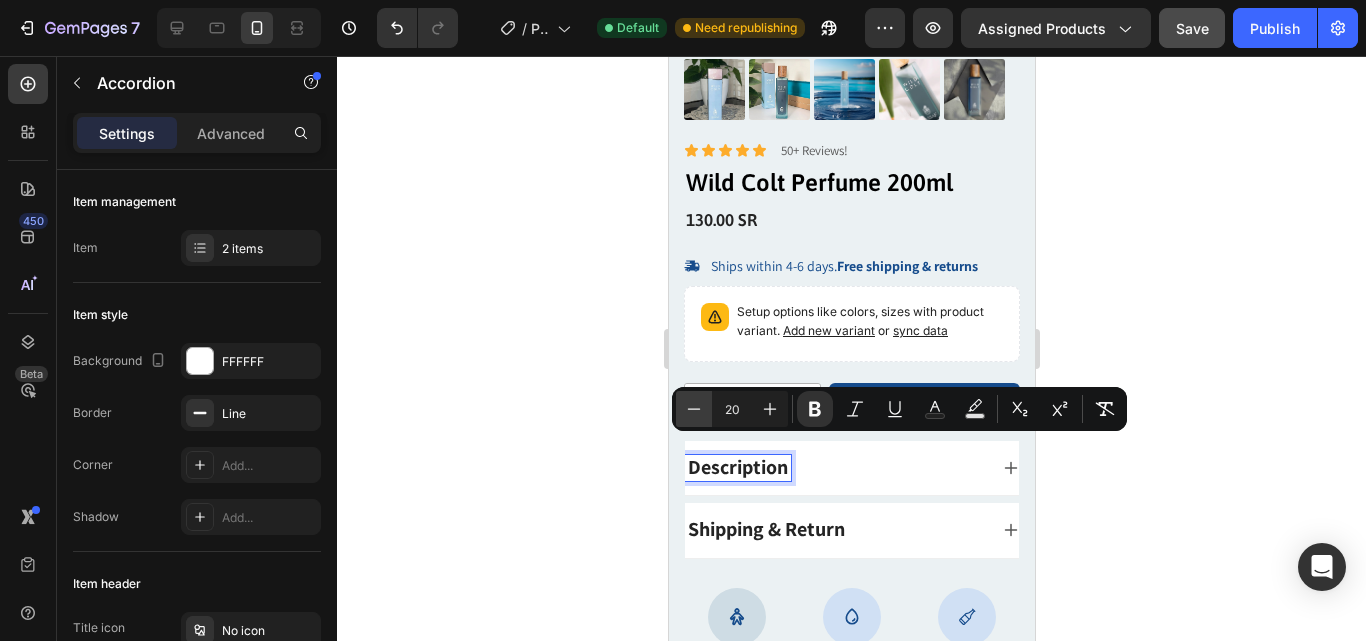 click on "Minus" at bounding box center (694, 409) 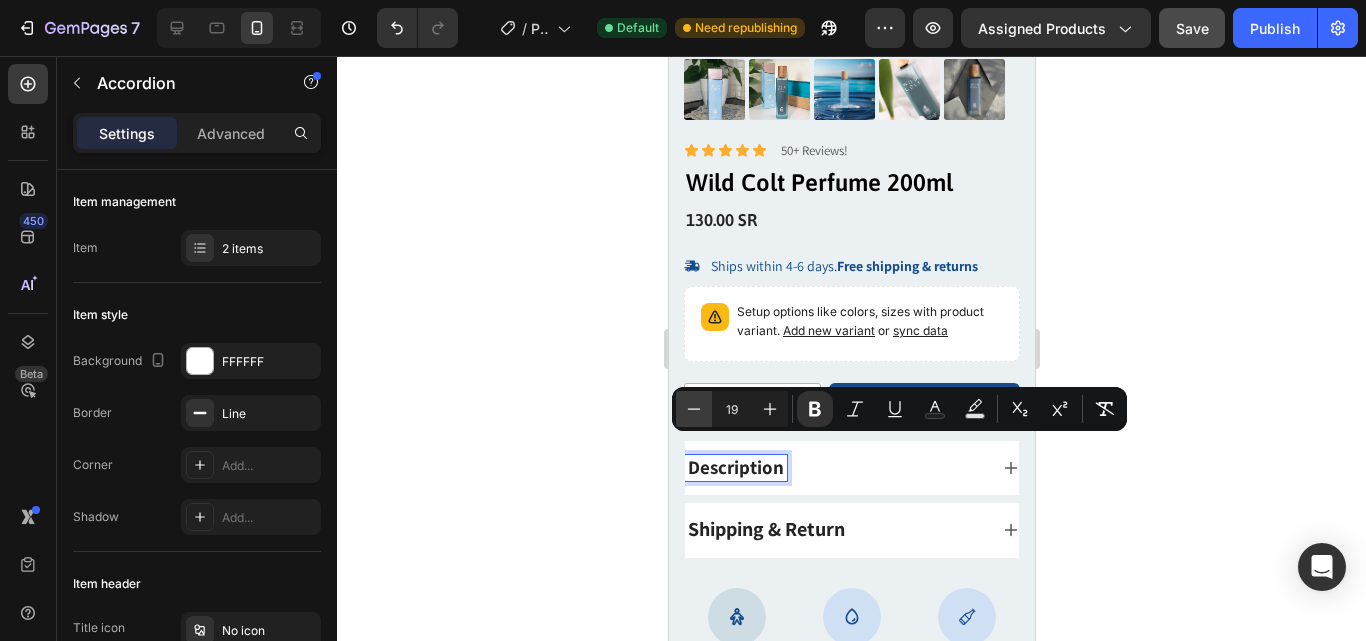 click on "Minus" at bounding box center (694, 409) 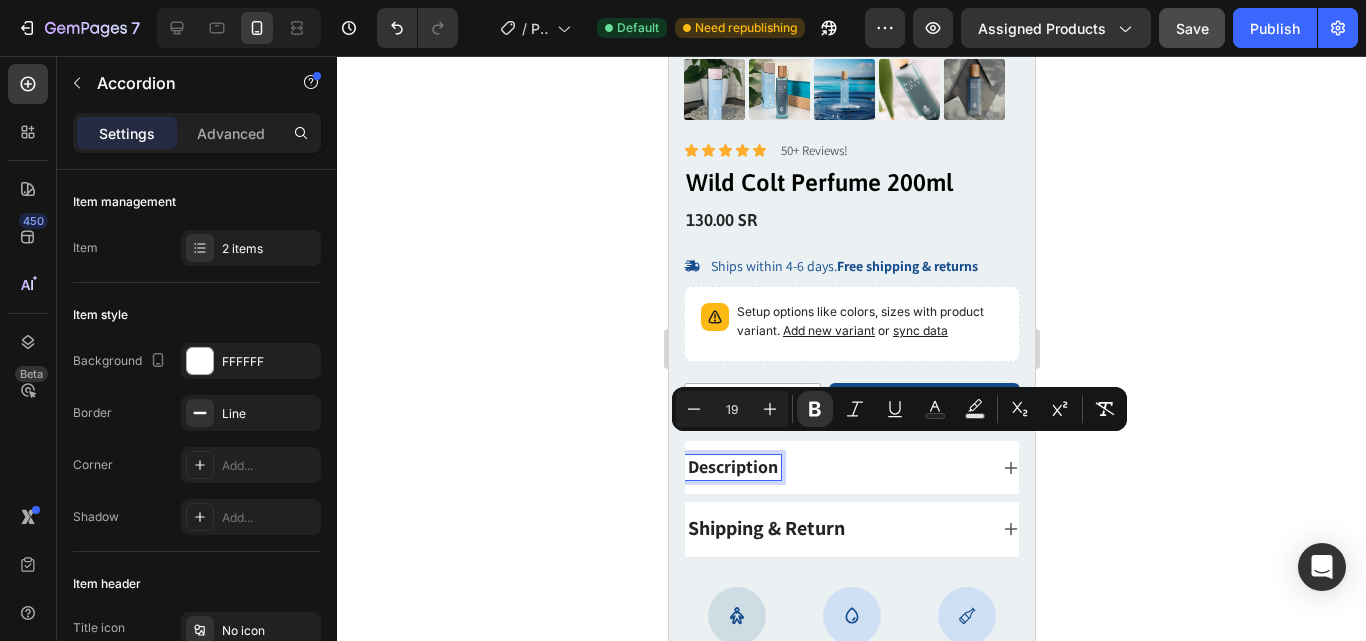 type on "18" 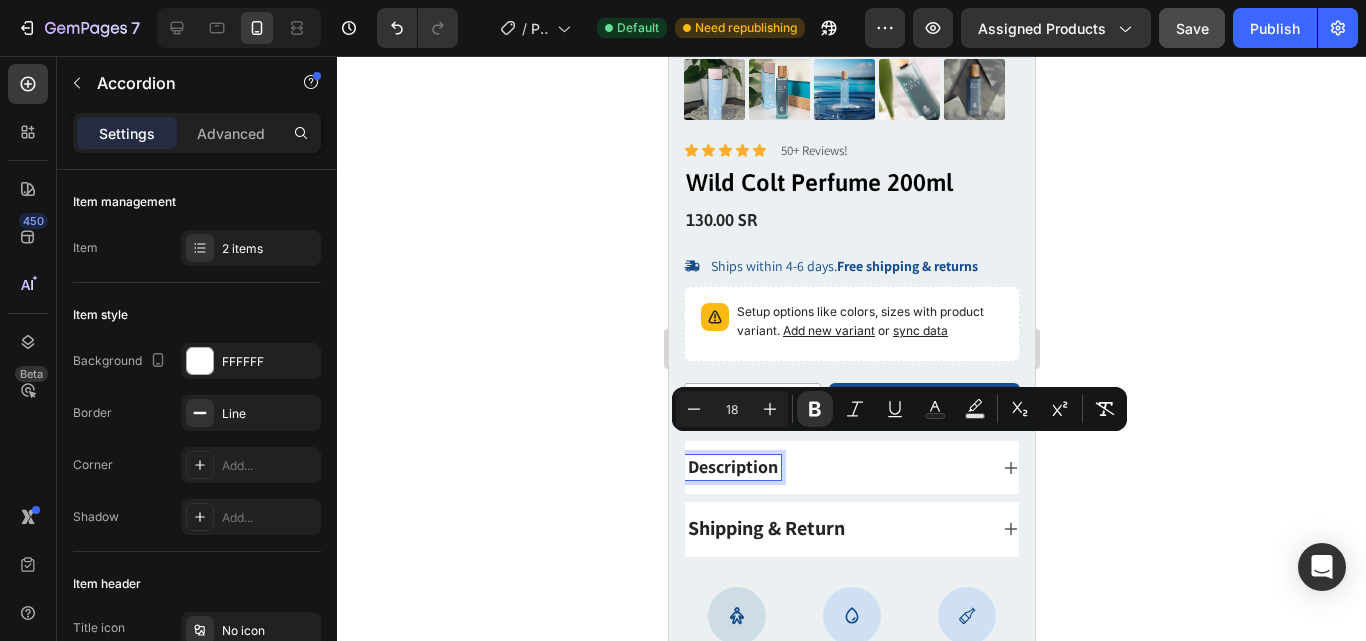 click 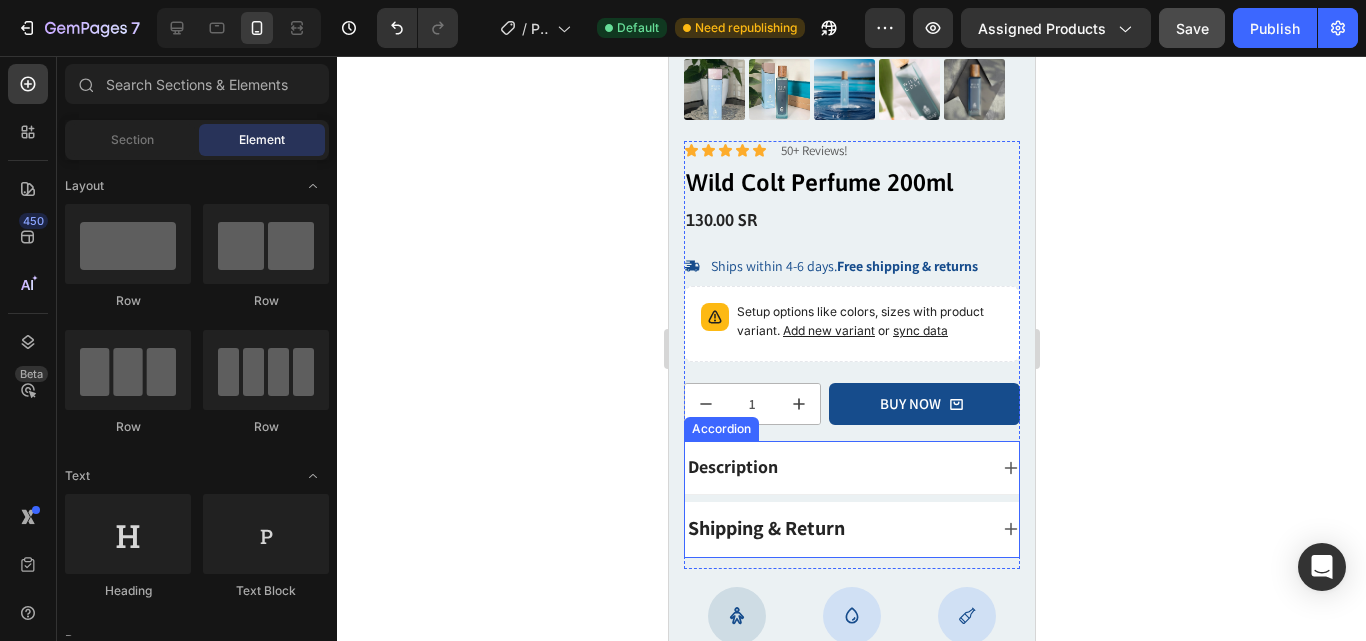 click on "Shipping & Return" at bounding box center (765, 528) 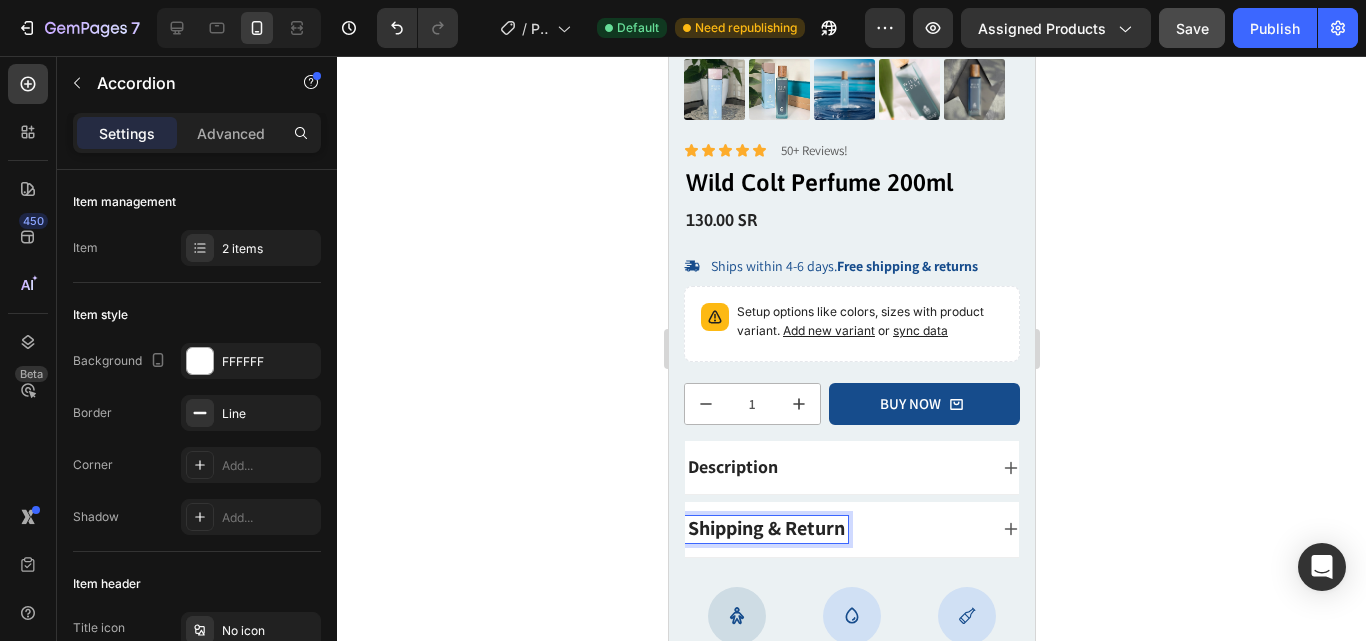 click on "Shipping & Return" at bounding box center (765, 528) 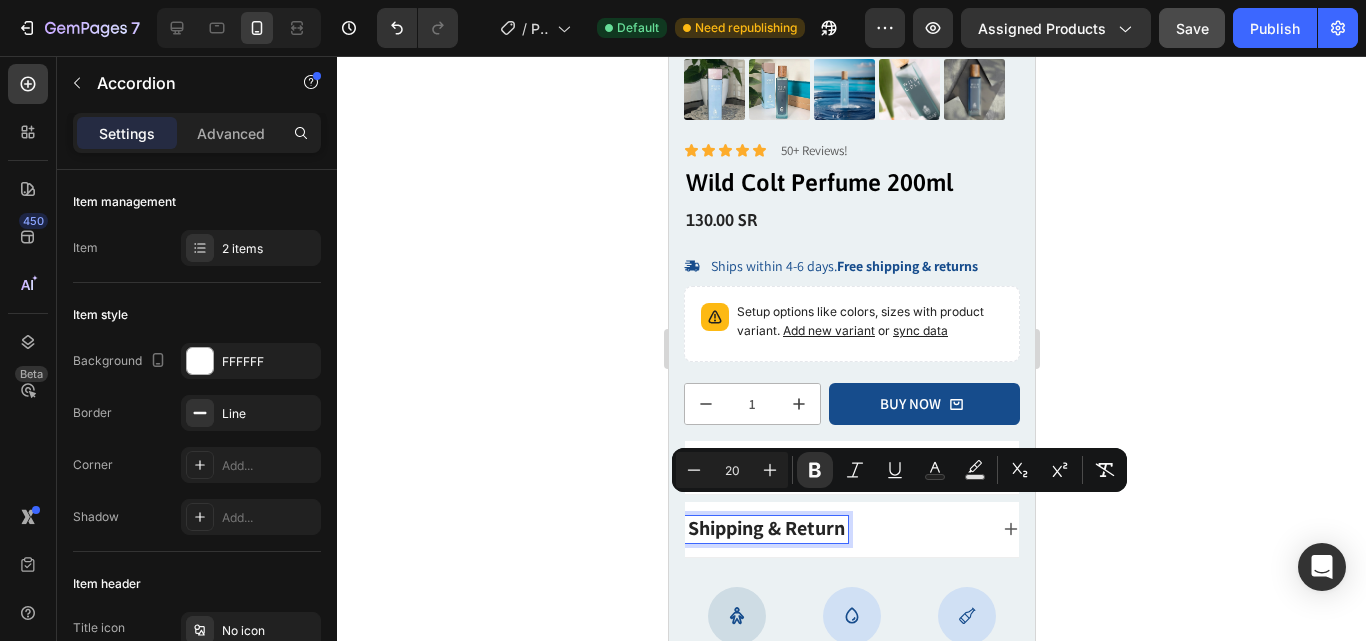 drag, startPoint x: 847, startPoint y: 509, endPoint x: 1132, endPoint y: 557, distance: 289.01385 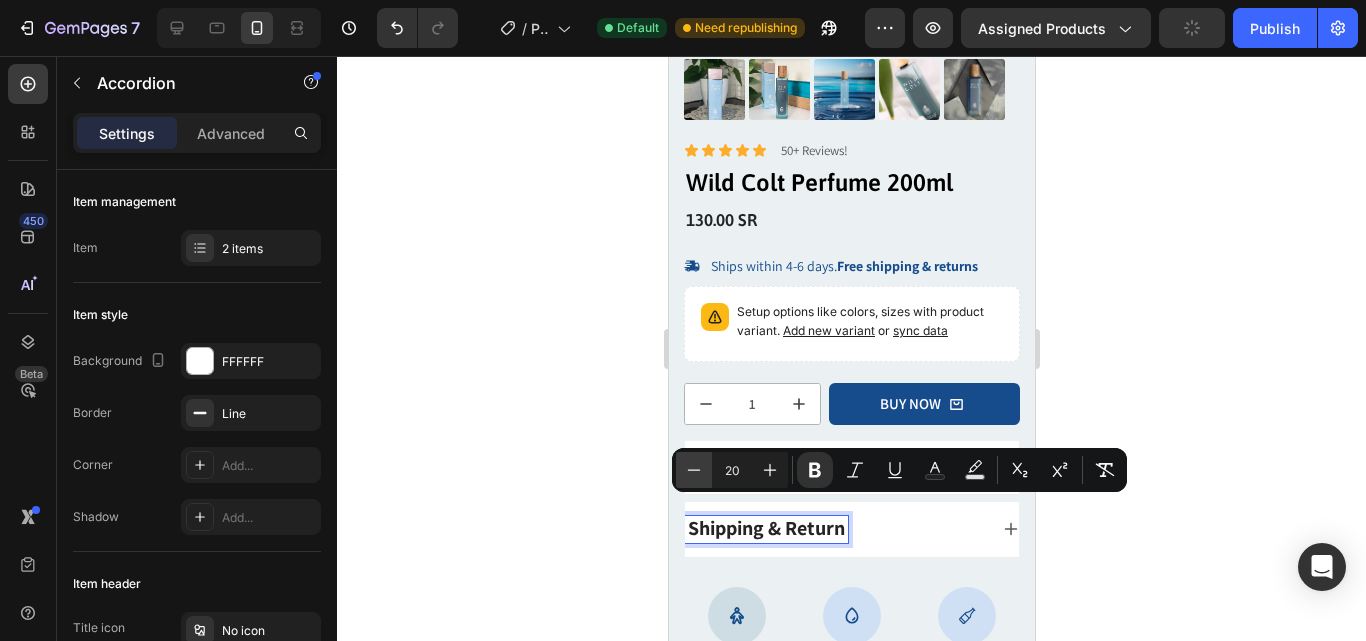 click 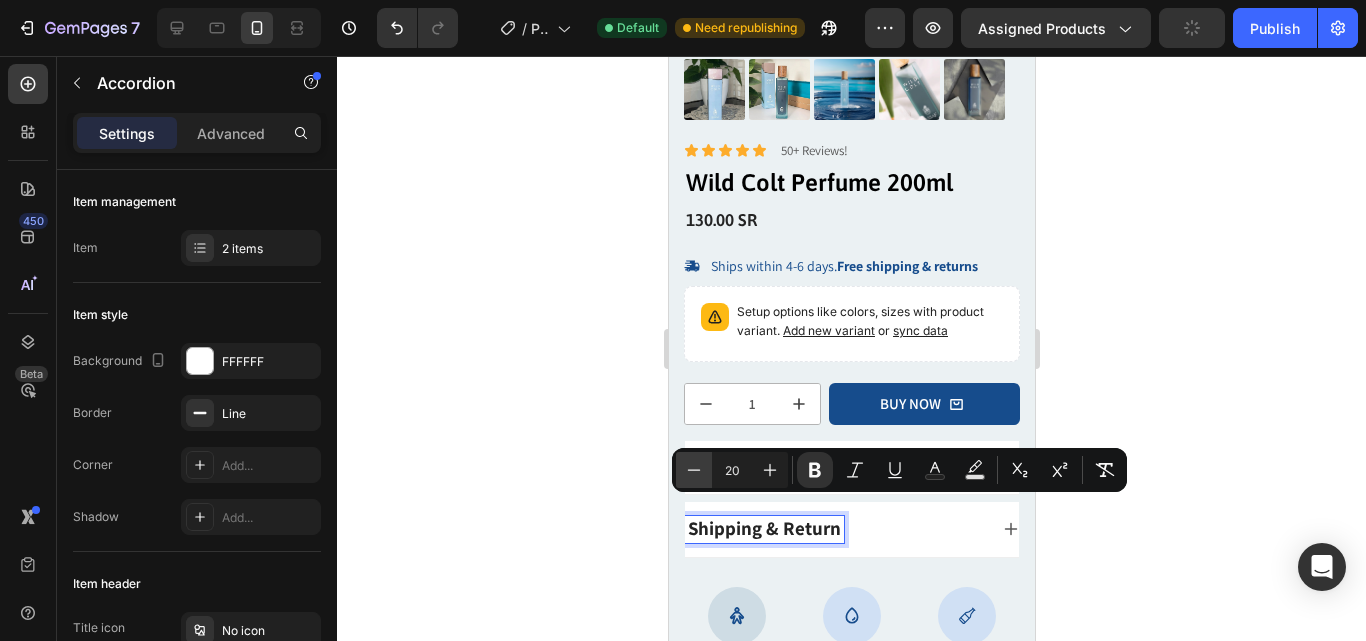 type on "19" 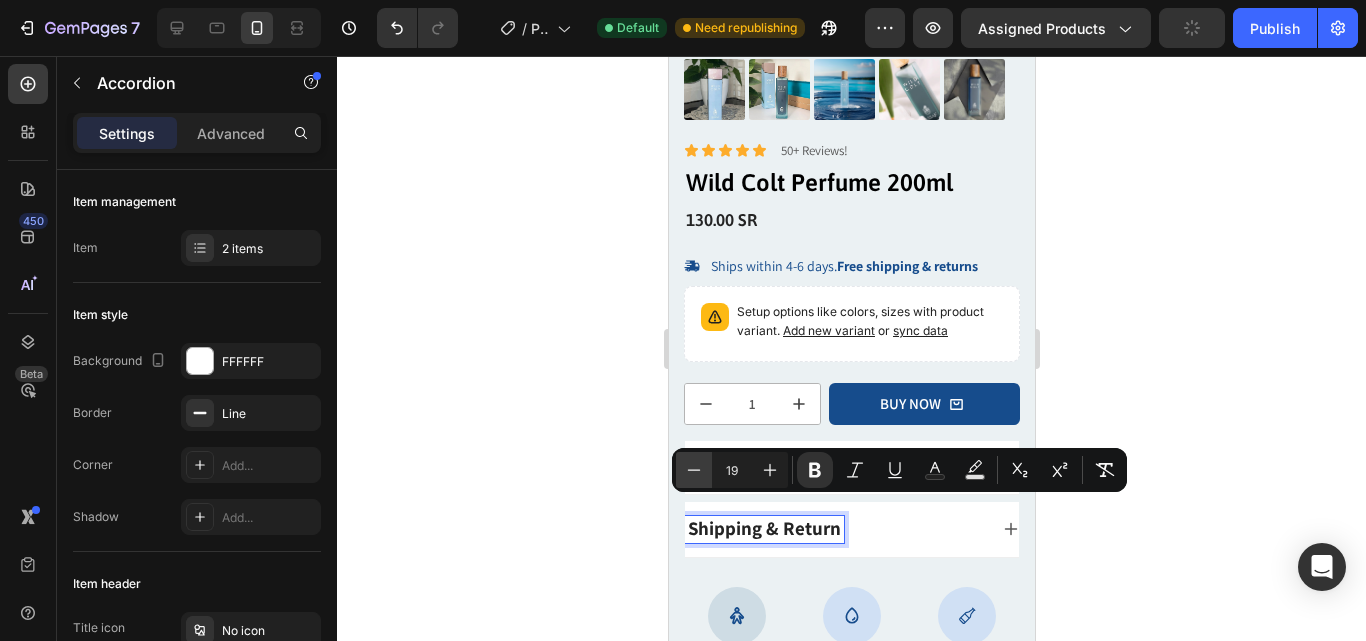 click 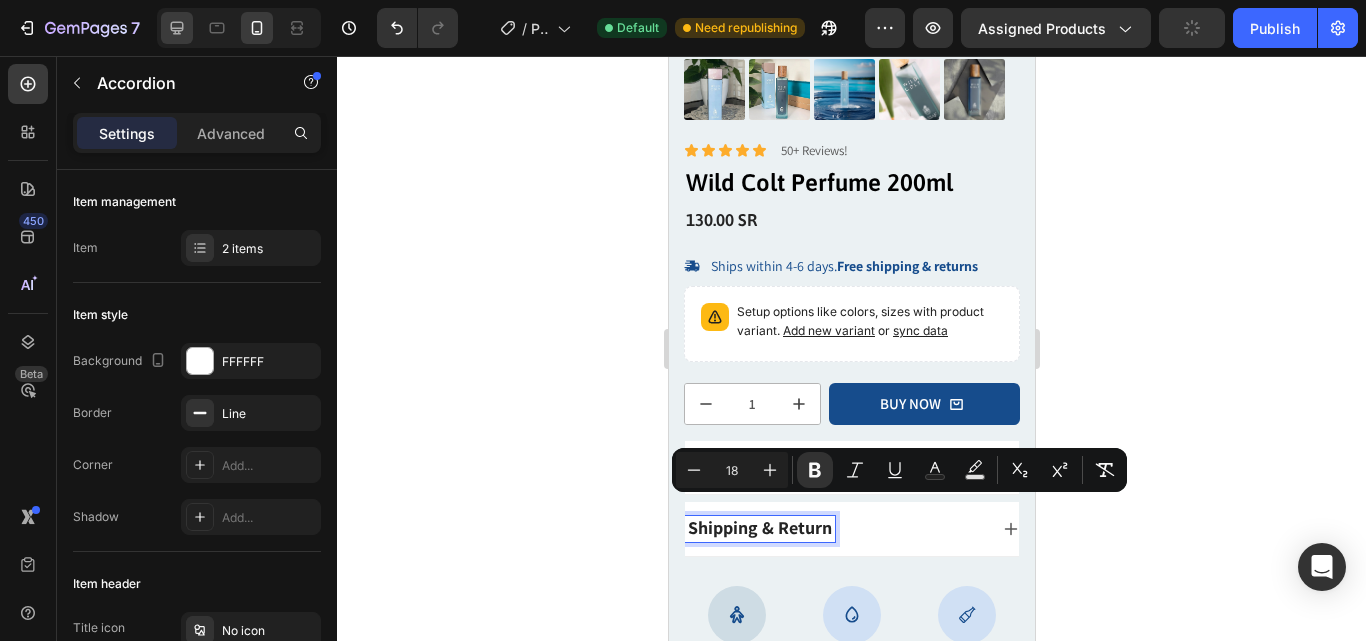 click 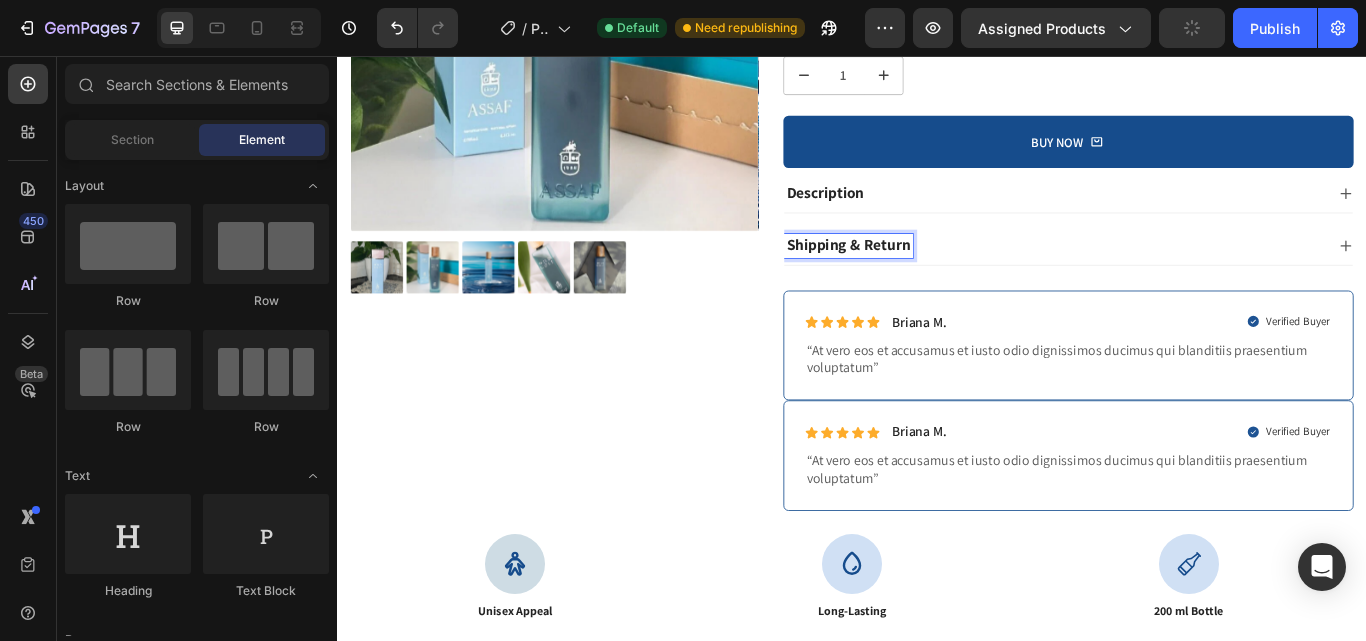click 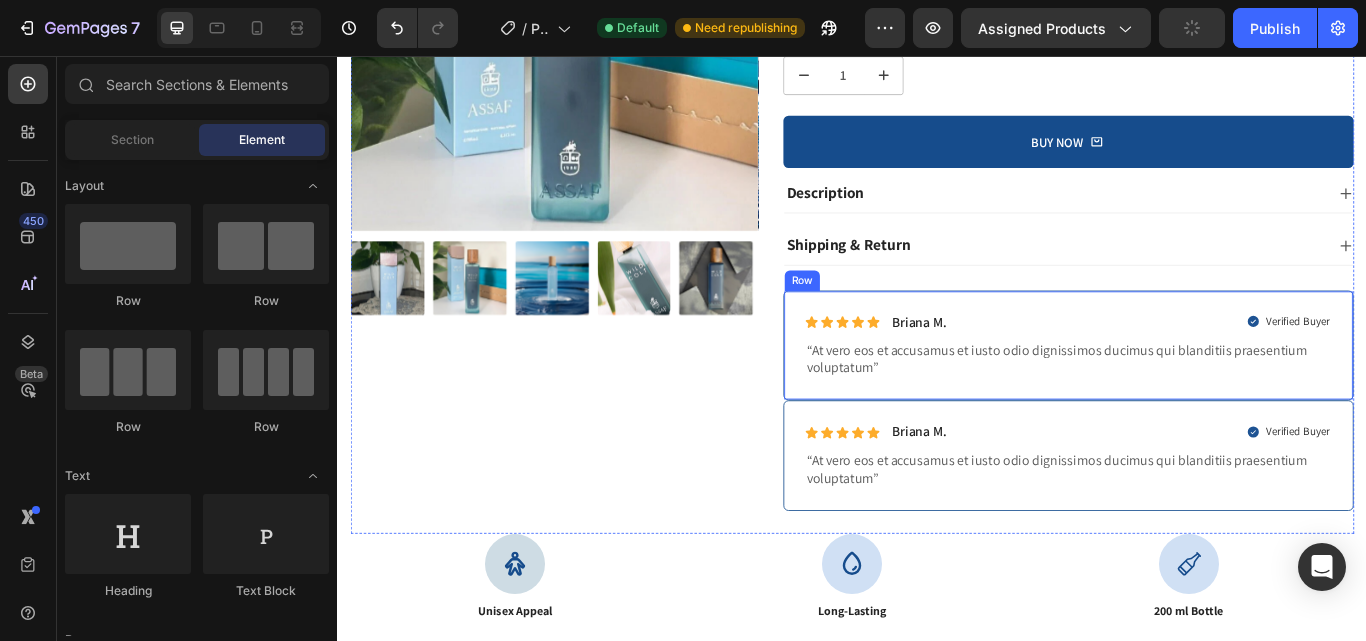 click on "Icon Icon Icon Icon Icon Icon List Briana M. Text Block Row Verified Buyer Item List Row “At vero eos et accusamus et iusto odio dignissimos ducimus qui blanditiis praesentium voluptatum” Text Block Row" at bounding box center (1189, 394) 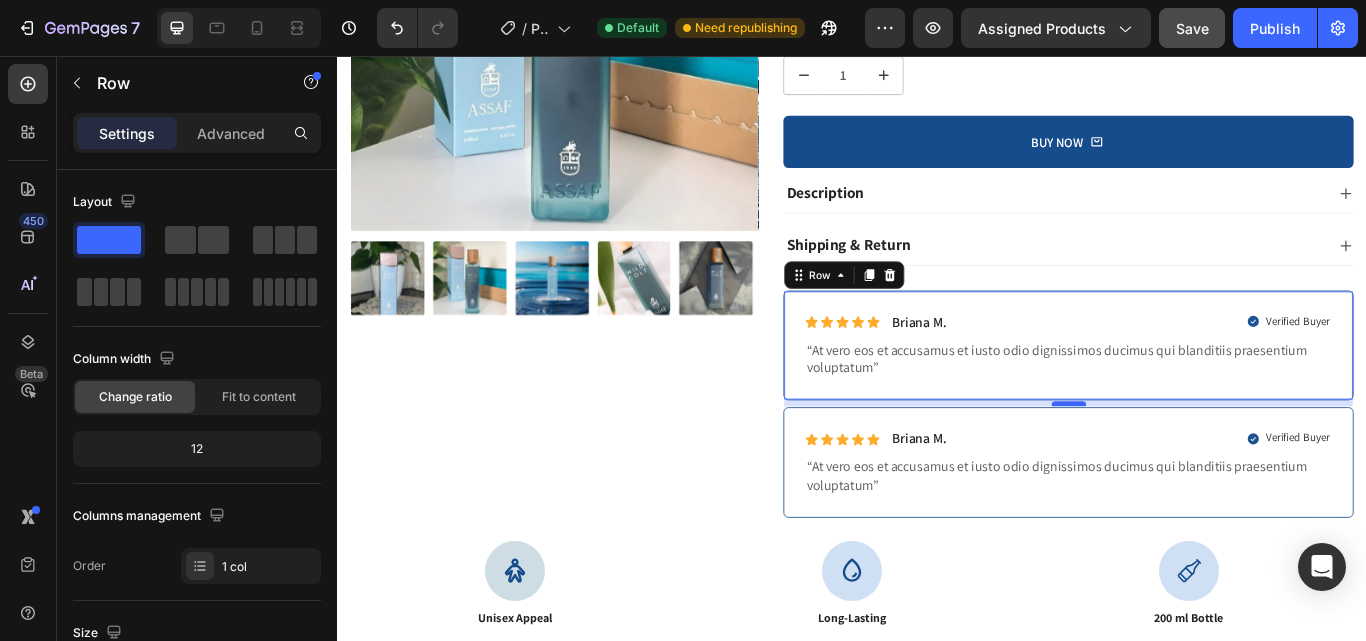 click at bounding box center (1190, 462) 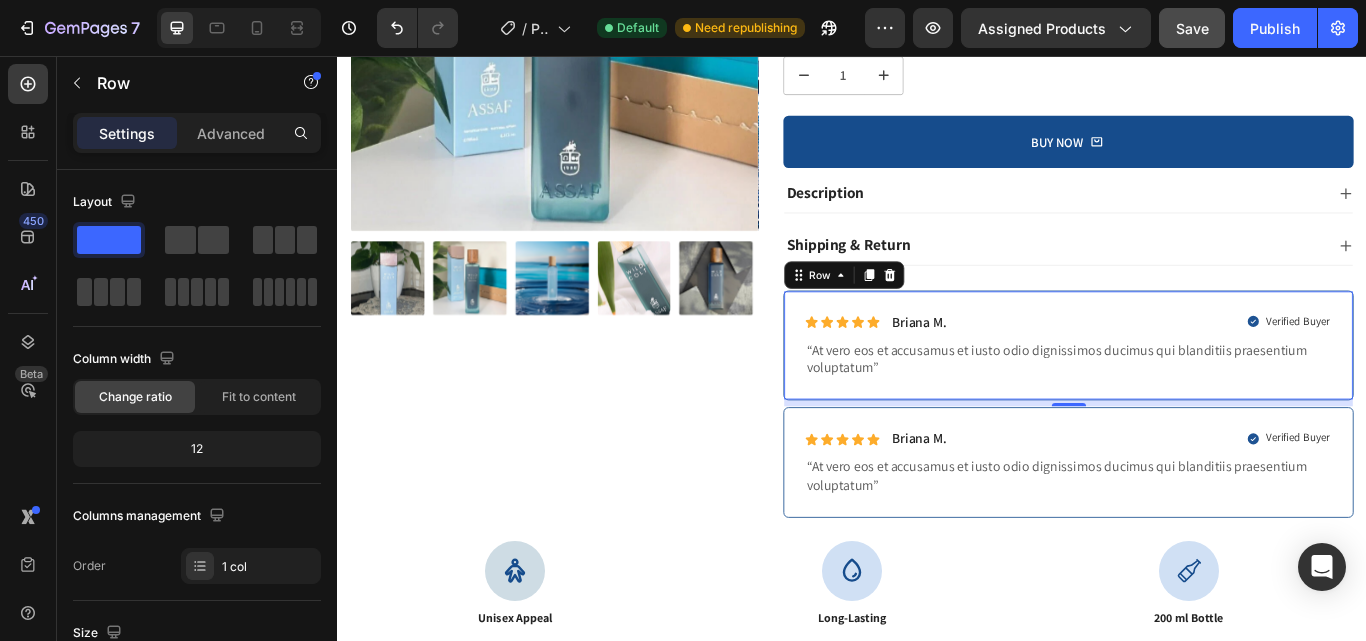click on "Product Images" at bounding box center (589, 204) 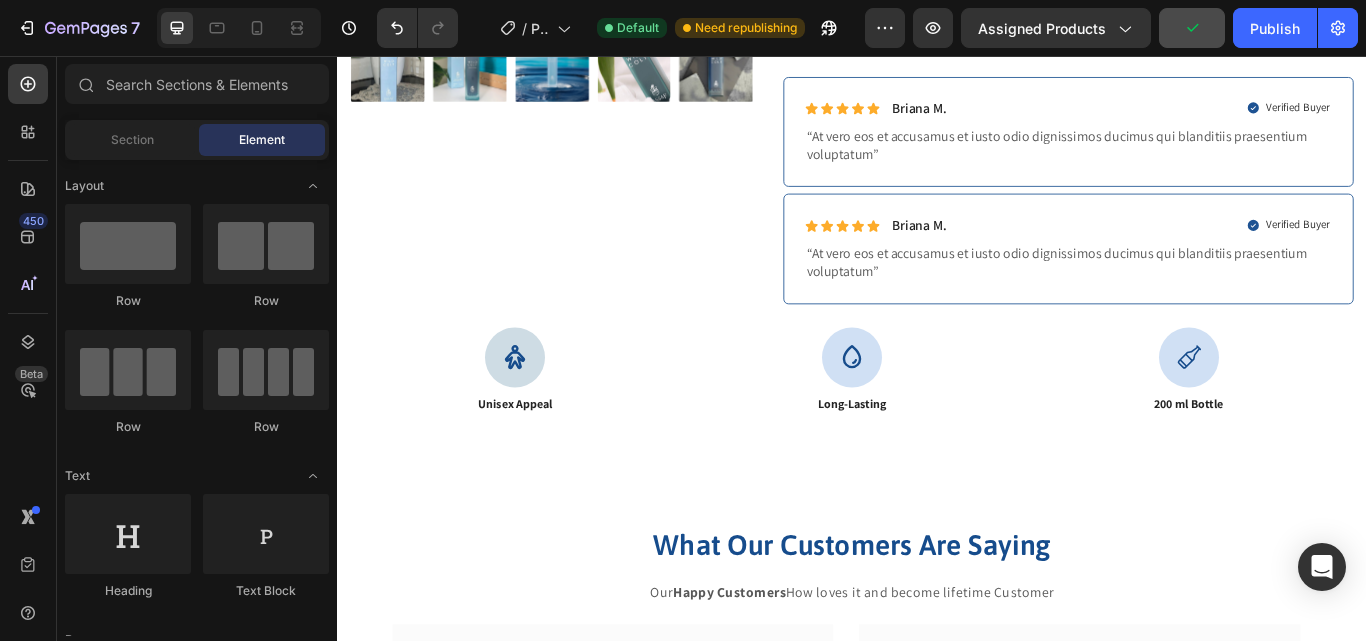 scroll, scrollTop: 576, scrollLeft: 0, axis: vertical 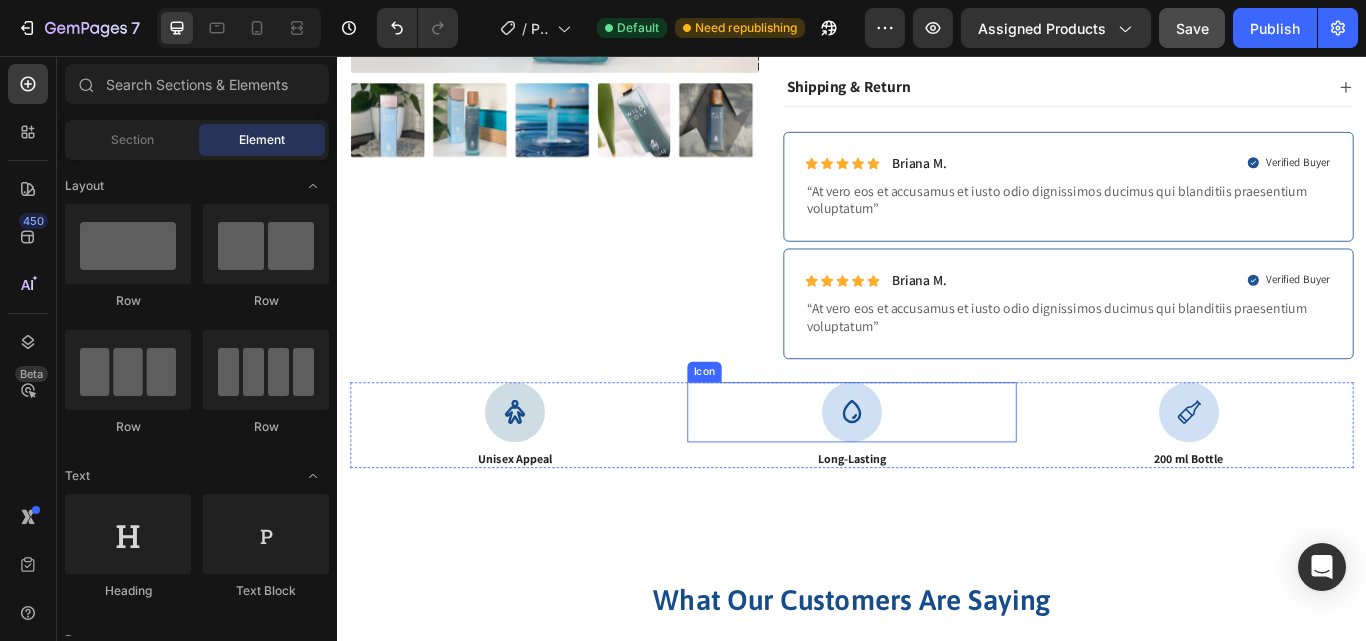 click on "Icon" at bounding box center [937, 472] 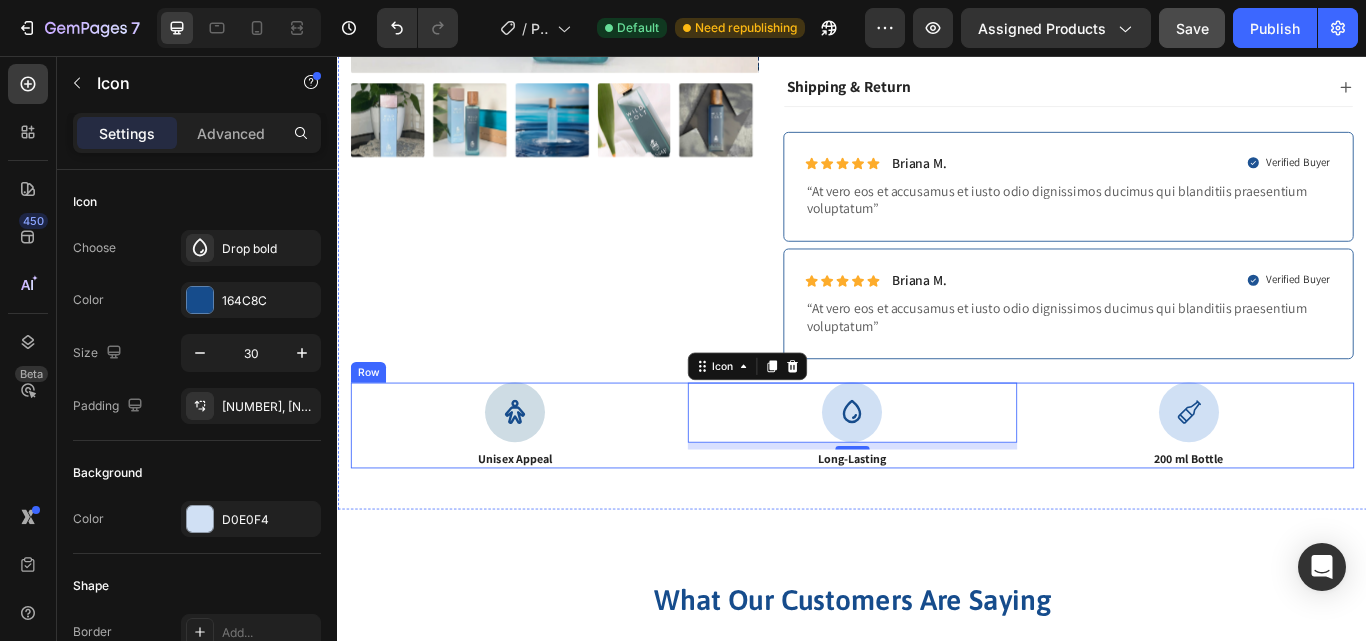 click on "Icon Unisex Appeal Text Block
Icon   8 Long-Lasting Text Block
Icon 200 ml Bottle Text Block Row" at bounding box center [937, 487] 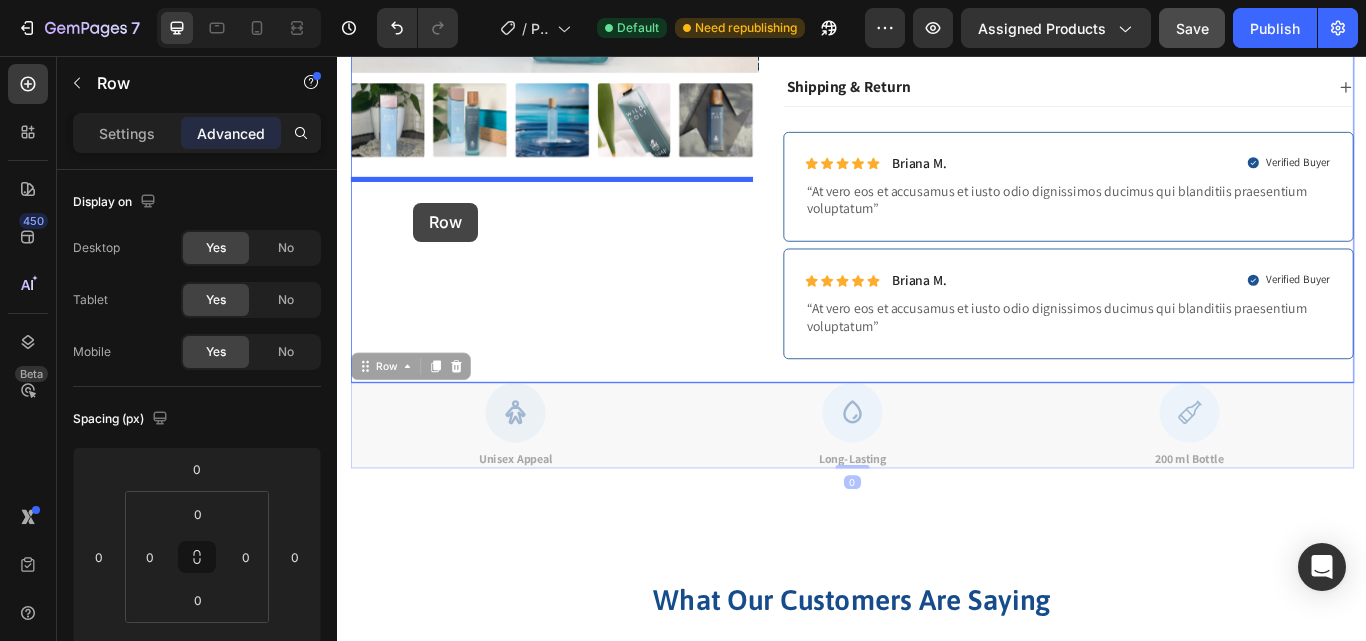 drag, startPoint x: 382, startPoint y: 412, endPoint x: 426, endPoint y: 227, distance: 190.16046 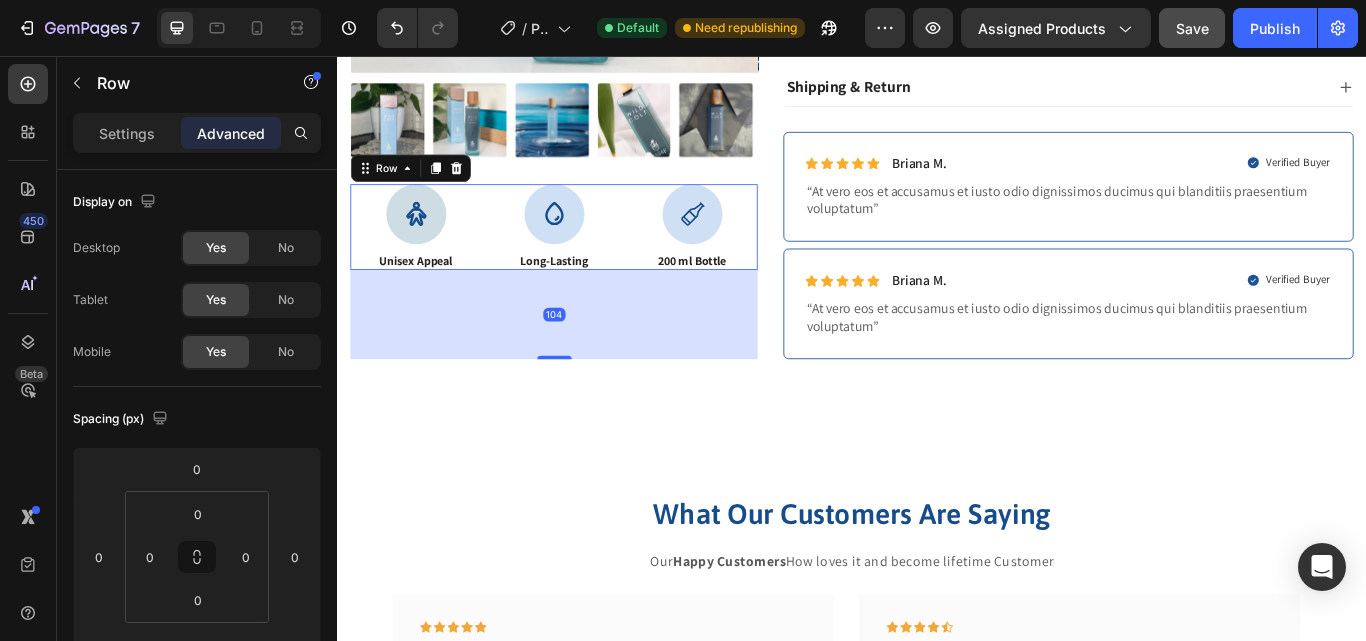 drag, startPoint x: 586, startPoint y: 296, endPoint x: 570, endPoint y: 400, distance: 105.22357 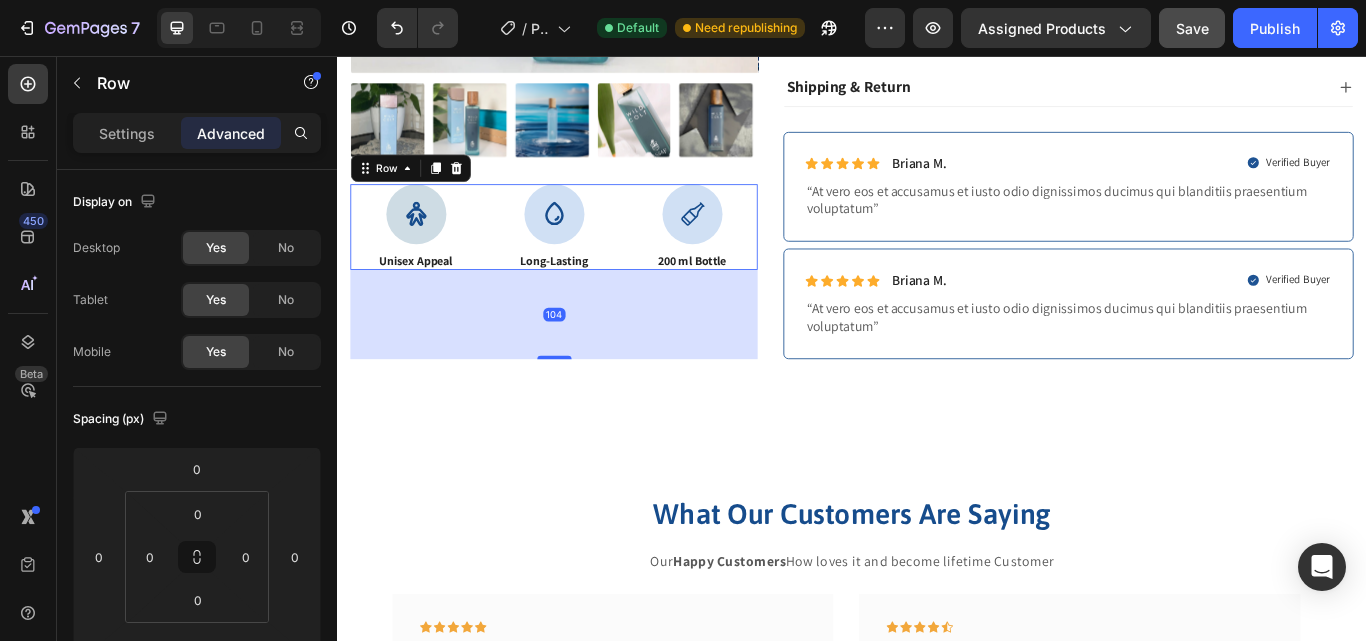 click at bounding box center (590, 408) 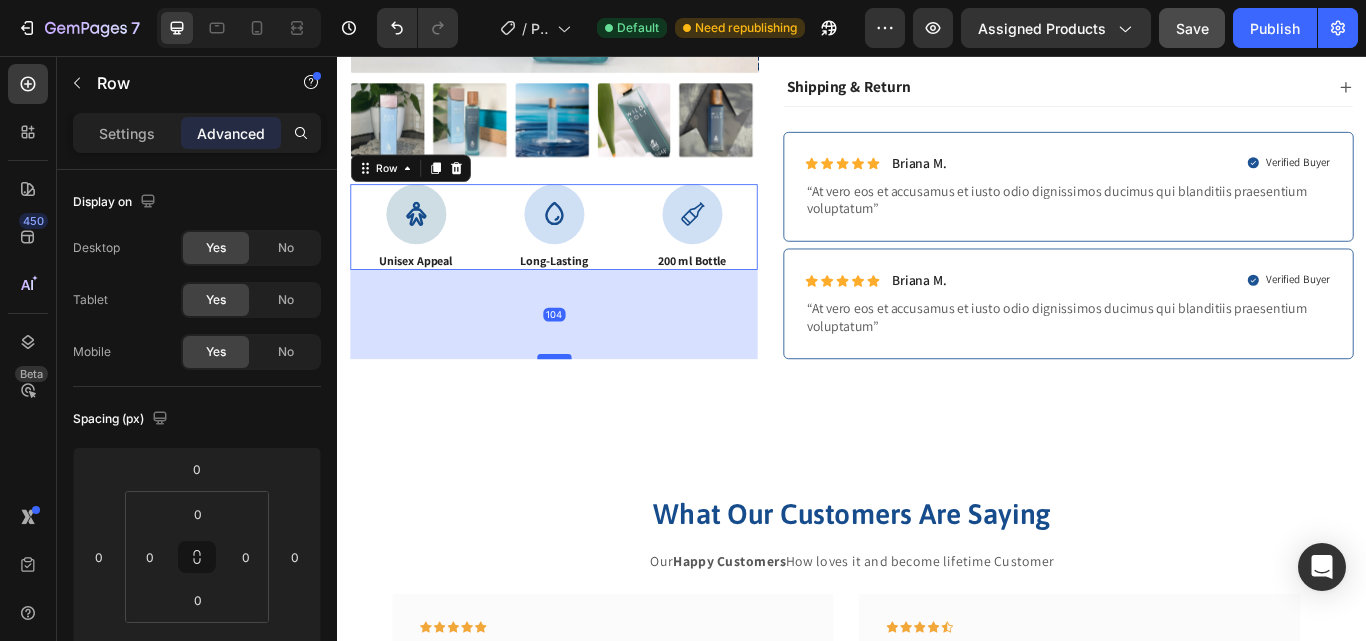 type on "104" 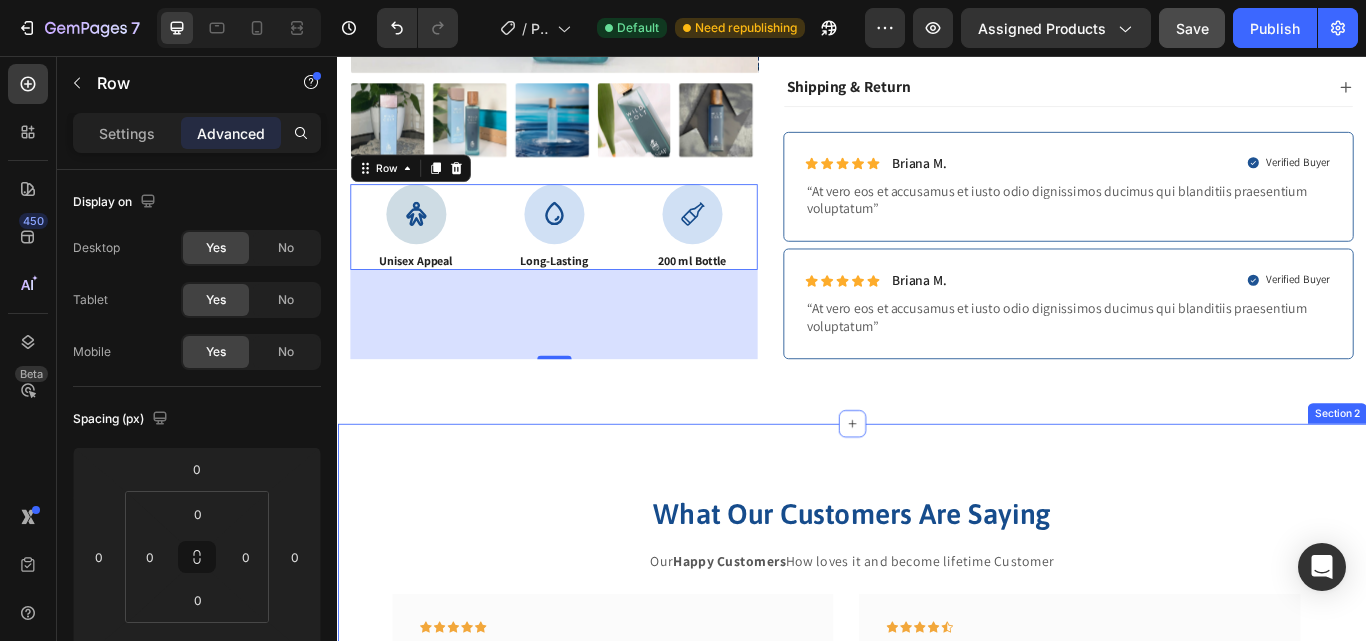 click on "What Our Customers Are Saying Heading Our  Happy Customers  How loves it and become lifetime Customer Text block
Icon
Icon
Icon
Icon
Icon Row My New Signature Scent! Text block "Wild Colt Perfume is an absolute game-changer! The scent is bold, masculine, and long-lasting. Every time I wear it, I get compliments. It’s now my signature fragrance highly recommend!" Text block — Ahmed R, Riyadh Text block Row
Icon
Icon
Icon
Icon
Icon Row عطر لا يُضاهى Text block " عطر وايلد كولت رائع جداً! الرائحة قوية وتدوم طويلاً. كل ما أستعمله، أتلقى إطراءات من الجميع. أصبح عطري المفضل بلا منافس! Text block — خالد. أ، الرياض Text block Row
Icon
Icon
Icon
Icon Icon Row" at bounding box center (937, 771) 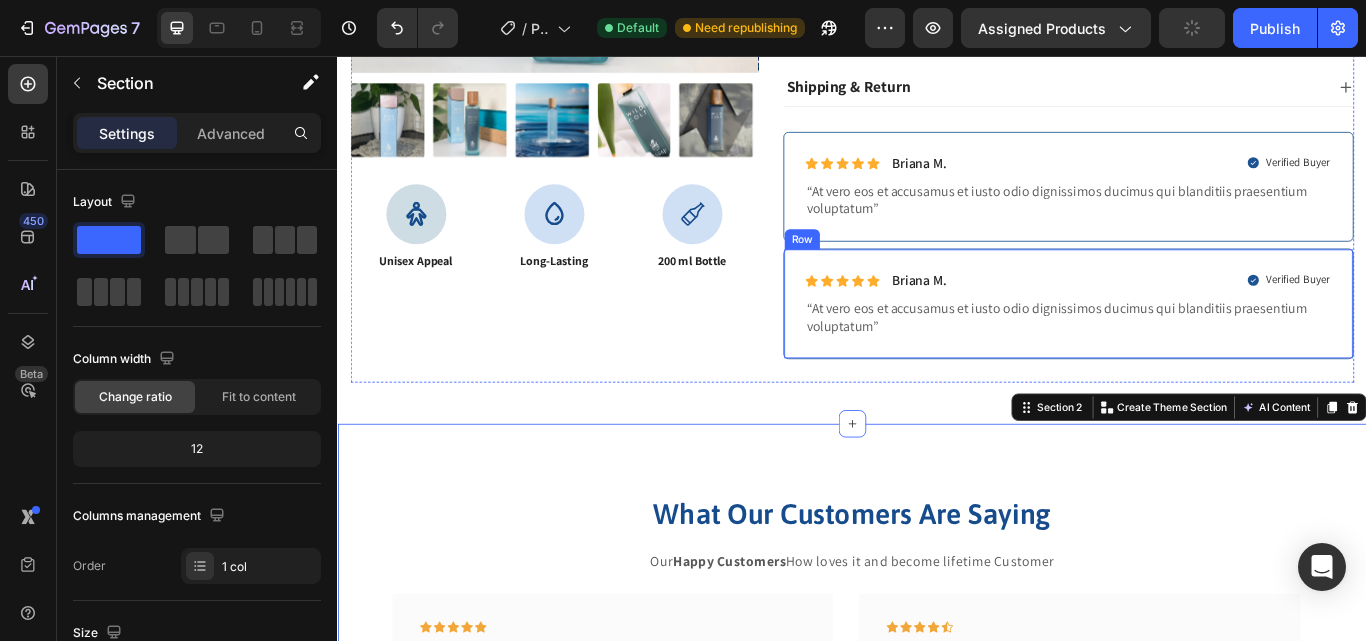 click on "Icon Icon Icon Icon Icon Icon List Briana M. Text Block Row Verified Buyer Item List Row “At vero eos et accusamus et iusto odio dignissimos ducimus qui blanditiis praesentium voluptatum” Text Block Row" at bounding box center [1189, 345] 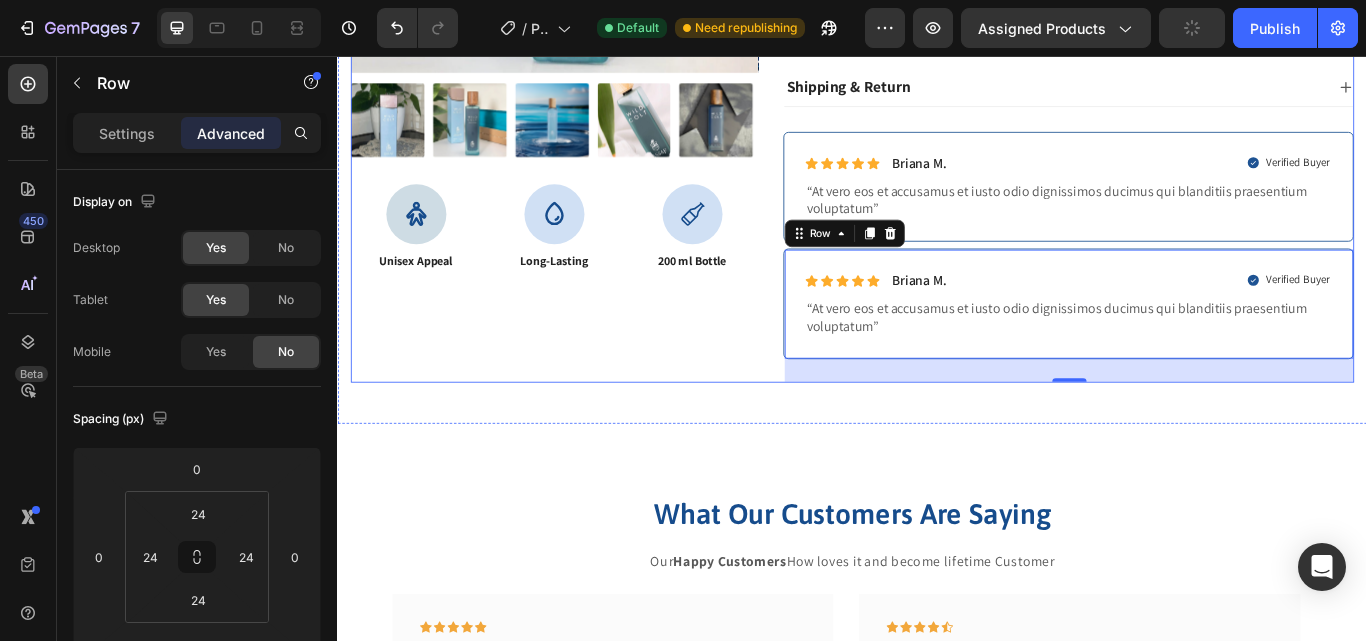 click on "0" at bounding box center (1189, 422) 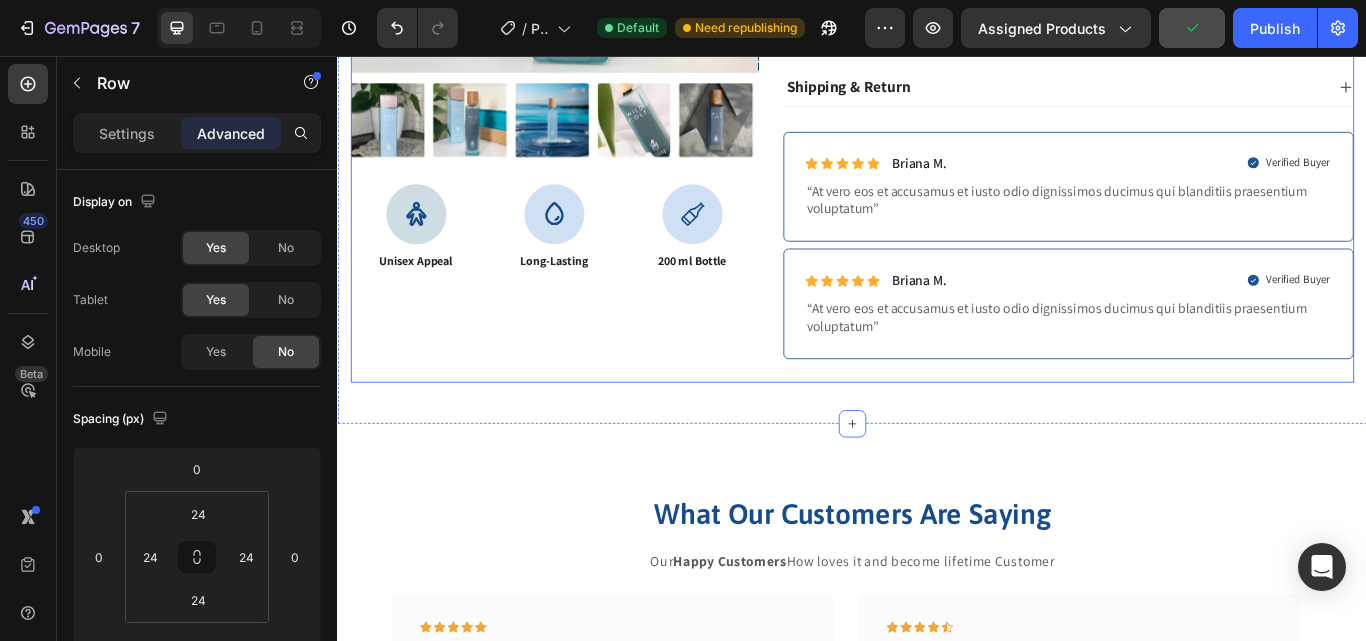 click on "Icon Icon Icon Icon Icon Icon List 50+ Reviews! Text Block Row Wild Colt Perfume 200ml Product Title 130.00 SR Product Price Product Price
Ships within 4-6 days.  Free shipping & returns Item List Setup options like colors, sizes with product variant.       Add new variant   or   sync data Product Variants & Swatches Quantity Text Block
1
Product Quantity
1
Product Quantity
BUY NOW   Add to Cart Row
Description
Shipping & Return Accordion Row Icon Icon Icon Icon Icon Icon List Briana M. Text Block Row Verified Buyer Item List Row “At vero eos et accusamus et iusto odio dignissimos ducimus qui blanditiis praesentium voluptatum” Text Block Row Icon Icon Icon Icon Icon Icon List Briana M. Text Block Row Verified Buyer Item List Row “At vero eos et accusamus et iusto odio dignissimos ducimus qui blanditiis praesentium voluptatum” Text Block Row" at bounding box center (1189, 19) 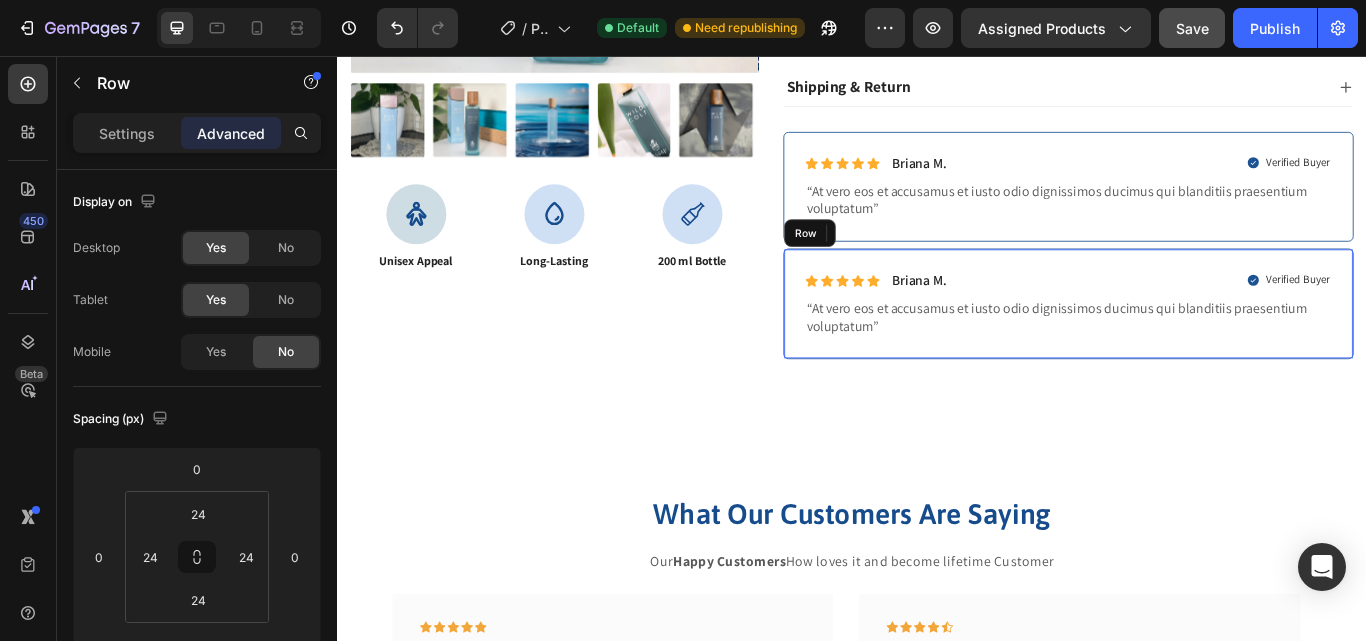 click on "“At vero eos et accusamus et iusto odio dignissimos ducimus qui blanditiis praesentium voluptatum”" at bounding box center [1189, 362] 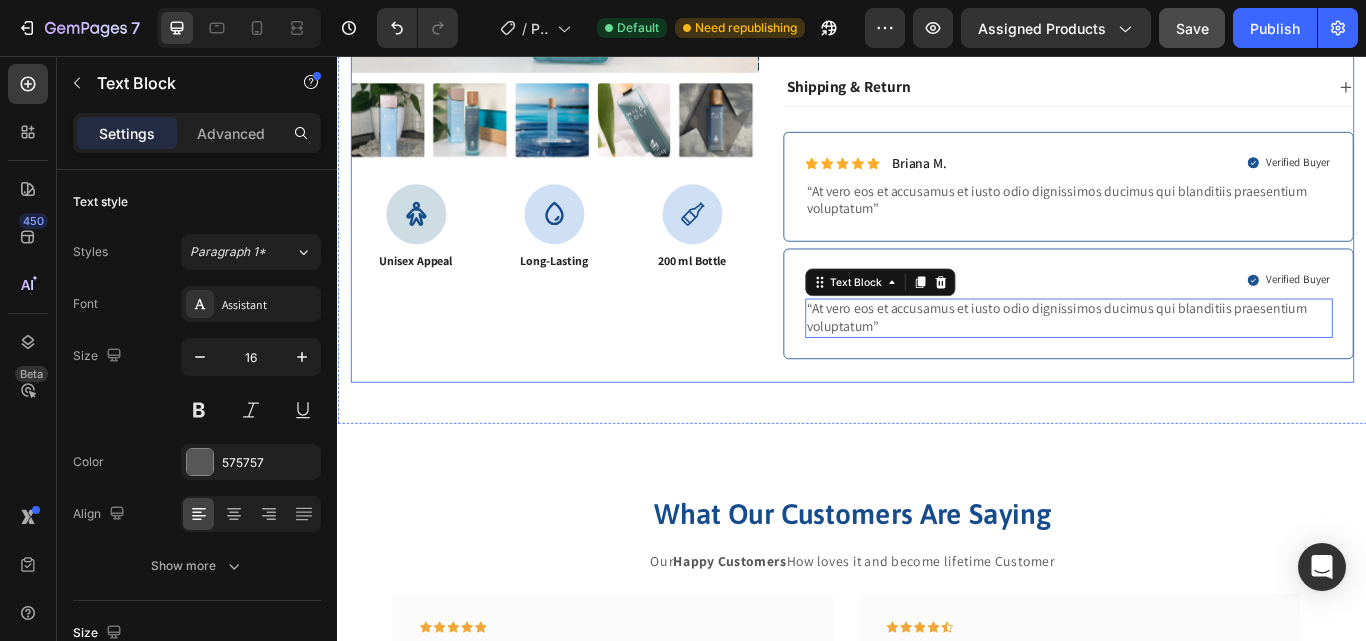 click on "Icon Icon Icon Icon Icon Icon List [FIRST] [LAST]. Text Block Row Verified Buyer Item List Row “At vero eos et accusamus et iusto odio dignissimos ducimus qui blanditiis praesentium voluptatum” Text Block 0 Row" at bounding box center [1189, 345] 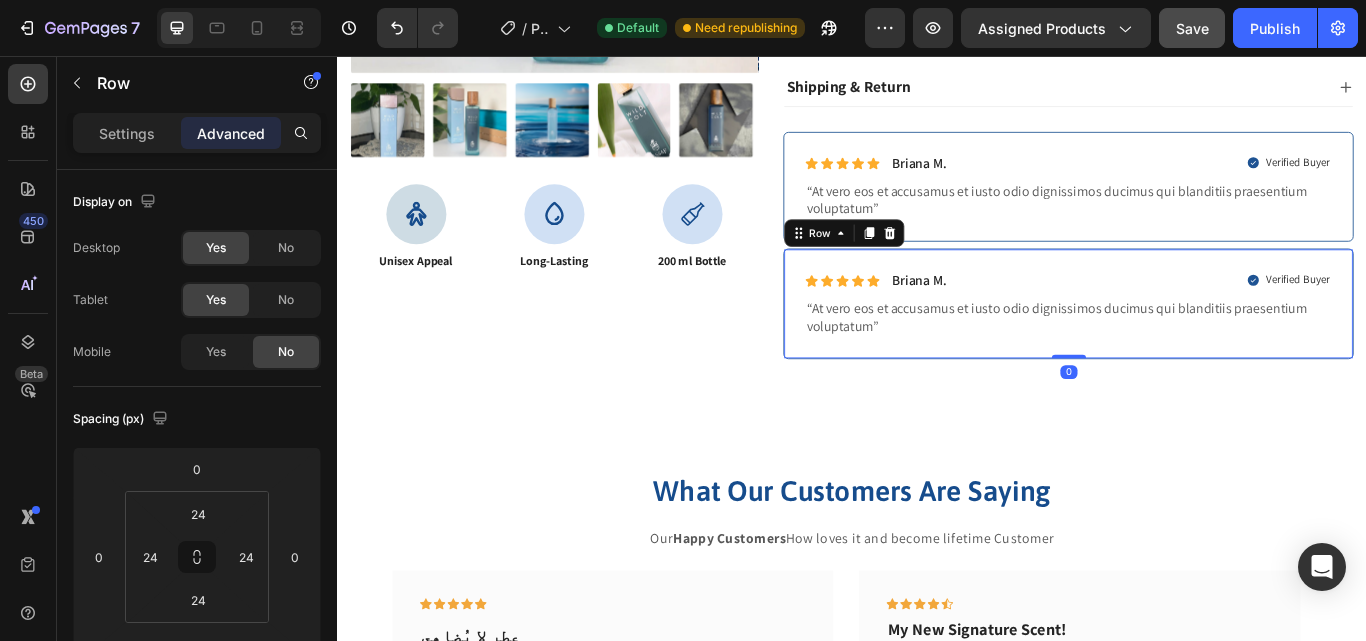 drag, startPoint x: 1190, startPoint y: 434, endPoint x: 1178, endPoint y: 396, distance: 39.849716 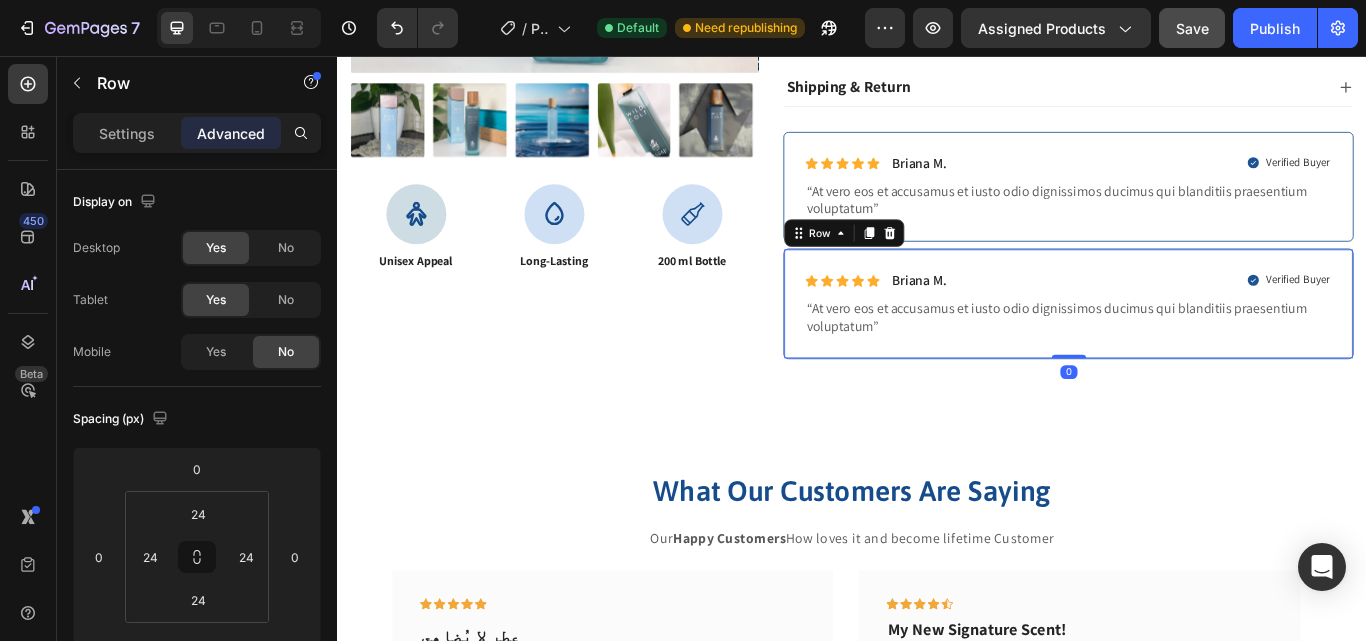 click on "Icon Icon Icon Icon Icon Icon List Briana M. Text Block Row Verified Buyer Item List Row “At vero eos et accusamus et iusto odio dignissimos ducimus qui blanditiis praesentium voluptatum” Text Block Row   0" at bounding box center (1189, 345) 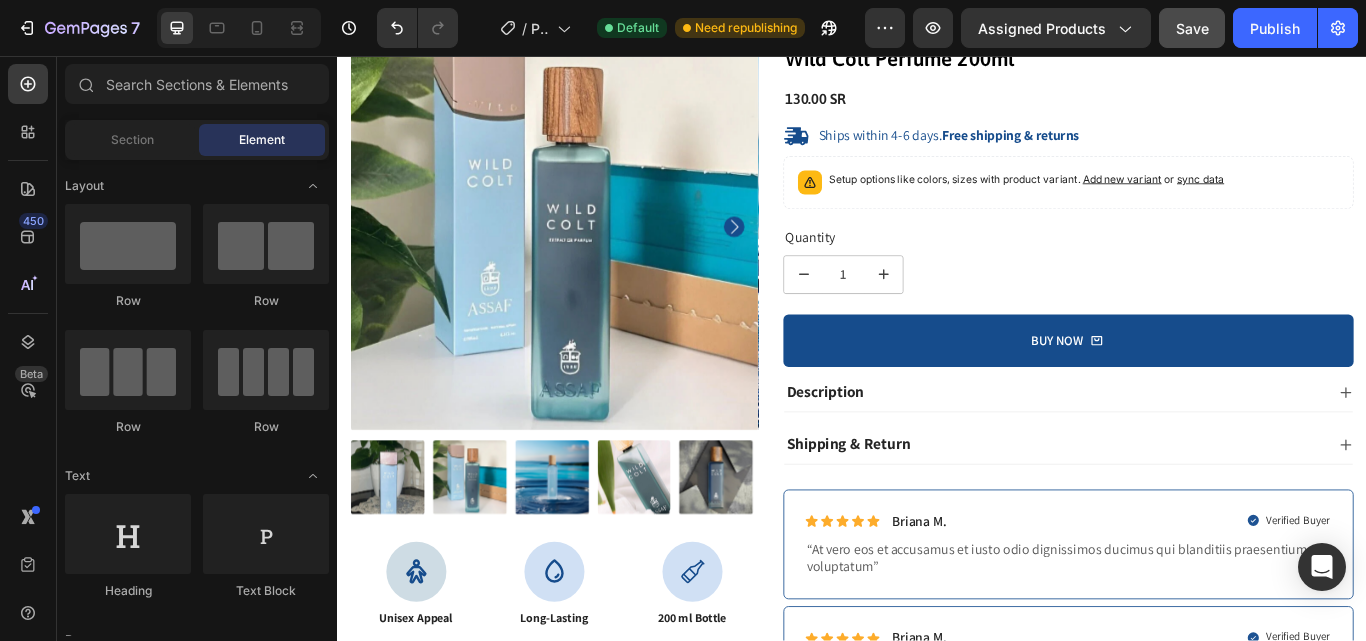 scroll, scrollTop: 155, scrollLeft: 0, axis: vertical 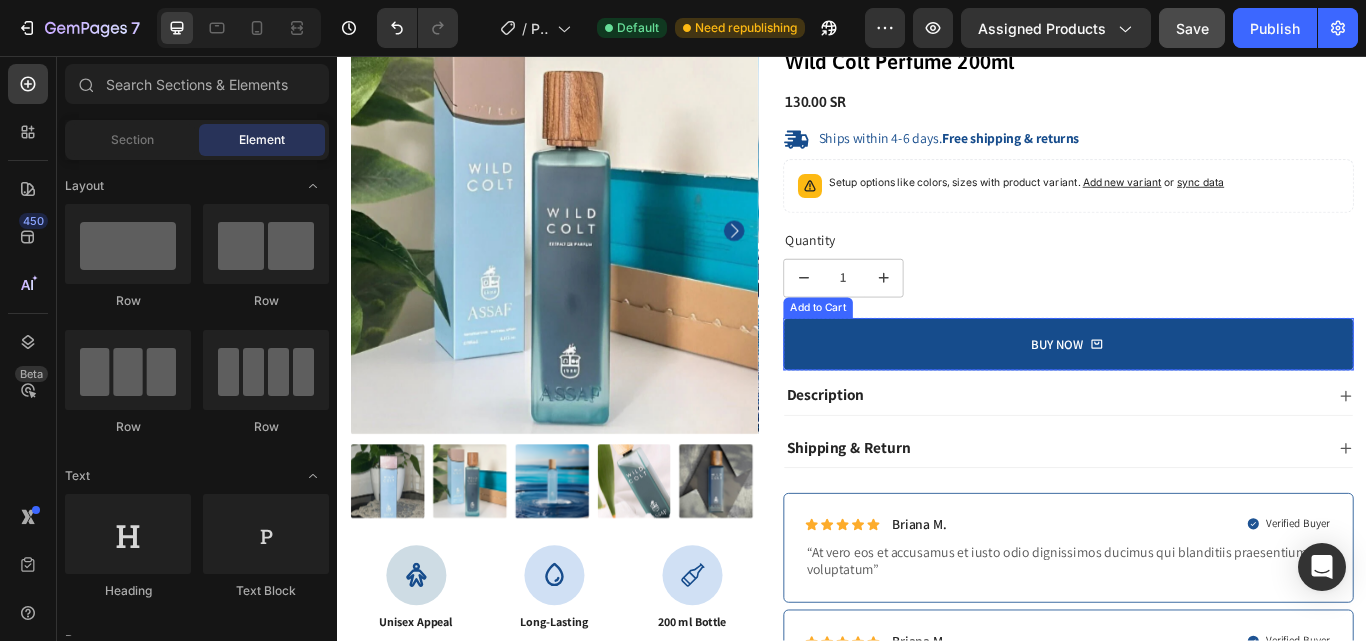 click on "BUY NOW" at bounding box center (1189, 393) 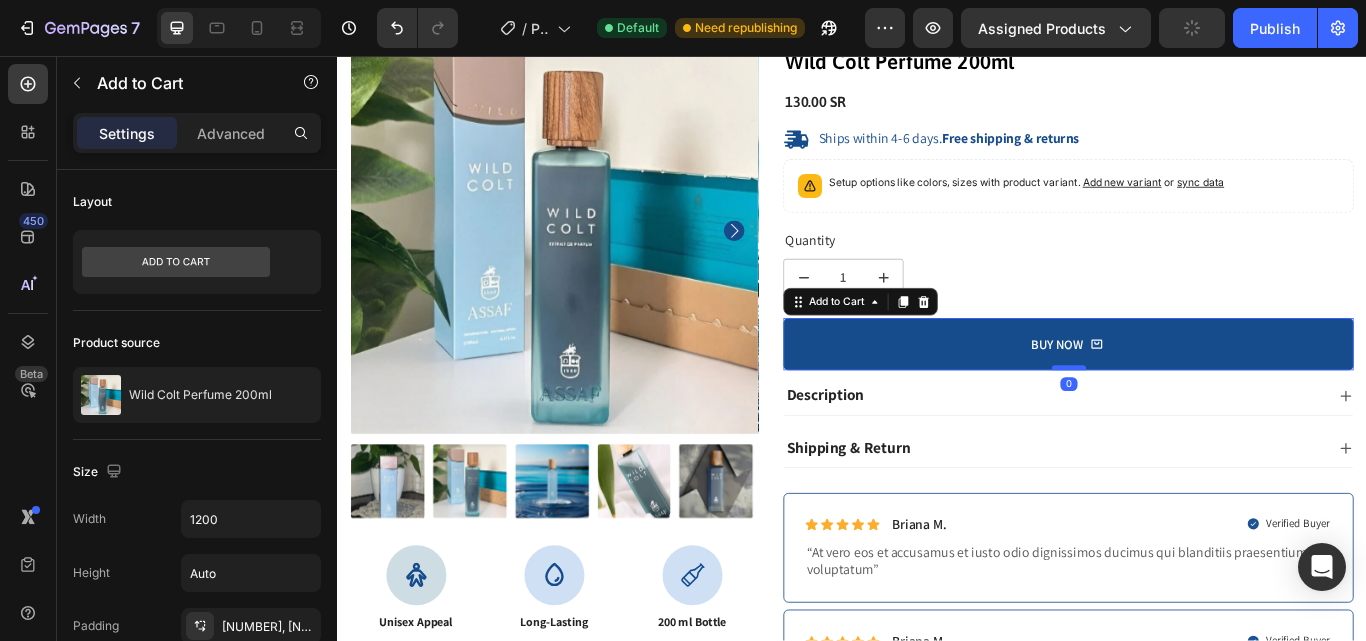click at bounding box center (1190, 420) 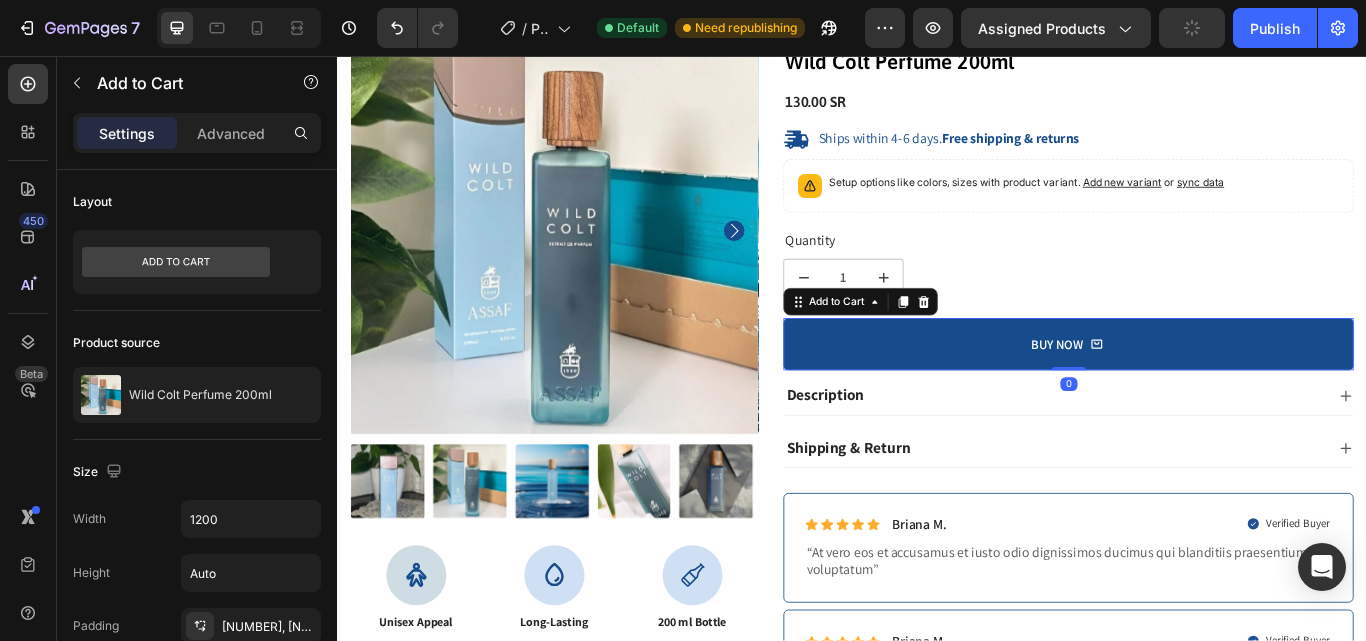click at bounding box center [1190, 421] 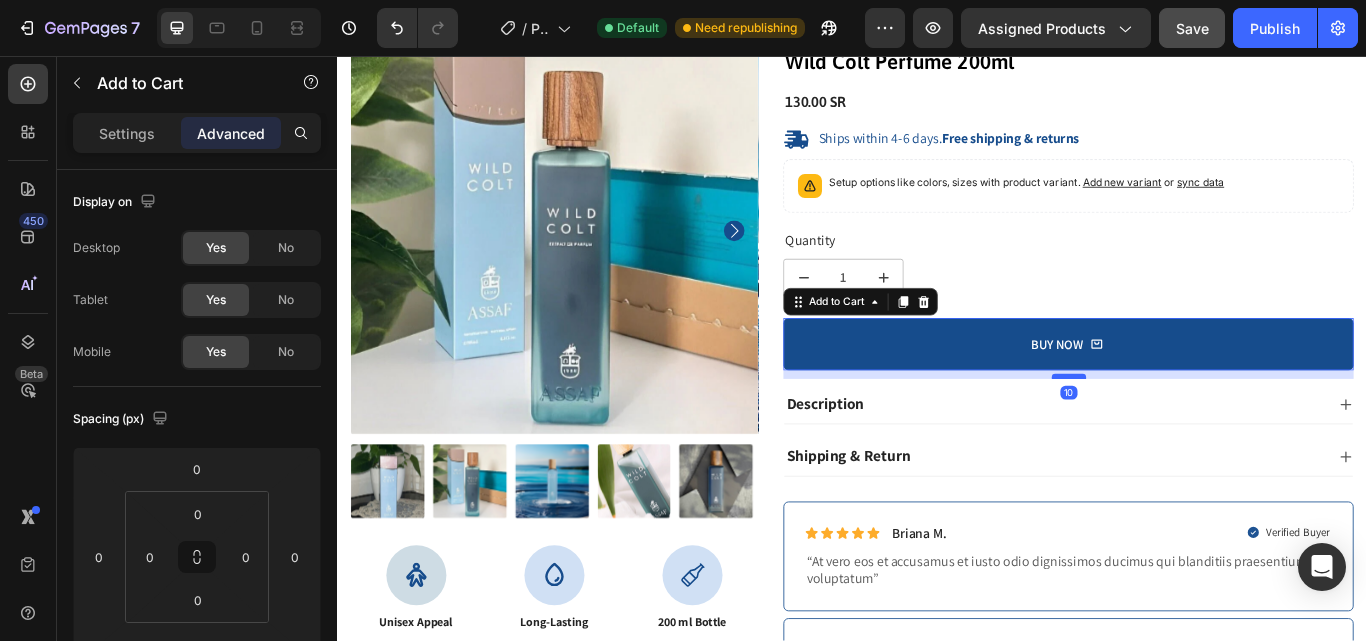 drag, startPoint x: 1171, startPoint y: 417, endPoint x: 1176, endPoint y: 427, distance: 11.18034 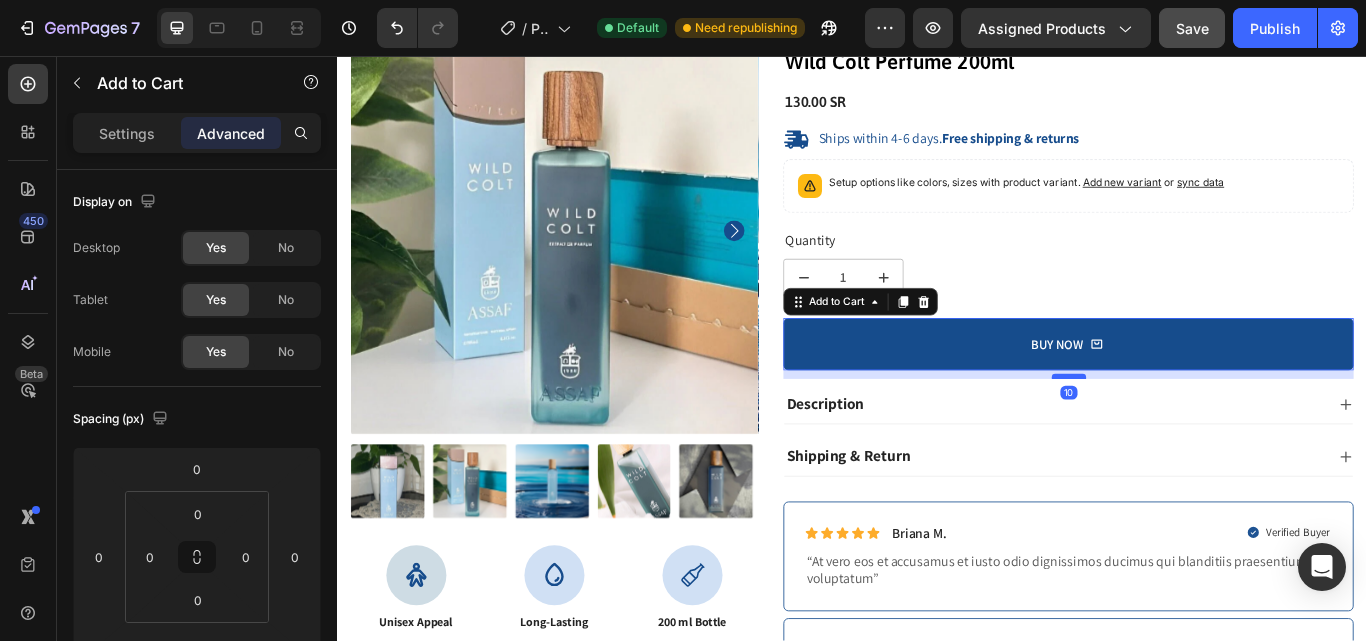 click at bounding box center [1190, 430] 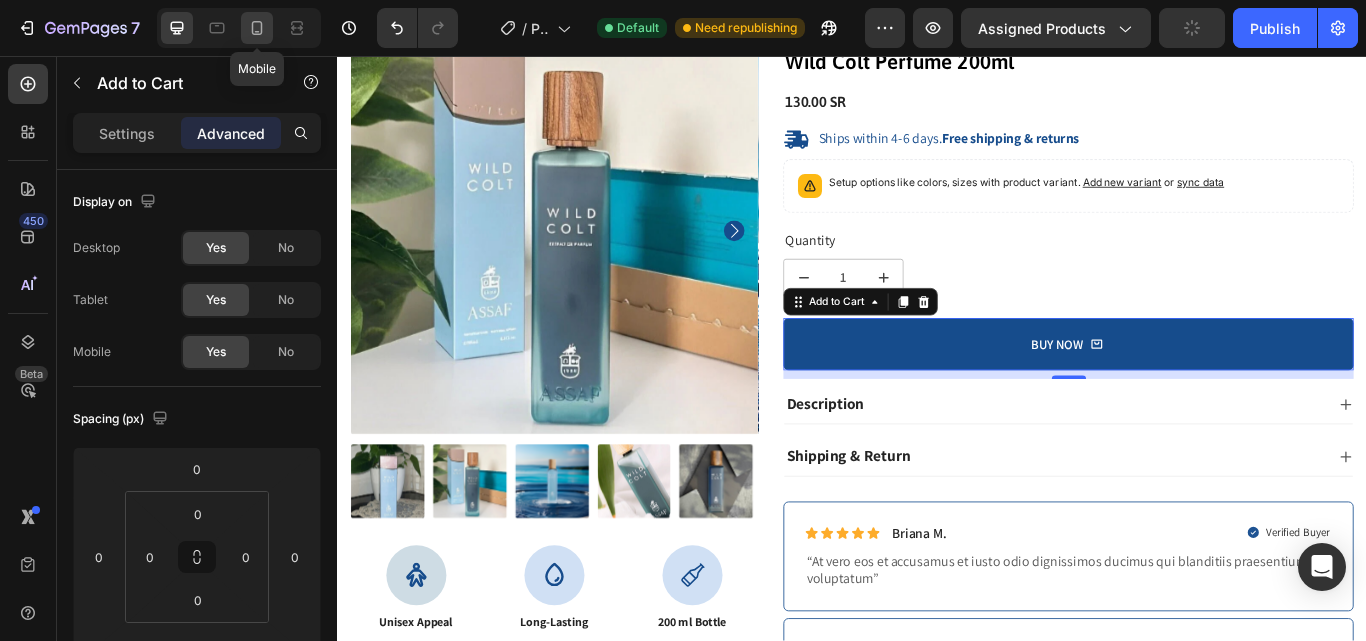 click 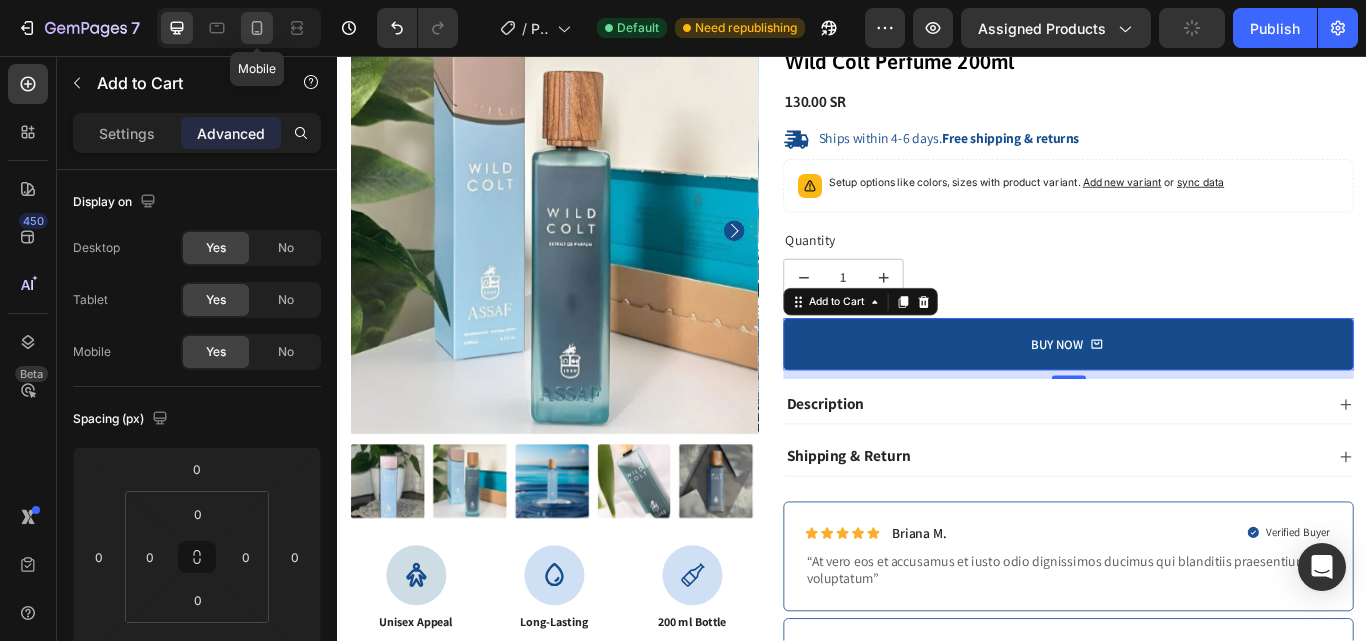 type on "0" 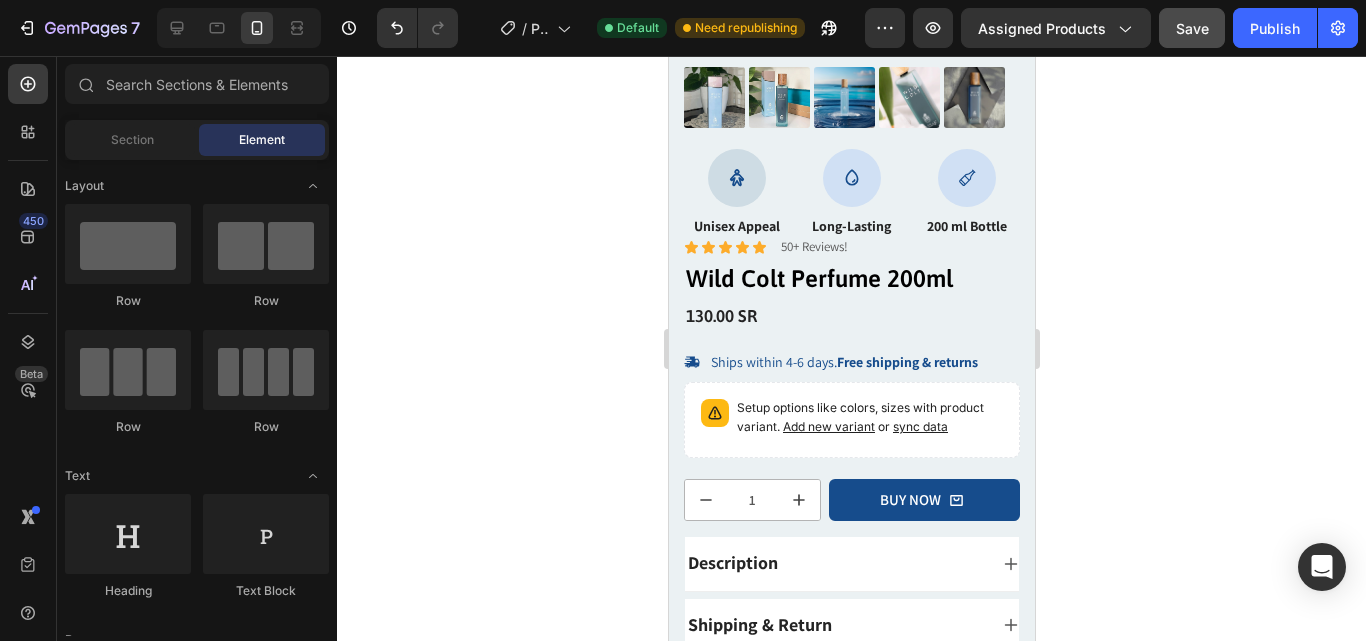scroll, scrollTop: 339, scrollLeft: 0, axis: vertical 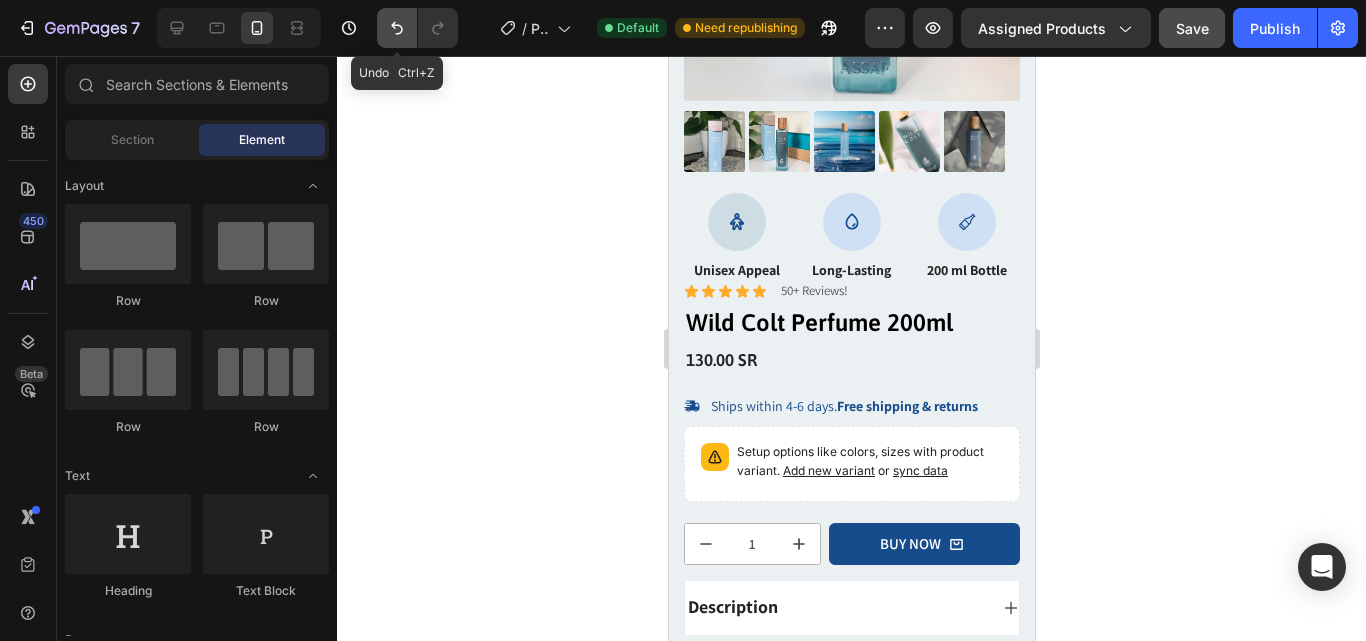 click 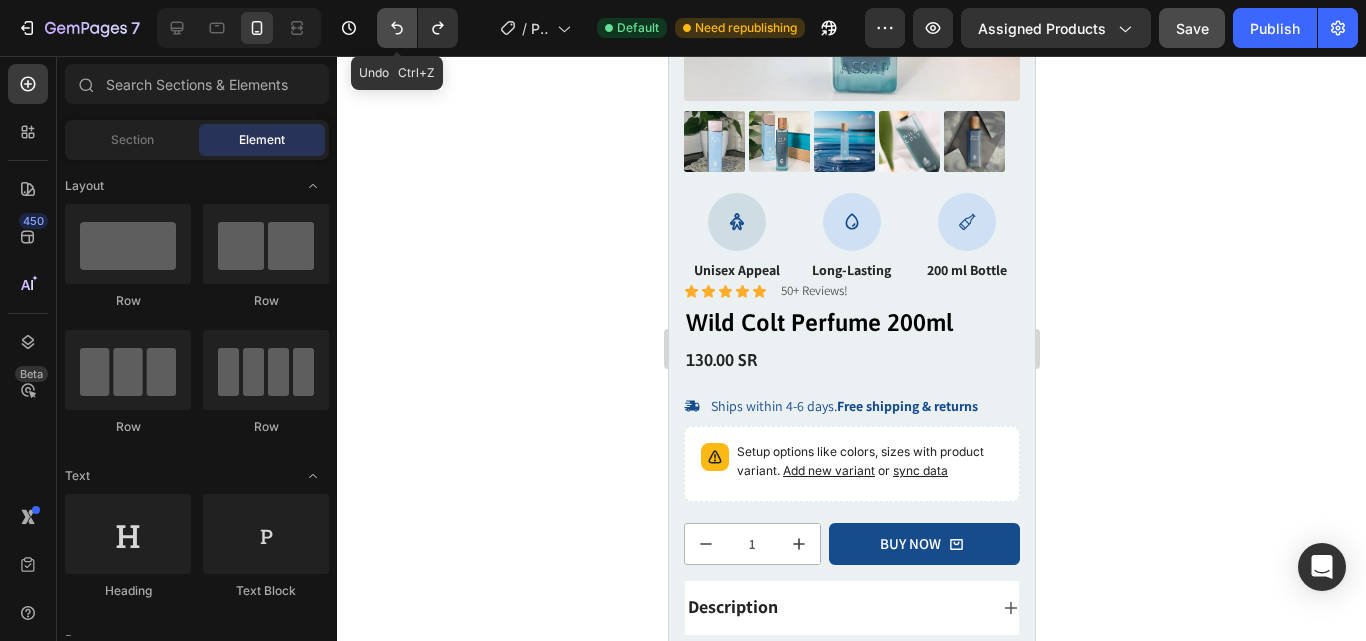 click 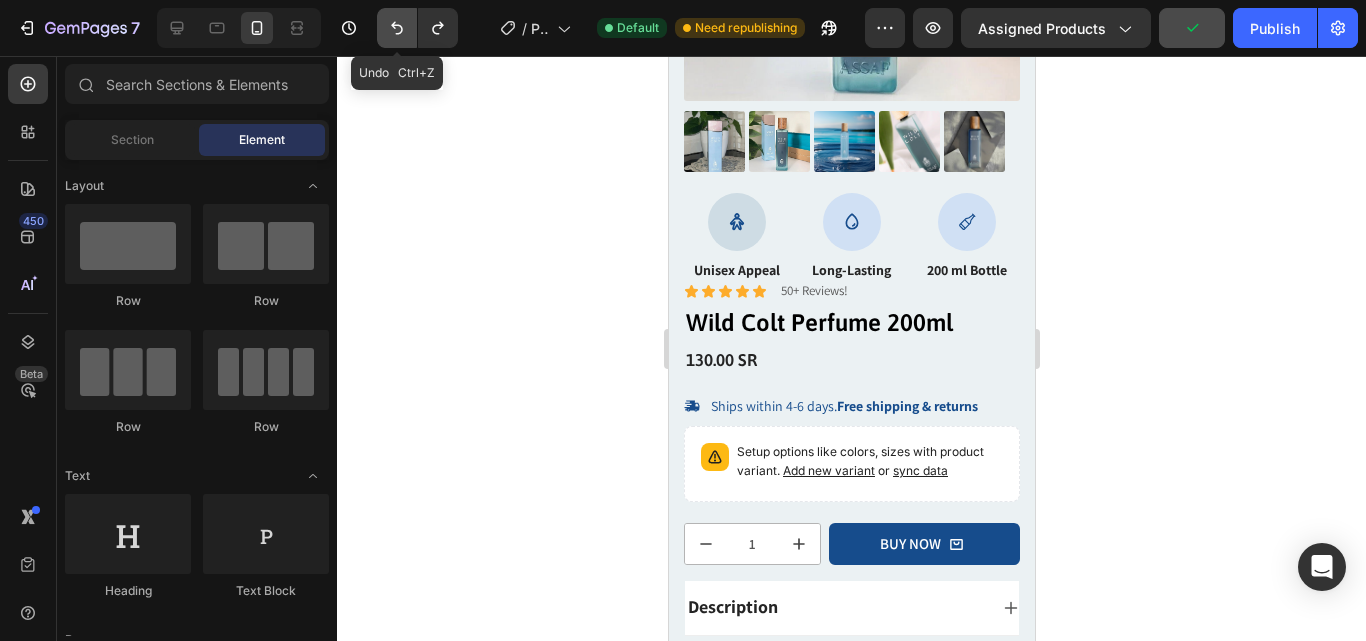 click 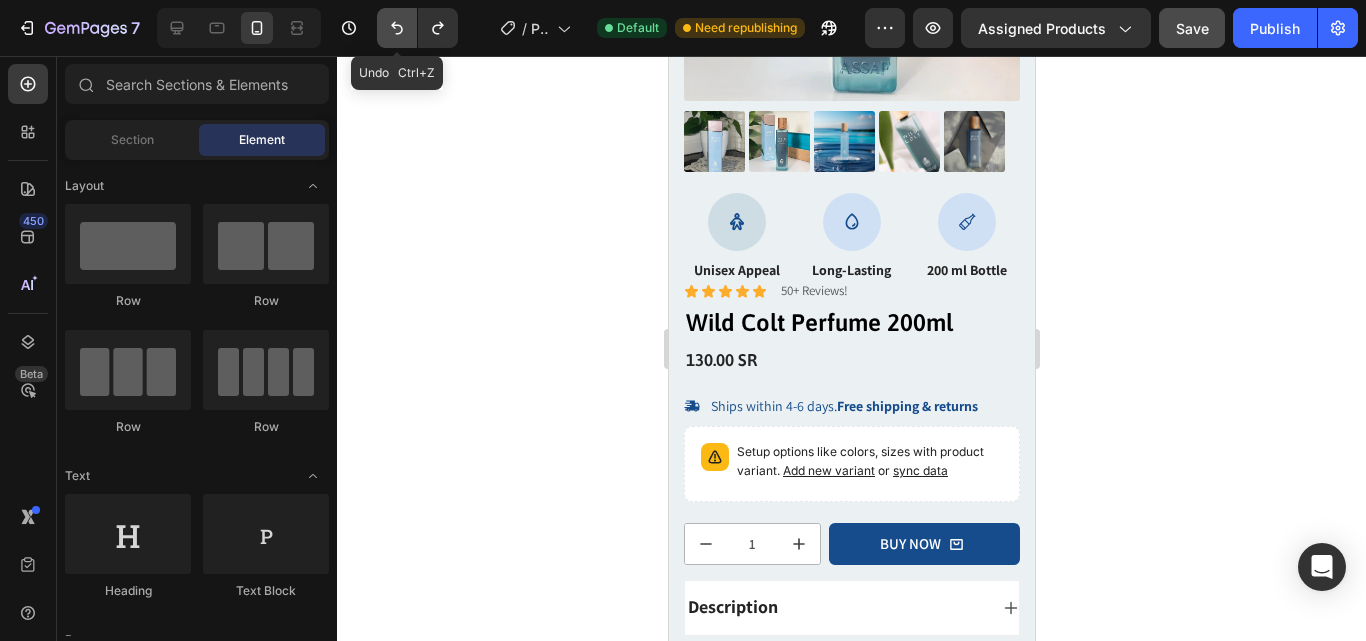 click 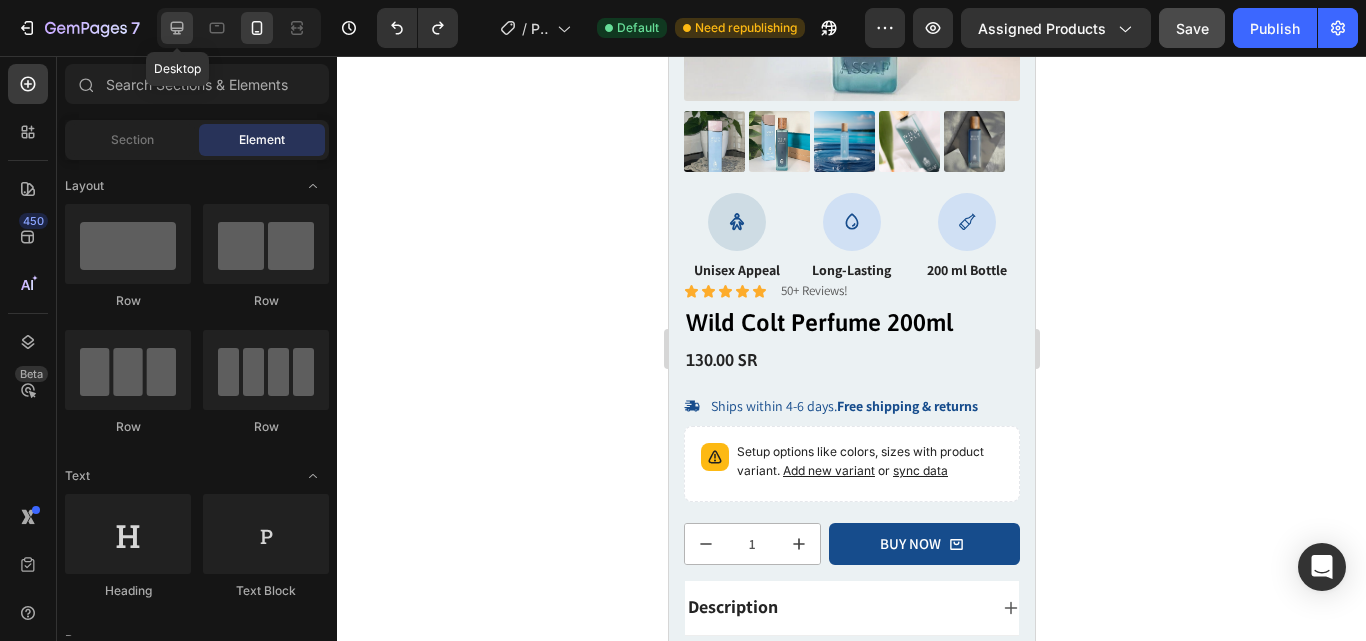 click 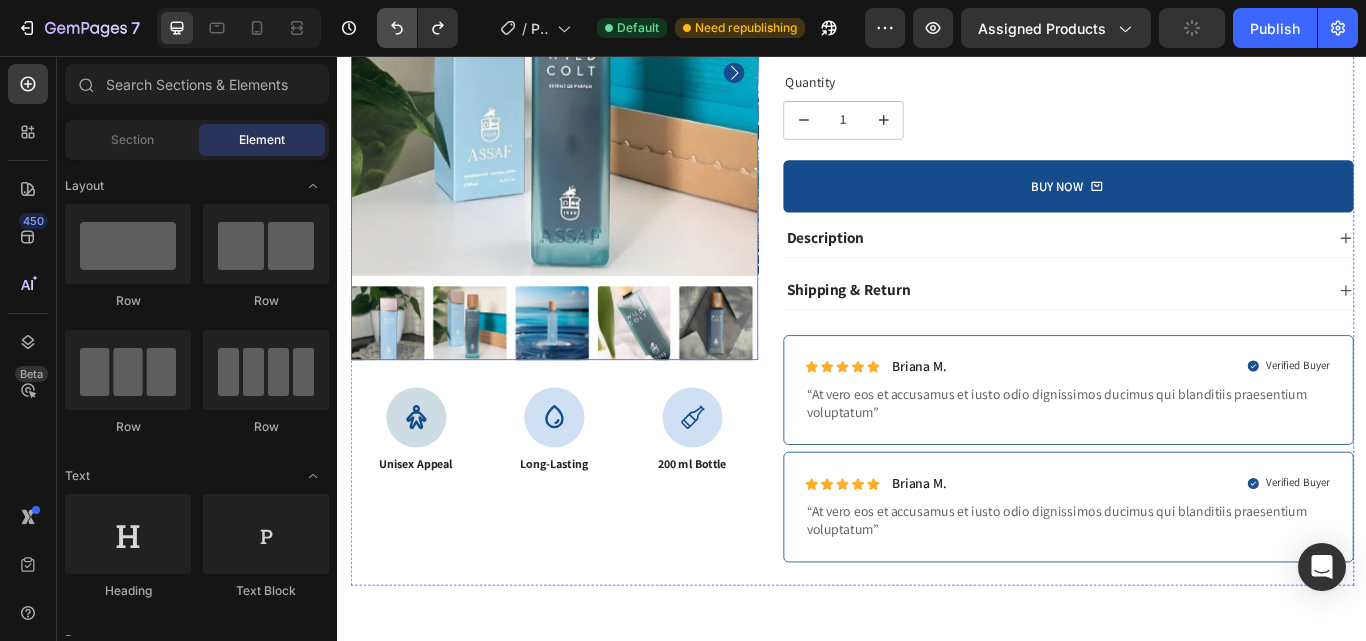 drag, startPoint x: 393, startPoint y: 30, endPoint x: 67, endPoint y: 104, distance: 334.29327 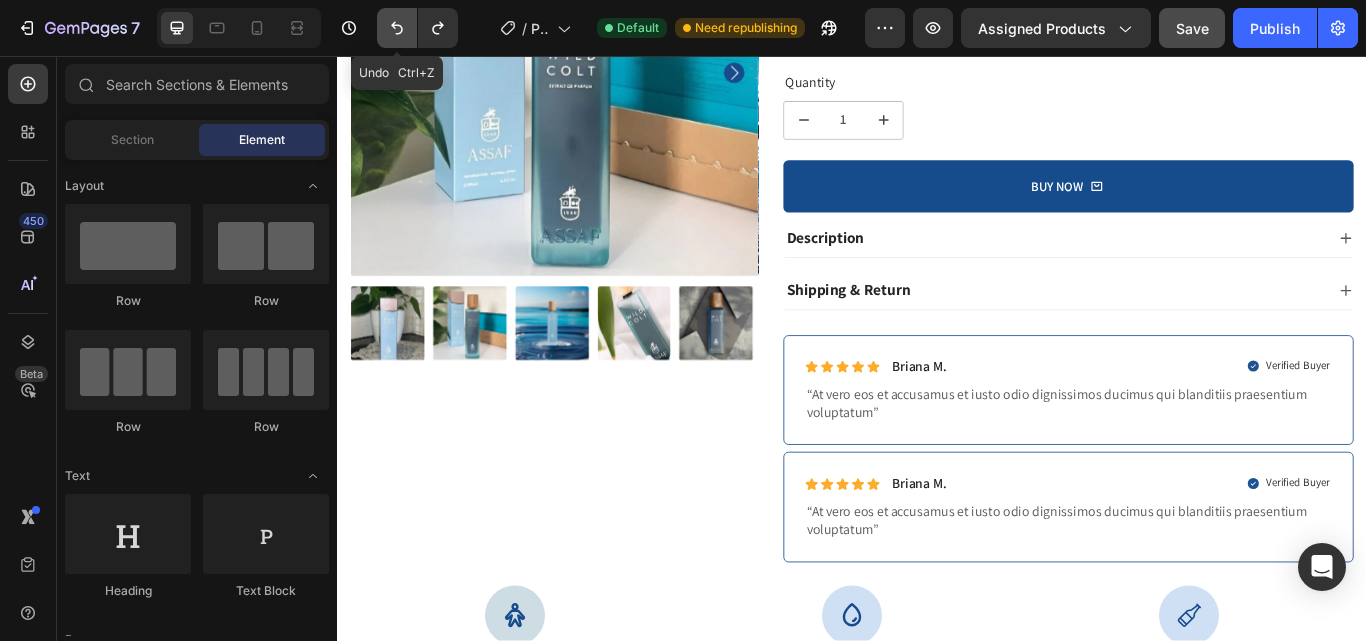click 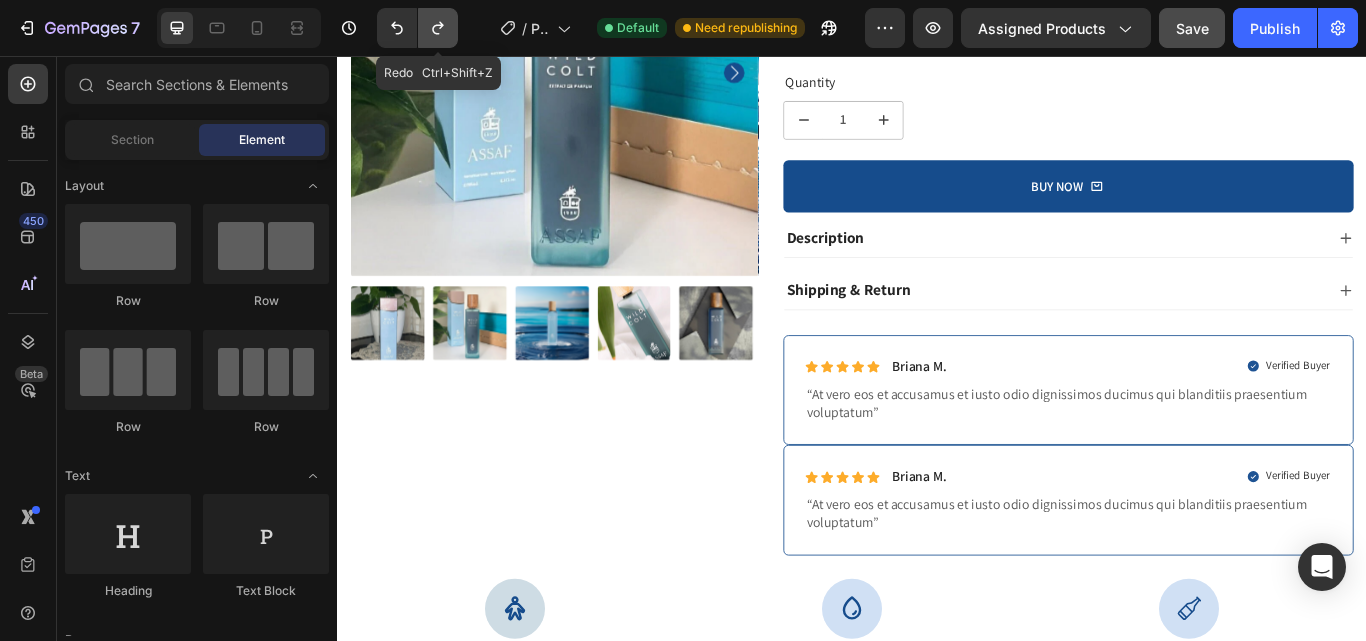click 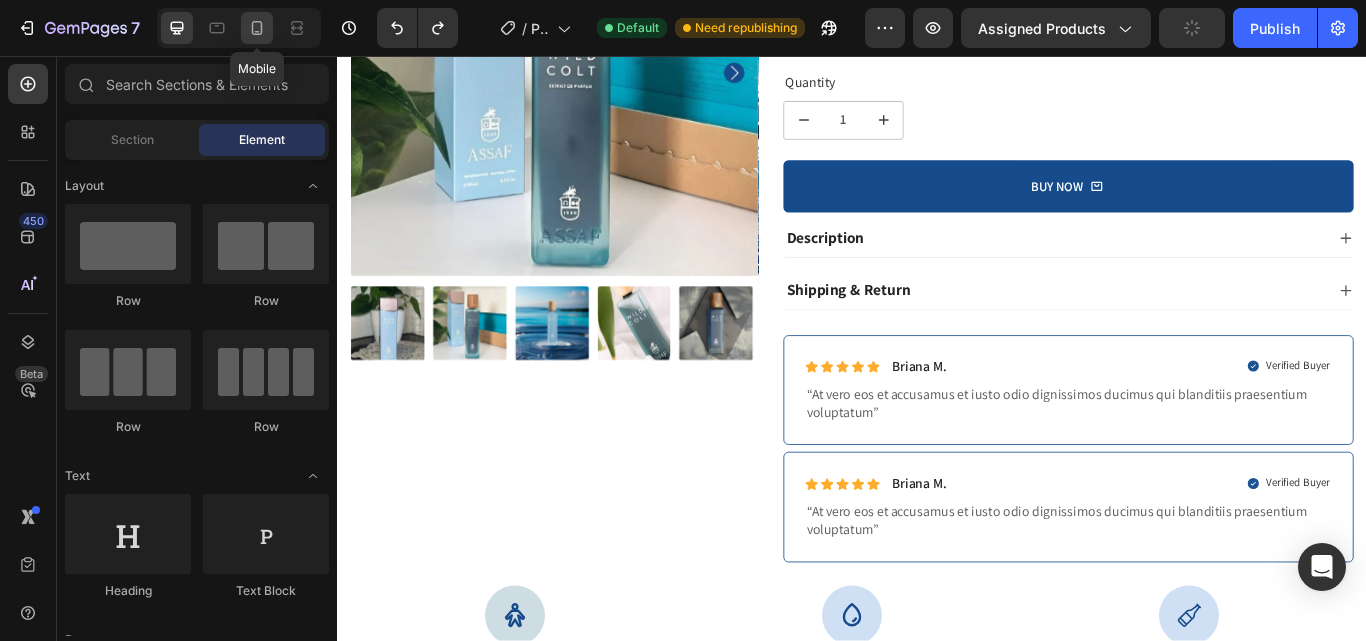 click 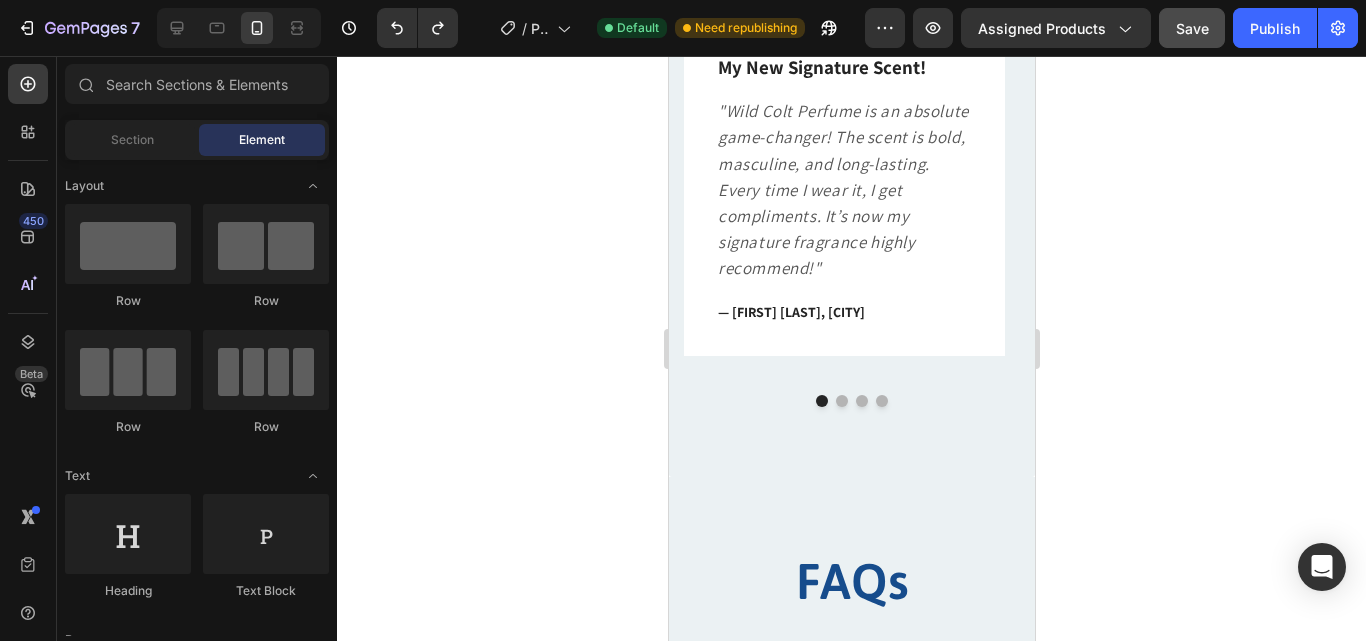 scroll, scrollTop: 1166, scrollLeft: 0, axis: vertical 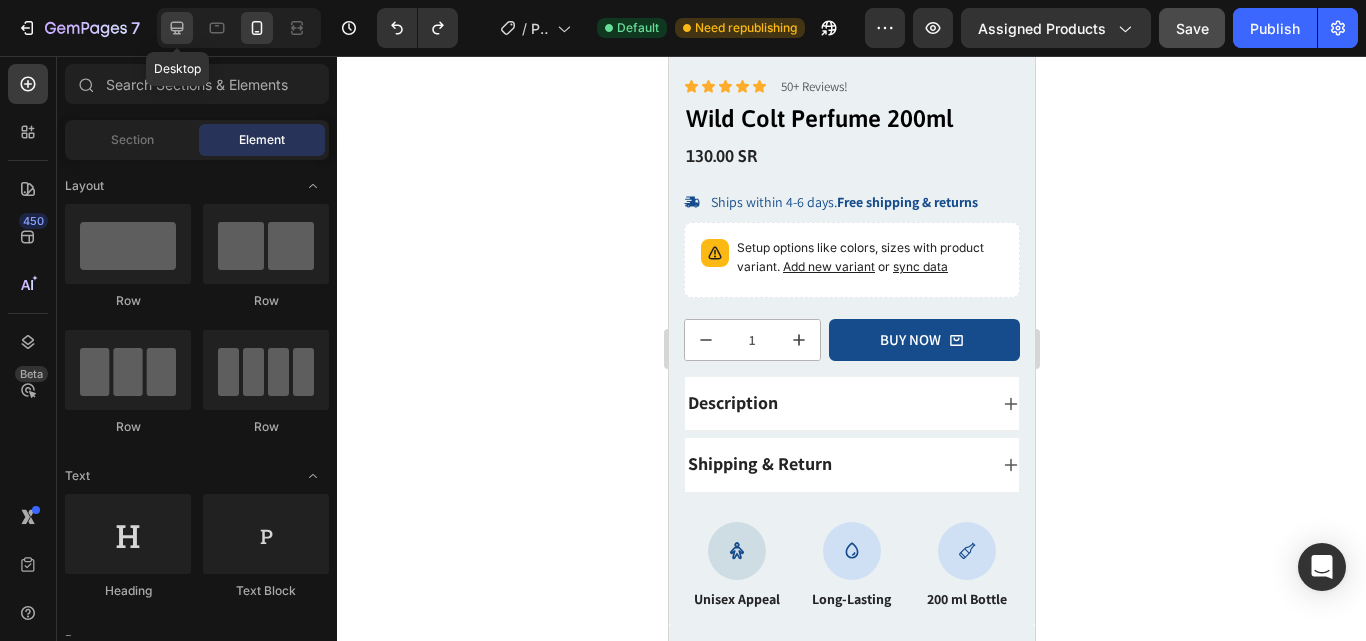click 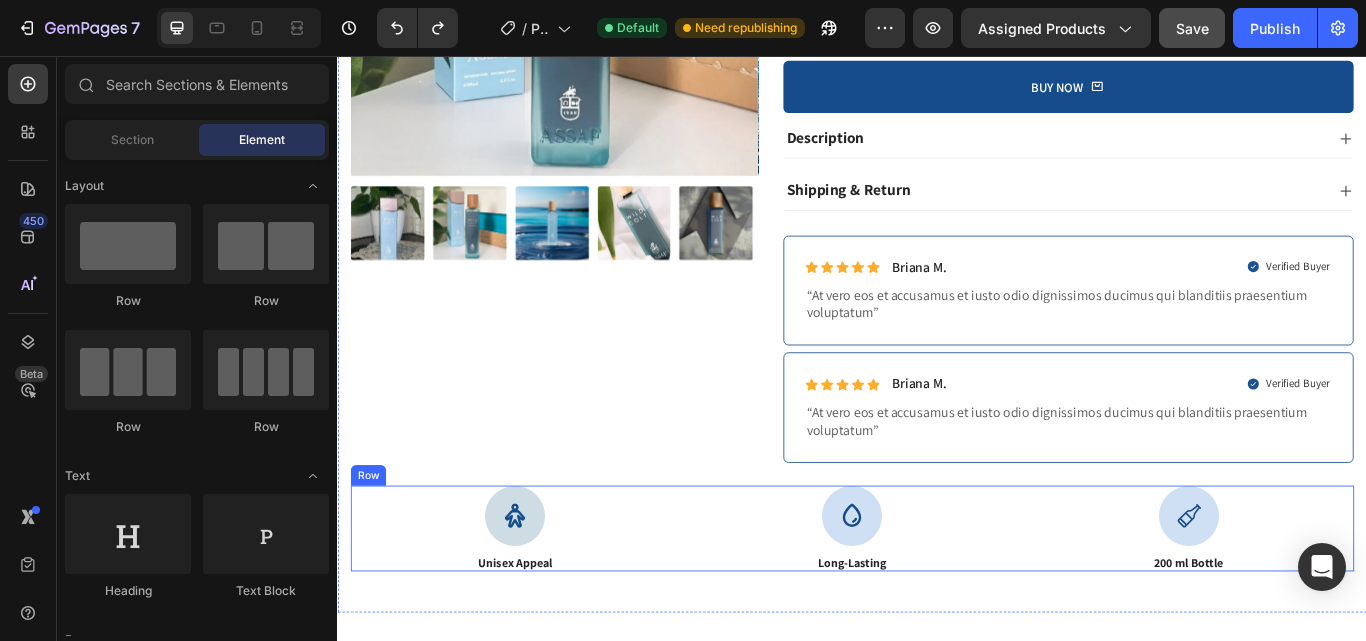 click on "Icon Unisex Appeal Text Block Icon Long-Lasting Text Block Icon 200 ml Bottle Text Block Row" at bounding box center [937, 608] 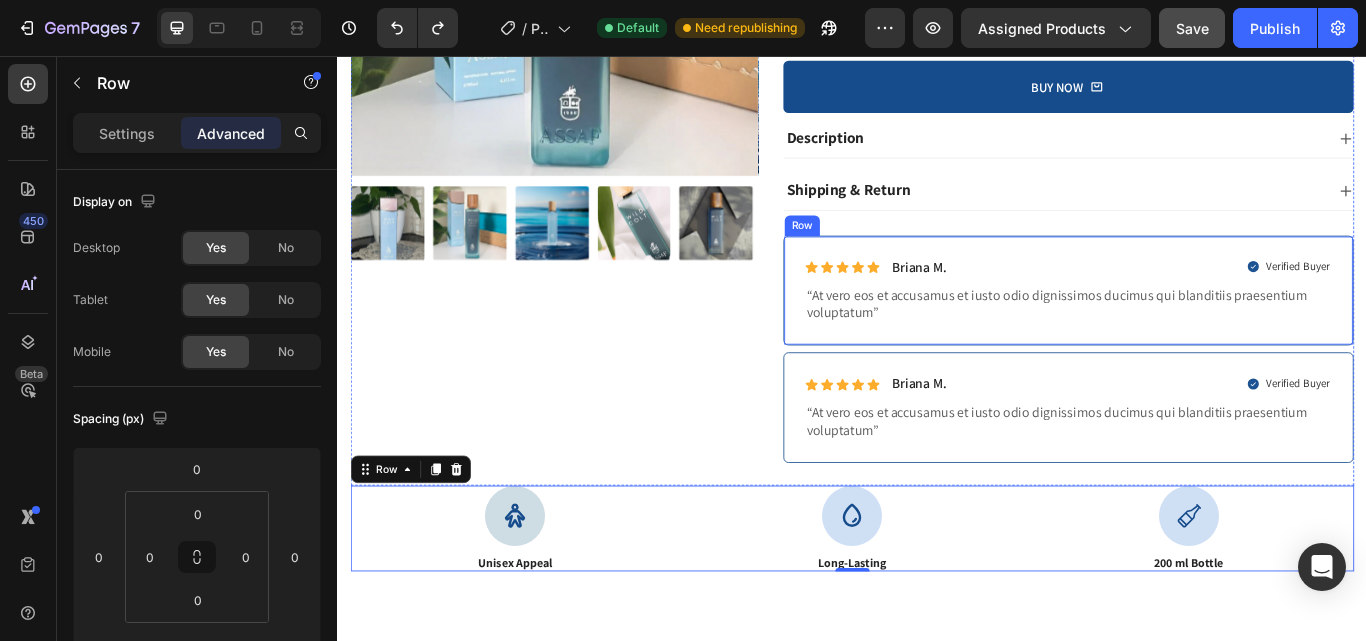 click on "Icon Icon Icon Icon Icon Icon List Briana M. Text Block Row Verified Buyer Item List Row “At vero eos et accusamus et iusto odio dignissimos ducimus qui blanditiis praesentium voluptatum” Text Block Row" at bounding box center [1189, 330] 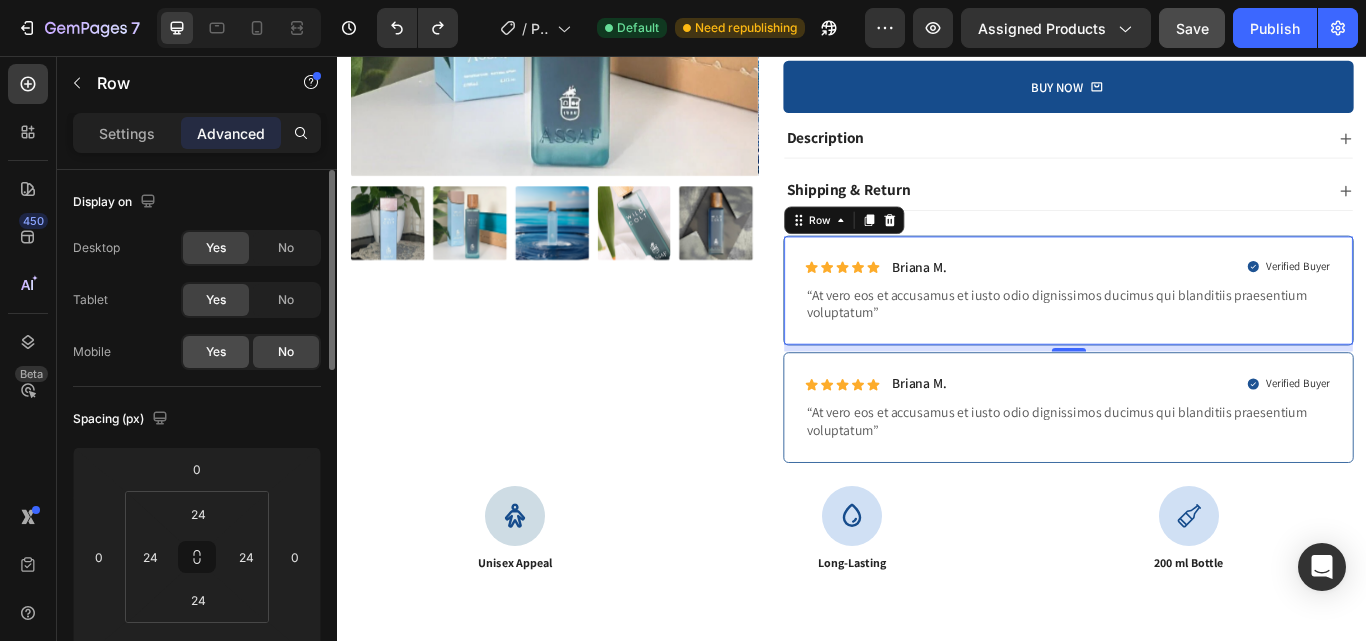 click on "Yes" 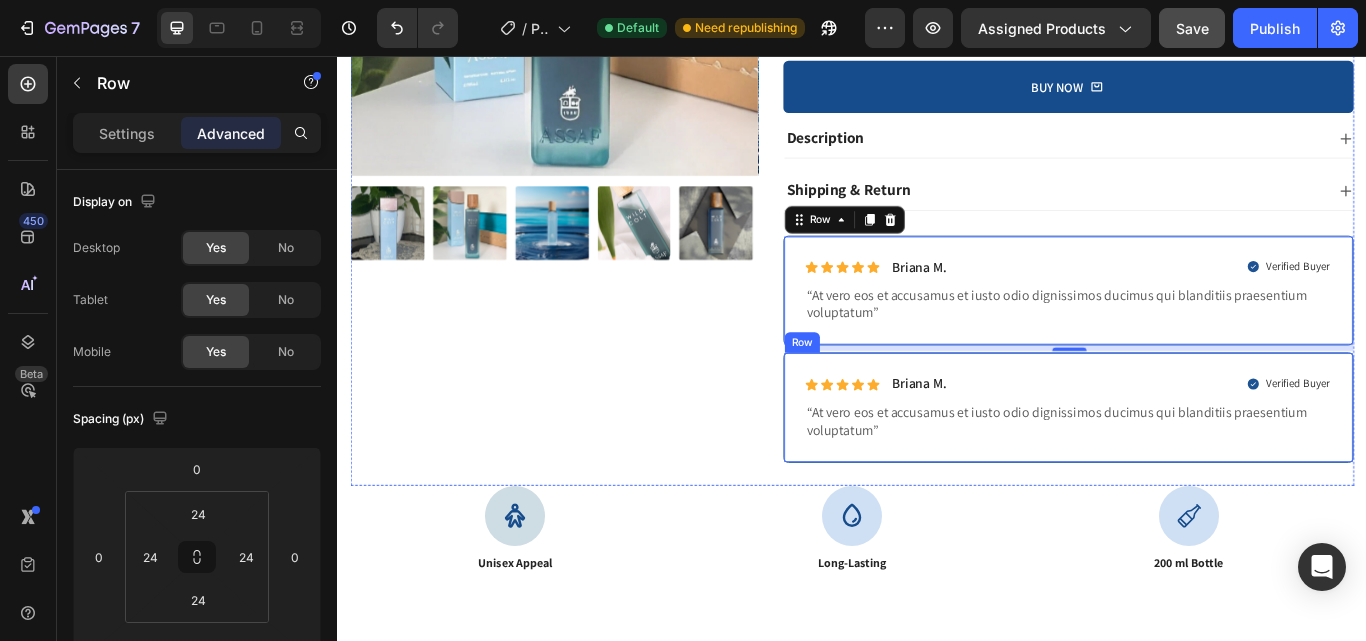 click on "Icon Icon Icon Icon Icon Icon List Briana M. Text Block Row Verified Buyer Item List Row “At vero eos et accusamus et iusto odio dignissimos ducimus qui blanditiis praesentium voluptatum” Text Block Row" at bounding box center [1189, 466] 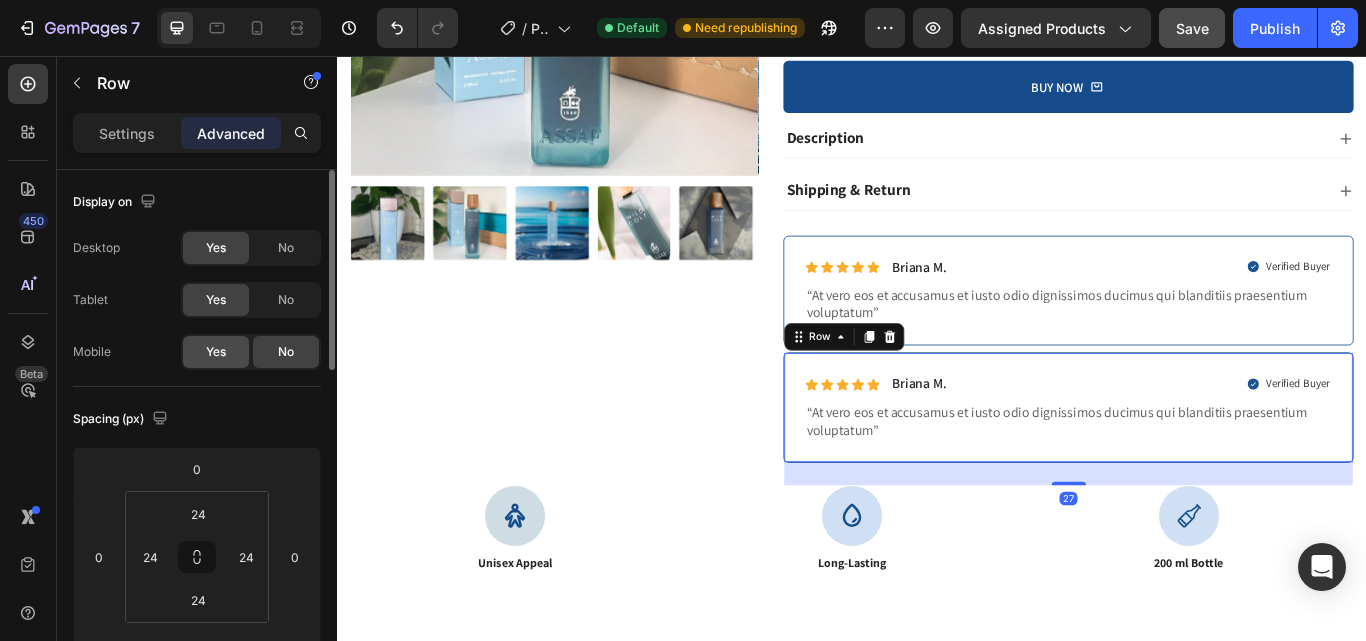 click on "Yes" 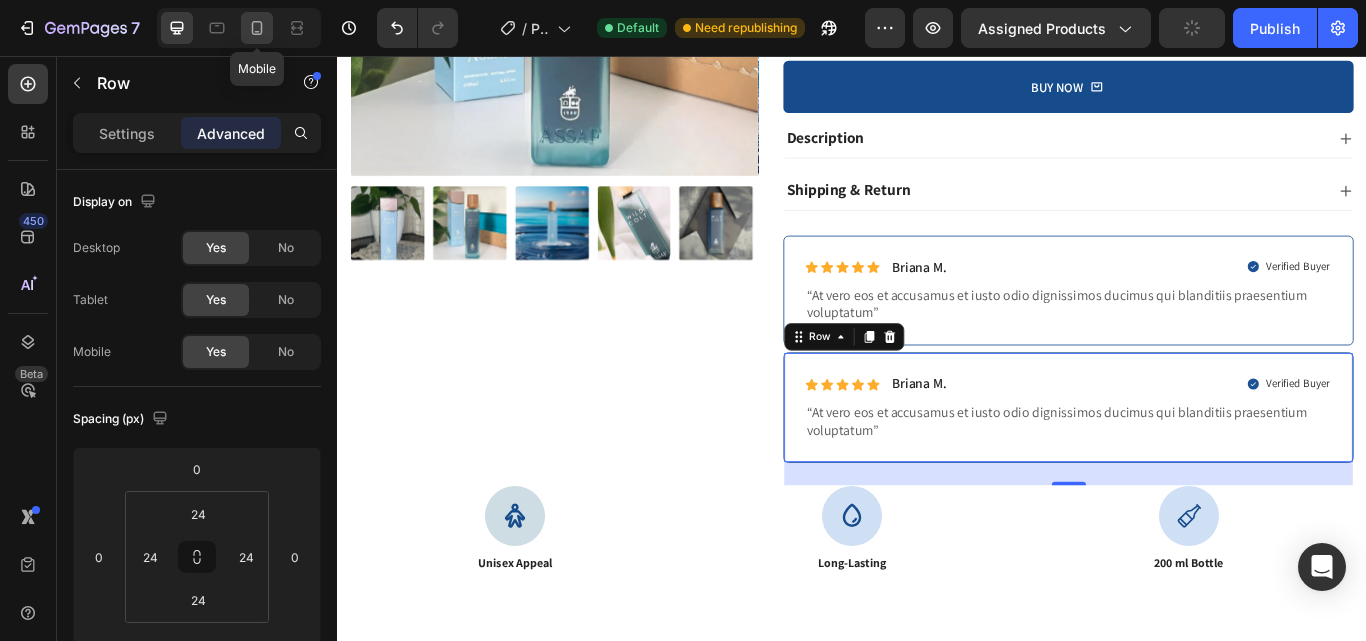 click 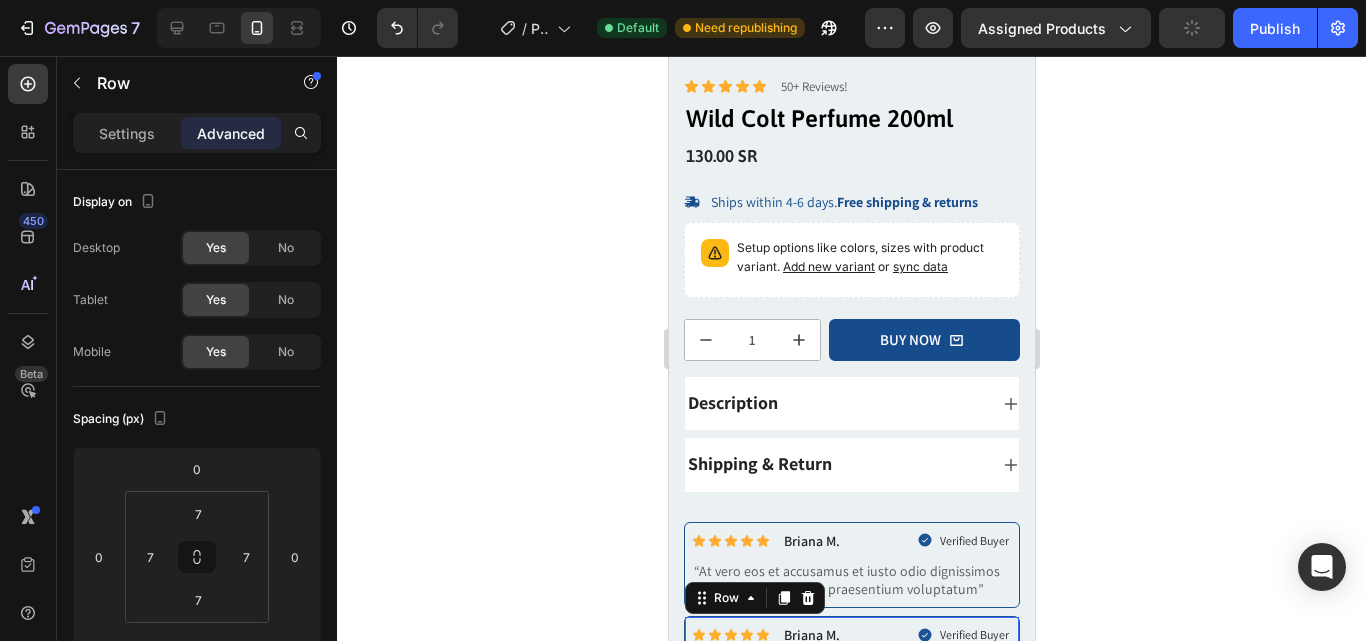 scroll, scrollTop: 930, scrollLeft: 0, axis: vertical 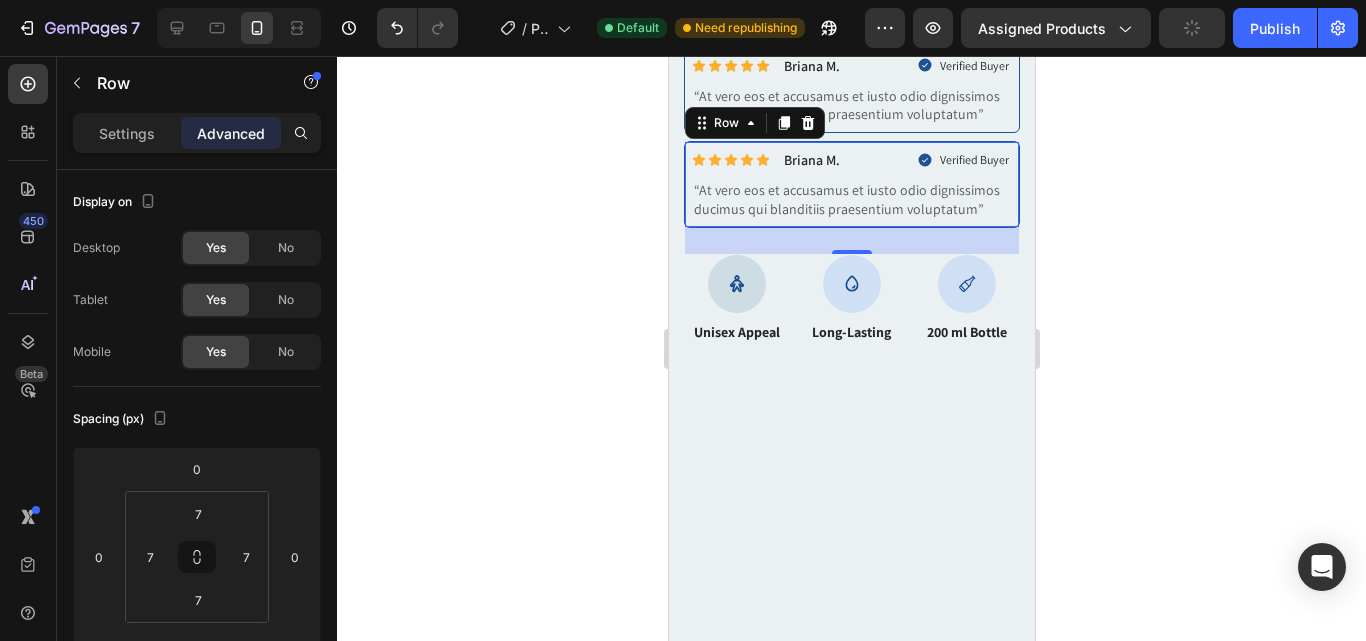 click 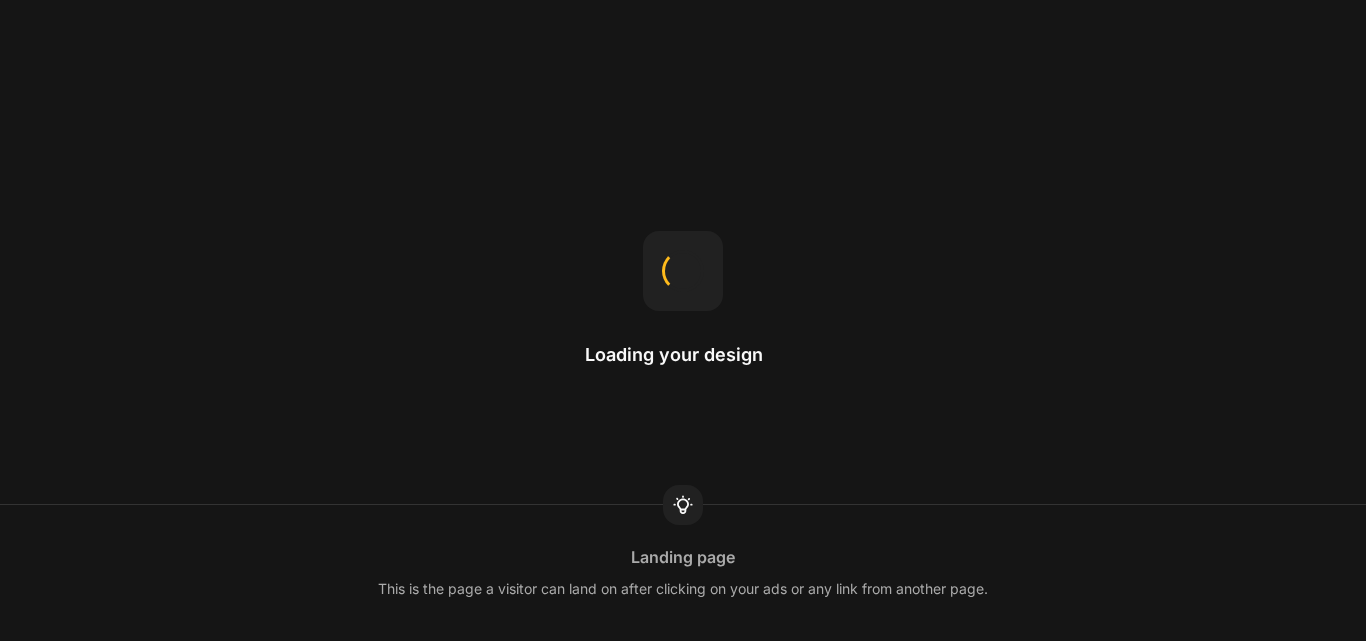 scroll, scrollTop: 0, scrollLeft: 0, axis: both 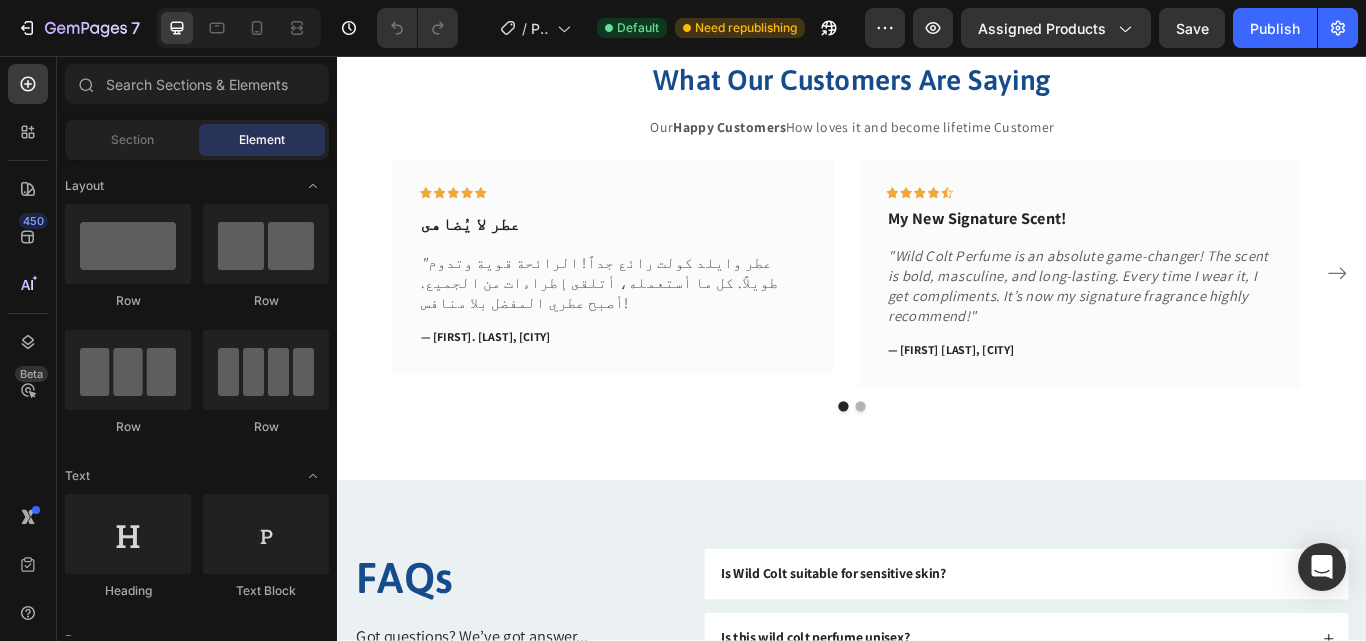 drag, startPoint x: 1531, startPoint y: 177, endPoint x: 605, endPoint y: 88, distance: 930.26715 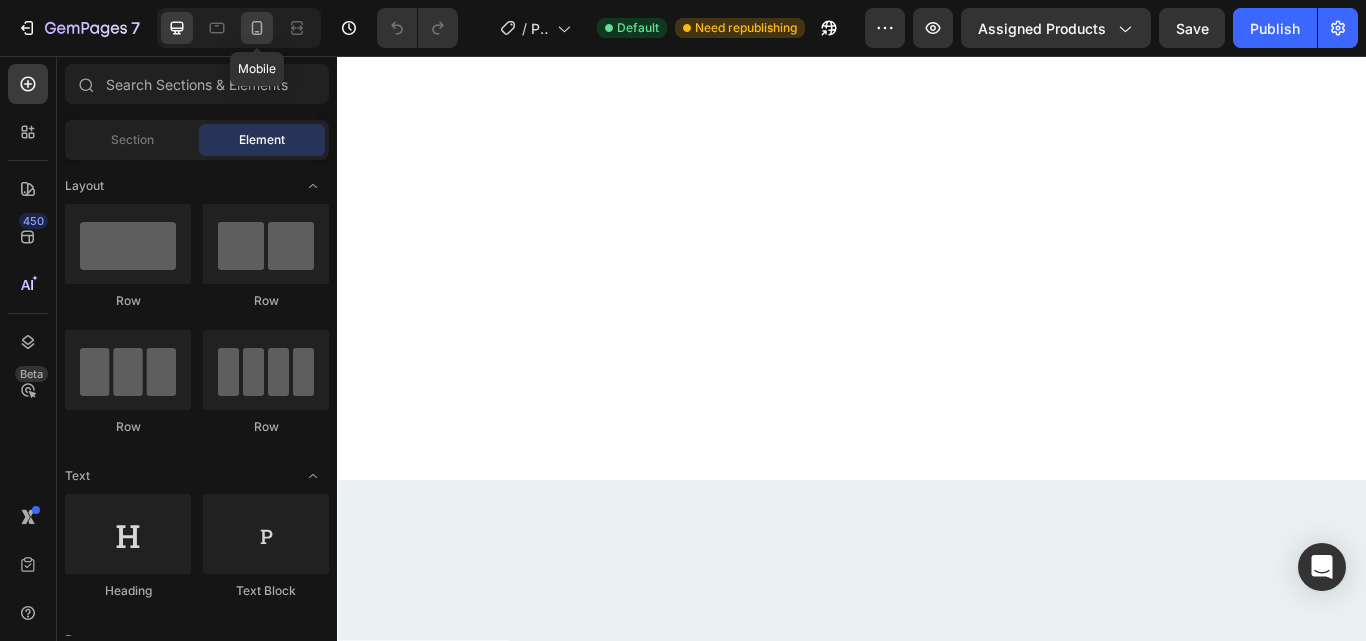 scroll, scrollTop: 0, scrollLeft: 0, axis: both 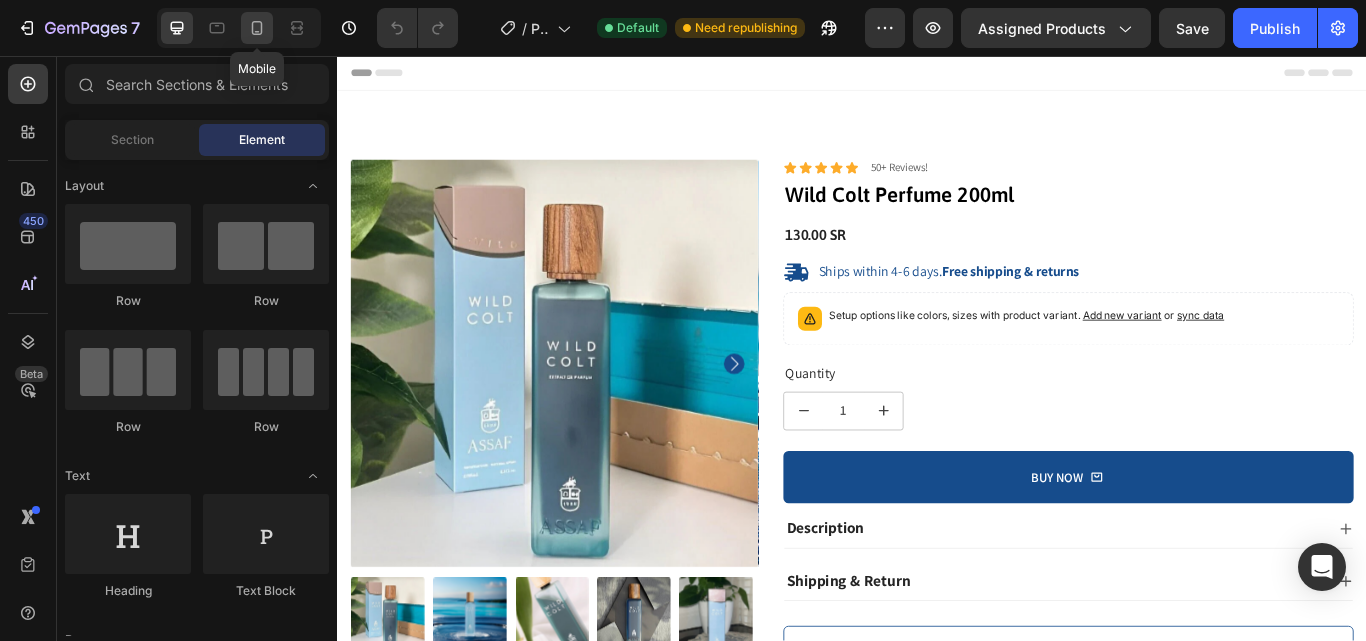 click 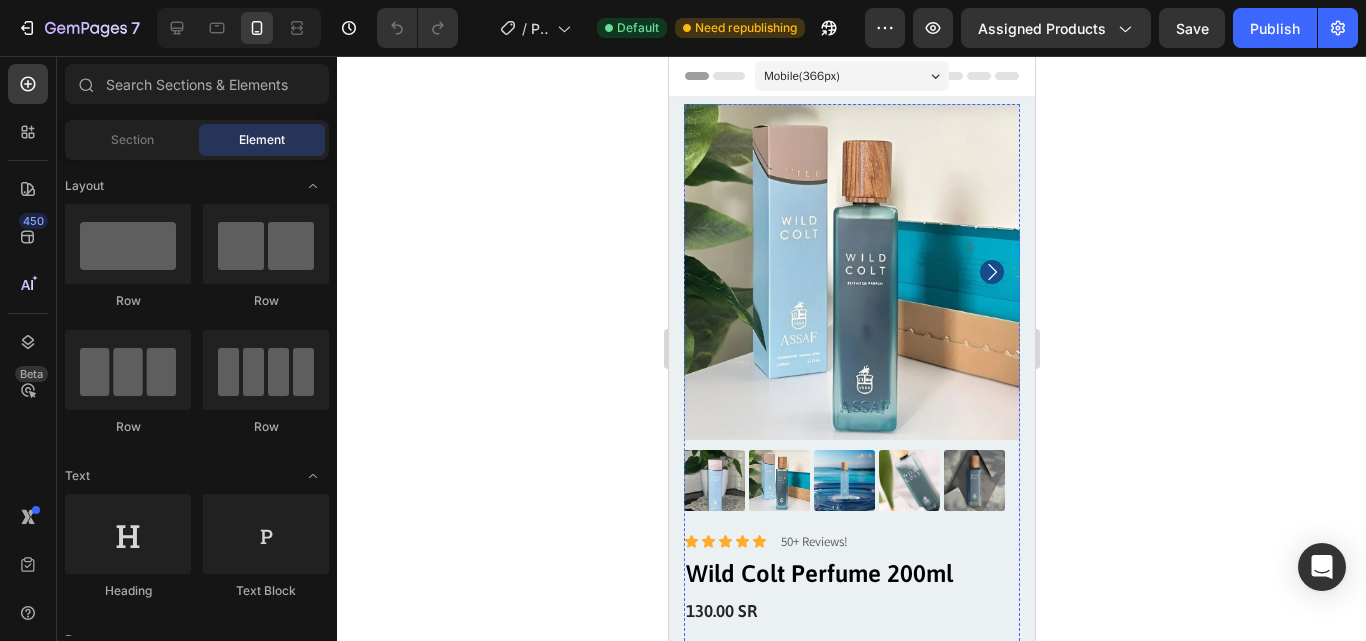 scroll, scrollTop: 715, scrollLeft: 0, axis: vertical 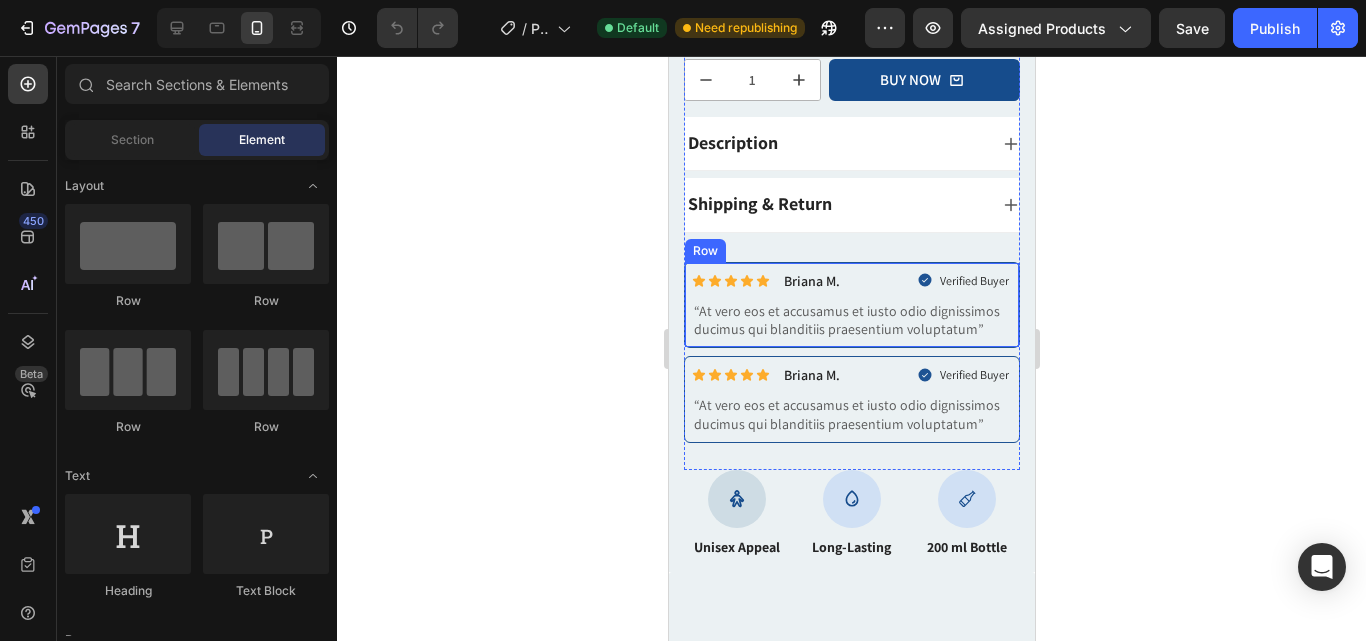 click on "Icon Icon Icon Icon Icon Icon List Briana M. Text Block Row Verified Buyer Item List Row “At vero eos et accusamus et iusto odio dignissimos ducimus qui blanditiis praesentium voluptatum” Text Block Row" at bounding box center [851, 305] 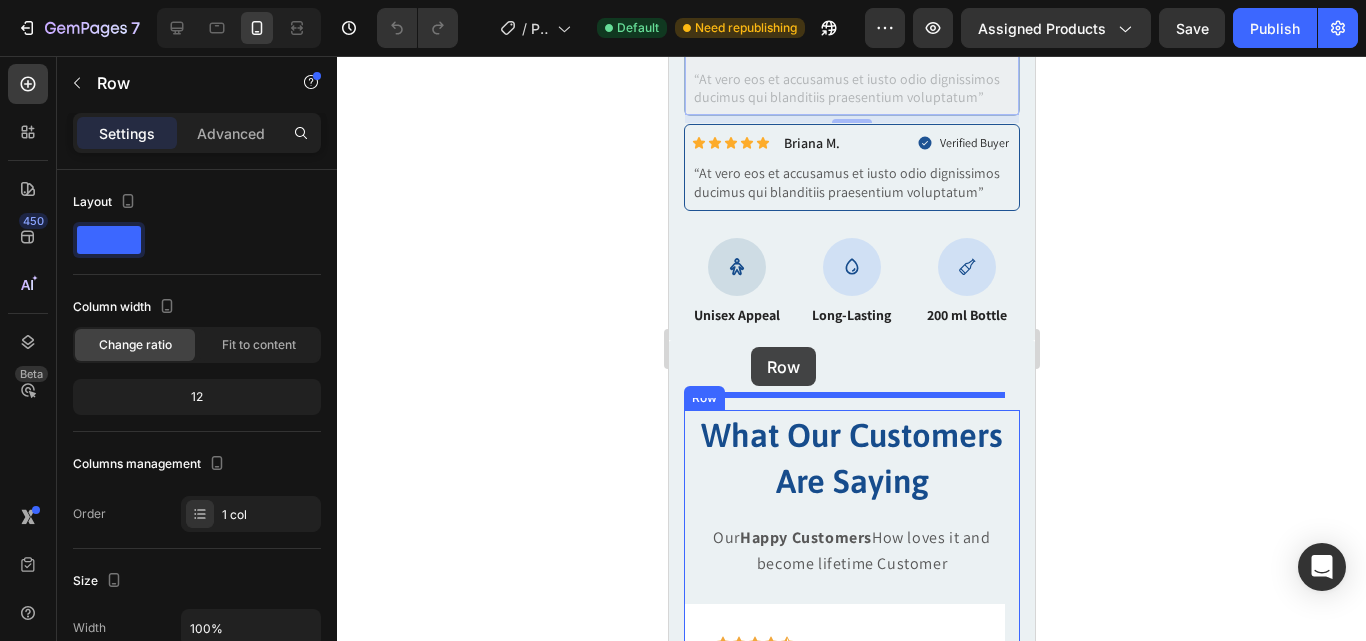 scroll, scrollTop: 975, scrollLeft: 0, axis: vertical 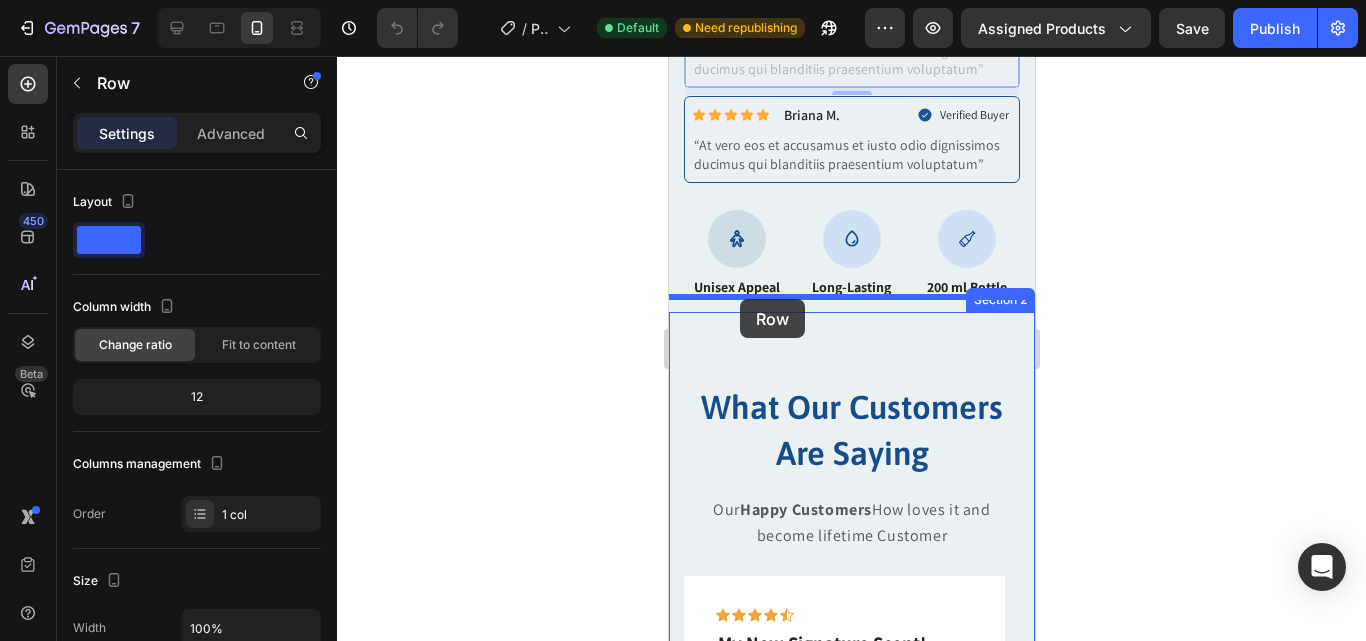 drag, startPoint x: 706, startPoint y: 229, endPoint x: 739, endPoint y: 299, distance: 77.388626 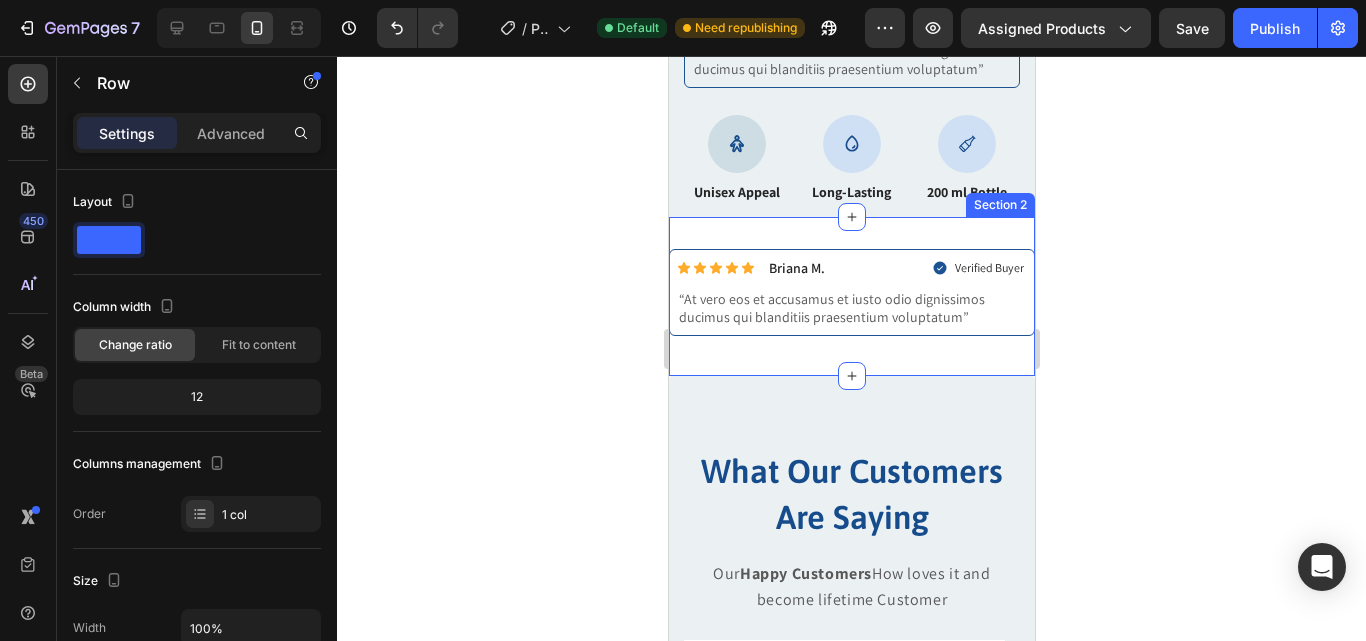 scroll, scrollTop: 881, scrollLeft: 0, axis: vertical 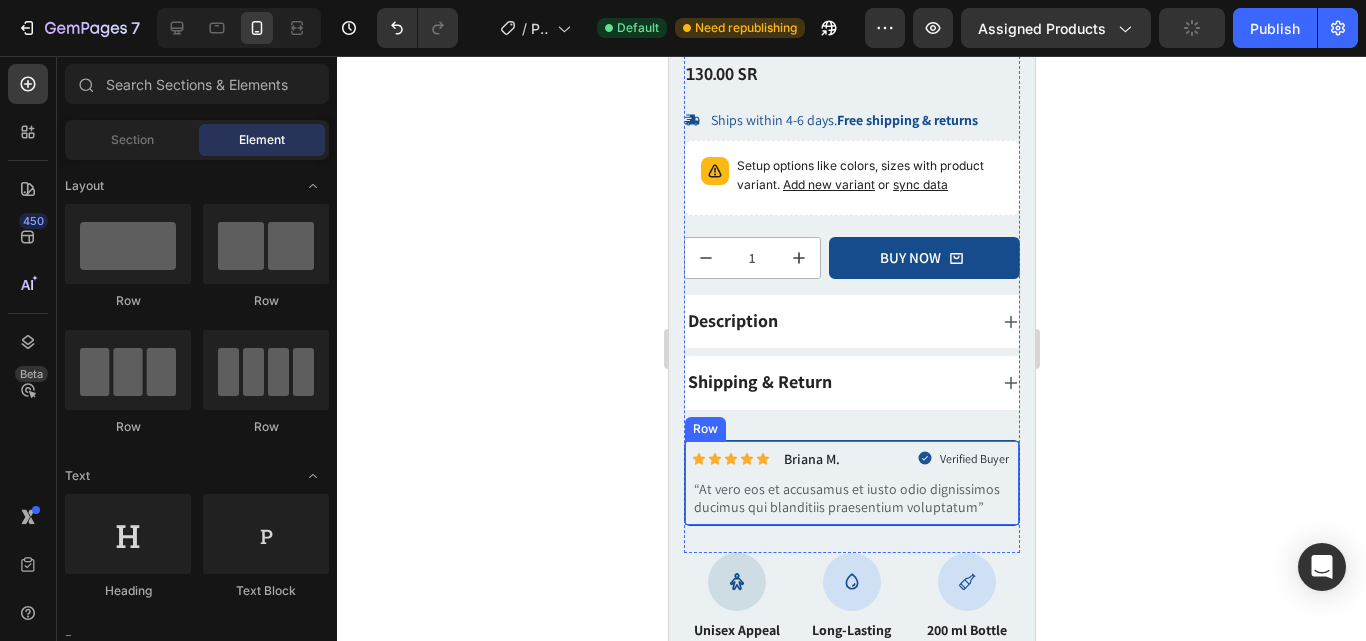 click on "Icon Icon Icon Icon Icon Icon List Briana M. Text Block Row Verified Buyer Item List Row “At vero eos et accusamus et iusto odio dignissimos ducimus qui blanditiis praesentium voluptatum” Text Block Row" at bounding box center (851, 483) 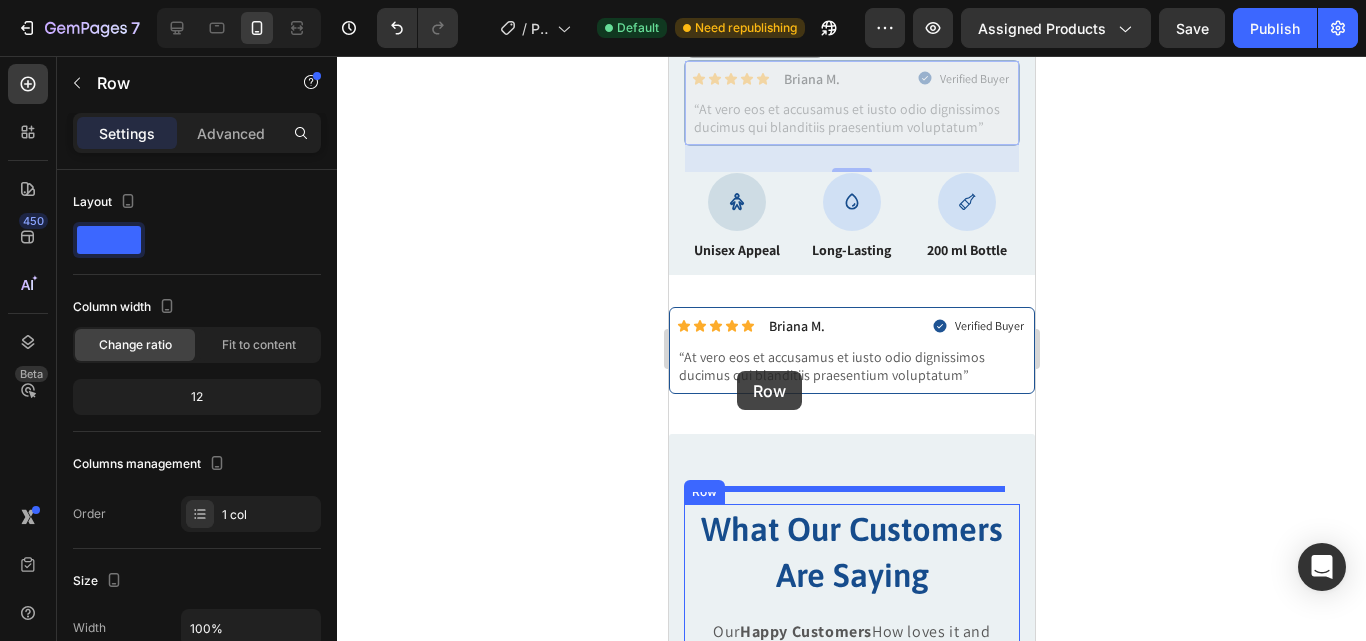 scroll, scrollTop: 957, scrollLeft: 0, axis: vertical 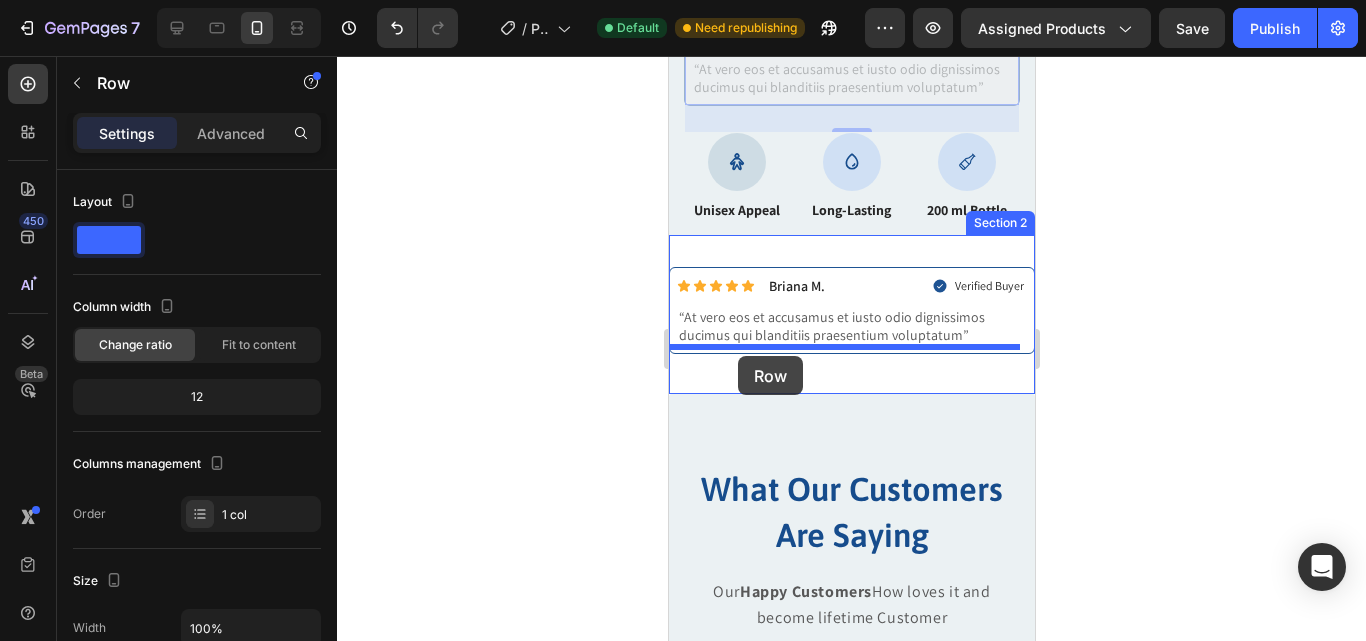 drag, startPoint x: 702, startPoint y: 412, endPoint x: 737, endPoint y: 356, distance: 66.037865 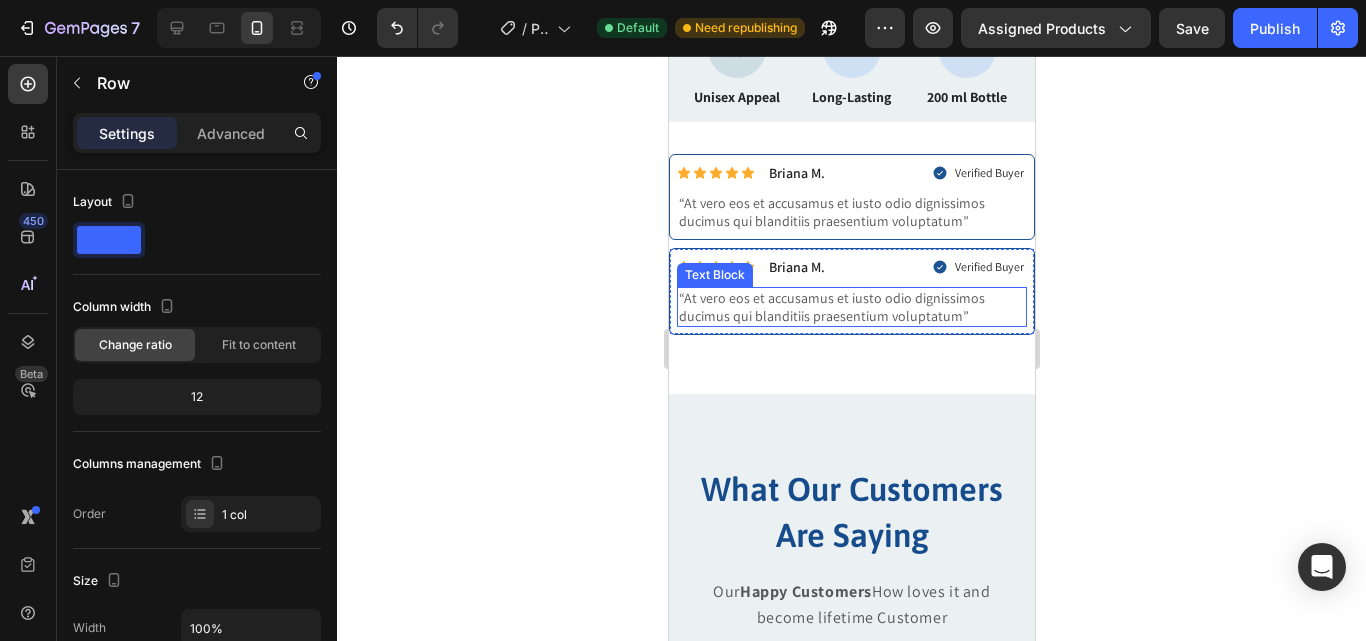click on "“At vero eos et accusamus et iusto odio dignissimos ducimus qui blanditiis praesentium voluptatum”" at bounding box center [851, 307] 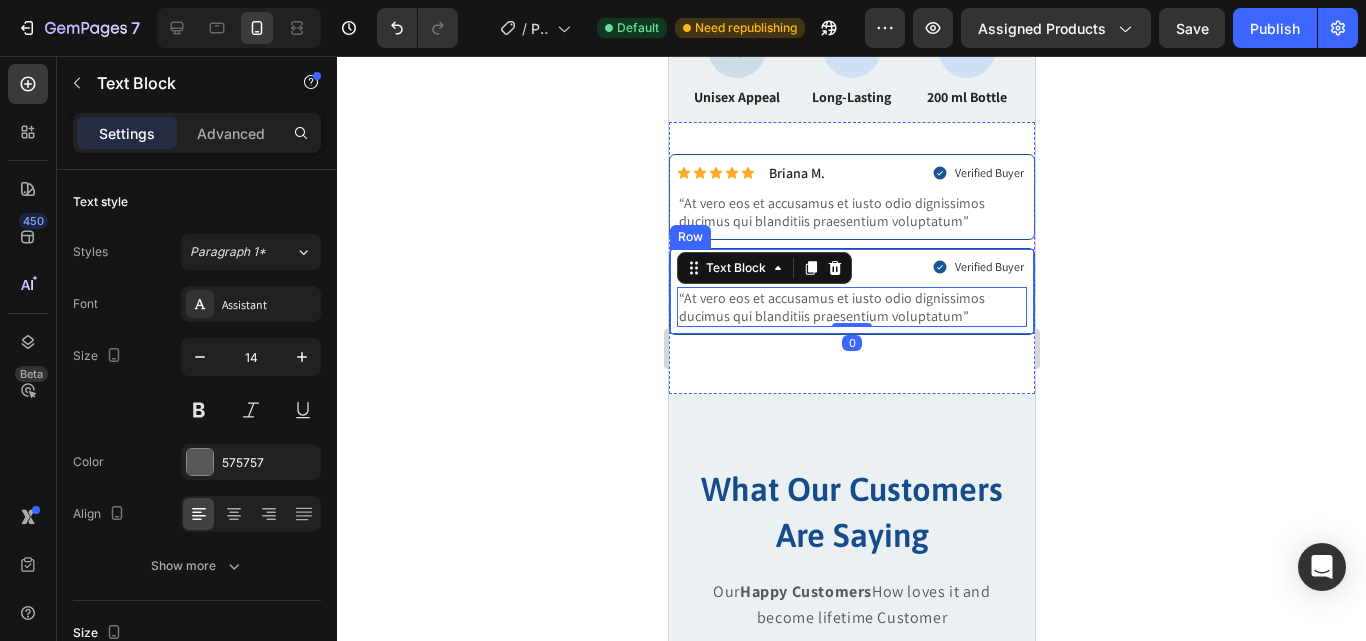 click on "Icon Icon Icon Icon Icon Icon List [FIRST] [LAST]. Text Block Row Verified Buyer Item List Row “At vero eos et accusamus et iusto odio dignissimos ducimus qui blanditiis praesentium voluptatum” Text Block 0 Row" at bounding box center [851, 291] 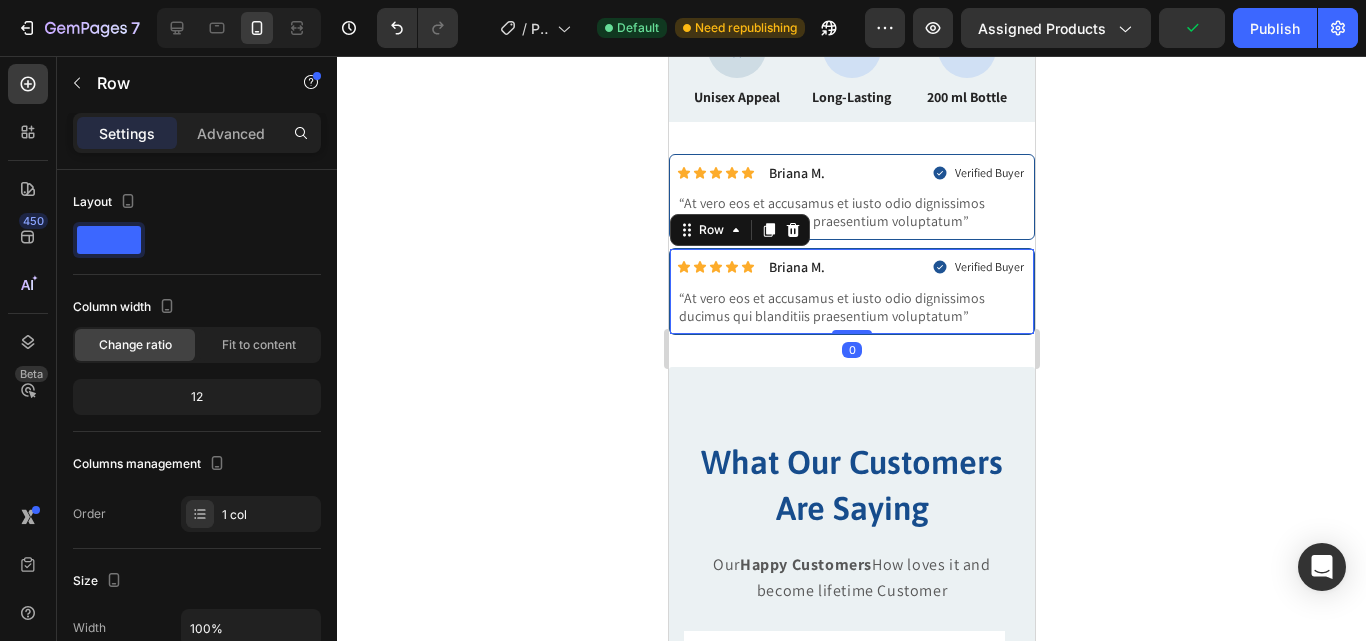 drag, startPoint x: 849, startPoint y: 344, endPoint x: 859, endPoint y: 278, distance: 66.75328 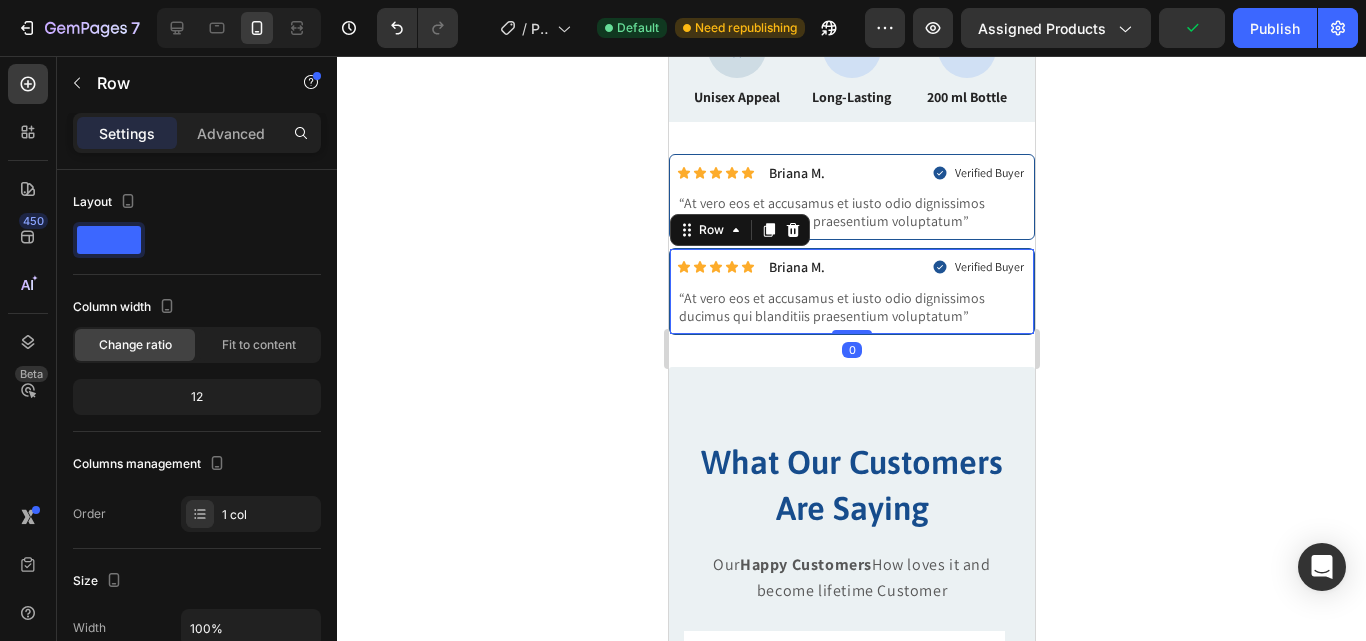 click on "Icon Icon Icon Icon Icon Icon List Briana M. Text Block Row Verified Buyer Item List Row “At vero eos et accusamus et iusto odio dignissimos ducimus qui blanditiis praesentium voluptatum” Text Block Row   0" at bounding box center [851, 291] 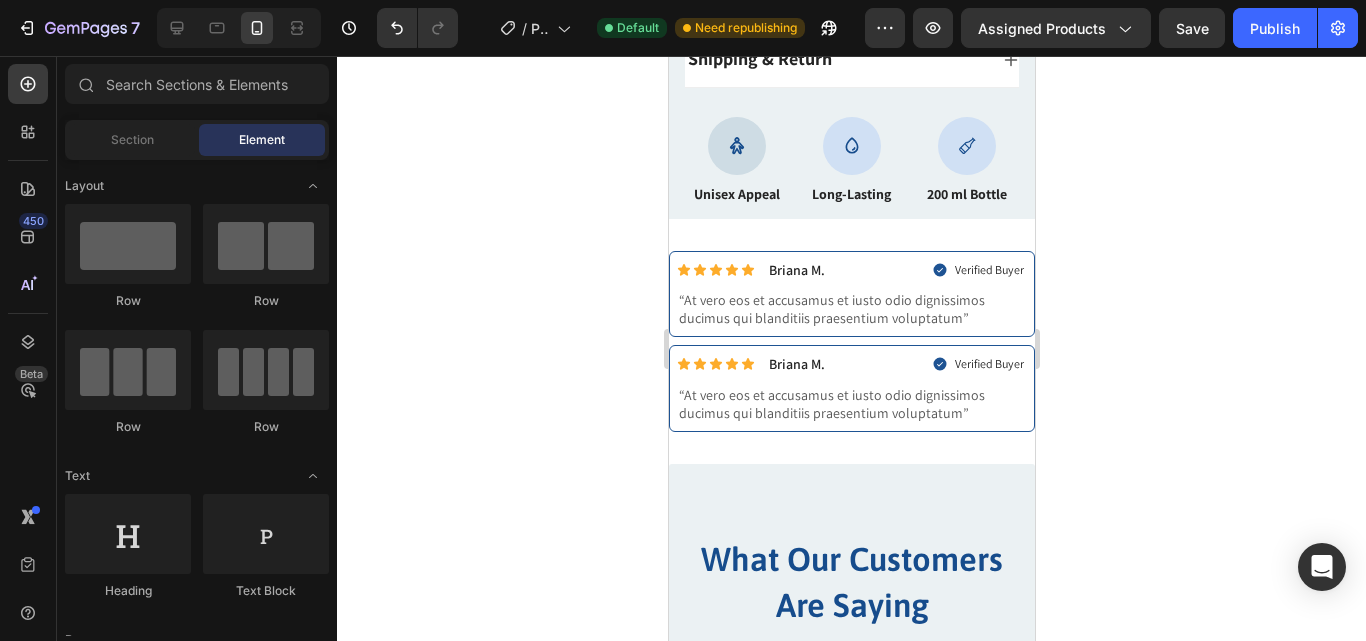 scroll, scrollTop: 855, scrollLeft: 0, axis: vertical 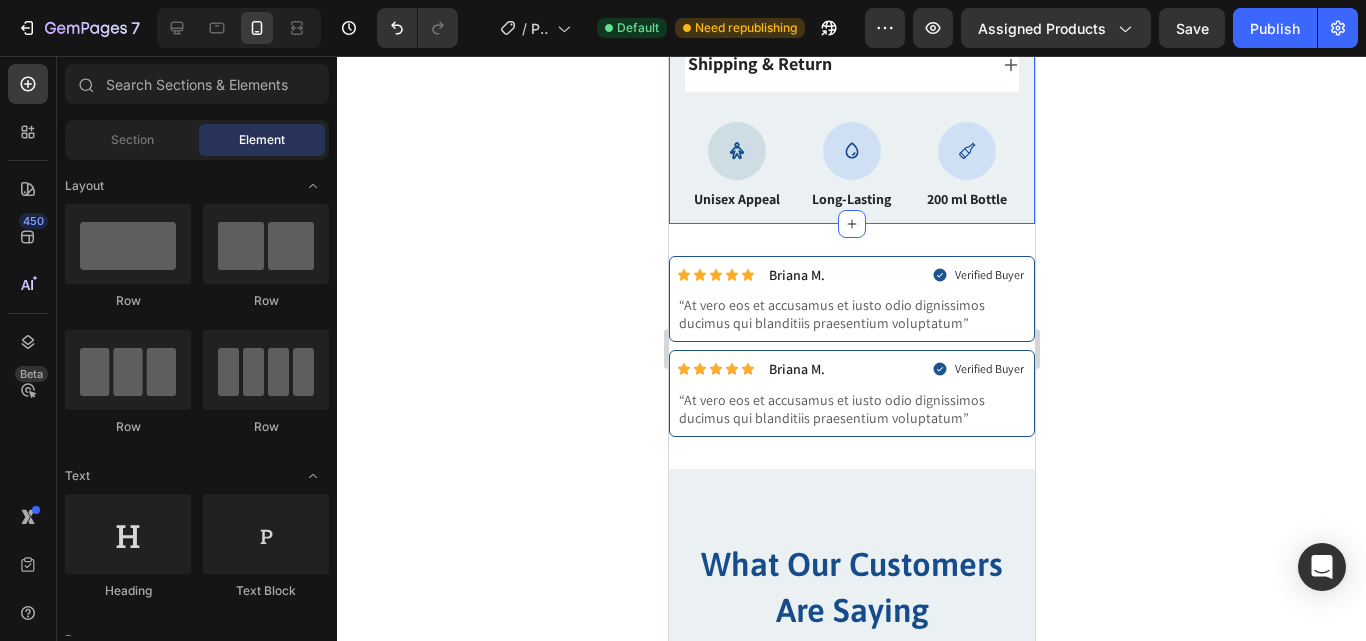 click on "Icon Icon Icon Icon Icon Icon List 50+ Reviews! Text Block Row Wild Colt Perfume 200ml Product Title 130.00 SR Product Price Product Price Ships within 4-6 days. Free shipping & returns Item List Setup options like colors, sizes with product variant. Add new variant or sync data Product Variants & Swatches Quantity Text Block 1 Product Quantity 1 Product Quantity BUY NOW Add to Cart Row Description Shipping & Return Accordion Row Product Icon Unisex Appeal Text Block Icon Long-Lasting Text Block Icon 200 ml Bottle Text Block Row Section 1" at bounding box center [851, -267] 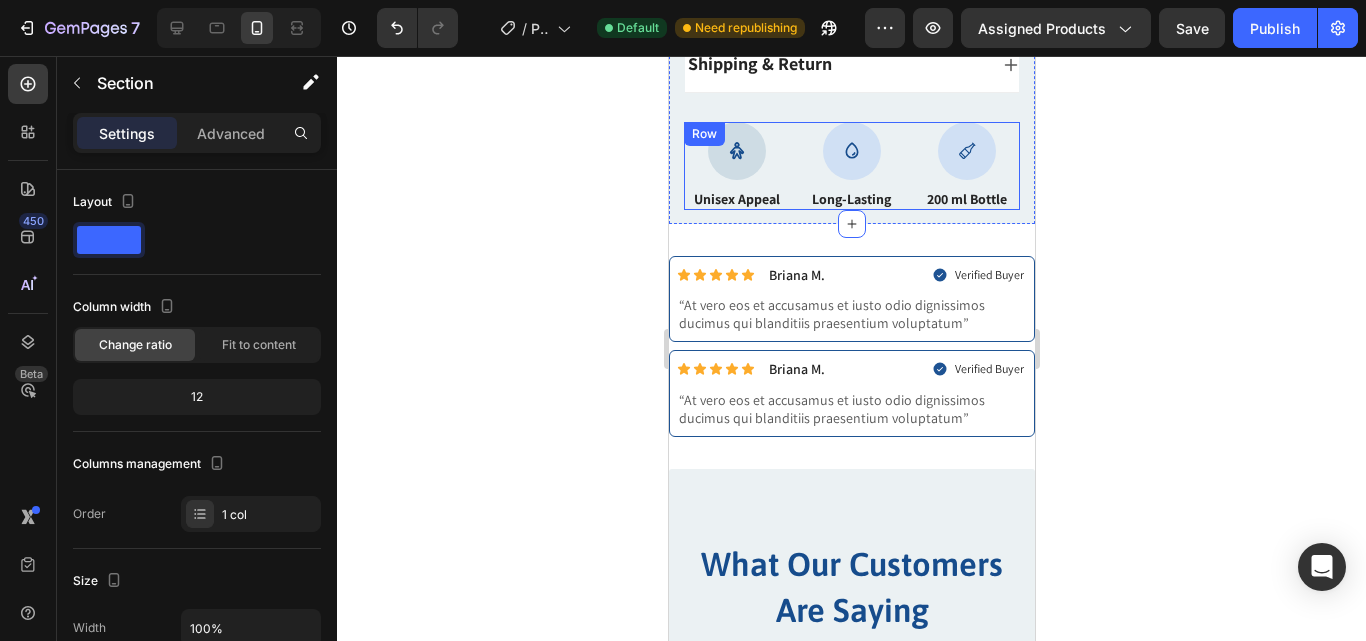 click on "Icon Unisex Appeal Text Block Icon Long-Lasting Text Block Icon 200 ml Bottle Text Block Row" at bounding box center [851, 166] 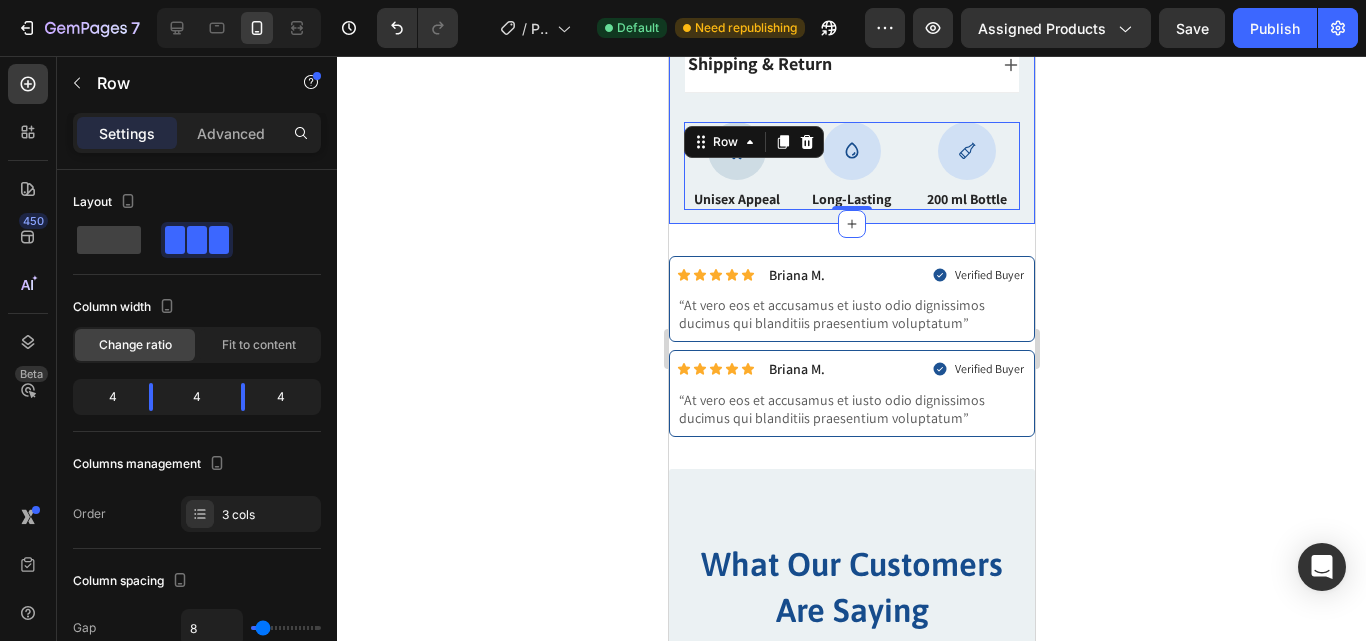 click on "Product Images Icon Icon Icon Icon Icon Icon List 50+ Reviews! Text Block Row Wild Colt Perfume 200ml Product Title 130.00 SR Product Price Product Price
Ships within 4-6 days.  Free shipping & returns Item List Setup options like colors, sizes with product variant.       Add new variant   or   sync data Product Variants & Swatches Quantity Text Block
1
Product Quantity
1
Product Quantity
BUY NOW   Add to Cart Row
<Description>
<Shipping> & Return Accordion Row Product
Icon Unisex Appeal Text Block
Icon Long-Lasting Text Block
Icon 200 ml Bottle Text Block Row   0 Section 1" at bounding box center (851, -267) 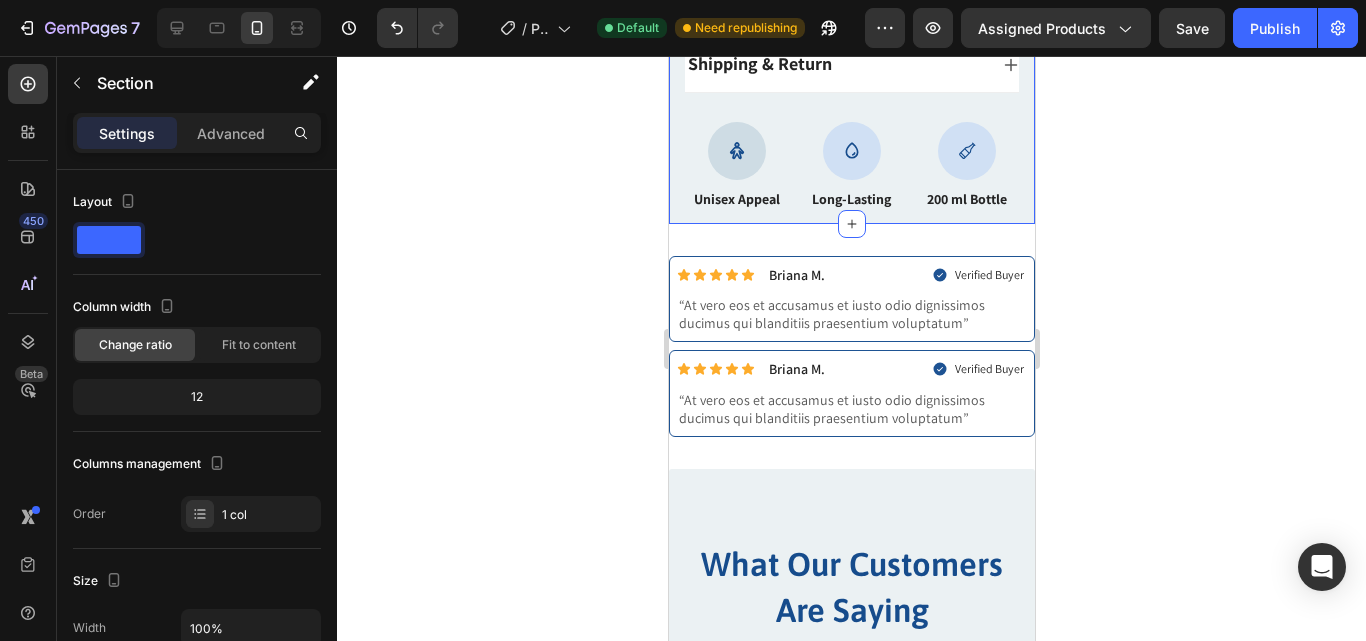 click 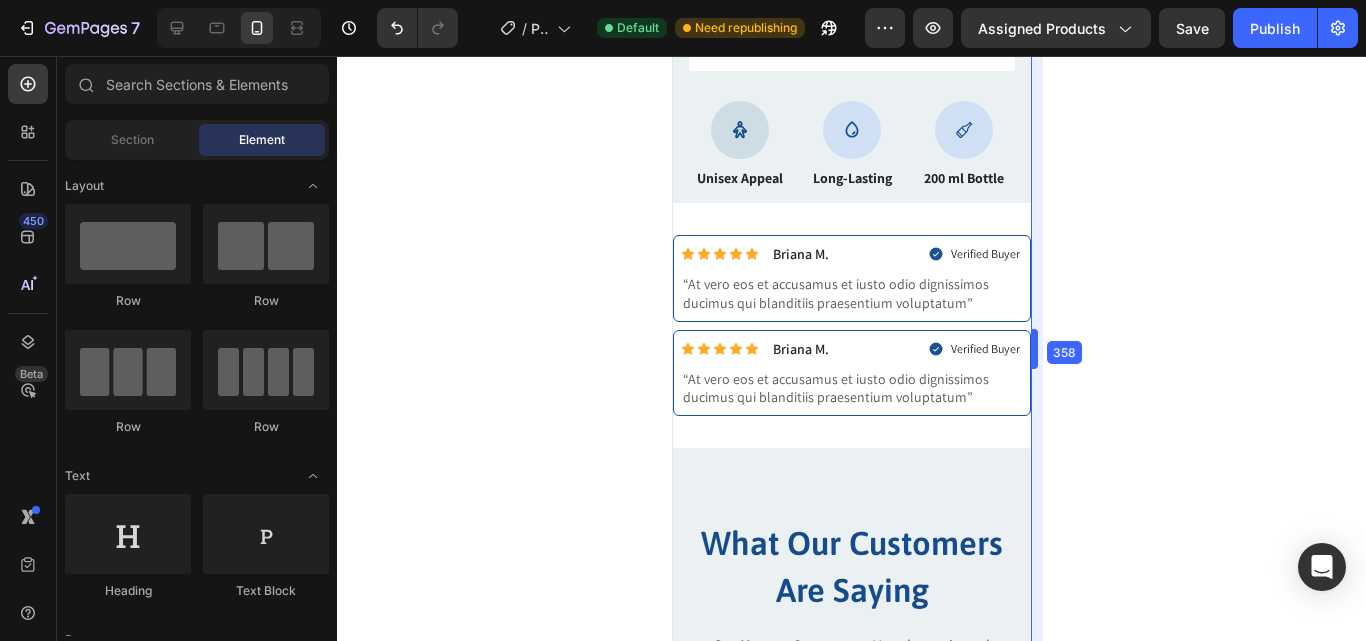 scroll, scrollTop: 865, scrollLeft: 0, axis: vertical 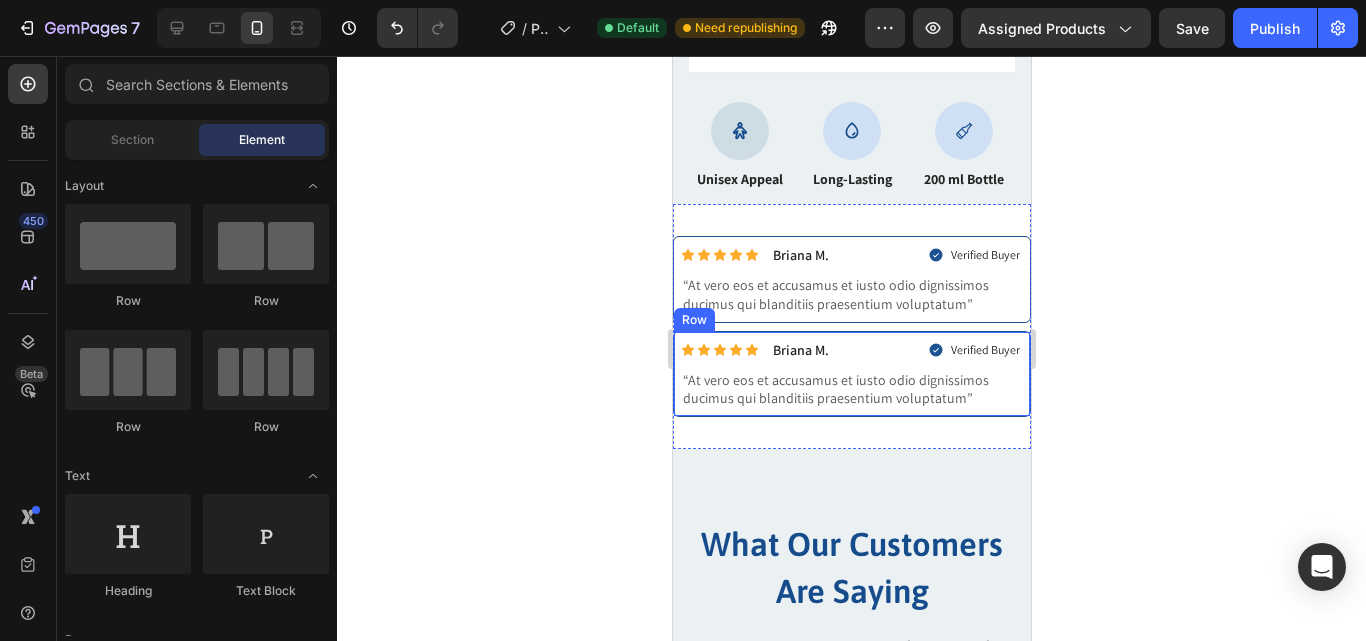 click on "Icon Icon Icon Icon Icon Icon List Briana M. Text Block Row Verified Buyer Item List Row “At vero eos et accusamus et iusto odio dignissimos ducimus qui blanditiis praesentium voluptatum” Text Block Row" at bounding box center [851, 374] 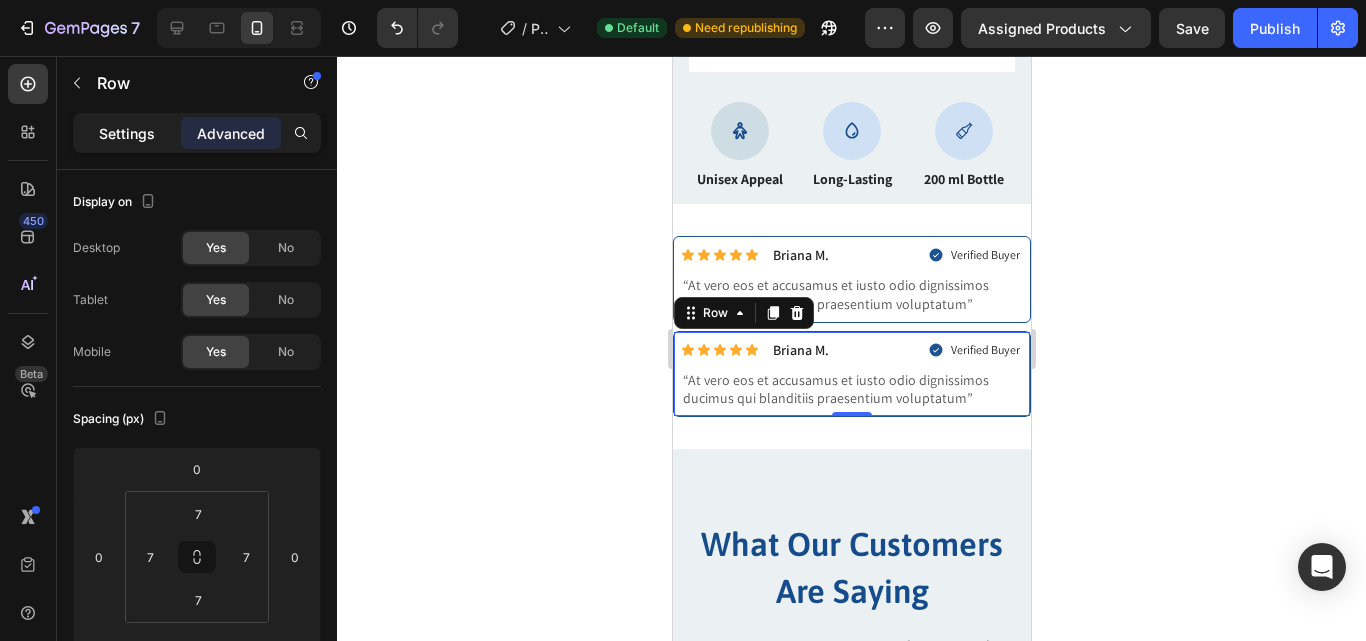 click on "Settings" at bounding box center (127, 133) 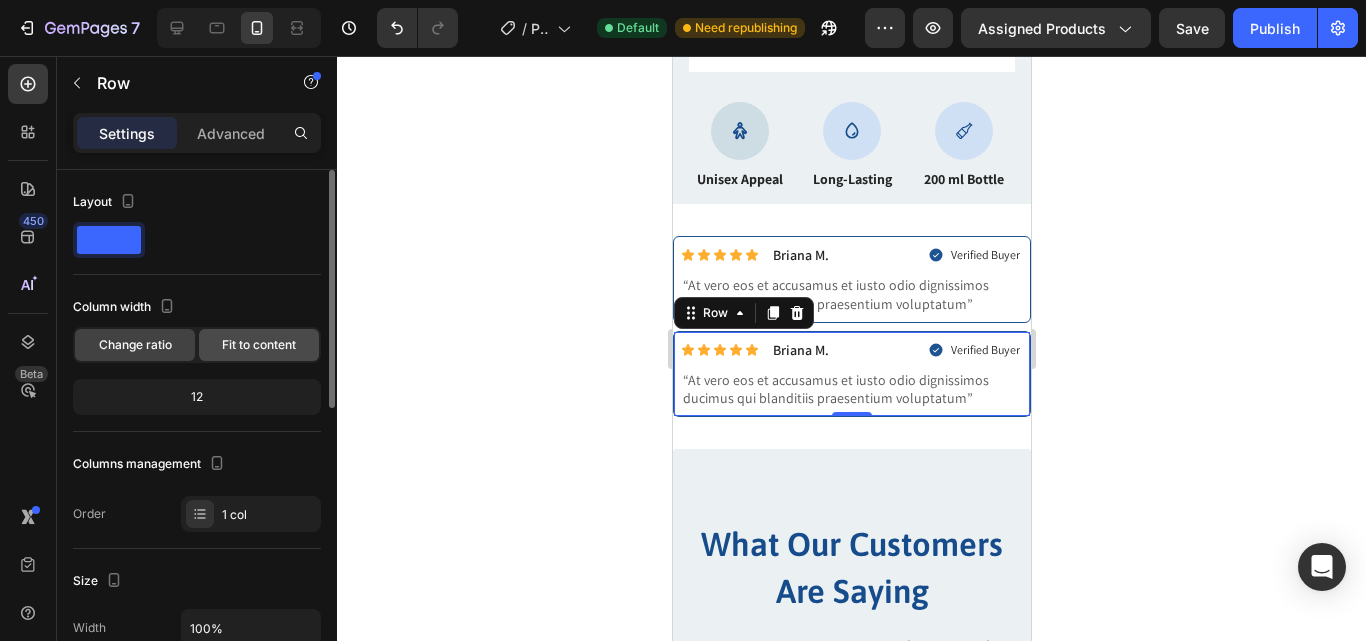 click on "Fit to content" 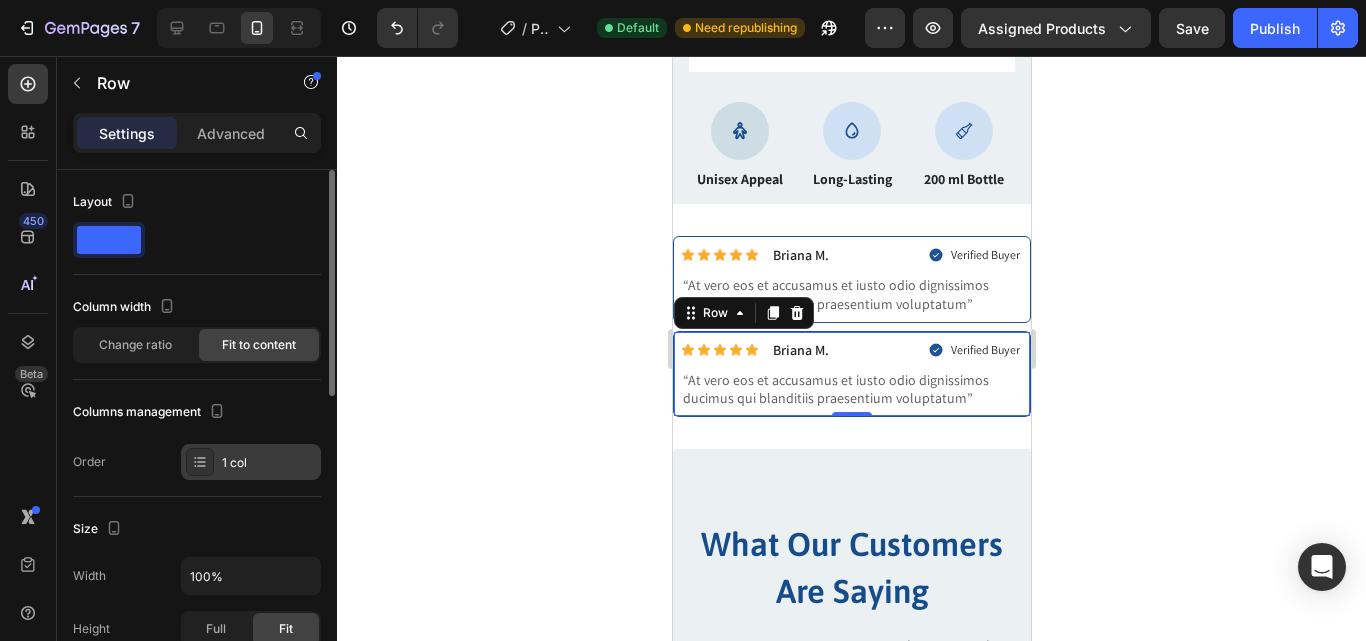 click on "1 col" at bounding box center (269, 463) 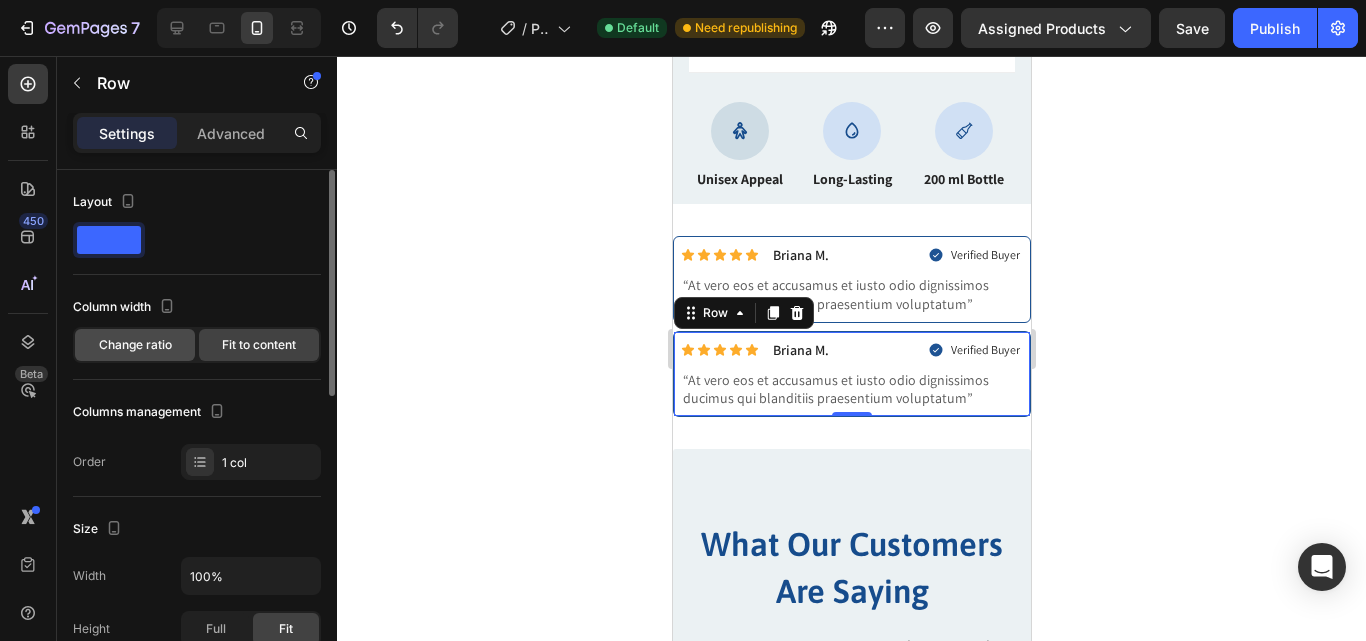 click on "Change ratio" 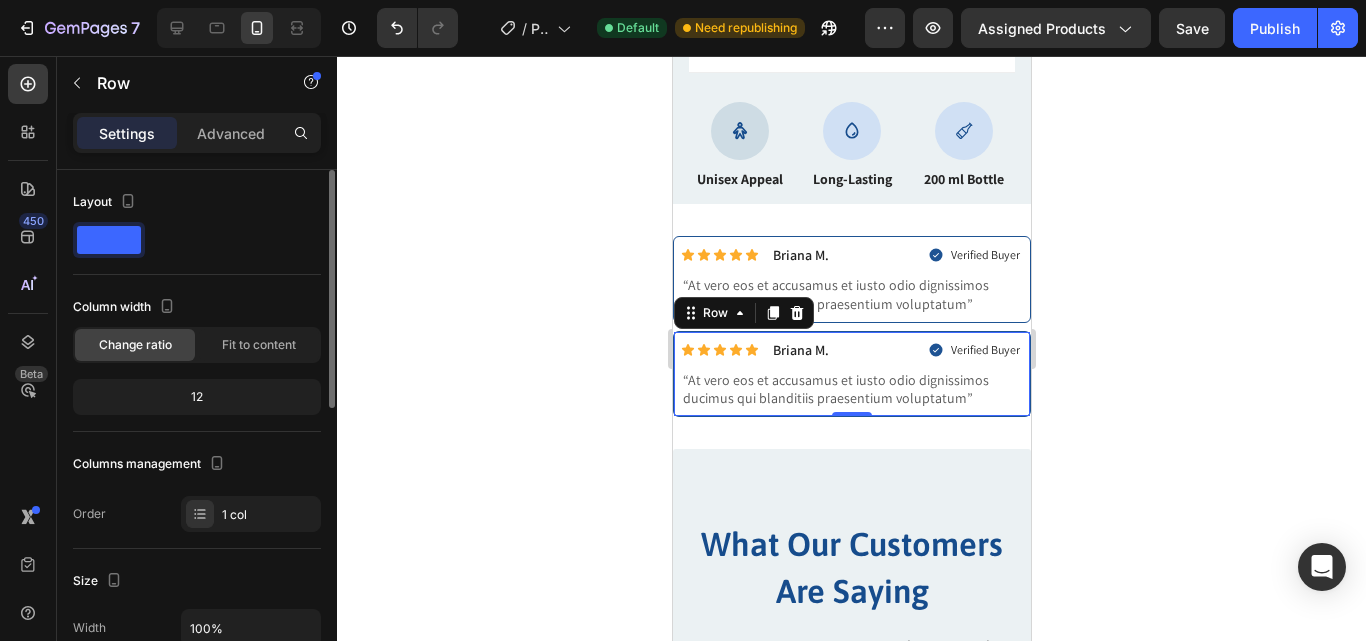 click on "12" 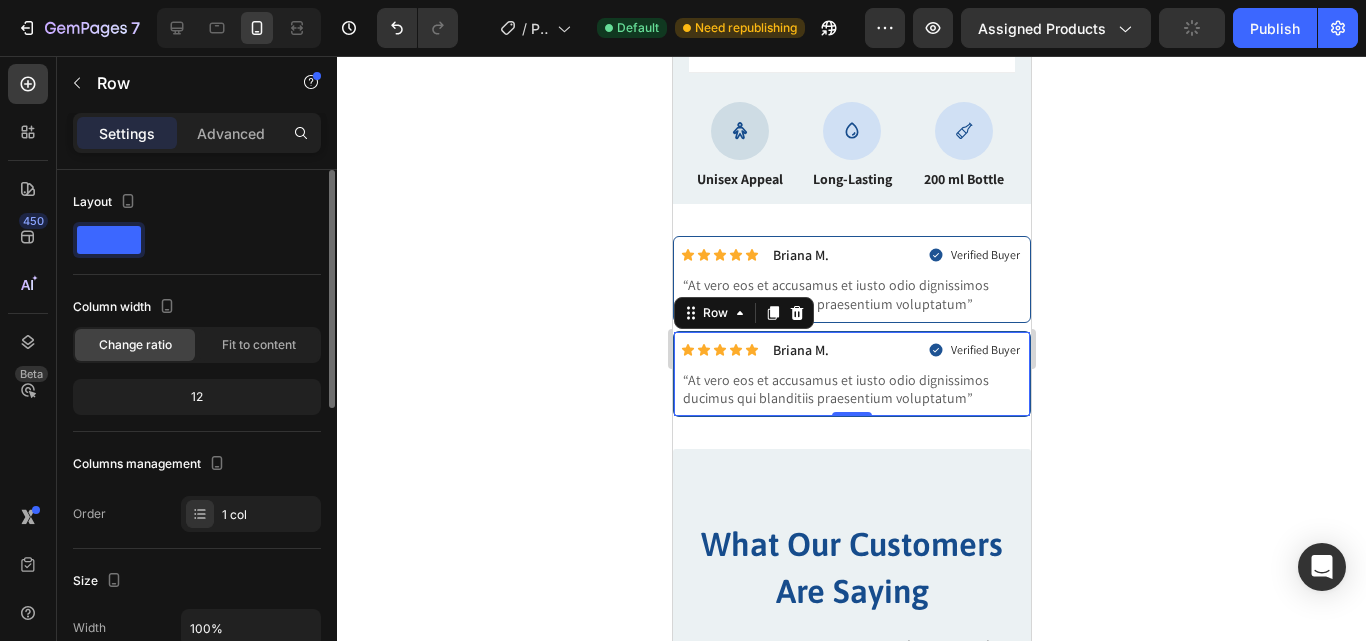 click on "12" 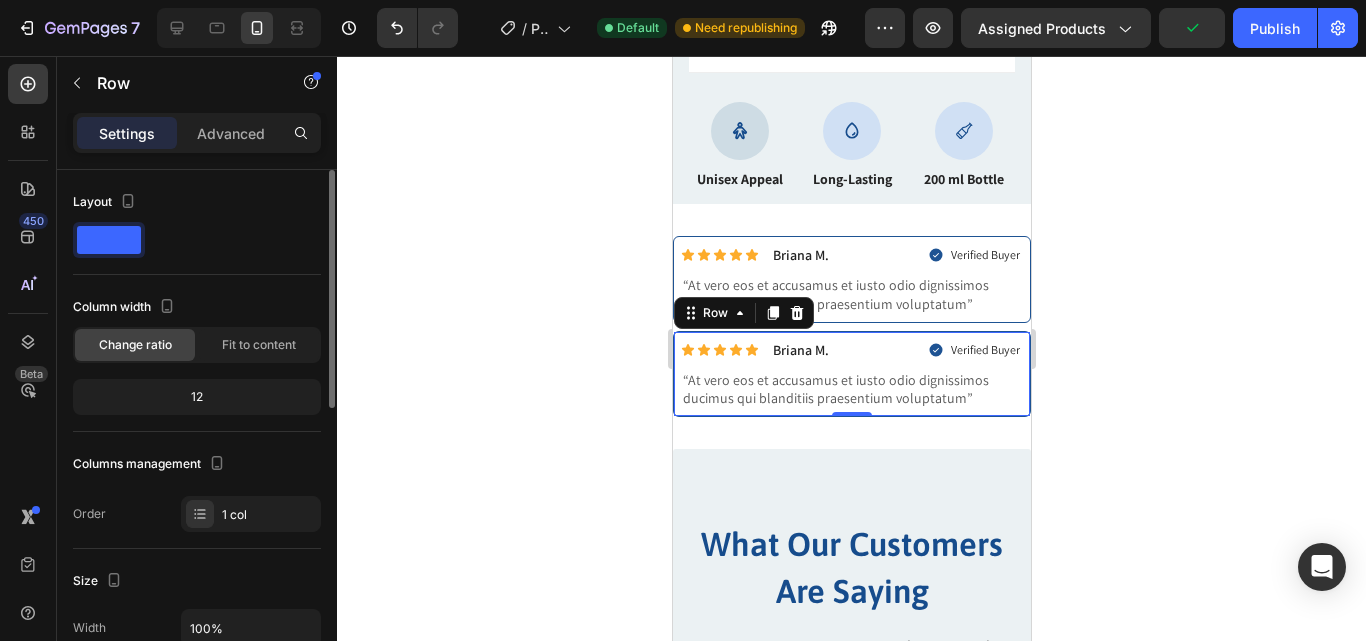 click on "12" 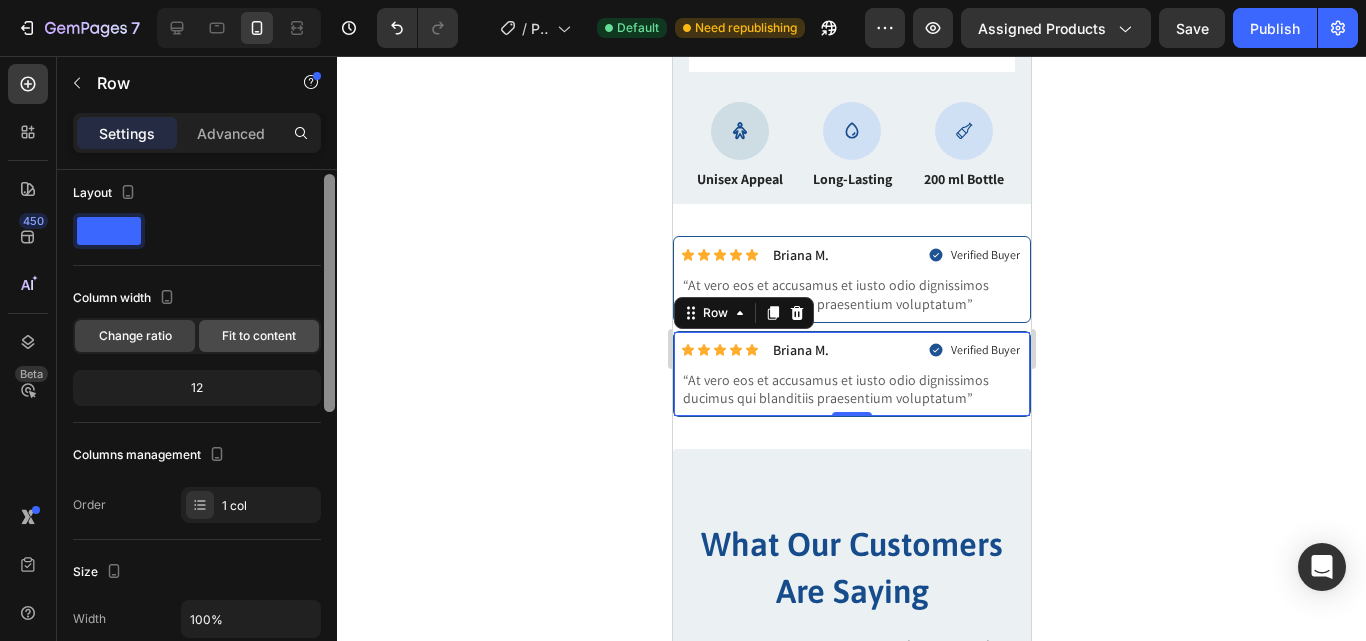 scroll, scrollTop: 0, scrollLeft: 0, axis: both 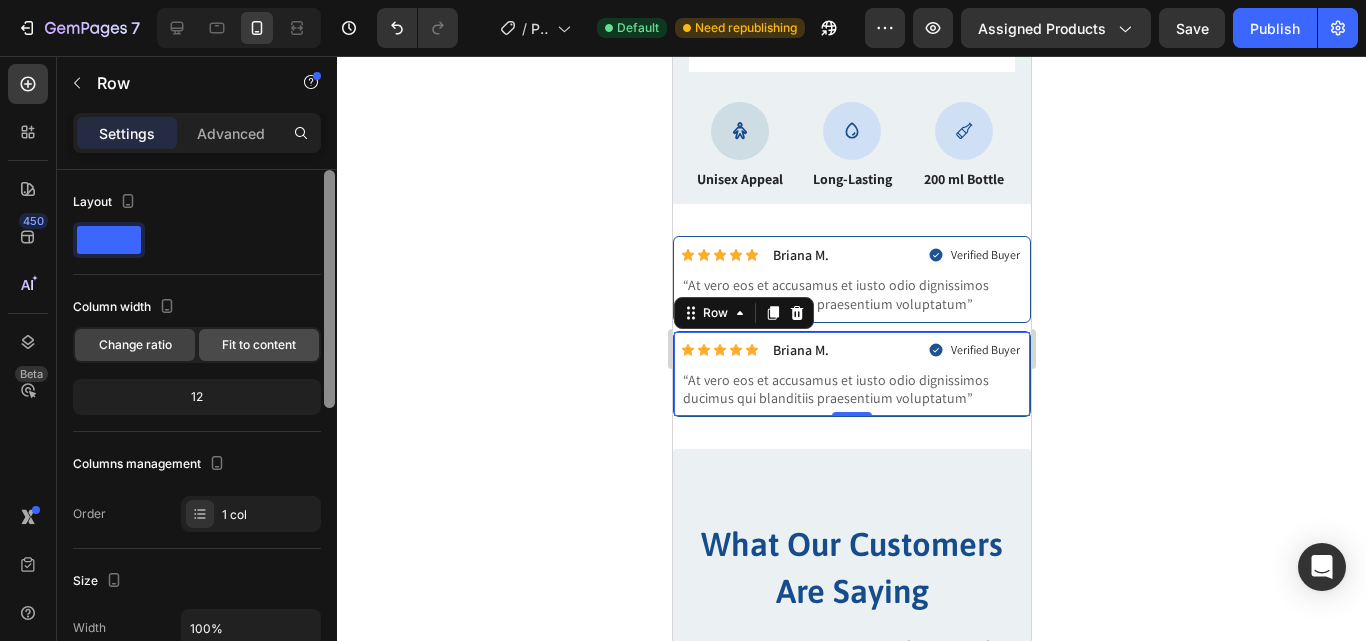 drag, startPoint x: 333, startPoint y: 375, endPoint x: 264, endPoint y: 347, distance: 74.46476 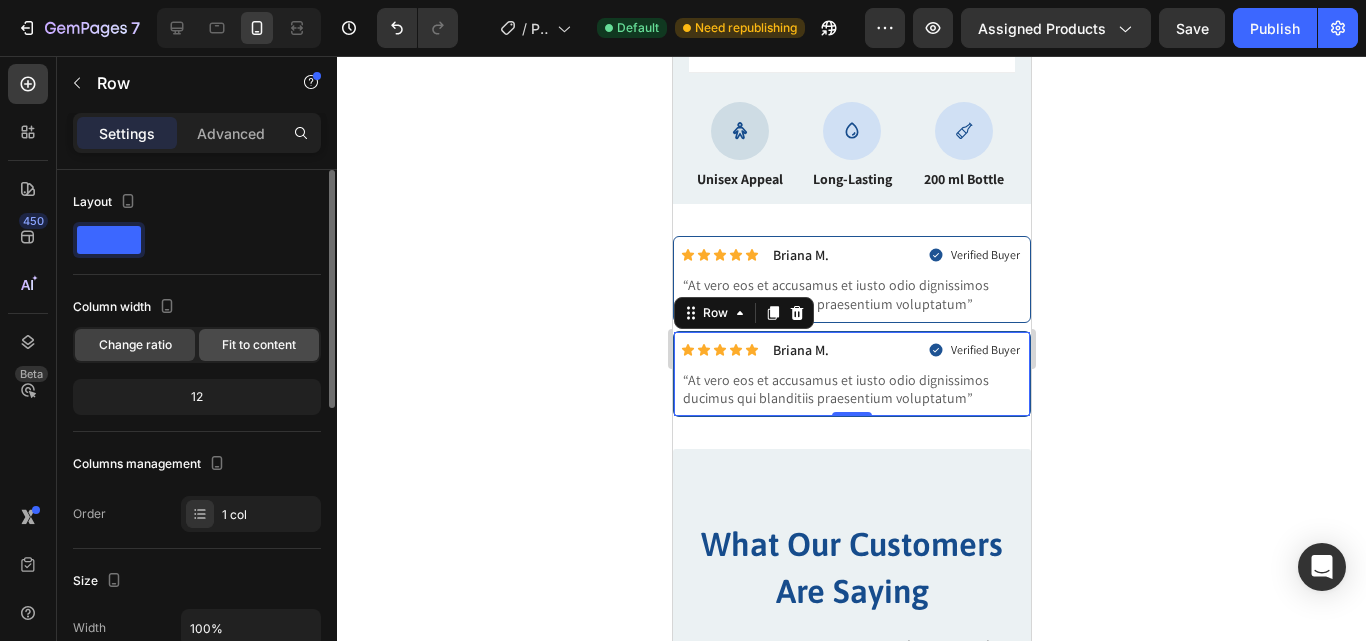 click on "Fit to content" 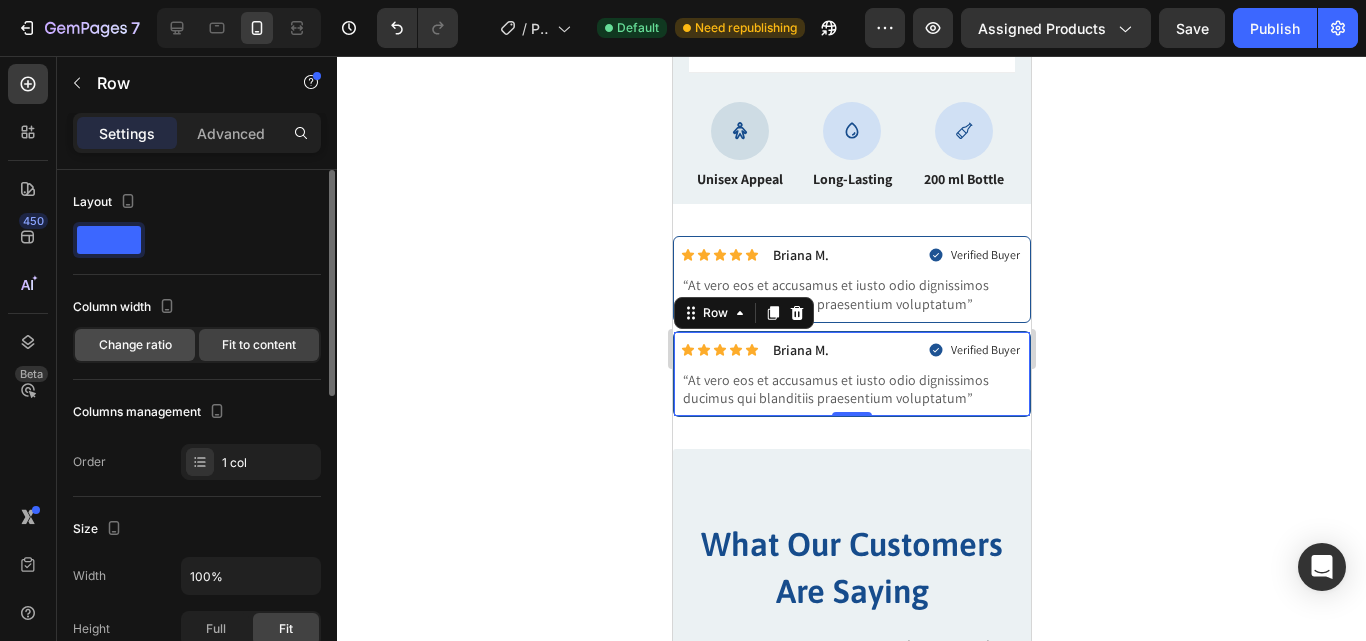 click on "Change ratio" 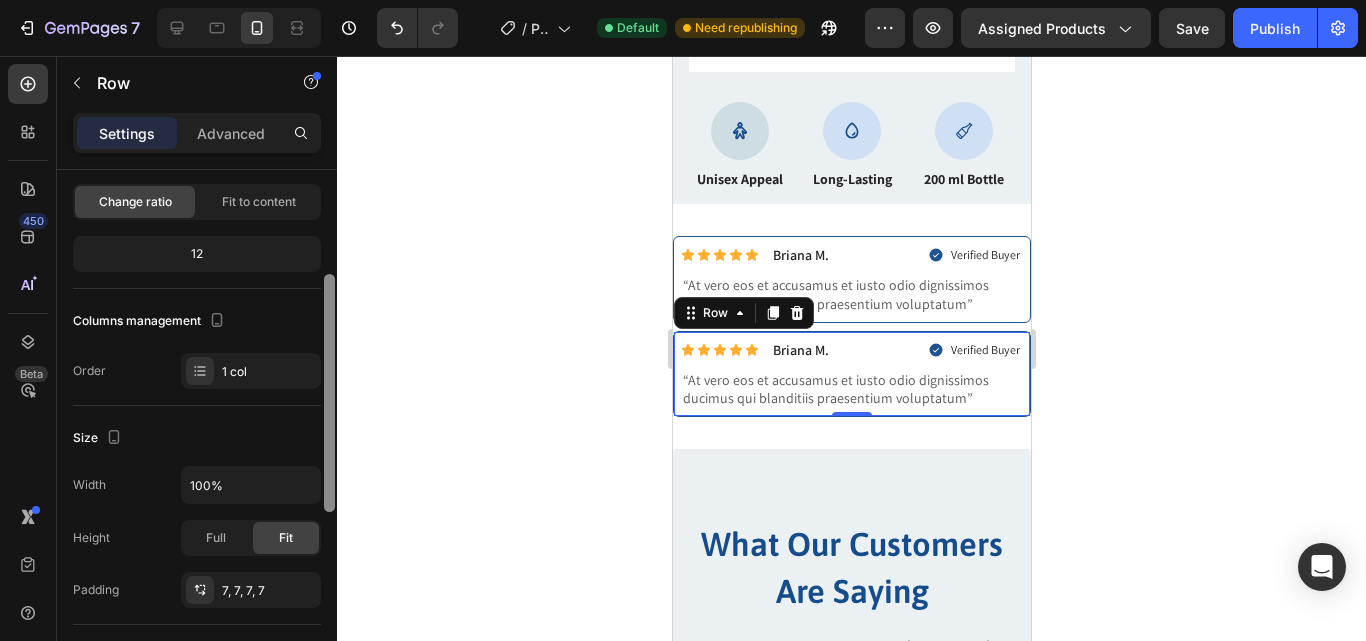 scroll, scrollTop: 170, scrollLeft: 0, axis: vertical 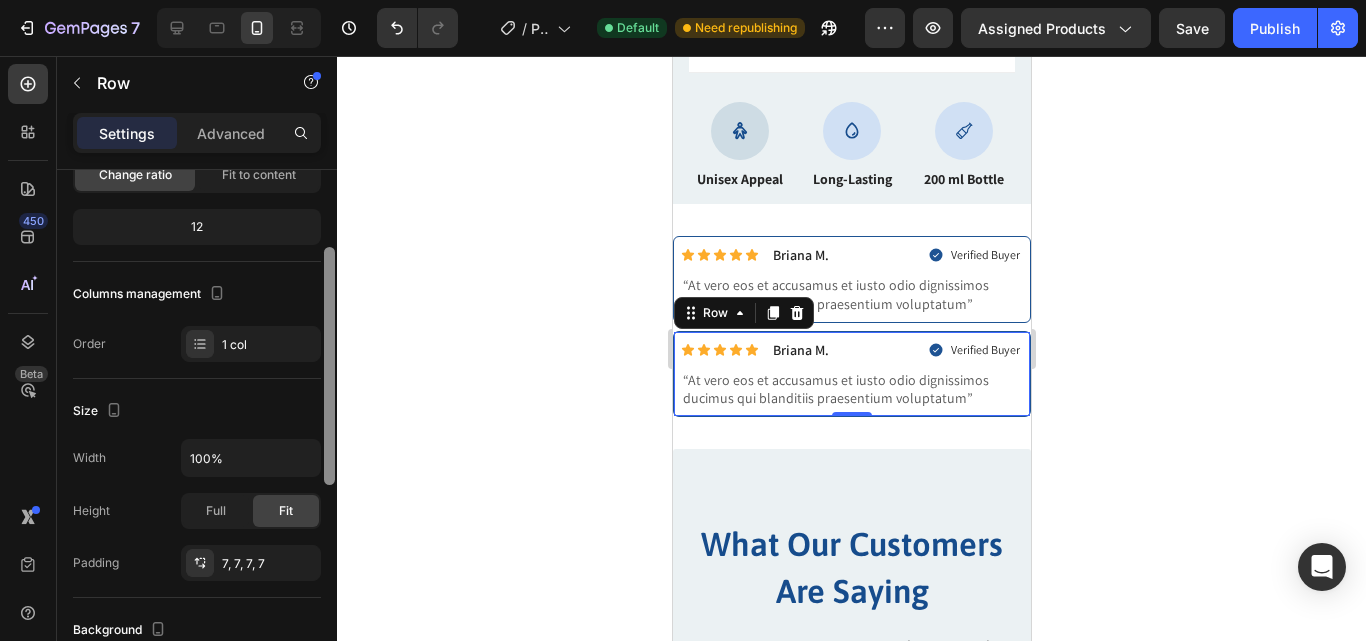 drag, startPoint x: 334, startPoint y: 377, endPoint x: 333, endPoint y: 454, distance: 77.00649 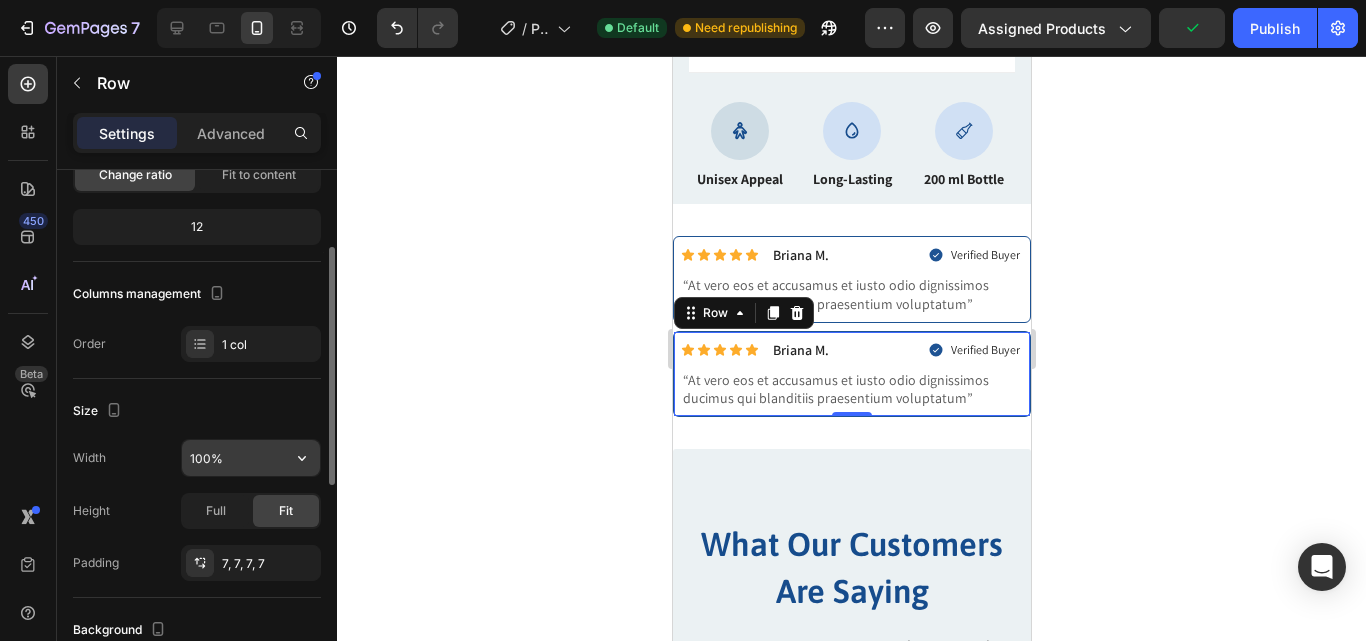click on "100%" at bounding box center (251, 458) 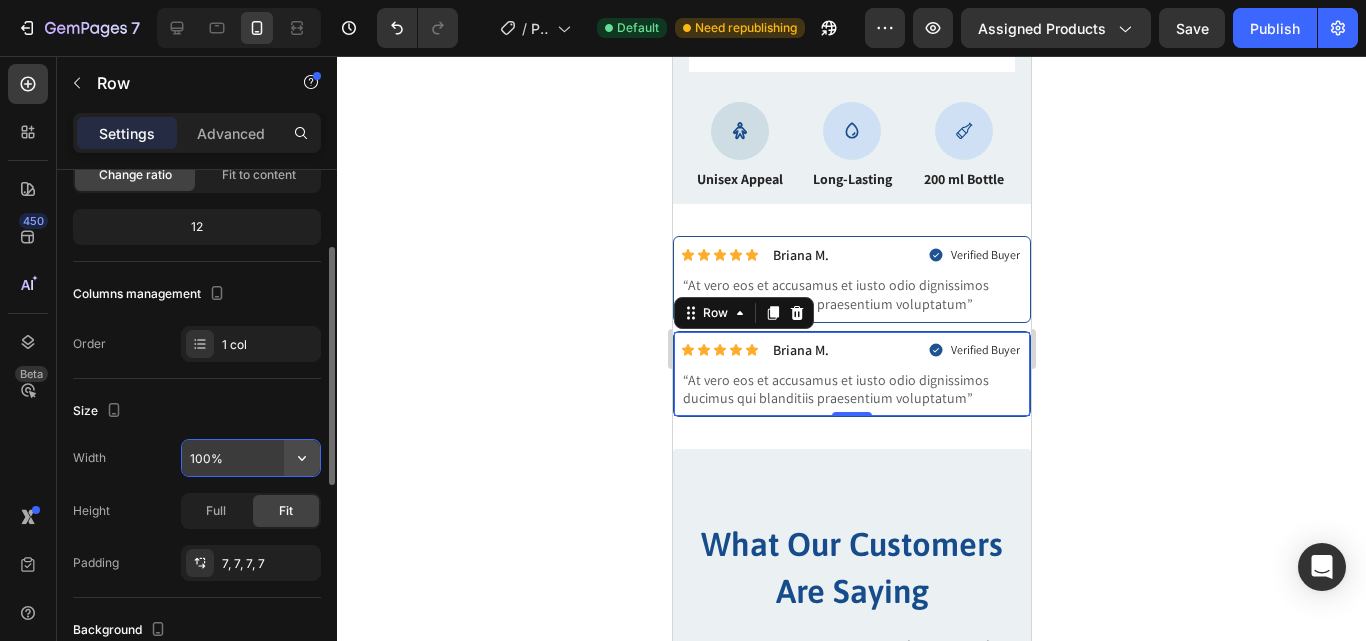 click 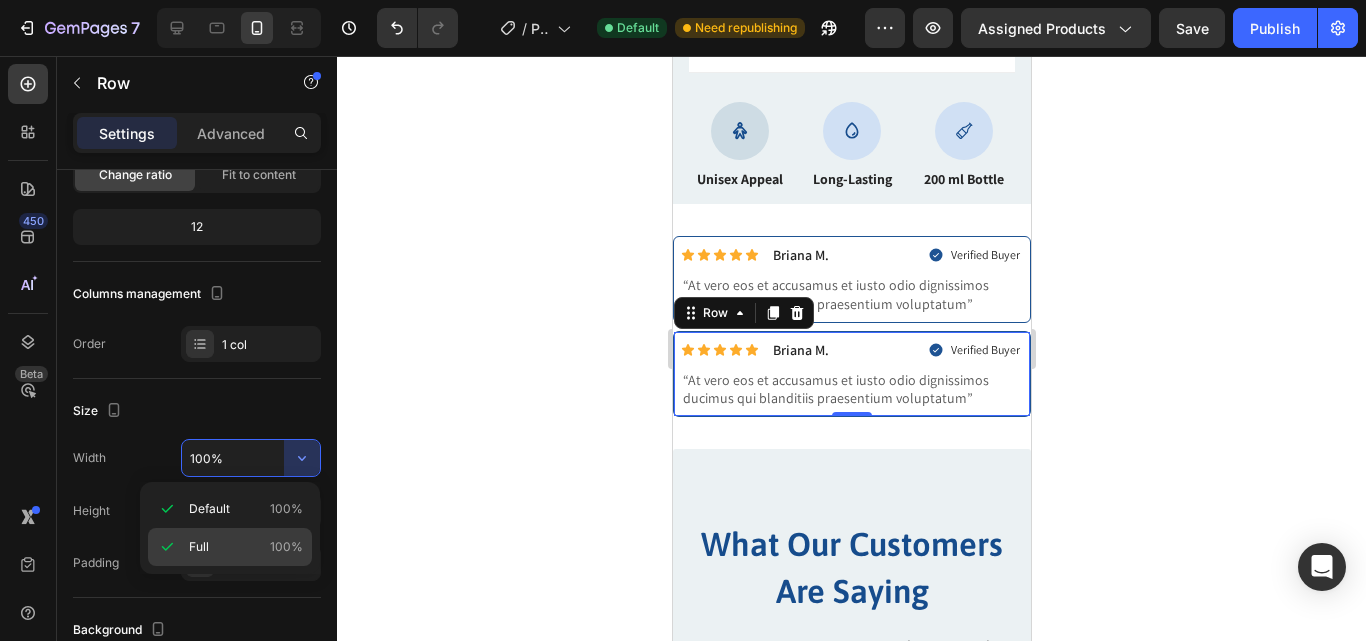 click on "Full 100%" at bounding box center (246, 547) 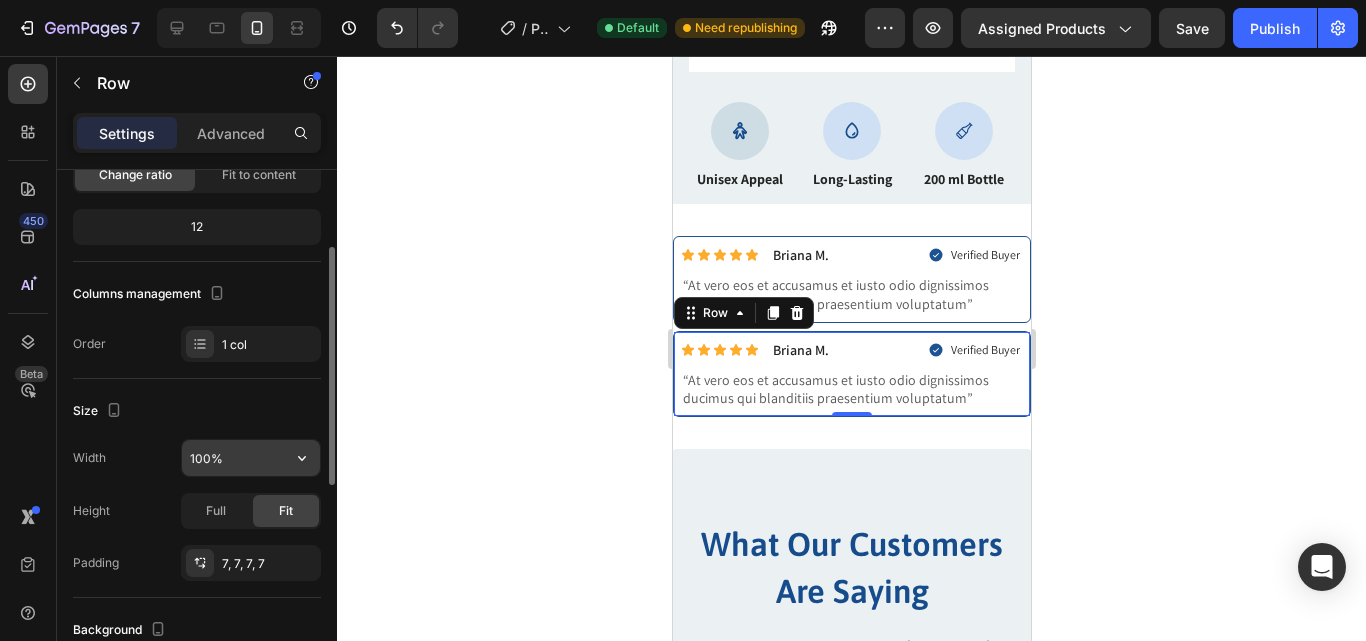 click on "100%" at bounding box center (251, 458) 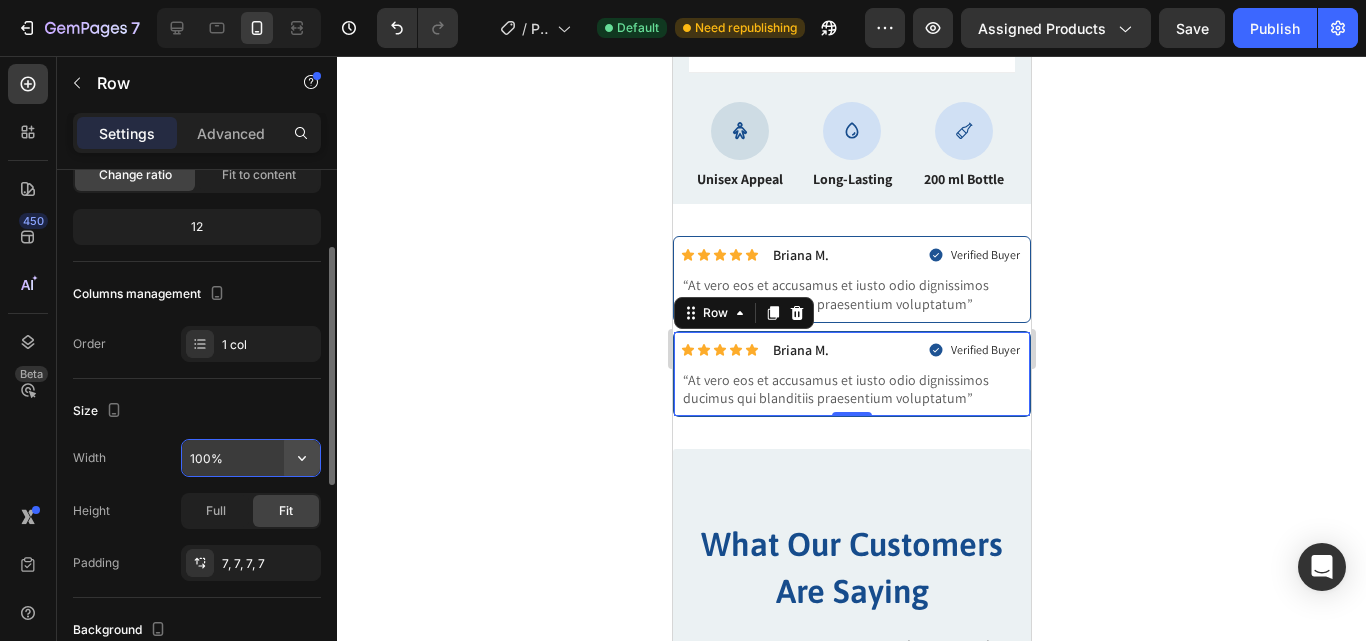click 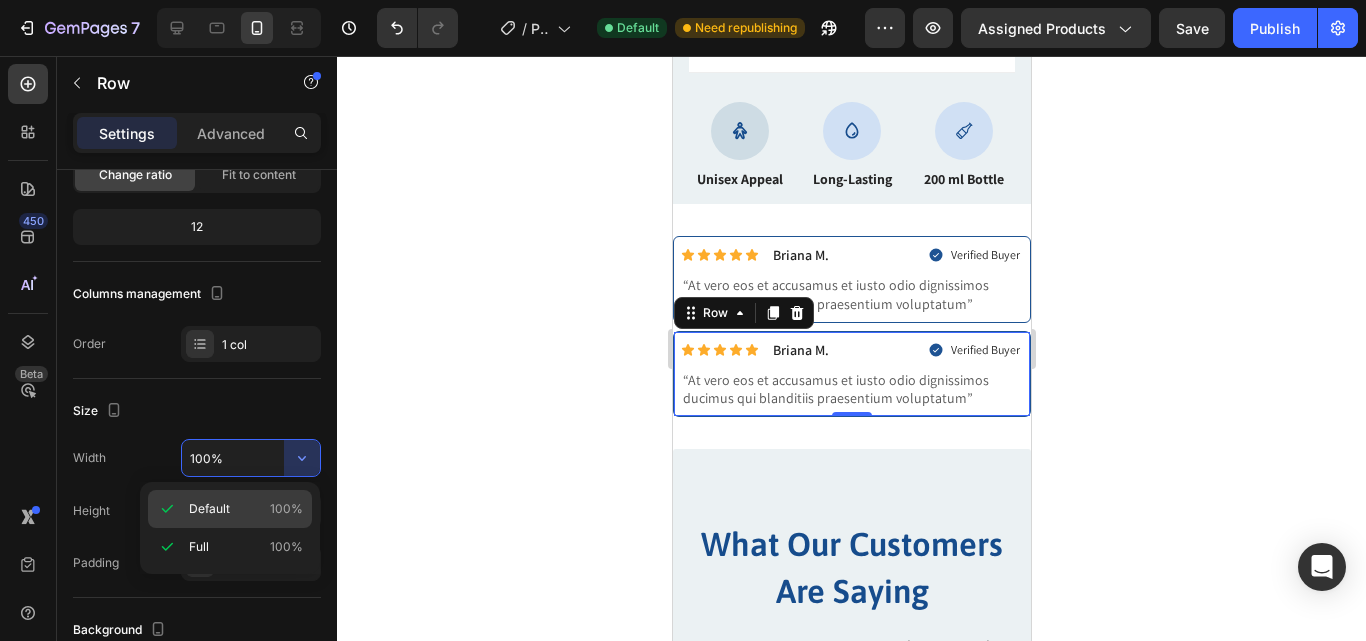 click on "Default 100%" at bounding box center (246, 509) 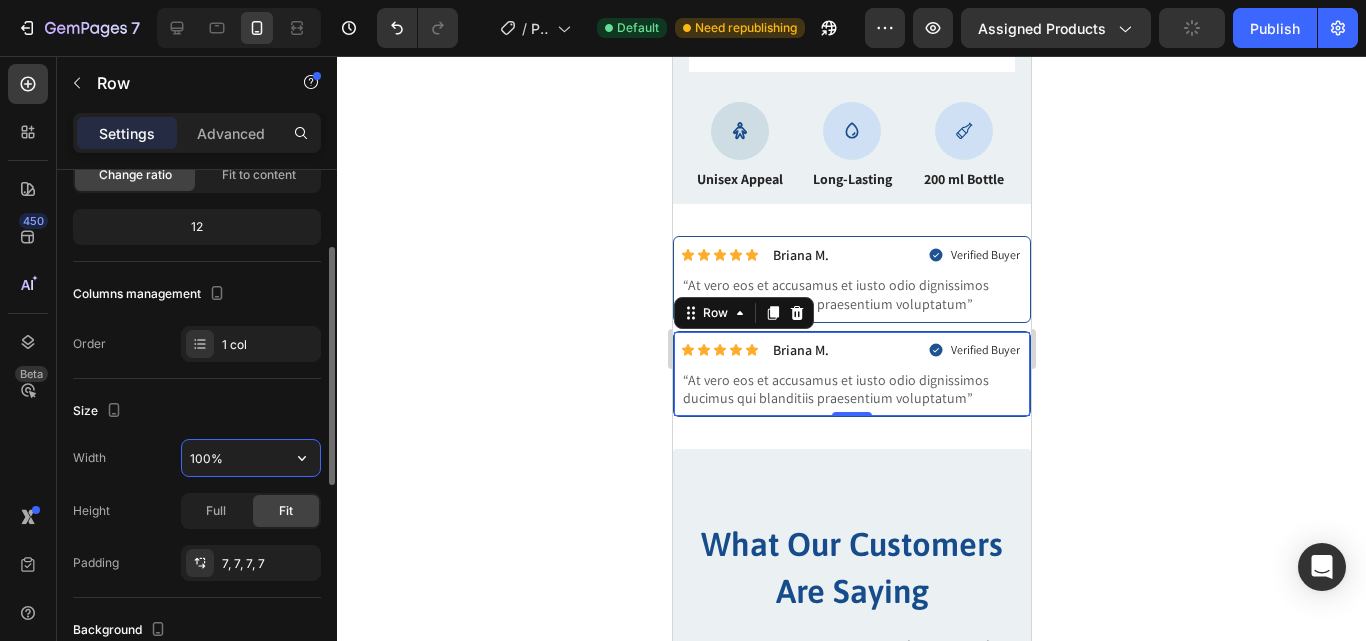 click on "100%" at bounding box center [251, 458] 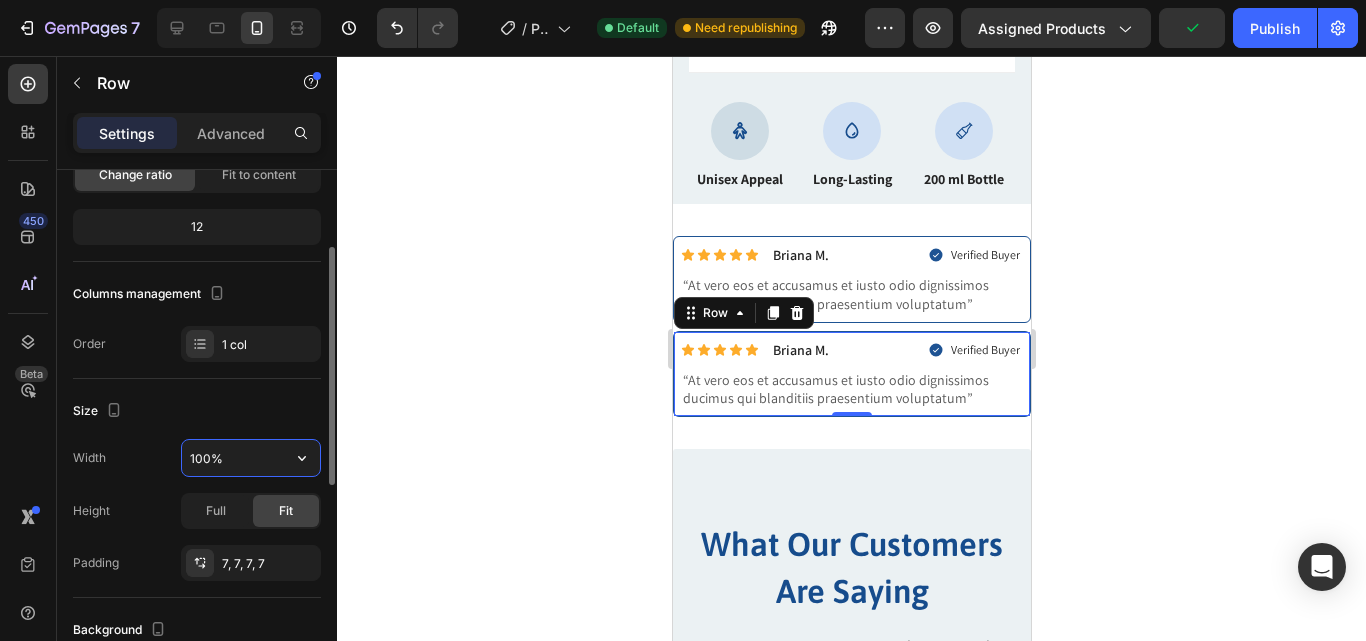 click on "100%" at bounding box center (251, 458) 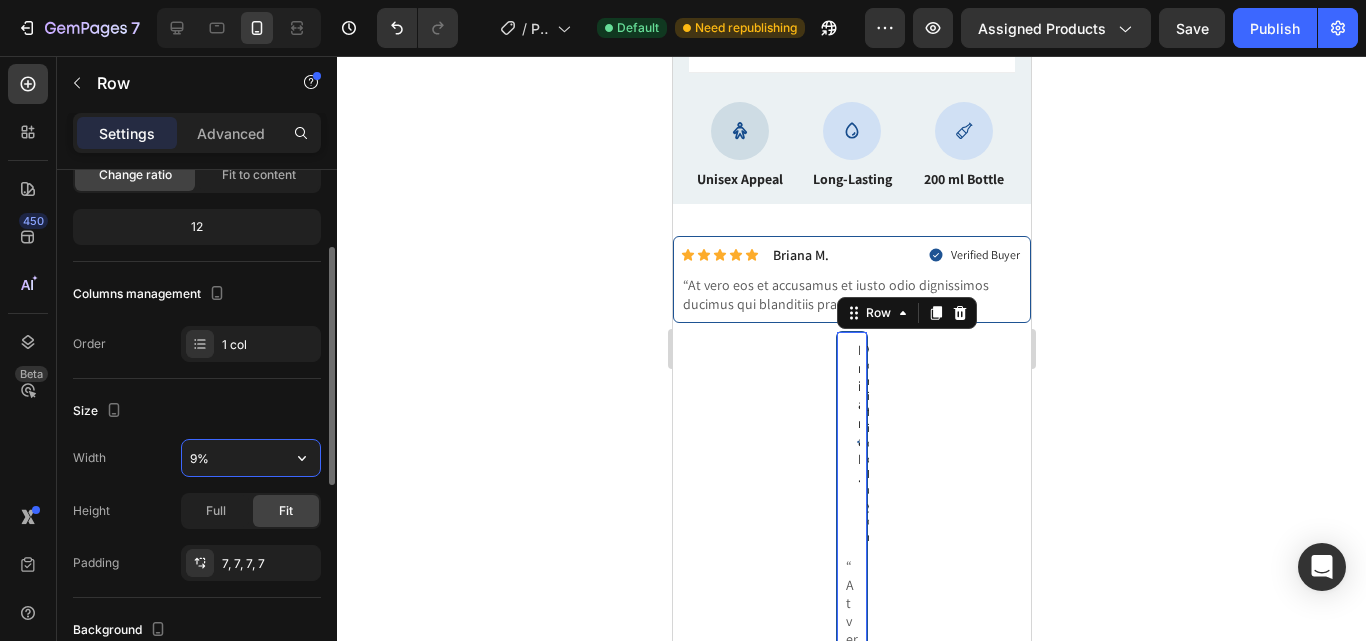 type on "95%" 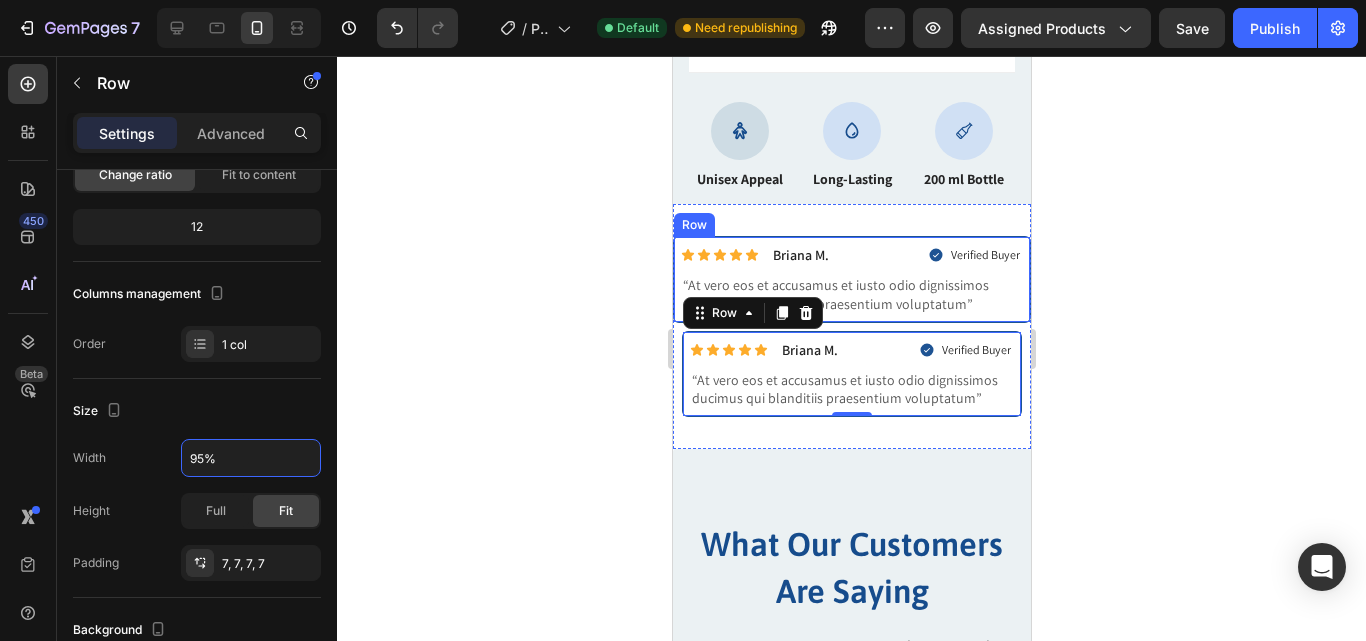 click on "Icon Icon Icon Icon Icon Icon List Briana M. Text Block Row Verified Buyer Item List Row “At vero eos et accusamus et iusto odio dignissimos ducimus qui blanditiis praesentium voluptatum” Text Block Row" at bounding box center [851, 279] 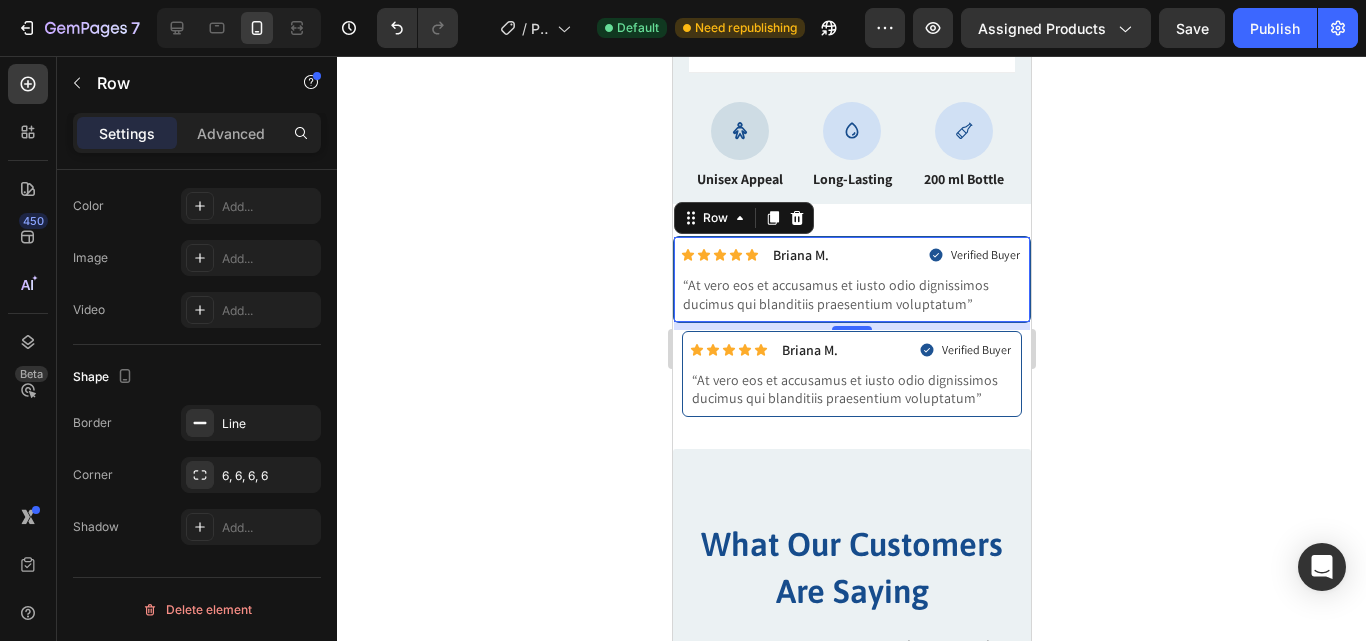 scroll, scrollTop: 0, scrollLeft: 0, axis: both 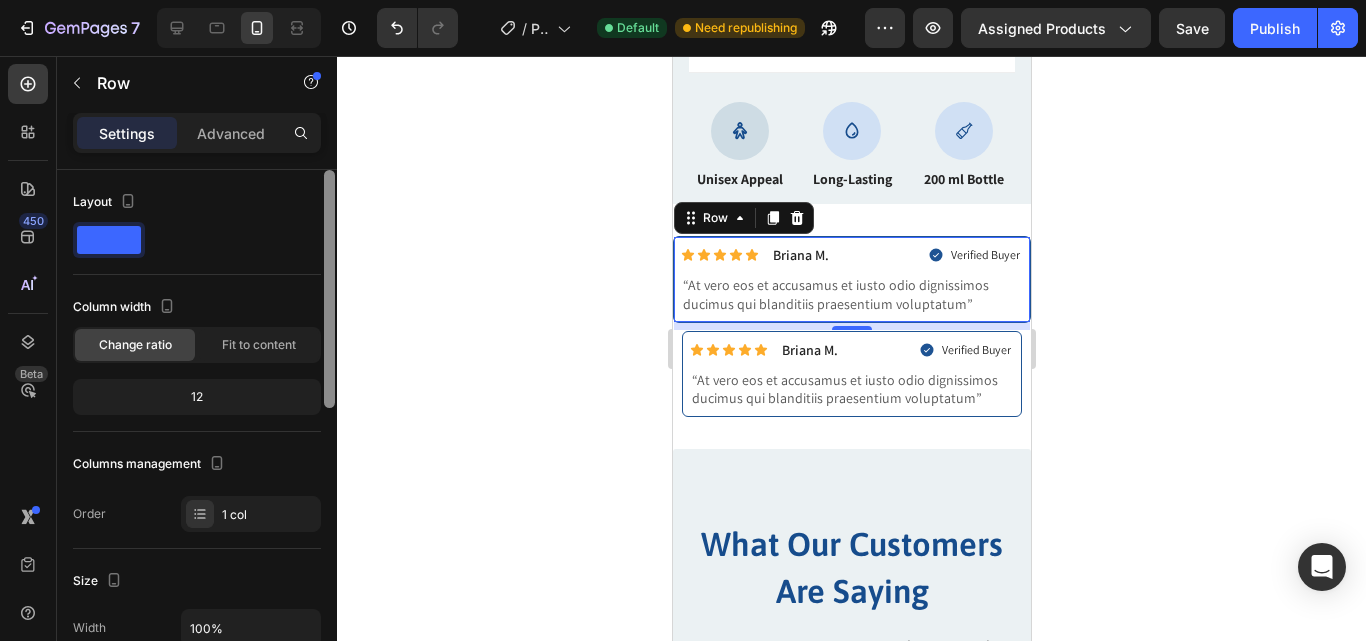 drag, startPoint x: 332, startPoint y: 404, endPoint x: 367, endPoint y: 221, distance: 186.31694 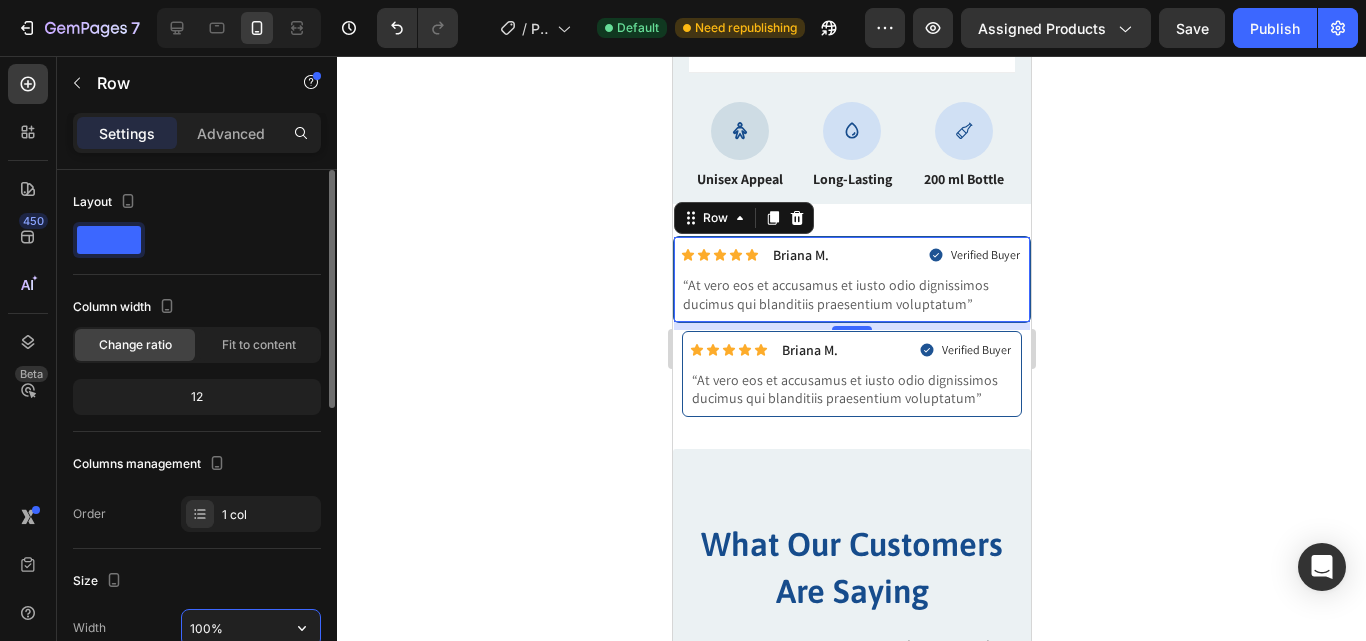 click on "100%" at bounding box center (251, 628) 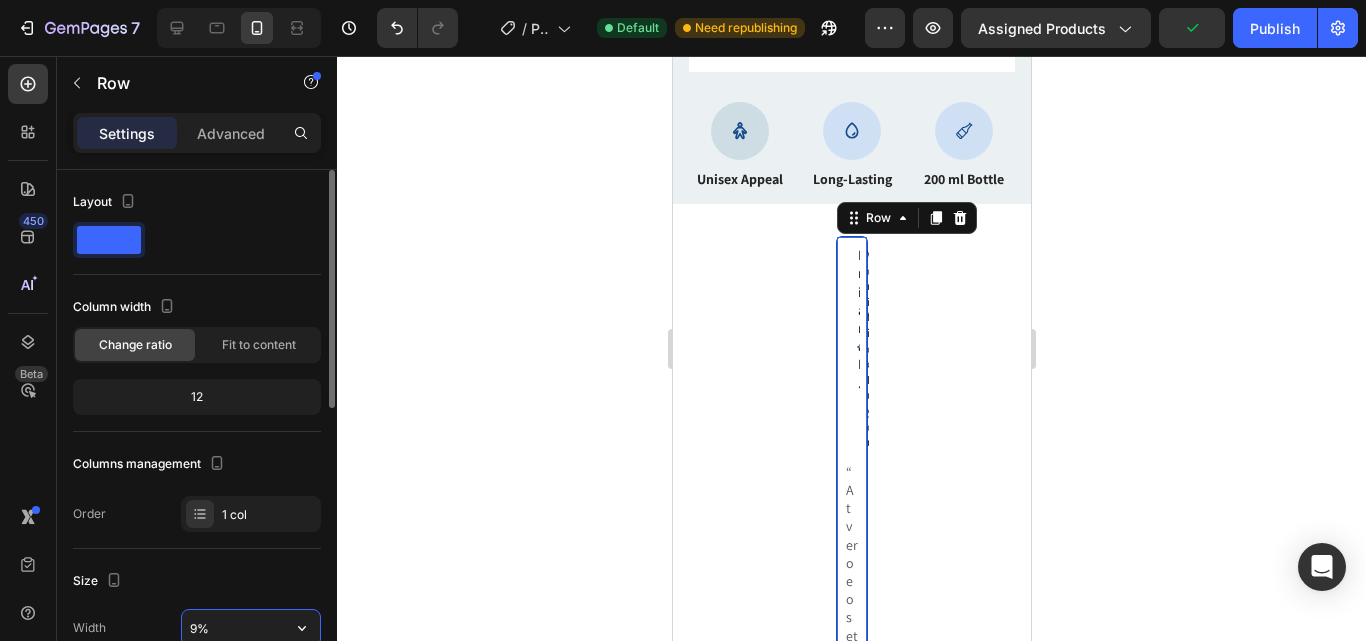 type on "95%" 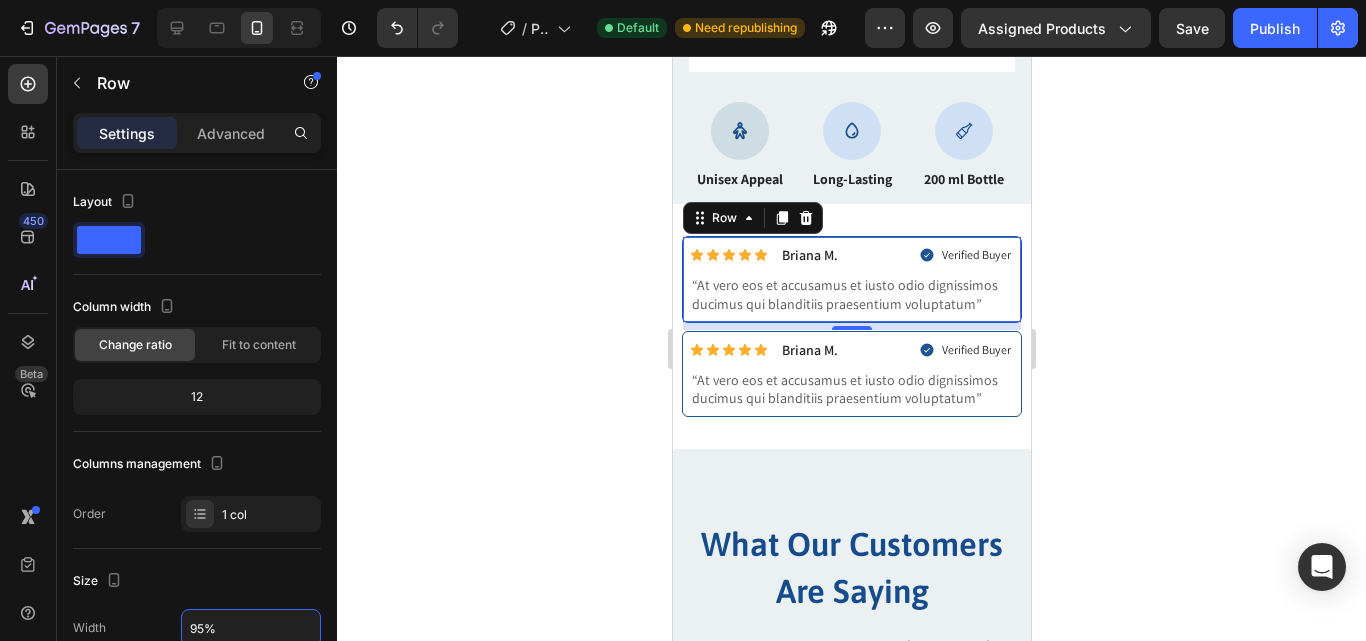 click 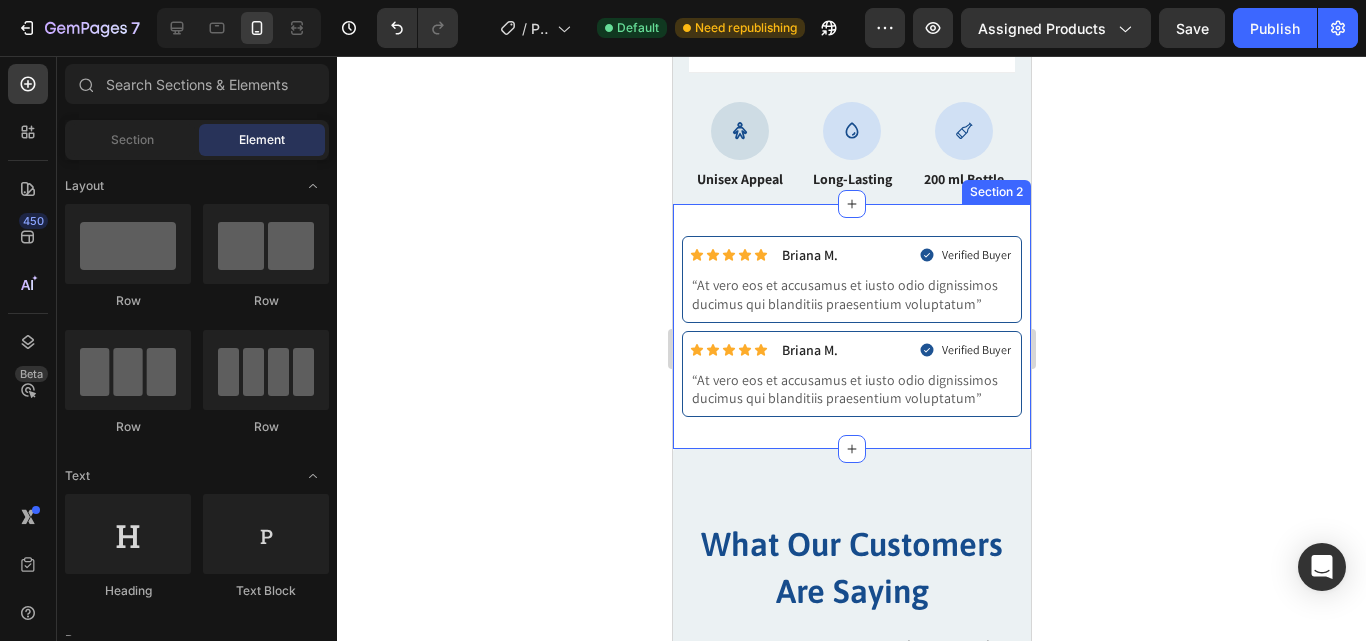 click on "Icon Icon Icon Icon Icon Icon List [FIRST] [LAST]. Text Block Row Verified Buyer Item List Row “At vero eos et accusamus et iusto odio dignissimos ducimus qui blanditiis praesentium voluptatum” Text Block Row Icon Icon Icon Icon Icon Icon List [FIRST] [LAST]. Text Block Row Verified Buyer Item List Row “At vero eos et accusamus et iusto odio dignissimos ducimus qui blanditiis praesentium voluptatum” Text Block Row Section 2" at bounding box center [851, 326] 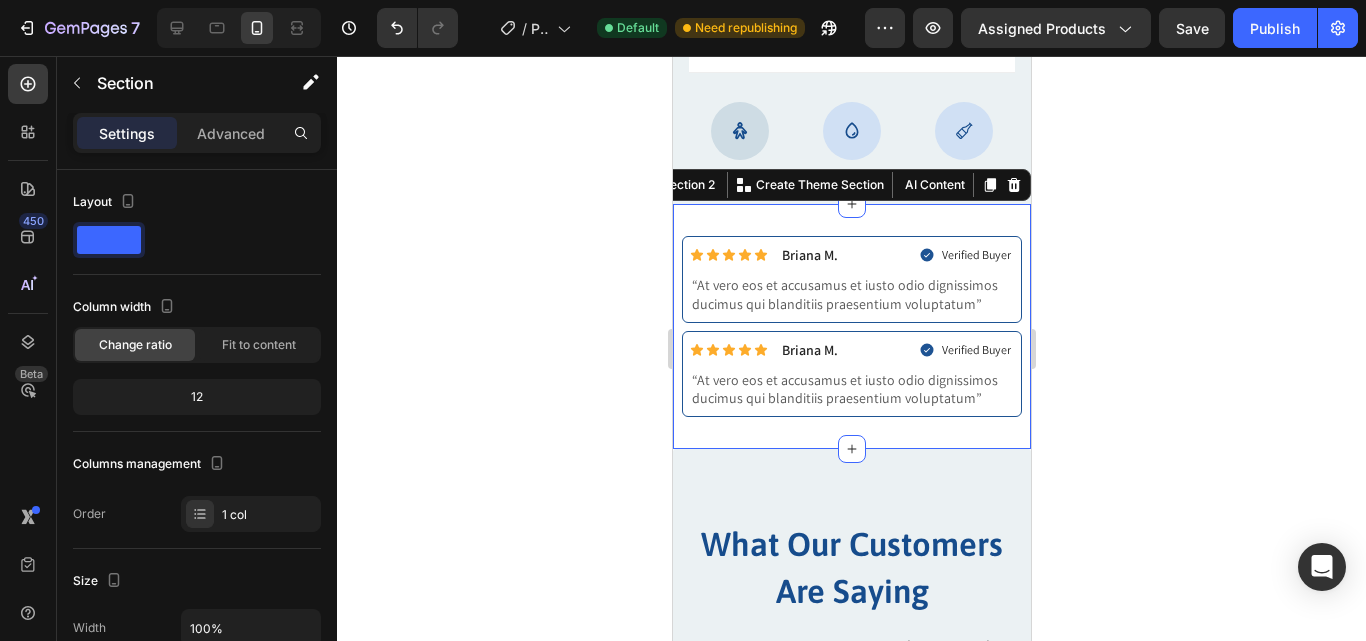 click on "Icon Icon Icon Icon Icon Icon List [FIRST] [LAST]. Text Block Row Verified Buyer Item List Row “At vero eos et accusamus et iusto odio dignissimos ducimus qui blanditiis praesentium voluptatum” Text Block Row Icon Icon Icon Icon Icon Icon List [FIRST] [LAST]. Text Block Row Verified Buyer Item List Row “At vero eos et accusamus et iusto odio dignissimos ducimus qui blanditiis praesentium voluptatum” Text Block Row" at bounding box center (851, 326) 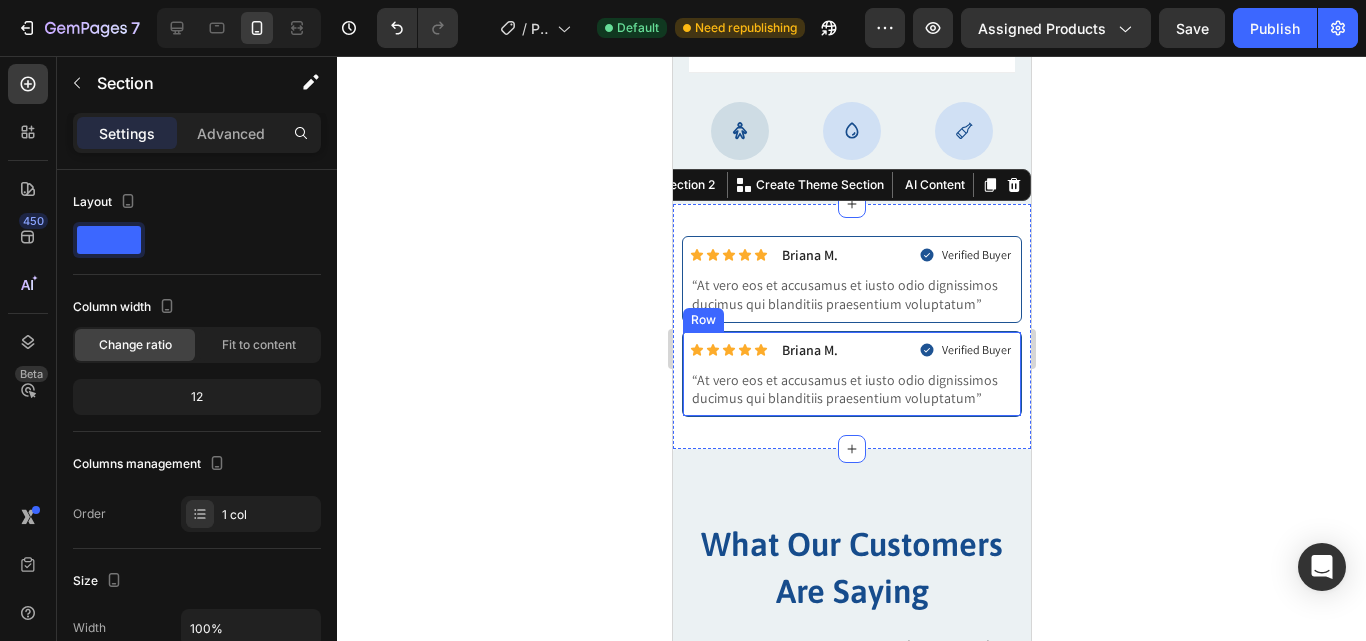 click on "Icon Icon Icon Icon Icon Icon List Briana M. Text Block Row Verified Buyer Item List Row “At vero eos et accusamus et iusto odio dignissimos ducimus qui blanditiis praesentium voluptatum” Text Block Row" at bounding box center [851, 374] 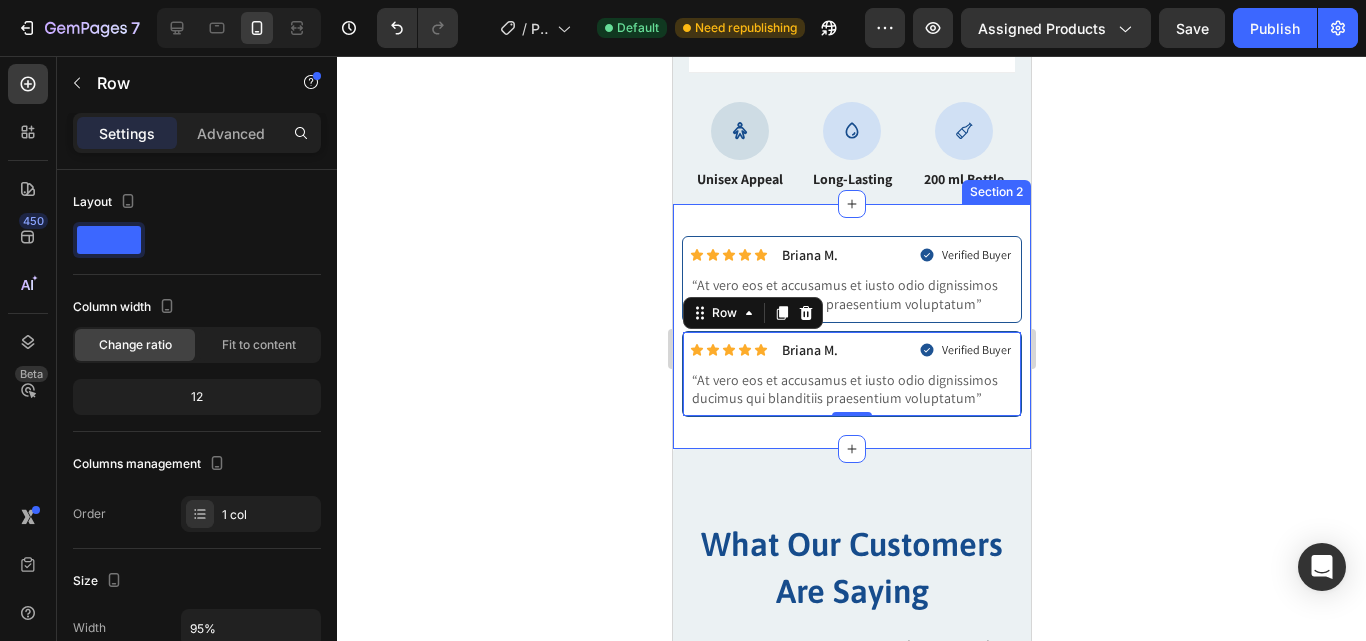 click on "Icon Icon Icon Icon Icon Icon List [FIRST] [LAST]. Text Block Row Verified Buyer Item List Row “At vero eos et accusamus et iusto odio dignissimos ducimus qui blanditiis praesentium voluptatum” Text Block Row Icon Icon Icon Icon Icon Icon List [FIRST] [LAST]. Text Block Row Verified Buyer Item List Row “At vero eos et accusamus et iusto odio dignissimos ducimus qui blanditiis praesentium voluptatum” Text Block Row 0 Section 2" at bounding box center (851, 326) 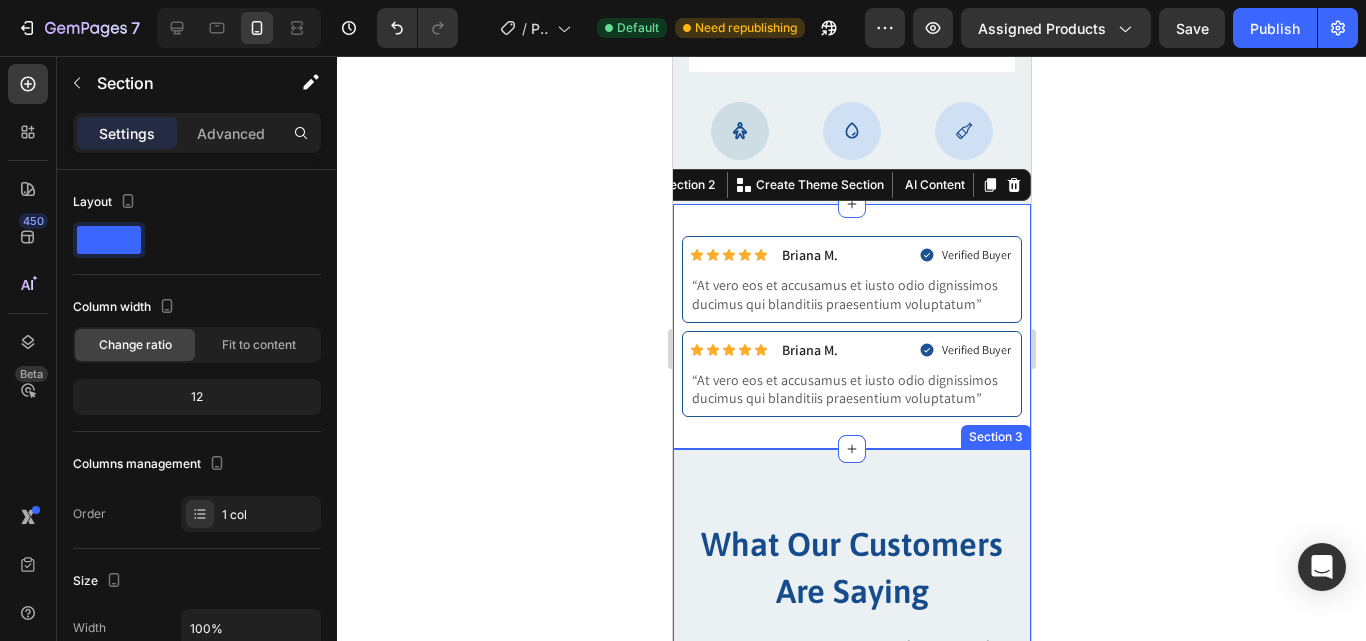 click on "What Our Customers Are Saying Heading Our Happy Customers How loves it and become lifetime Customer Text block Icon Icon Icon Icon Icon Row My New Signature Scent! Text block "Wild Colt Perfume is an absolute game-changer! The scent is bold, masculine, and long-lasting. Every time I wear it, I get compliments. It’s now my signature fragrance highly recommend!" Text block — [FIRST] [LAST], [CITY] Text block Row Icon Icon Icon Icon Icon Row عطر لا يُضاهى Text block " عطر وايلد كولت رائع جداً! الرائحة قوية وتدوم طويلاً. كل ما أستعمله، أتلقى إطراءات من الجميع. أصبح عطري المفضل بلا منافس! Text block — [FIRST].[LAST], [CITY] Text block Row Icon Icon Icon Icon Icon Row" at bounding box center [851, 819] 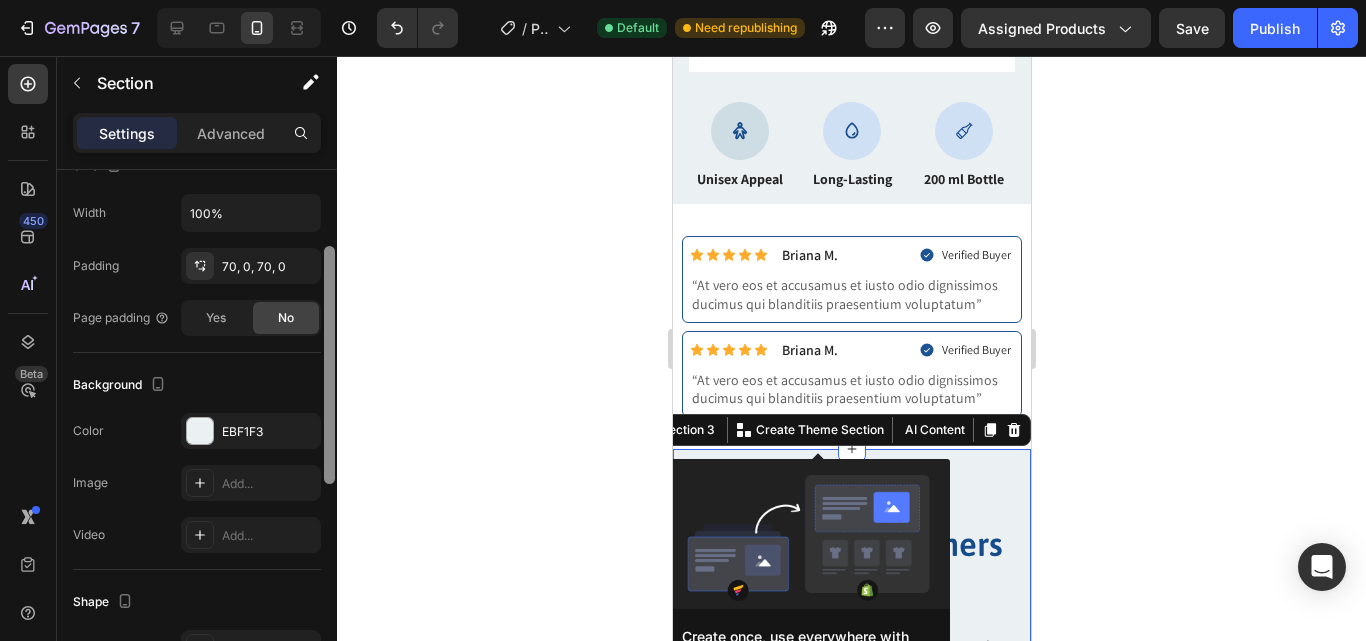 scroll, scrollTop: 470, scrollLeft: 0, axis: vertical 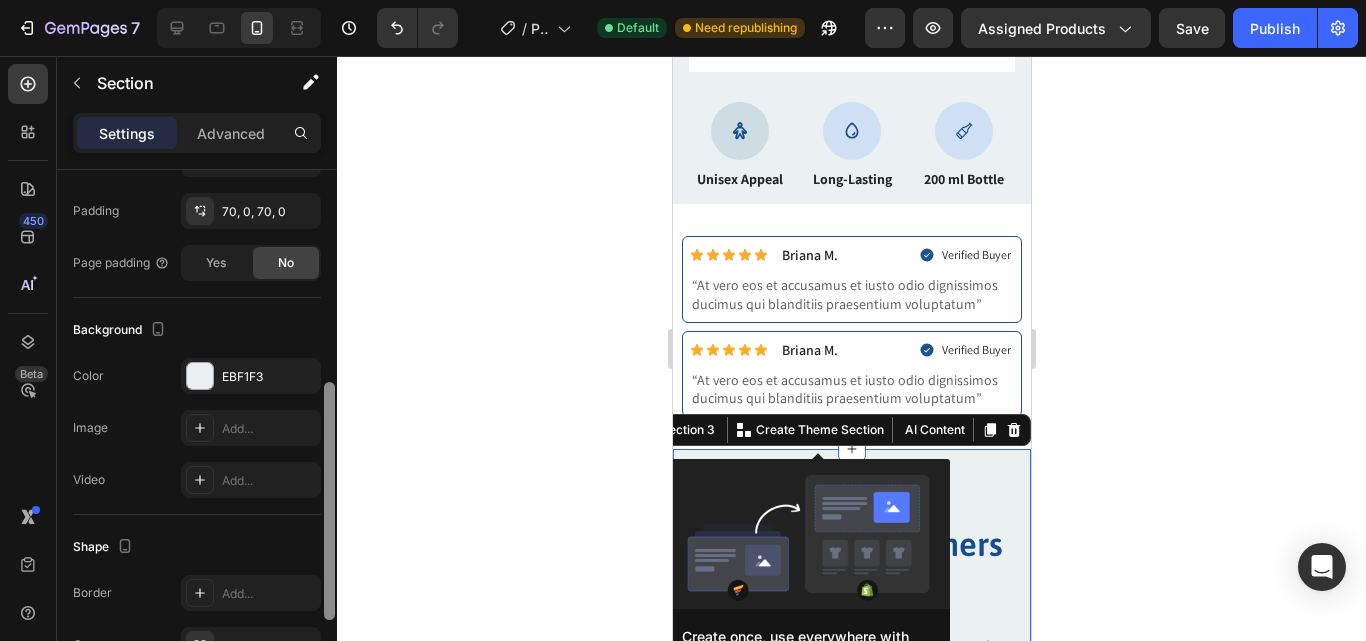 drag, startPoint x: 327, startPoint y: 344, endPoint x: 351, endPoint y: 557, distance: 214.34785 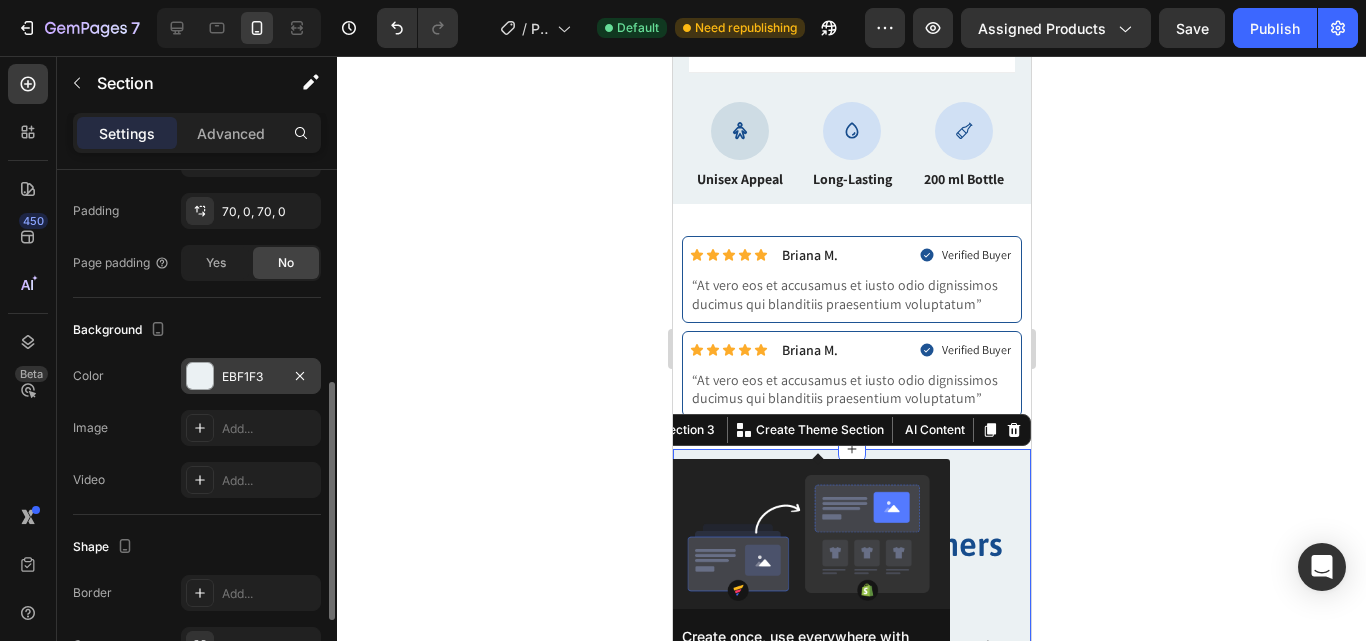 click on "EBF1F3" at bounding box center (251, 377) 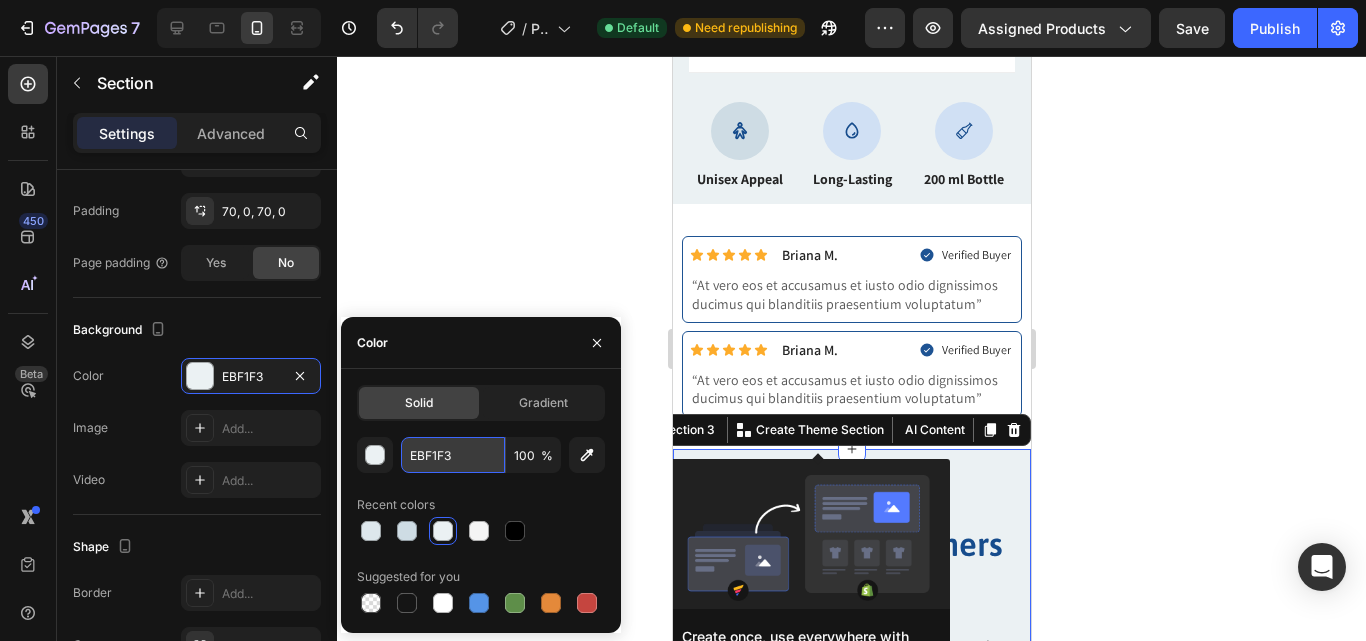 click on "EBF1F3" at bounding box center (453, 455) 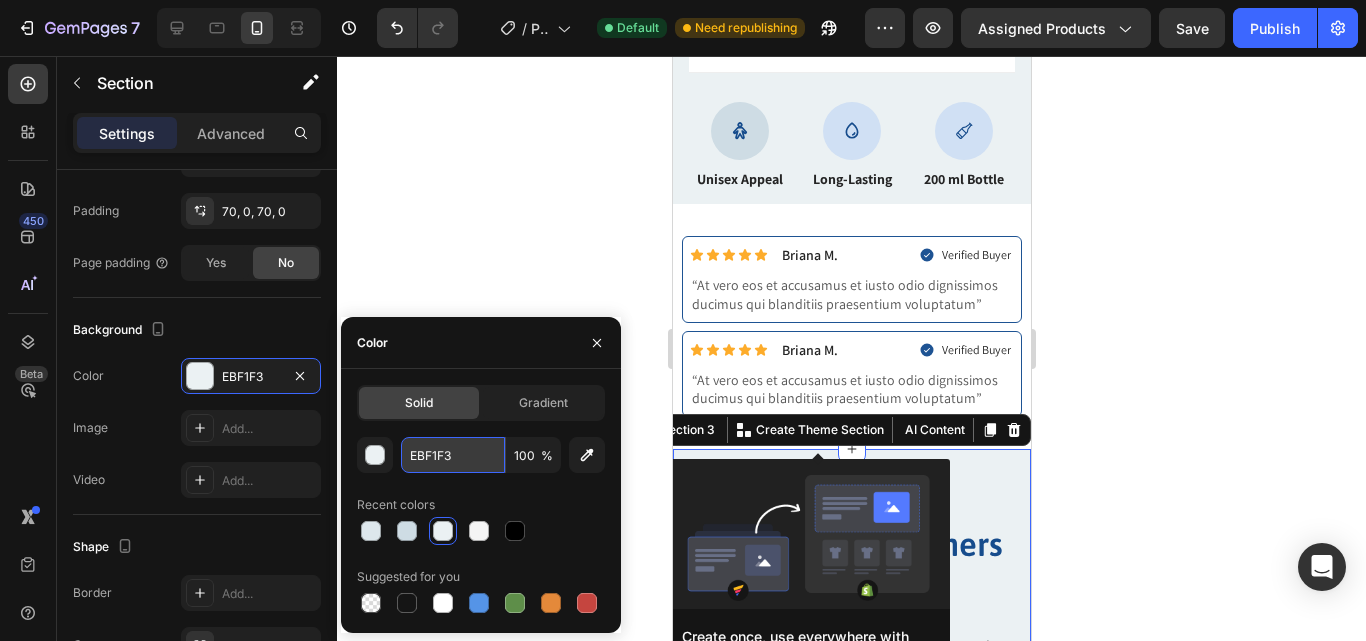 drag, startPoint x: 468, startPoint y: 454, endPoint x: 405, endPoint y: 448, distance: 63.28507 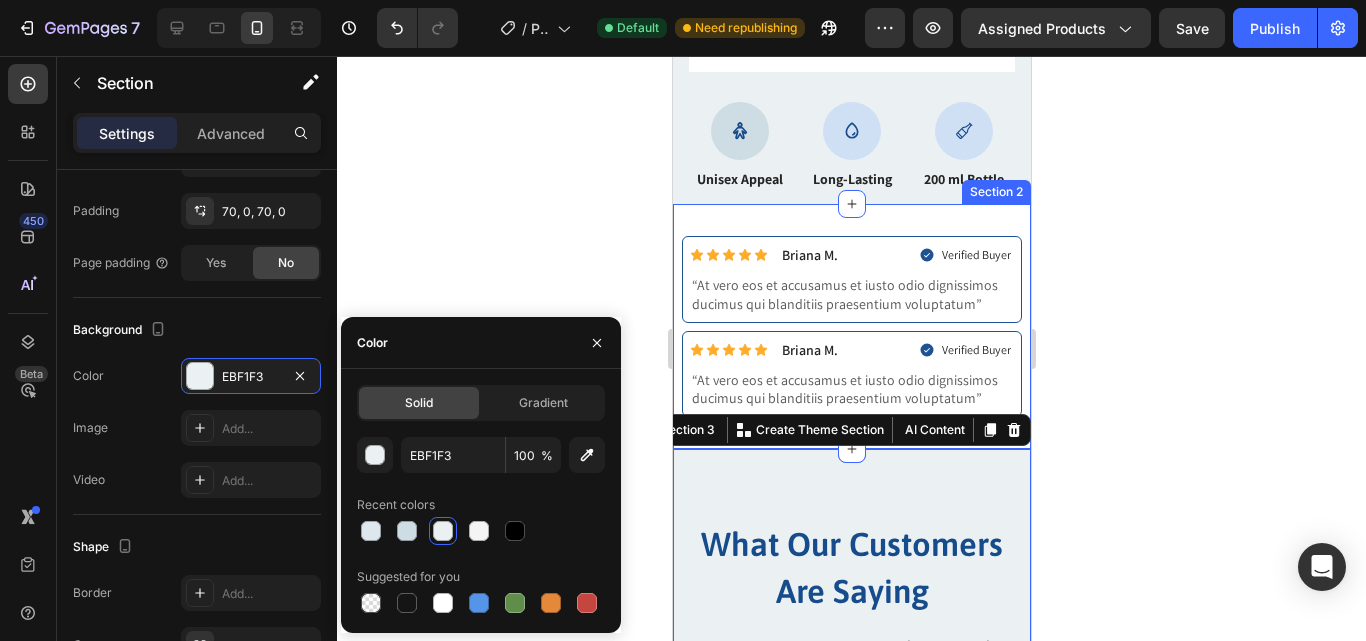 click on "Icon Icon Icon Icon Icon Icon List [FIRST] [LAST]. Text Block Row Verified Buyer Item List Row “At vero eos et accusamus et iusto odio dignissimos ducimus qui blanditiis praesentium voluptatum” Text Block Row Icon Icon Icon Icon Icon Icon List [FIRST] [LAST]. Text Block Row Verified Buyer Item List Row “At vero eos et accusamus et iusto odio dignissimos ducimus qui blanditiis praesentium voluptatum” Text Block Row Section 2" at bounding box center [851, 326] 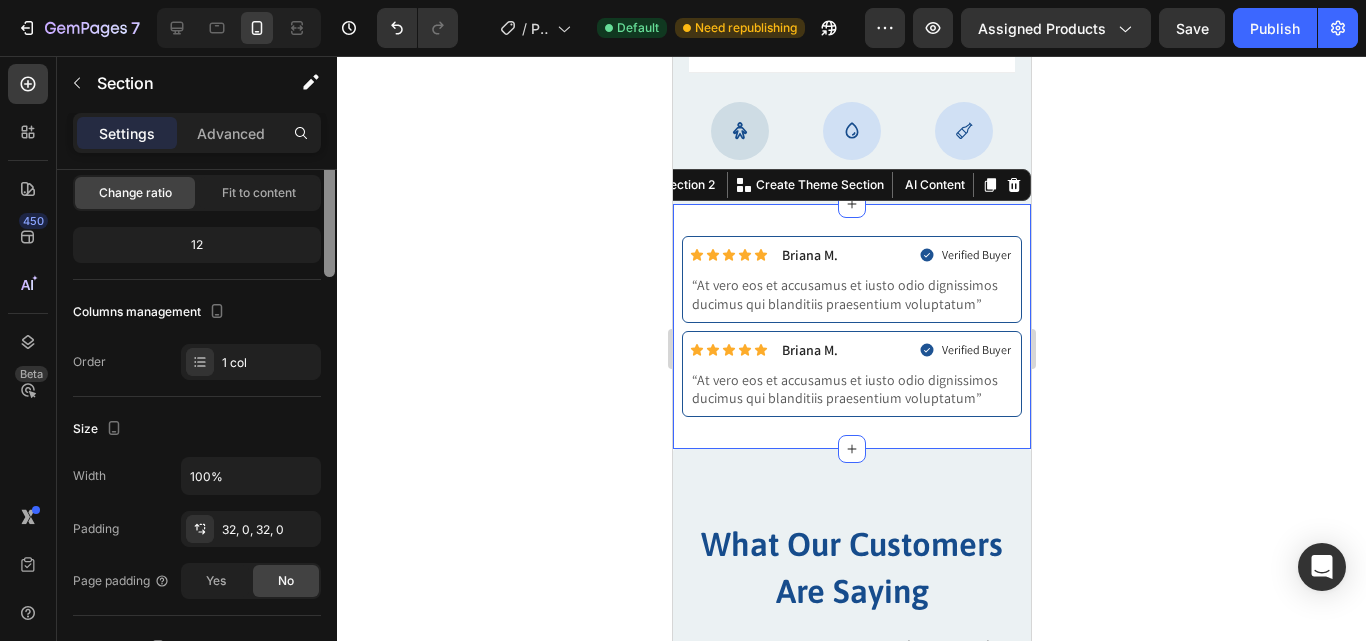 scroll, scrollTop: 13, scrollLeft: 0, axis: vertical 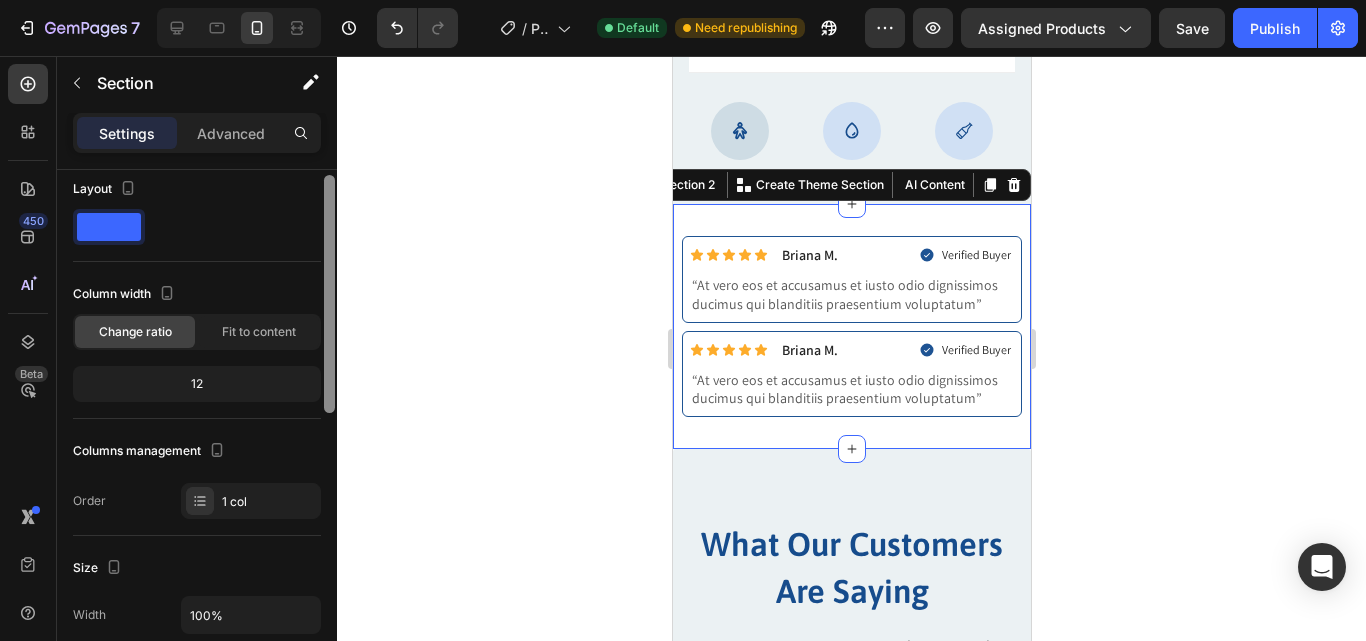 drag, startPoint x: 333, startPoint y: 410, endPoint x: 323, endPoint y: 203, distance: 207.24141 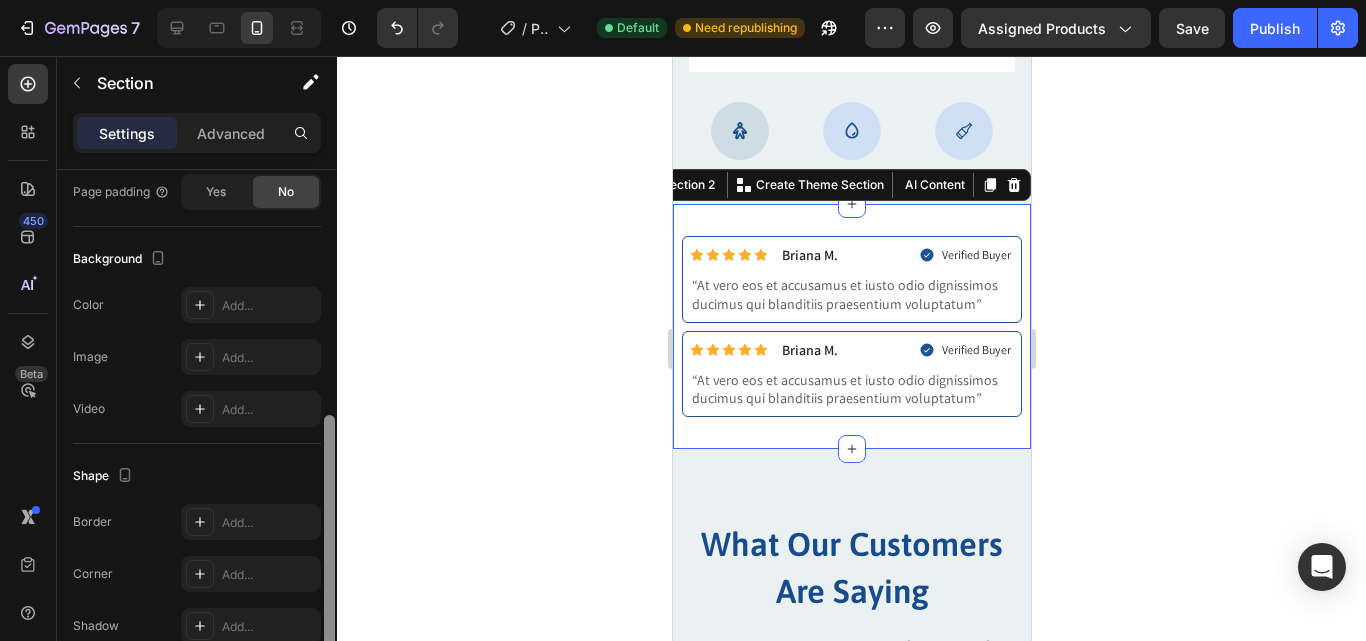drag, startPoint x: 336, startPoint y: 206, endPoint x: 335, endPoint y: 465, distance: 259.00192 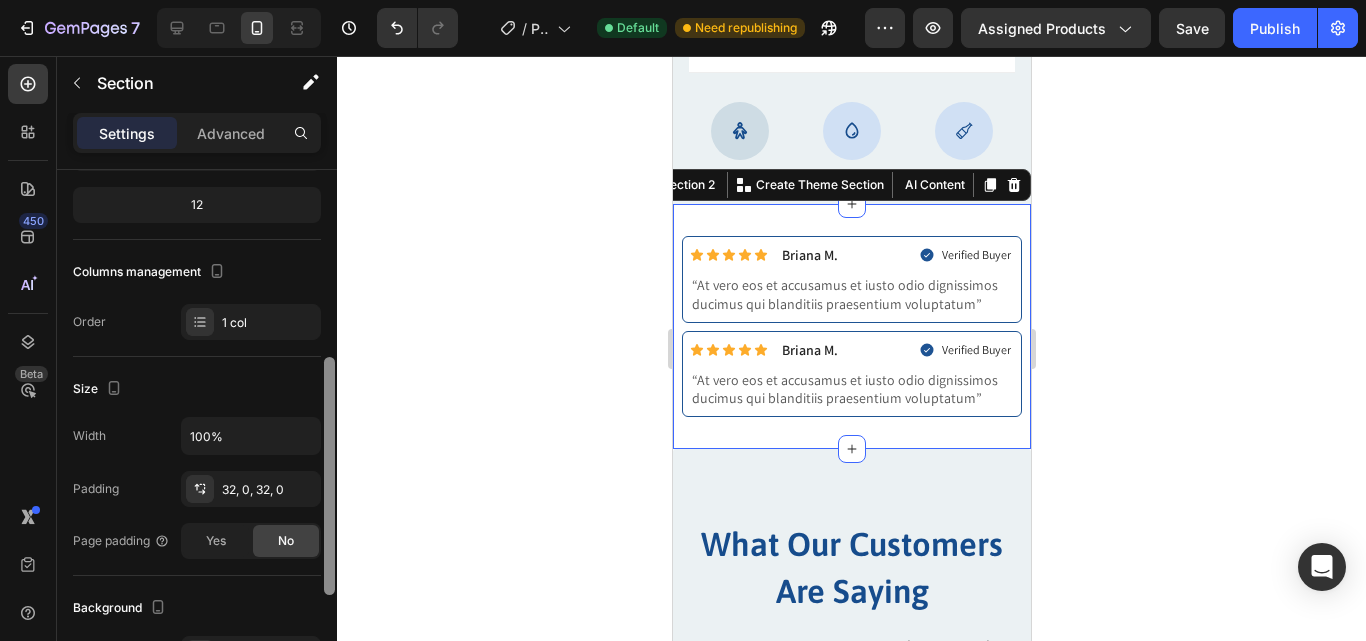 scroll, scrollTop: 261, scrollLeft: 0, axis: vertical 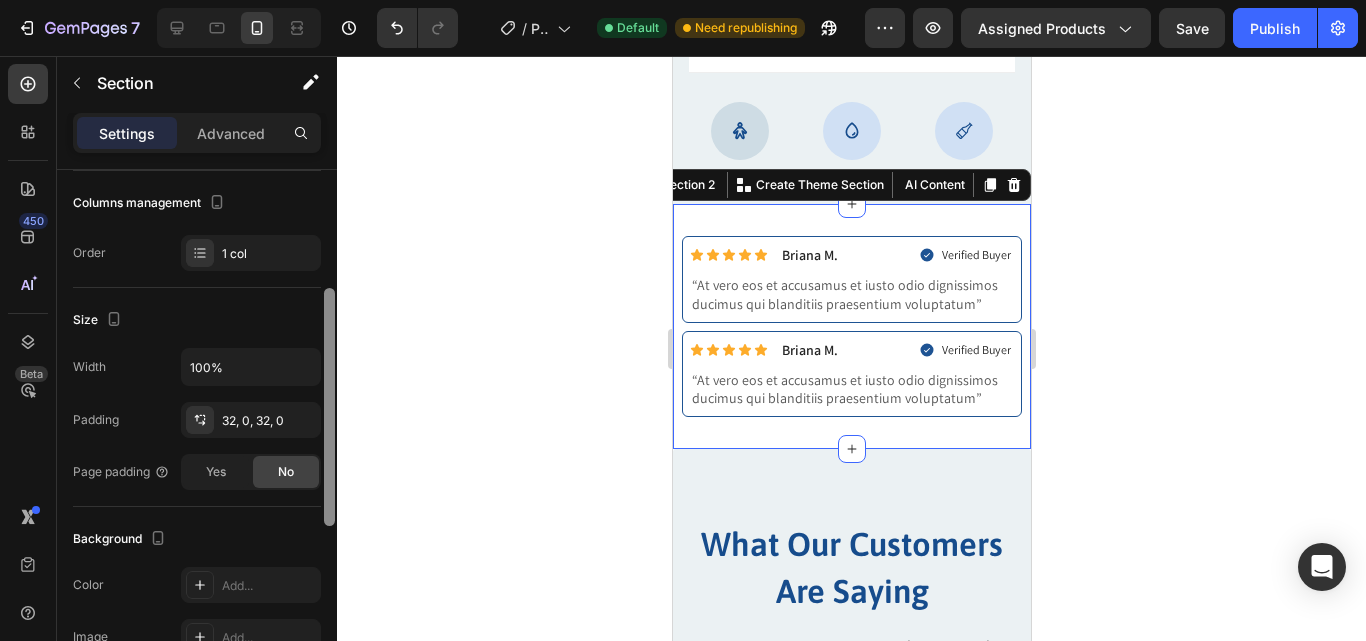 drag, startPoint x: 332, startPoint y: 450, endPoint x: 343, endPoint y: 323, distance: 127.47549 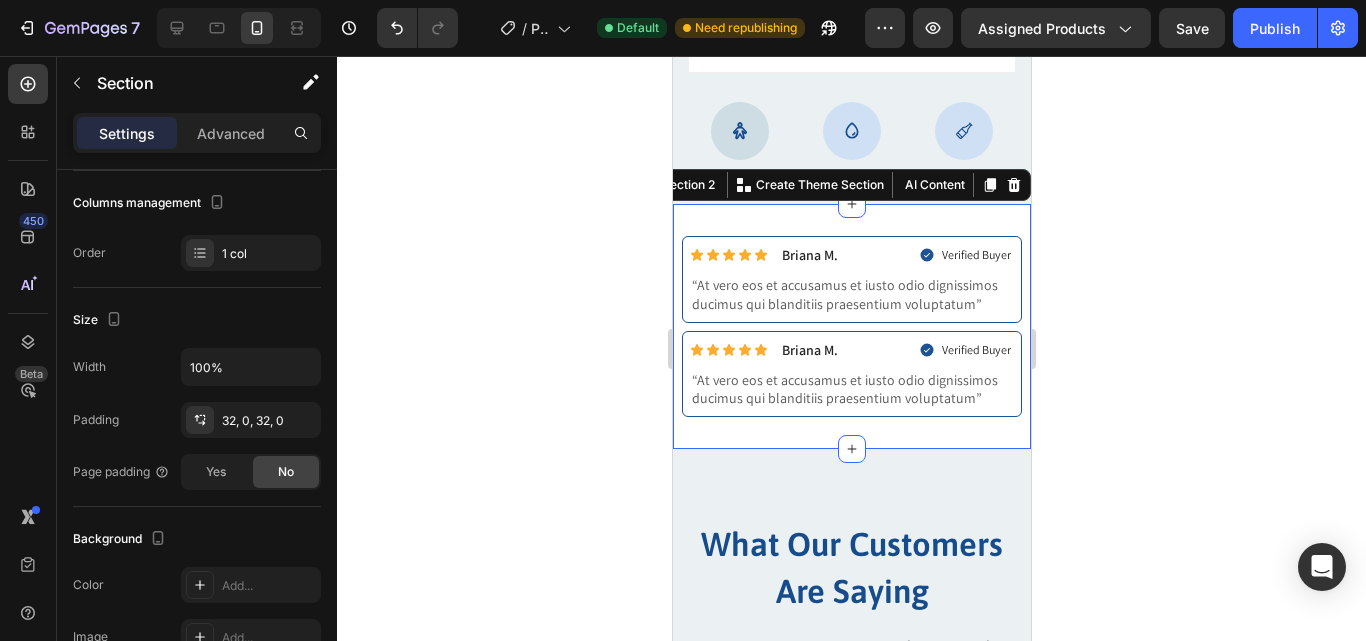 click on "Icon Icon Icon Icon Icon Icon List [FIRST] [LAST]. Text Block Row Verified Buyer Item List Row “At vero eos et accusamus et iusto odio dignissimos ducimus qui blanditiis praesentium voluptatum” Text Block Row Icon Icon Icon Icon Icon Icon List [FIRST] [LAST]. Text Block Row Verified Buyer Item List Row “At vero eos et accusamus et iusto odio dignissimos ducimus qui blanditiis praesentium voluptatum” Text Block Row" at bounding box center (851, 326) 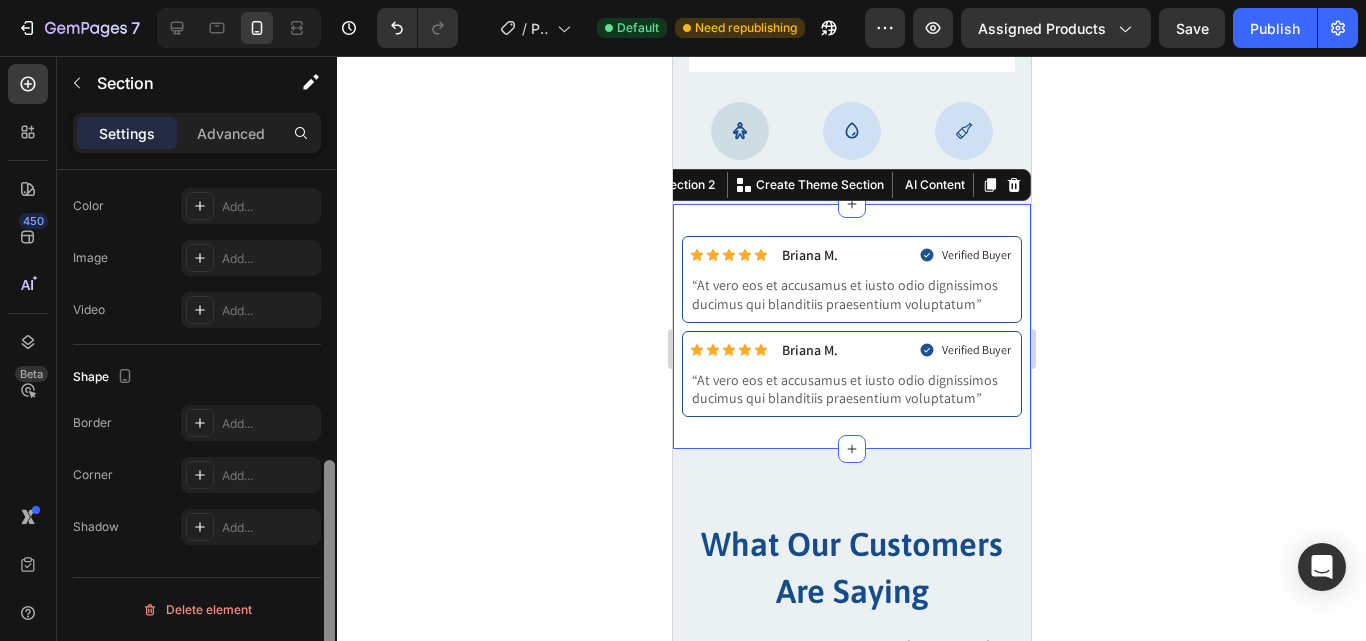 drag, startPoint x: 336, startPoint y: 427, endPoint x: 326, endPoint y: 505, distance: 78.63841 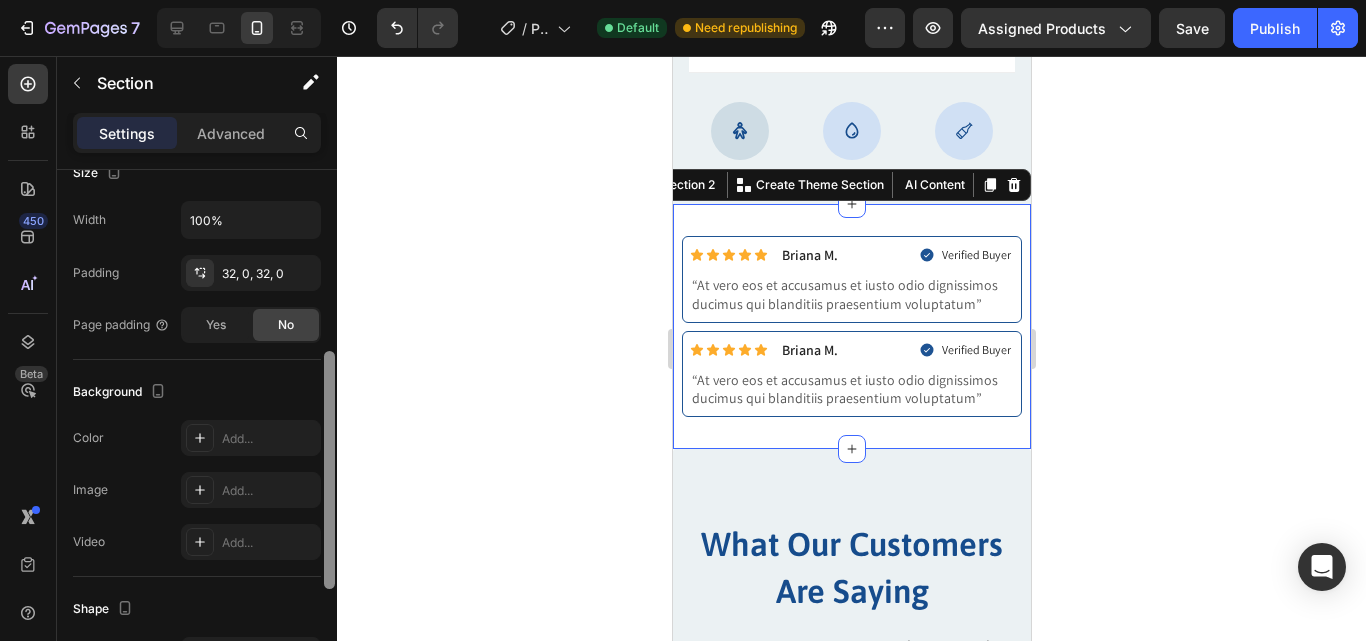 scroll, scrollTop: 404, scrollLeft: 0, axis: vertical 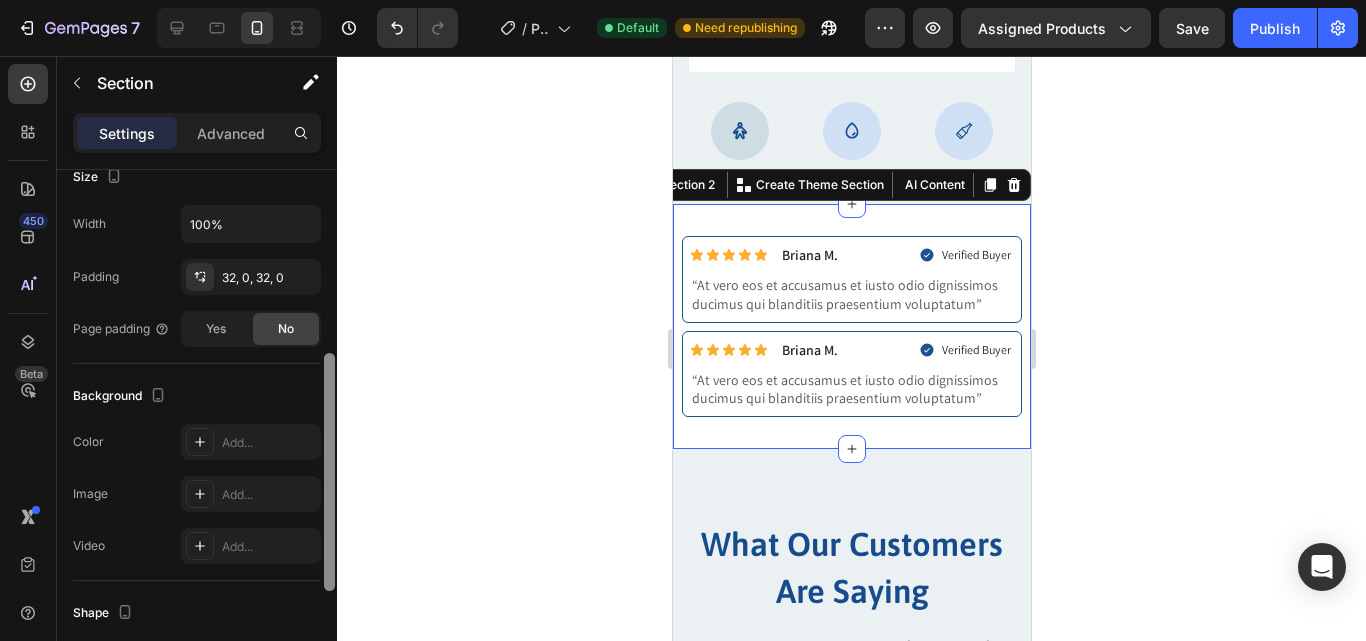 drag, startPoint x: 333, startPoint y: 475, endPoint x: 327, endPoint y: 368, distance: 107.16809 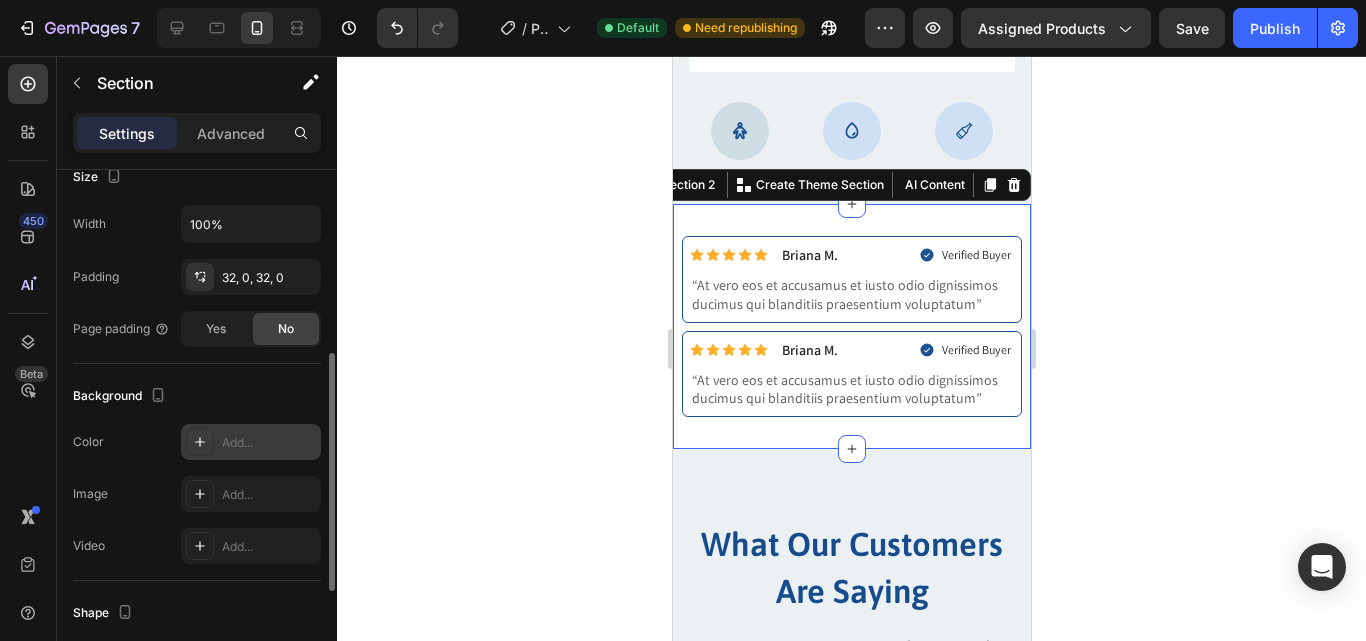click 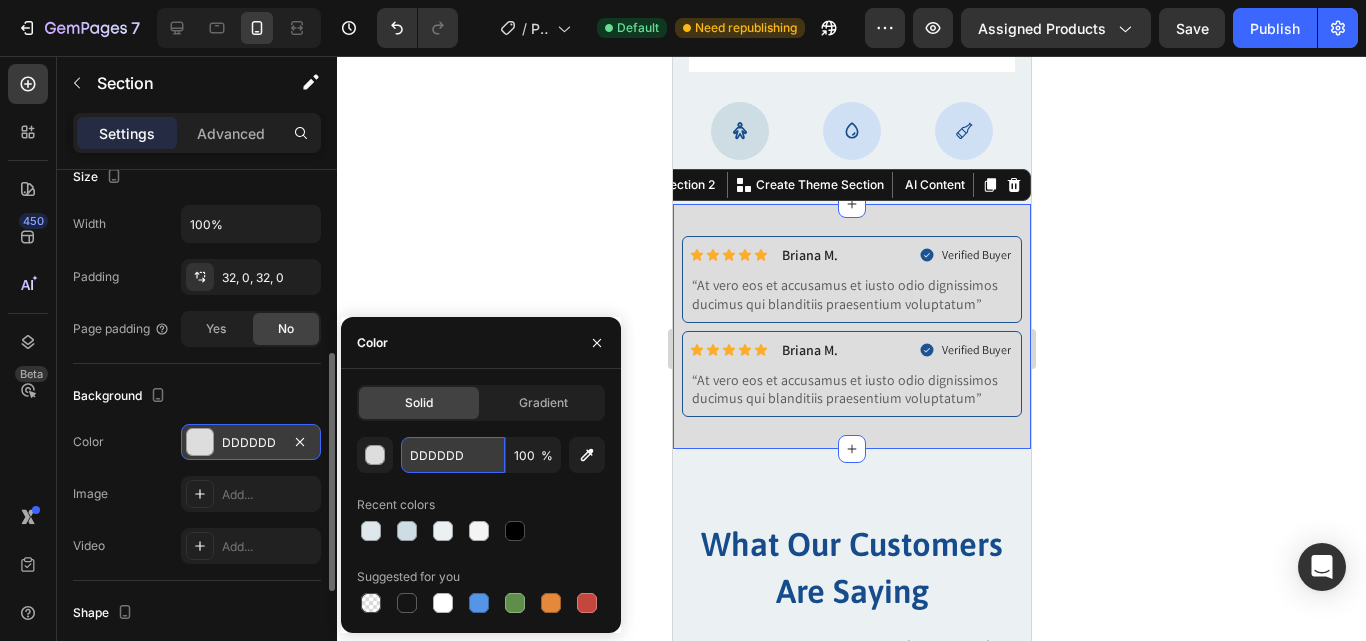 click on "DDDDDD" at bounding box center (453, 455) 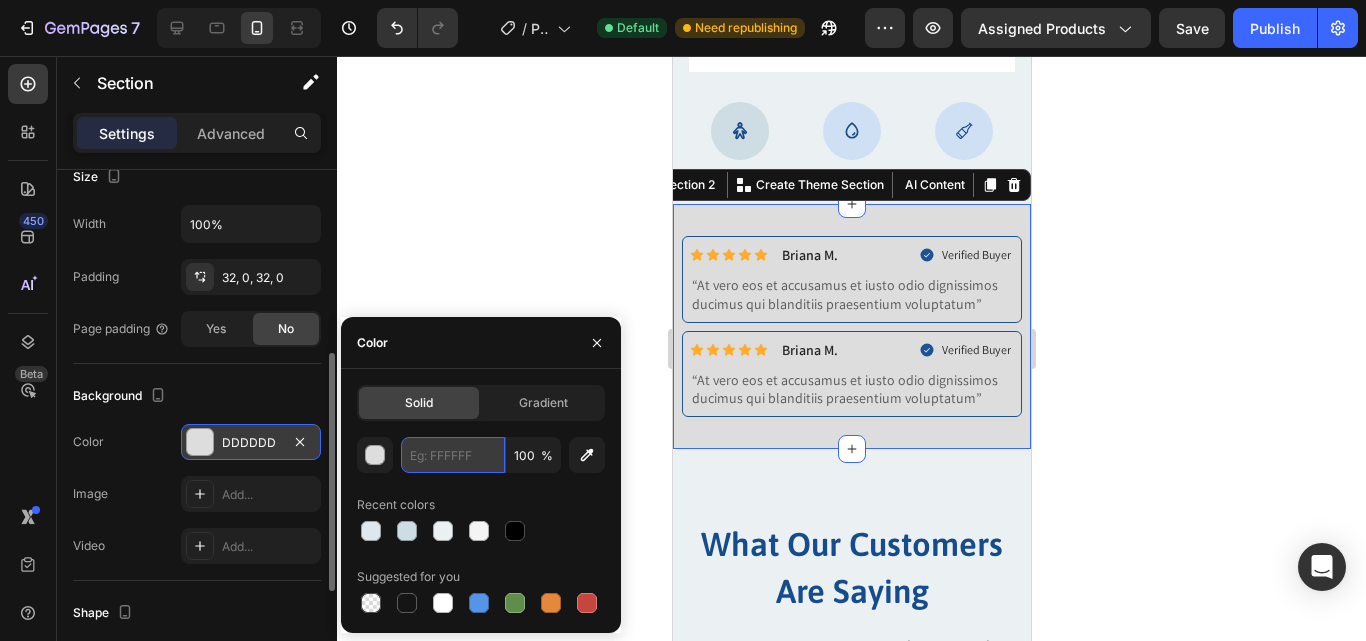 paste on "EBF1F3" 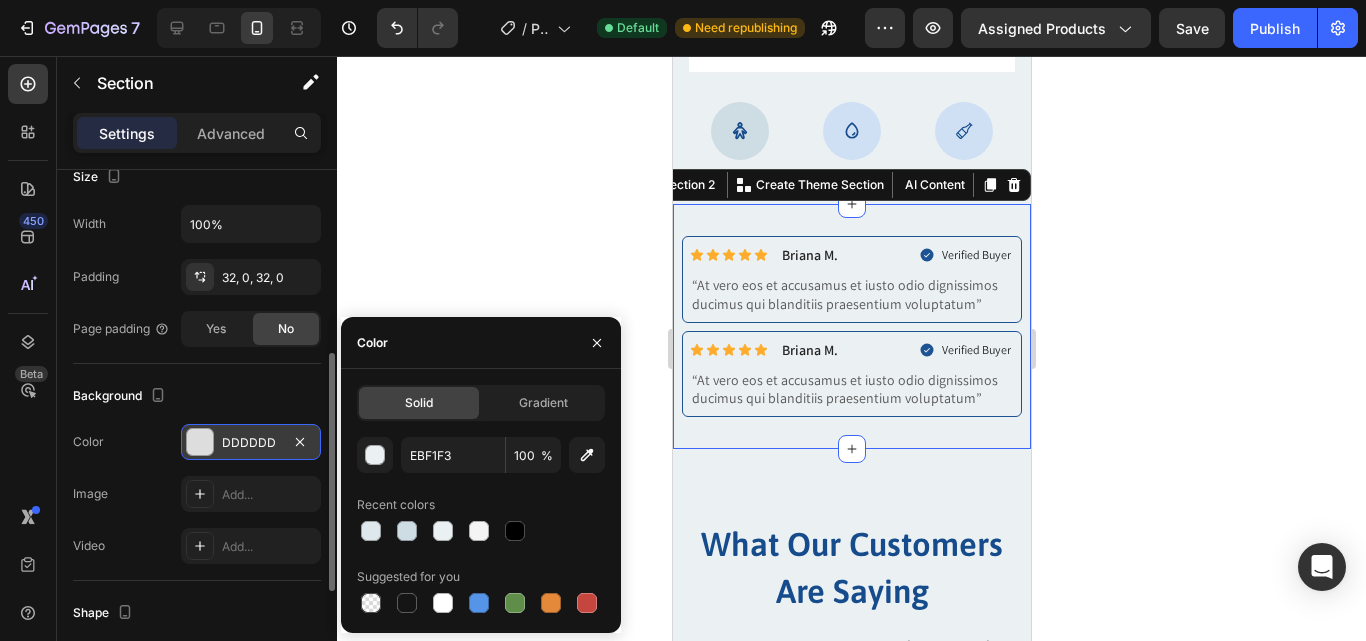 click 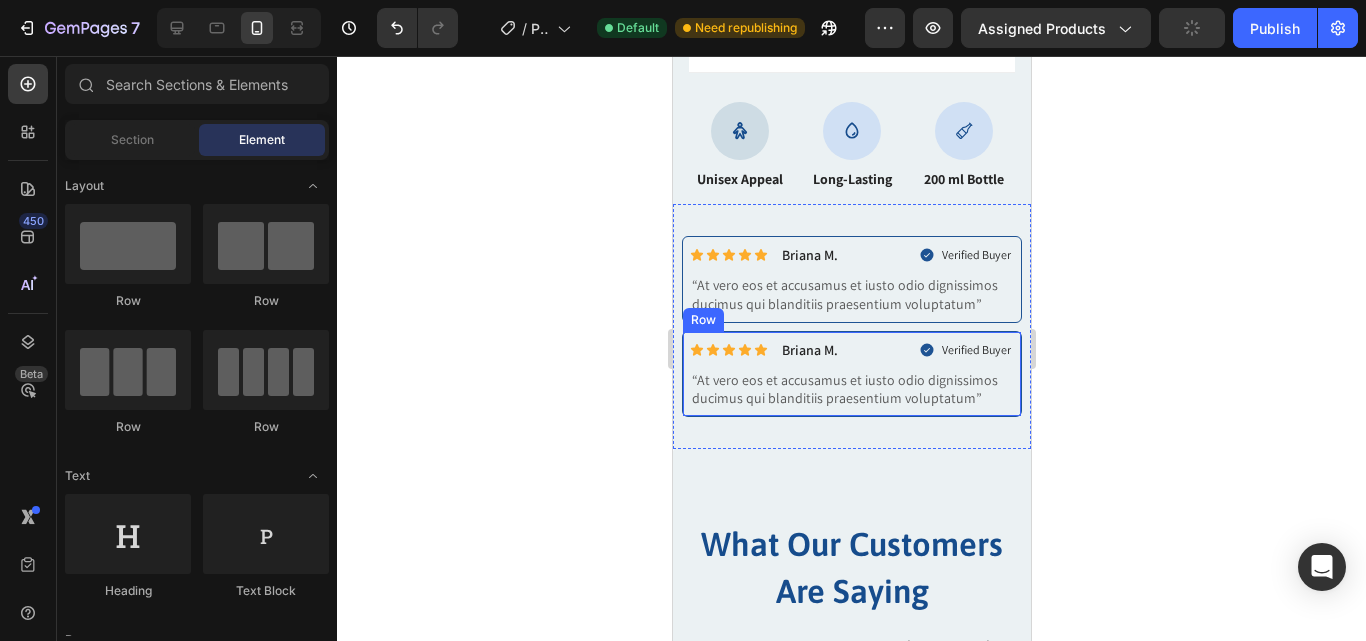click on "Icon Icon Icon Icon Icon Icon List Briana M. Text Block Row Verified Buyer Item List Row “At vero eos et accusamus et iusto odio dignissimos ducimus qui blanditiis praesentium voluptatum” Text Block Row" at bounding box center (851, 374) 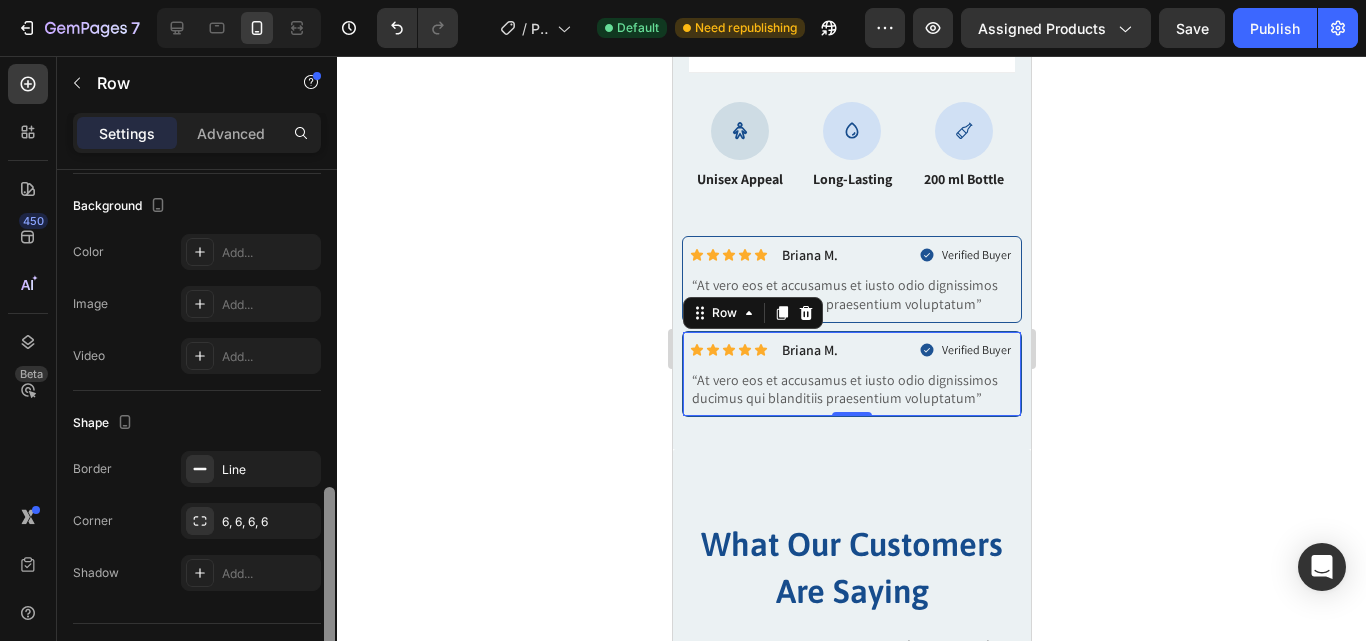 scroll, scrollTop: 631, scrollLeft: 0, axis: vertical 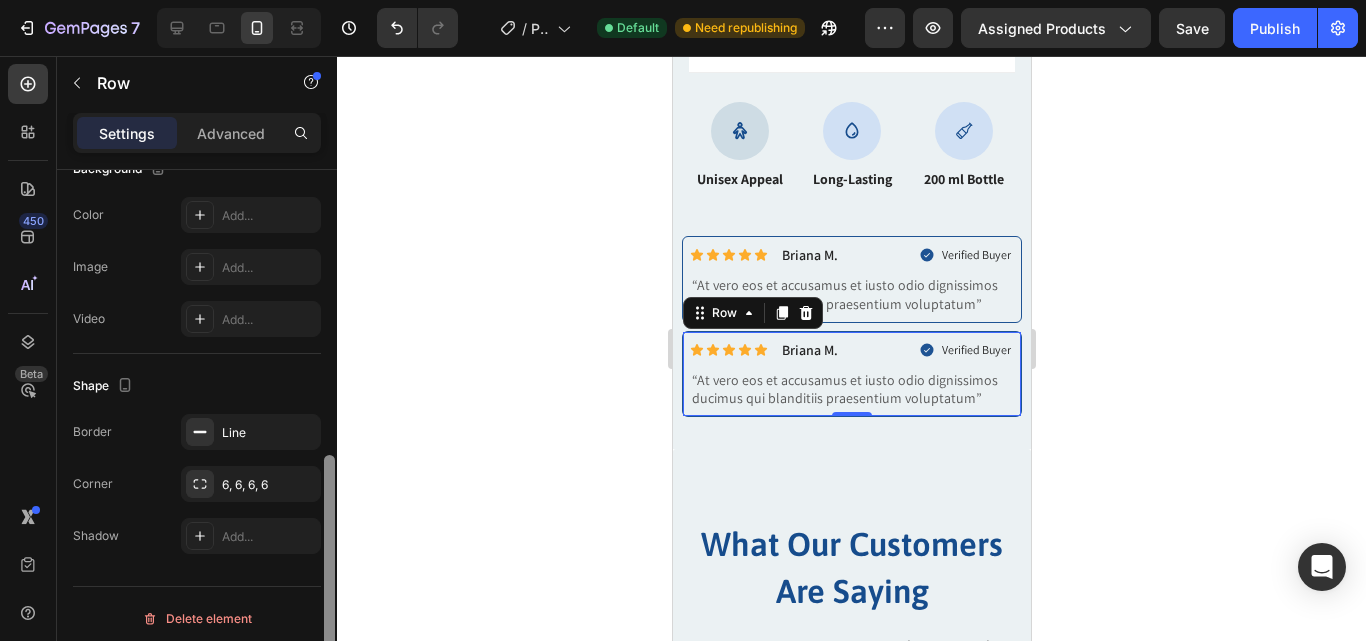drag, startPoint x: 331, startPoint y: 294, endPoint x: 334, endPoint y: 580, distance: 286.01575 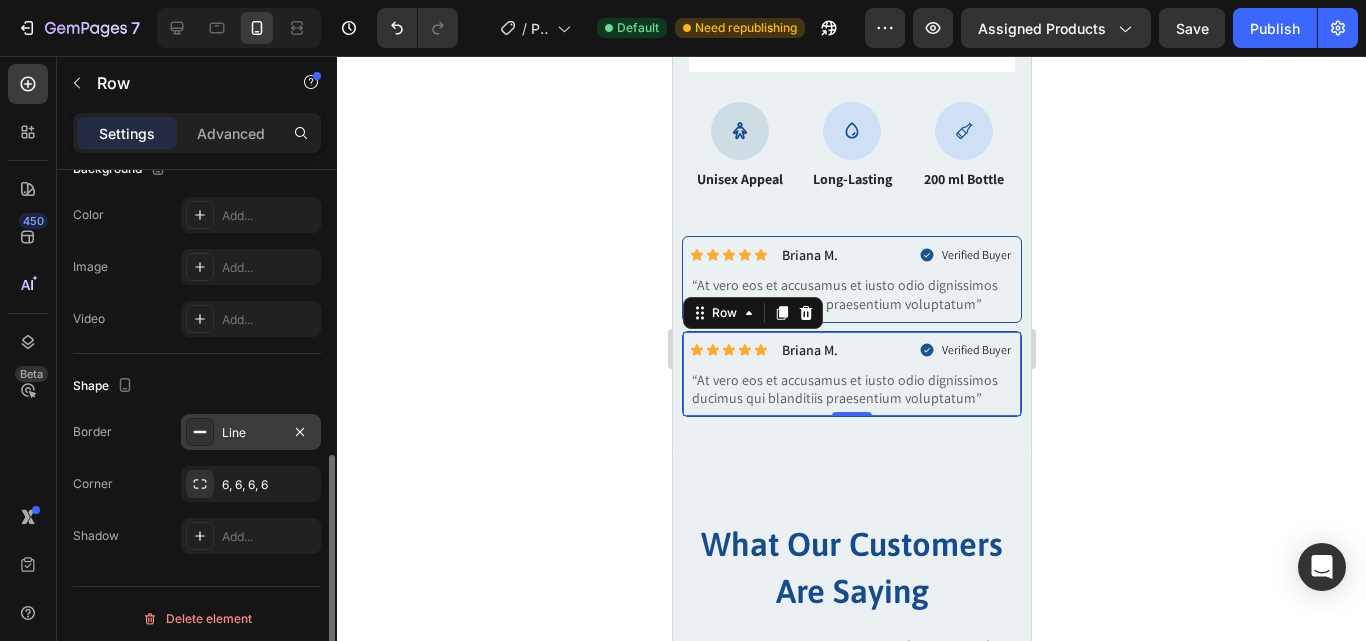 click at bounding box center [200, 432] 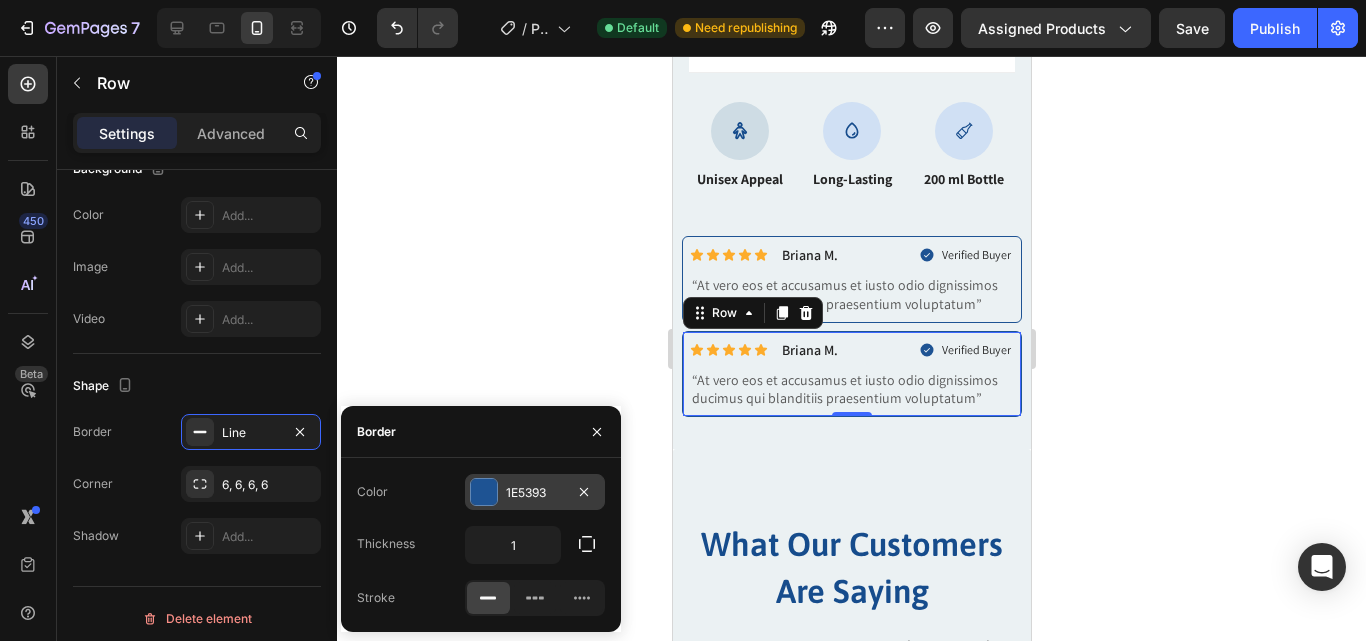 click at bounding box center (484, 492) 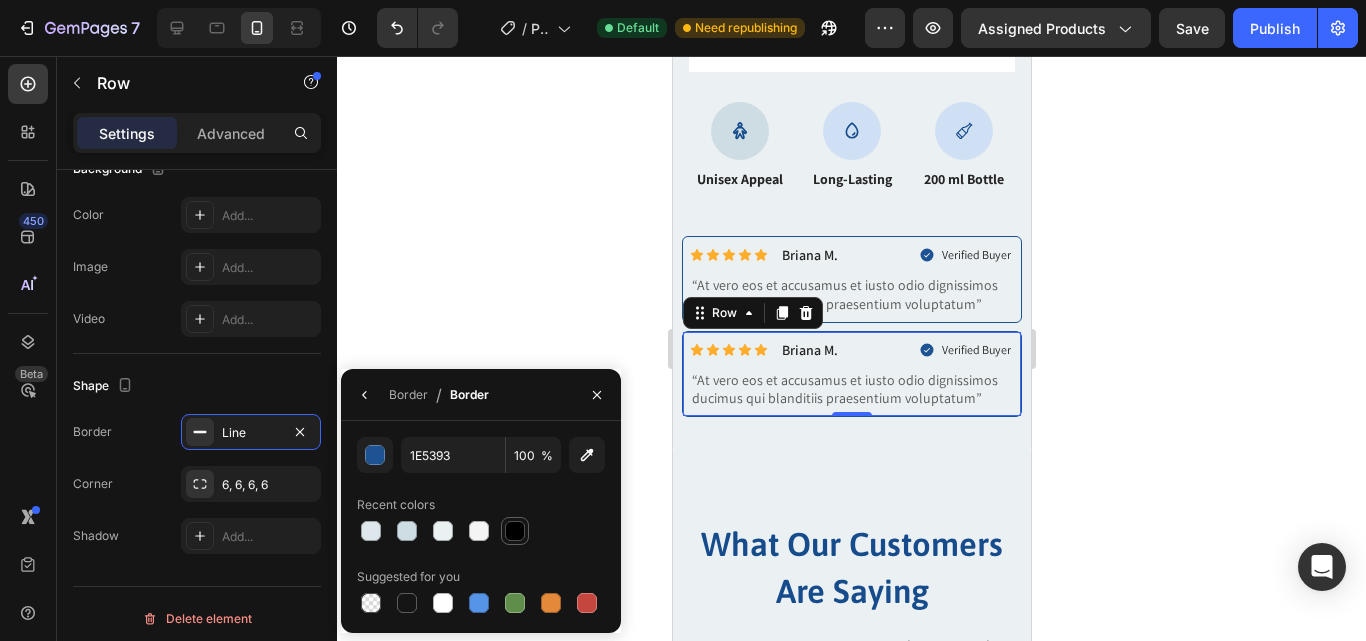 click at bounding box center [515, 531] 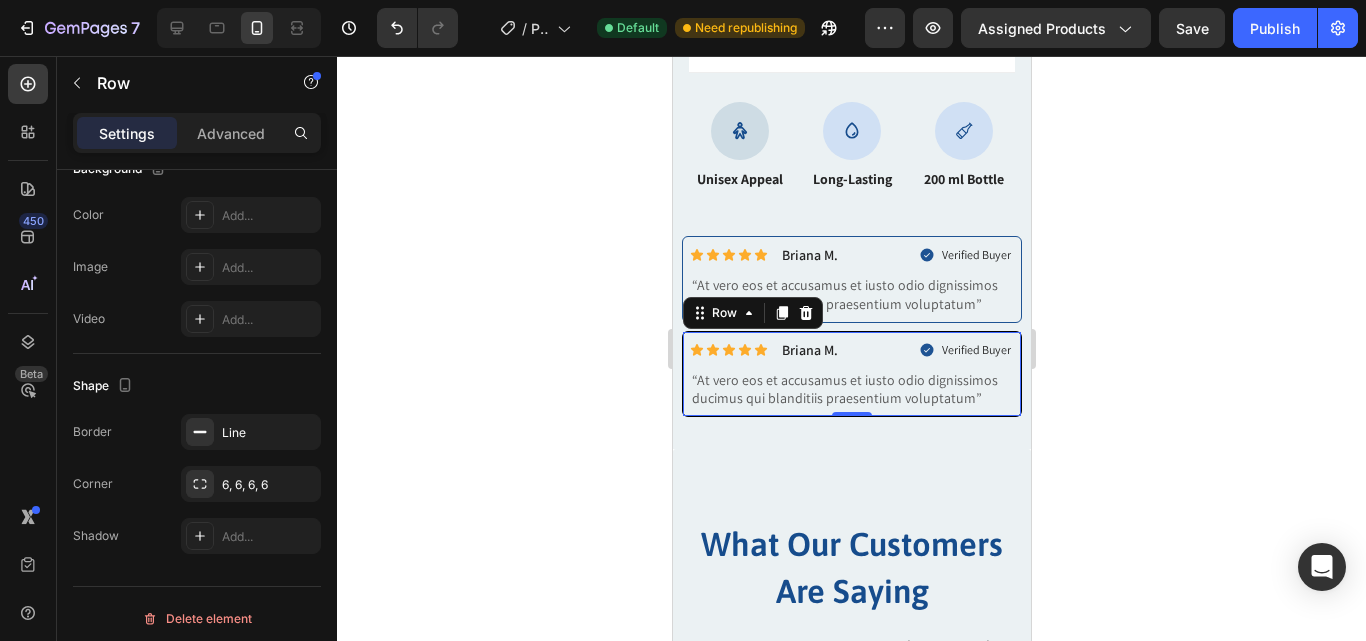 click 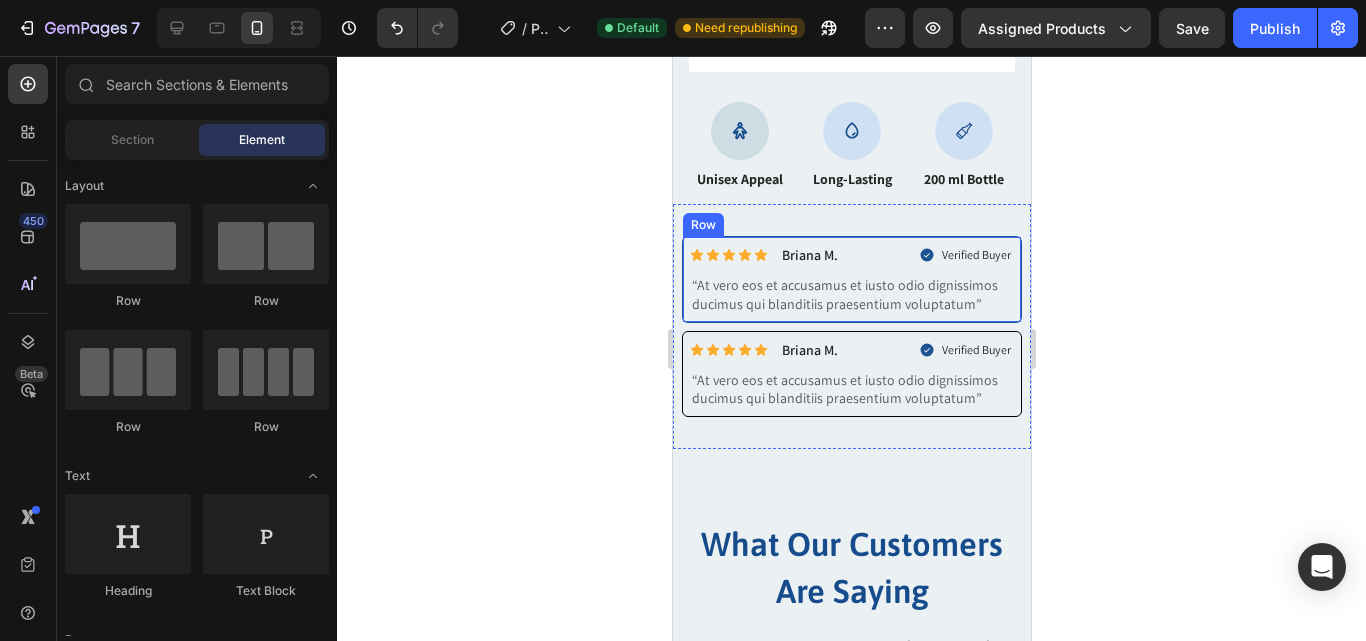click on "Icon Icon Icon Icon Icon Icon List Briana M. Text Block Row Verified Buyer Item List Row “At vero eos et accusamus et iusto odio dignissimos ducimus qui blanditiis praesentium voluptatum” Text Block Row" at bounding box center (851, 279) 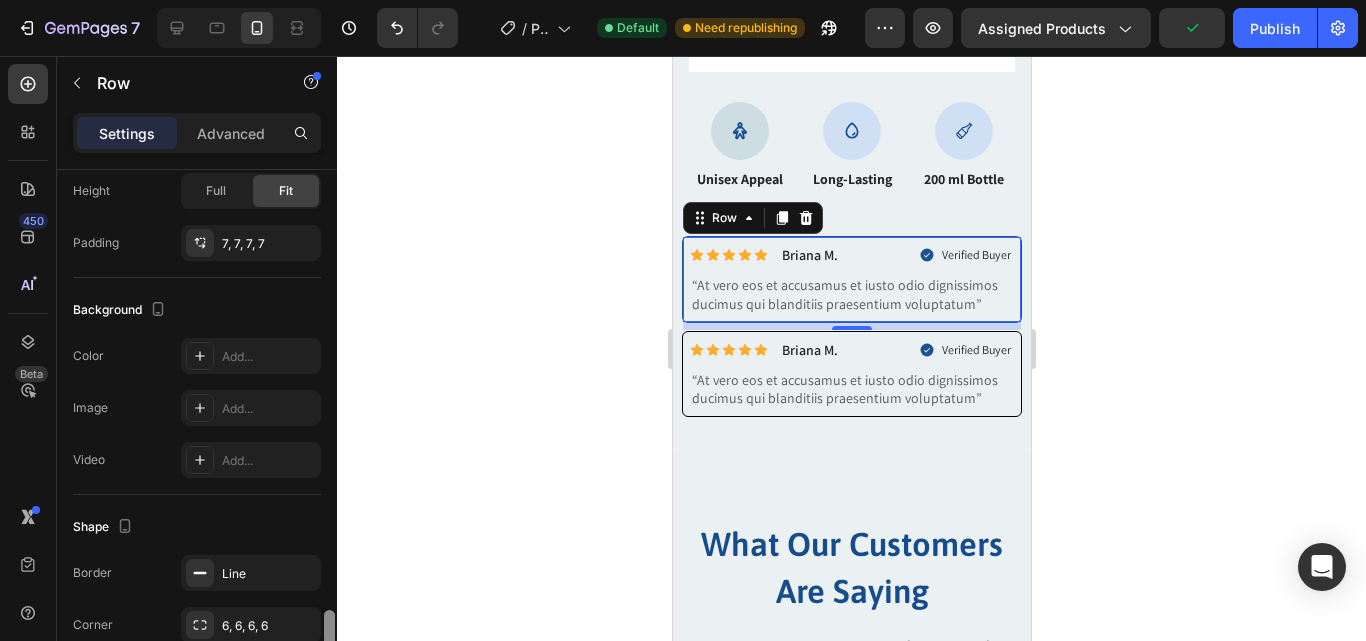 scroll, scrollTop: 640, scrollLeft: 0, axis: vertical 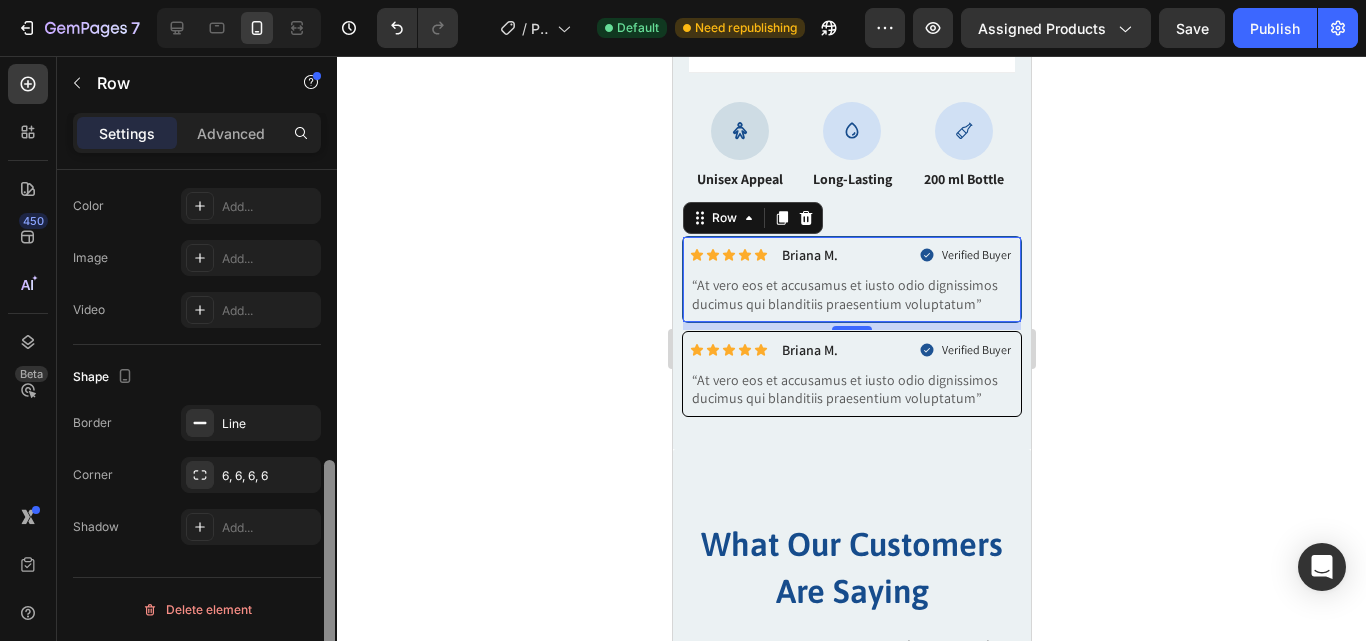 drag, startPoint x: 333, startPoint y: 291, endPoint x: 341, endPoint y: 636, distance: 345.09274 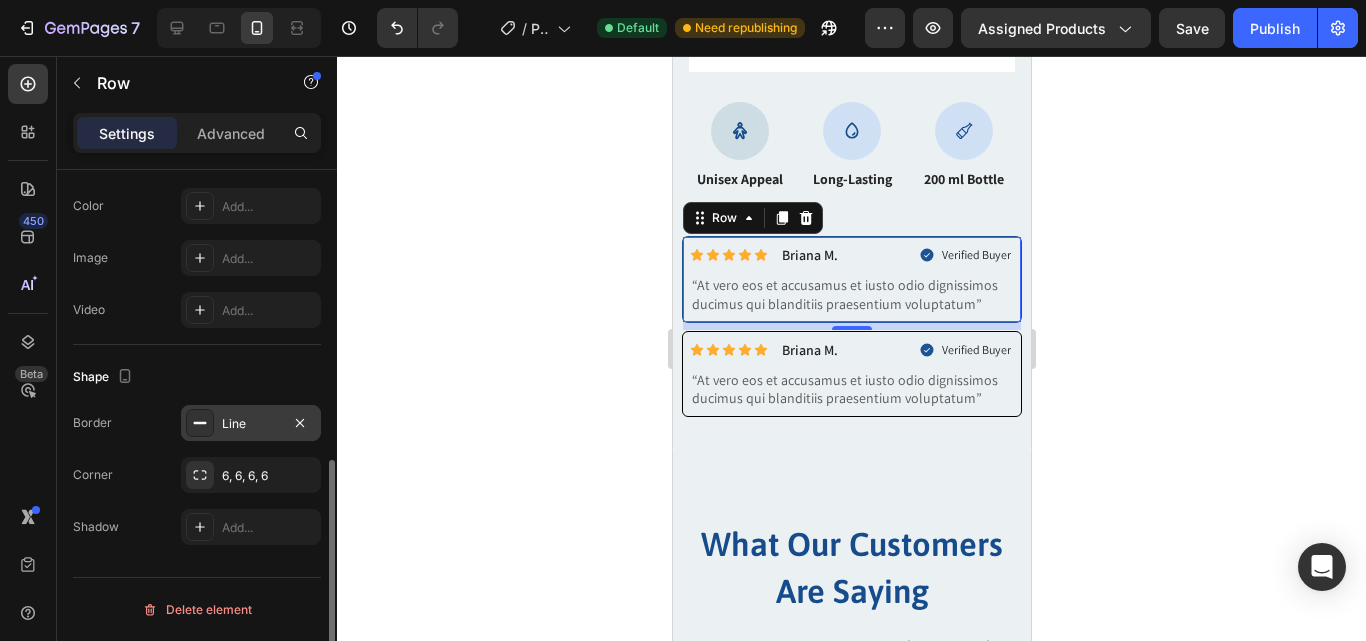 click 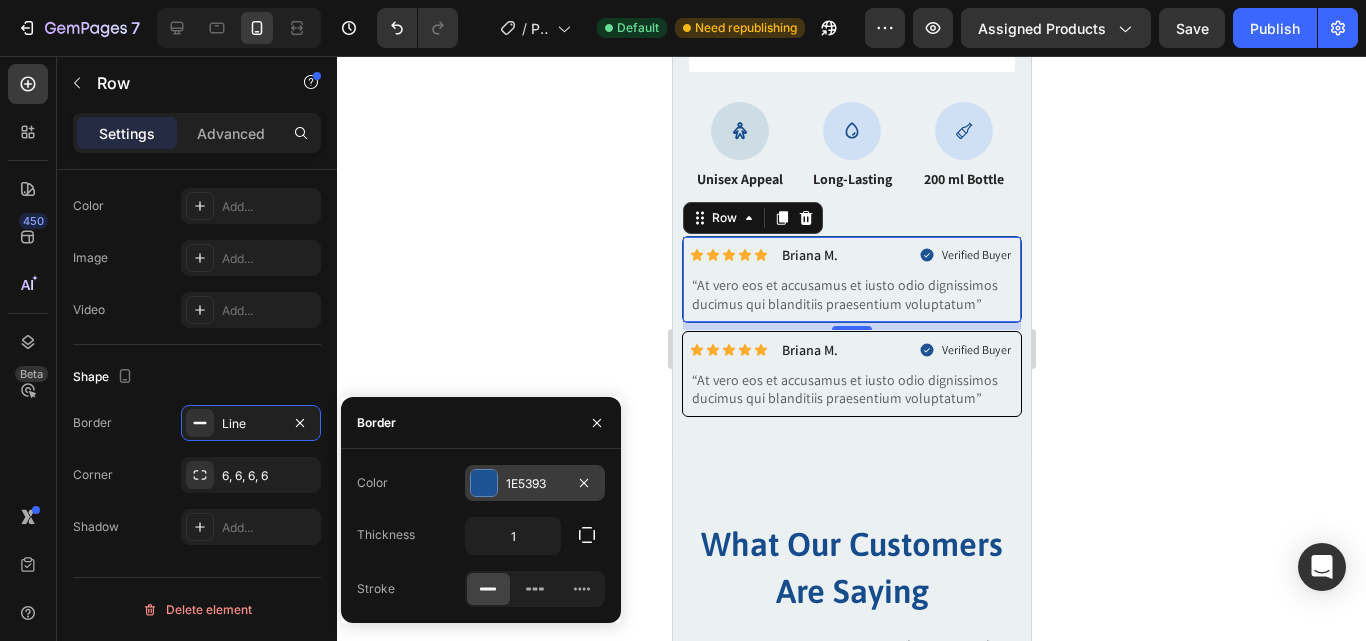 click at bounding box center (484, 483) 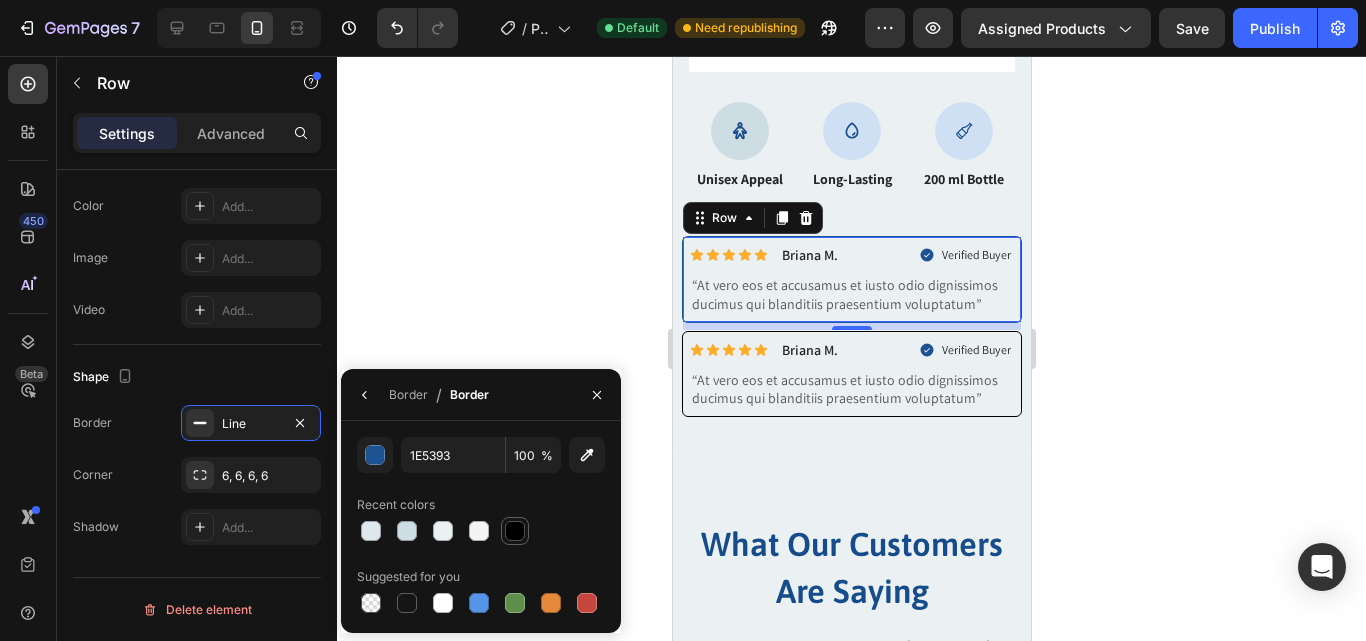 click at bounding box center [515, 531] 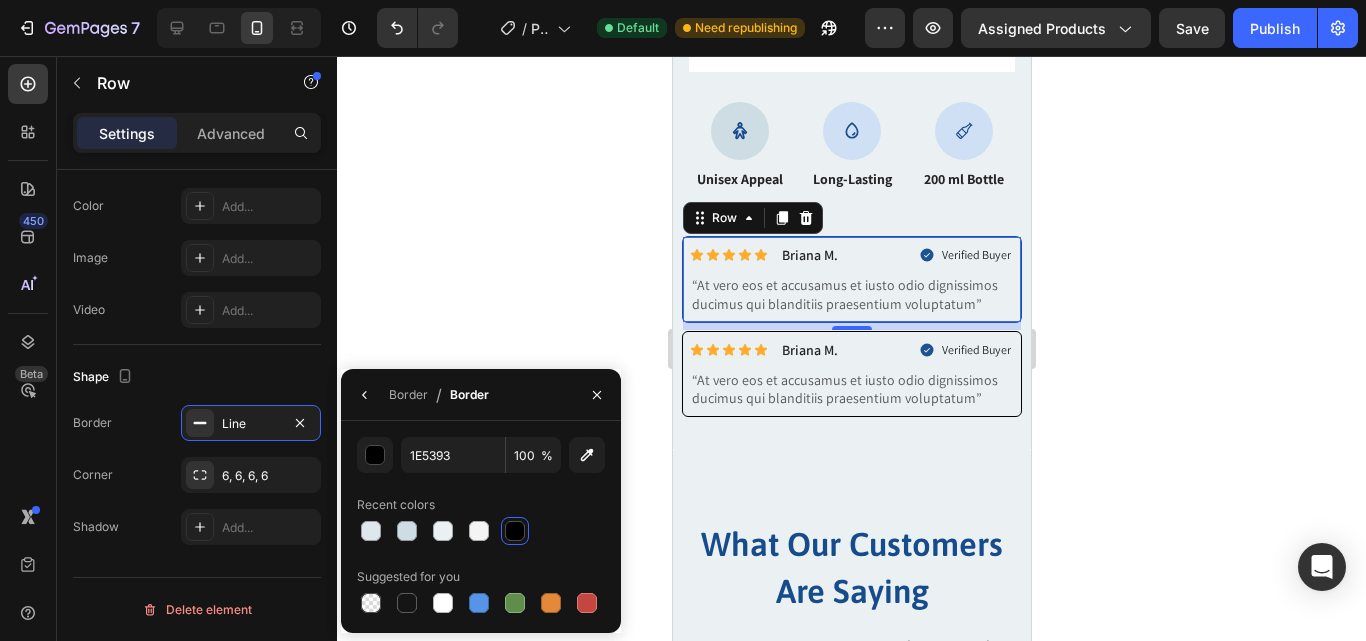 type on "000000" 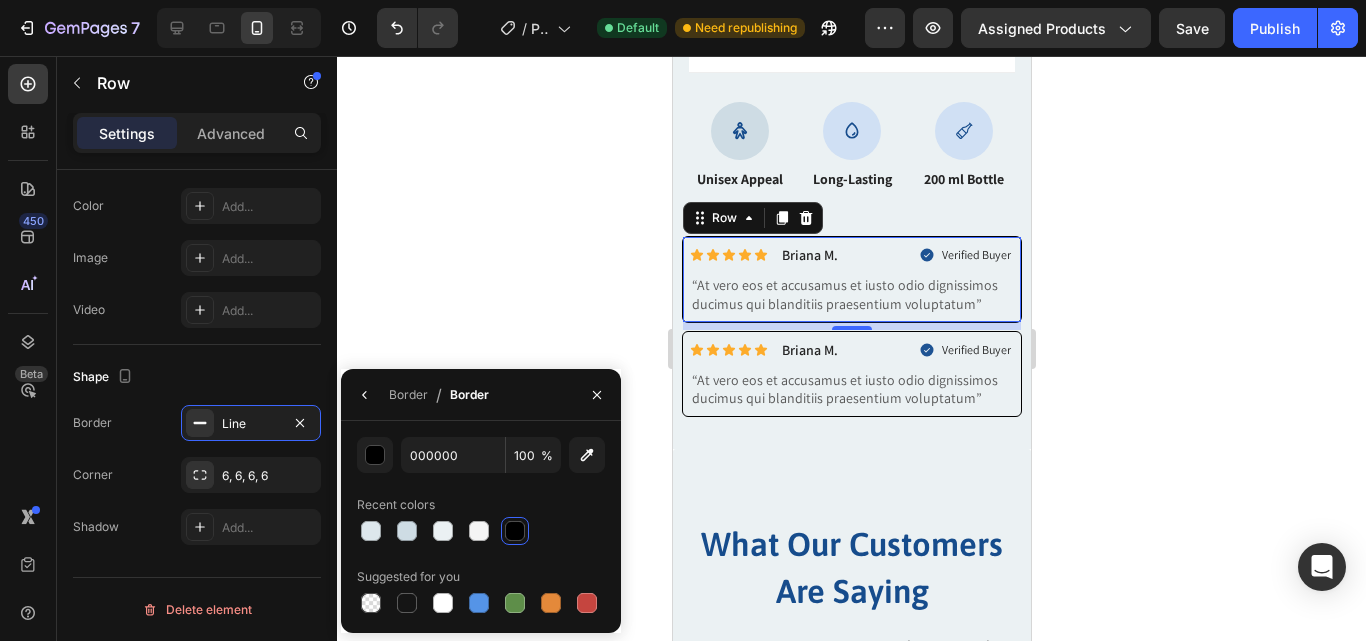 click 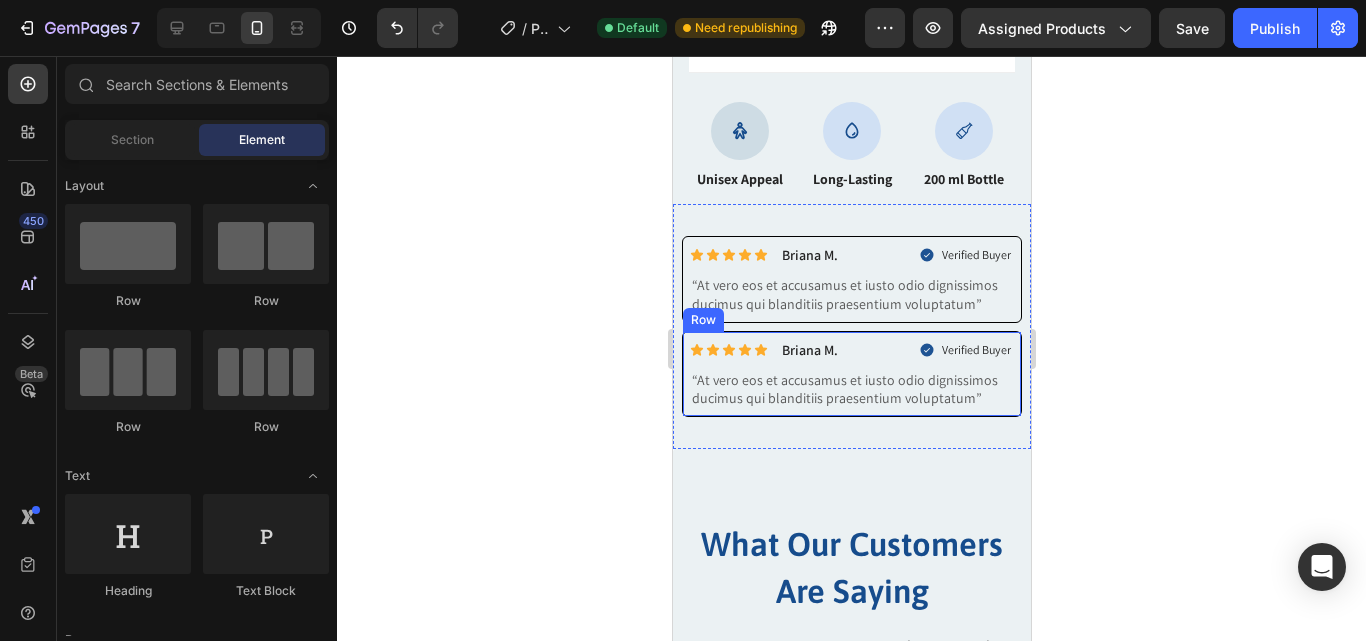 click on "Icon Icon Icon Icon Icon Icon List Briana M. Text Block Row Verified Buyer Item List Row “At vero eos et accusamus et iusto odio dignissimos ducimus qui blanditiis praesentium voluptatum” Text Block Row" at bounding box center (851, 374) 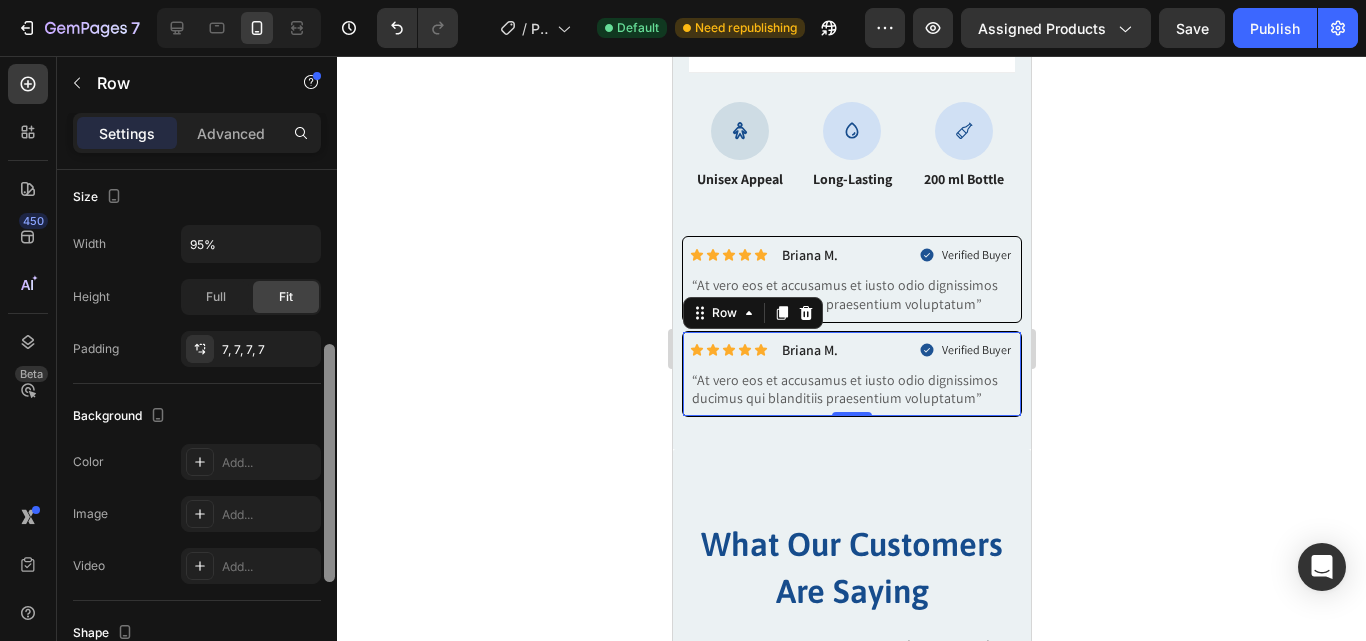 scroll, scrollTop: 463, scrollLeft: 0, axis: vertical 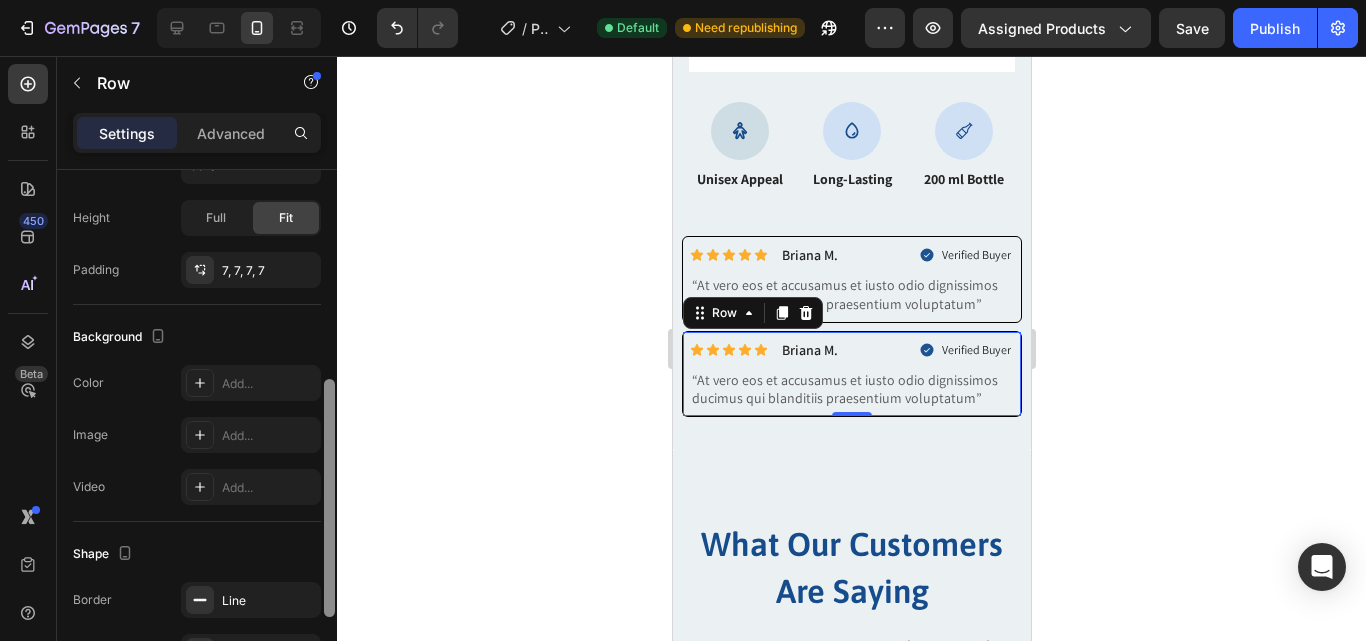 drag, startPoint x: 334, startPoint y: 340, endPoint x: 360, endPoint y: 550, distance: 211.60341 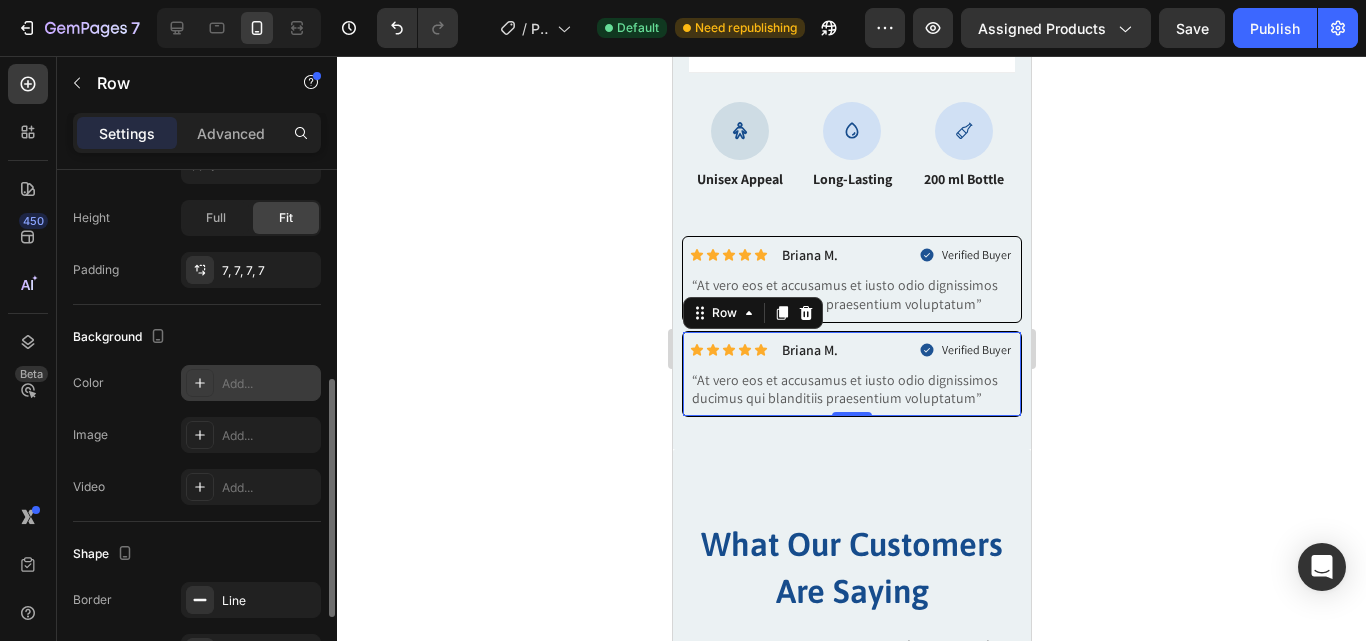 click 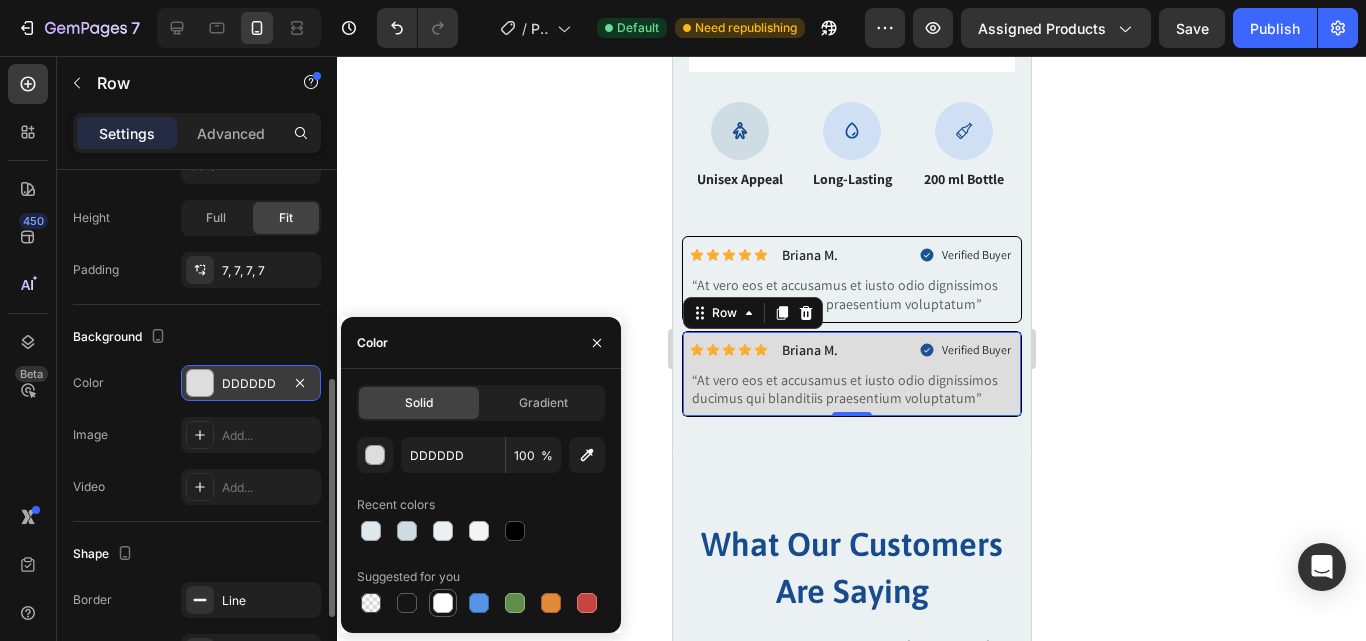 click at bounding box center (443, 603) 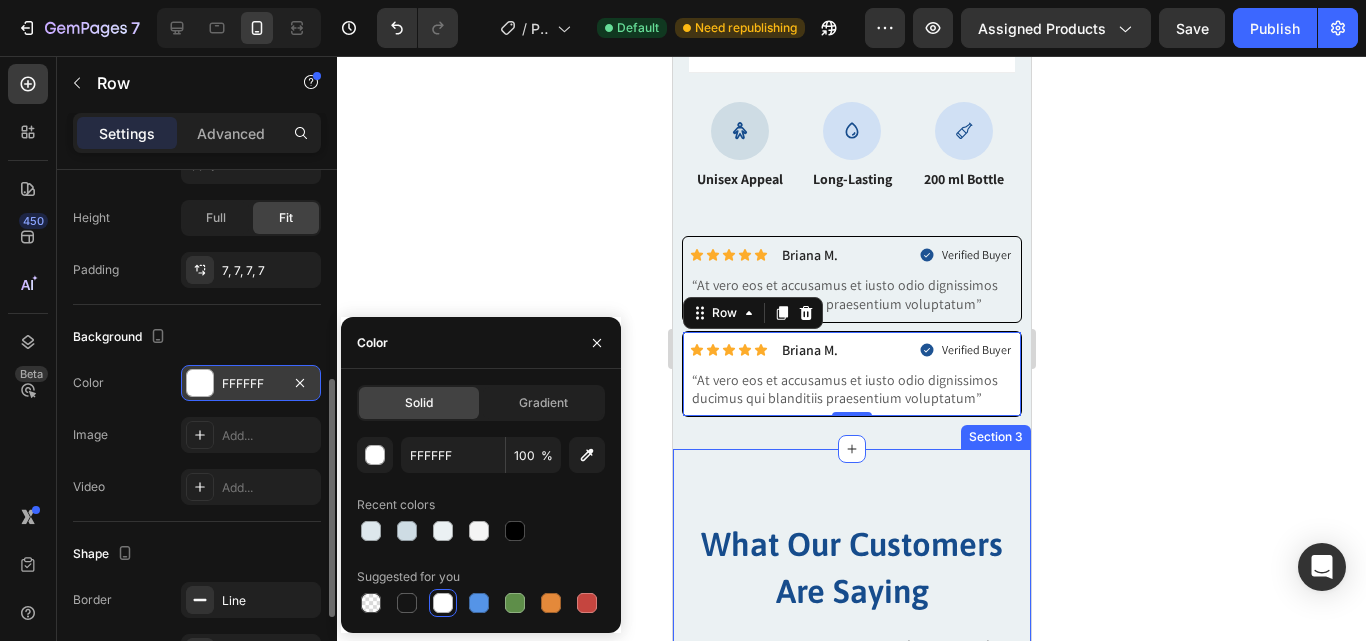 click on "What Our Customers Are Saying Heading Our Happy Customers How loves it and become lifetime Customer Text block Icon Icon Icon Icon Icon Row My New Signature Scent! Text block "Wild Colt Perfume is an absolute game-changer! The scent is bold, masculine, and long-lasting. Every time I wear it, I get compliments. It’s now my signature fragrance highly recommend!" Text block — [FIRST] [LAST], [CITY] Text block Row Icon Icon Icon Icon Icon Row عطر لا يُضاهى Text block " عطر وايلد كولت رائع جداً! الرائحة قوية وتدوم طويلاً. كل ما أستعمله، أتلقى إطراءات من الجميع. أصبح عطري المفضل بلا منافس! Text block — [FIRST].[LAST], [CITY] Text block Row Icon Icon Icon Icon Icon Row" at bounding box center [851, 819] 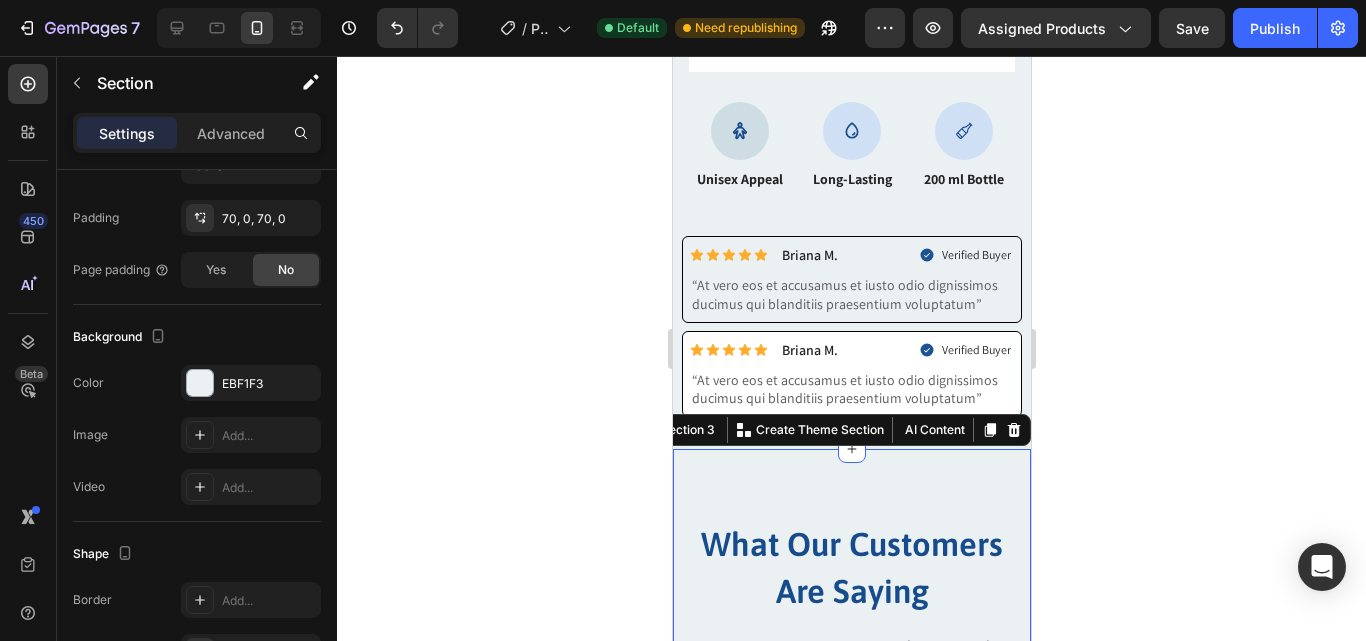 scroll, scrollTop: 0, scrollLeft: 0, axis: both 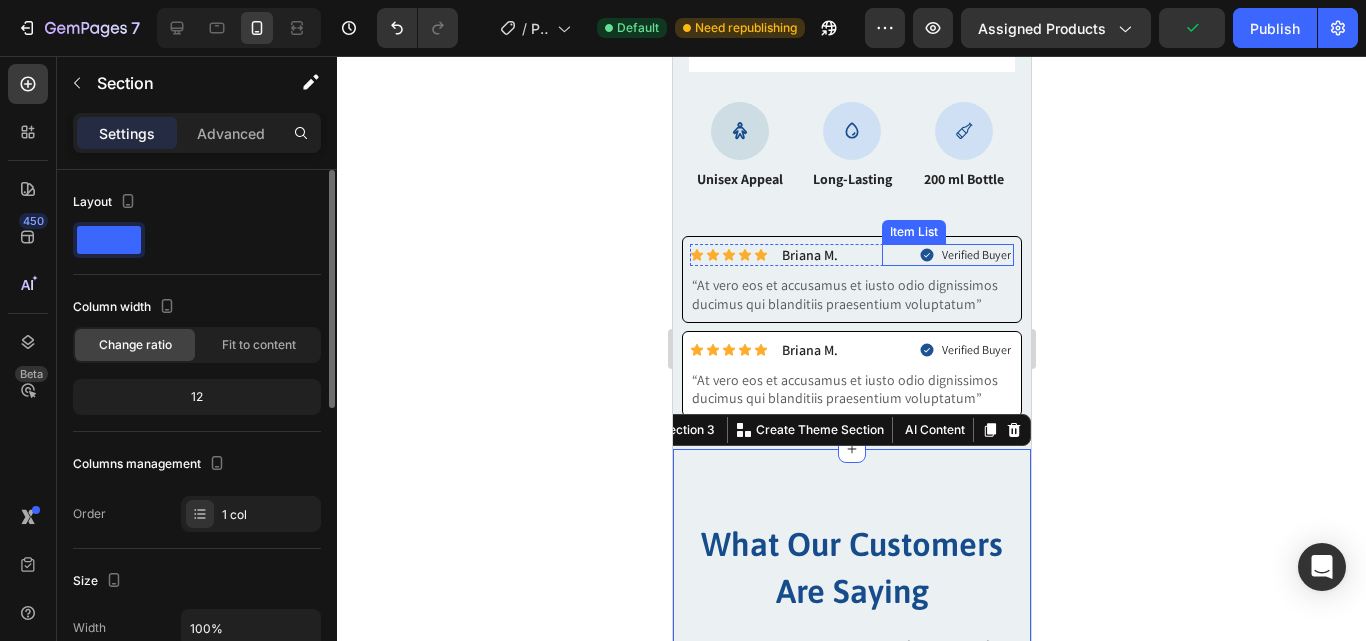 click on "Verified Buyer" at bounding box center [947, 255] 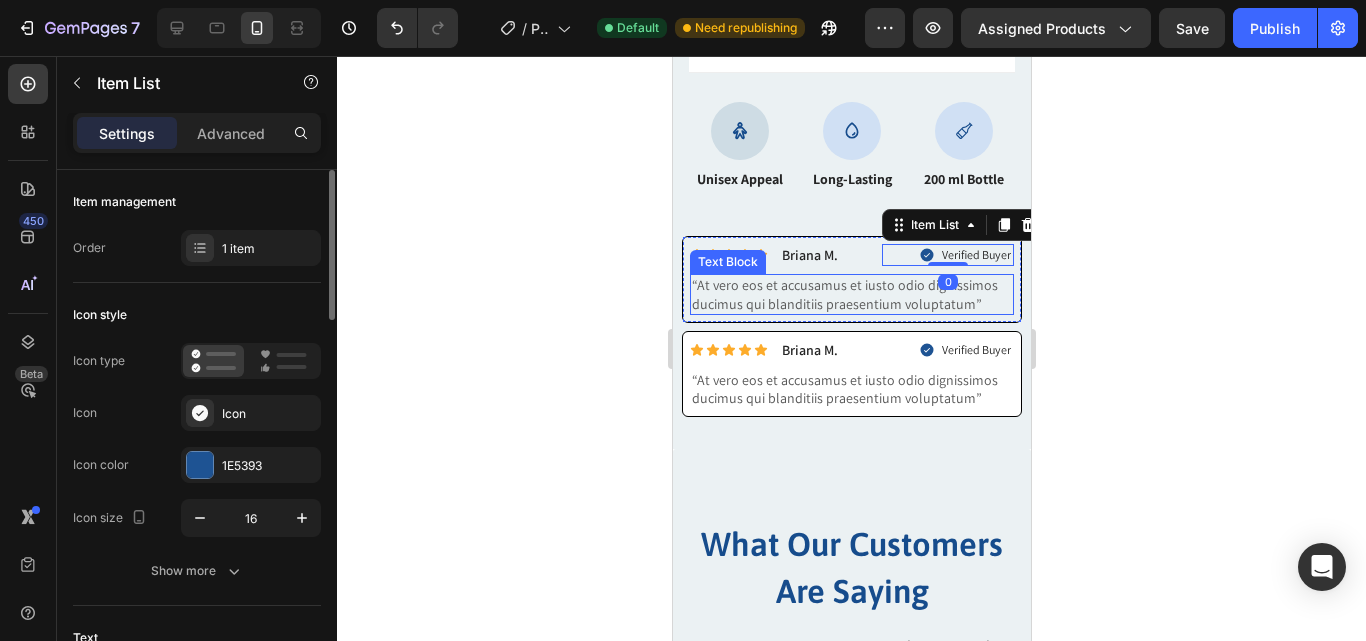 click on "“At vero eos et accusamus et iusto odio dignissimos ducimus qui blanditiis praesentium voluptatum”" at bounding box center (851, 294) 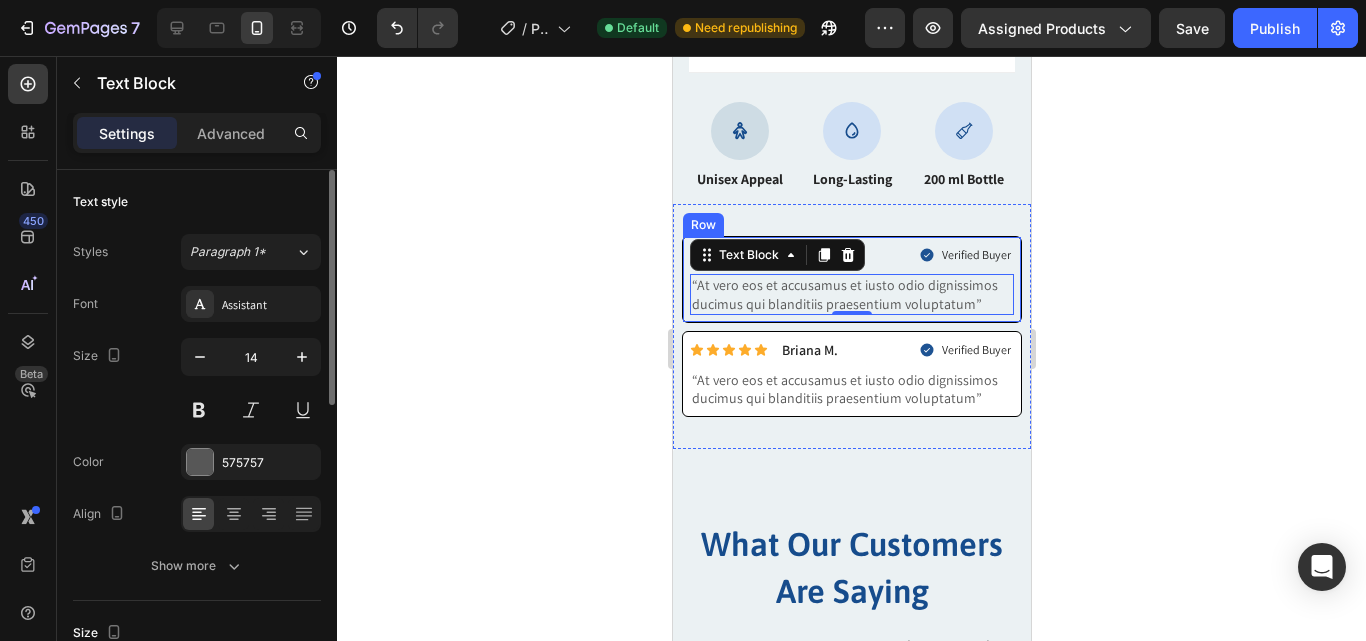 click on "Icon Icon Icon Icon Icon Icon List [FIRST] [LAST]. Text Block Row Verified Buyer Item List Row “At vero eos et accusamus et iusto odio dignissimos ducimus qui blanditiis praesentium voluptatum” Text Block 0 Row" at bounding box center (851, 279) 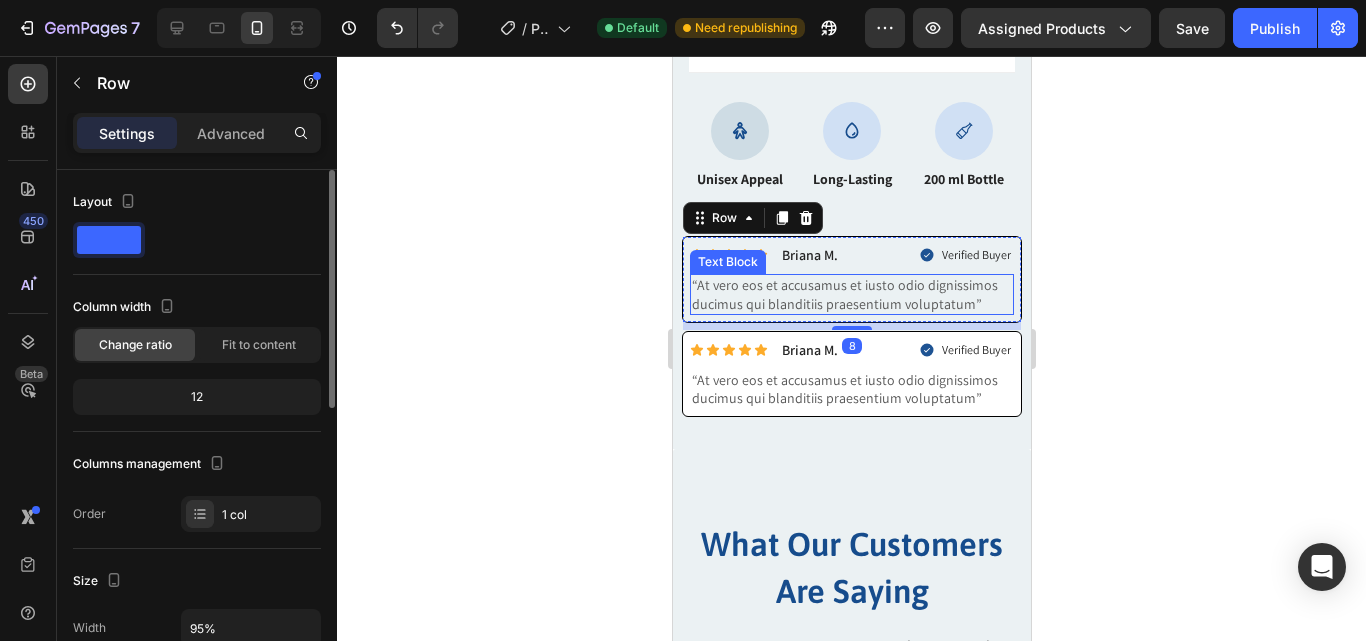 click on "“At vero eos et accusamus et iusto odio dignissimos ducimus qui blanditiis praesentium voluptatum”" at bounding box center (851, 294) 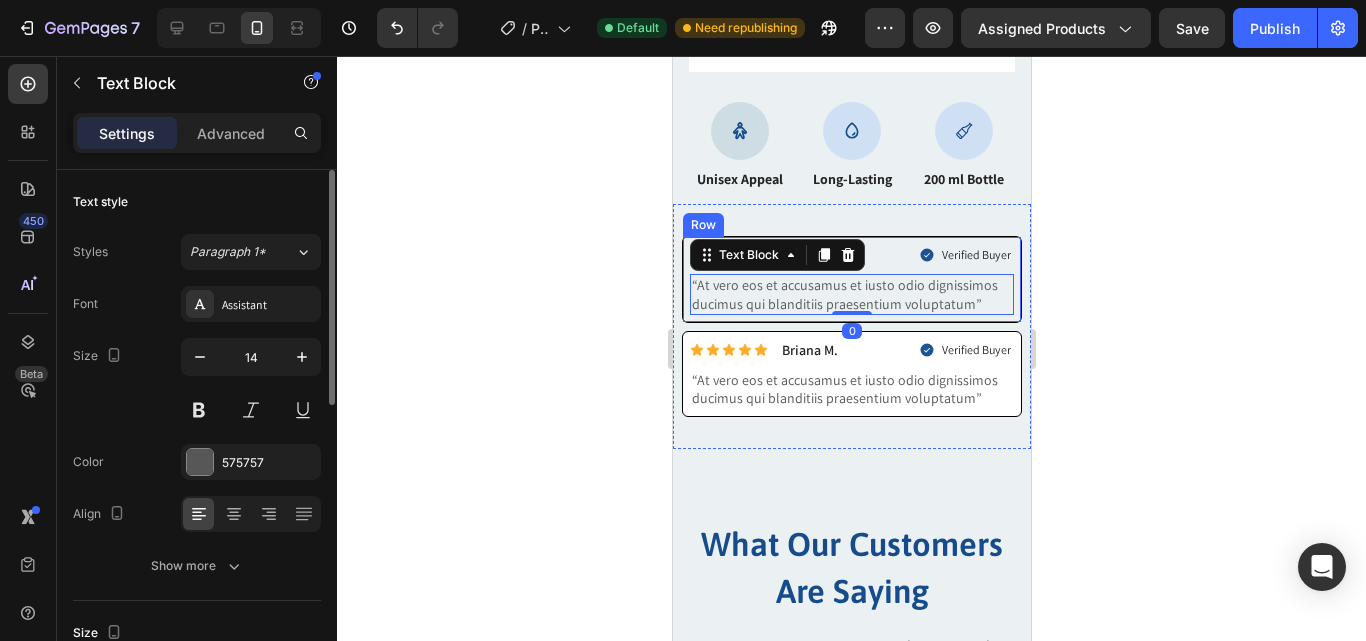 click on "Icon Icon Icon Icon Icon Icon List [FIRST] [LAST]. Text Block Row Verified Buyer Item List Row “At vero eos et accusamus et iusto odio dignissimos ducimus qui blanditiis praesentium voluptatum” Text Block 0 Row" at bounding box center [851, 279] 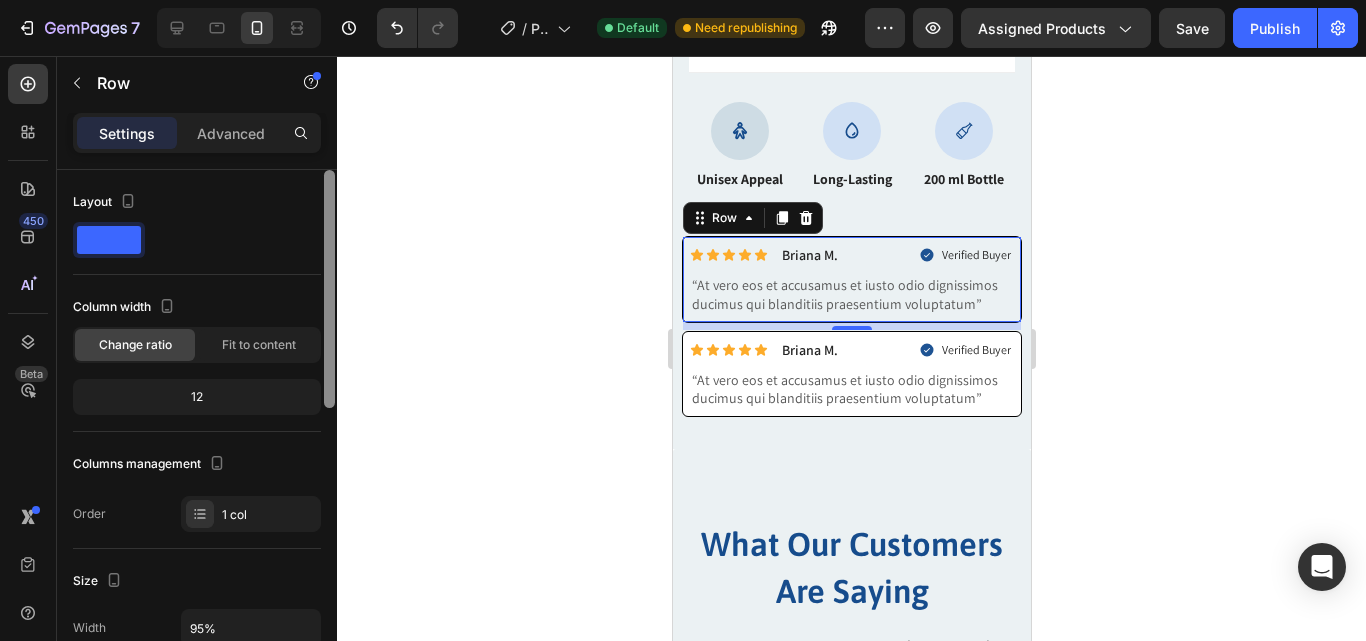 drag, startPoint x: 342, startPoint y: 307, endPoint x: 331, endPoint y: 331, distance: 26.400757 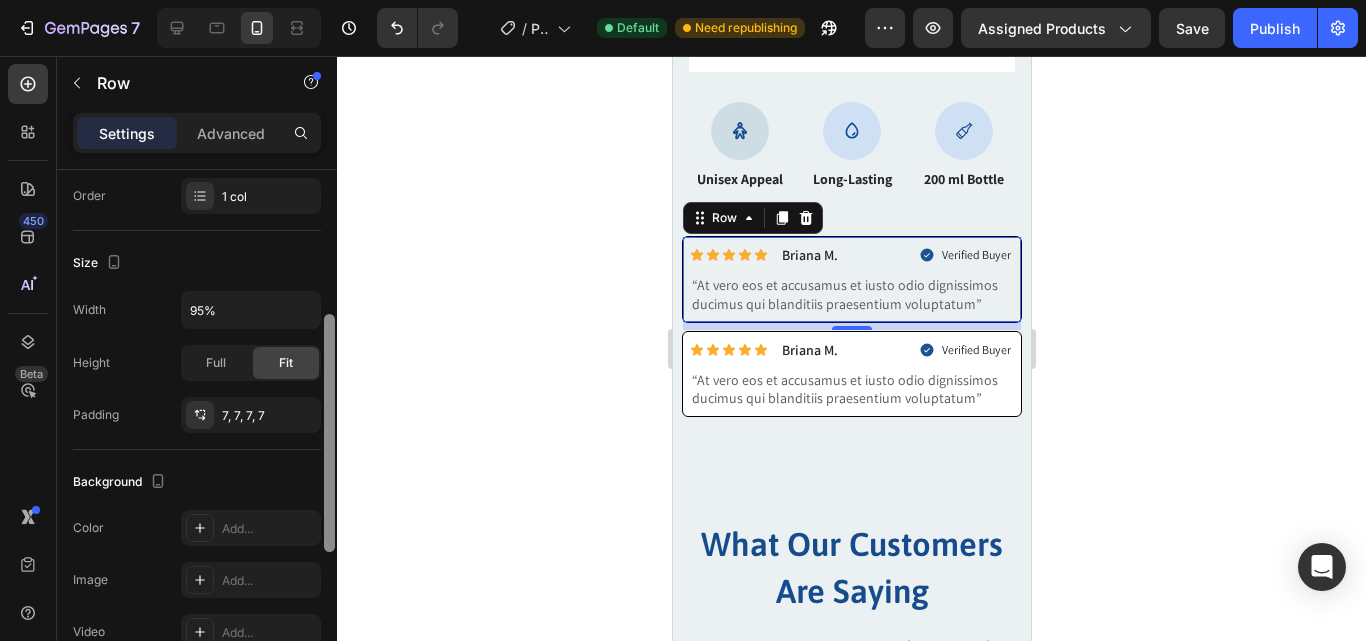 scroll, scrollTop: 349, scrollLeft: 0, axis: vertical 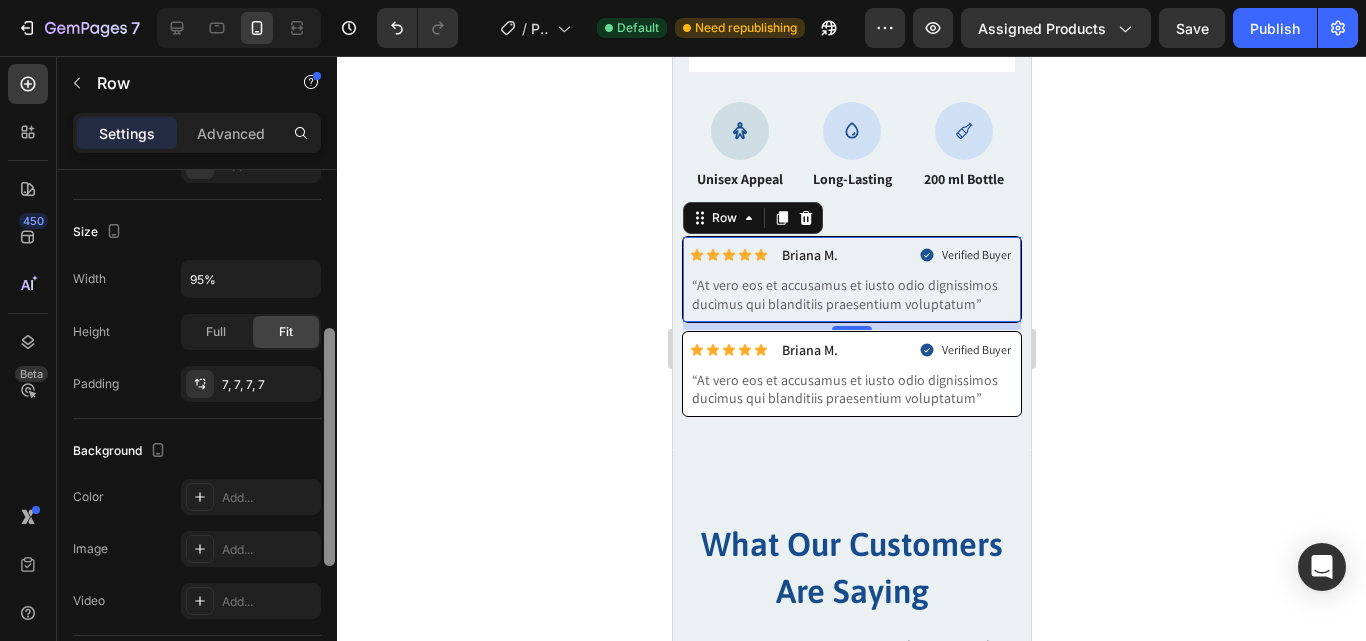 drag, startPoint x: 331, startPoint y: 331, endPoint x: 343, endPoint y: 489, distance: 158.45505 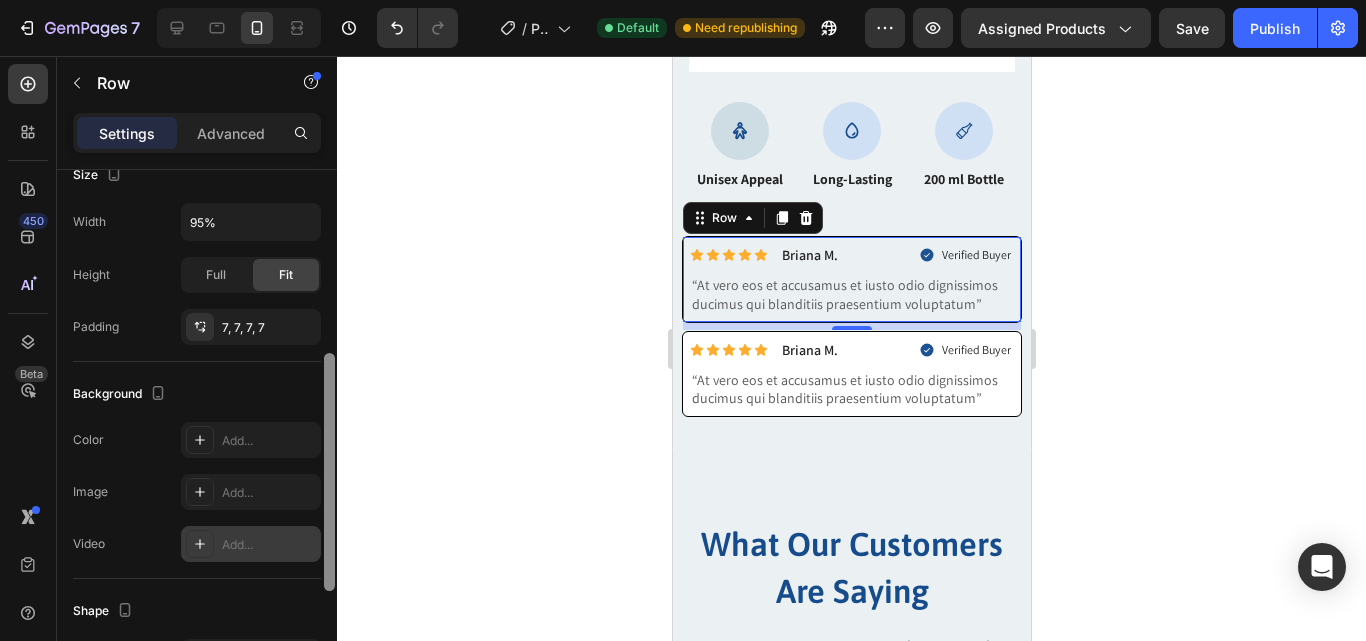 scroll, scrollTop: 464, scrollLeft: 0, axis: vertical 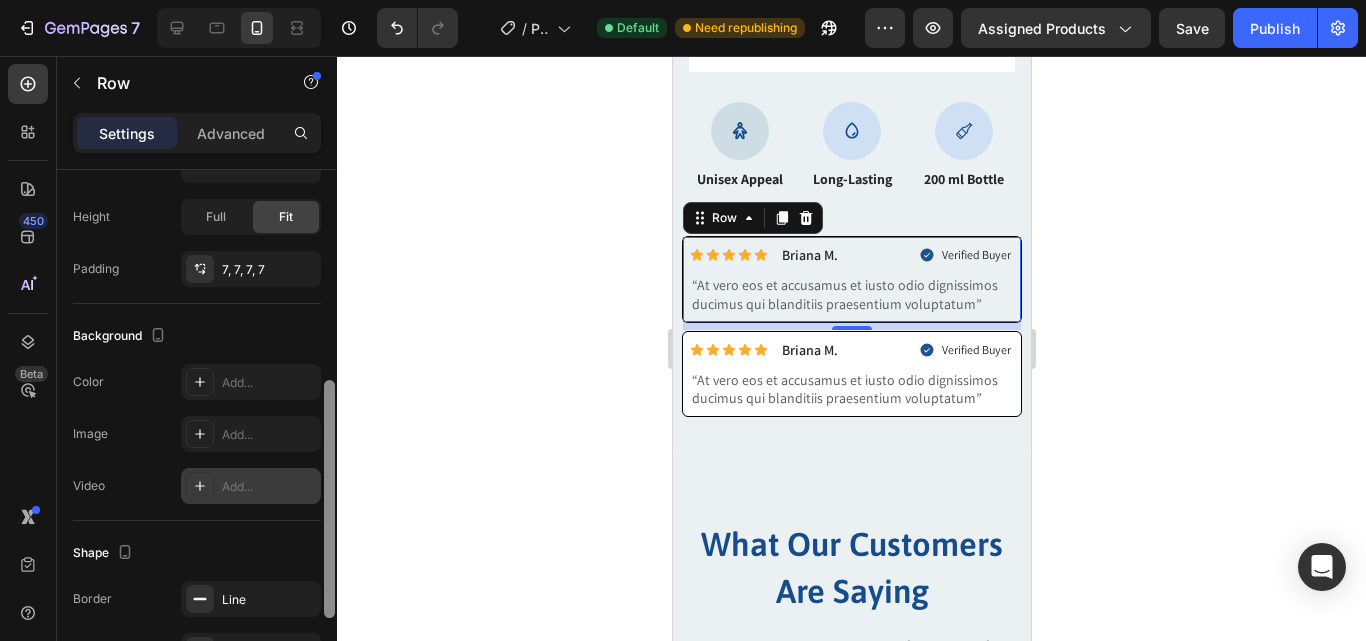 drag, startPoint x: 333, startPoint y: 425, endPoint x: 261, endPoint y: 477, distance: 88.814415 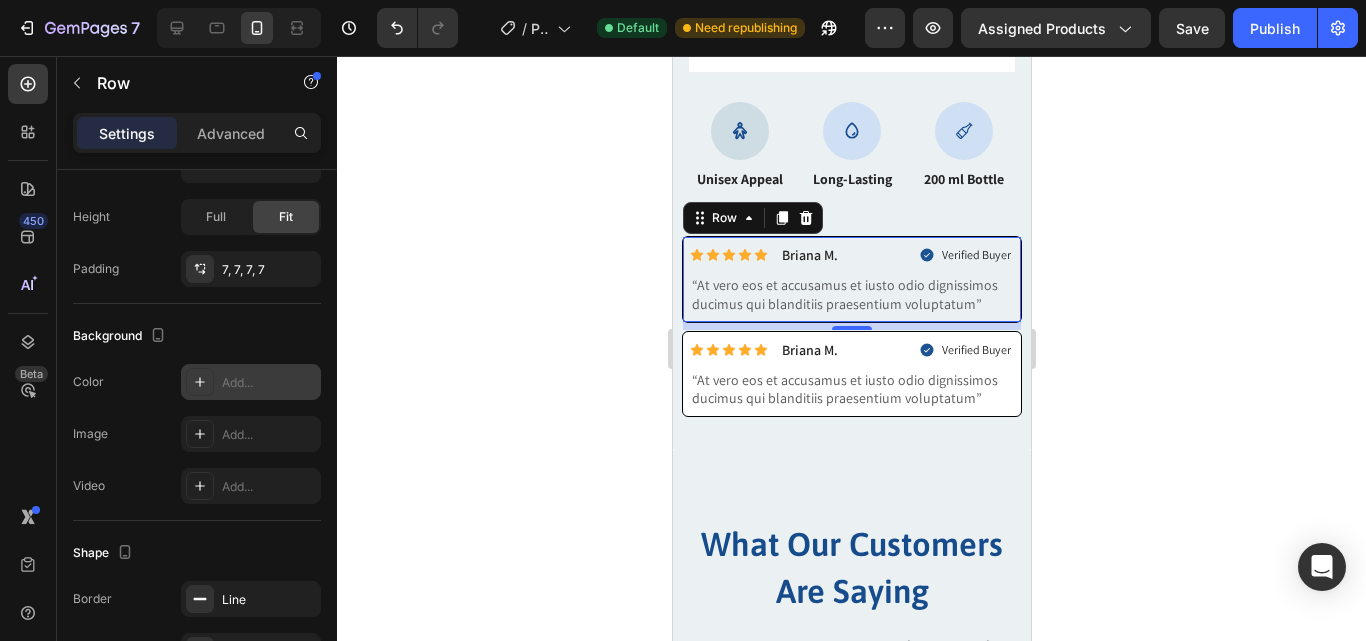 click on "Add..." at bounding box center [269, 383] 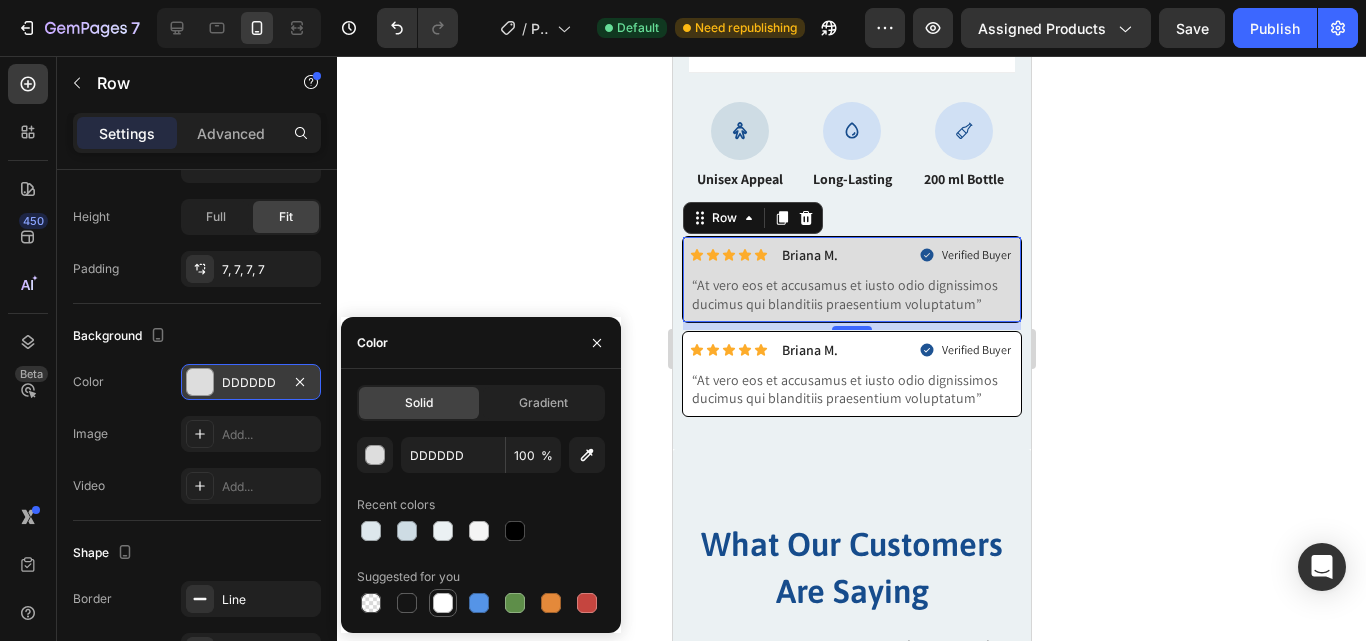 click at bounding box center [443, 603] 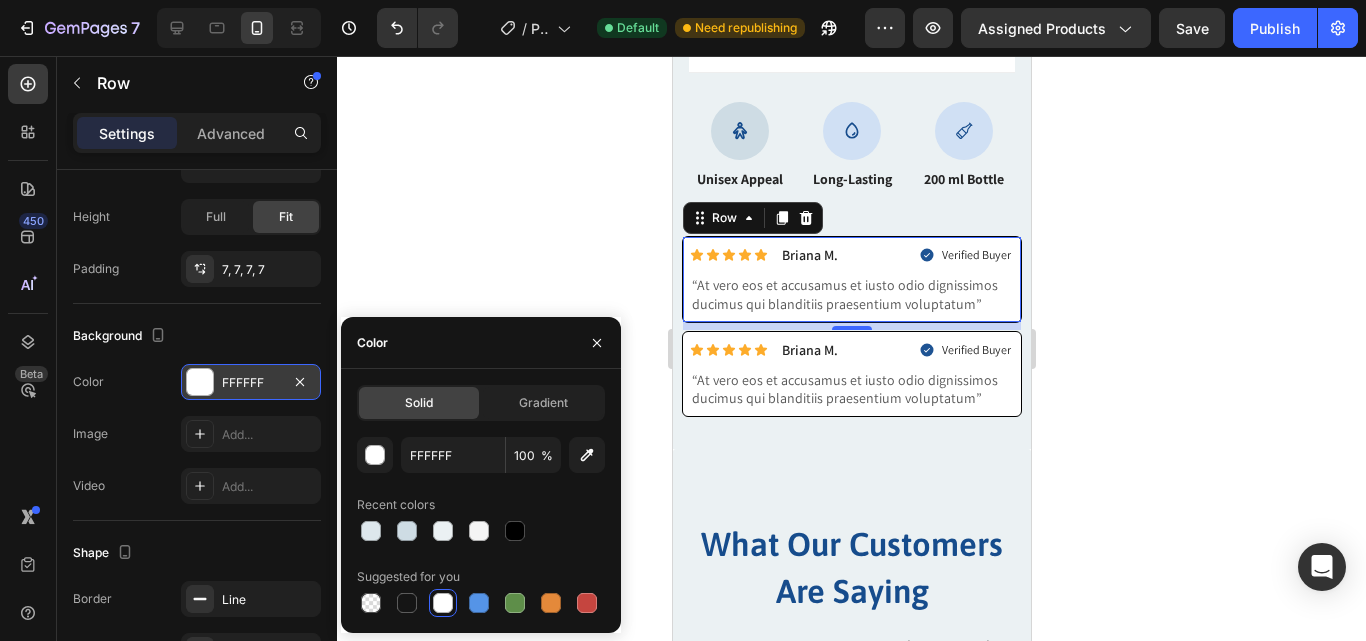 click 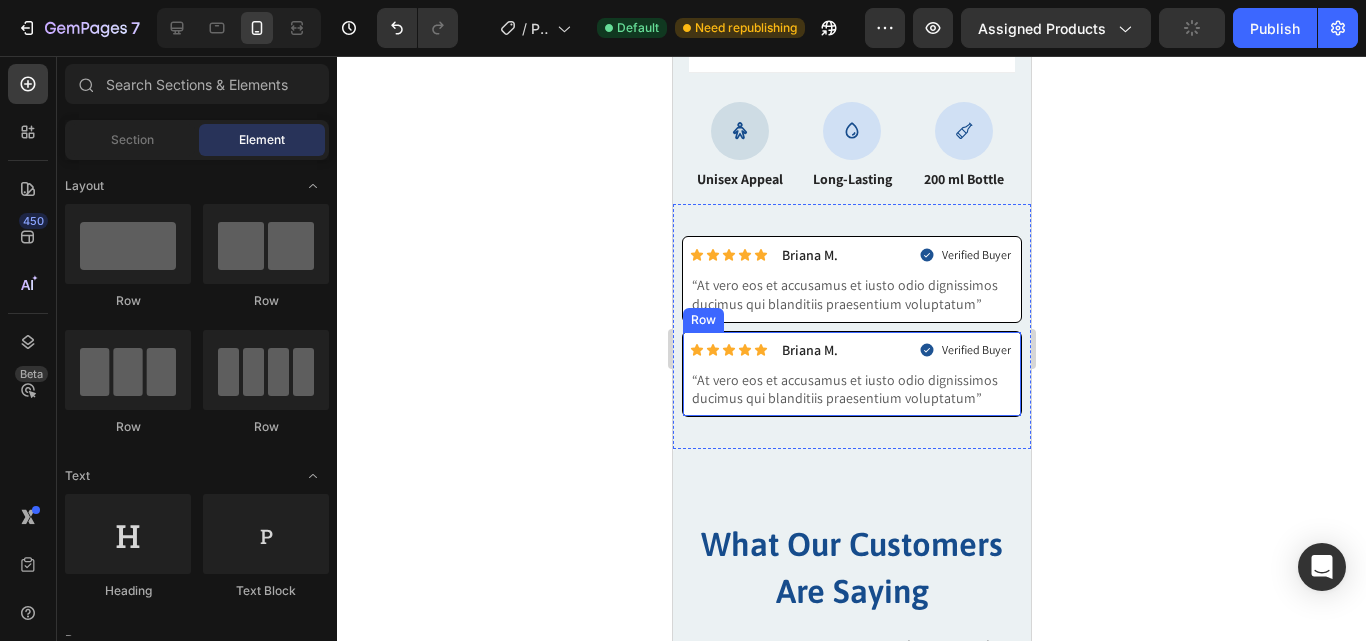 click on "Icon Icon Icon Icon Icon Icon List Briana M. Text Block Row Verified Buyer Item List Row “At vero eos et accusamus et iusto odio dignissimos ducimus qui blanditiis praesentium voluptatum” Text Block Row" at bounding box center [851, 374] 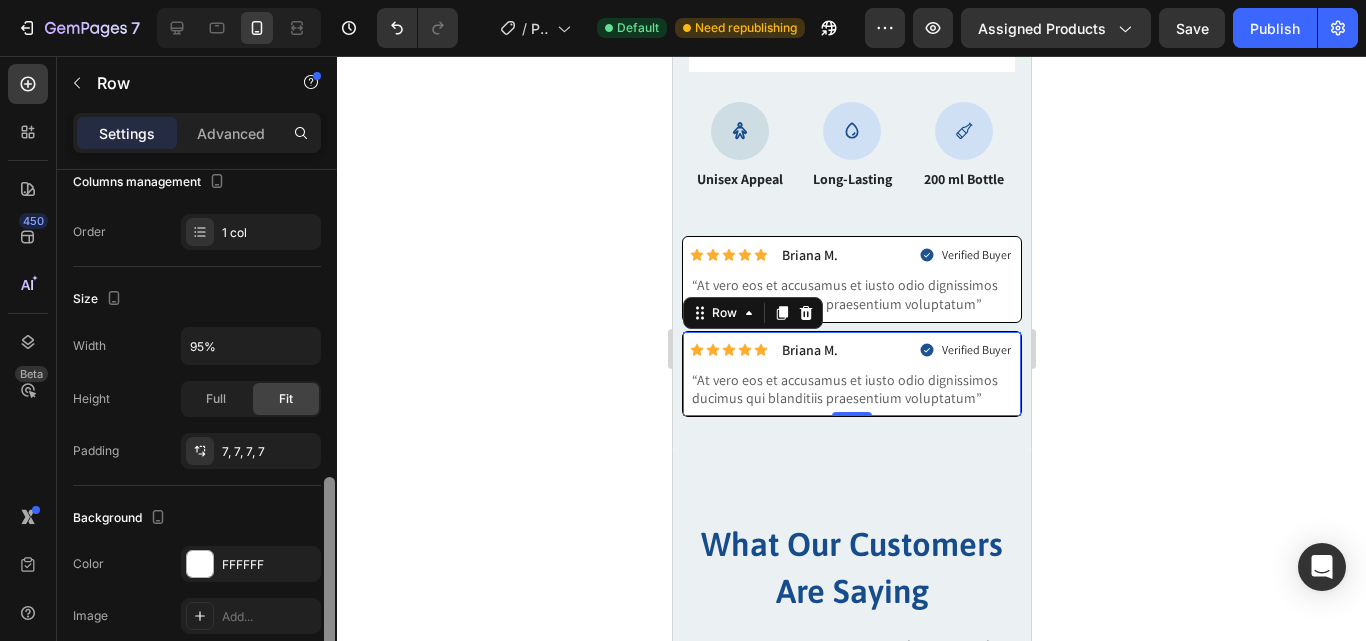 scroll, scrollTop: 406, scrollLeft: 0, axis: vertical 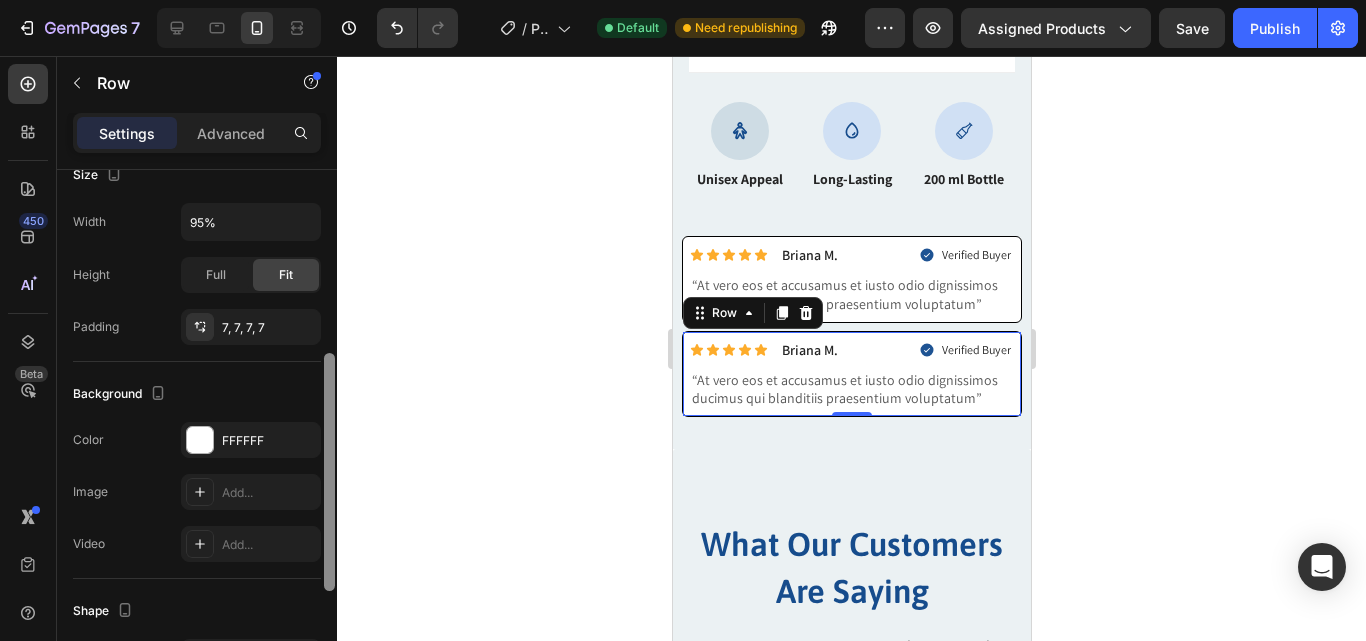 drag, startPoint x: 332, startPoint y: 326, endPoint x: 339, endPoint y: 510, distance: 184.1331 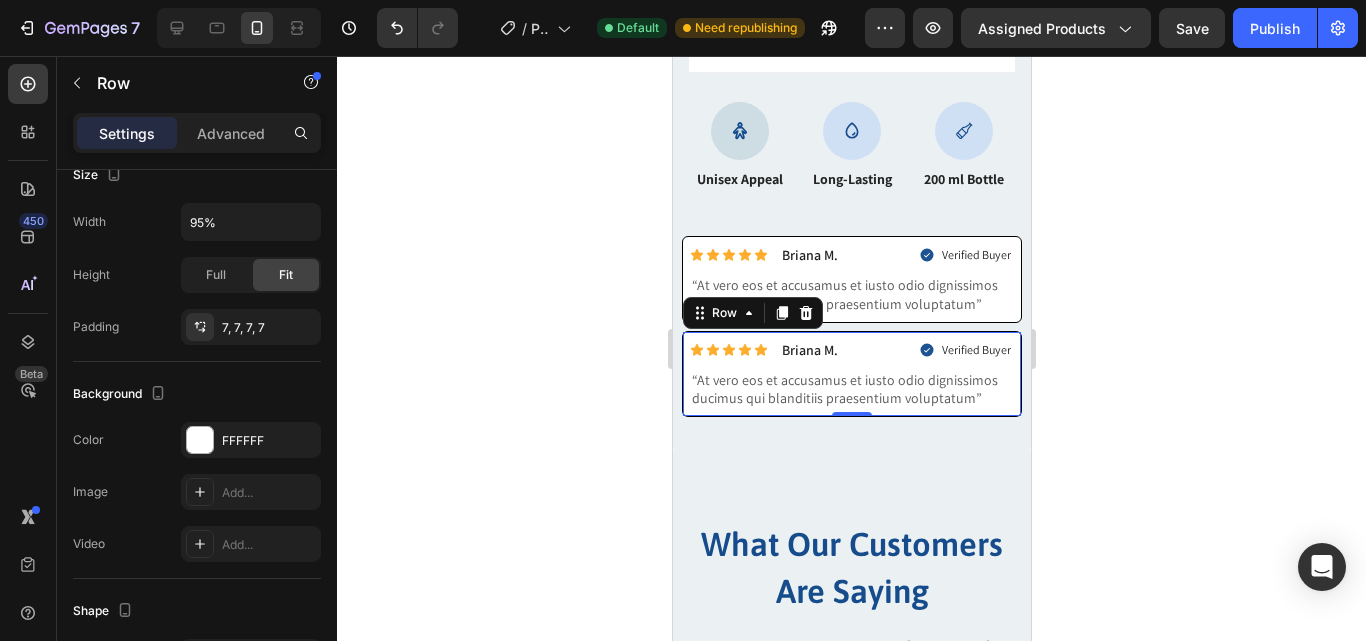 scroll, scrollTop: 640, scrollLeft: 0, axis: vertical 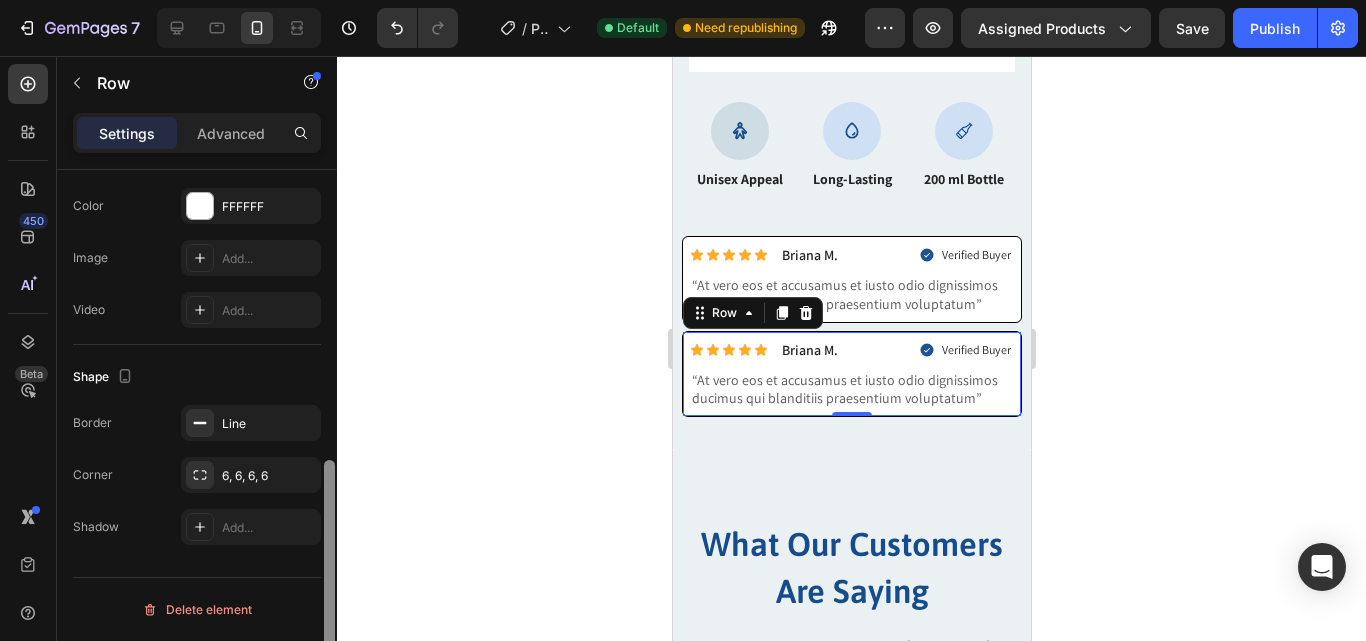 drag, startPoint x: 328, startPoint y: 521, endPoint x: 313, endPoint y: 680, distance: 159.70598 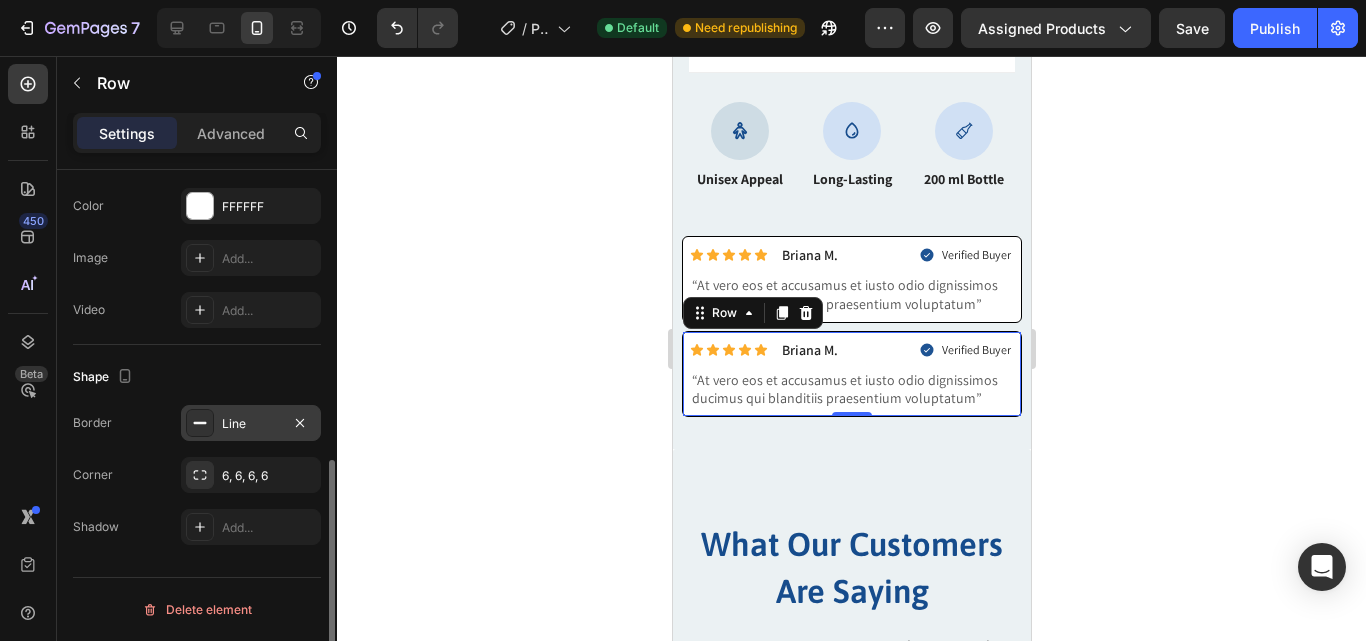 click at bounding box center [200, 423] 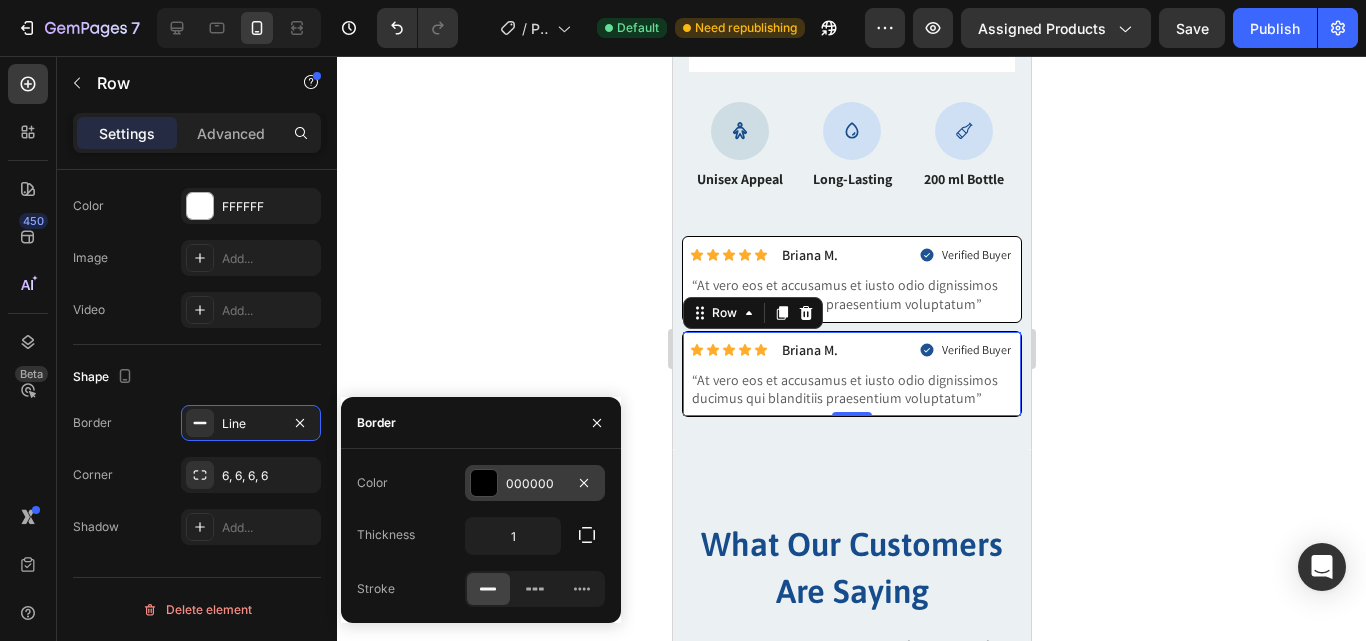 click at bounding box center [484, 483] 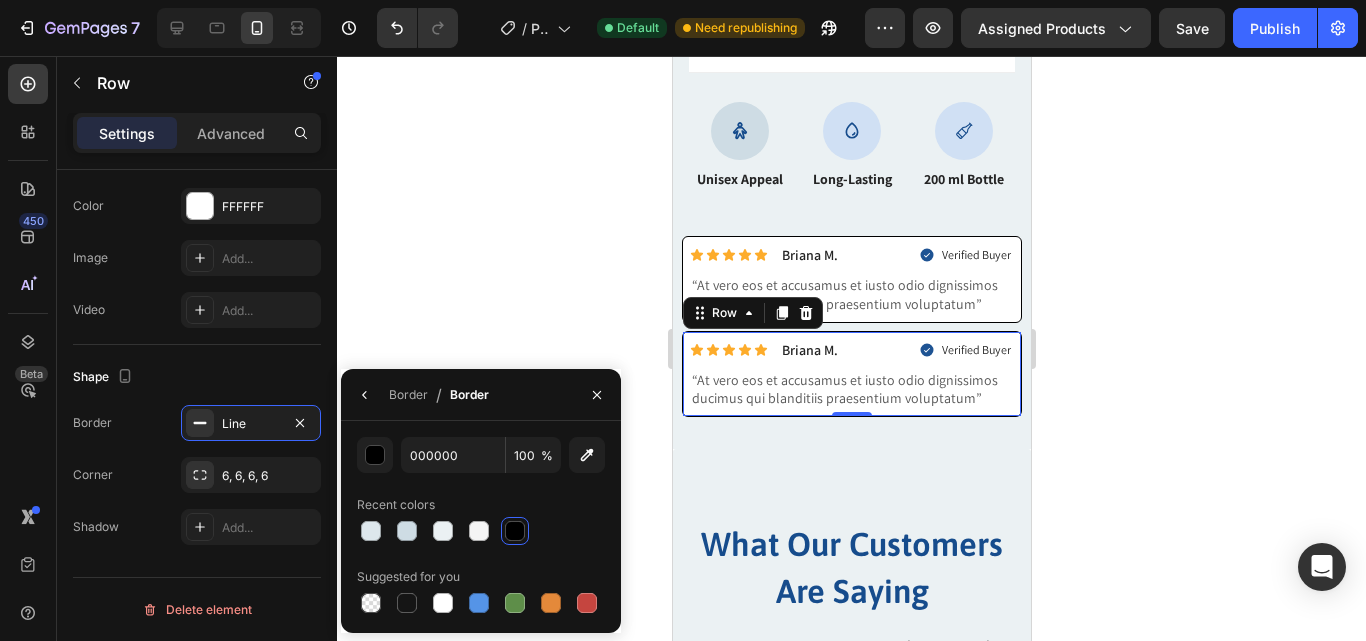 click 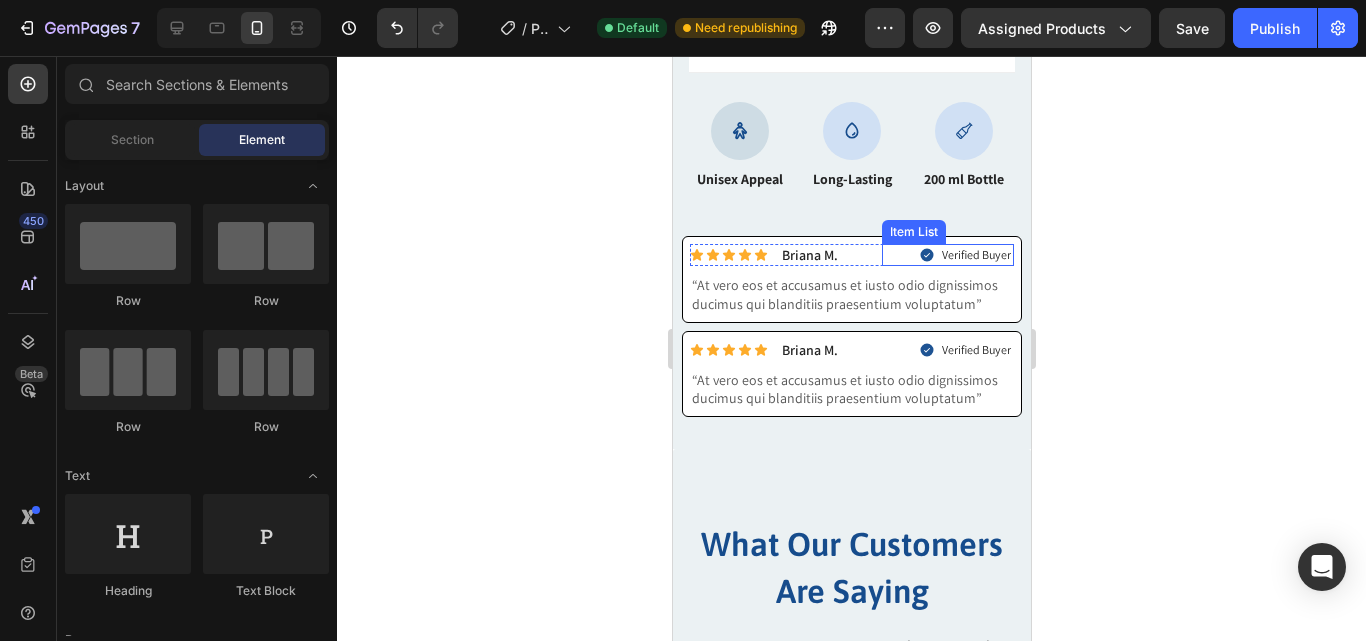 click 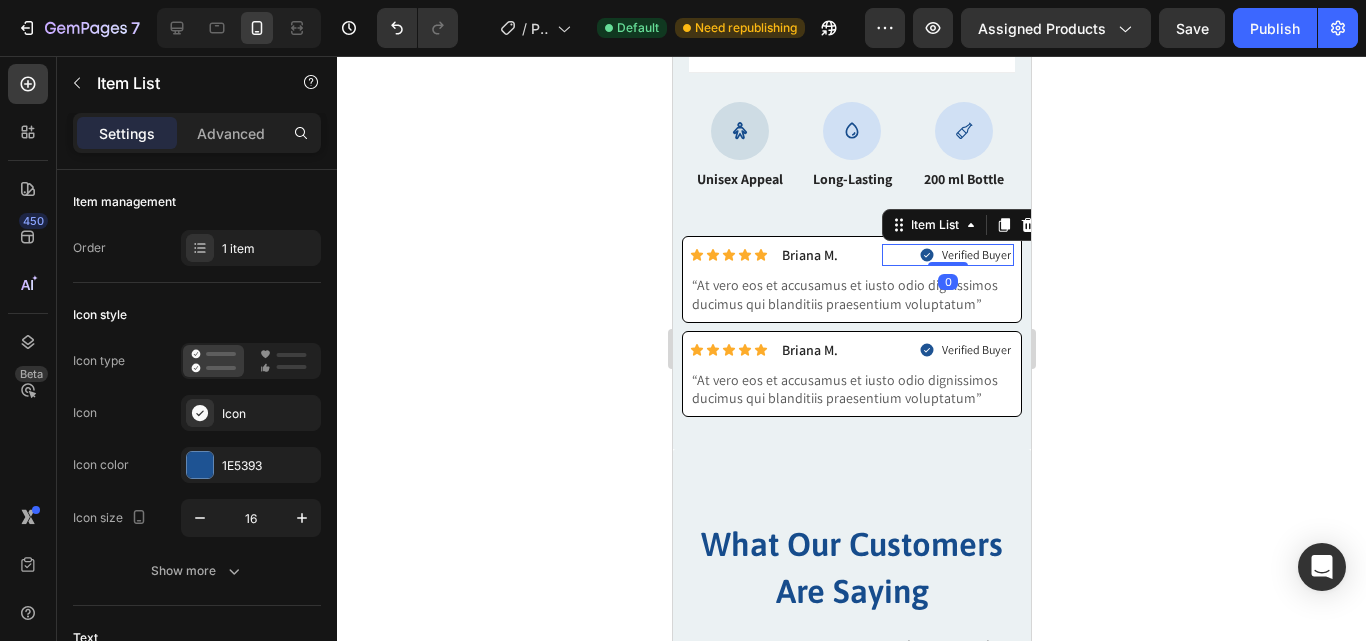 click 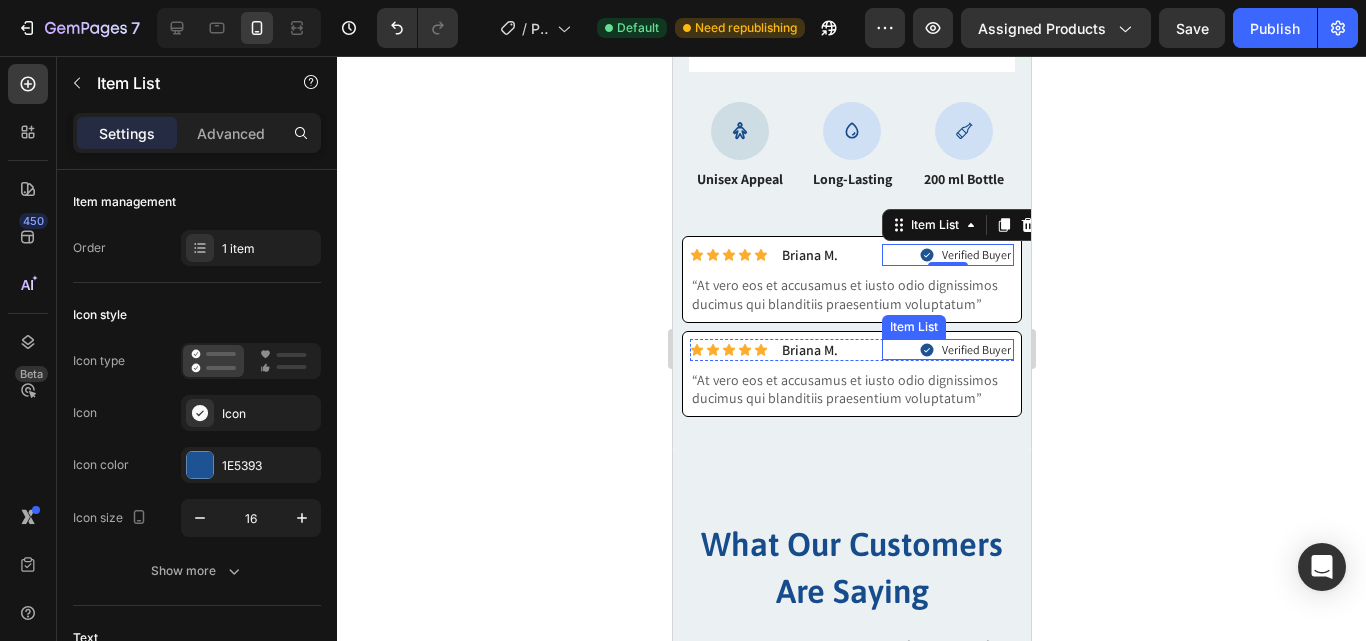 click 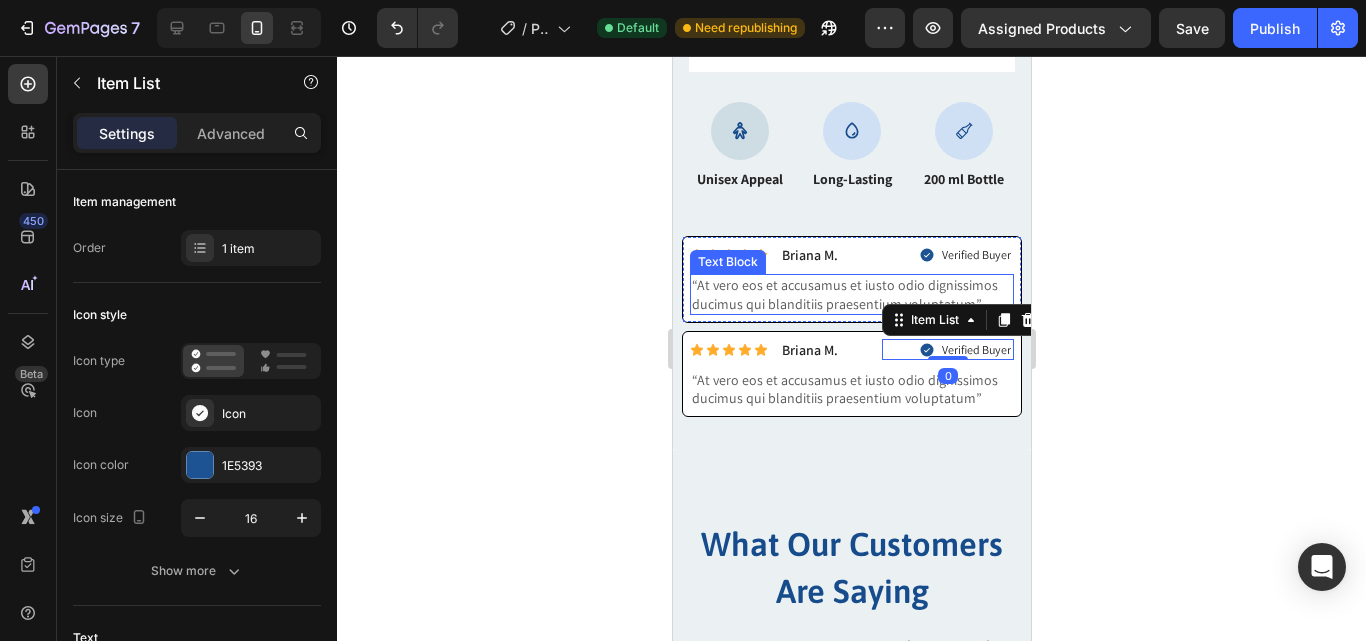 scroll, scrollTop: 640, scrollLeft: 0, axis: vertical 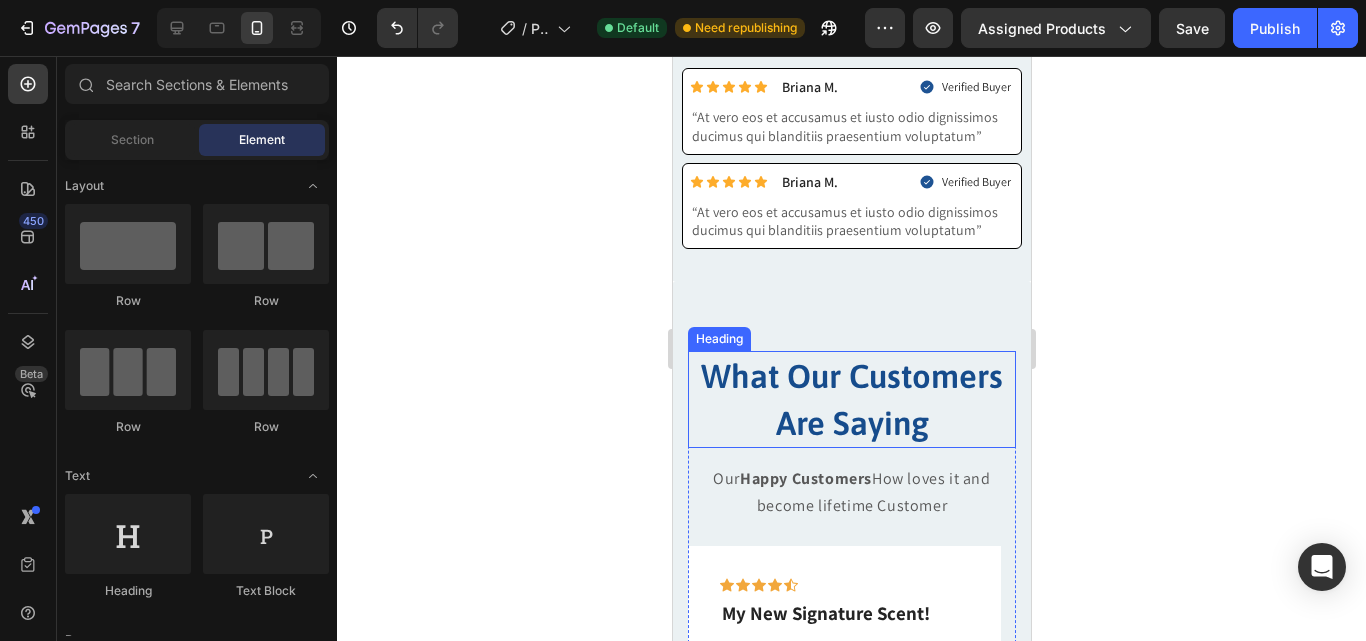 click on "What Our Customers Are Saying" at bounding box center (851, 399) 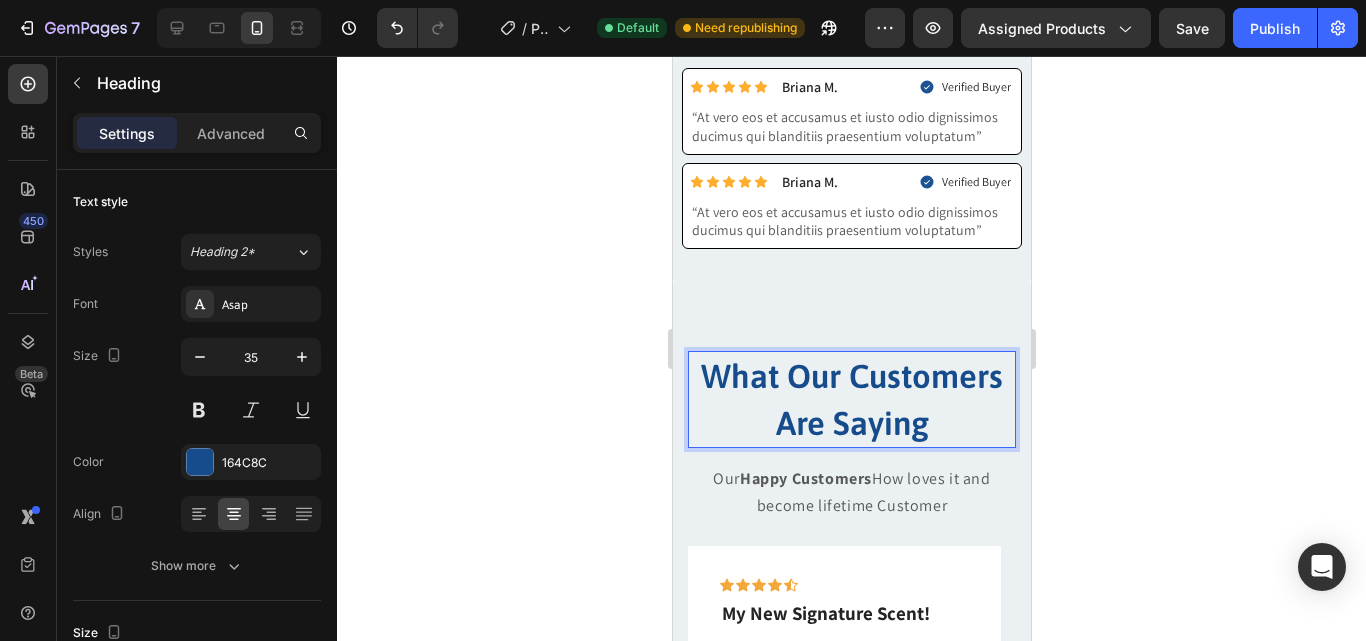 click on "What Our Customers Are Saying" at bounding box center (851, 399) 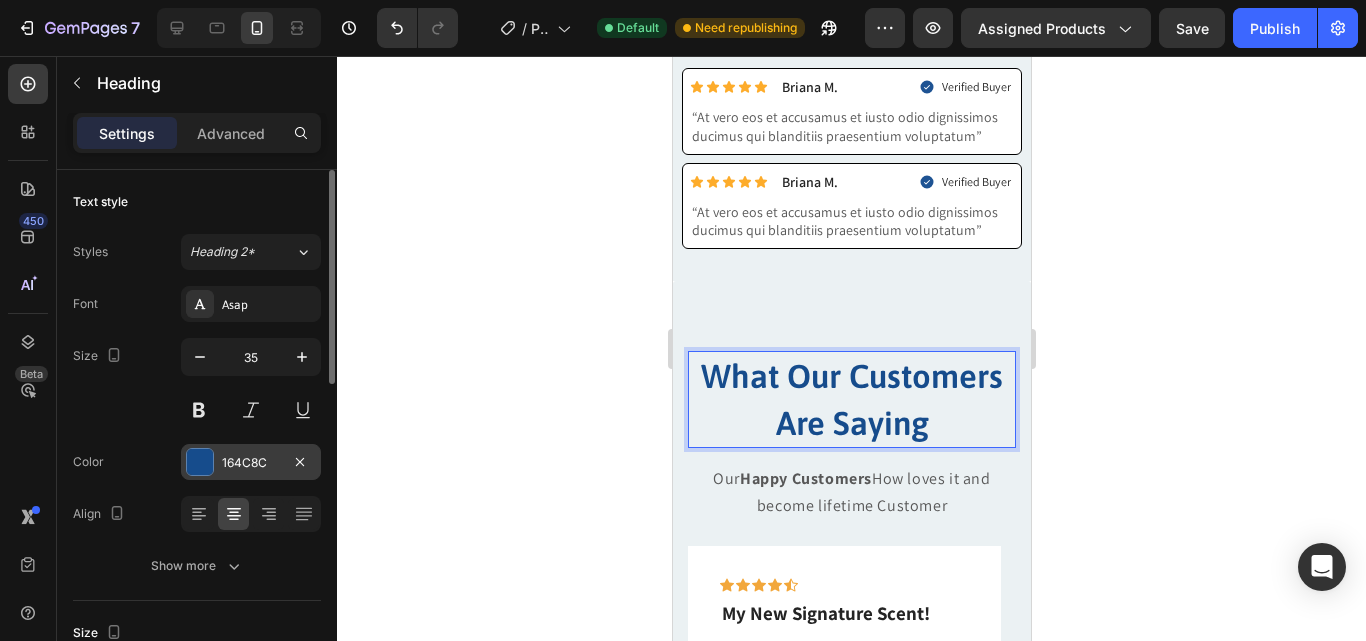 click on "164C8C" at bounding box center (251, 463) 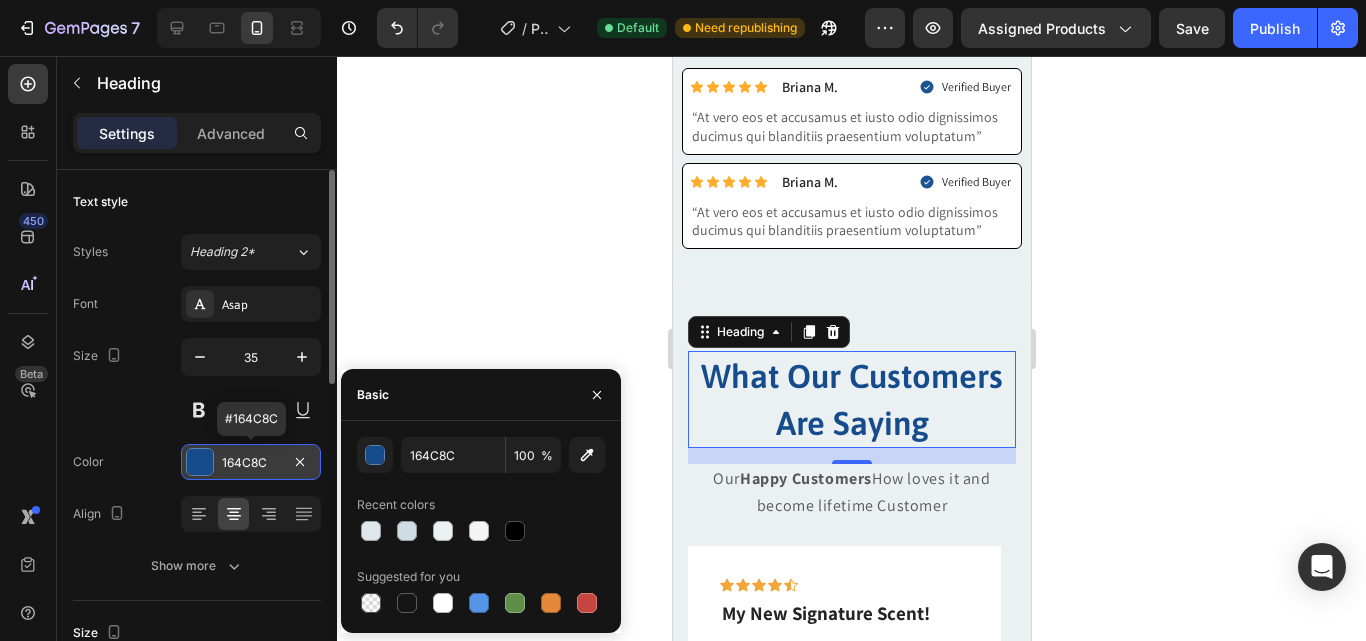 click on "164C8C" at bounding box center (251, 463) 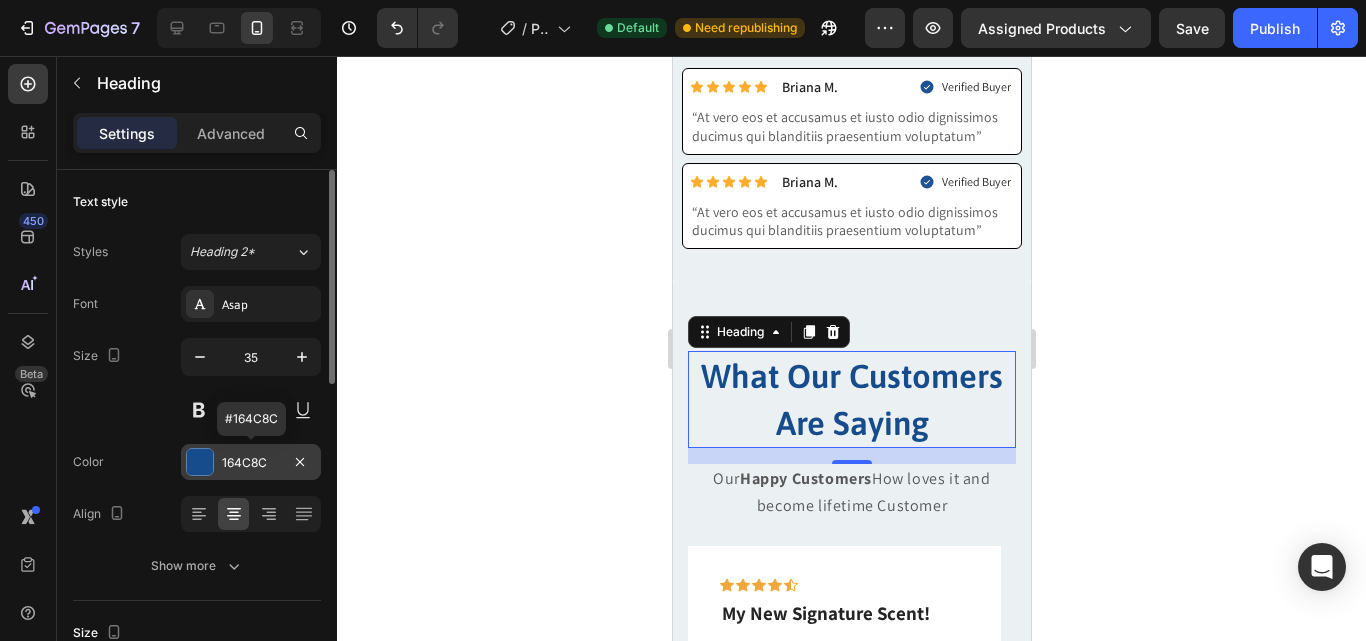 click on "164C8C" at bounding box center [251, 463] 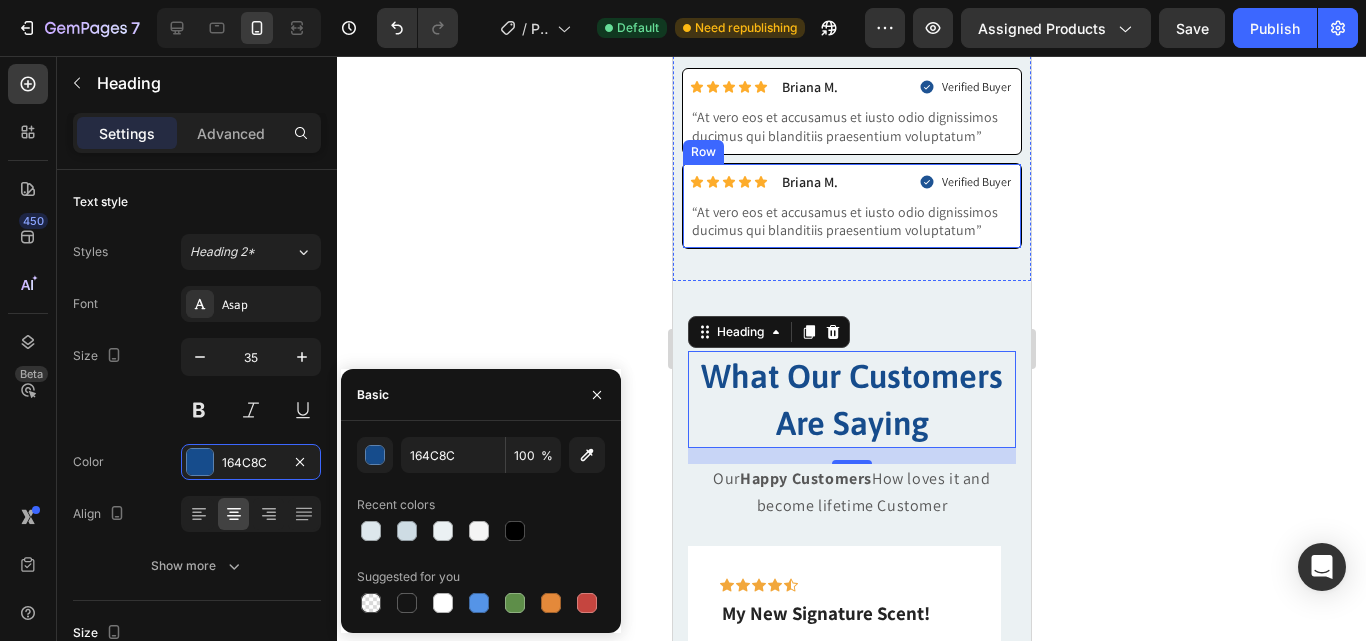 click on "Icon Icon Icon Icon Icon Icon List Briana M. Text Block Row Verified Buyer Item List Row “At vero eos et accusamus et iusto odio dignissimos ducimus qui blanditiis praesentium voluptatum” Text Block Row" at bounding box center (851, 206) 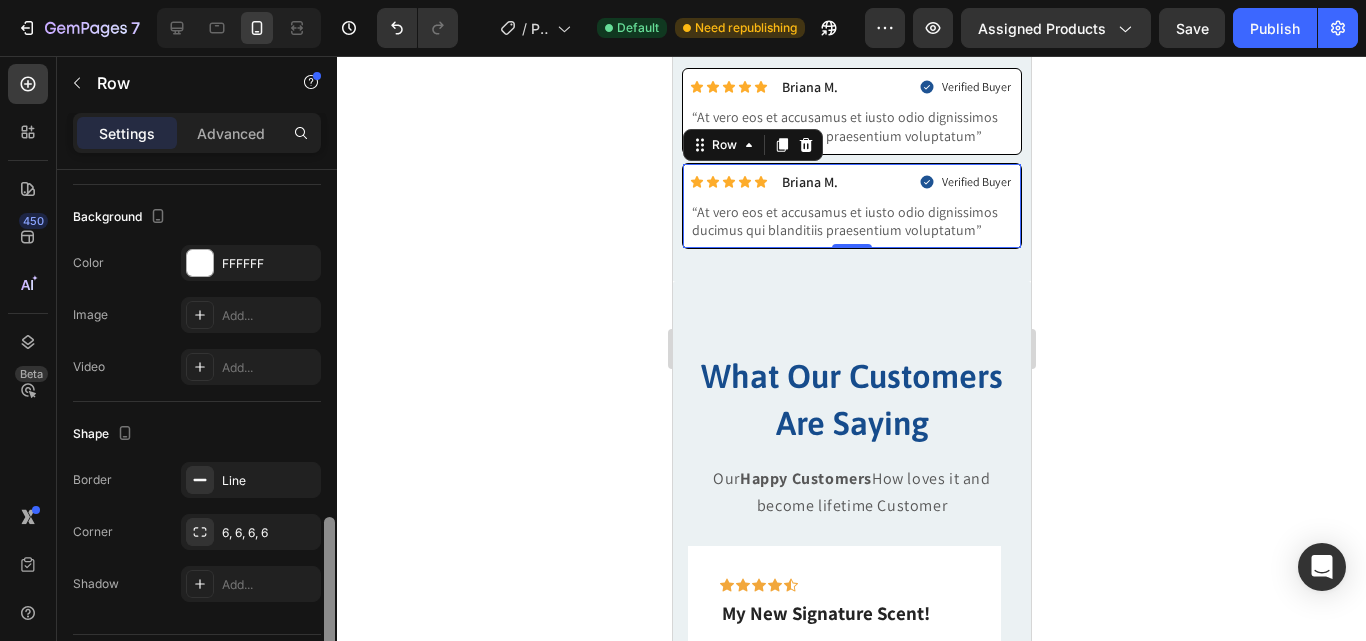 scroll, scrollTop: 640, scrollLeft: 0, axis: vertical 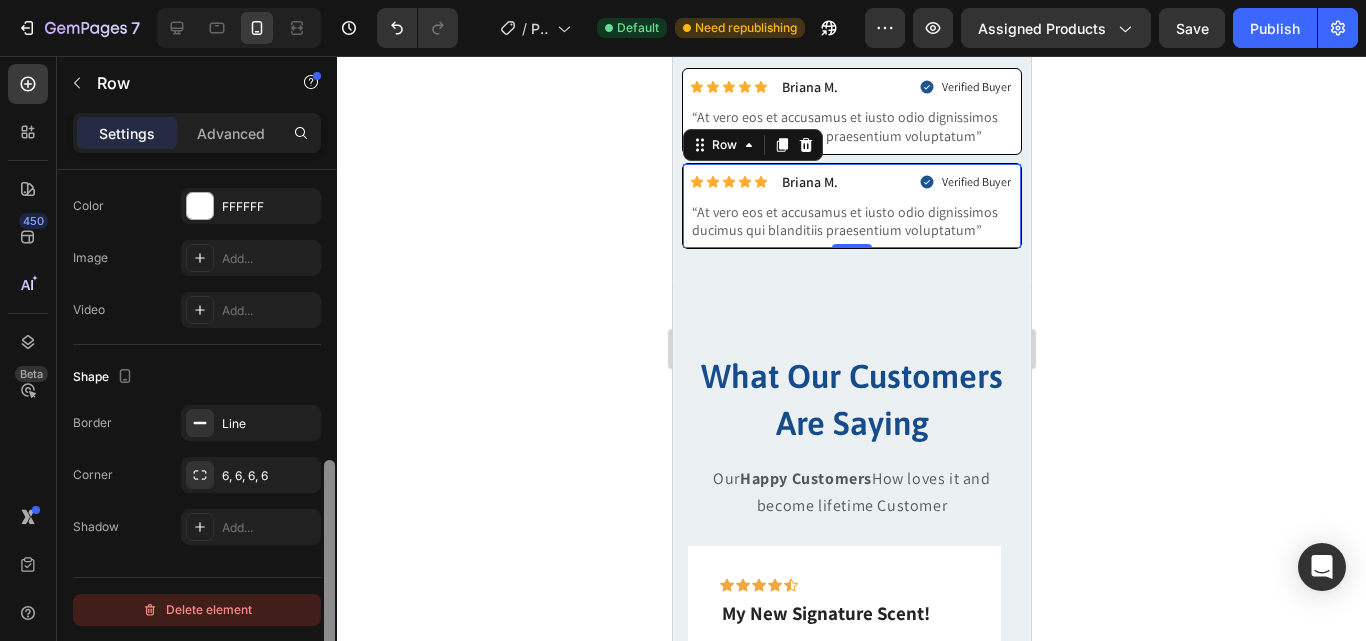 drag, startPoint x: 324, startPoint y: 313, endPoint x: 305, endPoint y: 612, distance: 299.60306 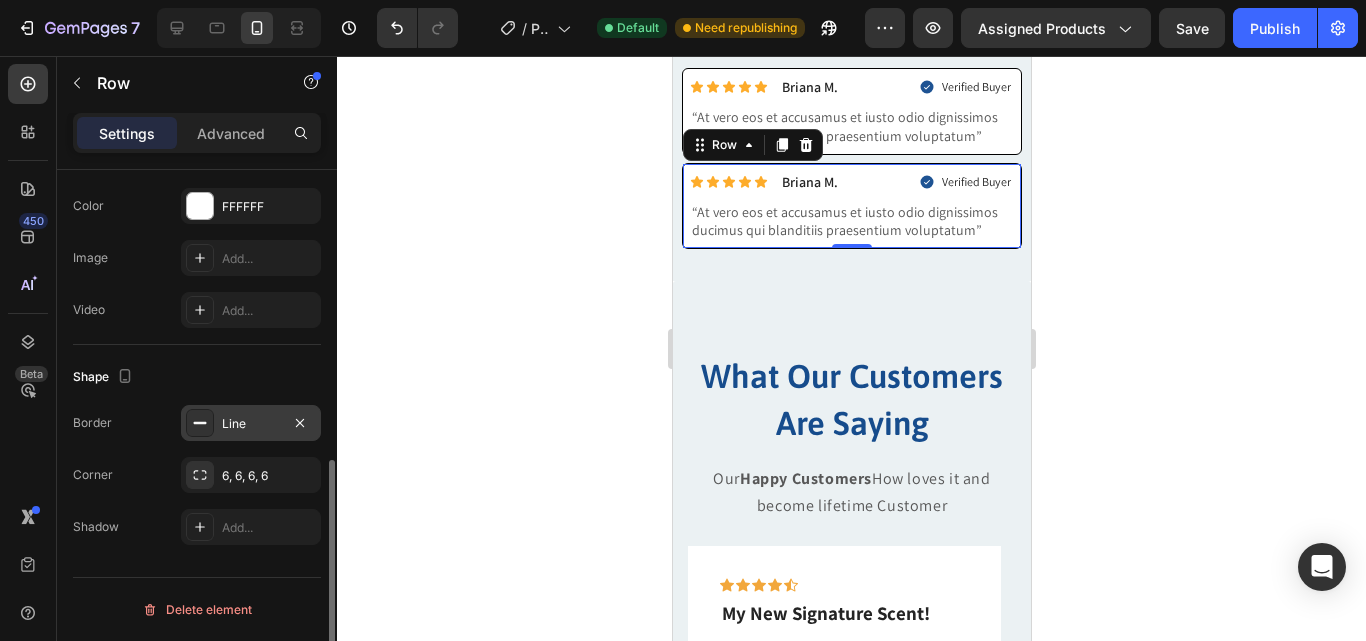 click on "Line" at bounding box center (251, 424) 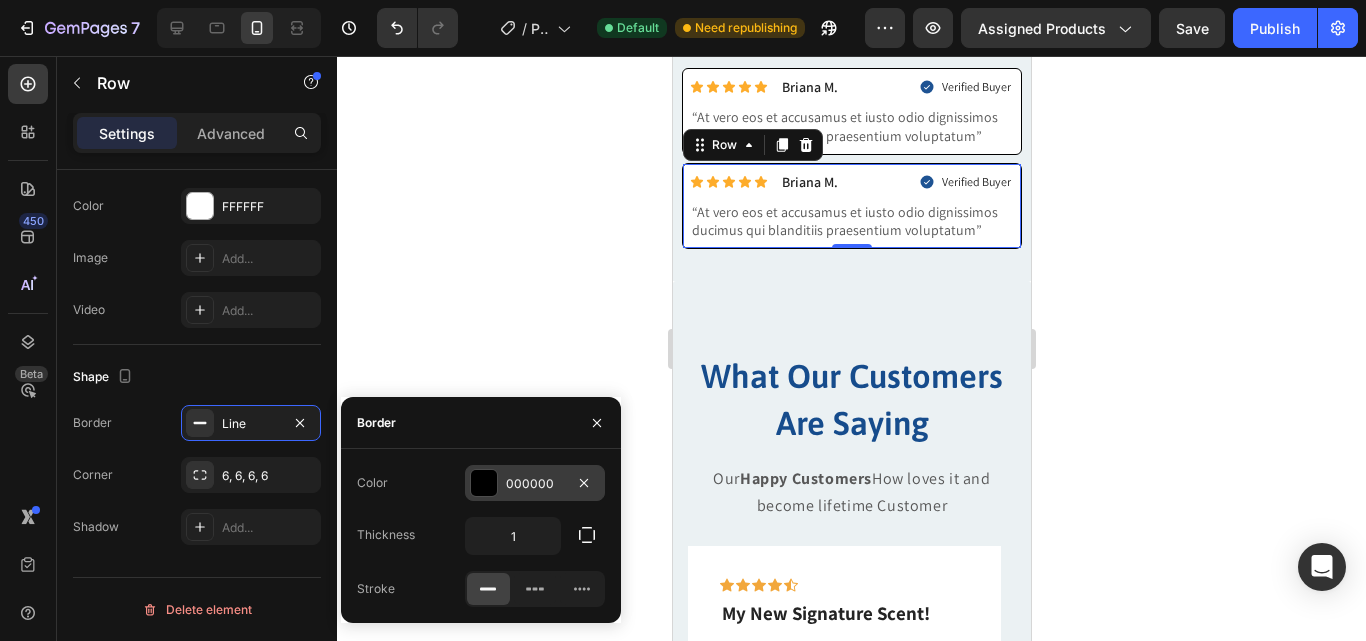 click on "000000" at bounding box center (535, 484) 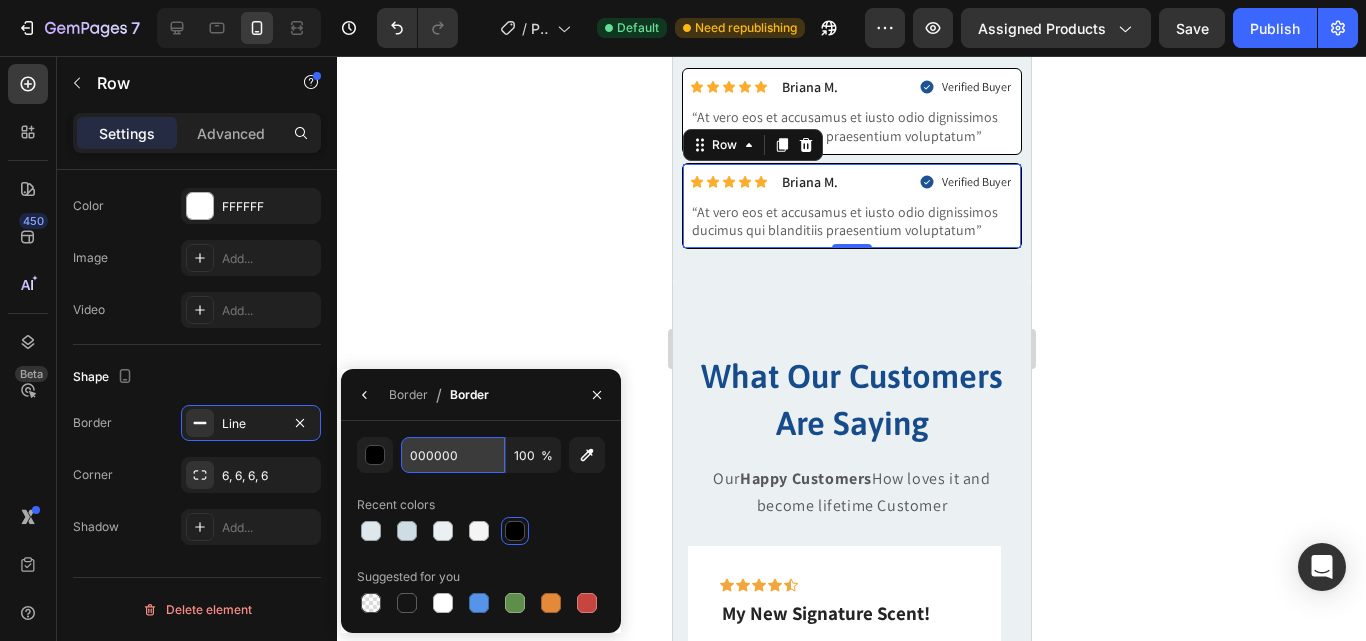 click on "000000" at bounding box center (453, 455) 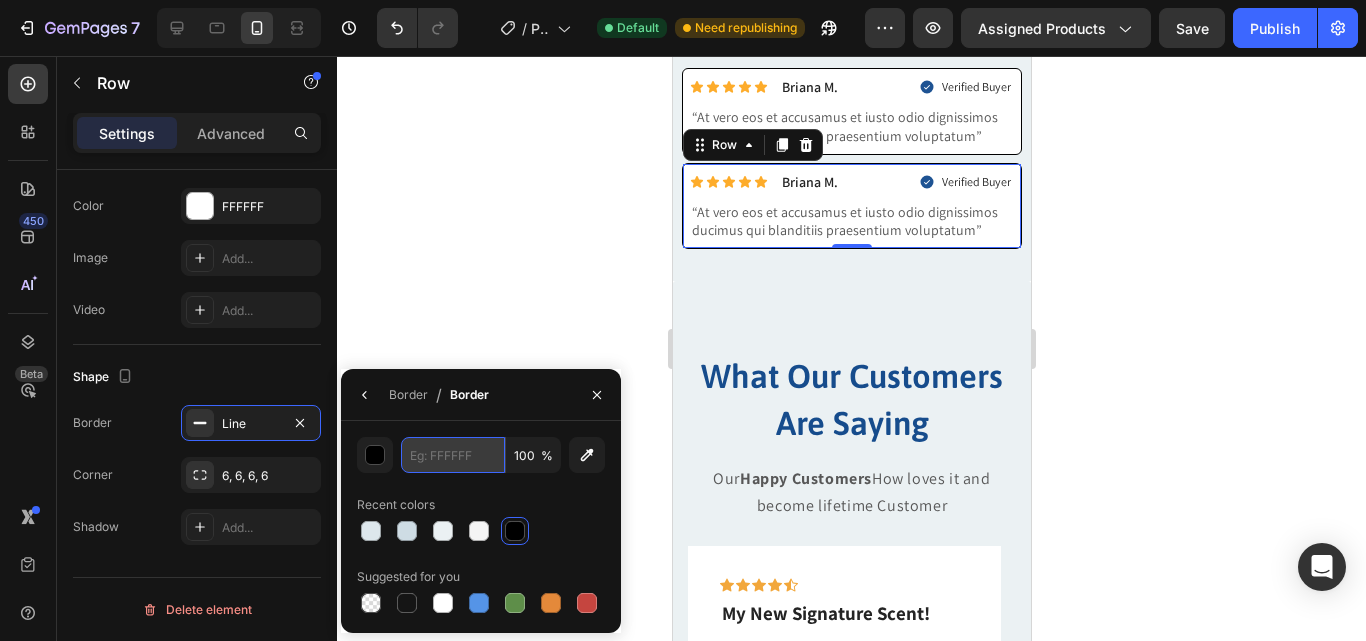 paste on "164C8C" 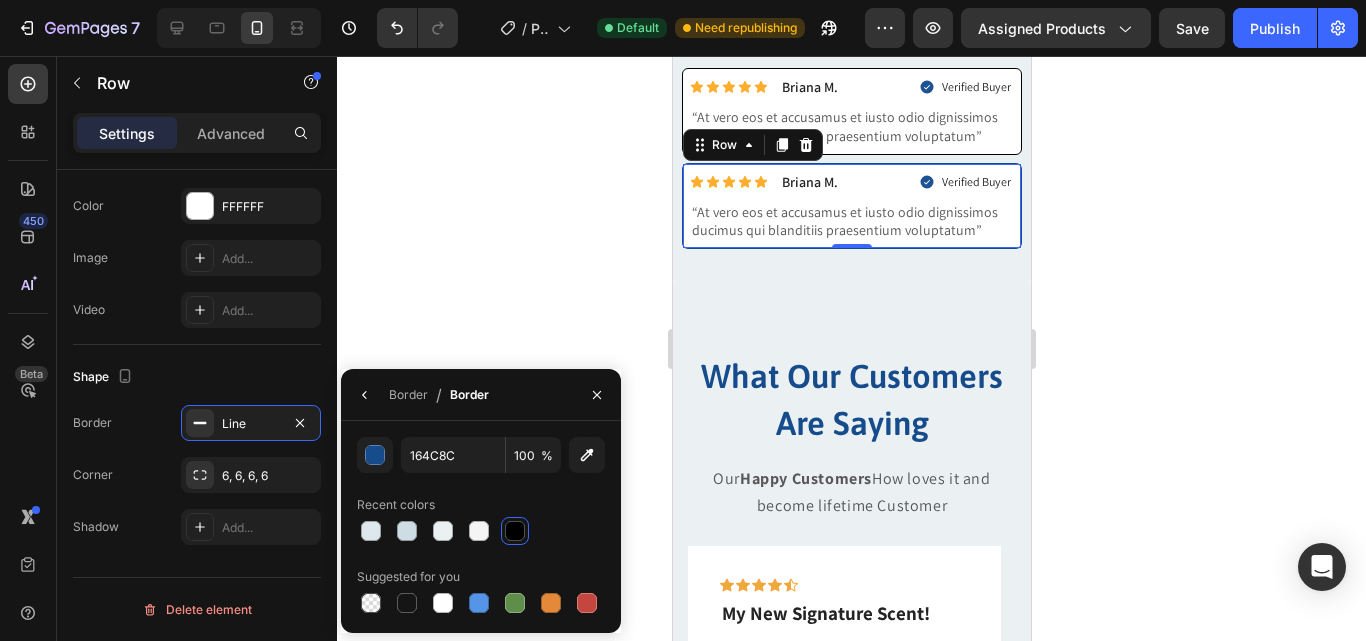 click 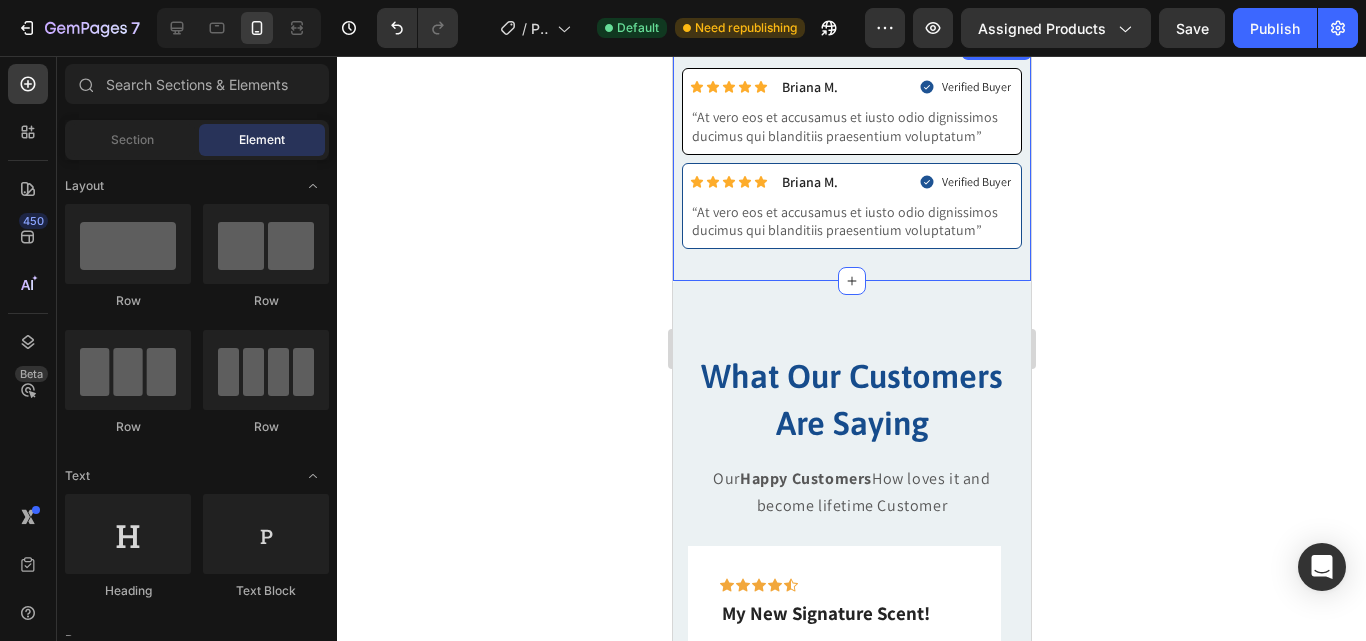 click on "Icon Icon Icon Icon Icon Icon List [FIRST] [LAST]. Text Block Row Verified Buyer Item List Row “At vero eos et accusamus et iusto odio dignissimos ducimus qui blanditiis praesentium voluptatum” Text Block Row Icon Icon Icon Icon Icon Icon List [FIRST] [LAST]. Text Block Row Verified Buyer Item List Row “At vero eos et accusamus et iusto odio dignissimos ducimus qui blanditiis praesentium voluptatum” Text Block Row" at bounding box center [851, 158] 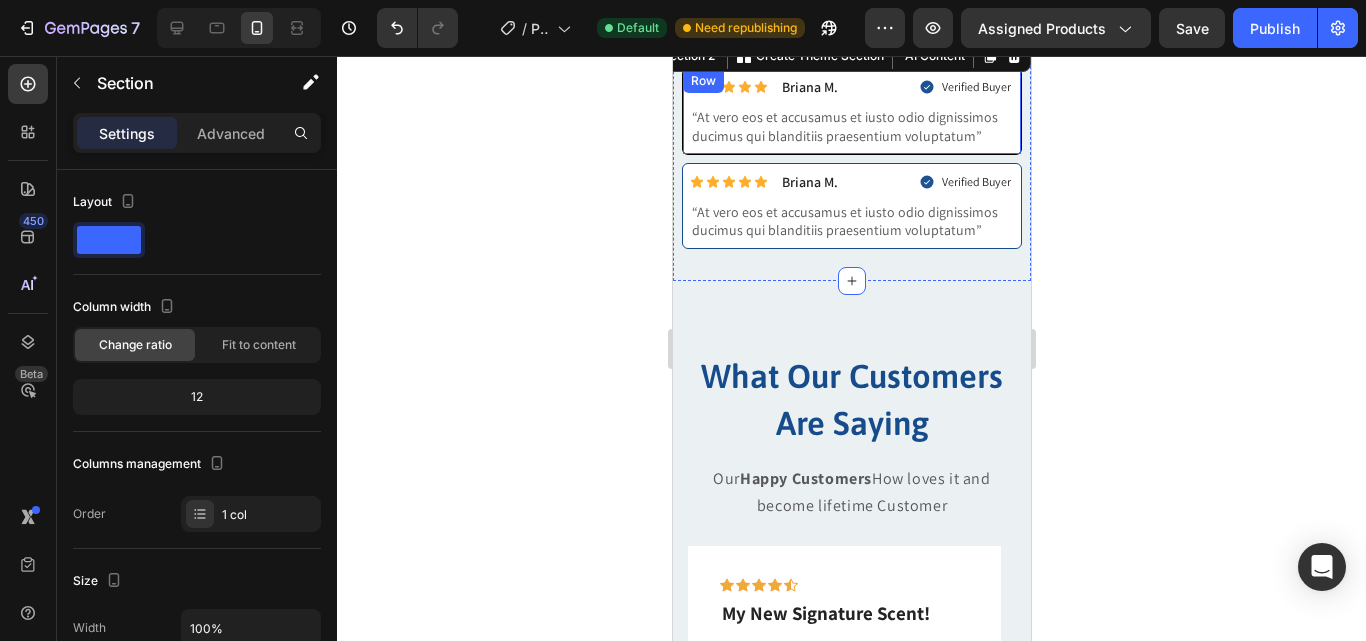 click on "Icon Icon Icon Icon Icon Icon List Briana M. Text Block Row Verified Buyer Item List Row “At vero eos et accusamus et iusto odio dignissimos ducimus qui blanditiis praesentium voluptatum” Text Block Row" at bounding box center (851, 111) 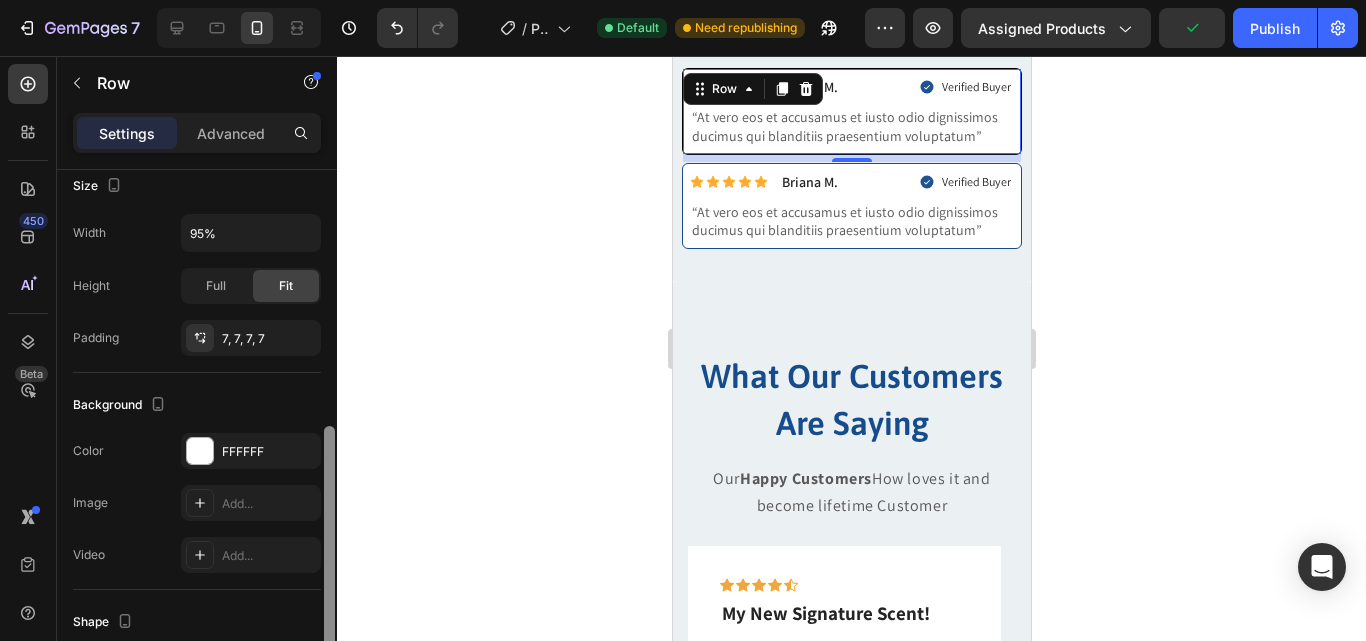 scroll, scrollTop: 448, scrollLeft: 0, axis: vertical 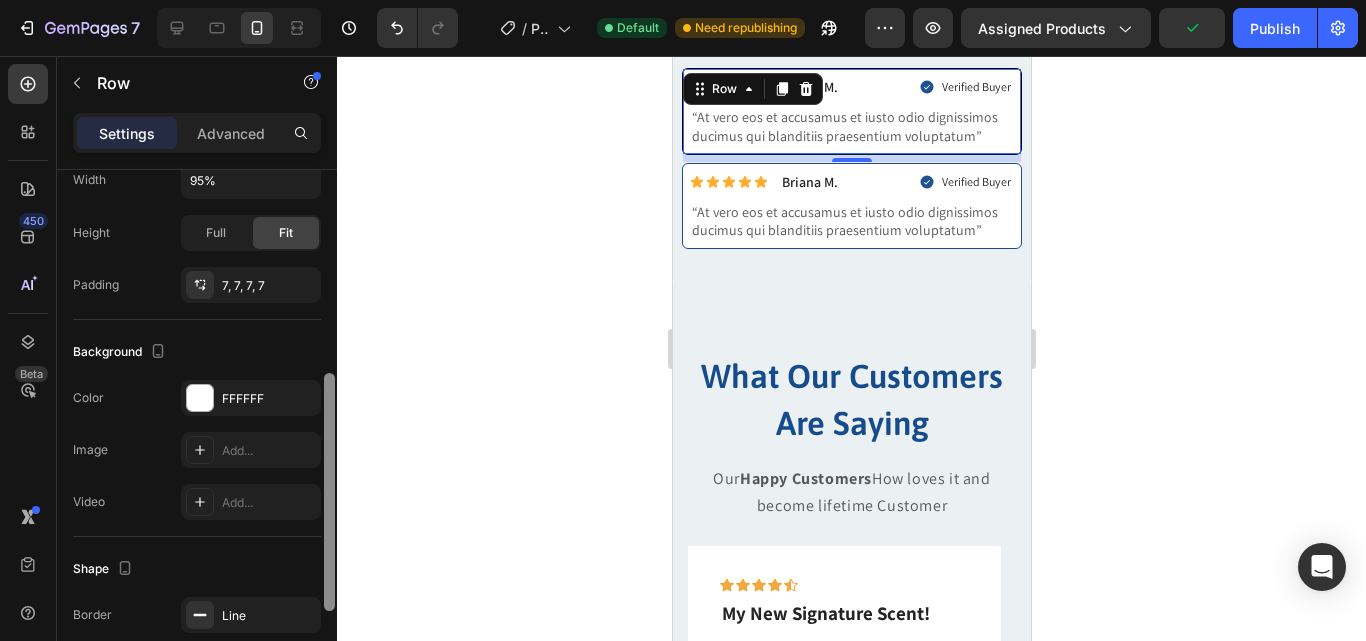 drag, startPoint x: 328, startPoint y: 218, endPoint x: 319, endPoint y: 421, distance: 203.1994 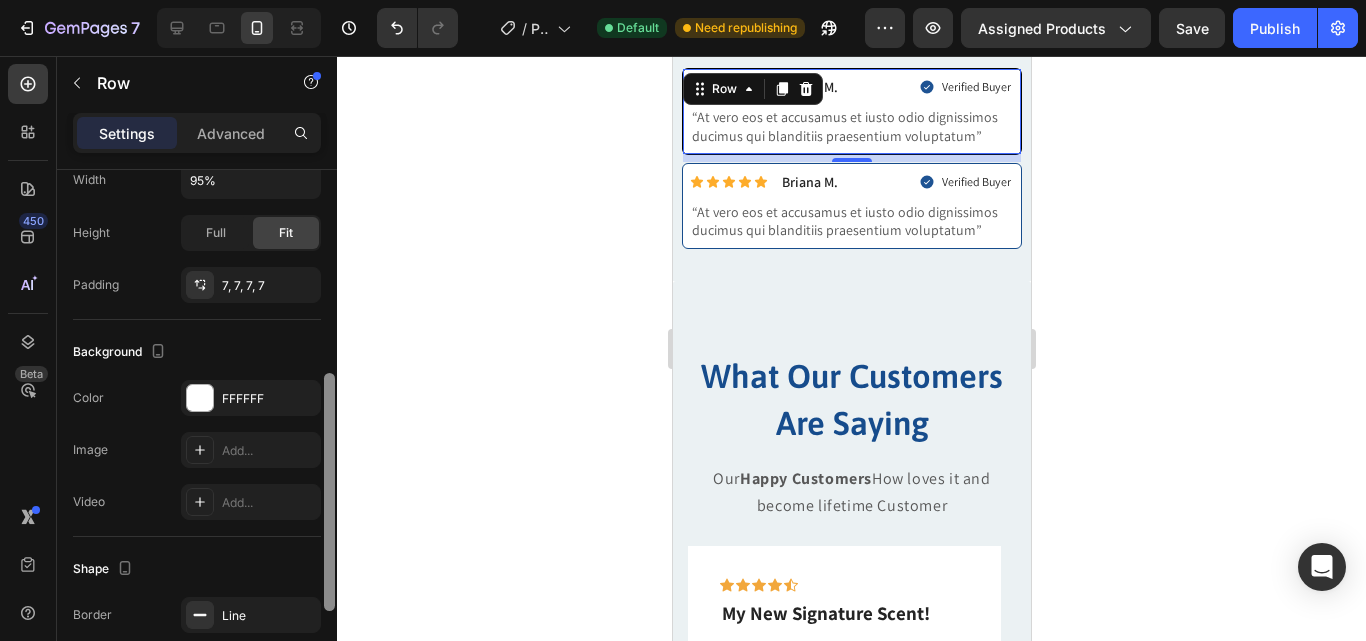 scroll, scrollTop: 640, scrollLeft: 0, axis: vertical 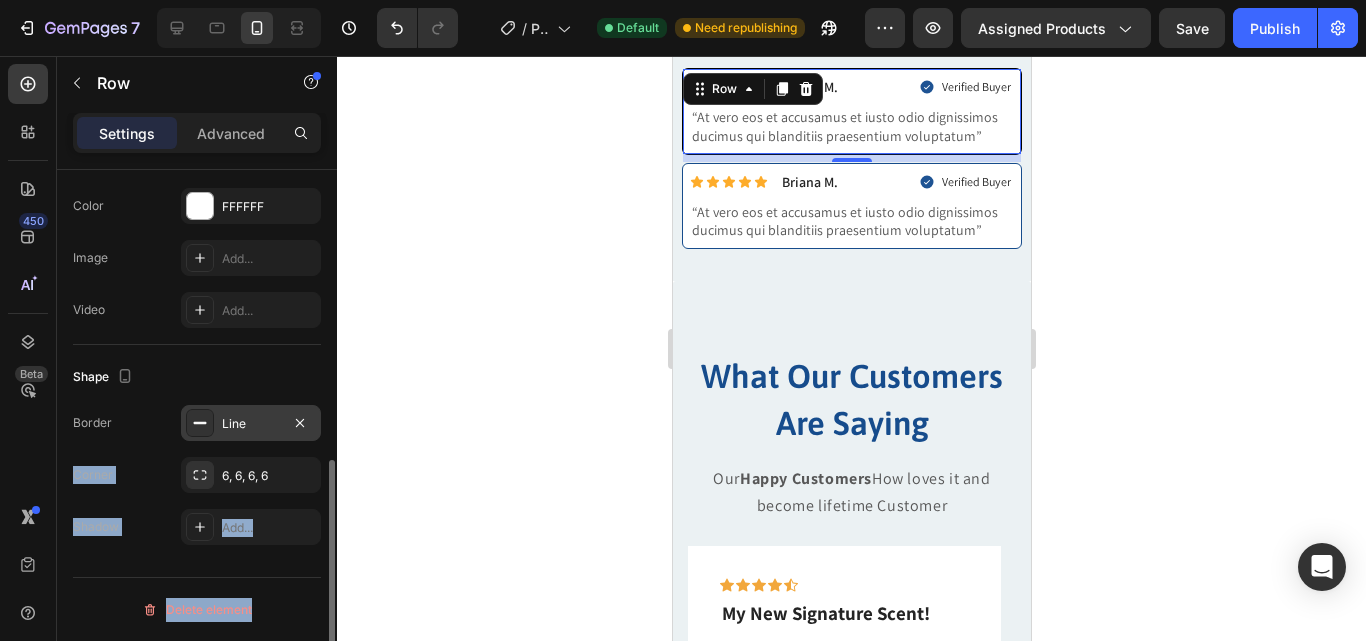 drag, startPoint x: 335, startPoint y: 432, endPoint x: 267, endPoint y: 425, distance: 68.359344 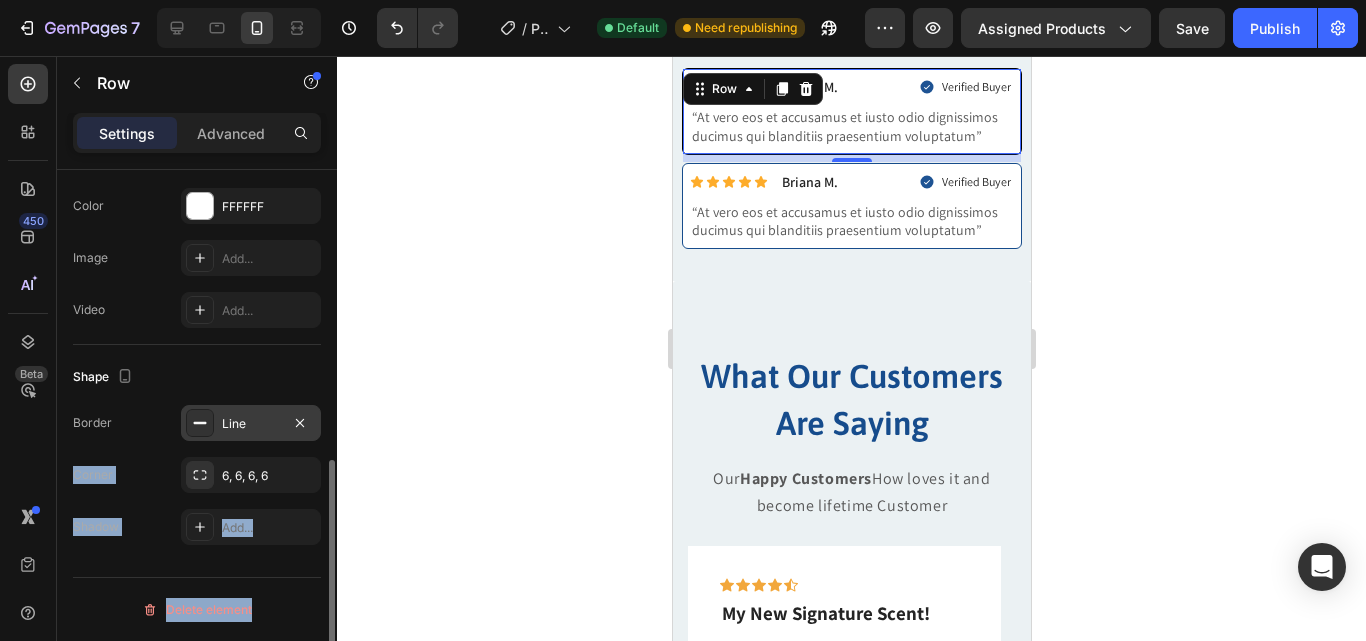 click on "Line" at bounding box center (251, 424) 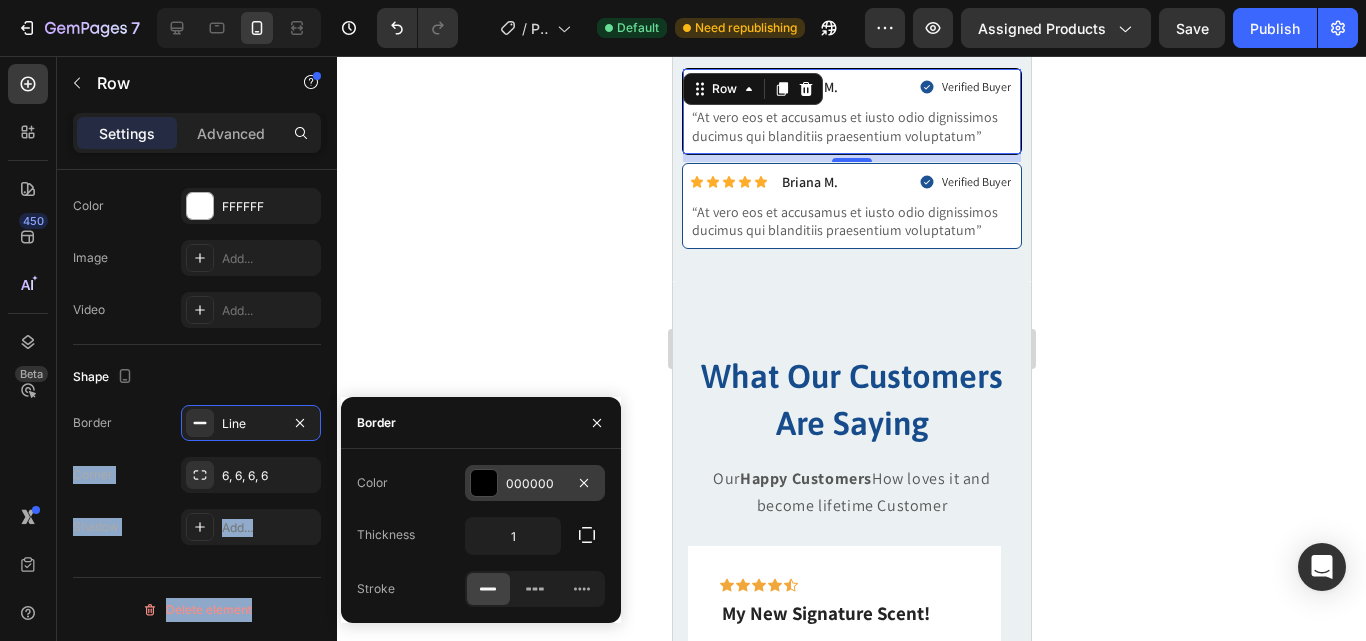 click on "000000" at bounding box center [535, 484] 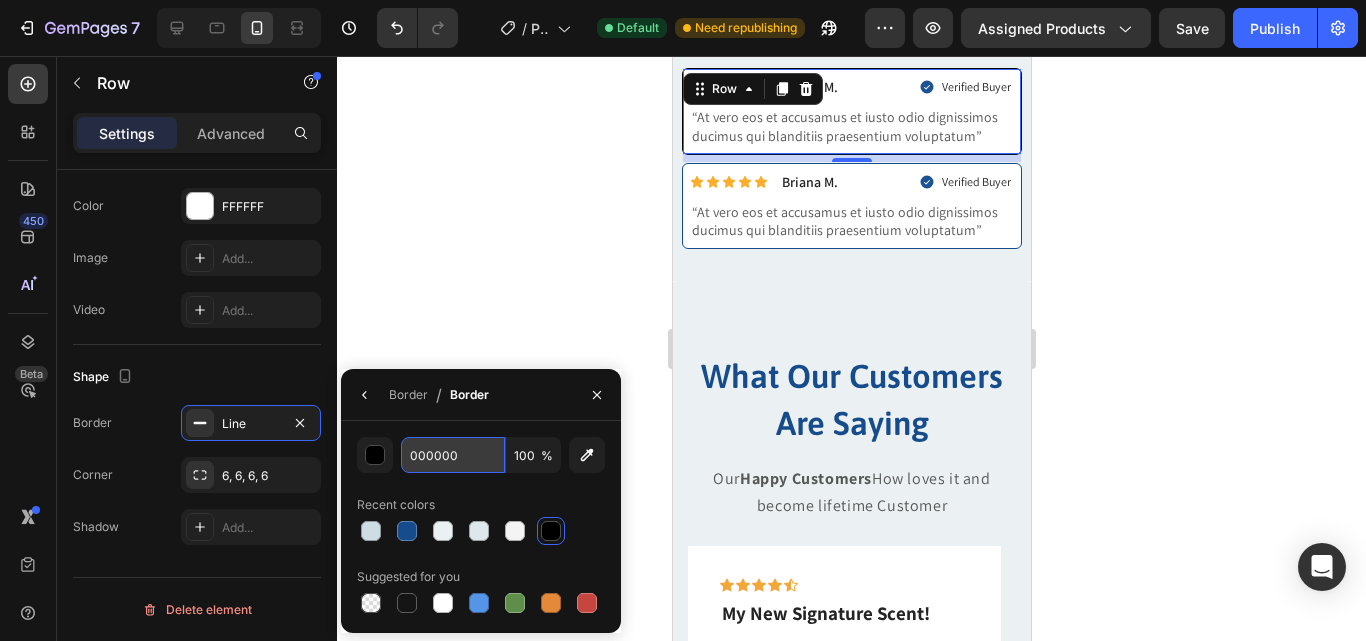 click on "000000" at bounding box center (453, 455) 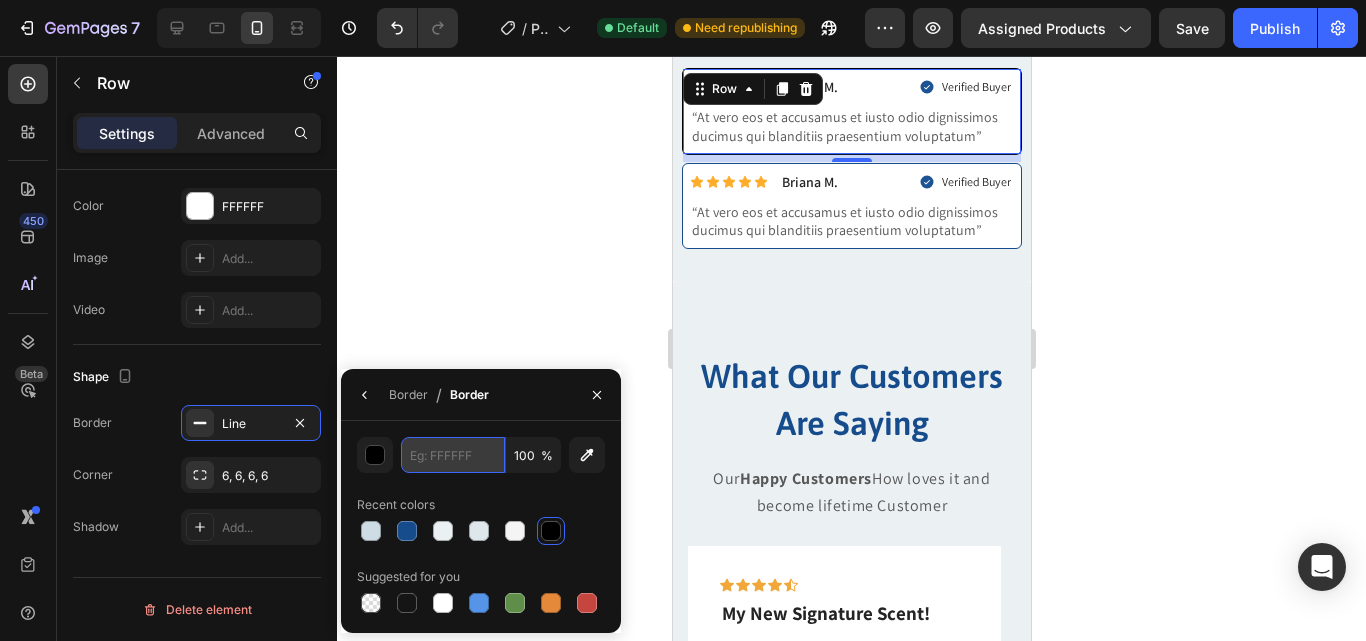 paste on "164C8C" 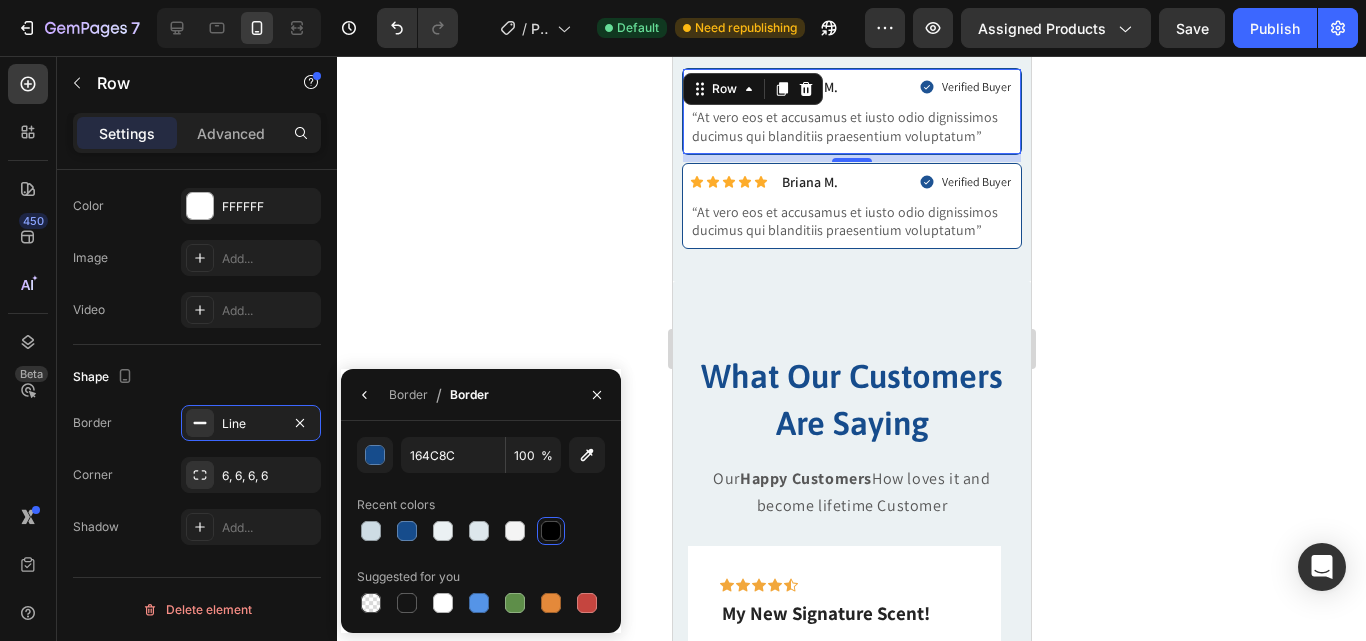 click 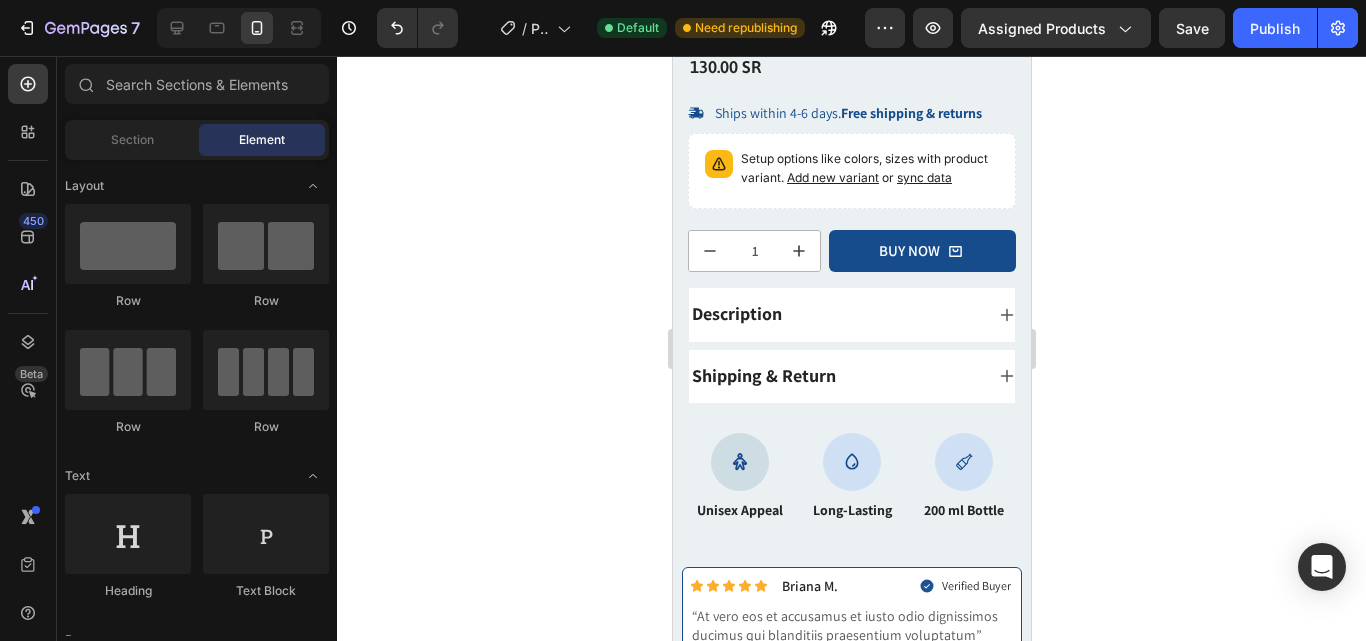 scroll, scrollTop: 539, scrollLeft: 0, axis: vertical 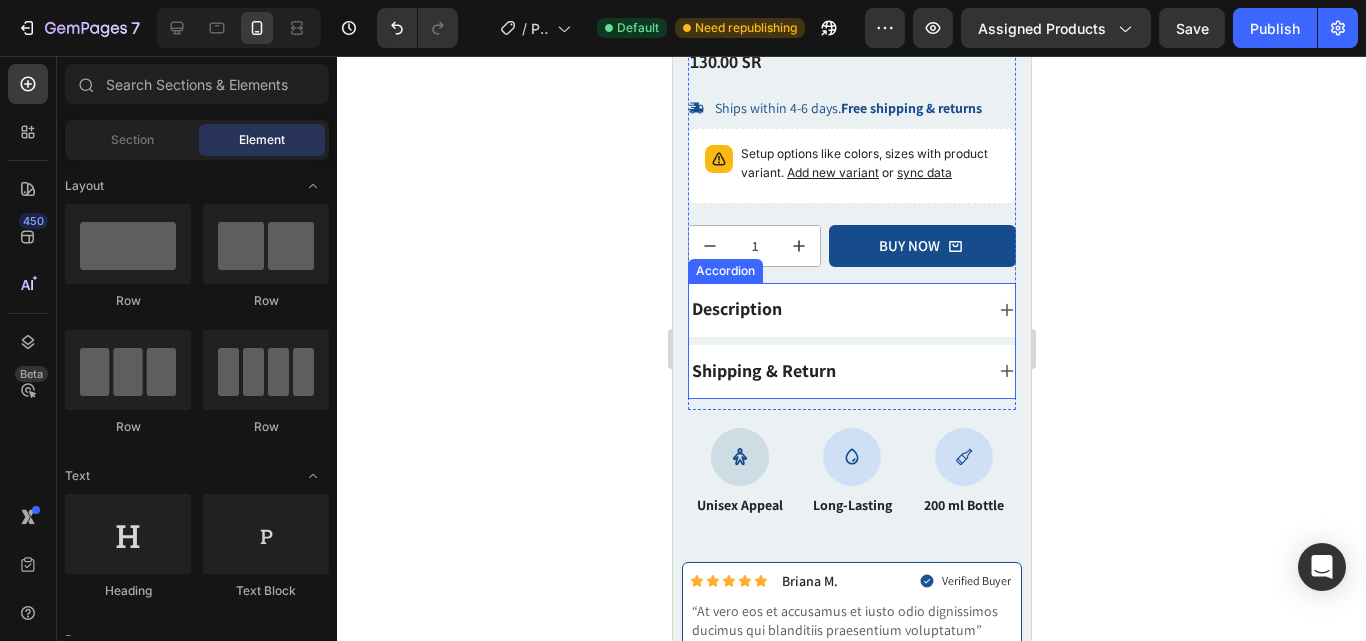 click on "Description" at bounding box center (835, 309) 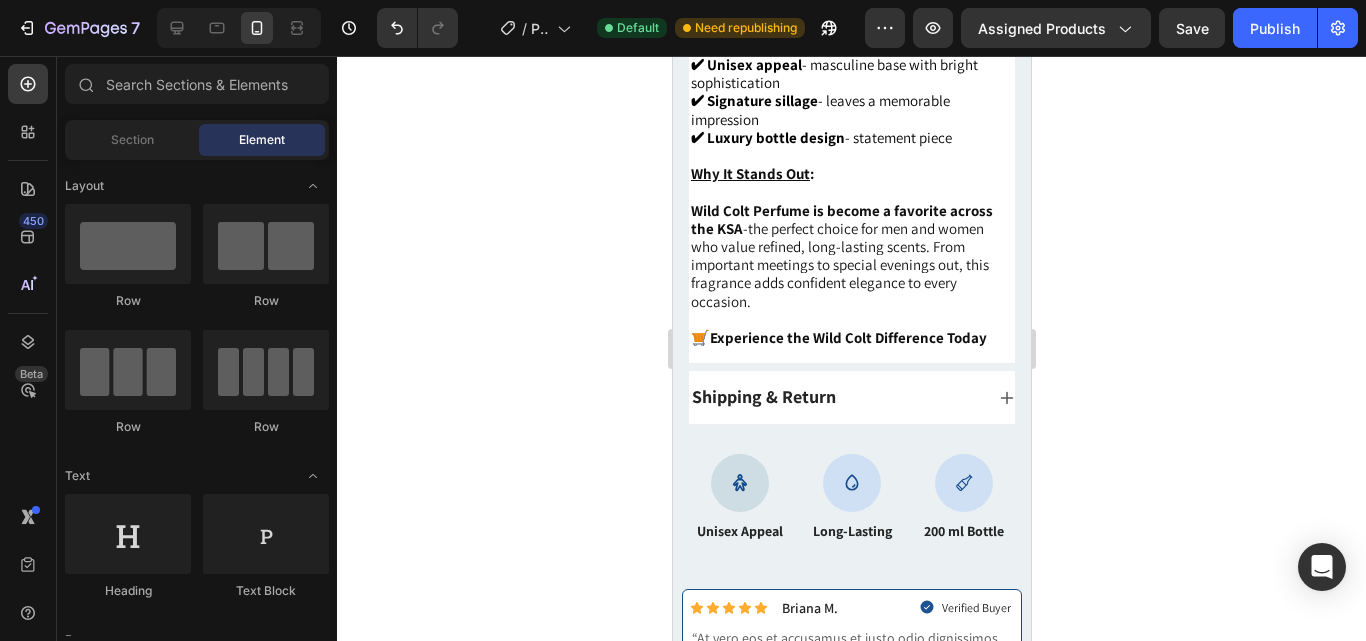 scroll, scrollTop: 958, scrollLeft: 0, axis: vertical 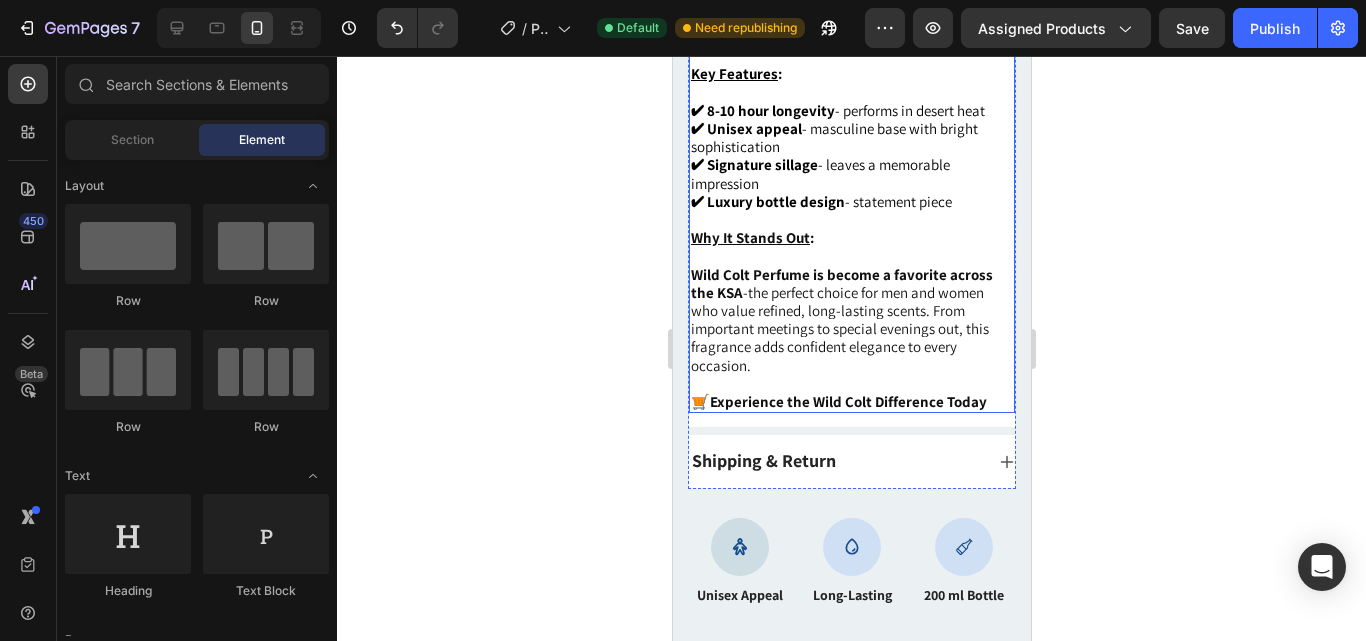 click on "✔ 8-10 hour longevity" at bounding box center (762, 110) 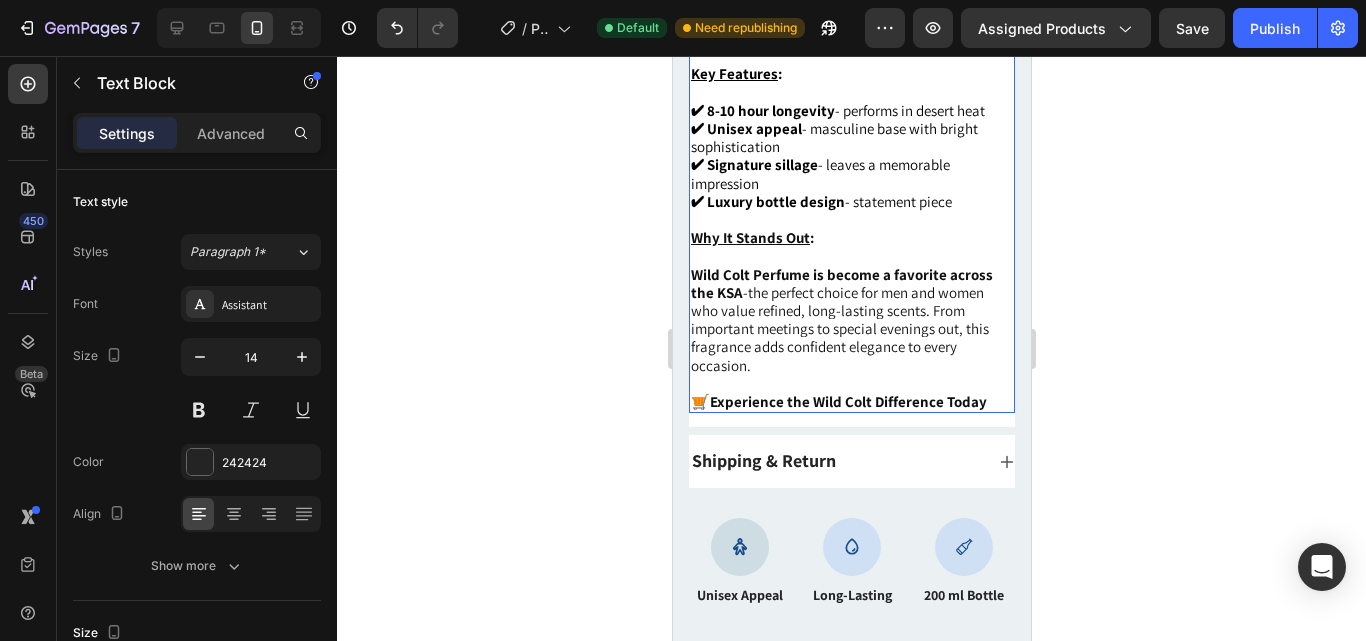 click on "✔ 8-10 hour longevity" at bounding box center (762, 110) 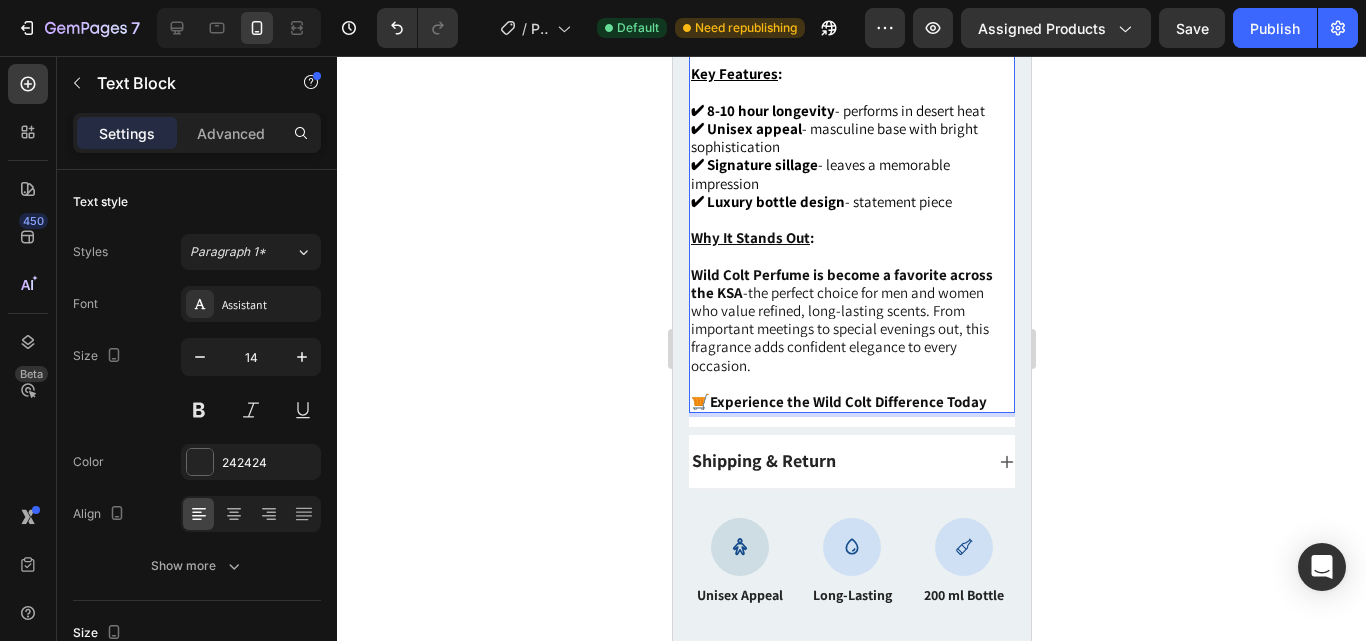 click on "✔ Unisex appeal" at bounding box center (745, 128) 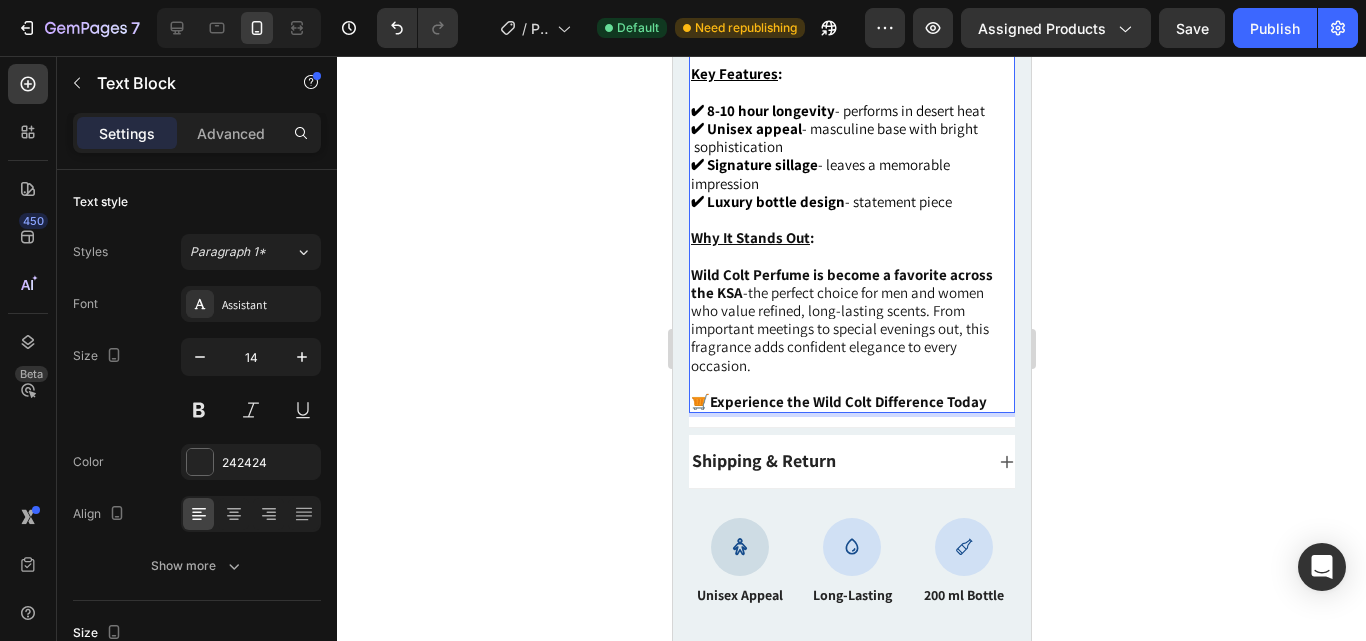 click on "✔ Signature sillage" at bounding box center [753, 164] 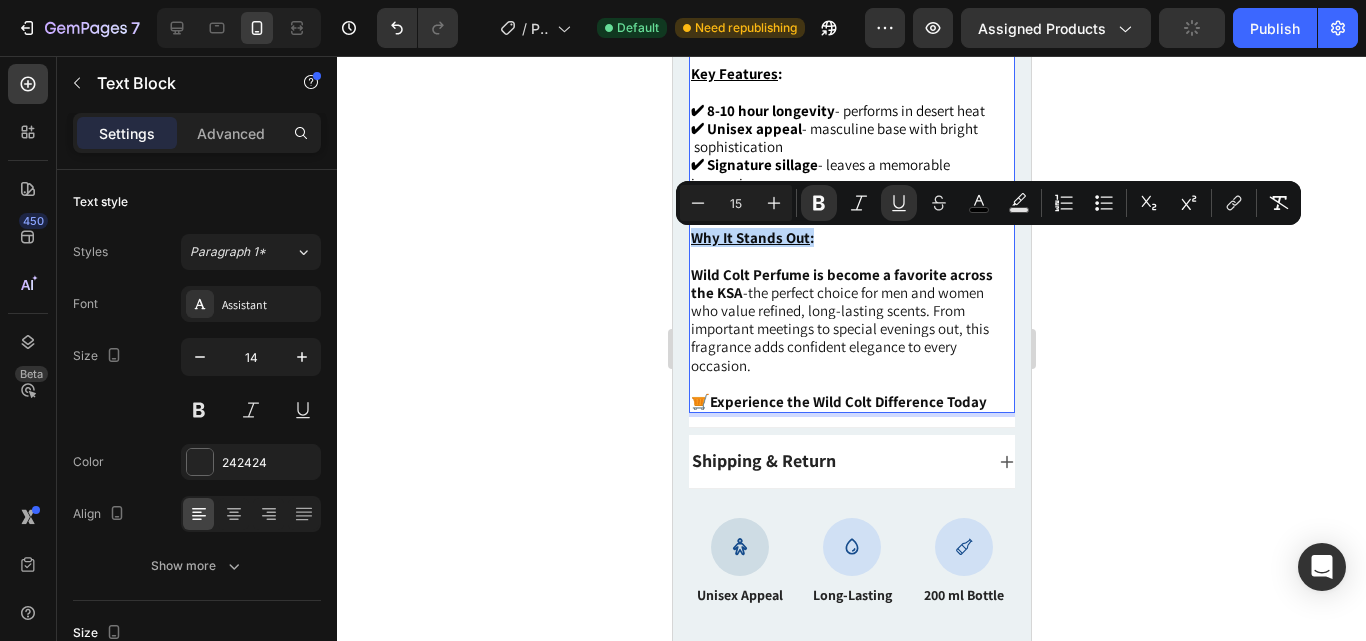 drag, startPoint x: 825, startPoint y: 251, endPoint x: 688, endPoint y: 244, distance: 137.17871 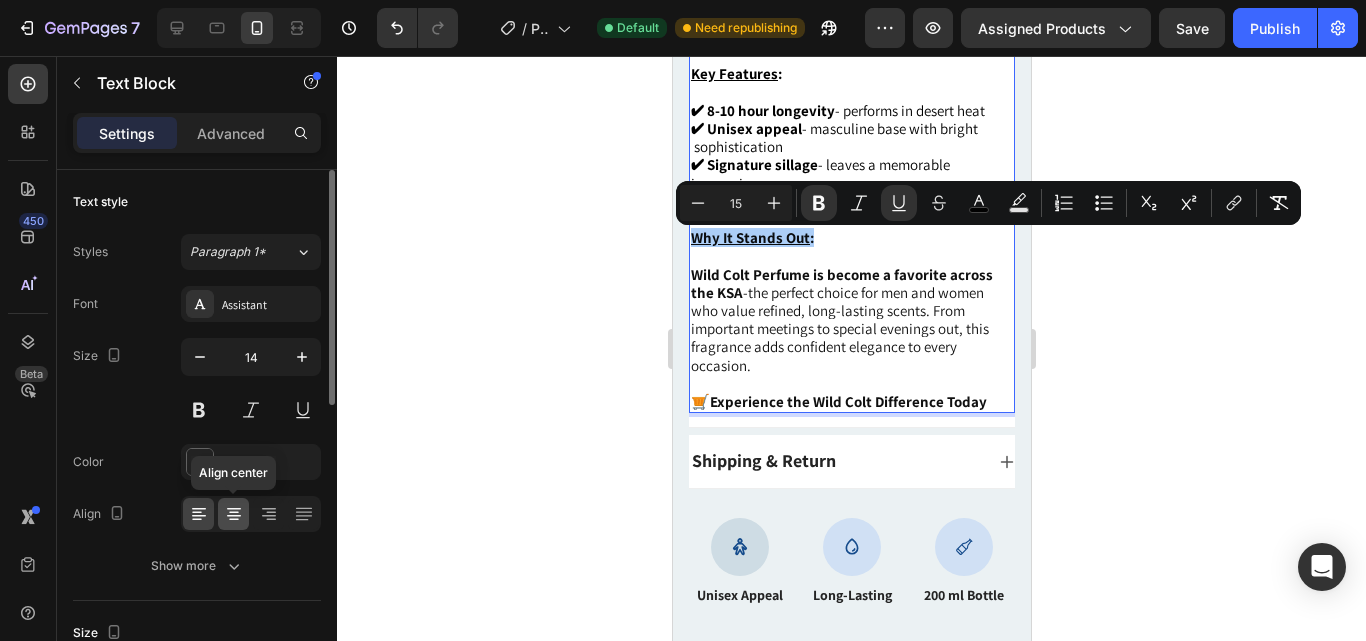 click 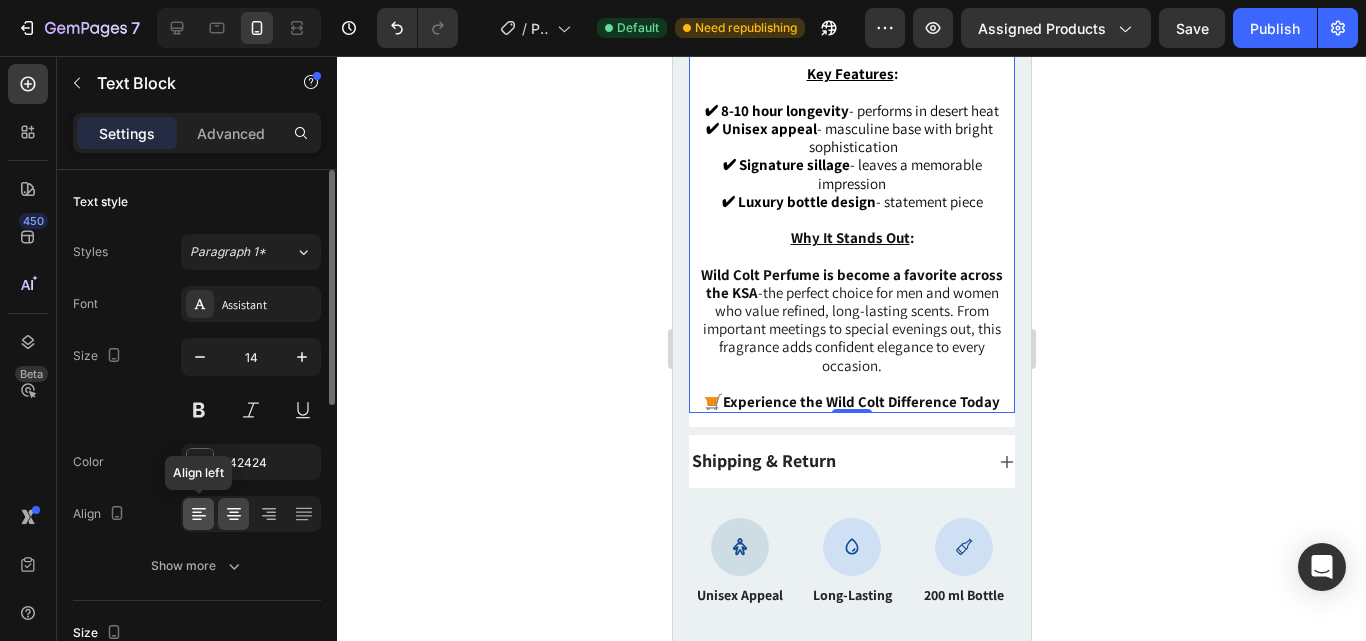 click 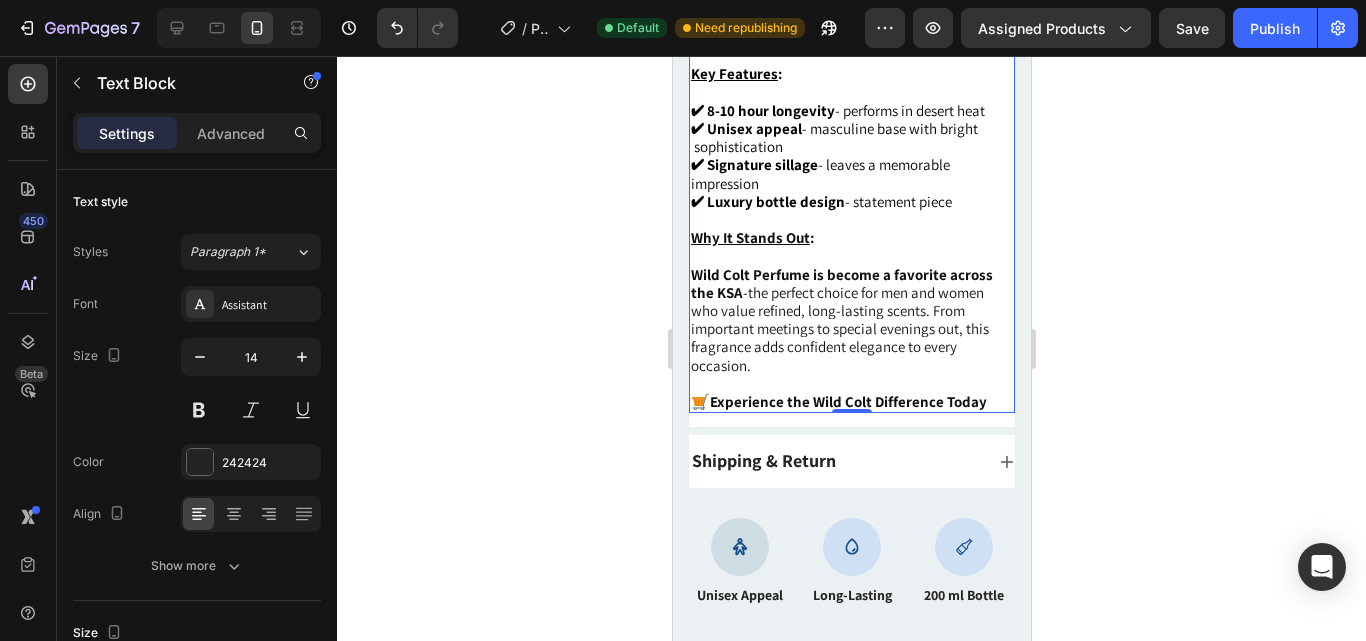 click on "Why It Stands Out" at bounding box center (749, 237) 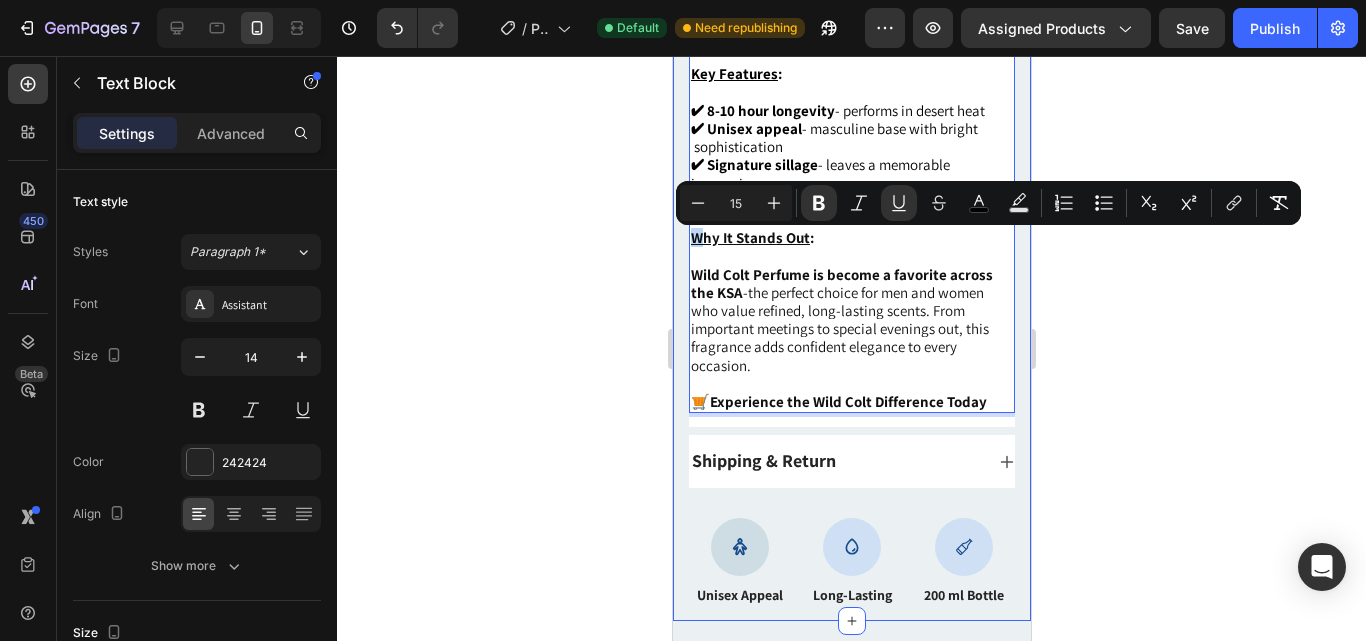 click on "Icon Icon Icon Icon Icon Icon List 50+ Reviews! Text Block Row Wild Colt Perfume 200ml Product Title 130.00 SR Product Price Product Price Ships within 4-6 days. Free shipping & returns Item List Setup options like colors, sizes with product variant. Add new variant or sync data Product Variants & Swatches Quantity Text Block 1 Product Quantity 1 Product Quantity BUY NOW Add to Cart Row Description Wild Colt Perfume -عطر قوي وفاخر A bold, sophisticated scent blending spicy amber, woody depth and citrus freshness - crafted for the KSA's luxury market. Designed with men but increasingly loved by women who appreciate complex, gender-fluid fragrances. Key Features : ✔ 8-10 hour longevity - performs in desert heat ✔ Unisex appeal - masculine base with bright sophistication ✔ Signature sillage - leaves a memorable impression" at bounding box center [851, -120] 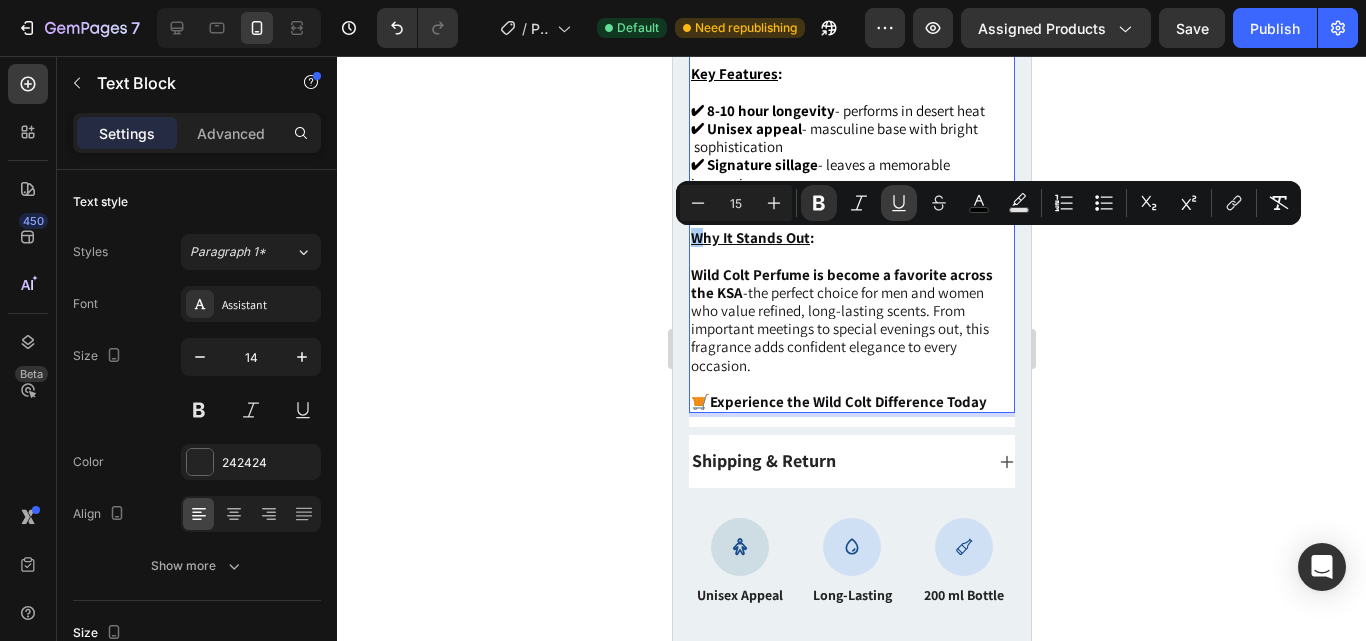 click 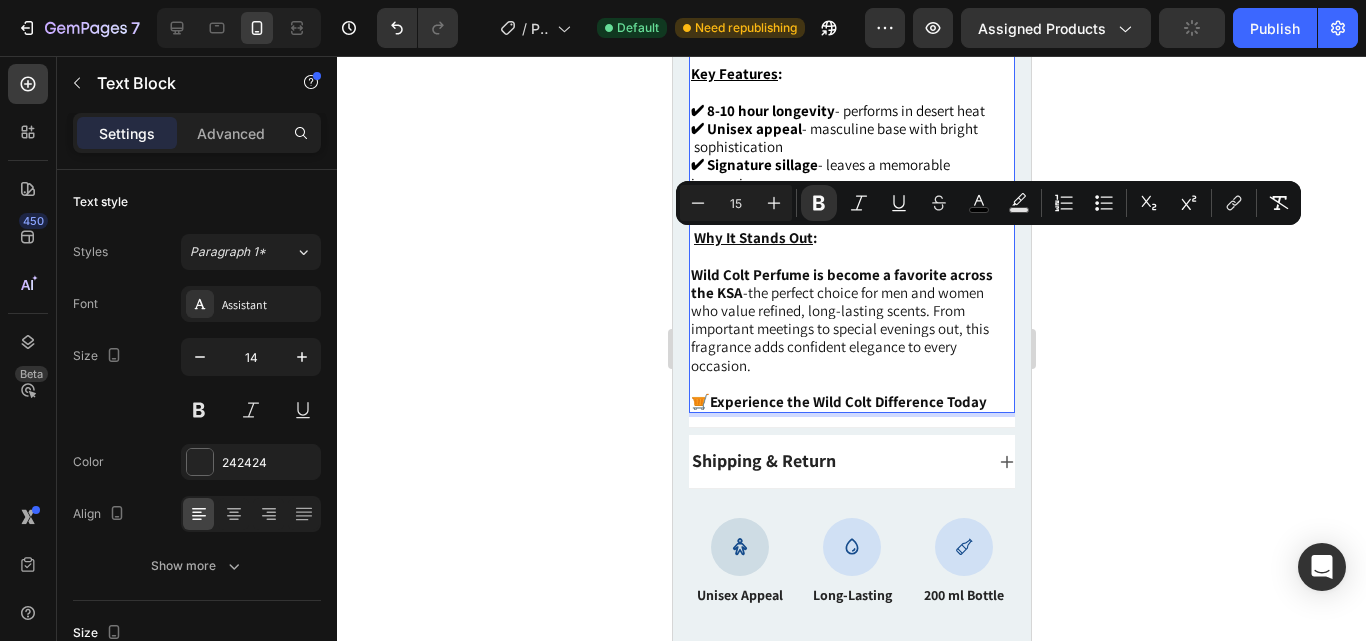 click on "Why It Stands Out :" at bounding box center (851, 247) 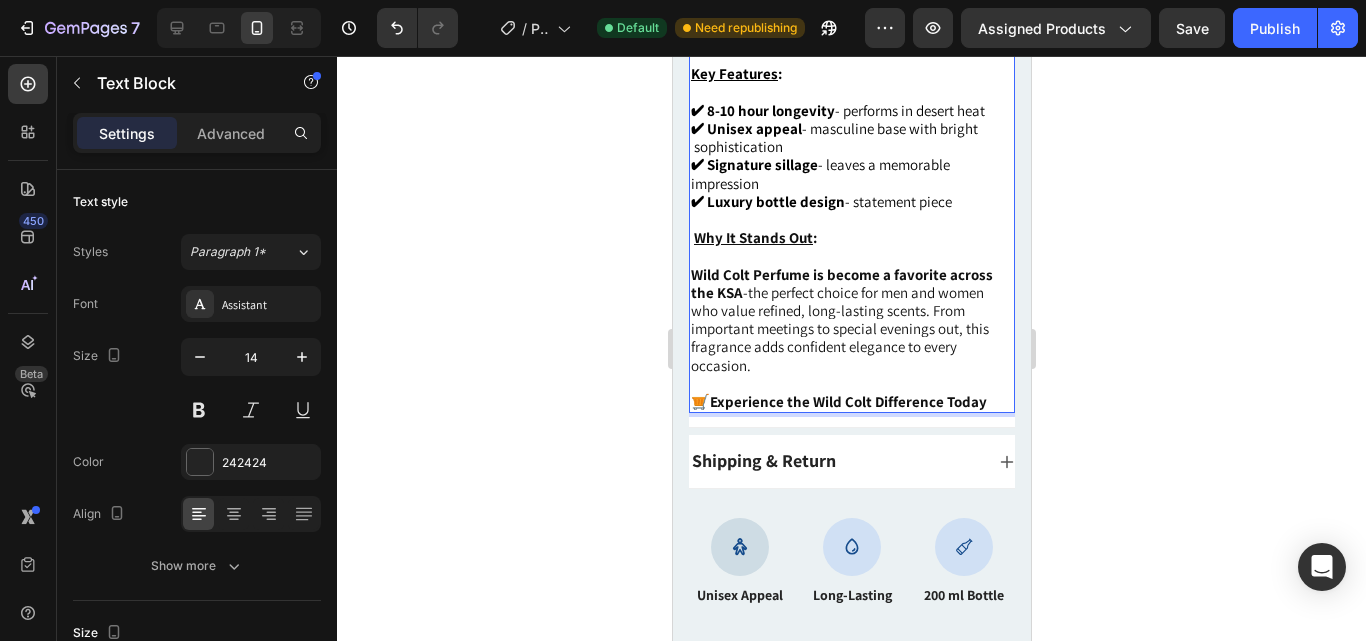 click on "Wild Colt Perfume is become a favorite across the KSA" at bounding box center (841, 283) 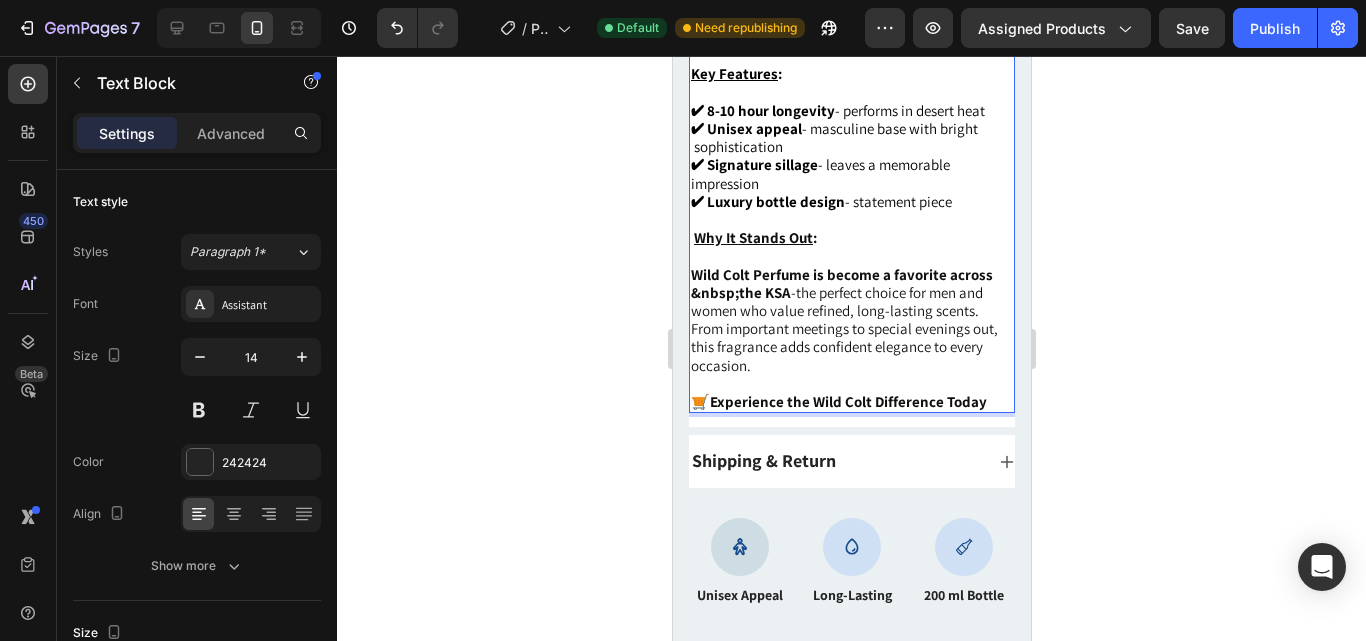 click on "the perfect choice for men and women who value refined, long-lasting scents. From important meetings to special evenings out, this fragrance adds confident elegance to every occasion." at bounding box center (843, 329) 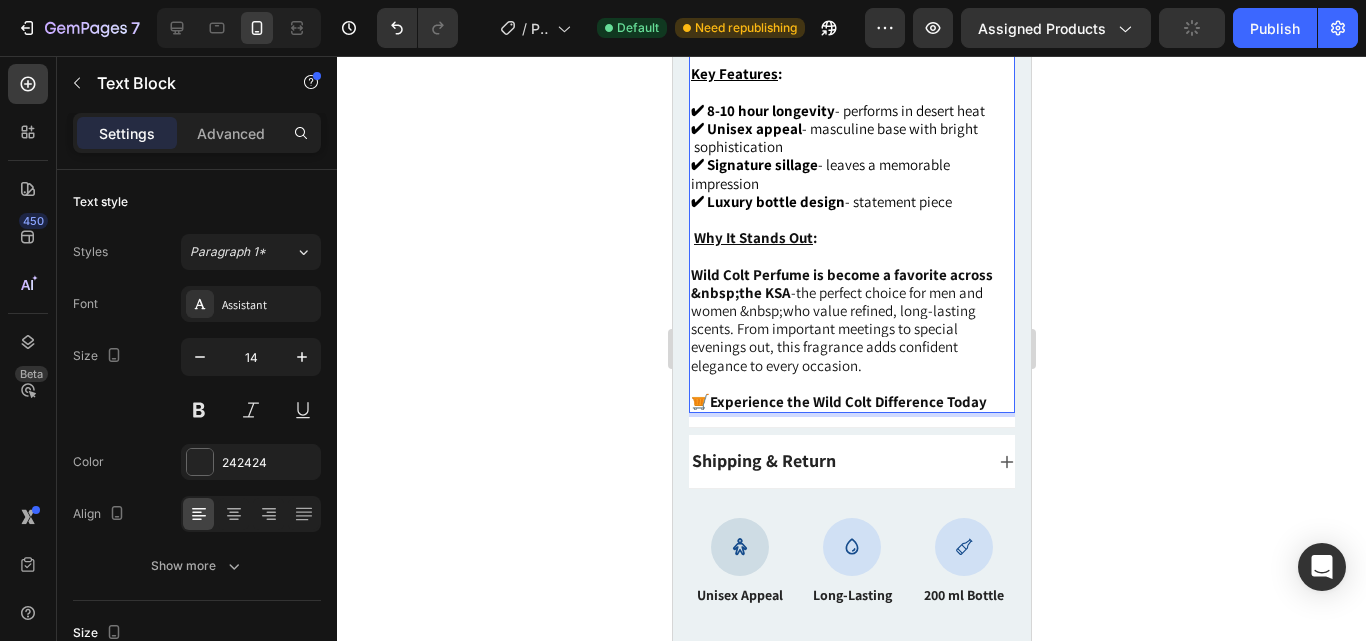 click on "the perfect choice for men and women &nbsp;who value refined, long-lasting scents. From important meetings to special evenings out, this fragrance adds confident elegance to every occasion." at bounding box center [836, 329] 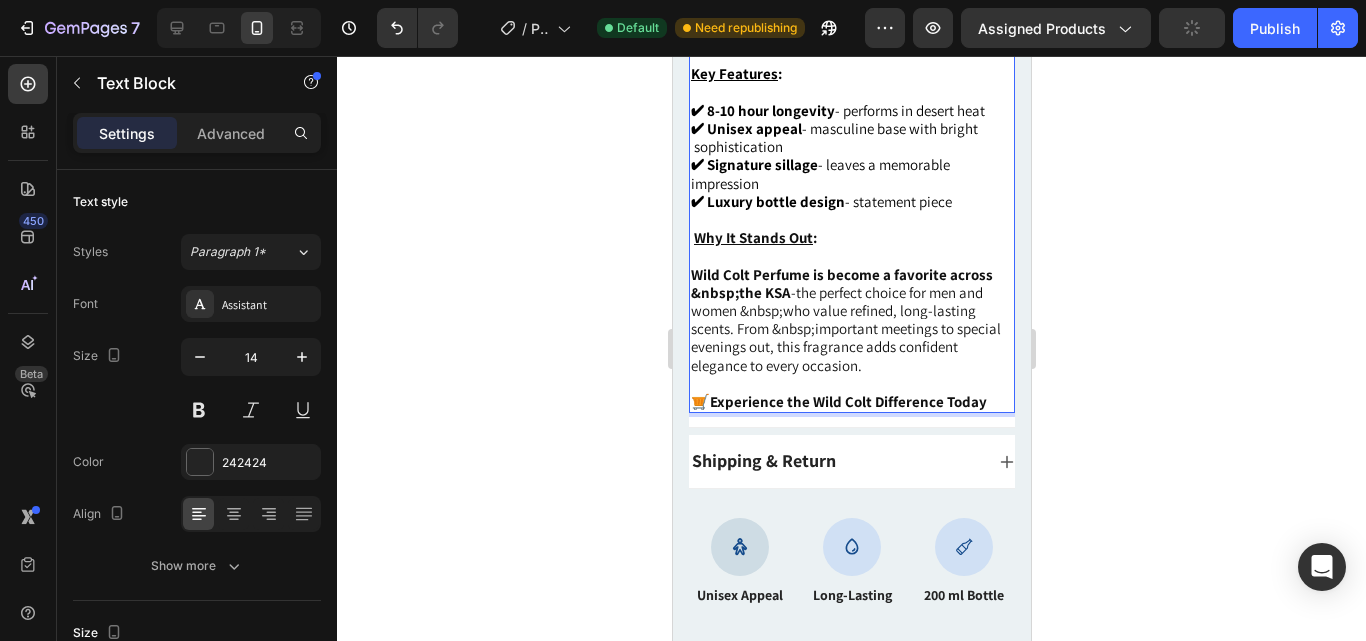 click on "the perfect choice for men and women &nbsp;who value refined, long-lasting scents. From &nbsp;important meetings to special evenings out, this fragrance adds confident elegance to every occasion." at bounding box center (845, 329) 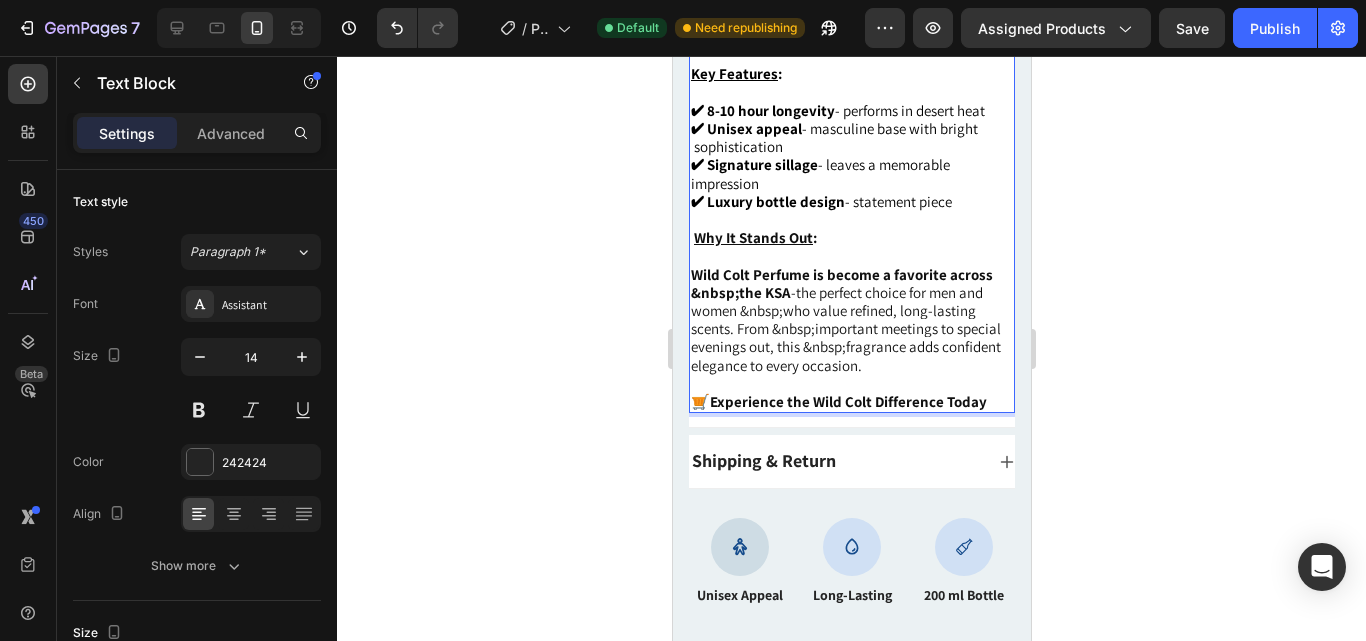 click on "the perfect choice for men and women &nbsp;who value refined, long-lasting scents. From &nbsp;important meetings to special evenings out, this &nbsp;fragrance adds confident elegance to every occasion." at bounding box center (845, 329) 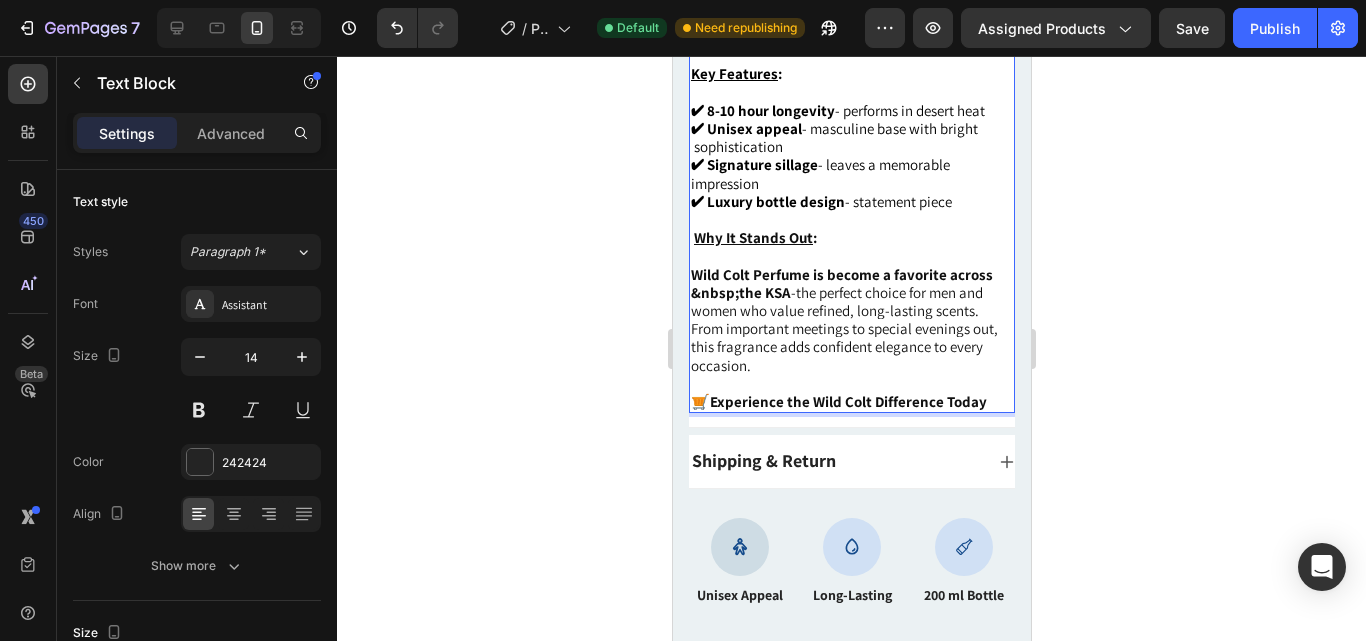 click 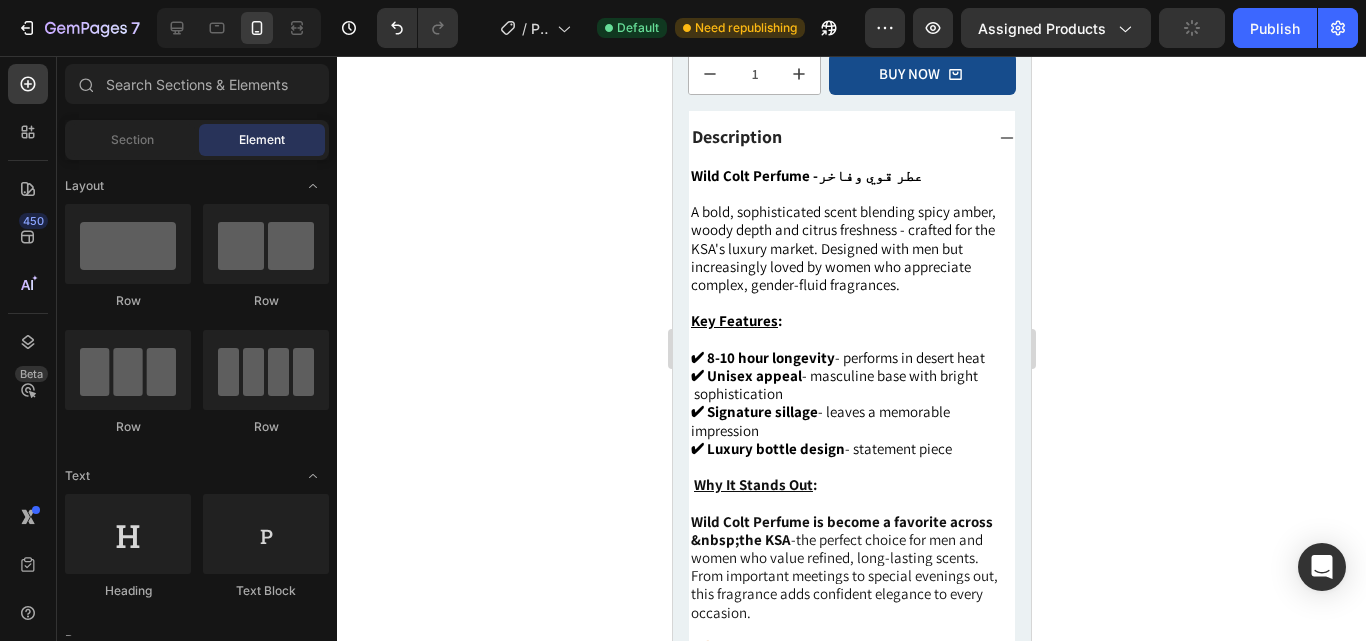 scroll, scrollTop: 577, scrollLeft: 0, axis: vertical 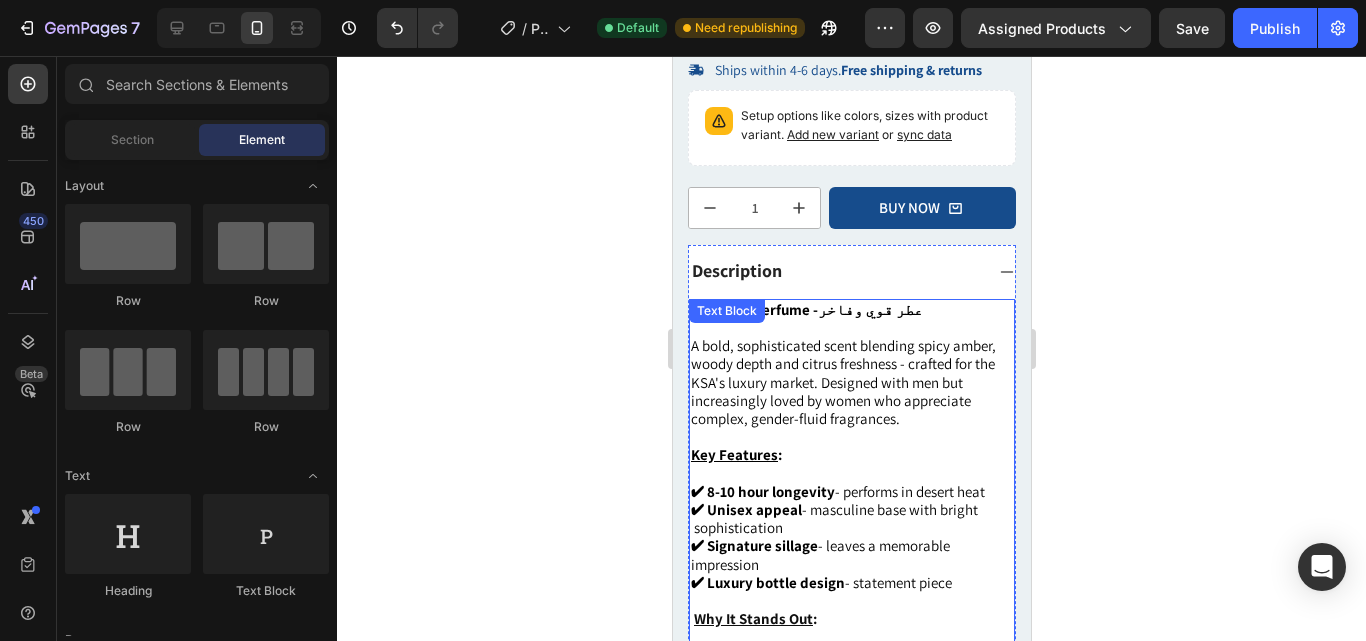 click on "Key Features" at bounding box center (733, 454) 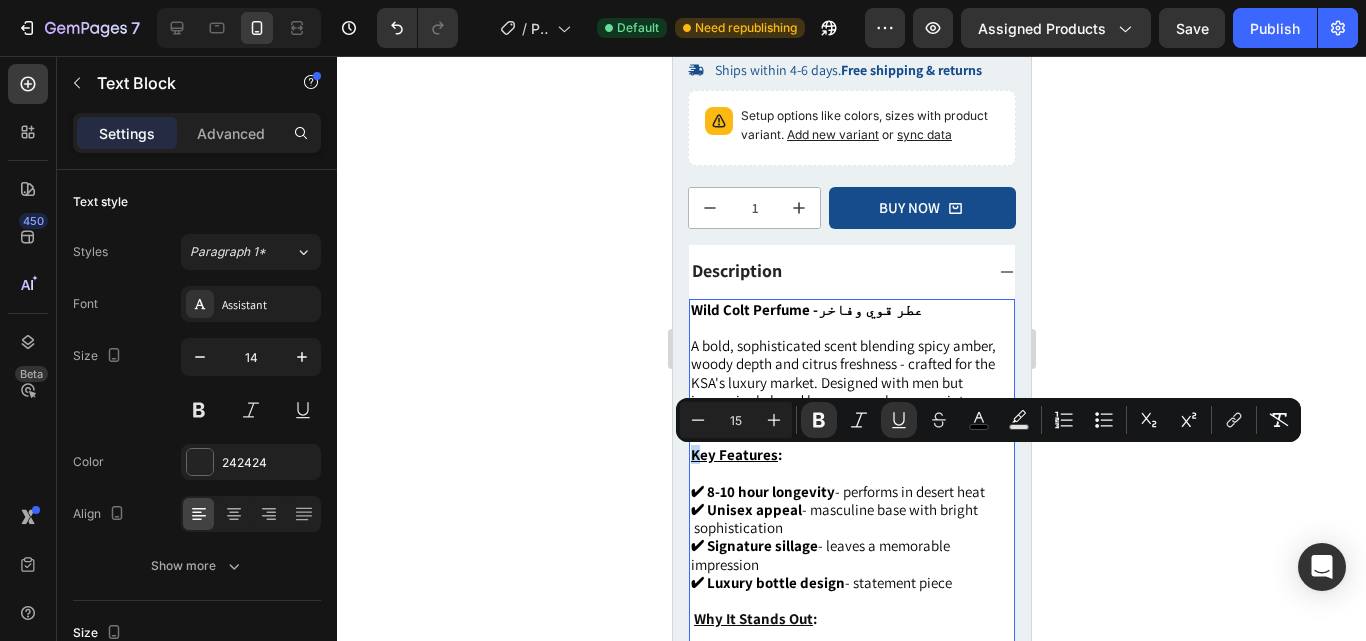 click on "Wild Colt Perfume -عطر قوي وفاخر A bold, sophisticated scent blending spicy amber, woody depth and citrus freshness - crafted for the KSA's luxury market. Designed with men but increasingly loved by women who appreciate complex, gender-fluid fragrances. Key Features : ✔ 8-10 hour longevity - performs in desert heat ✔ Unisex appeal - masculine base with bright sophistication ✔ Signature sillage - leaves a memorable impression ✔ Luxury bottle design - statement piece Why It Stands Out : Wild Colt Perfume is become a favorite across the KSA - the perfect choice for men and women who value refined, long-lasting scents. From important meetings to special evenings out, this fragrance adds confident elegance to every occasion. 🛒 Experience the Wild Colt Difference Today" at bounding box center [851, 546] 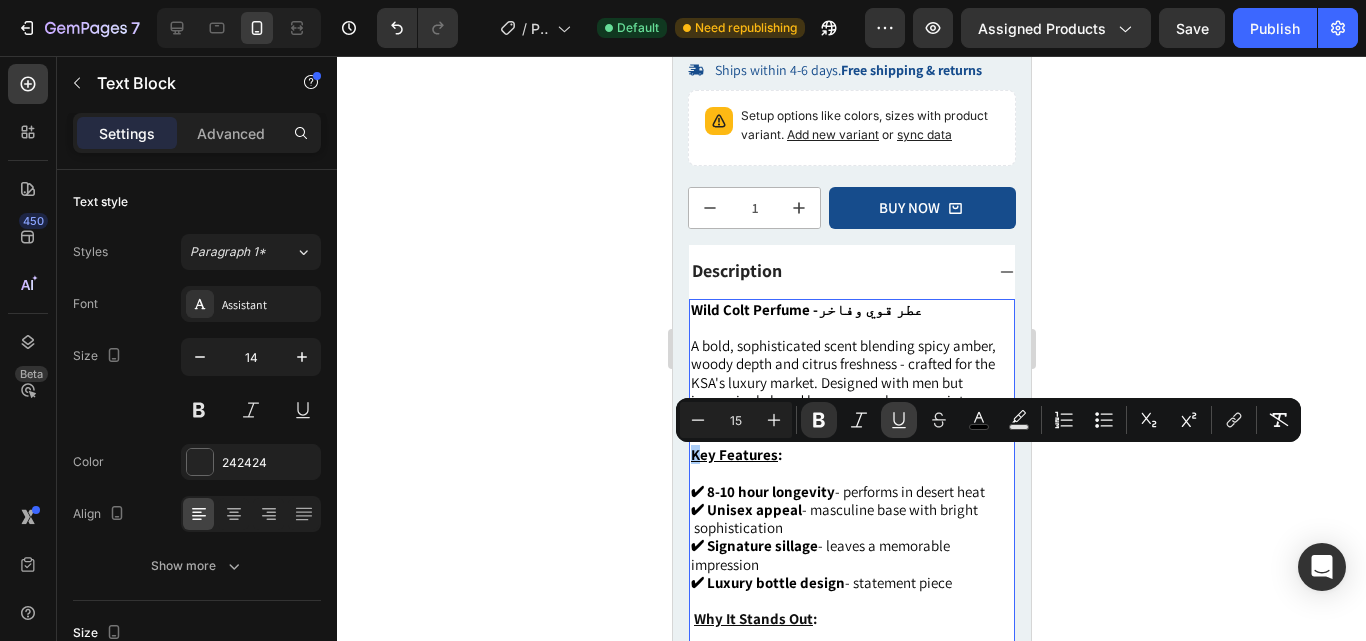 click 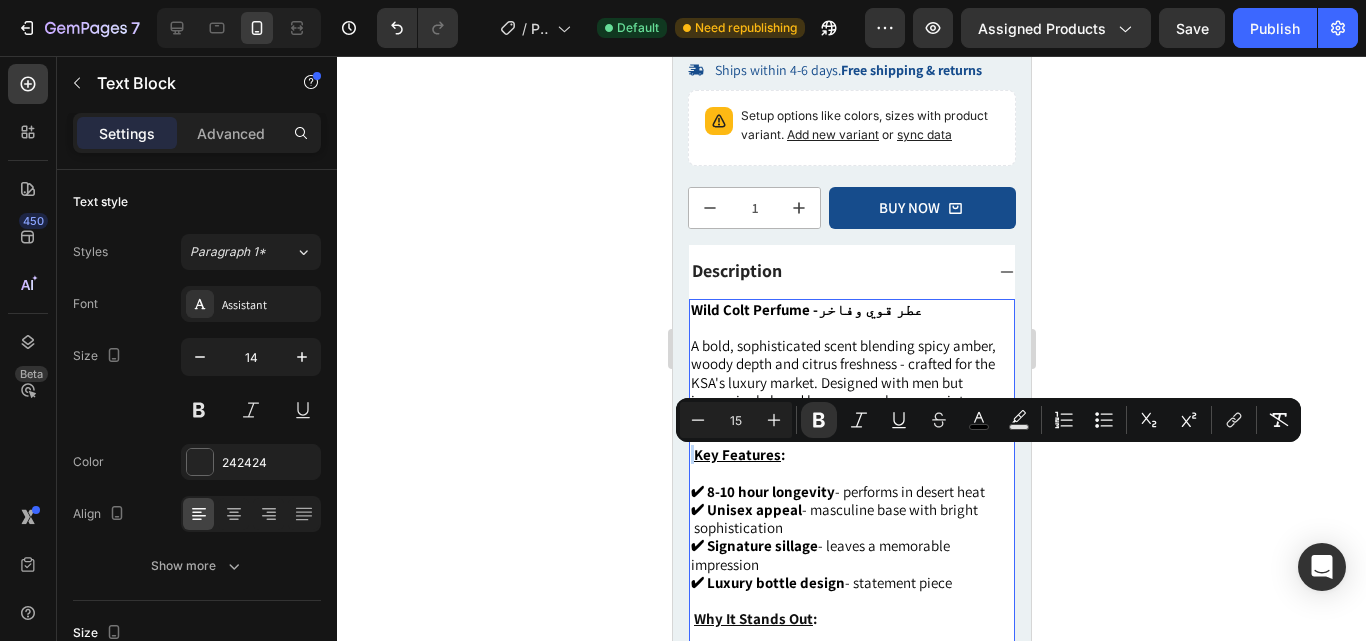 click on "Key Features :" at bounding box center [851, 455] 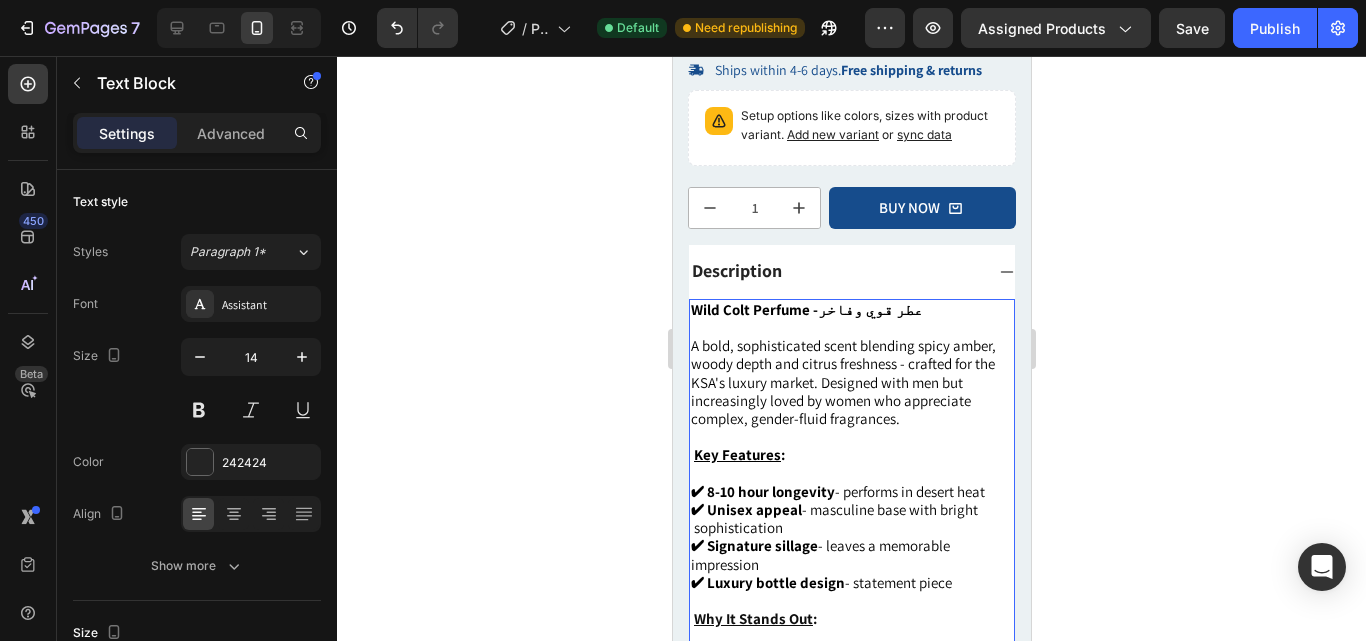 click on "A bold, sophisticated scent blending spicy amber, woody depth and citrus freshness - crafted for the KSA's luxury market. Designed with men but increasingly loved by women who appreciate complex, gender-fluid fragrances." at bounding box center (842, 382) 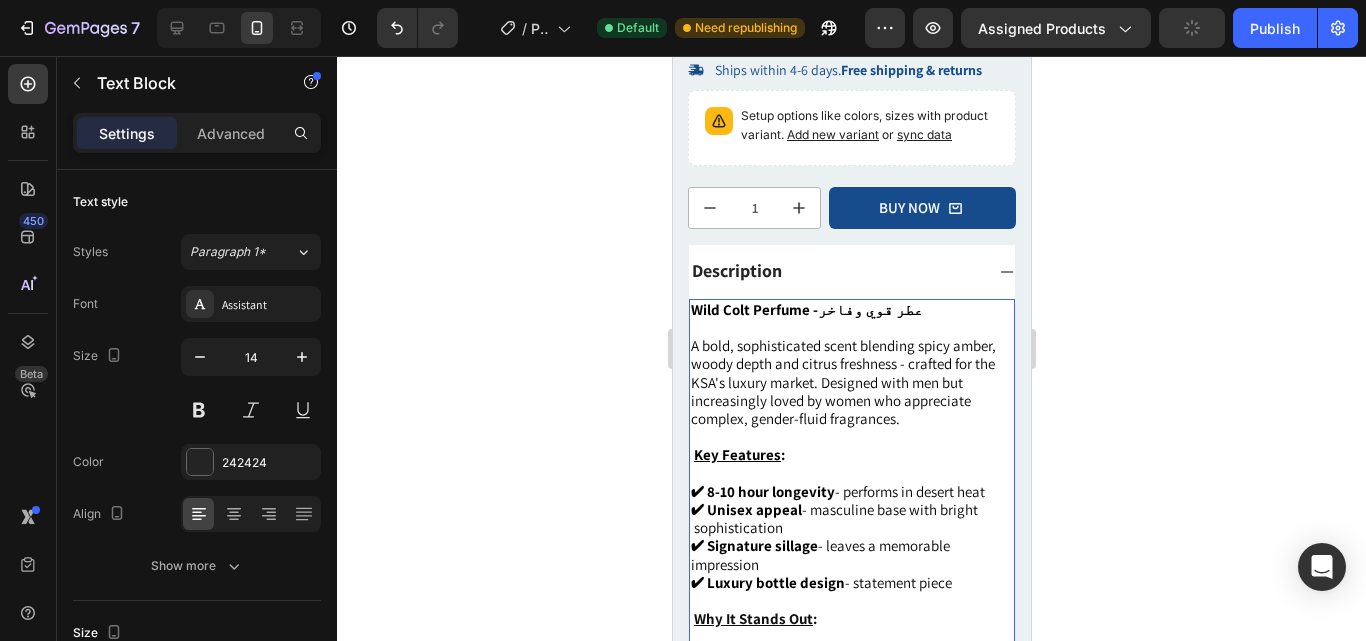 click on "A bold, sophisticated scent blending spicy amber, woody depth and citrus freshness - crafted for the KSA's luxury market. Designed with men but increasingly loved by women who appreciate complex, gender-fluid fragrances." at bounding box center [842, 382] 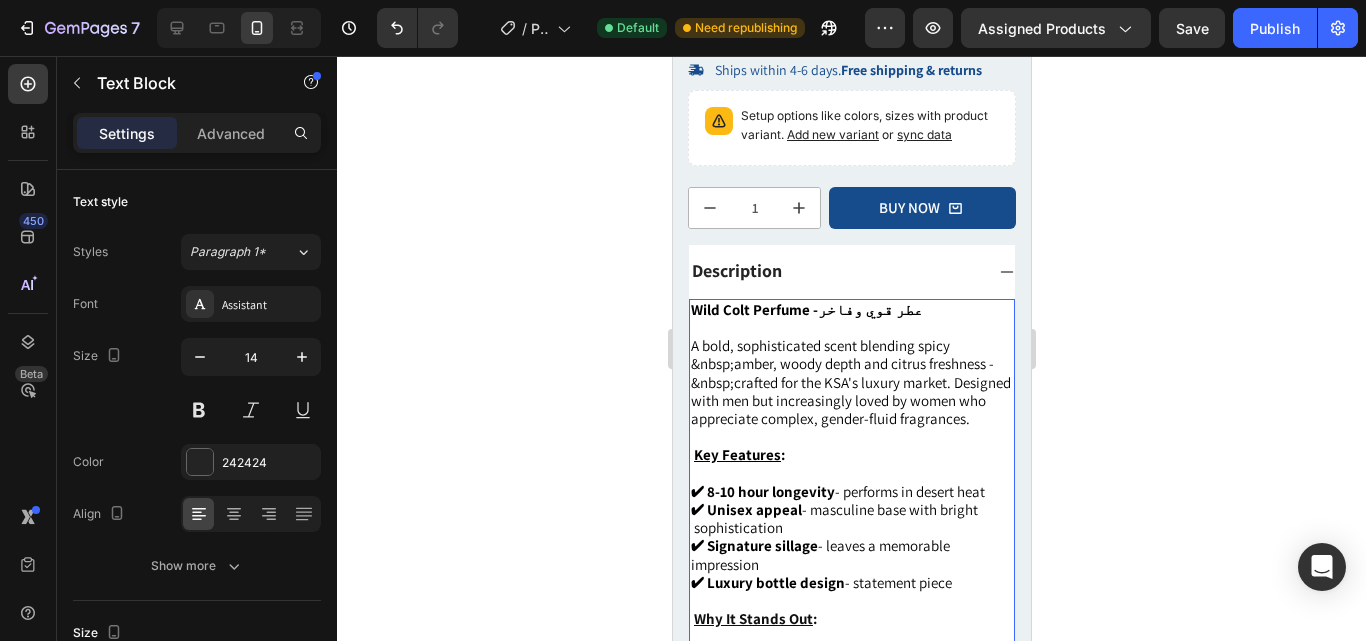 click on "A bold, sophisticated scent blending spicy &nbsp;amber, woody depth and citrus freshness - &nbsp;crafted for the KSA's luxury market. Designed with men but increasingly loved by women who appreciate complex, gender-fluid fragrances." at bounding box center (850, 382) 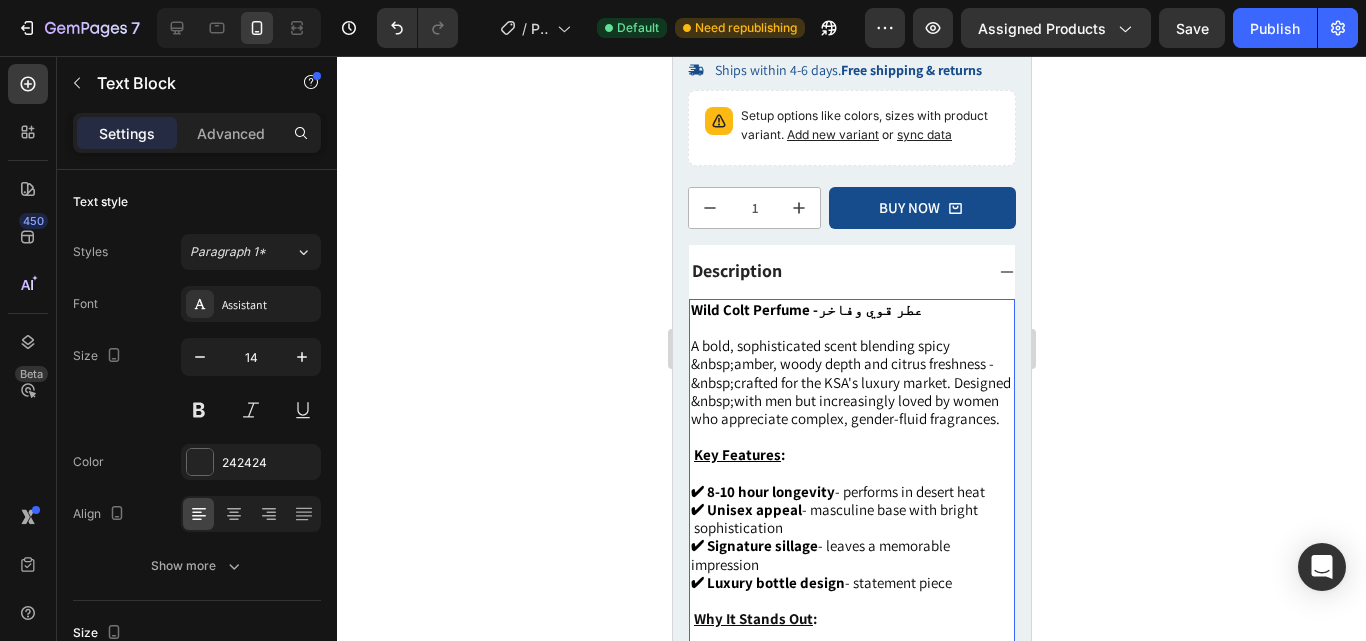 click on "A bold, sophisticated scent blending spicy &nbsp;amber, woody depth and citrus freshness - &nbsp;crafted for the KSA's luxury market. Designed &nbsp;with men but increasingly loved by women who appreciate complex, gender-fluid fragrances." at bounding box center (850, 382) 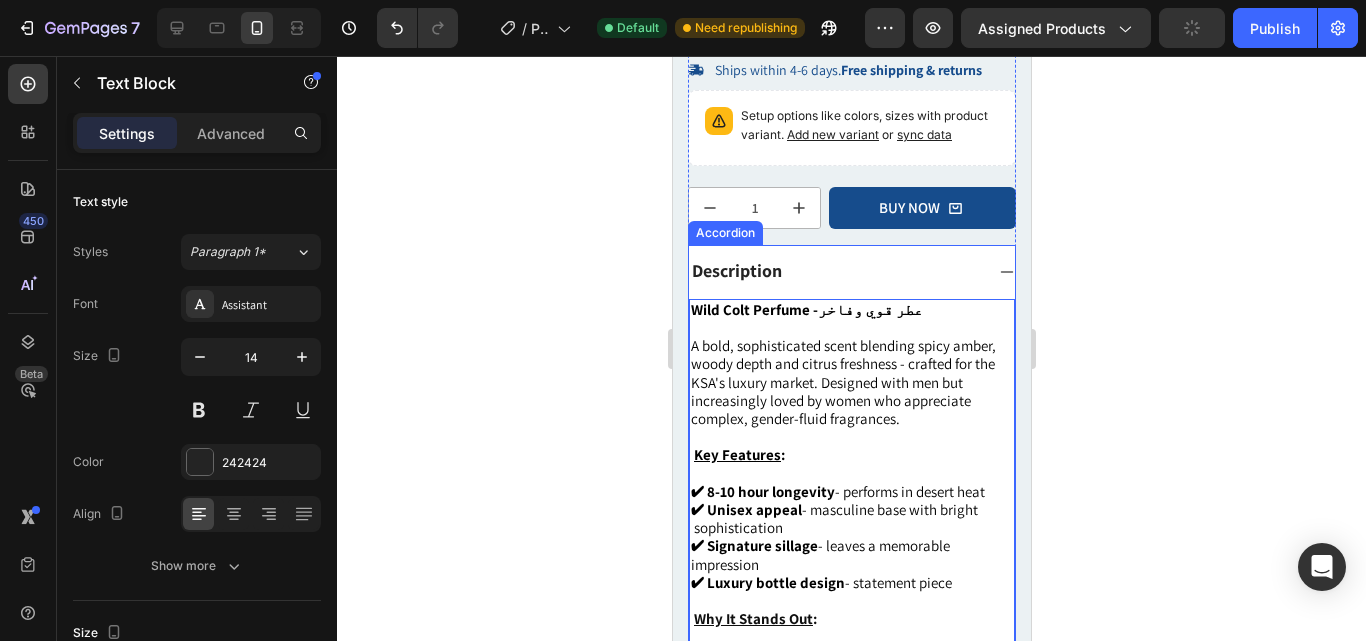 click on "Description" at bounding box center [851, 271] 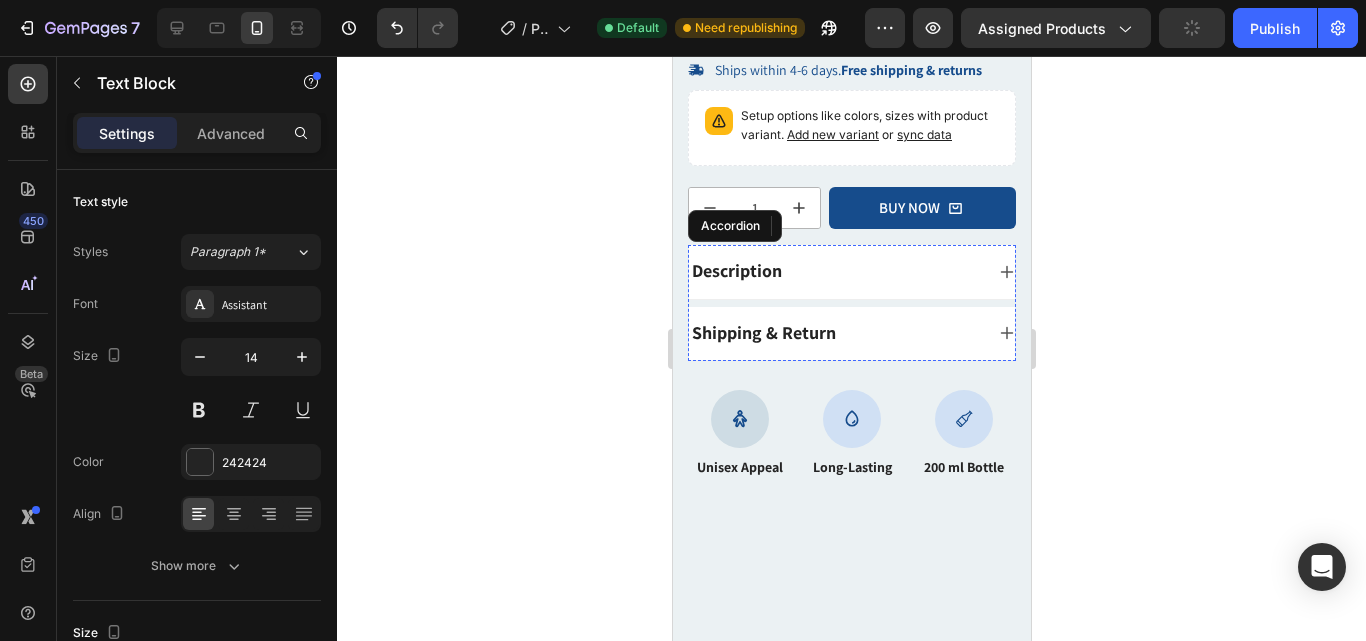 click on "Description Wild Colt Perfume -عطر قوي وفاخر A bold, sophisticated scent blending spicy amber, woody depth and citrus freshness - crafted for the KSA's luxury market. Designed with men but increasingly loved by women who appreciate complex, gender-fluid fragrances. Key Features : ✔ 8-10 hour longevity - performs in desert heat ✔ Unisex appeal - masculine base with bright sophistication ✔ Signature sillage - leaves a memorable impression ✔ Luxury bottle design - statement piece Why It Stands Out : Wild Colt Perfume is become a favorite across the KSA - the perfect choice for men and women who value refined, long-lasting scents. From important meetings to special evenings out, this fragrance adds confident elegance to every occasion. 🛒 Experience the Wild Colt Difference Today Text Block 0 Shipping & Return" at bounding box center [851, 302] 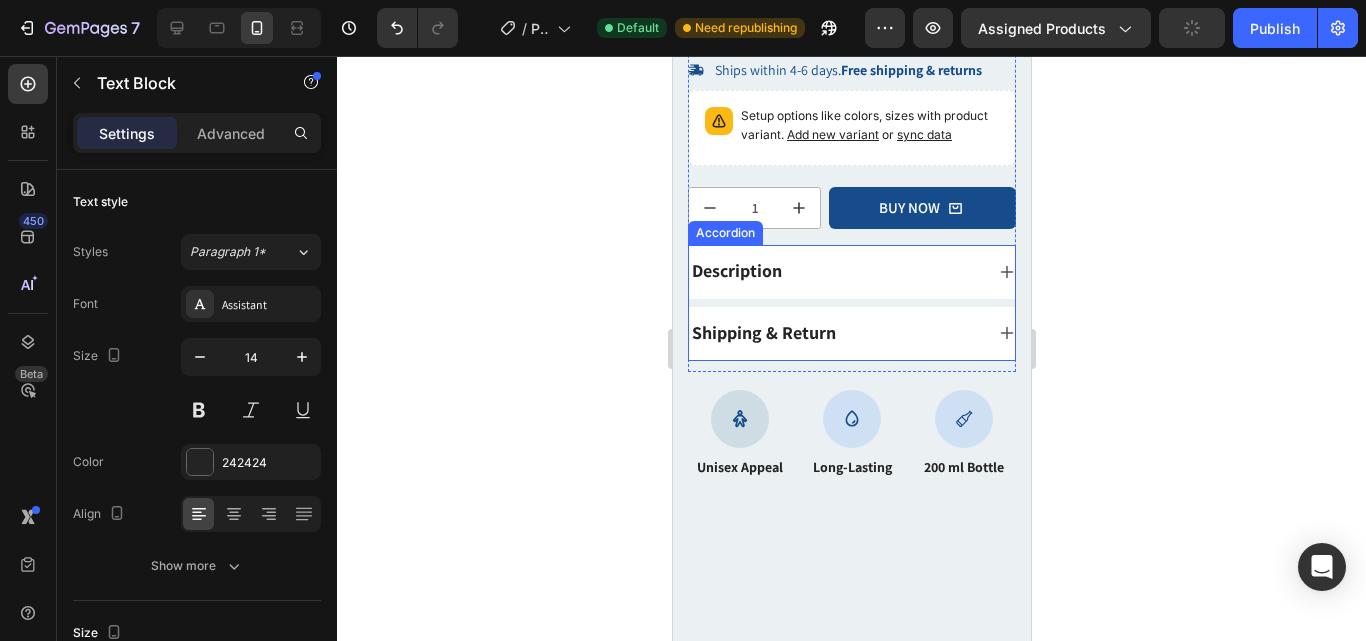 click on "Shipping & Return" at bounding box center [851, 333] 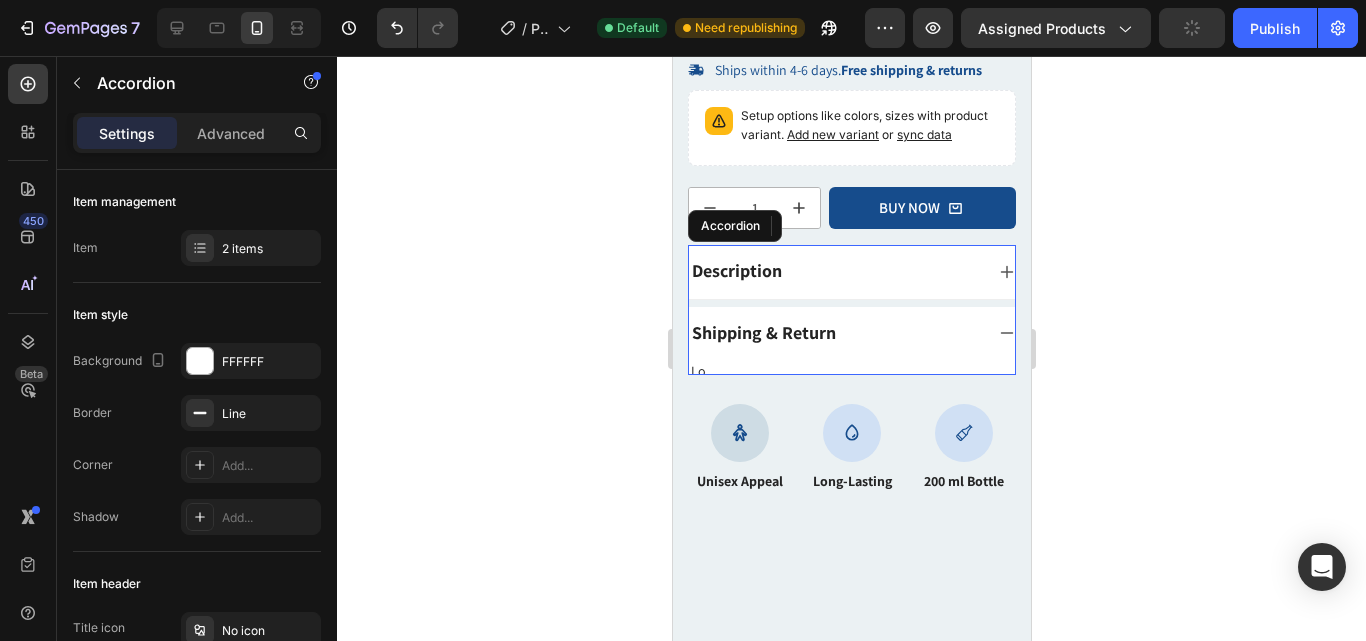 click 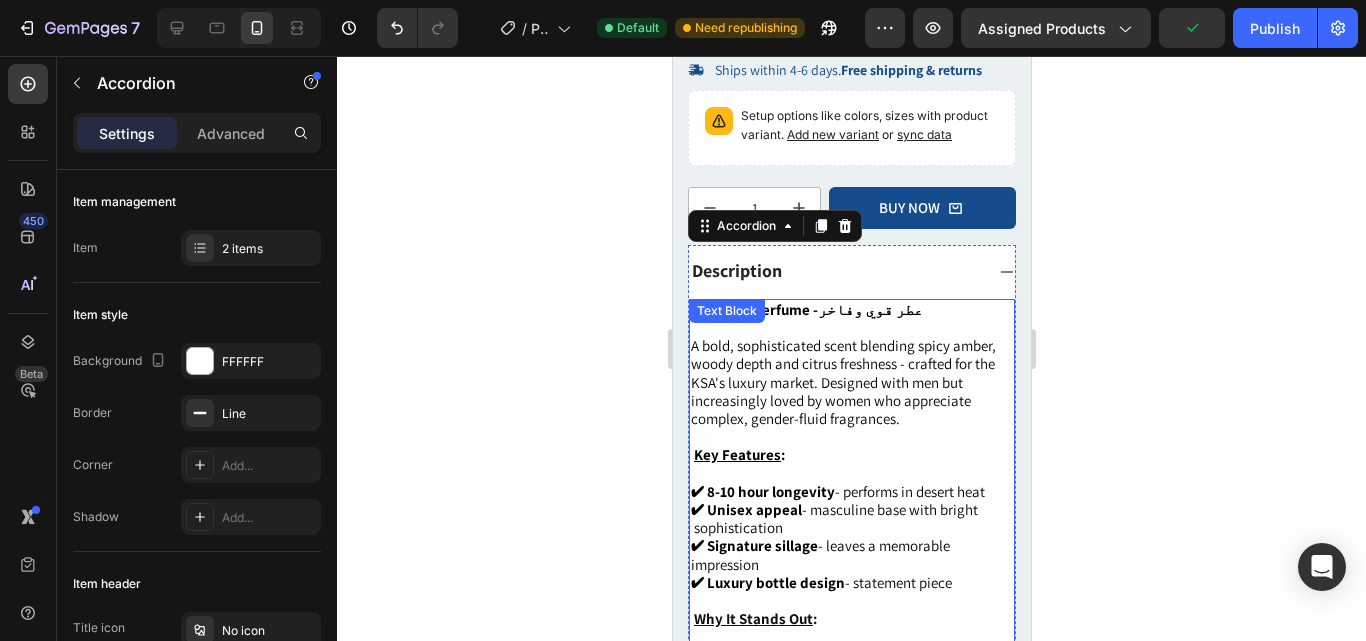 click on "Wild Colt Perfume -عطر قوي وفاخر" at bounding box center [851, 310] 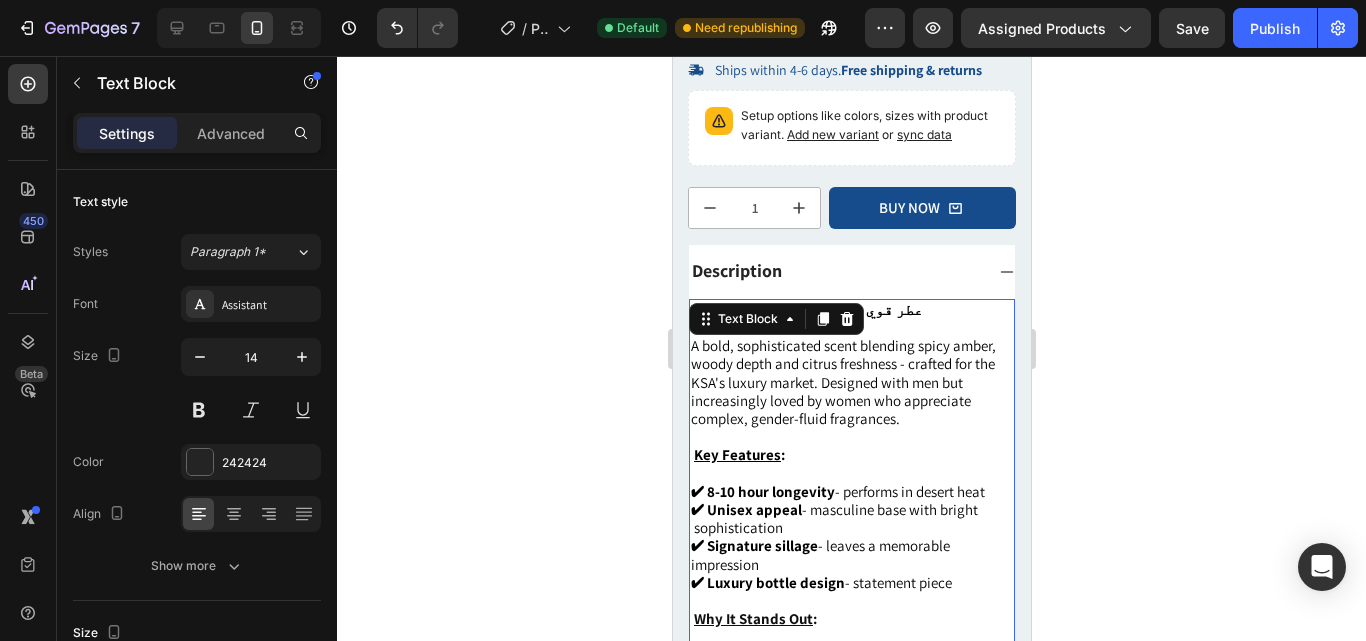 click on "Wild Colt Perfume -عطر قوي وفاخر" at bounding box center (851, 310) 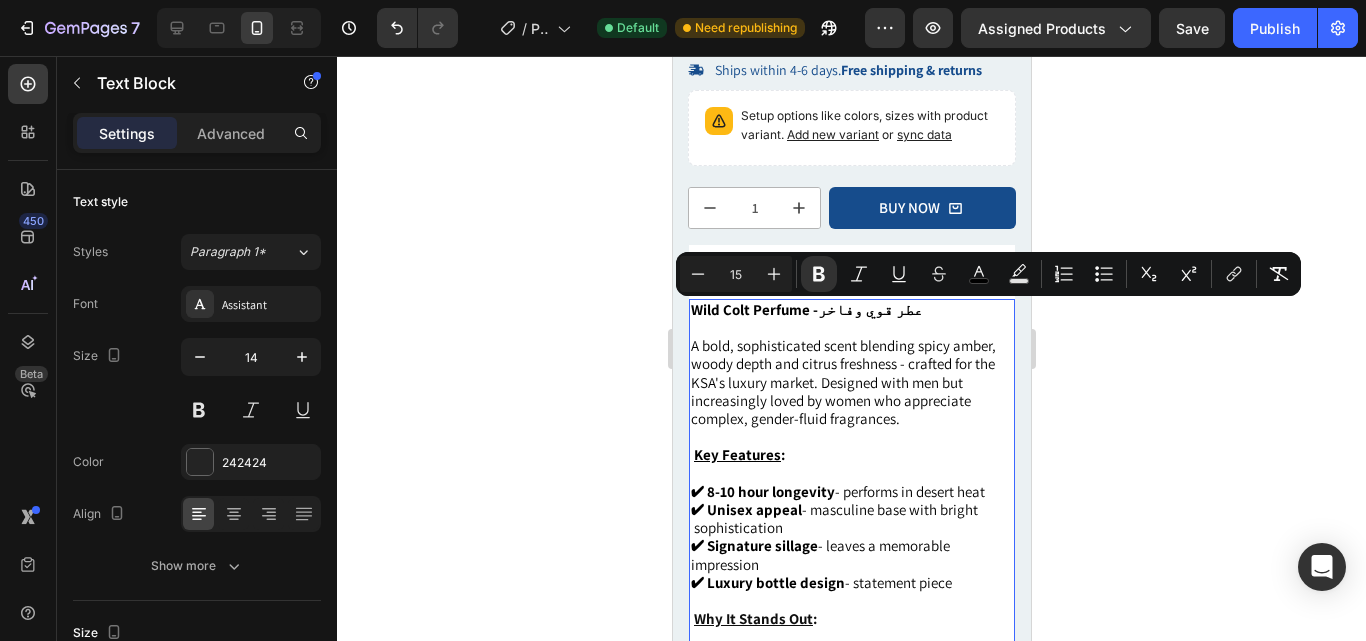 drag, startPoint x: 899, startPoint y: 314, endPoint x: 694, endPoint y: 315, distance: 205.00244 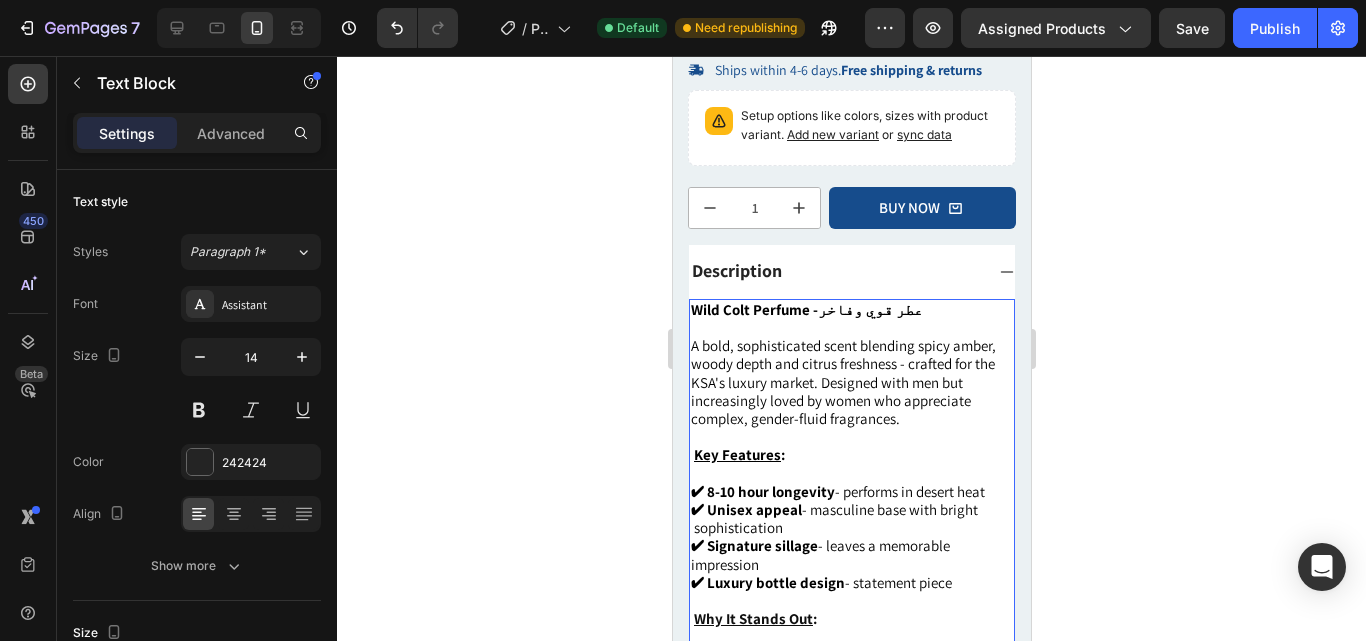 click at bounding box center [851, 328] 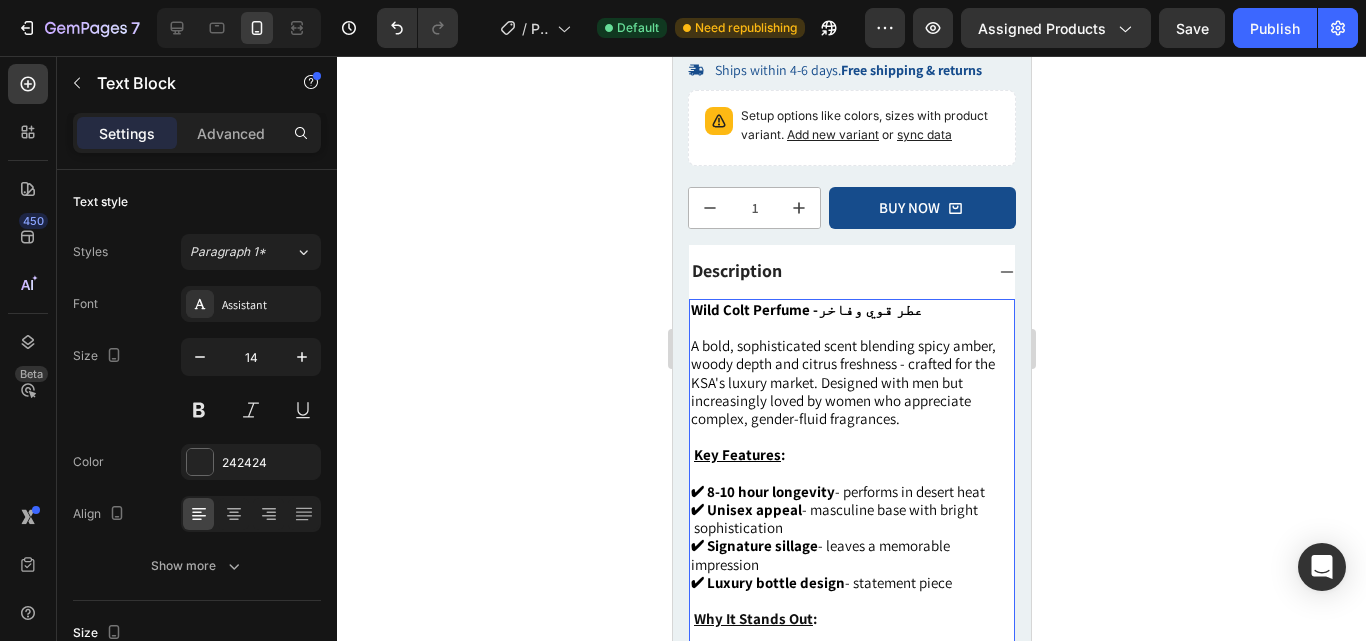 click on "Wild Colt Perfume -عطر قوي وفاخر" at bounding box center (806, 309) 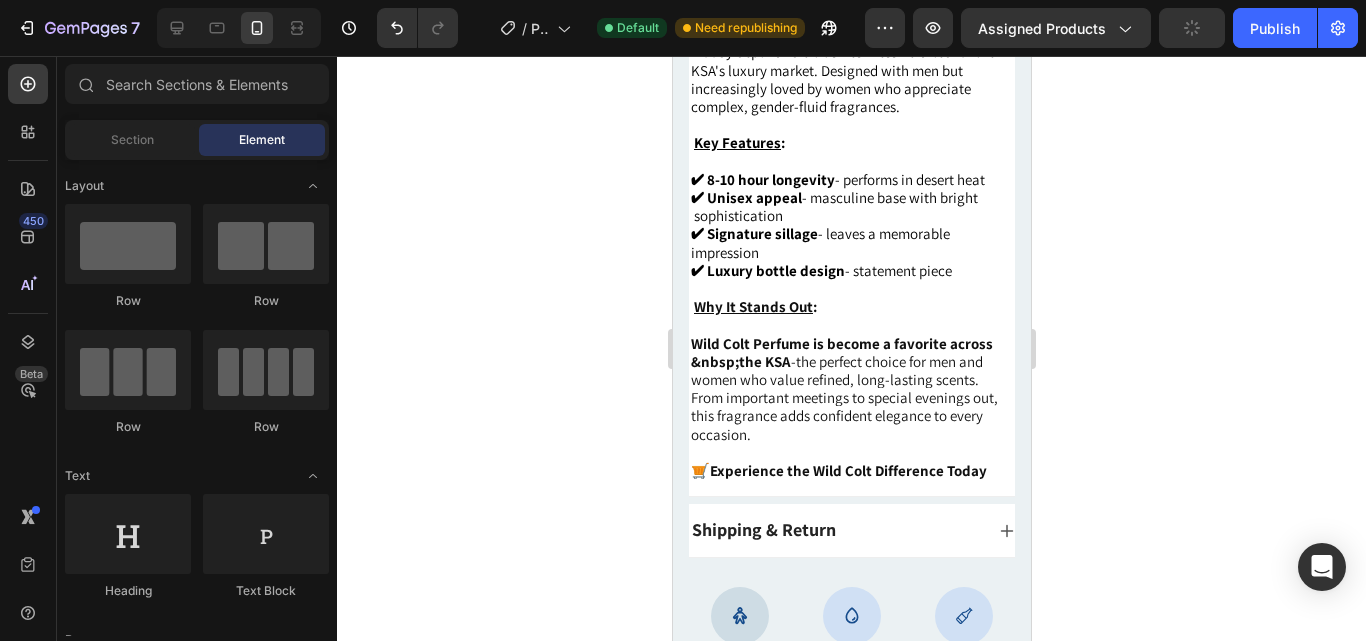 scroll, scrollTop: 1130, scrollLeft: 0, axis: vertical 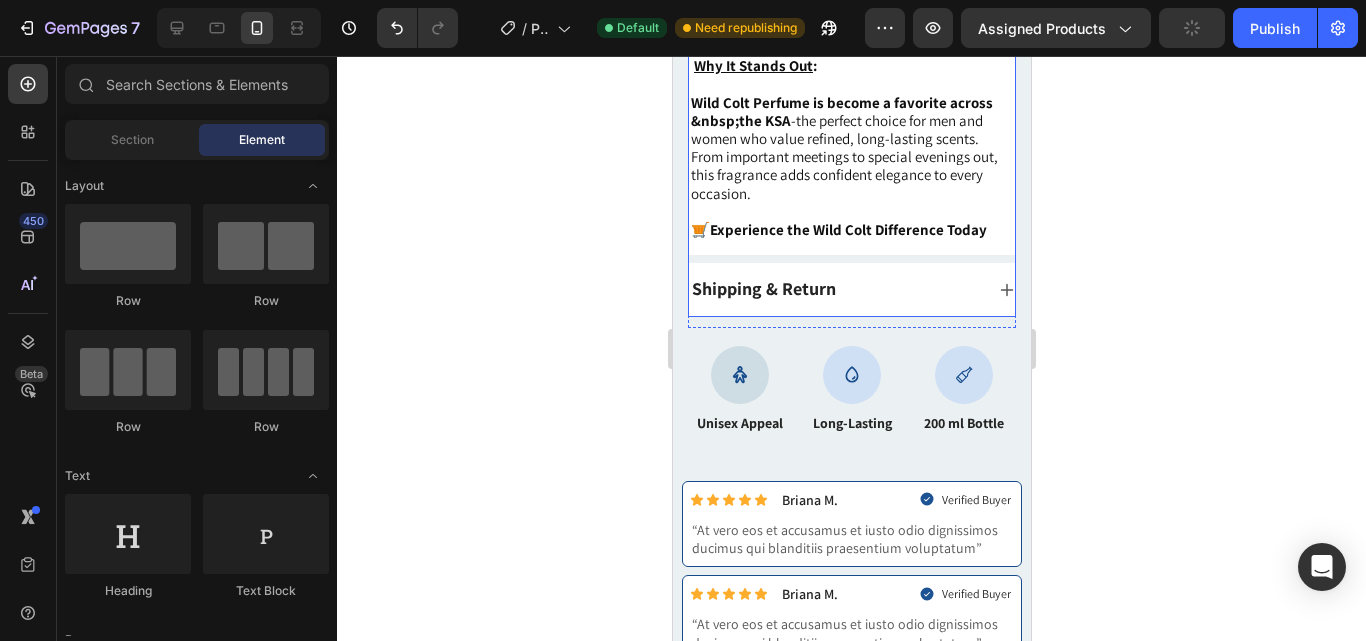 click 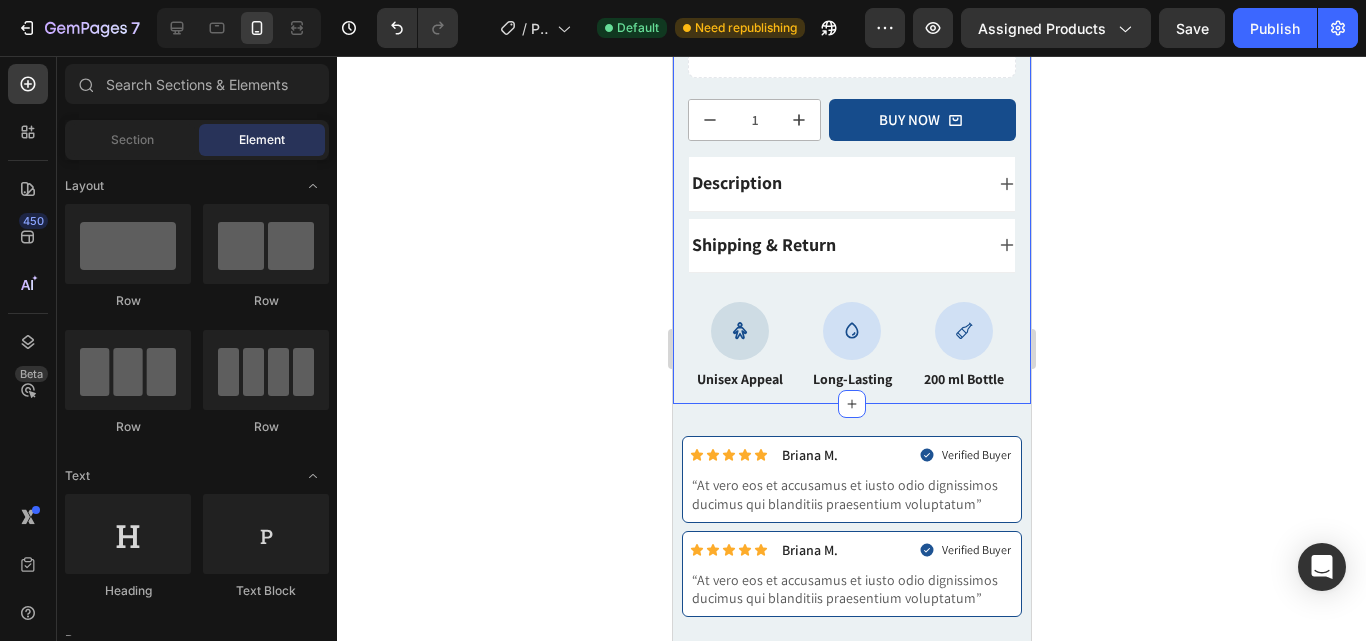 scroll, scrollTop: 789, scrollLeft: 0, axis: vertical 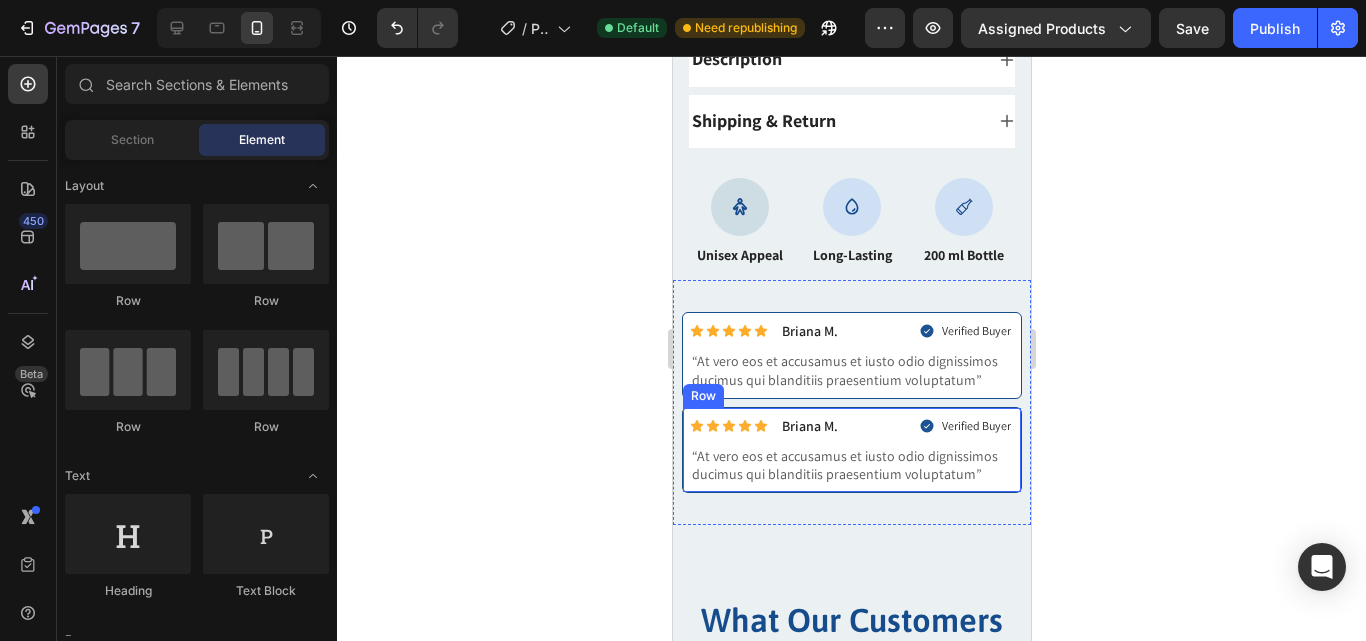 click on "Icon Icon Icon Icon Icon Icon List Briana M. Text Block Row Verified Buyer Item List Row “At vero eos et accusamus et iusto odio dignissimos ducimus qui blanditiis praesentium voluptatum” Text Block Row" at bounding box center (851, 450) 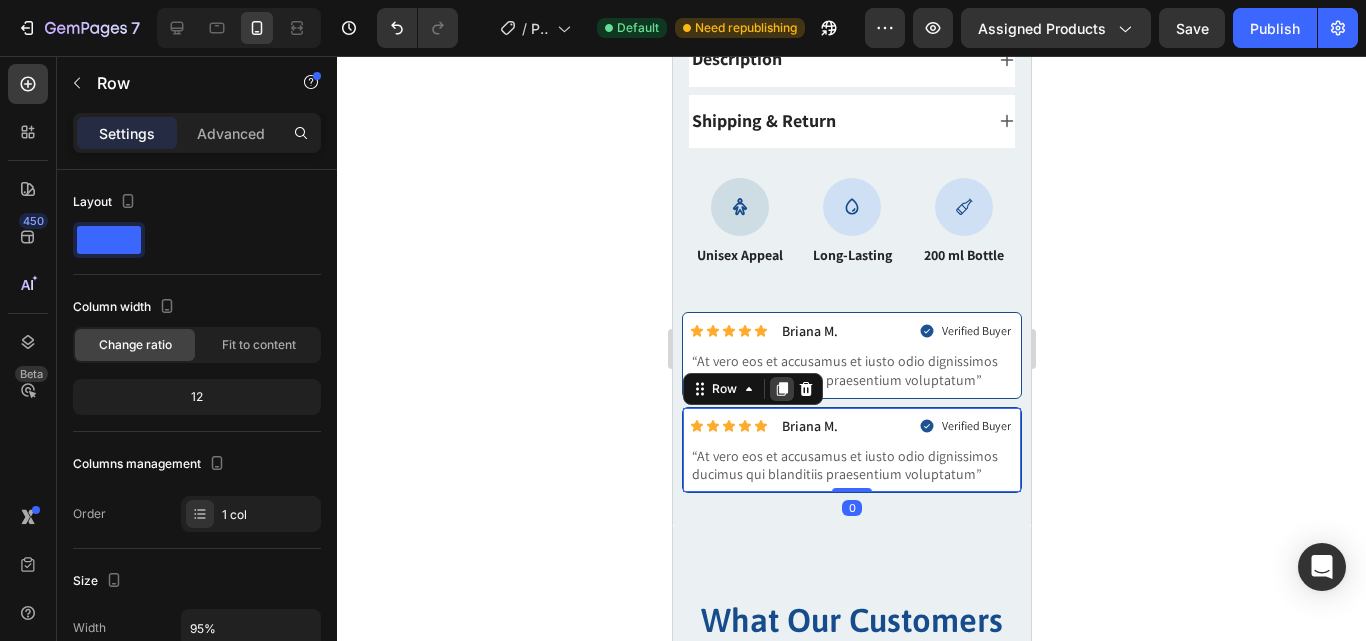 click 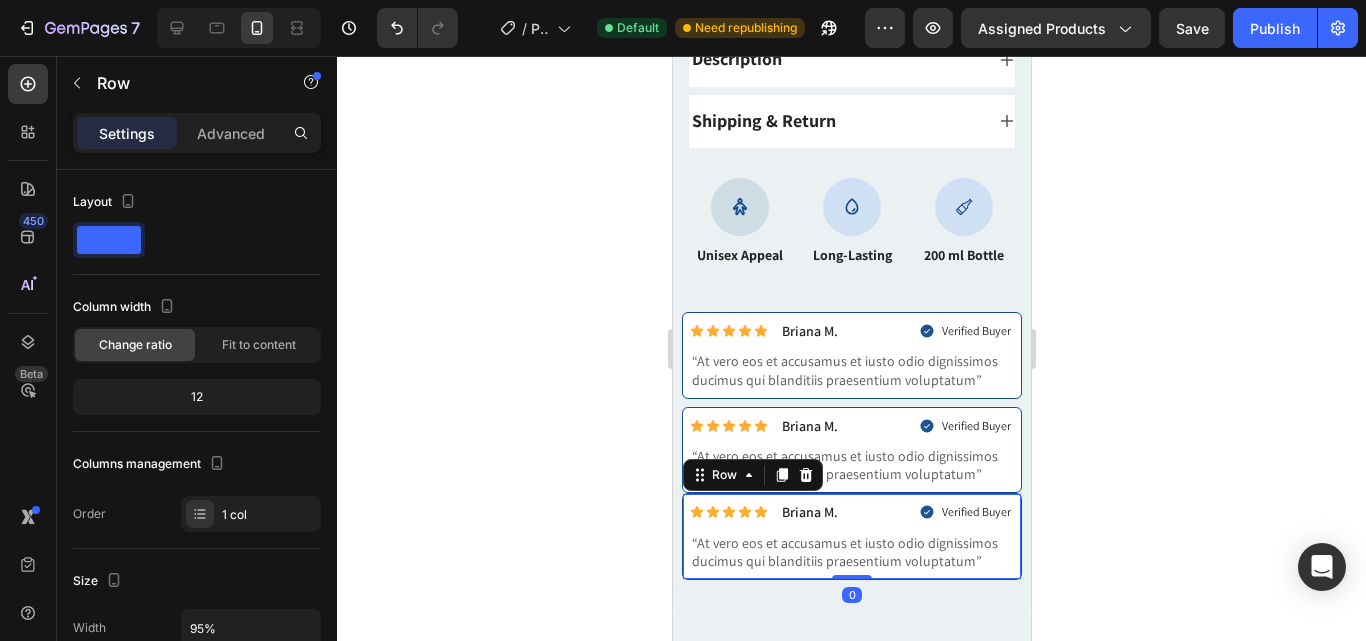 scroll, scrollTop: 640, scrollLeft: 0, axis: vertical 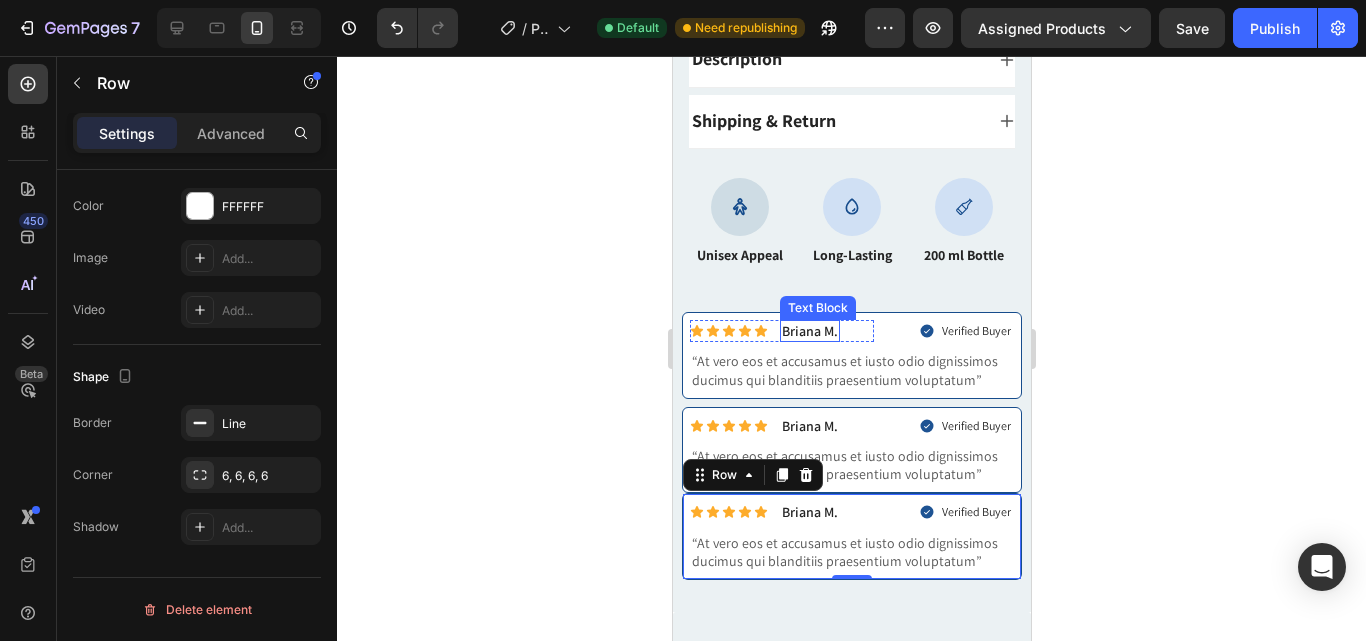 click on "Briana M." at bounding box center (809, 331) 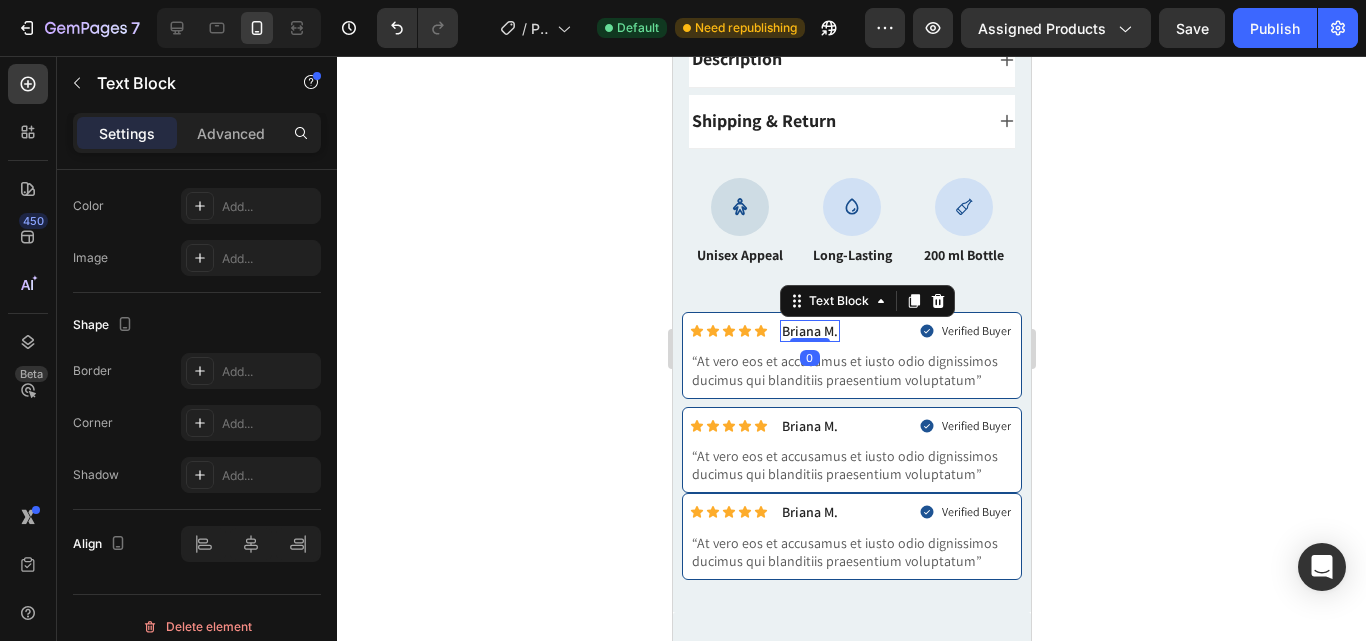 scroll, scrollTop: 0, scrollLeft: 0, axis: both 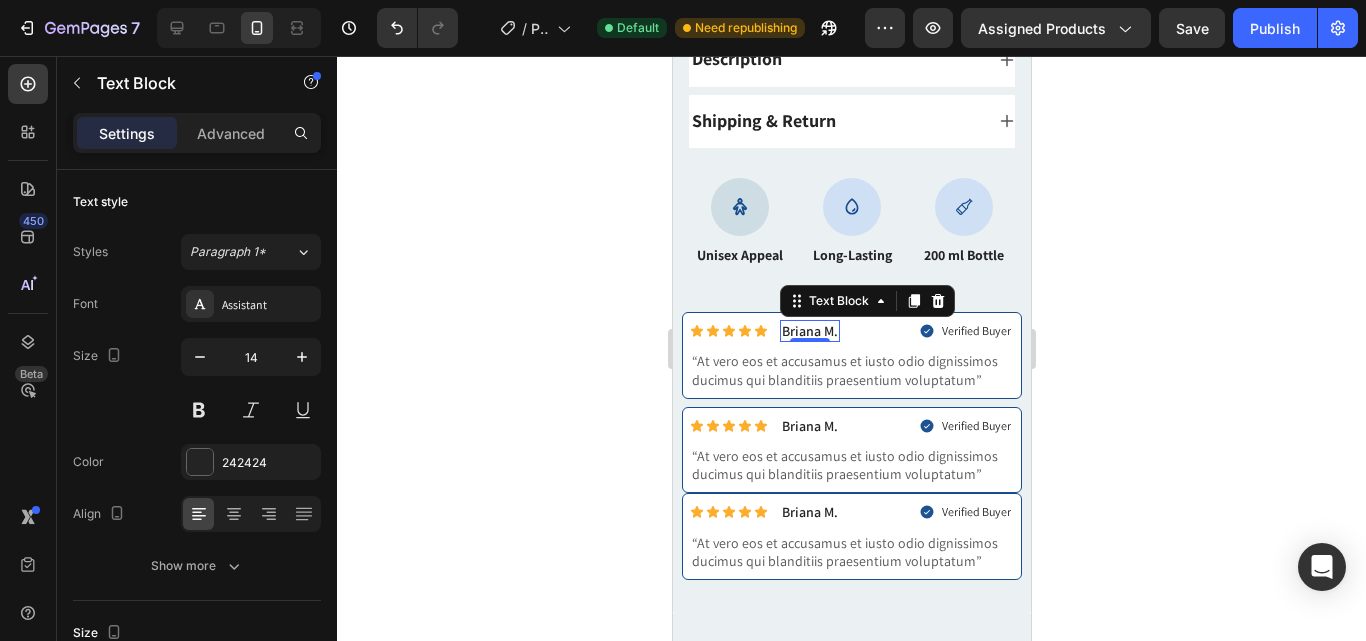 click on "Icon Icon Icon Icon Icon Icon List [FIRST] [LAST]. Text Block 0 Row" at bounding box center (781, 331) 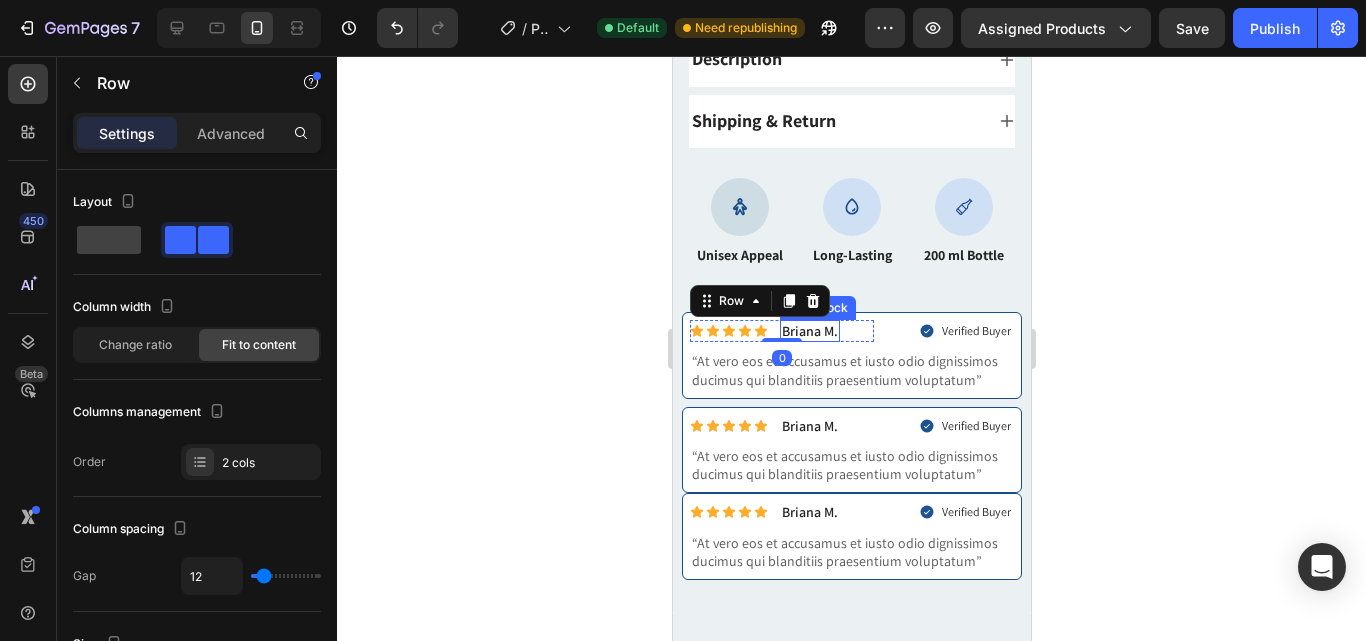 click on "Icon Icon Icon Icon Icon Icon List [FIRST] [LAST]. Text Block 0" at bounding box center [781, 331] 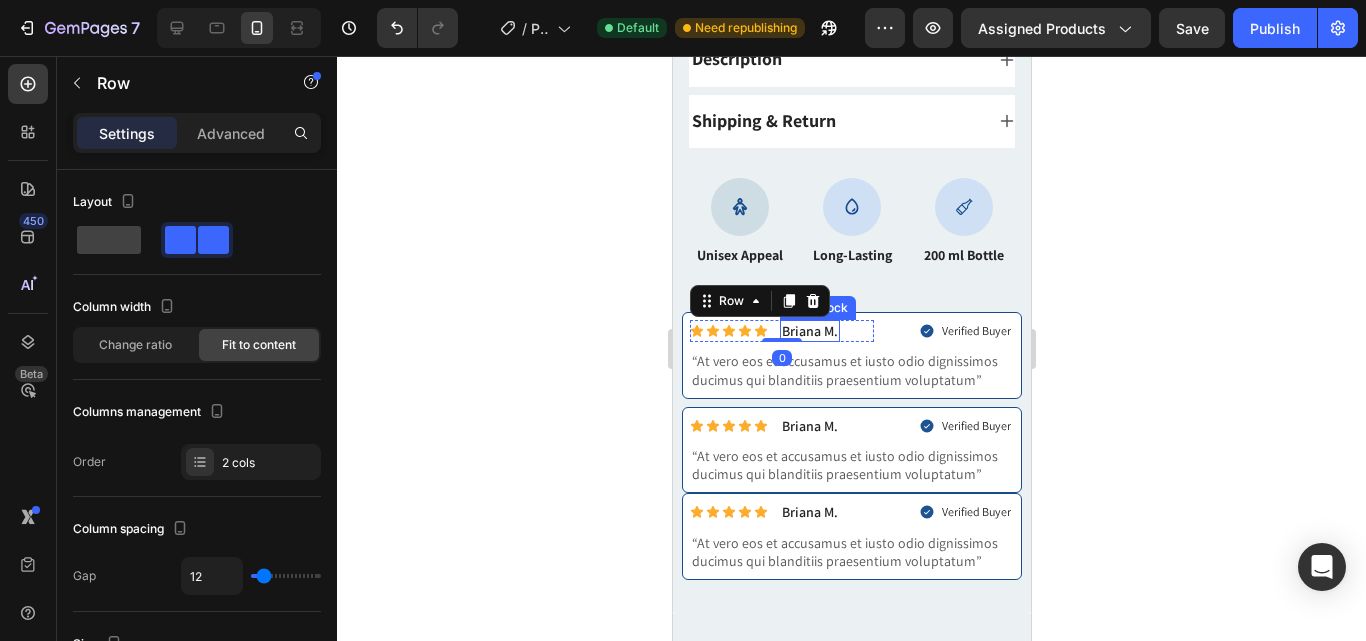 click on "Briana M." at bounding box center (809, 331) 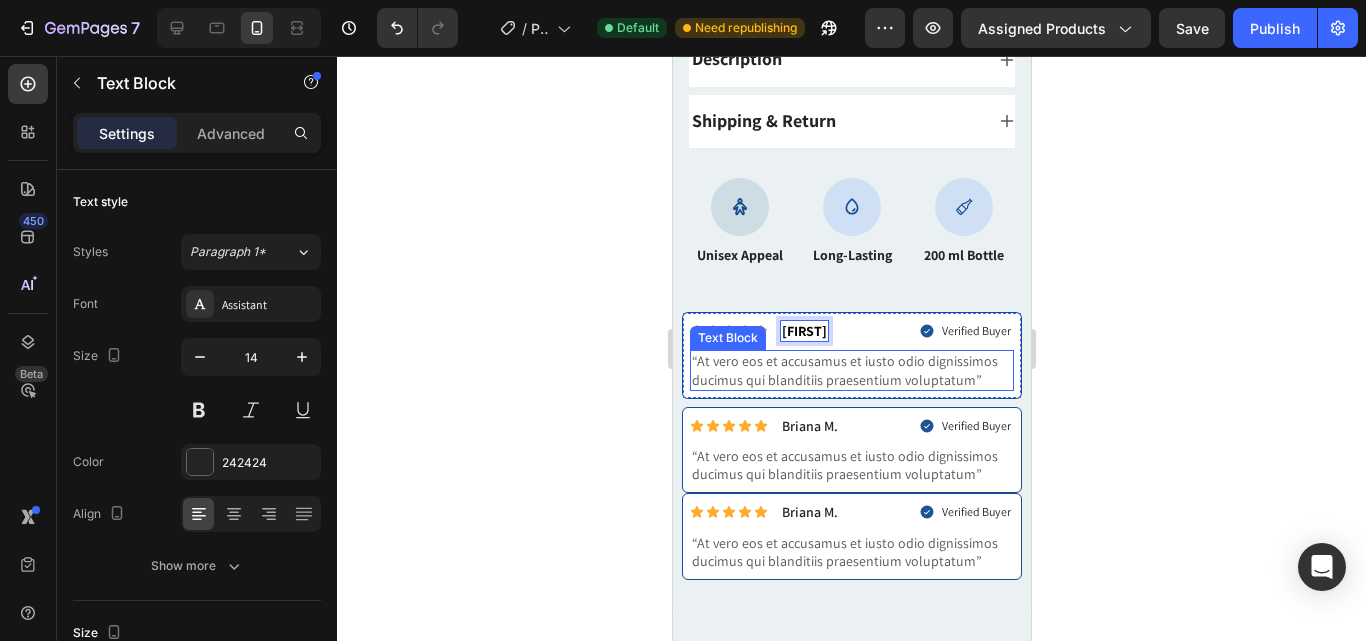 click on "“At vero eos et accusamus et iusto odio dignissimos ducimus qui blanditiis praesentium voluptatum”" at bounding box center (851, 370) 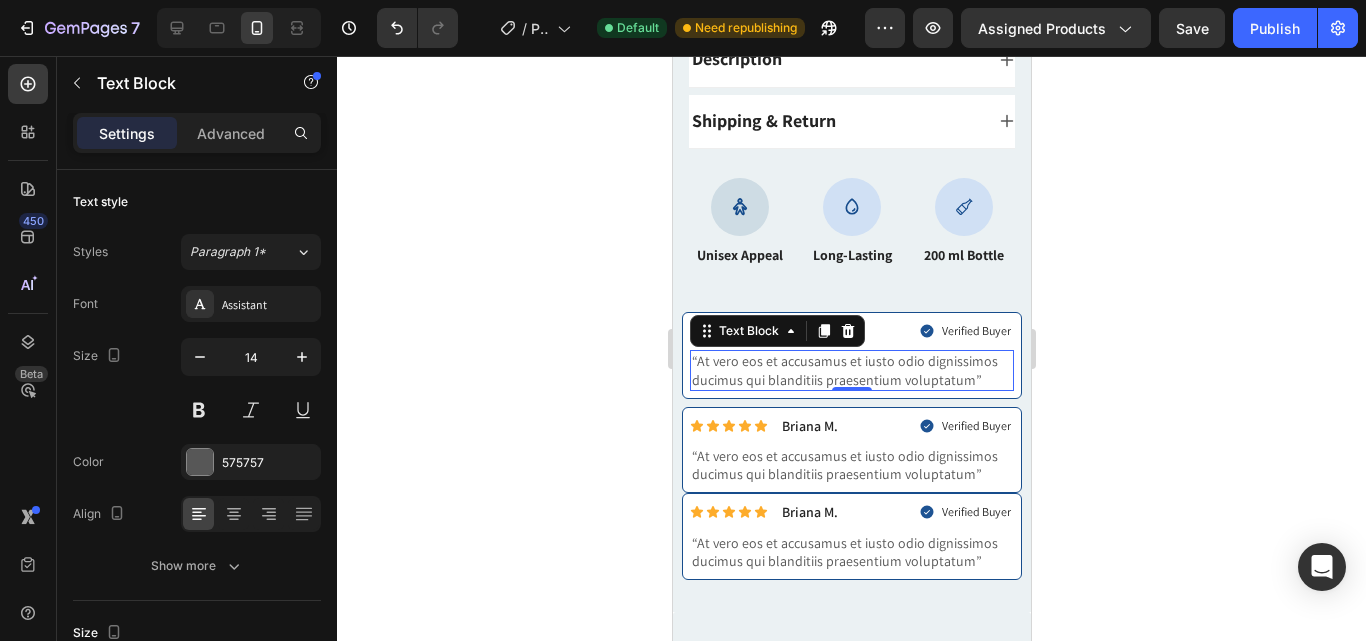 click on "“At vero eos et accusamus et iusto odio dignissimos ducimus qui blanditiis praesentium voluptatum”" at bounding box center (851, 370) 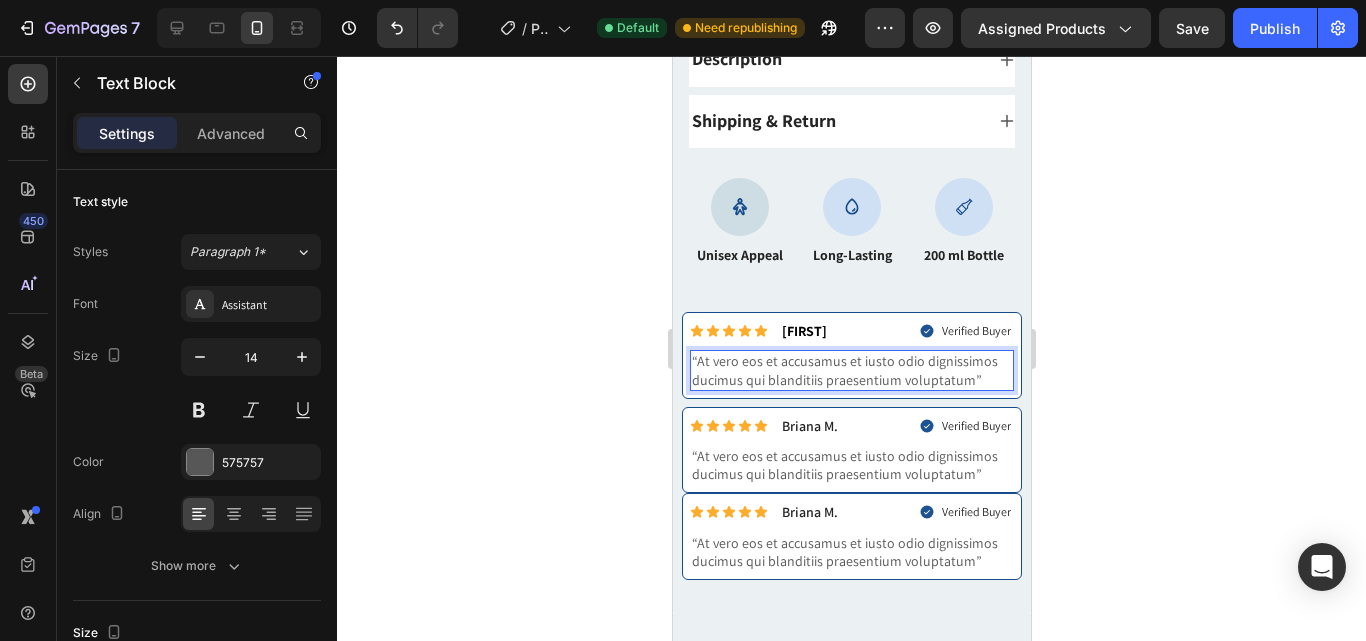 click on "“At vero eos et accusamus et iusto odio dignissimos ducimus qui blanditiis praesentium voluptatum”" at bounding box center (851, 370) 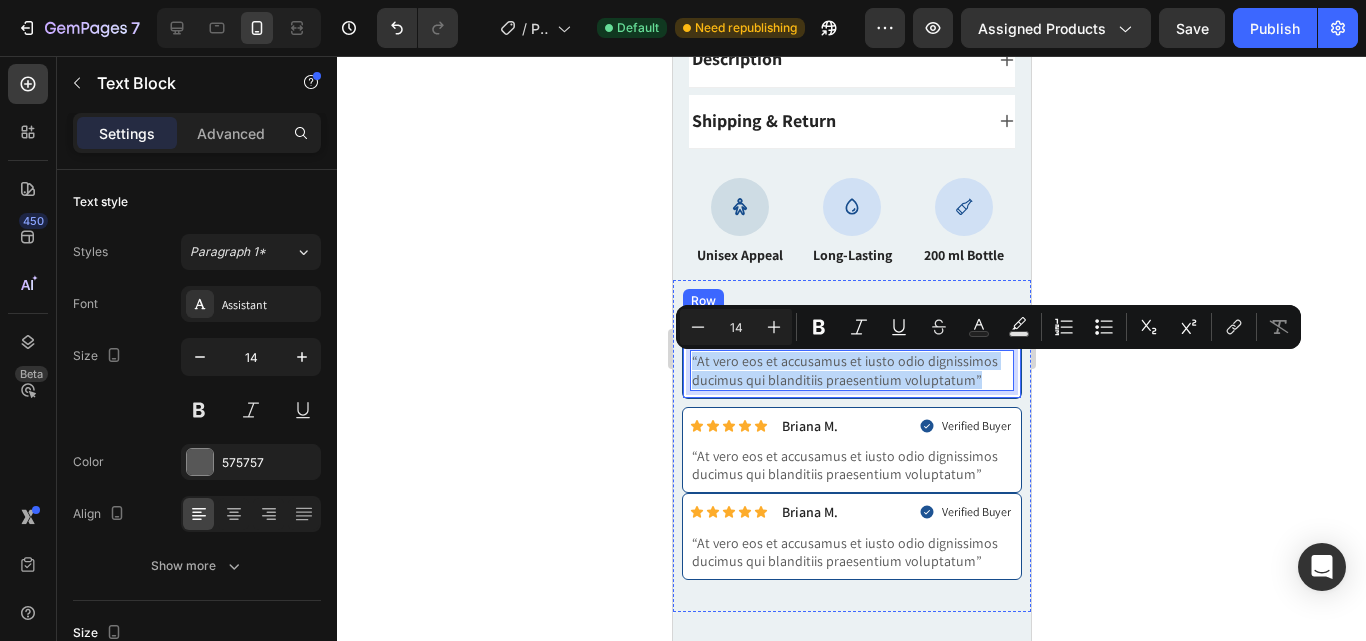 drag, startPoint x: 976, startPoint y: 388, endPoint x: 686, endPoint y: 369, distance: 290.62173 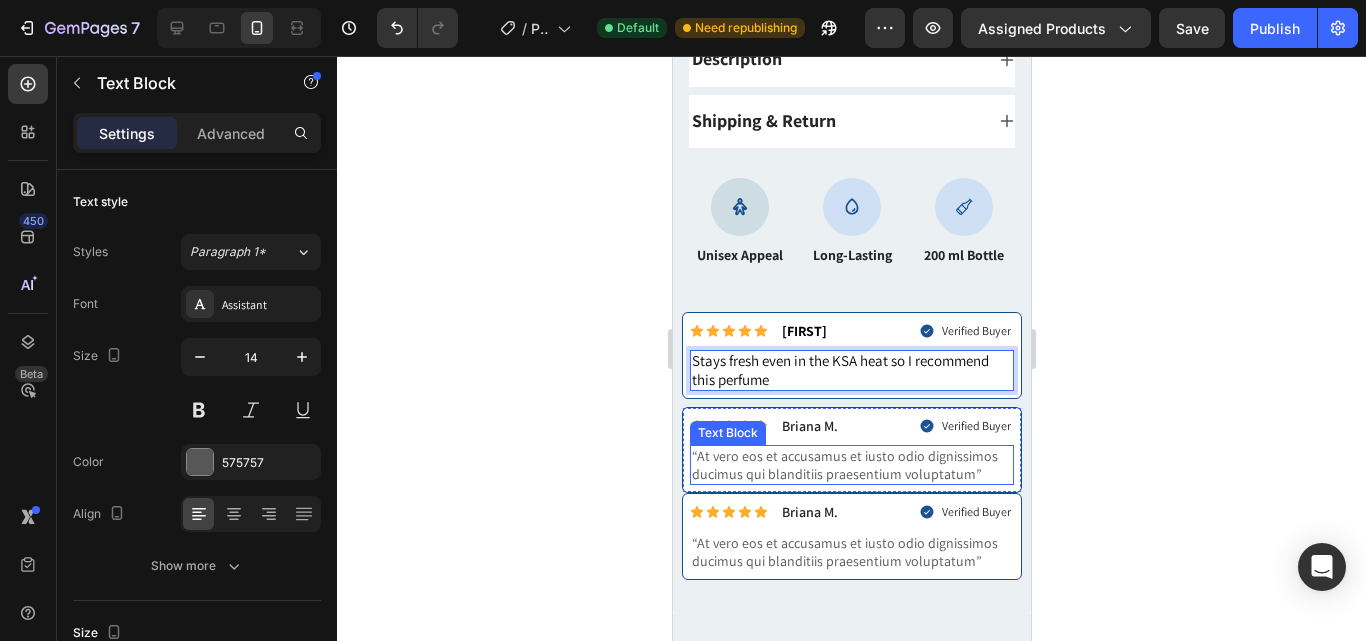 click on "“At vero eos et accusamus et iusto odio dignissimos ducimus qui blanditiis praesentium voluptatum”" at bounding box center [851, 465] 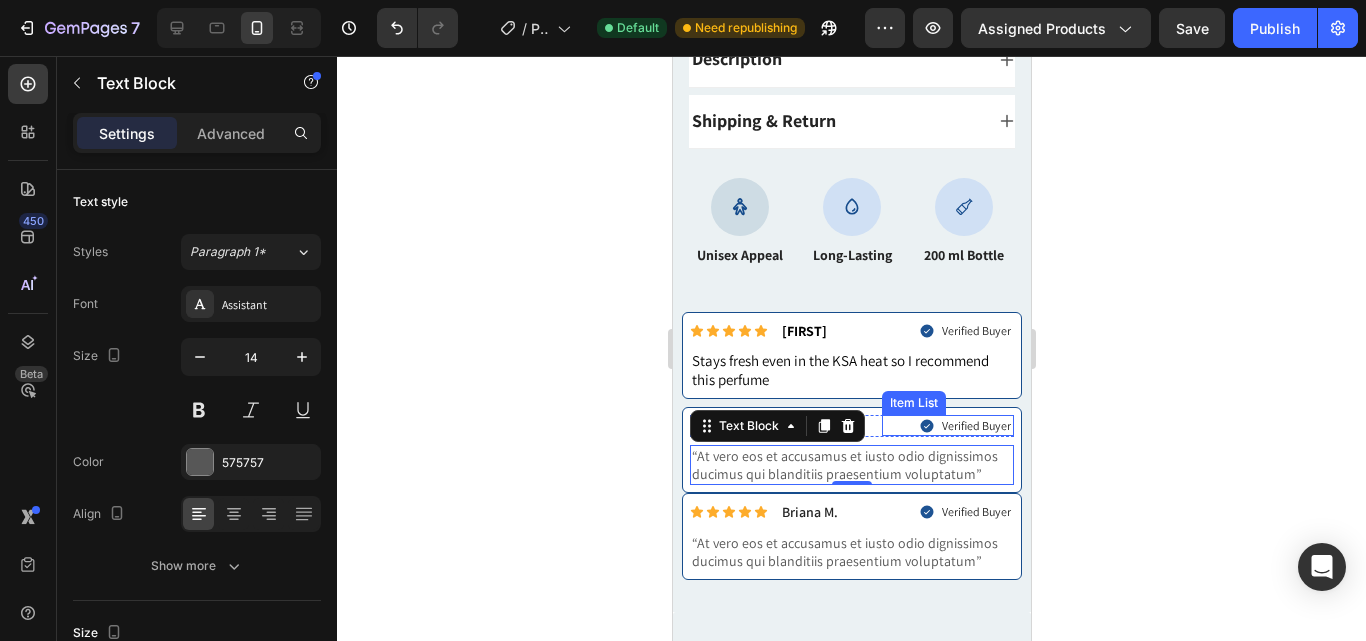 click on "Verified Buyer" at bounding box center [947, 426] 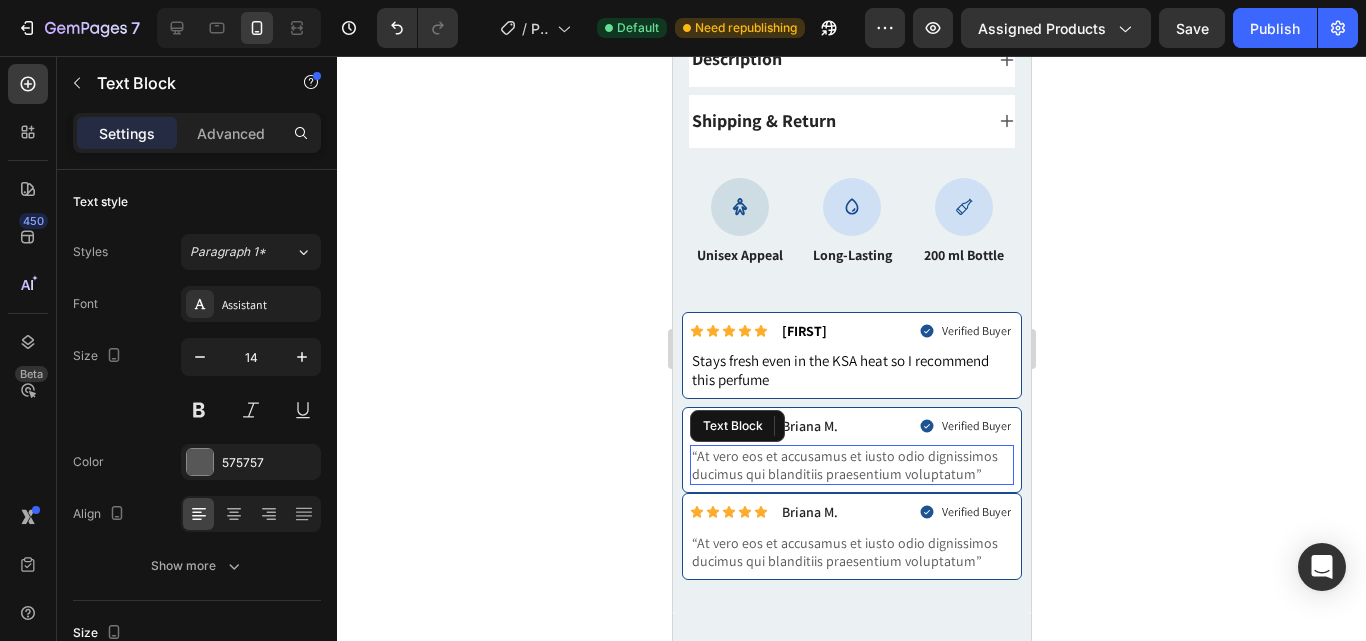 click on "“At vero eos et accusamus et iusto odio dignissimos ducimus qui blanditiis praesentium voluptatum”" at bounding box center (851, 465) 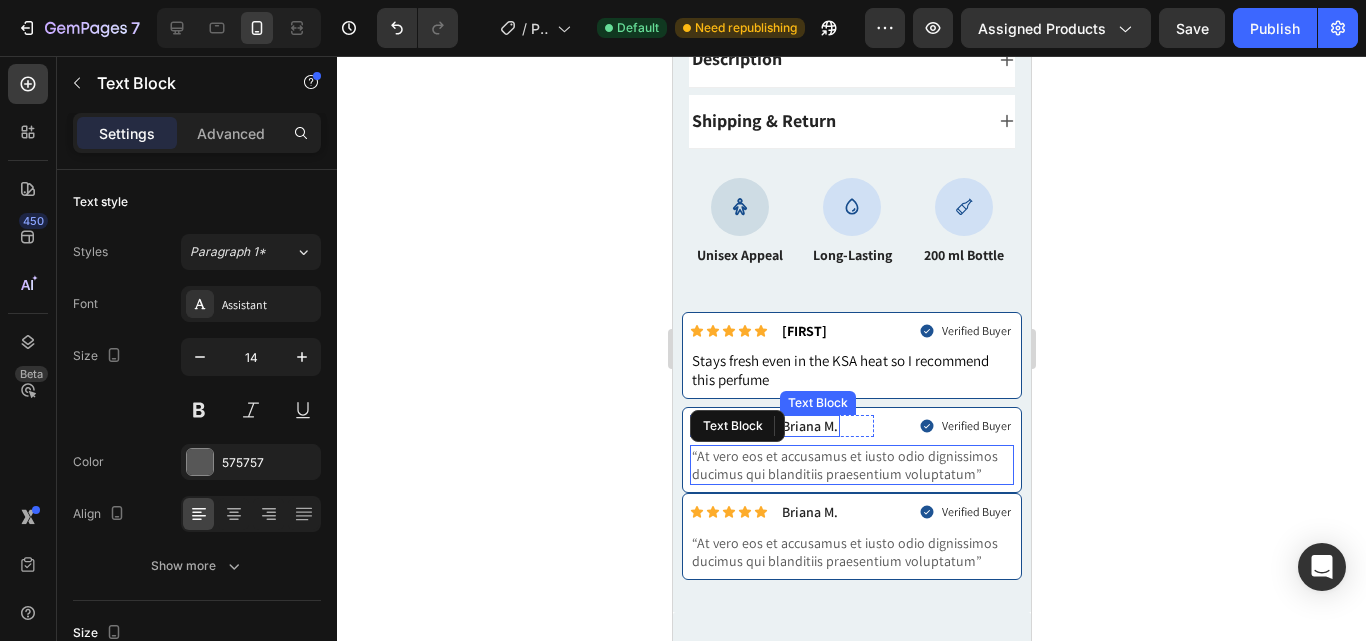 click on "Briana M." at bounding box center (809, 426) 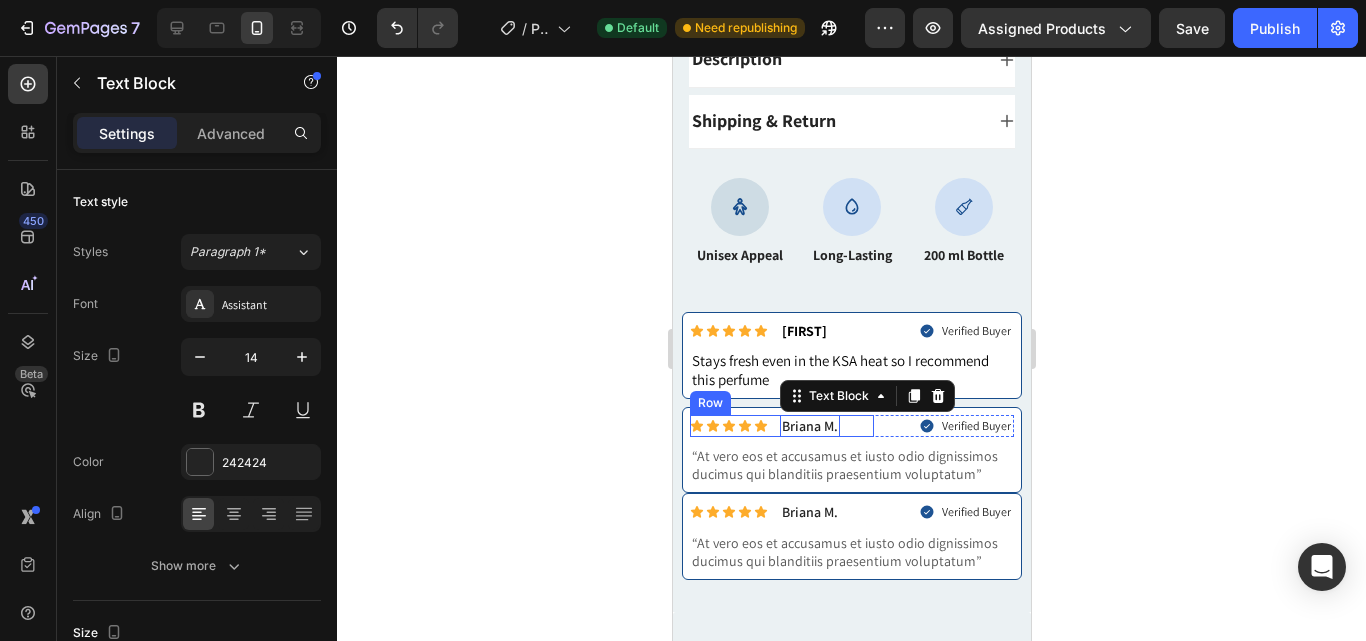 click on "Briana M." at bounding box center (809, 426) 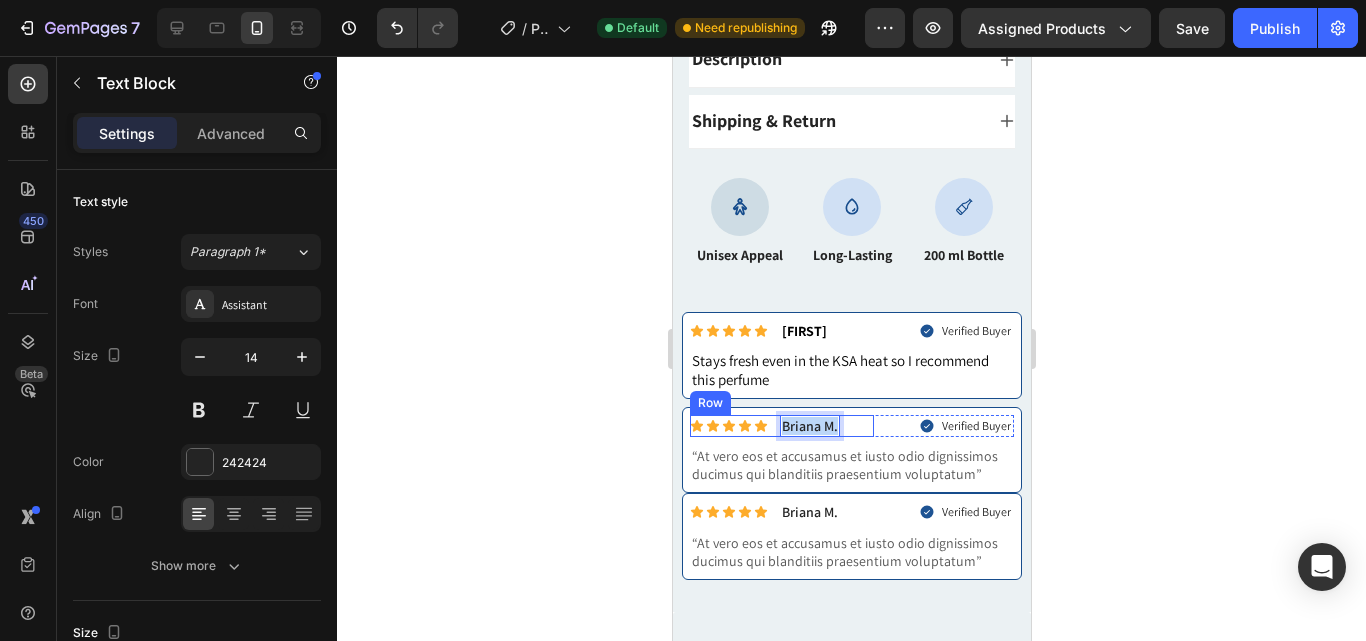 drag, startPoint x: 835, startPoint y: 436, endPoint x: 758, endPoint y: 421, distance: 78.44743 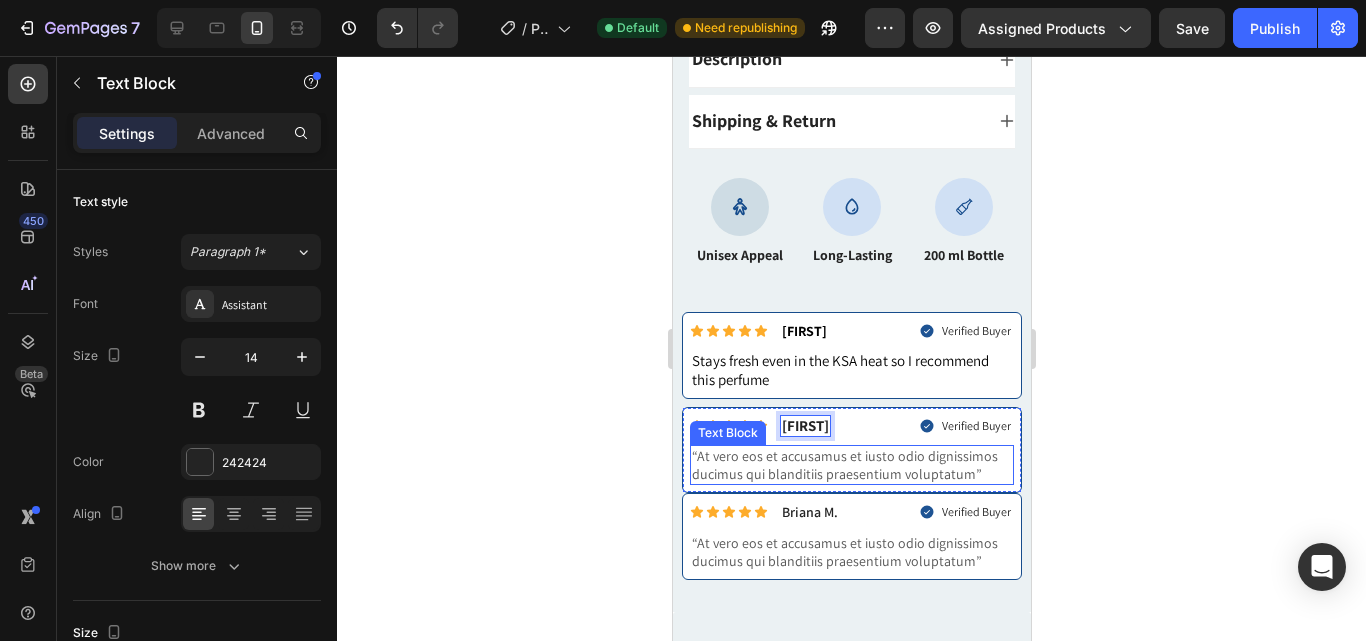 click on "“At vero eos et accusamus et iusto odio dignissimos ducimus qui blanditiis praesentium voluptatum”" at bounding box center [851, 465] 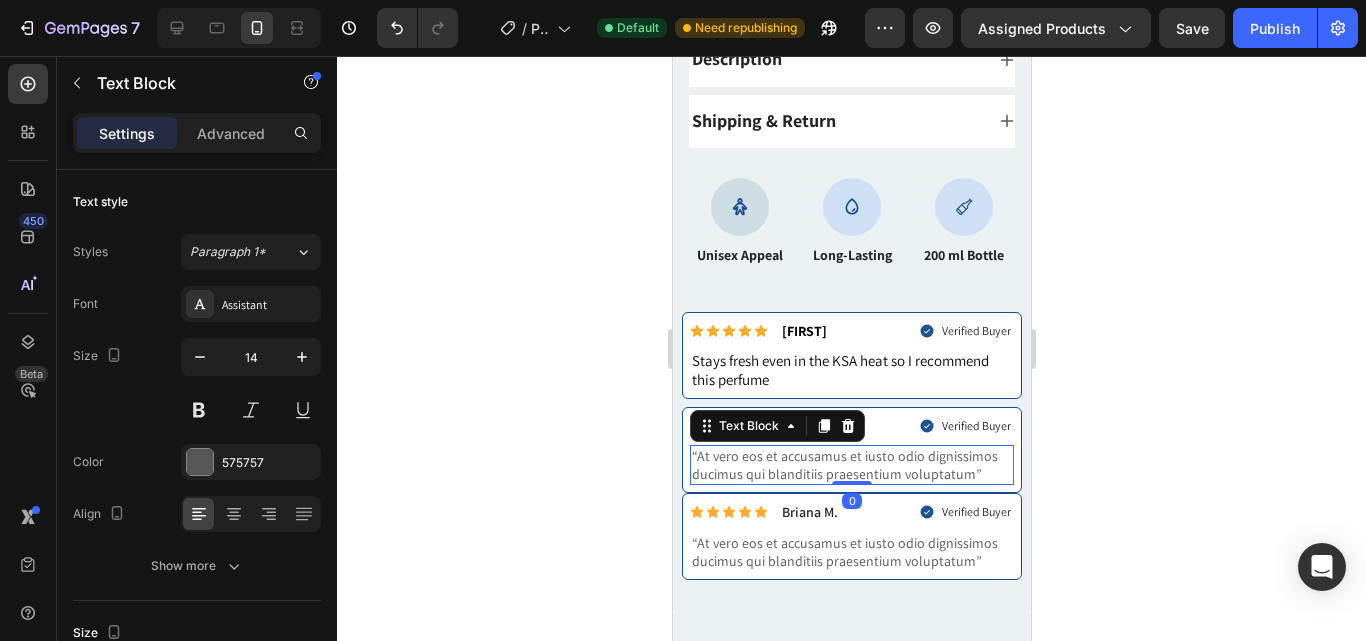 click on "“At vero eos et accusamus et iusto odio dignissimos ducimus qui blanditiis praesentium voluptatum”" at bounding box center [851, 465] 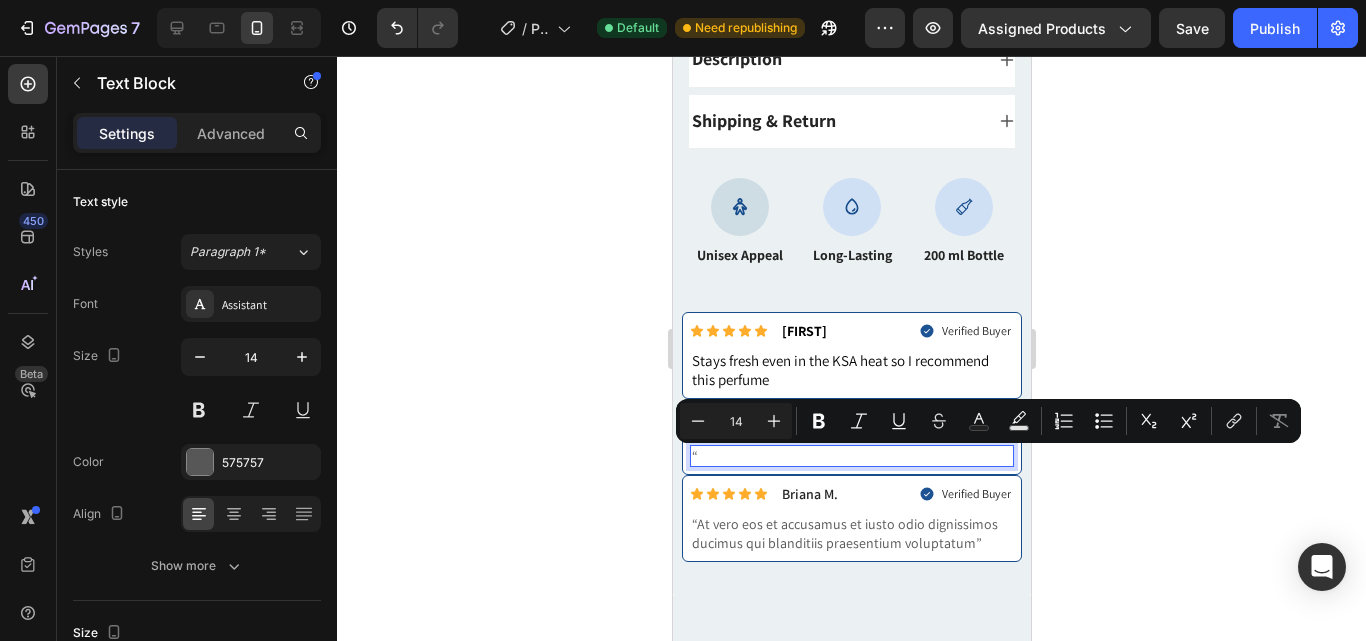 drag, startPoint x: 974, startPoint y: 481, endPoint x: 695, endPoint y: 458, distance: 279.9464 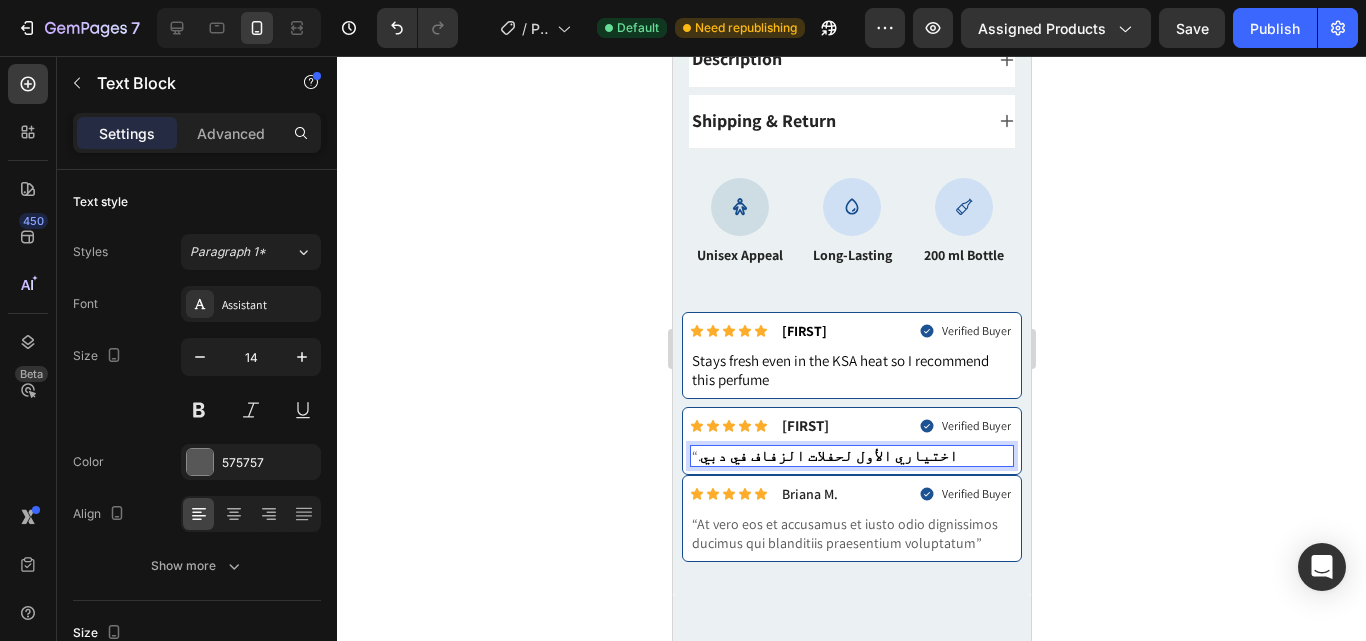 click on "اختياري الأول لحفلات الزفاف في دبي" at bounding box center (828, 455) 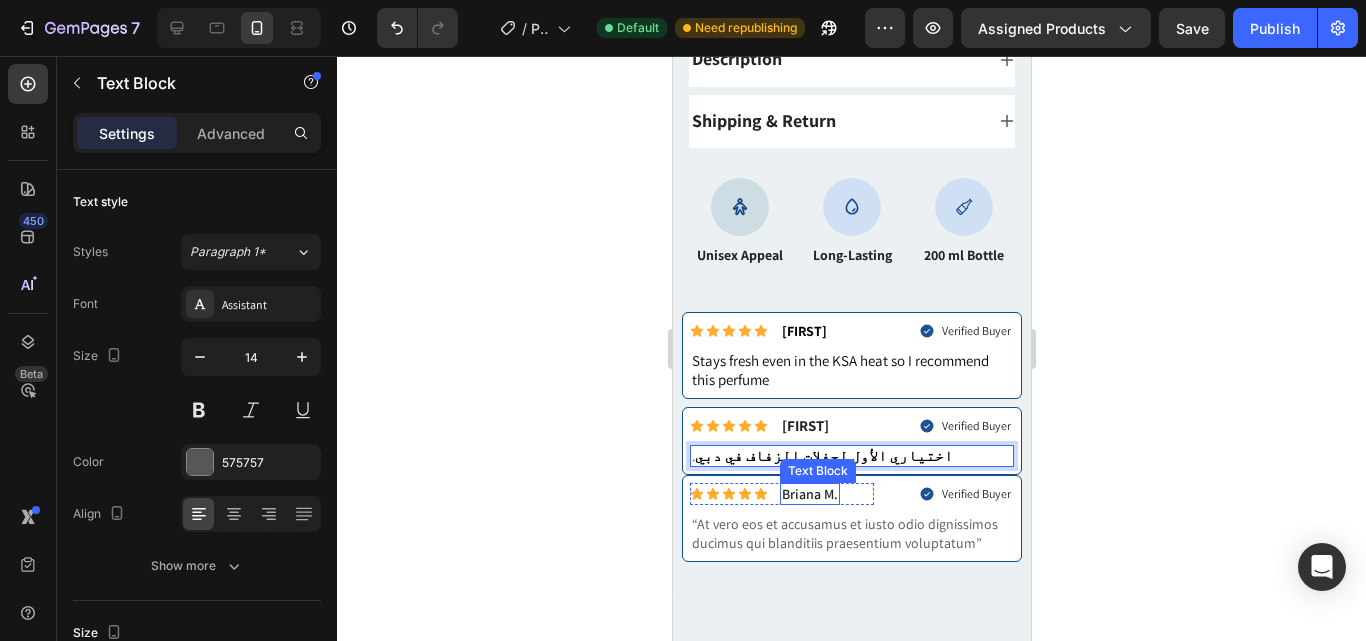 click on "Briana M." at bounding box center (809, 494) 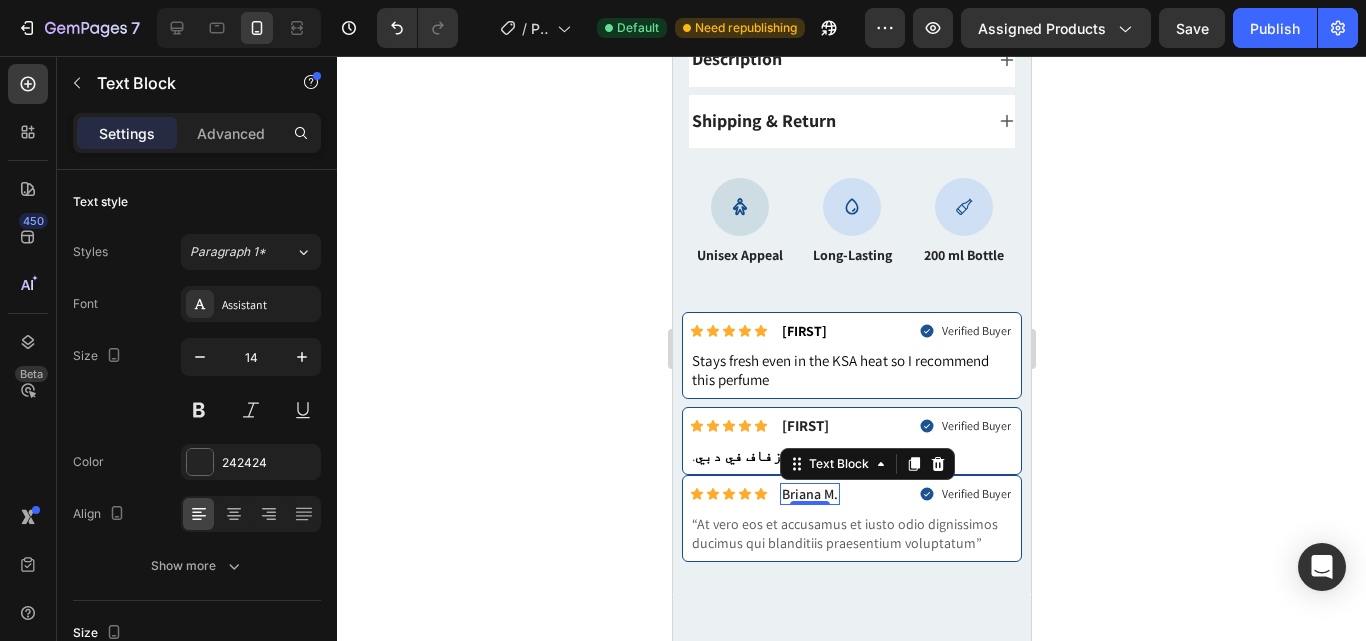 click on "Briana M." at bounding box center [809, 494] 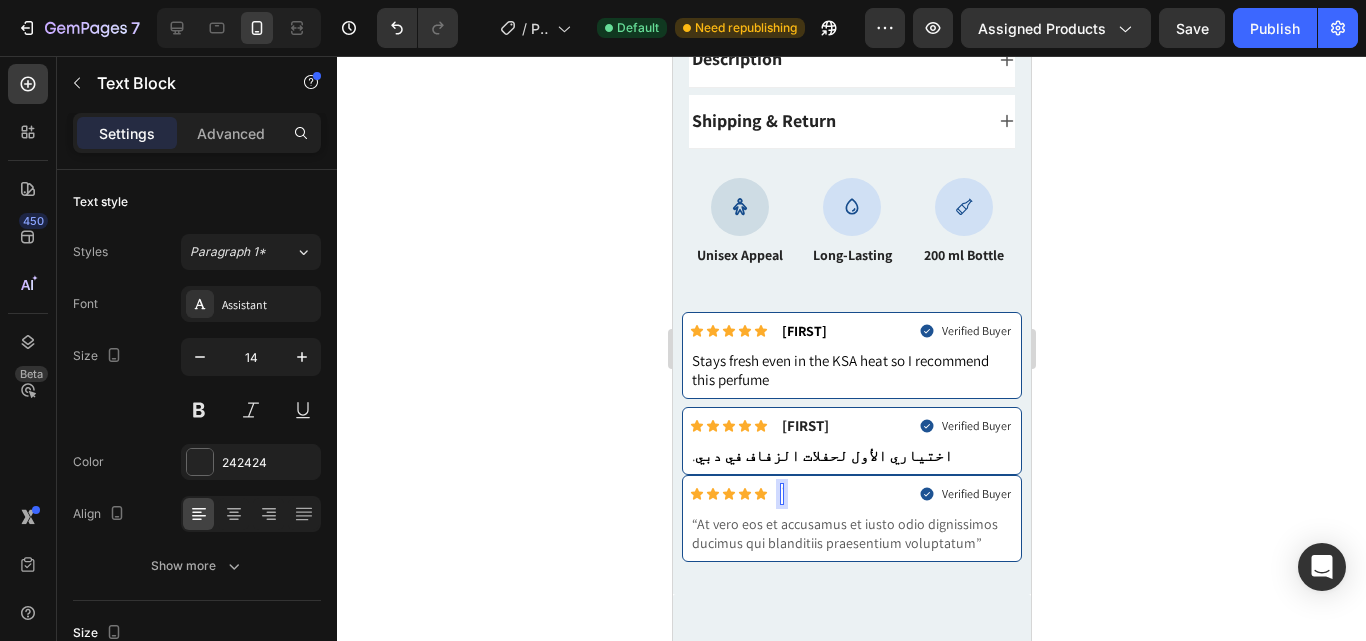 drag, startPoint x: 836, startPoint y: 502, endPoint x: 781, endPoint y: 499, distance: 55.081757 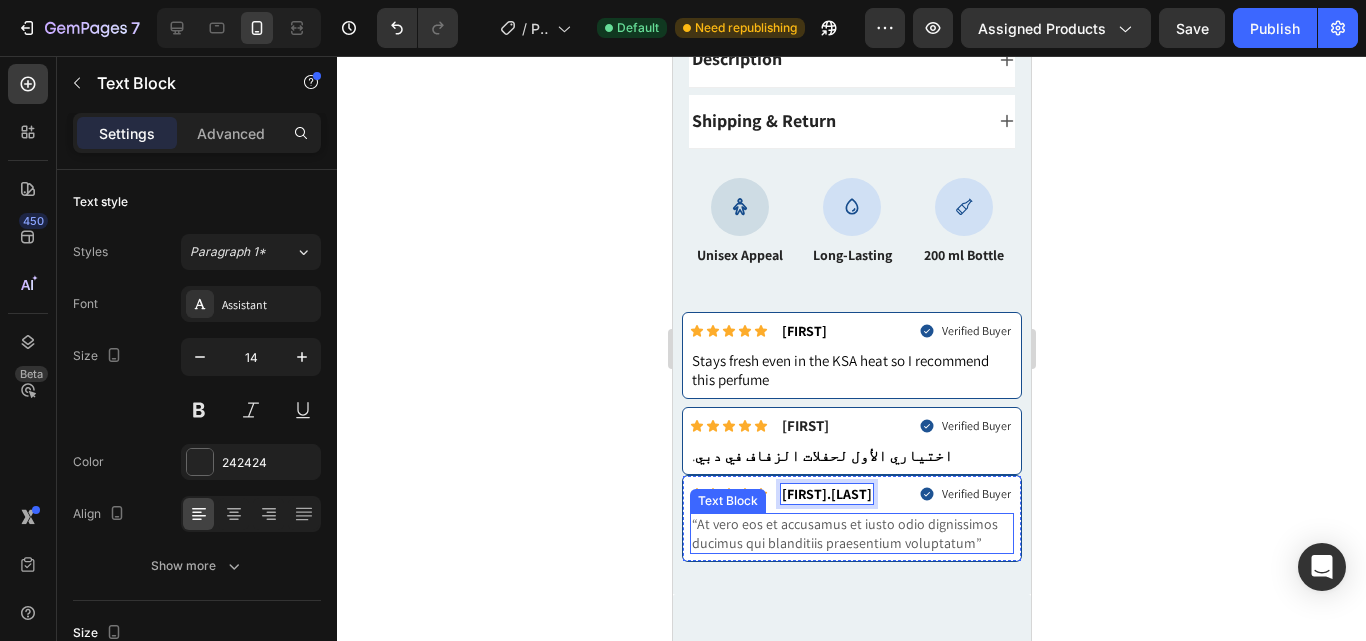 click on "“At vero eos et accusamus et iusto odio dignissimos ducimus qui blanditiis praesentium voluptatum”" at bounding box center (851, 533) 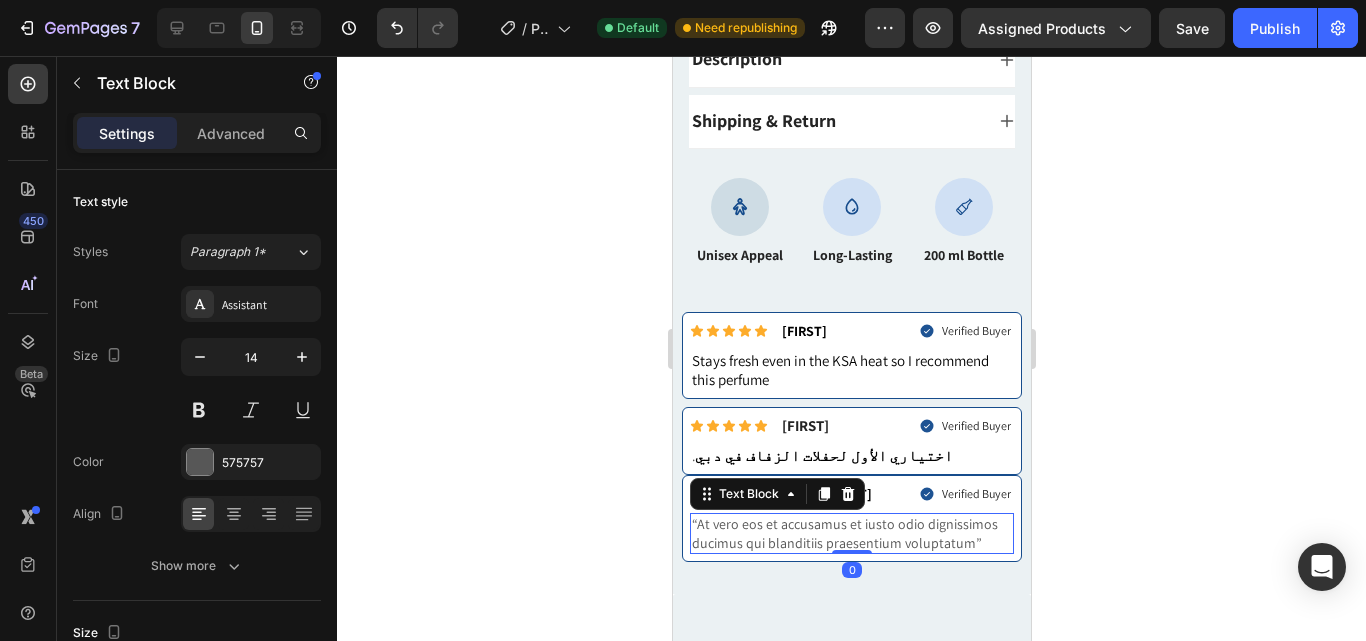 click on "“At vero eos et accusamus et iusto odio dignissimos ducimus qui blanditiis praesentium voluptatum”" at bounding box center (851, 533) 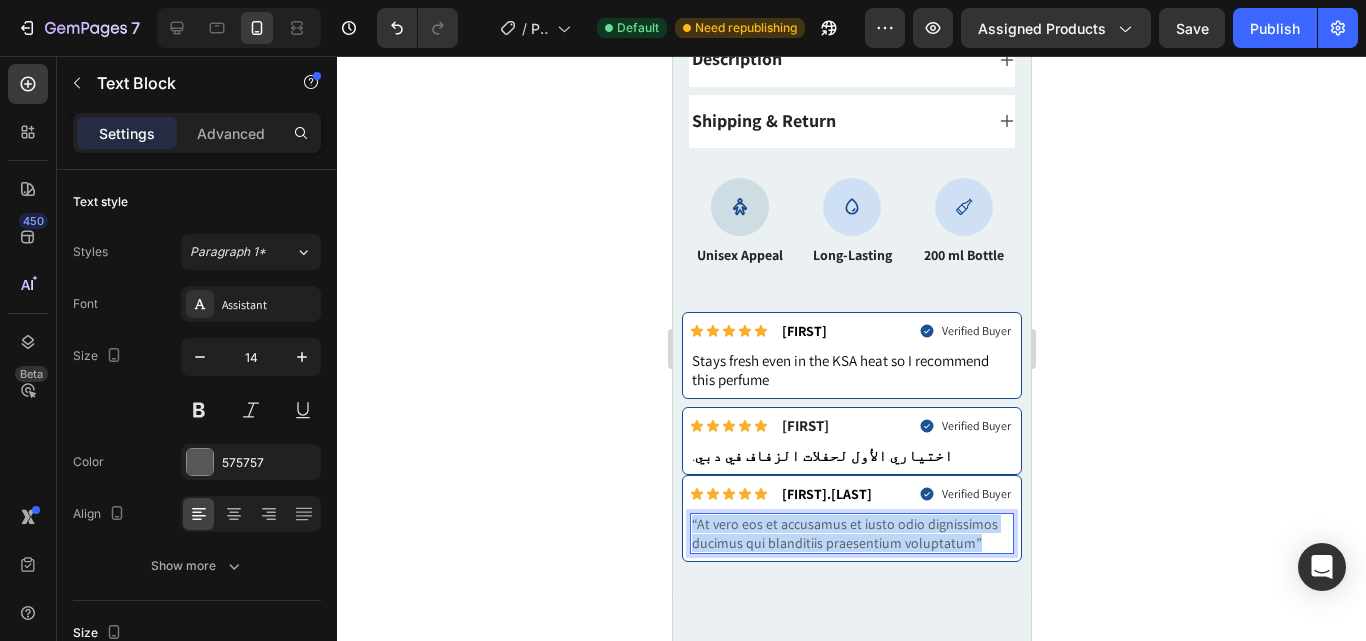drag, startPoint x: 971, startPoint y: 546, endPoint x: 622, endPoint y: 526, distance: 349.5726 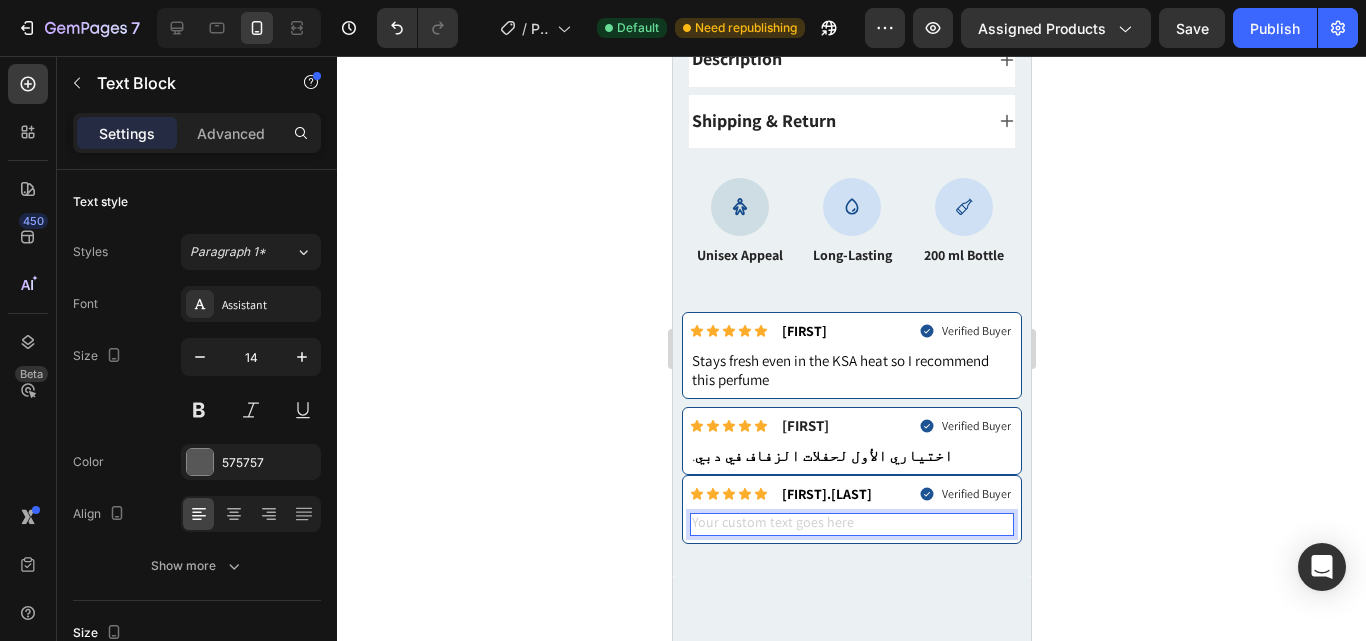click at bounding box center (851, 524) 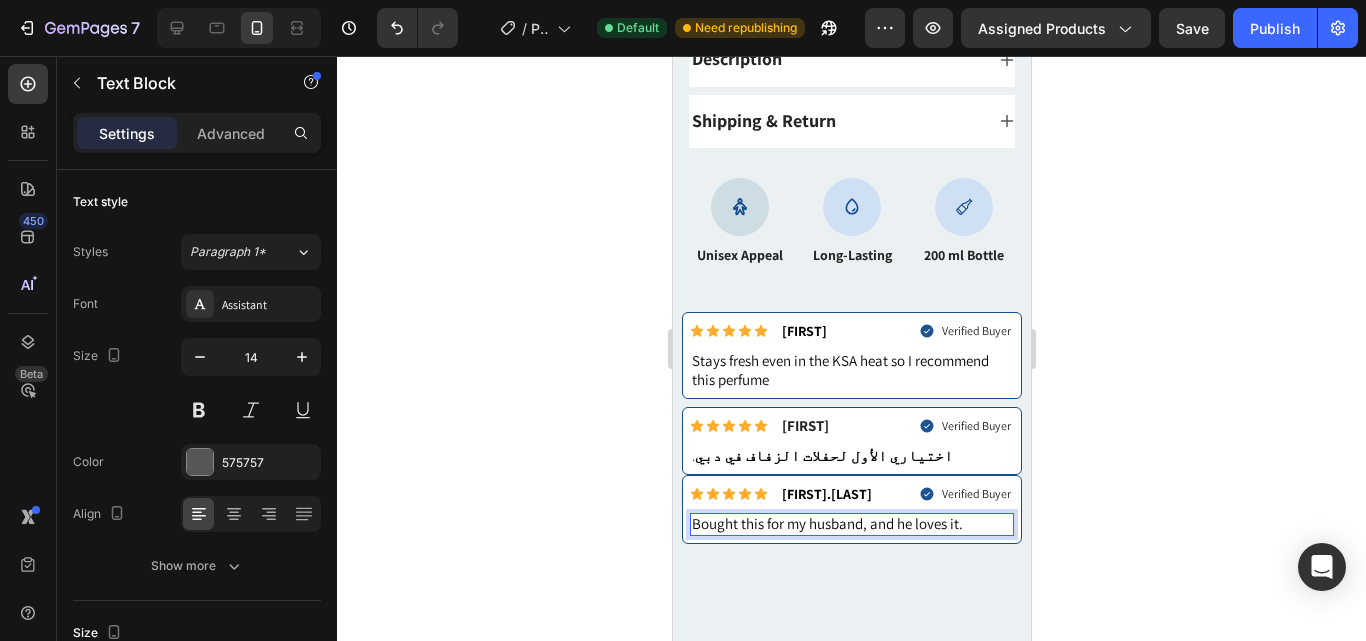 click on "Bought this for my husband, and he loves it." at bounding box center (826, 523) 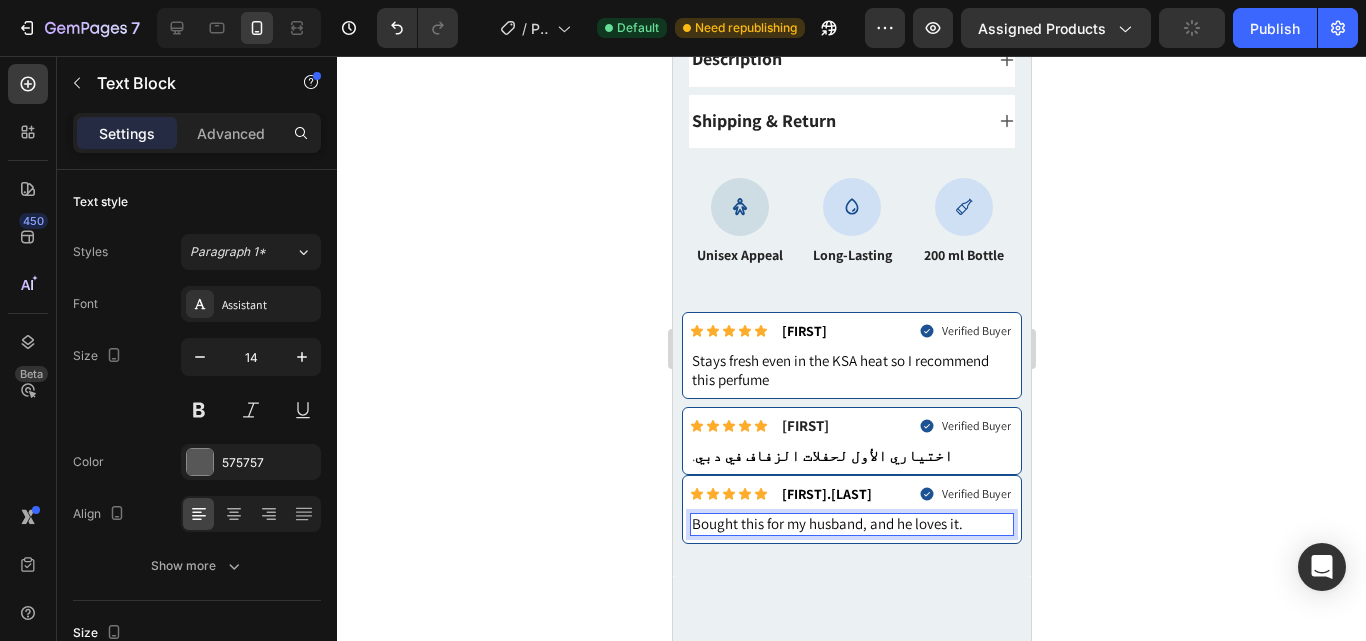 click on "Bought this for my husband, and he loves it." at bounding box center (851, 524) 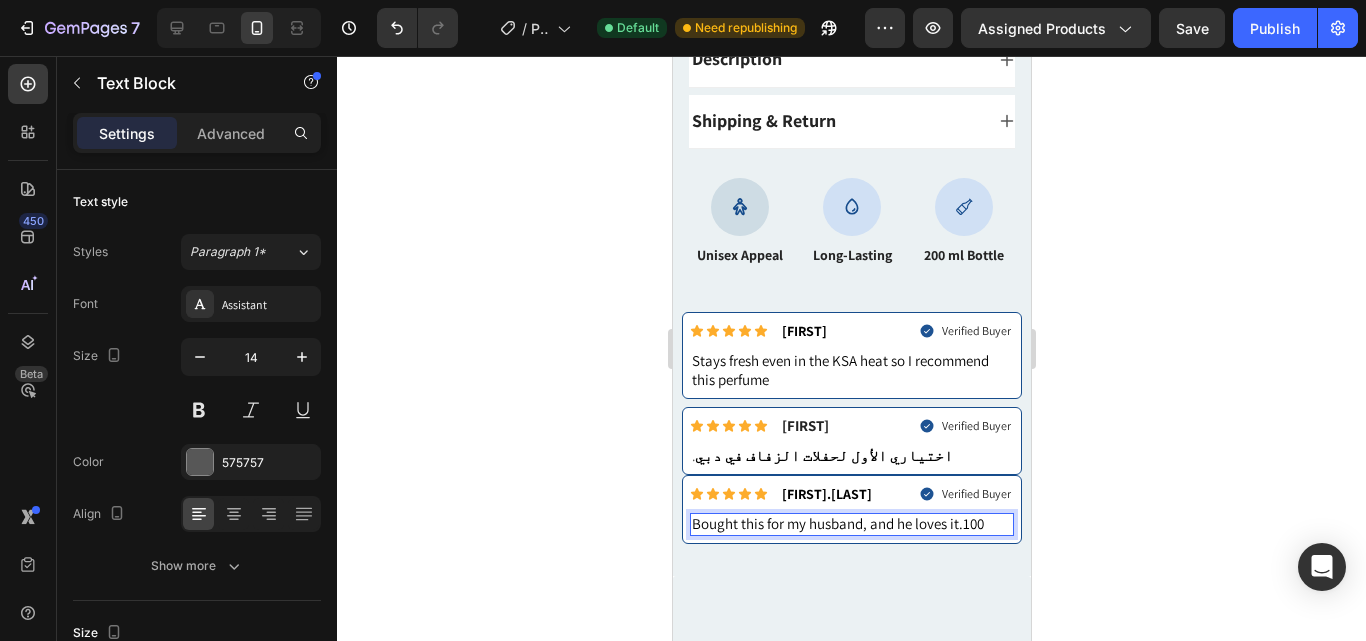 click on "Bought this for my husband, and he loves it.100" at bounding box center [837, 523] 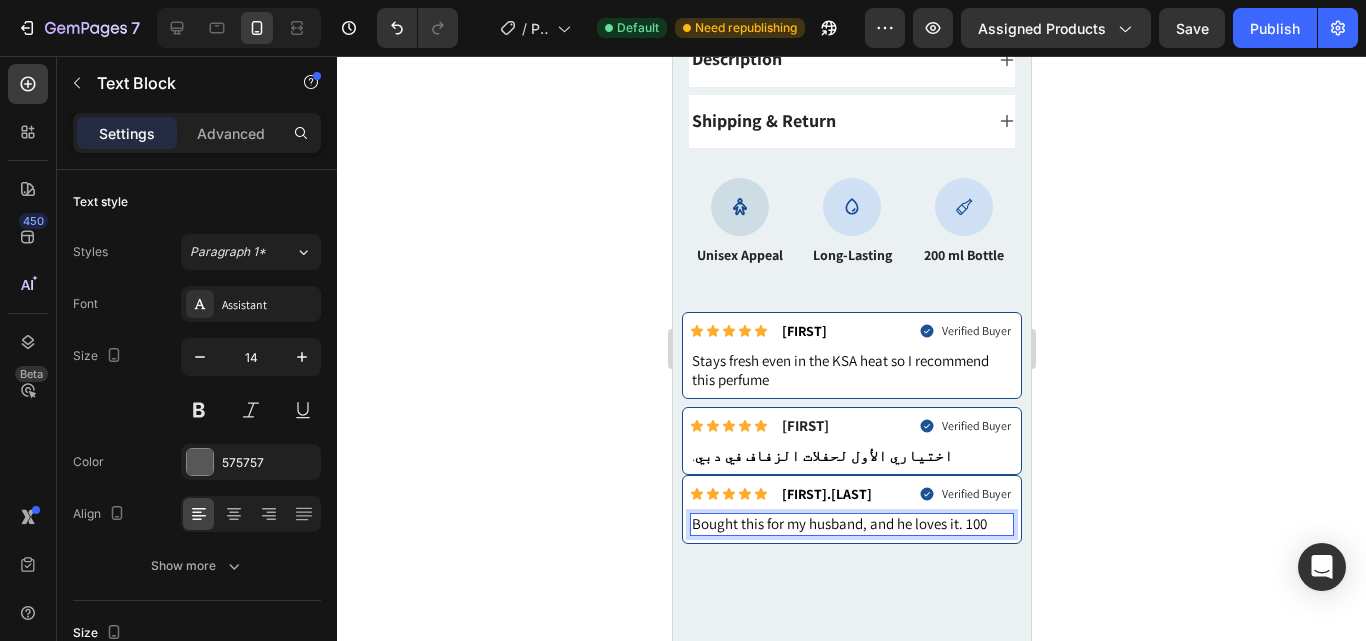 click on "Bought this for my husband, and he loves it. 100" at bounding box center [851, 524] 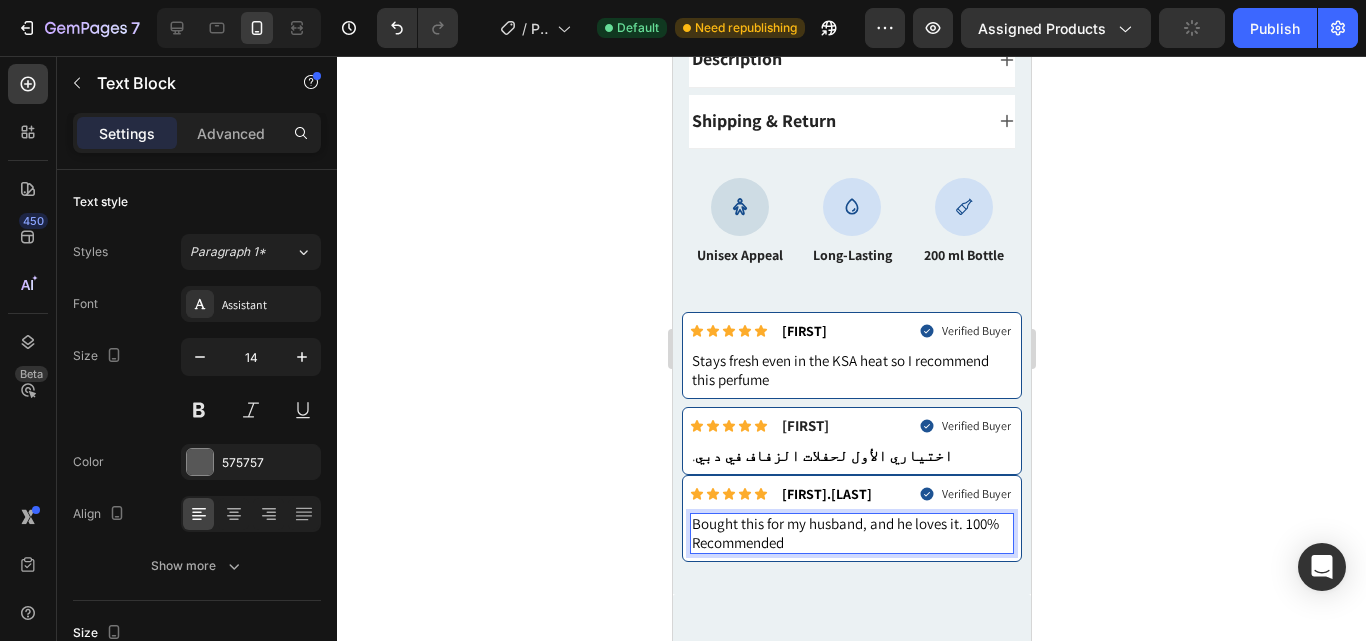 click 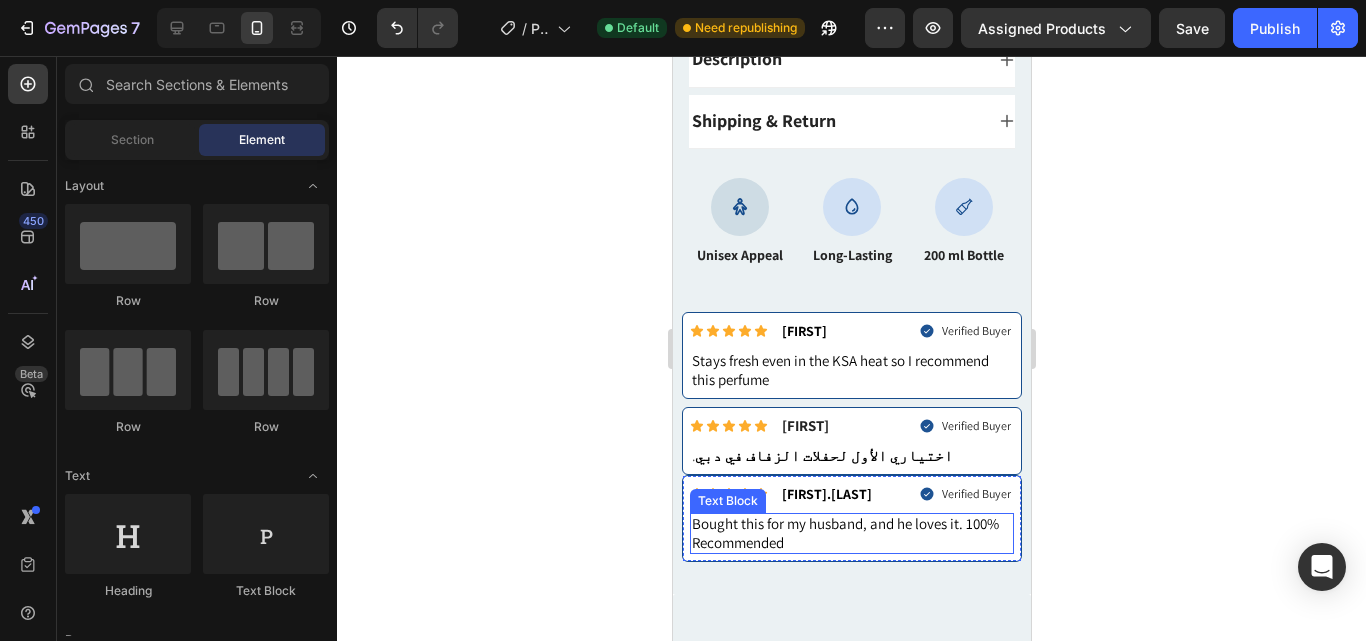 click on "Bought this for my husband, and he loves it. 100% Recommended" at bounding box center (851, 533) 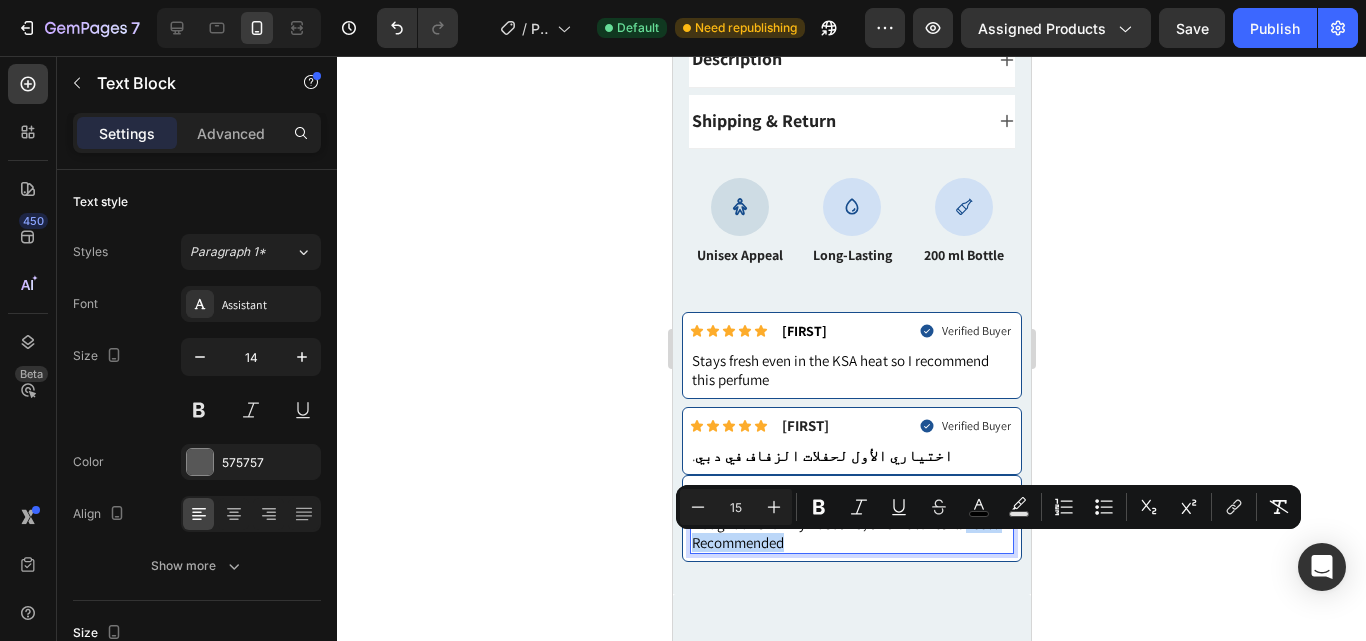 drag, startPoint x: 825, startPoint y: 547, endPoint x: 688, endPoint y: 550, distance: 137.03284 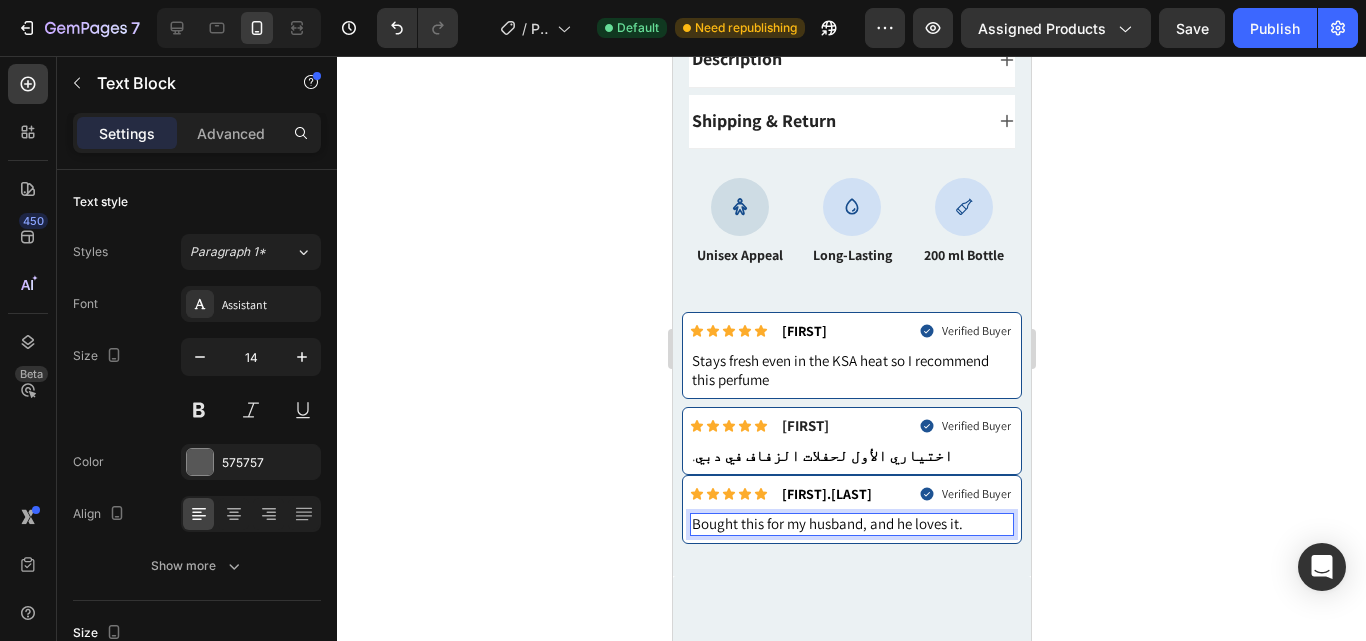 click on "Bought this for my husband, and he loves it." at bounding box center (851, 524) 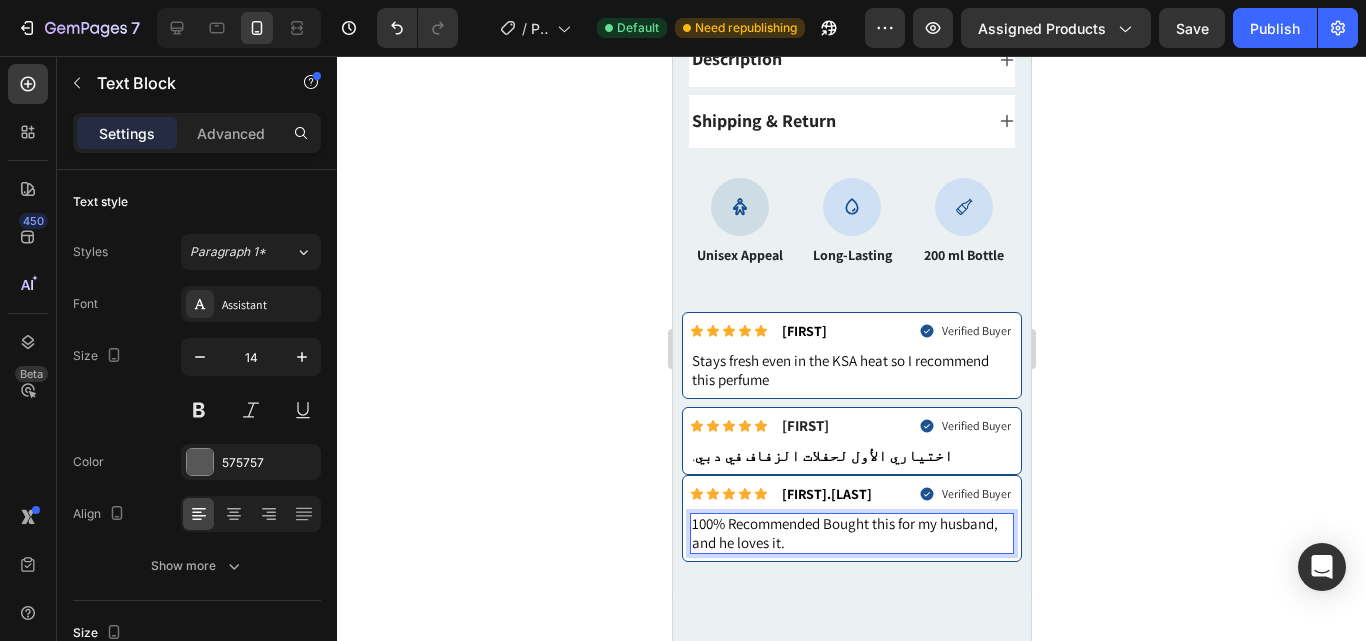 drag, startPoint x: 782, startPoint y: 545, endPoint x: 1194, endPoint y: 114, distance: 596.2424 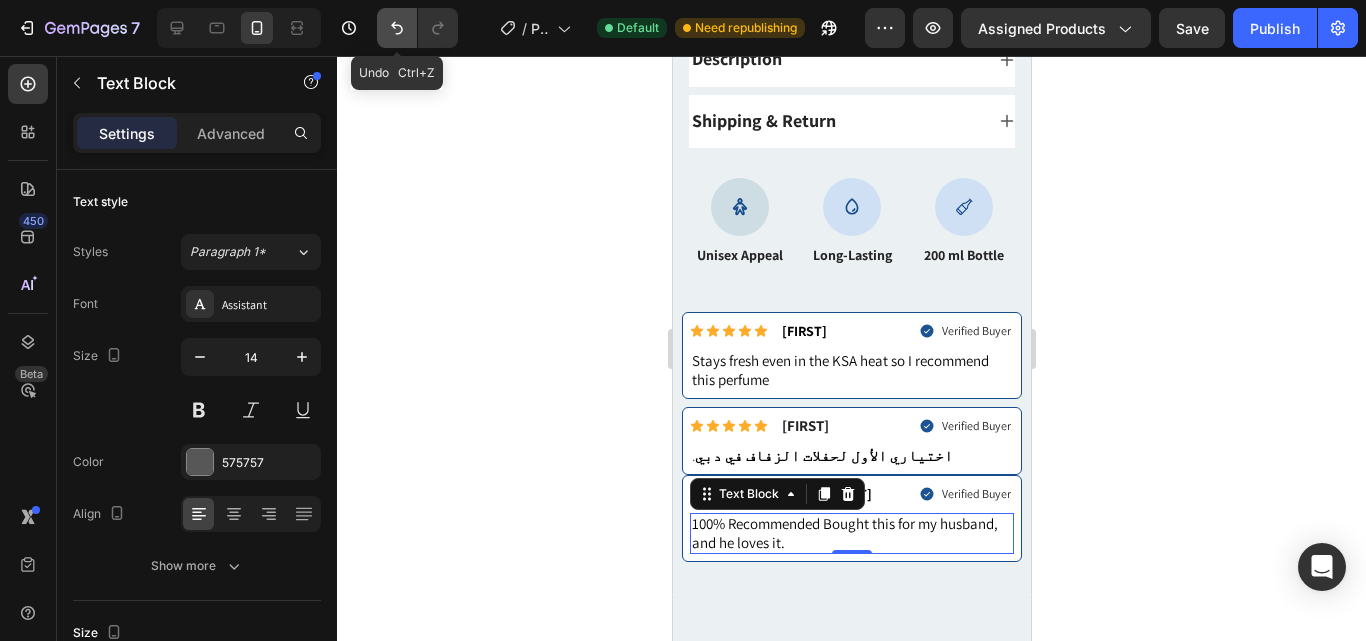click 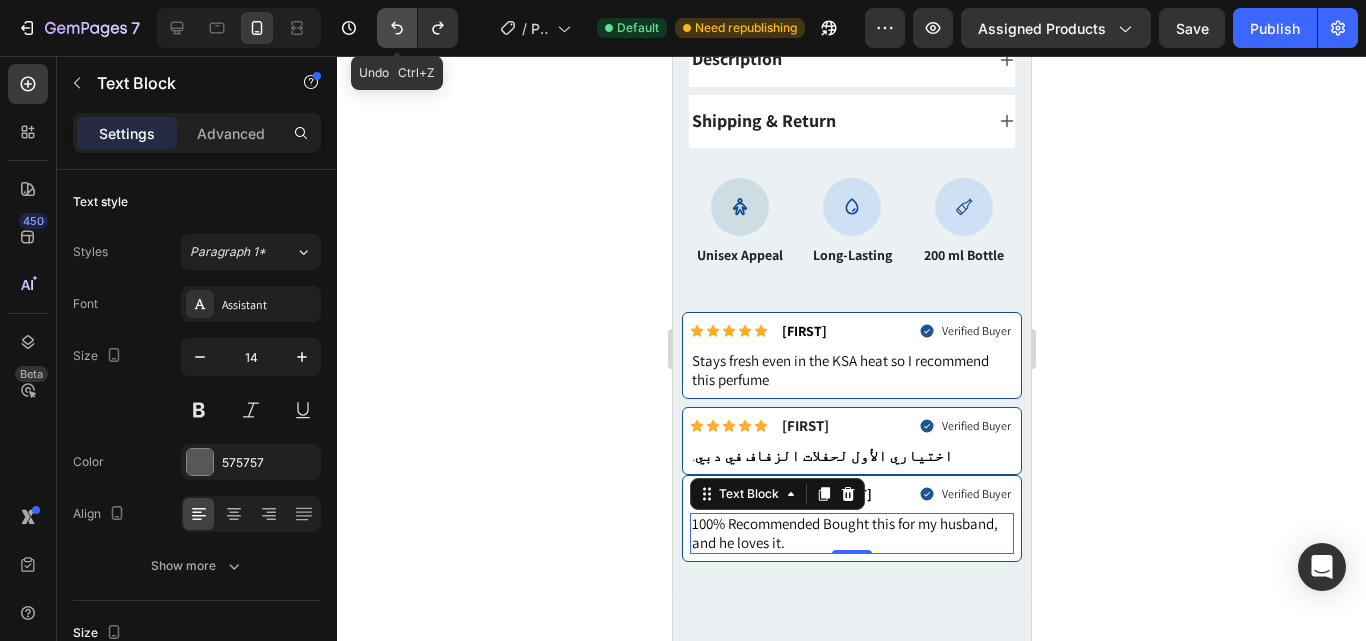 click 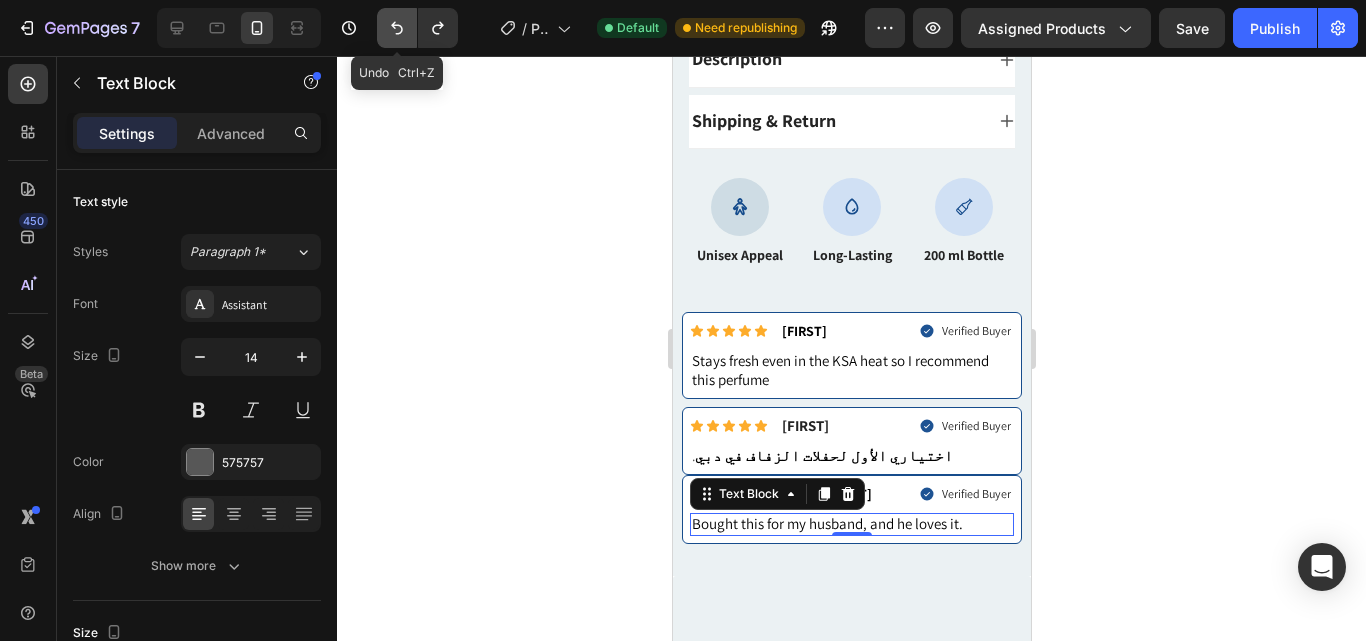 click 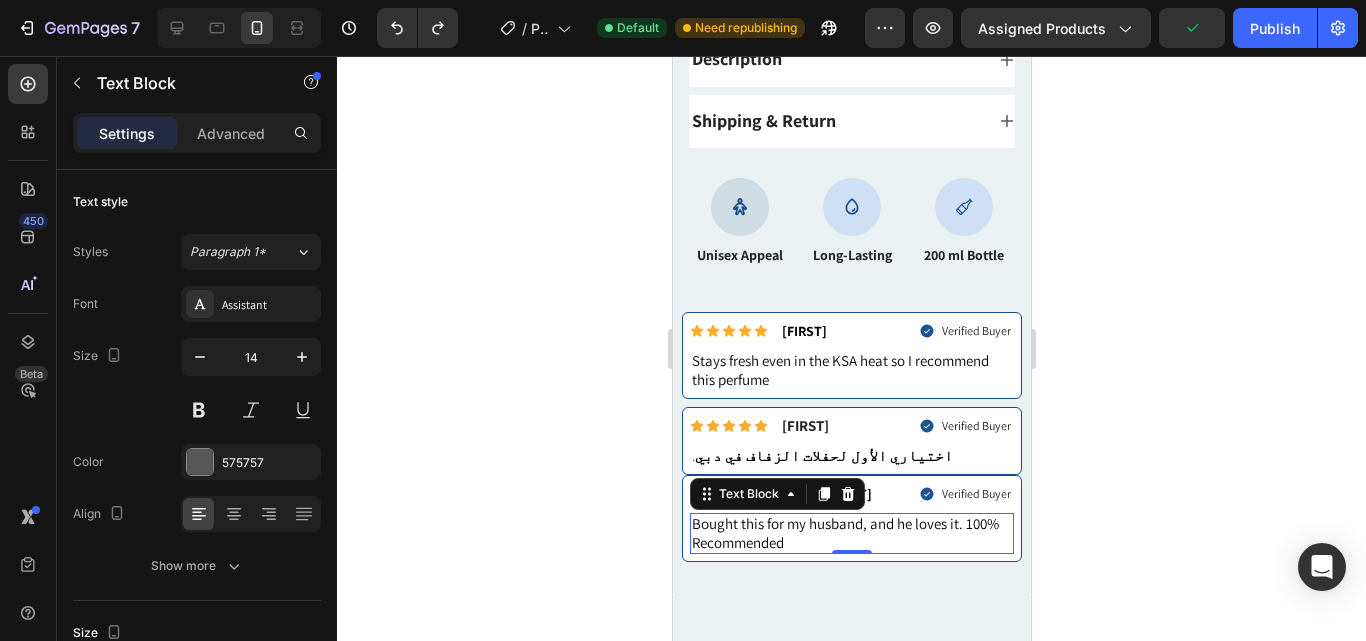 drag, startPoint x: 447, startPoint y: 499, endPoint x: 73, endPoint y: 238, distance: 456.0669 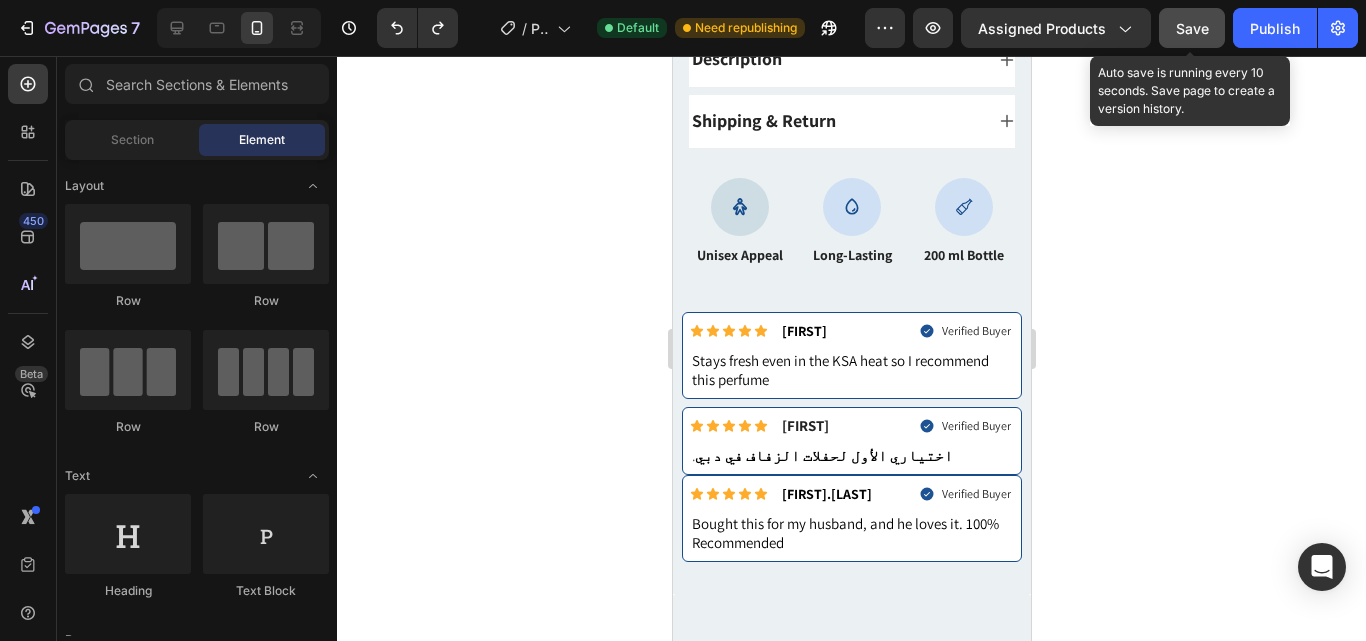 click on "Save" at bounding box center (1192, 28) 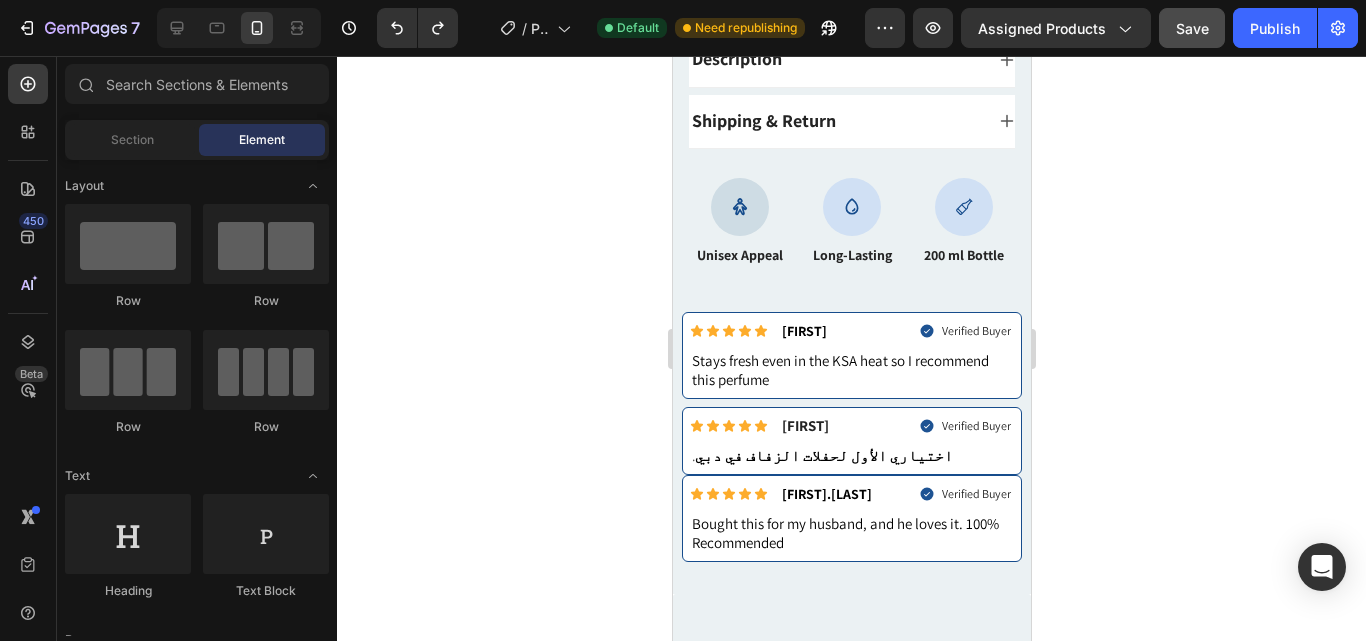 click 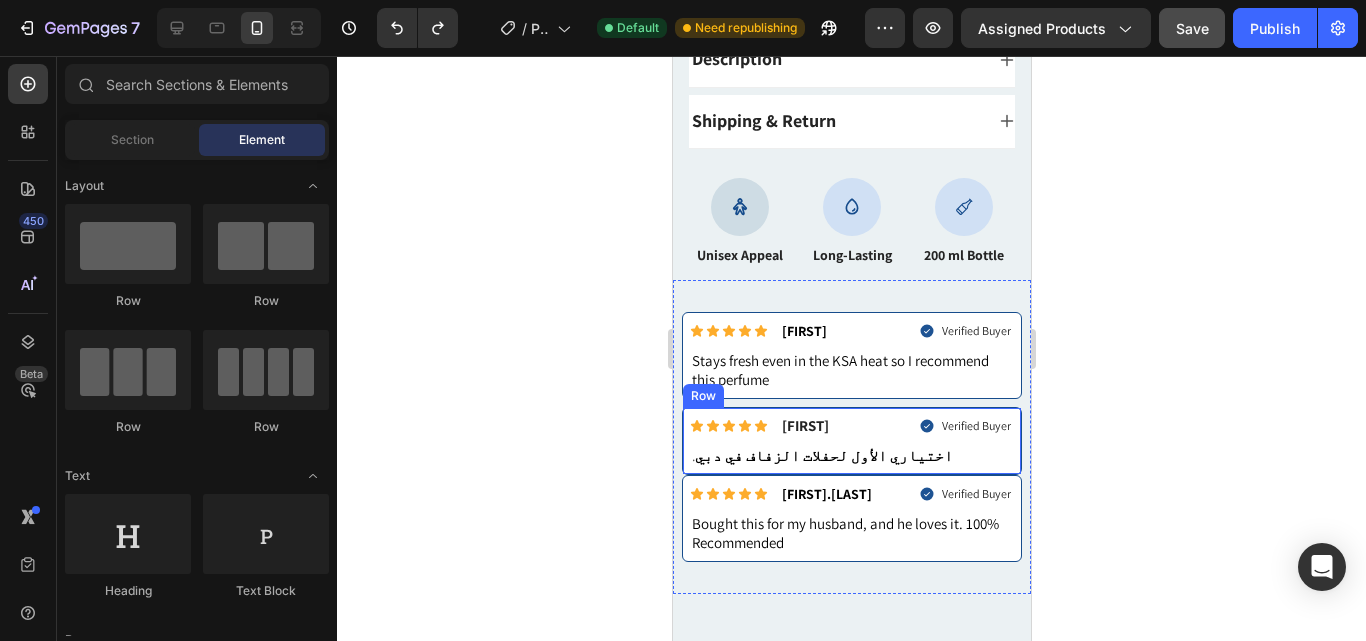 click on "Icon Icon Icon Icon Icon Icon List [FIRST] Text Block Row Verified Buyer Item List Row . اختياري الأول لحفلات الزفاف في دبي Text Block Row" at bounding box center (851, 441) 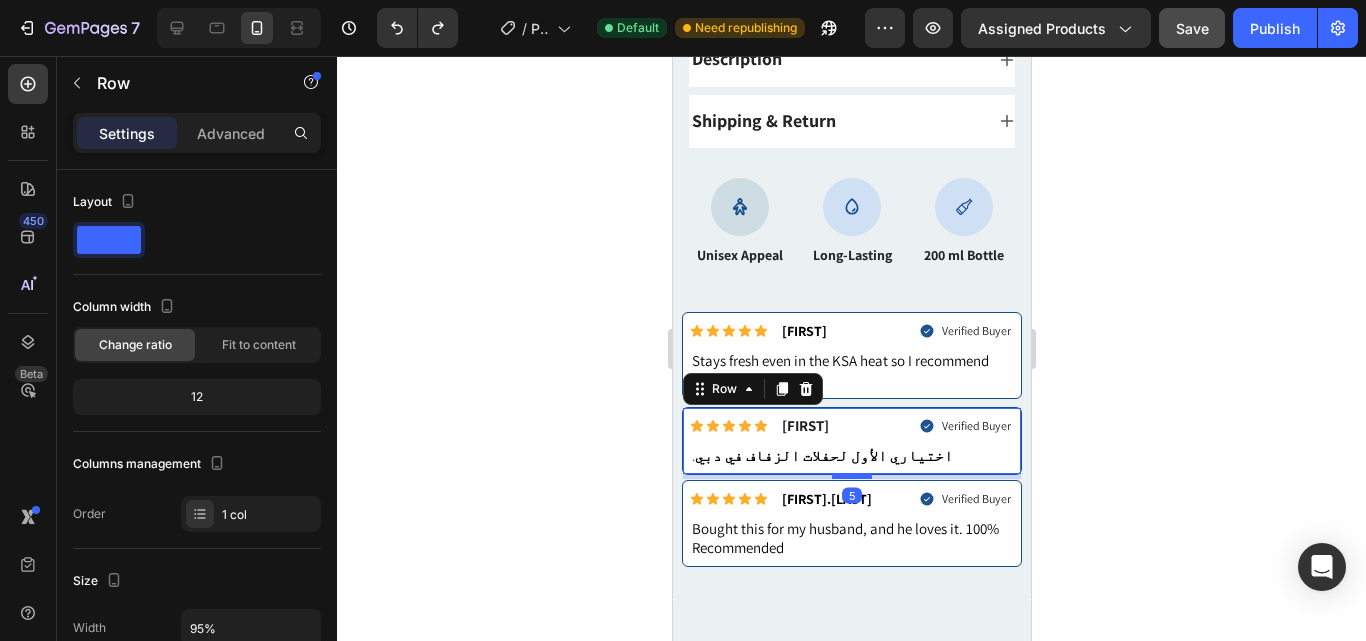 click at bounding box center [851, 476] 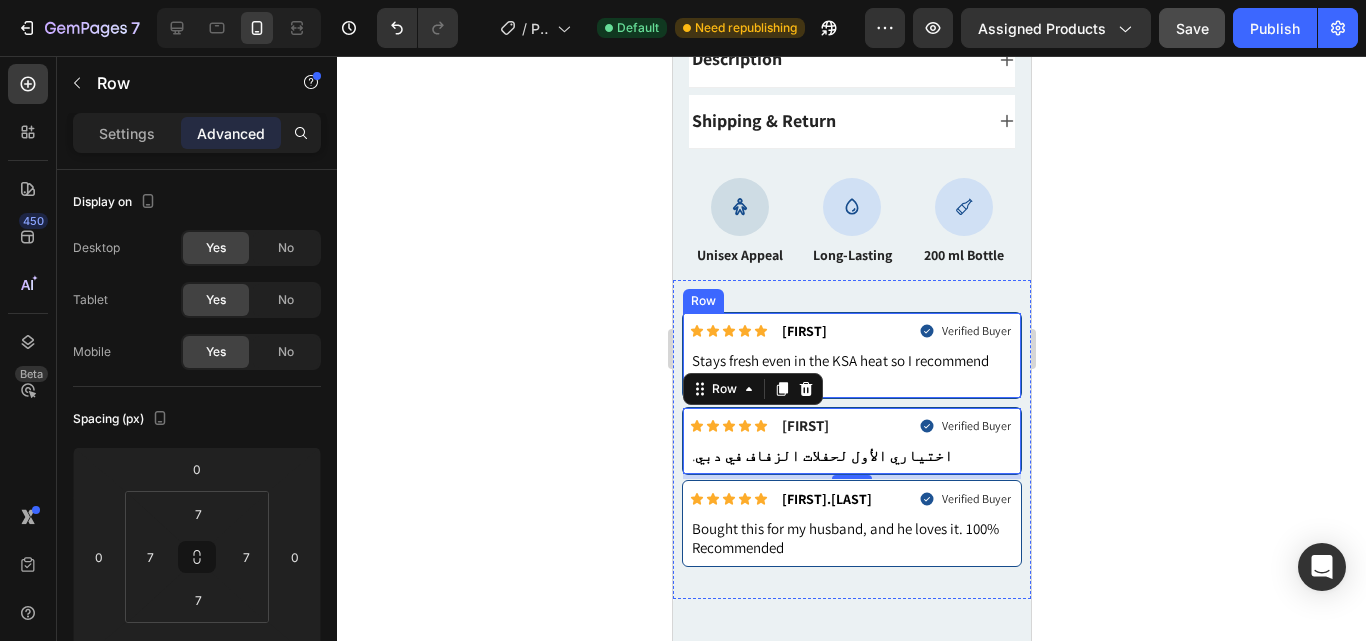 click on "Icon Icon Icon Icon Icon Icon List [FIRST] Text Block Row Verified Buyer Item List Row Stays fresh even in the KSA heat so I recommend this perfume Text Block Row" at bounding box center (851, 355) 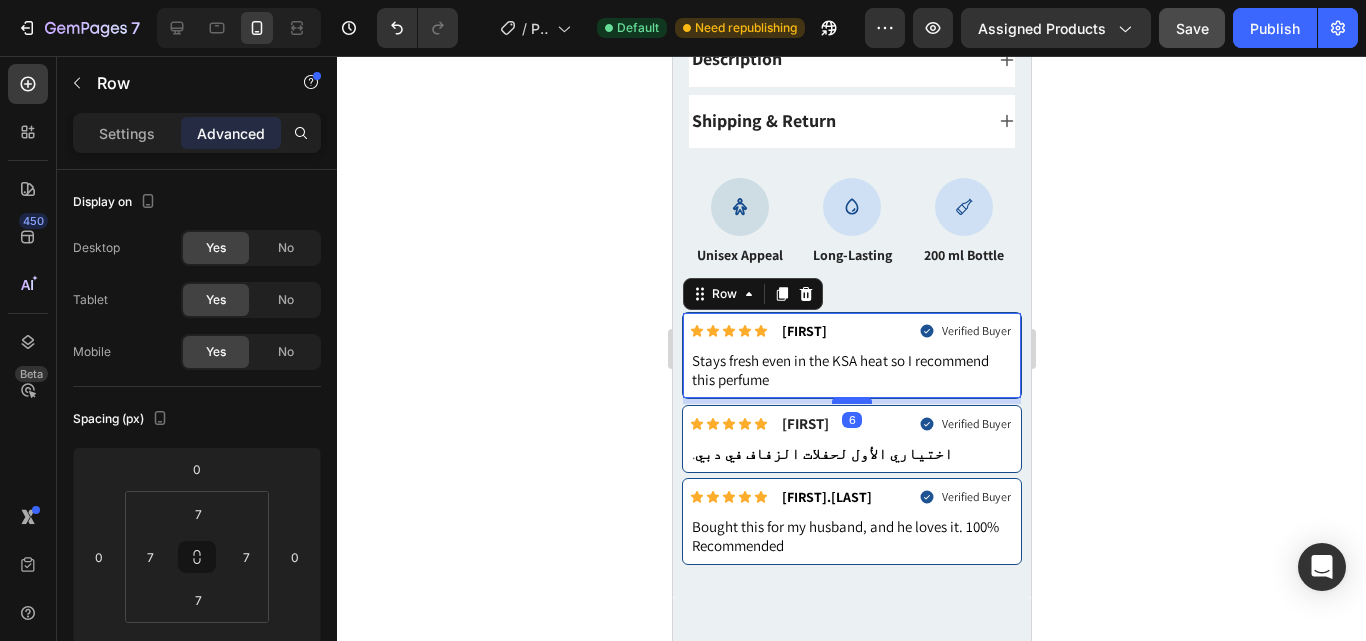 click at bounding box center [851, 401] 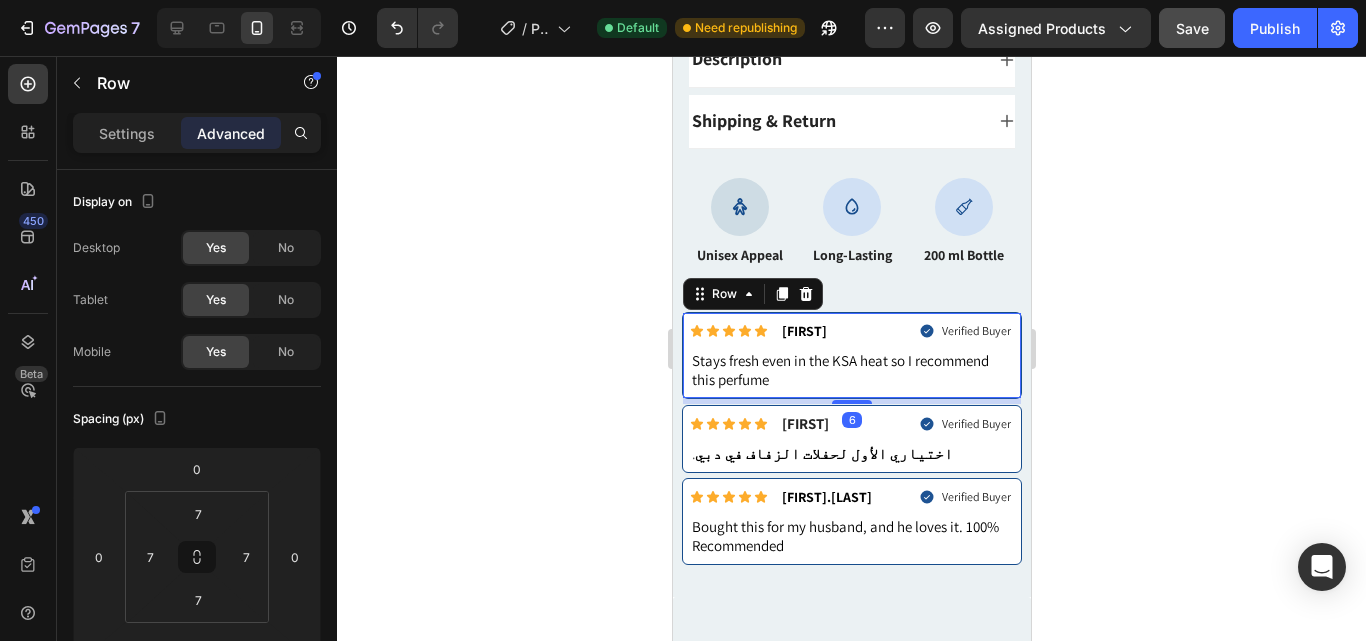 type on "6" 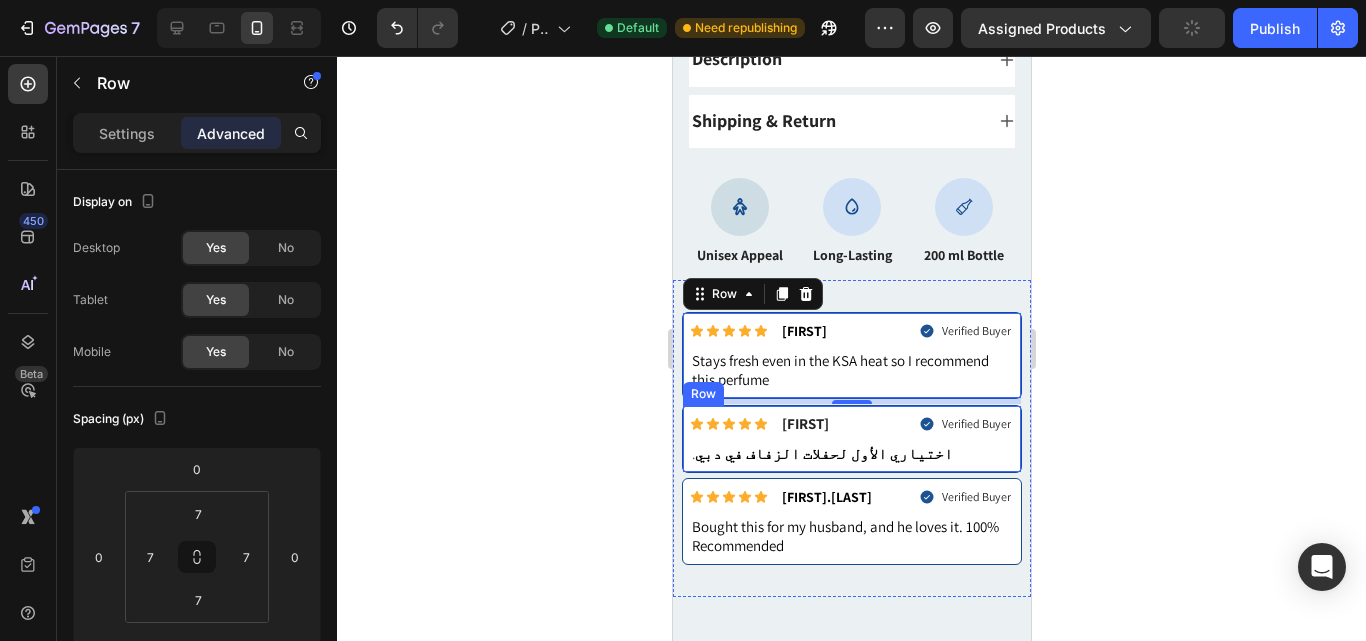 click on "Icon Icon Icon Icon Icon Icon List [FIRST] Text Block Row Verified Buyer Item List Row . اختياري الأول لحفلات الزفاف في دبي Text Block Row" at bounding box center (851, 439) 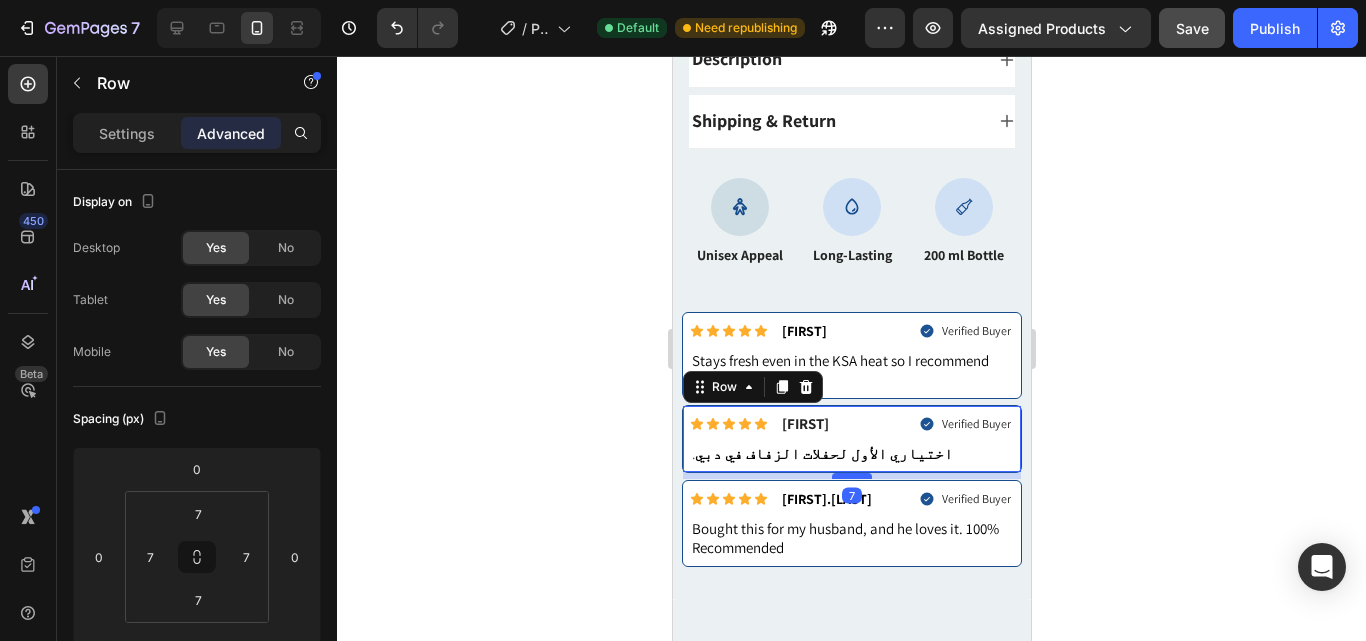 drag, startPoint x: 845, startPoint y: 479, endPoint x: 1206, endPoint y: 578, distance: 374.32874 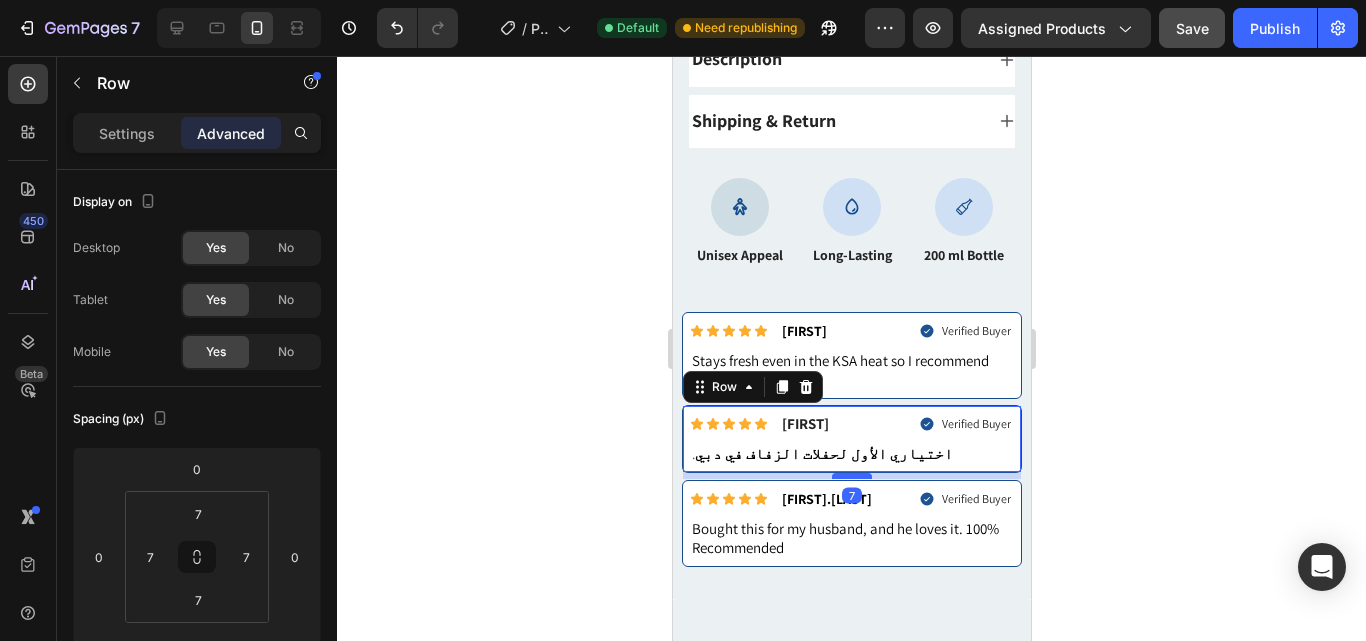 click at bounding box center (851, 476) 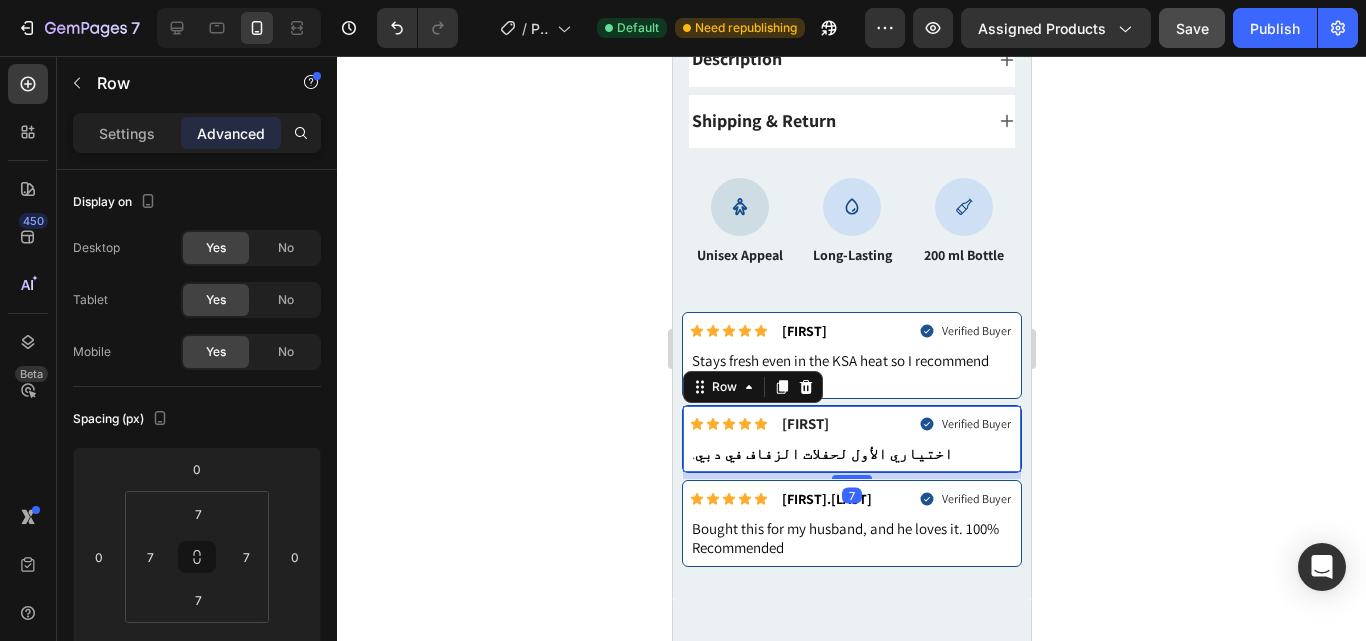 type on "7" 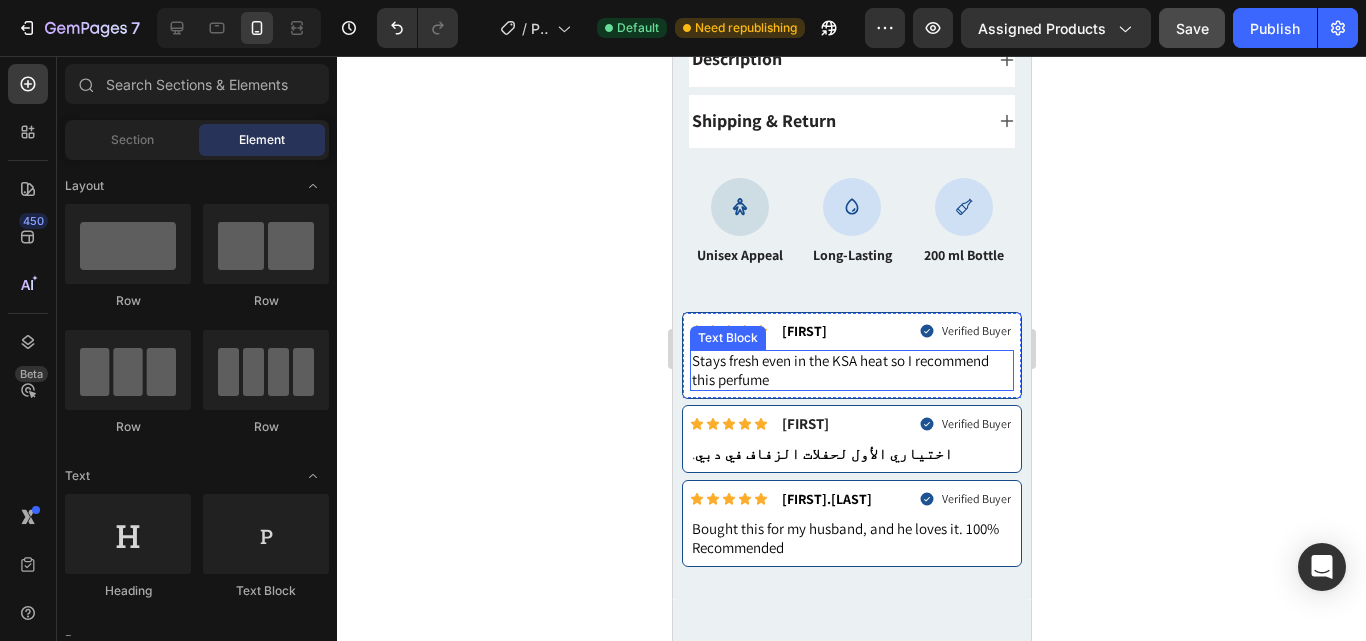 click on "Stays fresh even in the KSA heat so I recommend this perfume" at bounding box center (851, 370) 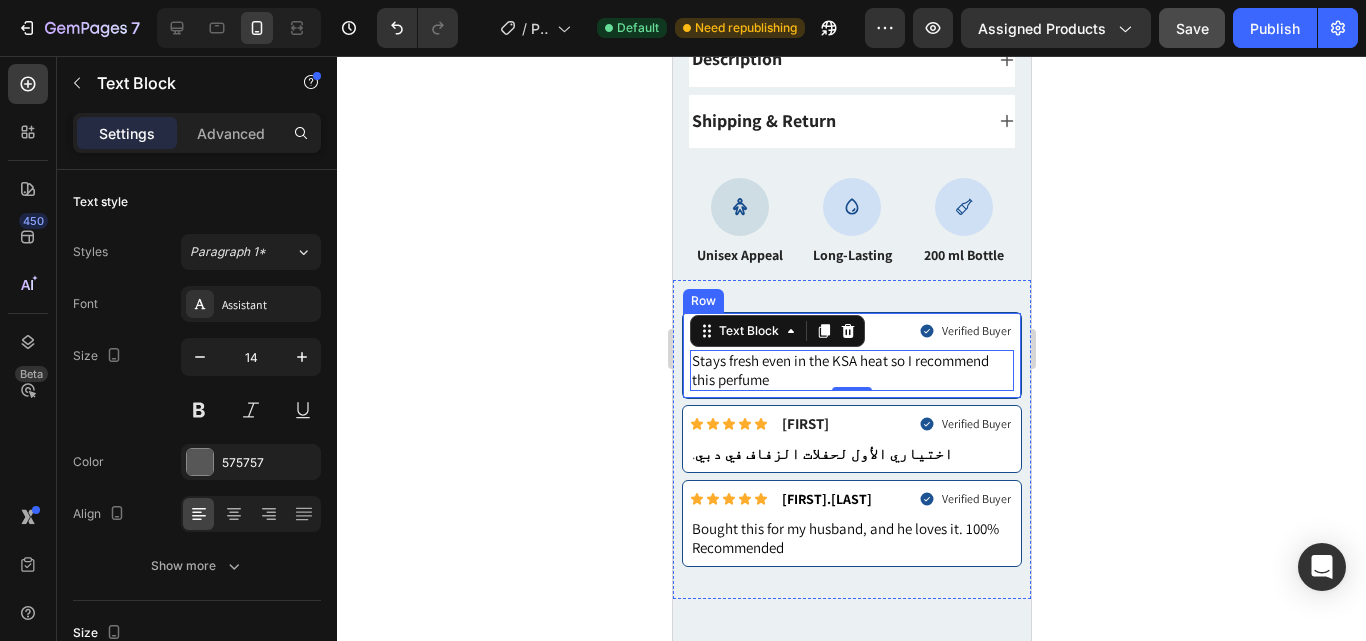 click on "Icon Icon Icon Icon Icon Icon List Rashid Text Block Row Verified Buyer Item List Row Stays fresh even in the KSA heat so I recommend this perfume Text Block   0 Row" at bounding box center [851, 355] 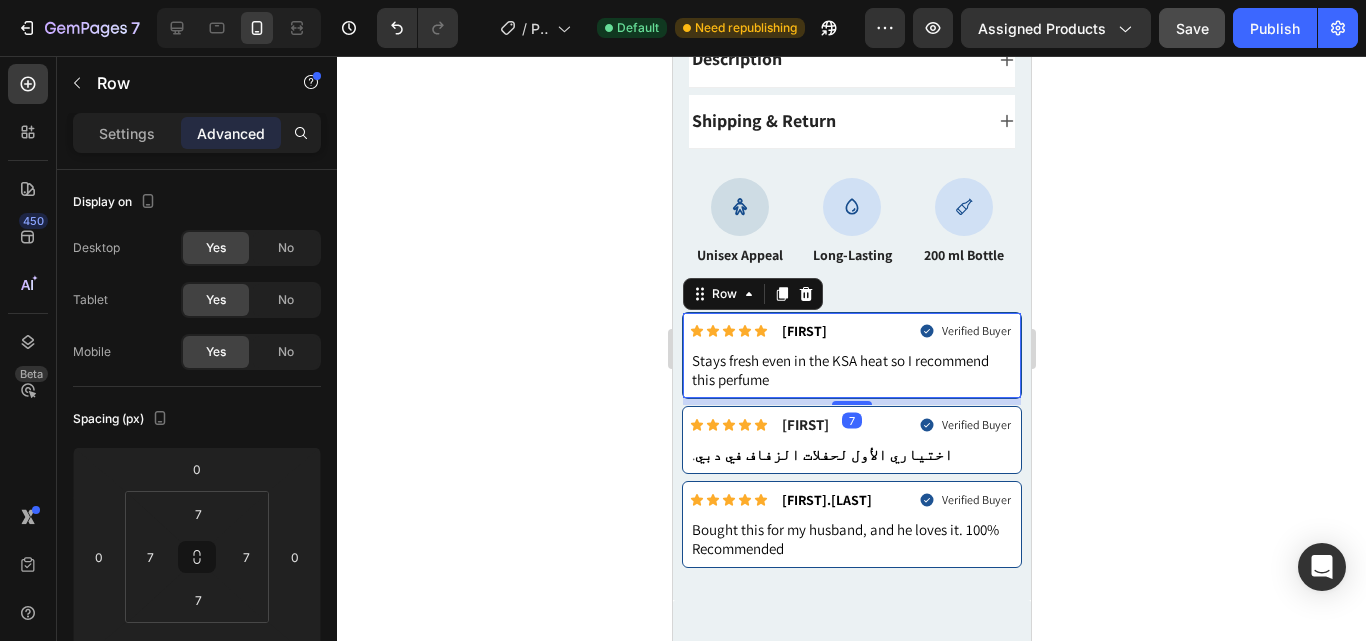 click at bounding box center [851, 403] 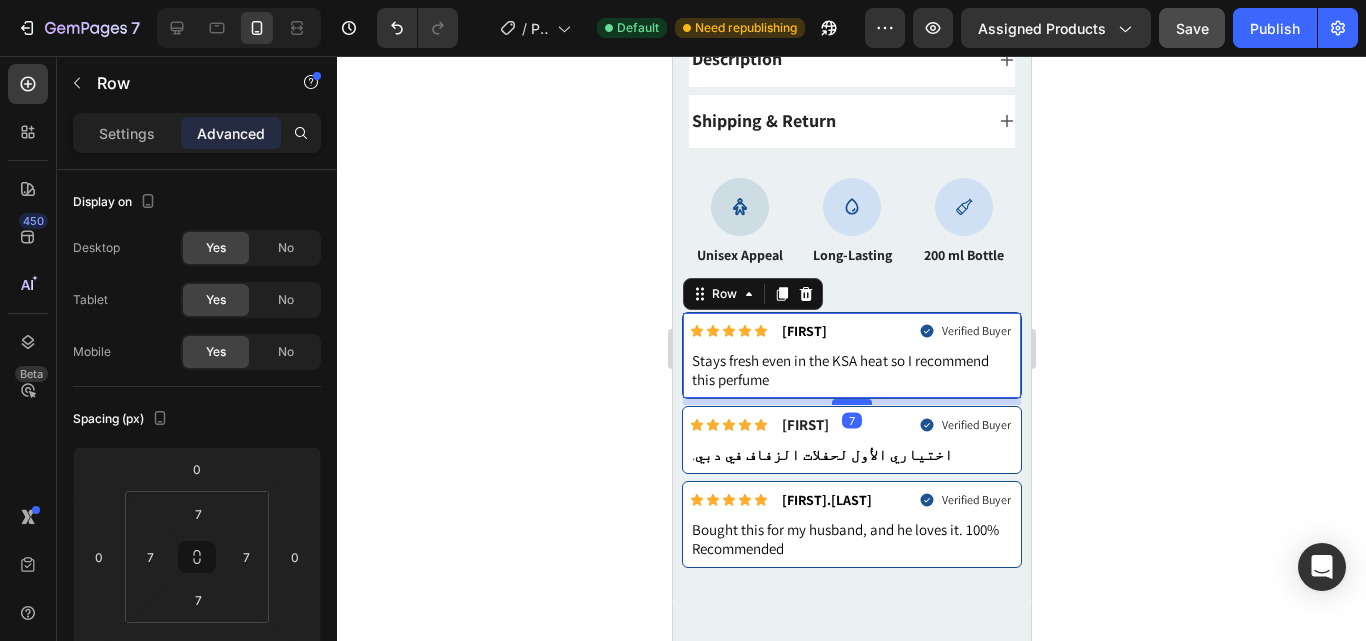 type on "7" 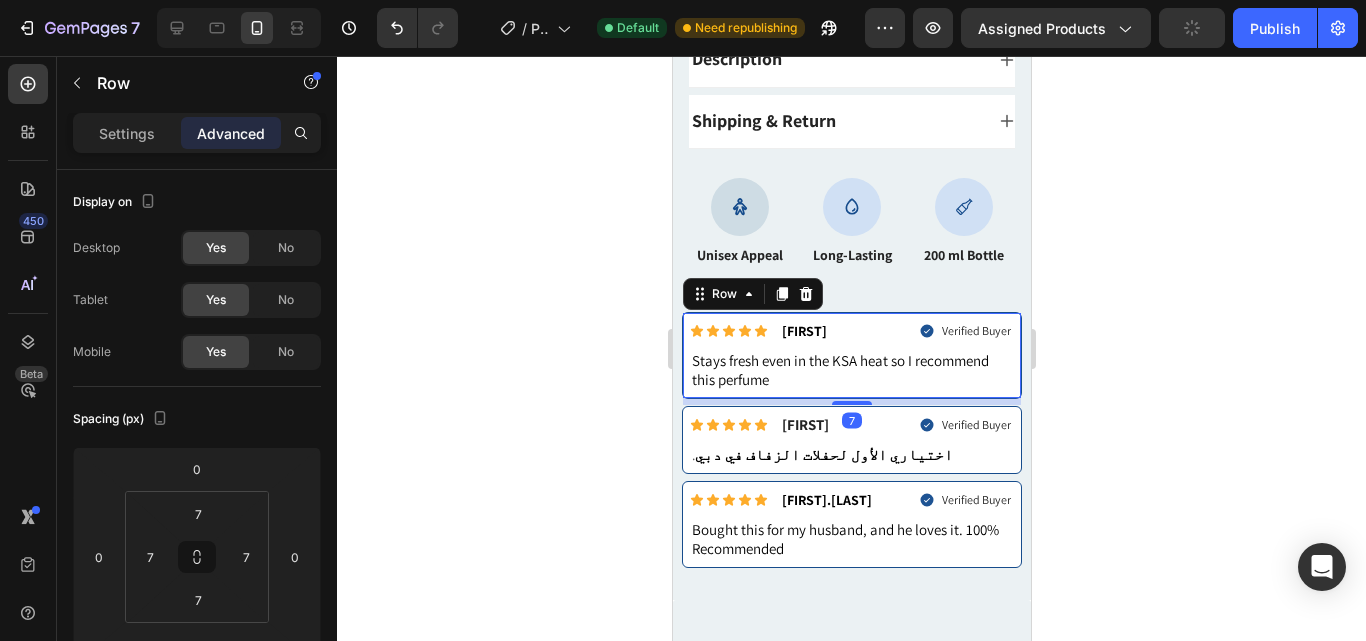 click 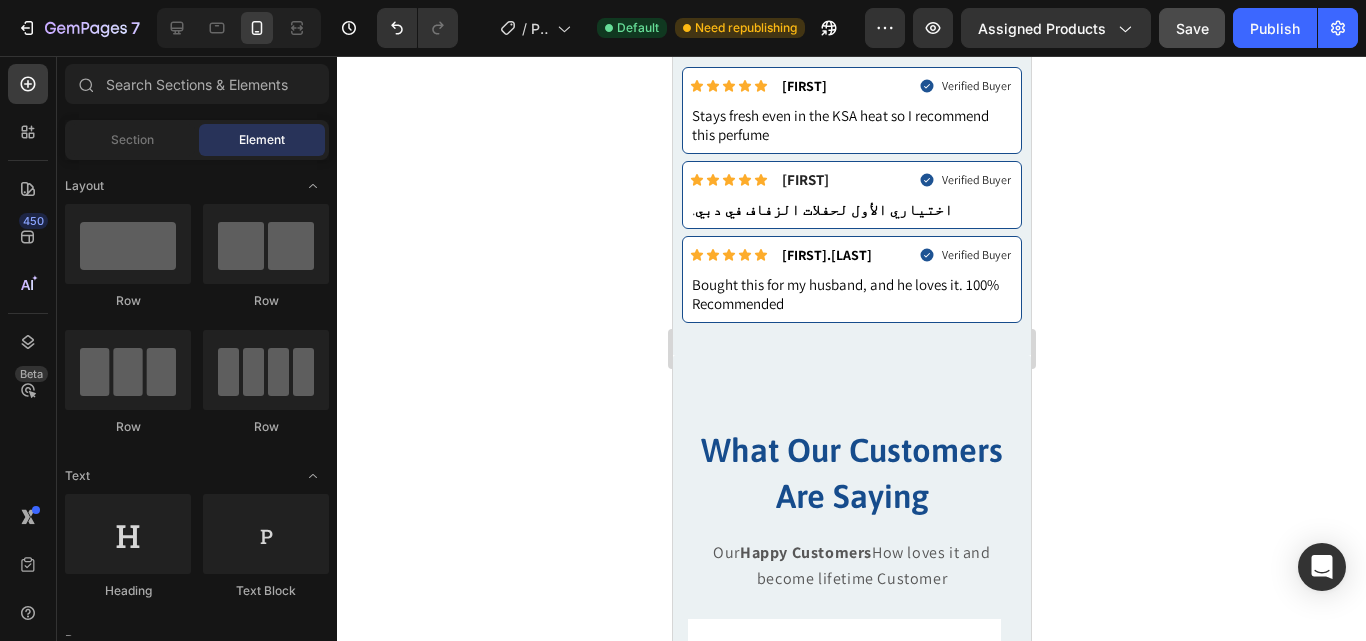 scroll, scrollTop: 1084, scrollLeft: 0, axis: vertical 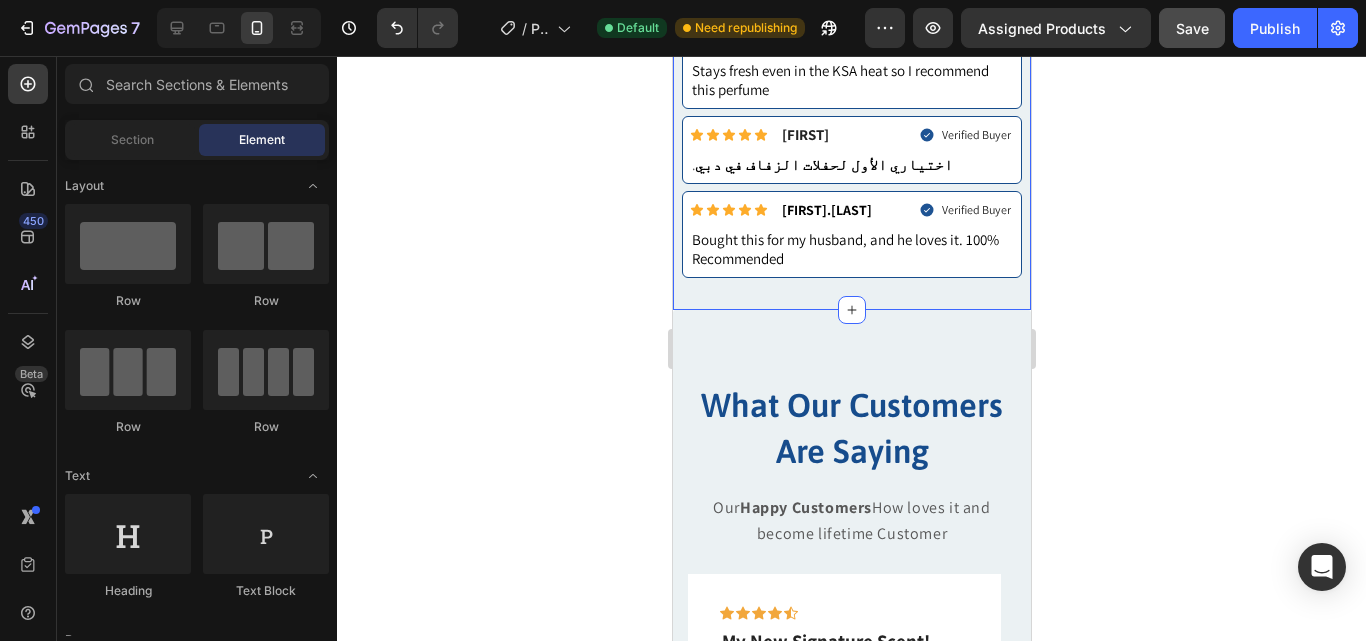 click on "Icon Icon Icon Icon Icon Icon List [FIRST] Text Block Row Verified Buyer Item List Row Stays fresh even in the KSA heat so I recommend this perfume Text Block Row Icon Icon Icon Icon Icon Icon List [FIRST] Text Block Row Verified Buyer Item List Row . اختياري الأول لحفلات الزفاف في دبي Text Block Row Icon Icon Icon Icon Icon Icon List [FIRST].[LAST] Text Block Row Verified Buyer Item List Row Bought this for my husband, and he loves it. 100% Recommended Text Block Row Section 2" at bounding box center [851, 150] 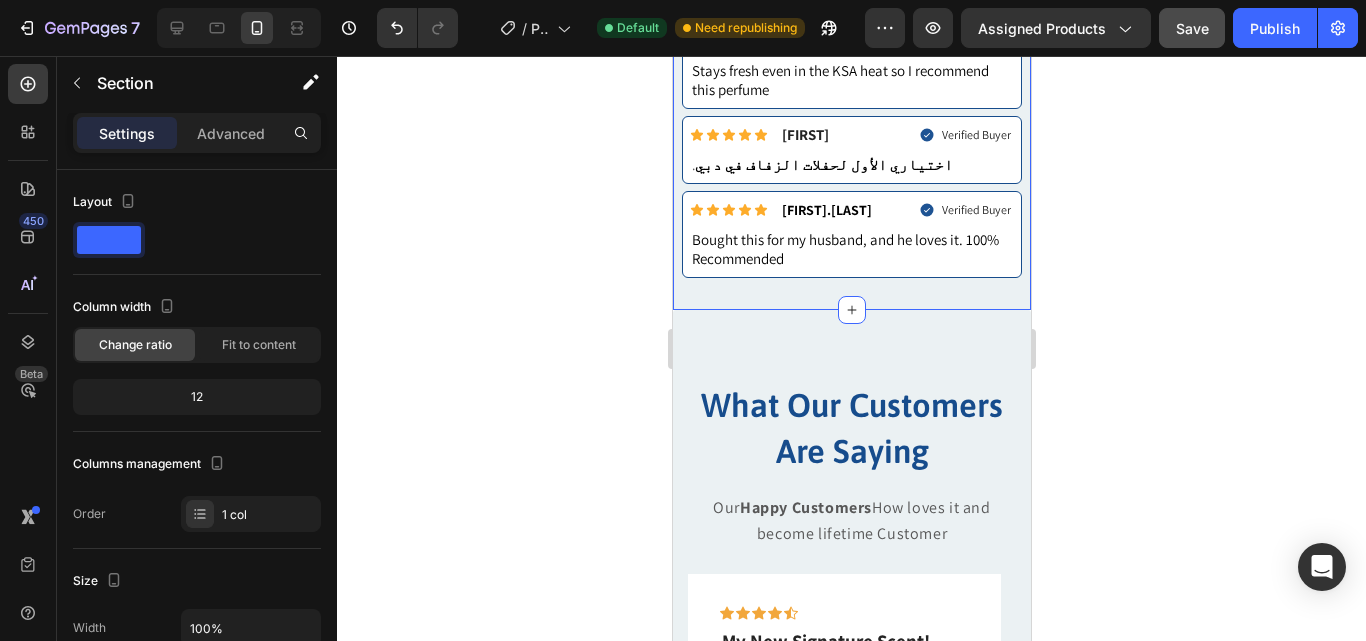click on "Icon Icon Icon Icon Icon Icon List [FIRST] Text Block Row Verified Buyer Item List Row Stays fresh even in the KSA heat so I recommend this perfume Text Block Row Icon Icon Icon Icon Icon Icon List [FIRST] Text Block Row Verified Buyer Item List Row . اختياري الأول لحفلات الزفاف في دبي Text Block Row Icon Icon Icon Icon Icon Icon List [FIRST].[LAST] Text Block Row Verified Buyer Item List Row Bought this for my husband, and he loves it. 100% Recommended Text Block Row Section 2 You can create reusable sections Create Theme Section AI Content Write with GemAI What would you like to describe here? Tone and Voice Persuasive Product Wild Colt Perfume 200ml Show more Generate" at bounding box center (851, 150) 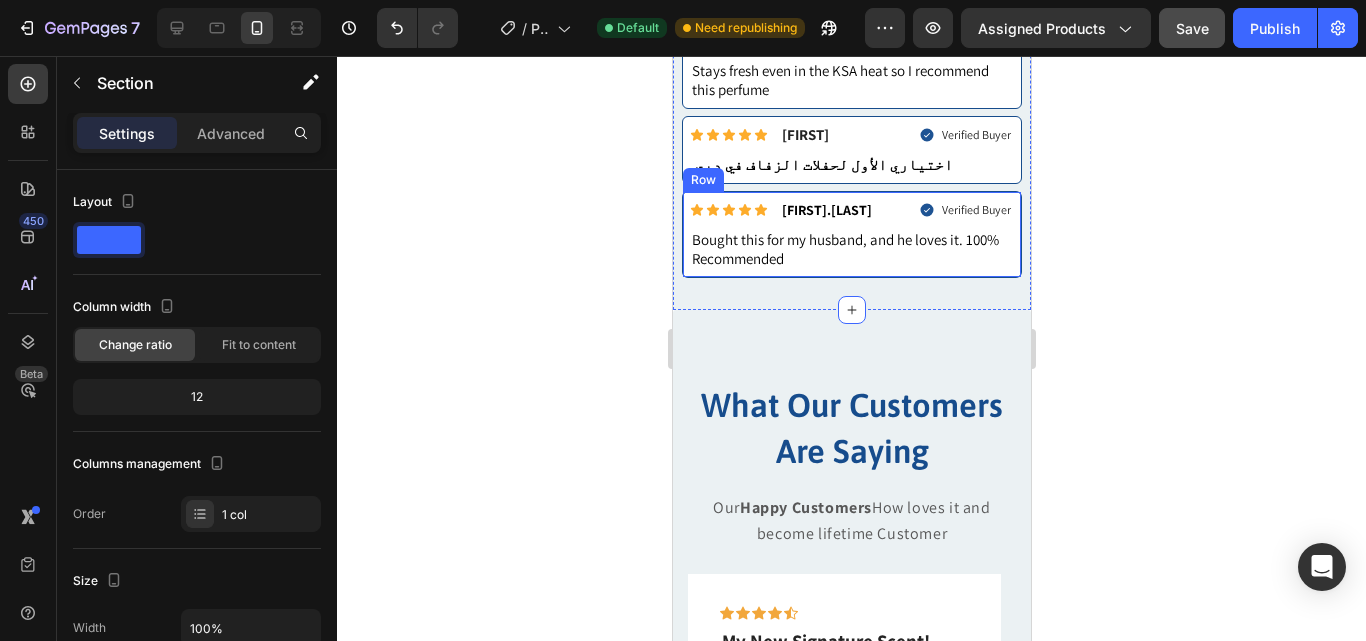 click on "Icon Icon Icon Icon Icon Icon List [FIRST].[LAST] Text Block Row Verified Buyer Item List Row Bought this for my husband, and he loves it. 100% Recommended Text Block Row" at bounding box center [851, 234] 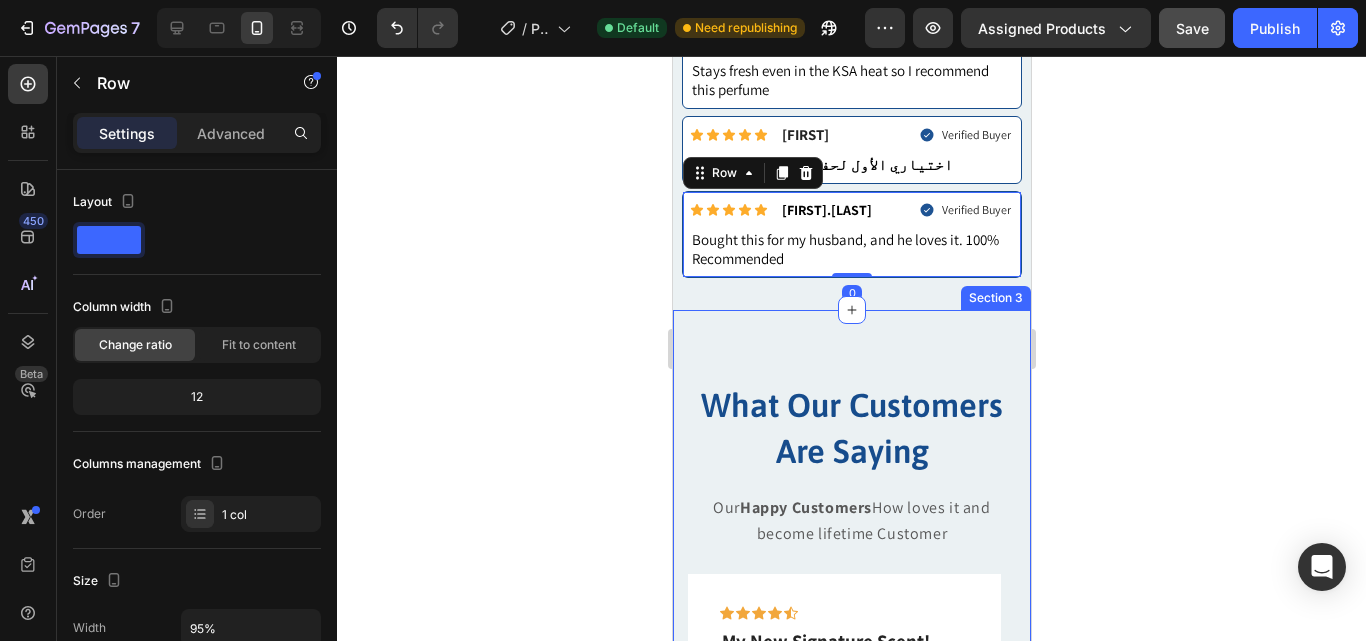 click on "What Our Customers Are Saying Heading Our Happy Customers How loves it and become lifetime Customer Text block Icon Icon Icon Icon Icon Row My New Signature Scent! Text block "Wild Colt Perfume is an absolute game-changer! The scent is bold, masculine, and long-lasting. Every time I wear it, I get compliments. It’s now my signature fragrance highly recommend!" Text block — [FIRST] [LAST], [CITY] Text block Row Icon Icon Icon Icon Icon Row عطر لا يُضاهى Text block " عطر وايلد كولت رائع جداً! الرائحة قوية وتدوم طويلاً. كل ما أستعمله، أتلقى إطراءات من الجميع. أصبح عطري المفضل بلا منافس! Text block — [FIRST].[LAST], [CITY] Text block Row Icon Icon Icon Icon Icon Row" at bounding box center [851, 680] 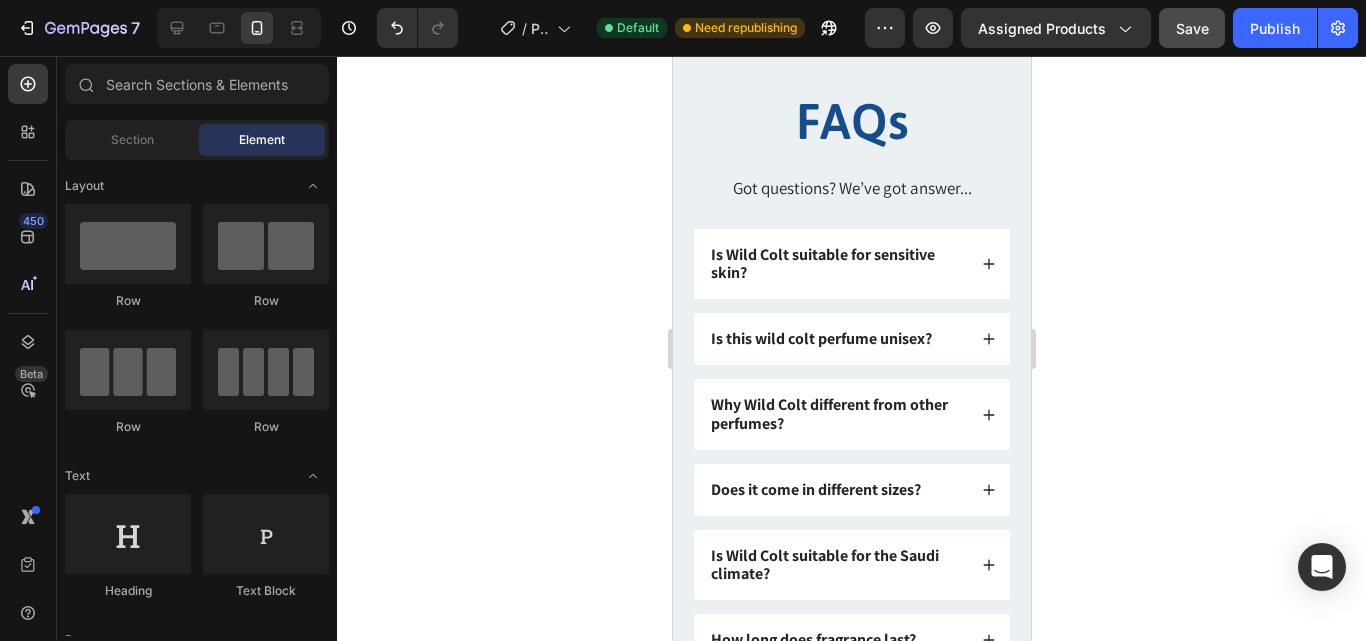 scroll, scrollTop: 2072, scrollLeft: 0, axis: vertical 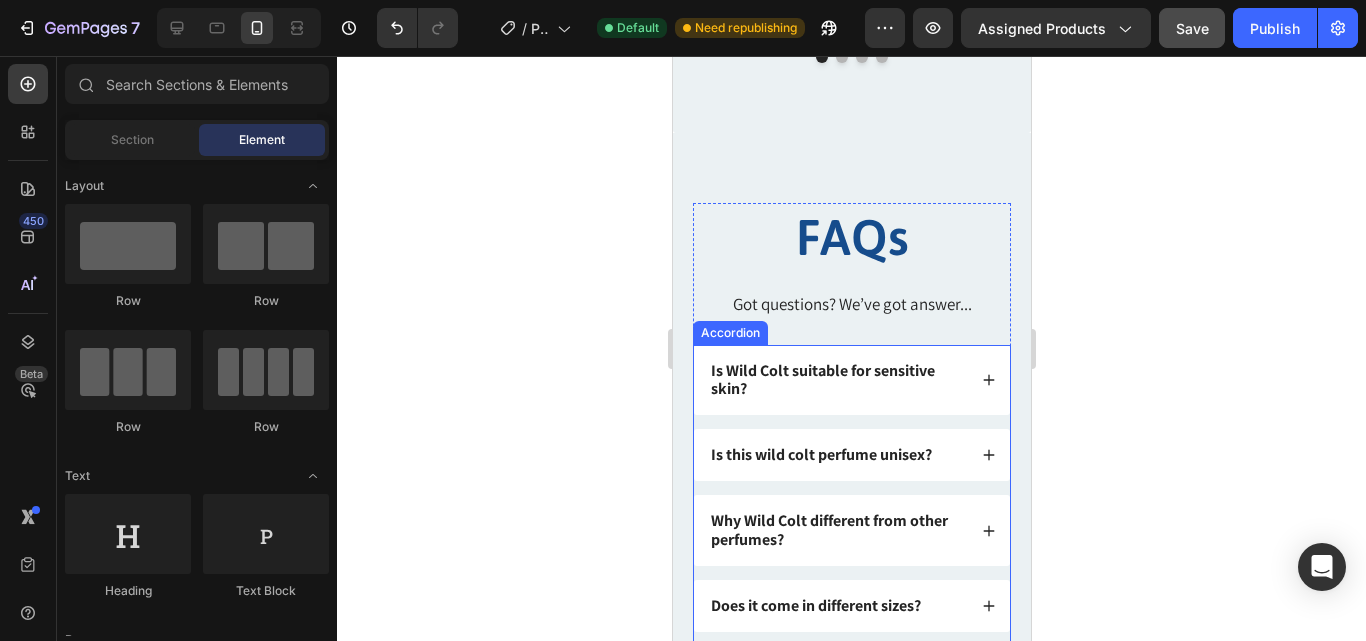 click on "Is Wild Colt suitable for sensitive skin?" at bounding box center [851, 380] 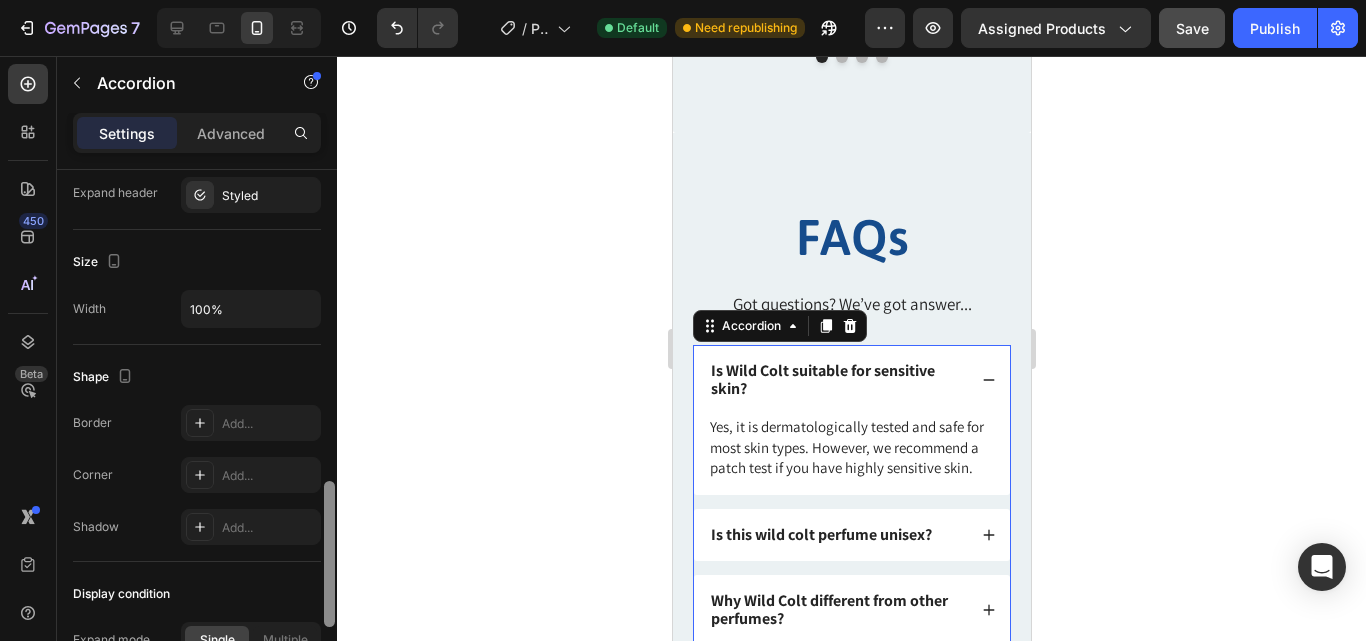 scroll, scrollTop: 1138, scrollLeft: 0, axis: vertical 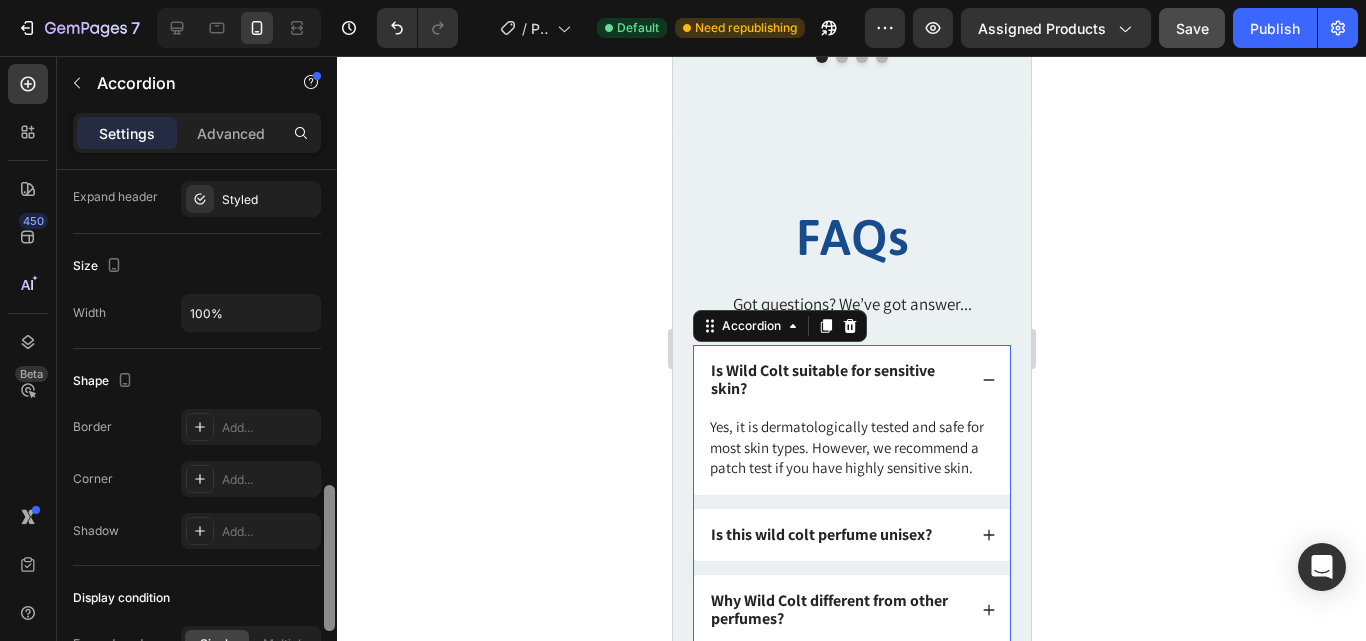 drag, startPoint x: 331, startPoint y: 271, endPoint x: 367, endPoint y: 587, distance: 318.04404 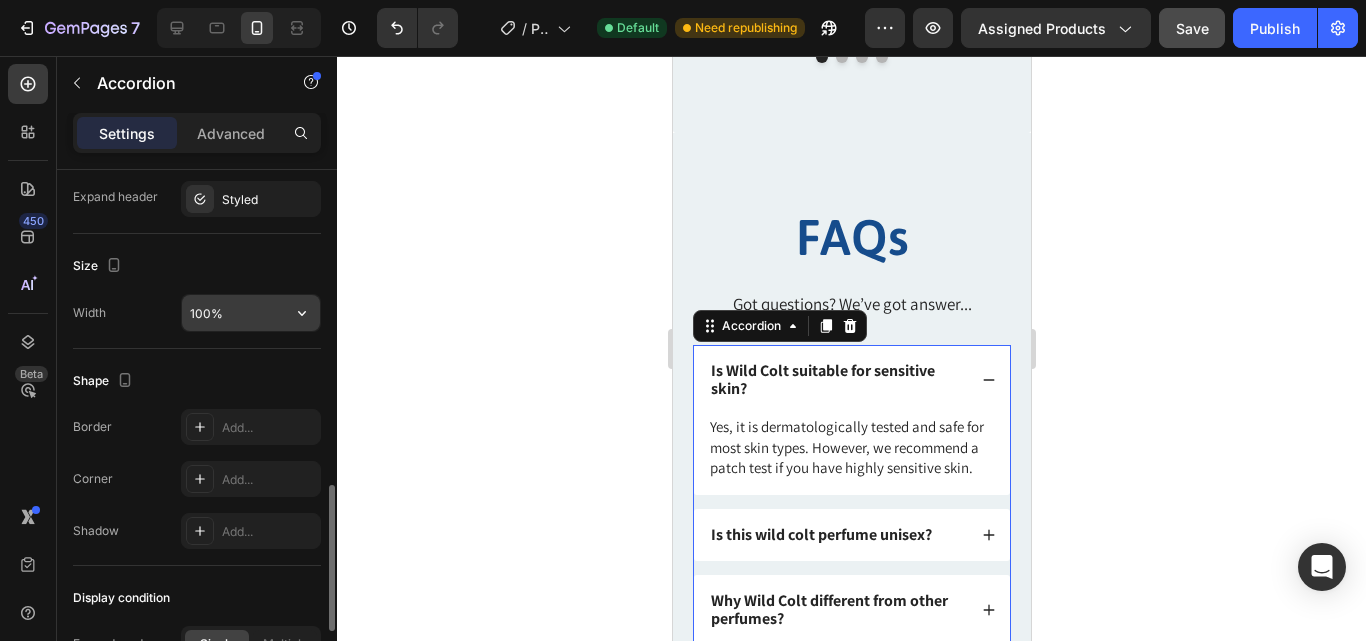click on "100%" at bounding box center (251, 313) 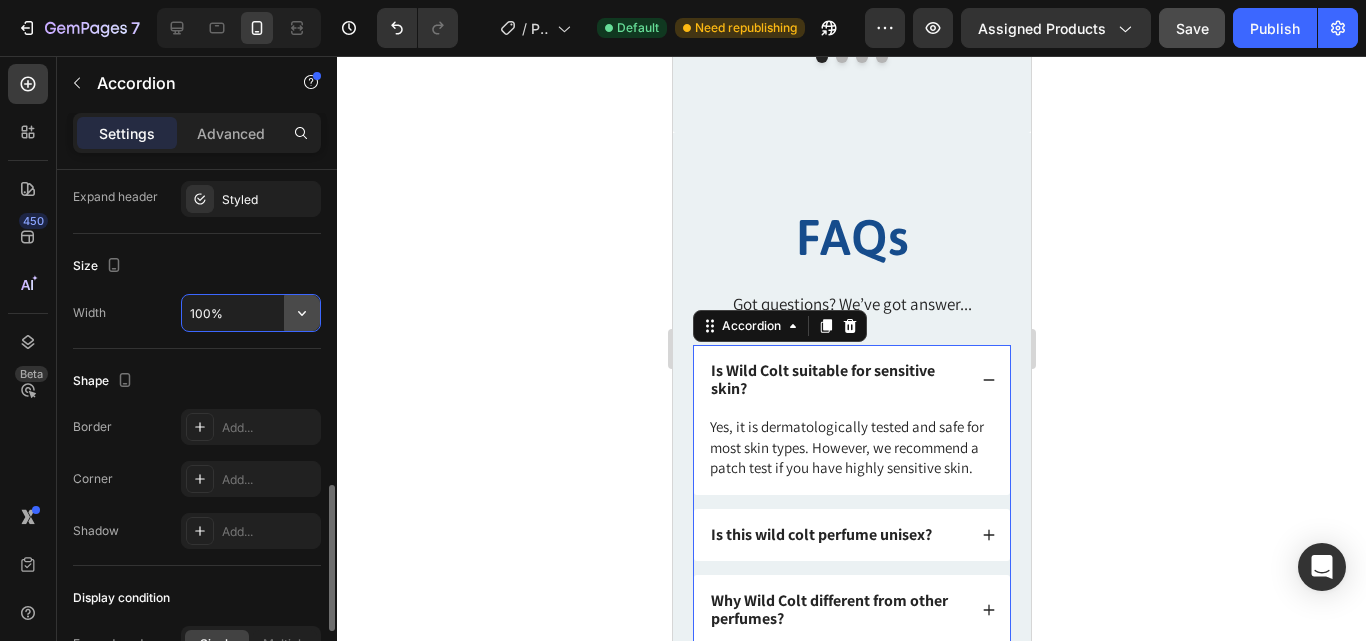click 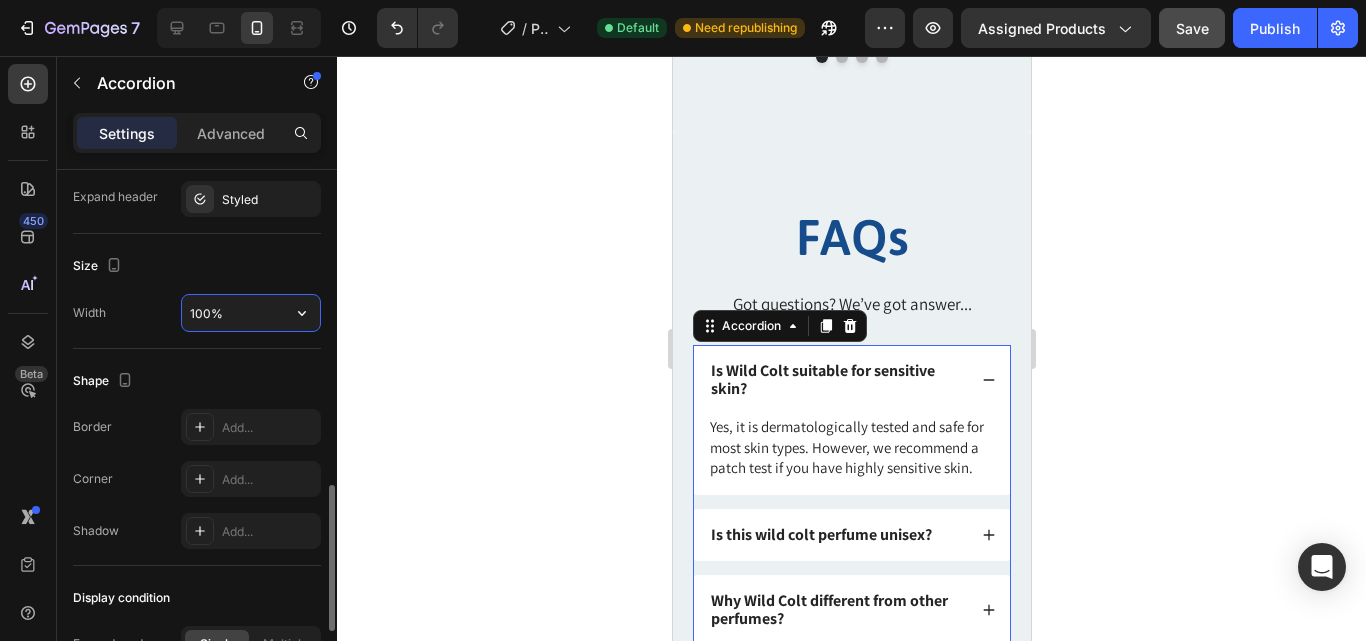 click on "100%" at bounding box center (251, 313) 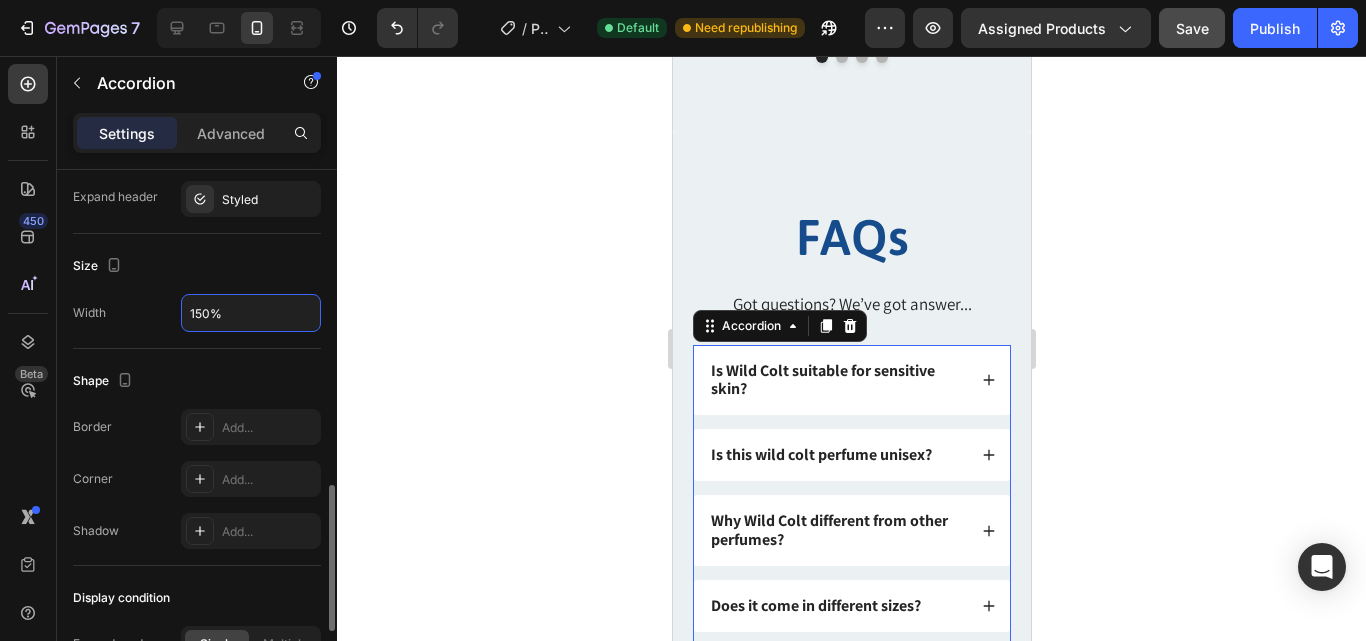 click on "Size" at bounding box center [197, 266] 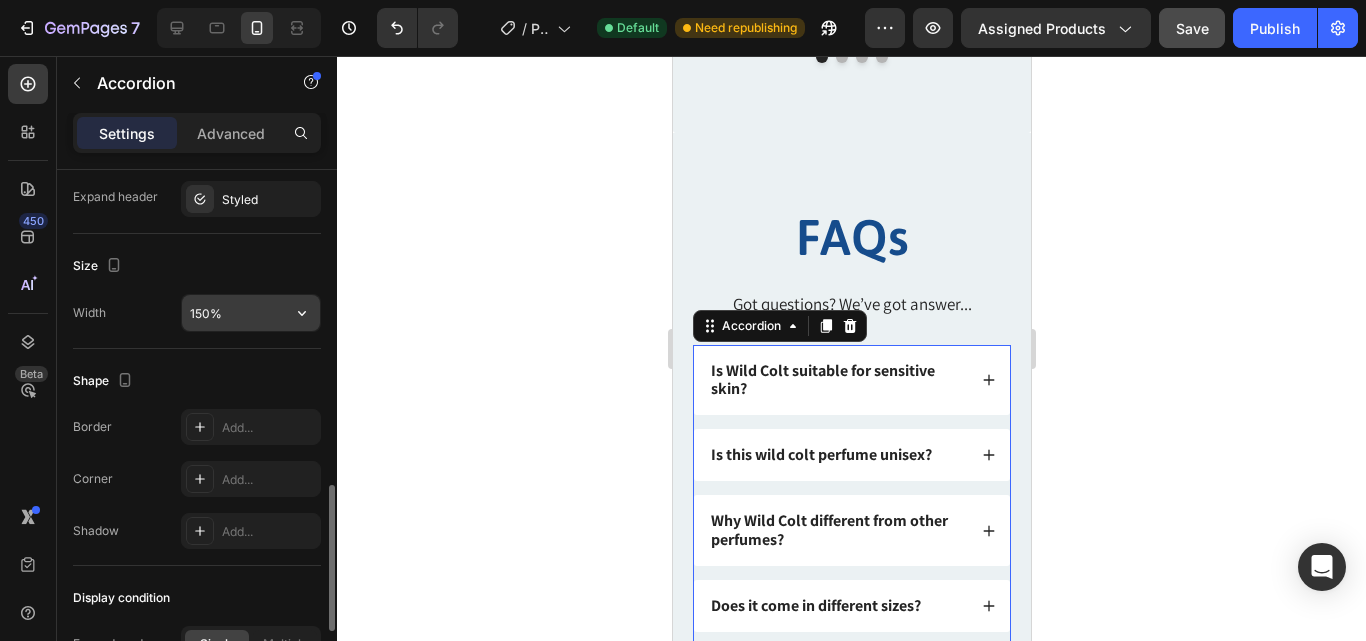 click on "150%" at bounding box center (251, 313) 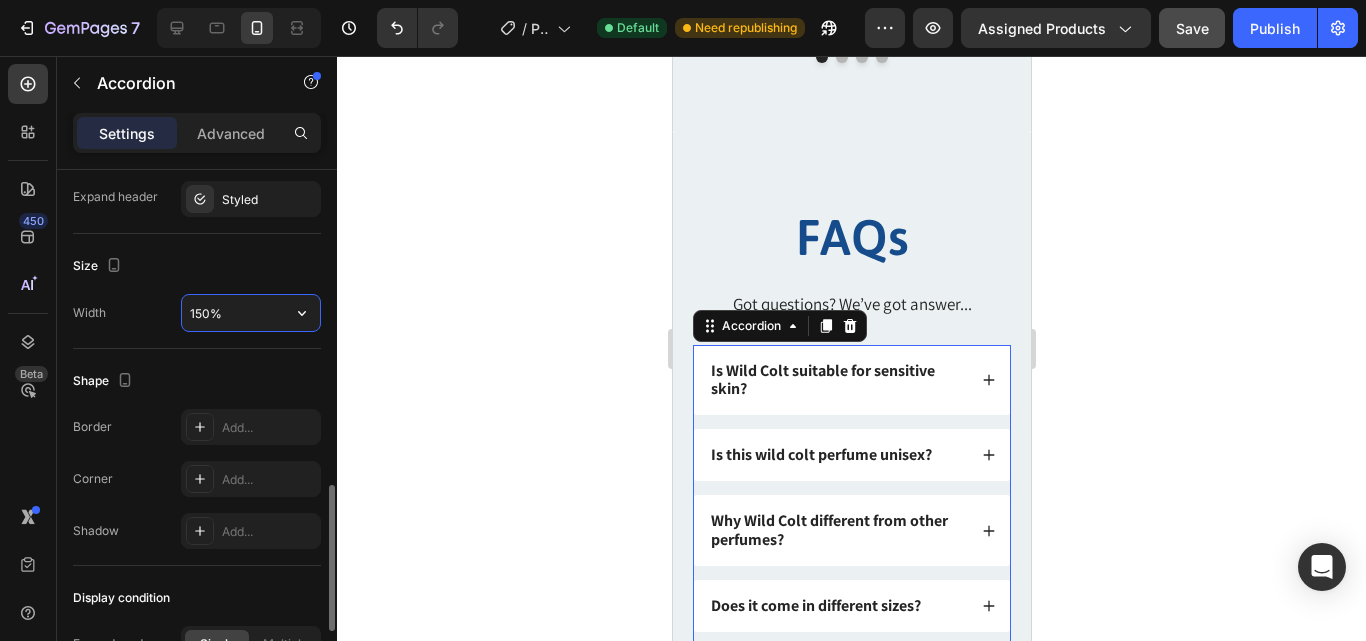click on "150%" at bounding box center (251, 313) 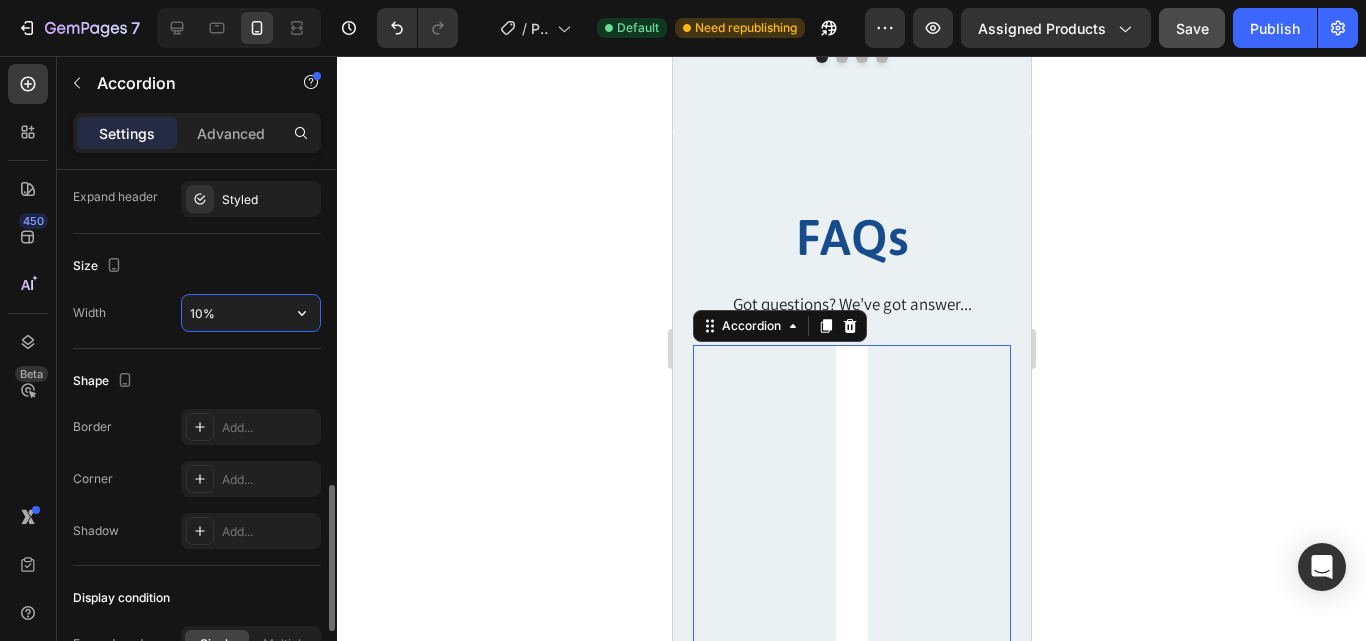 type on "100%" 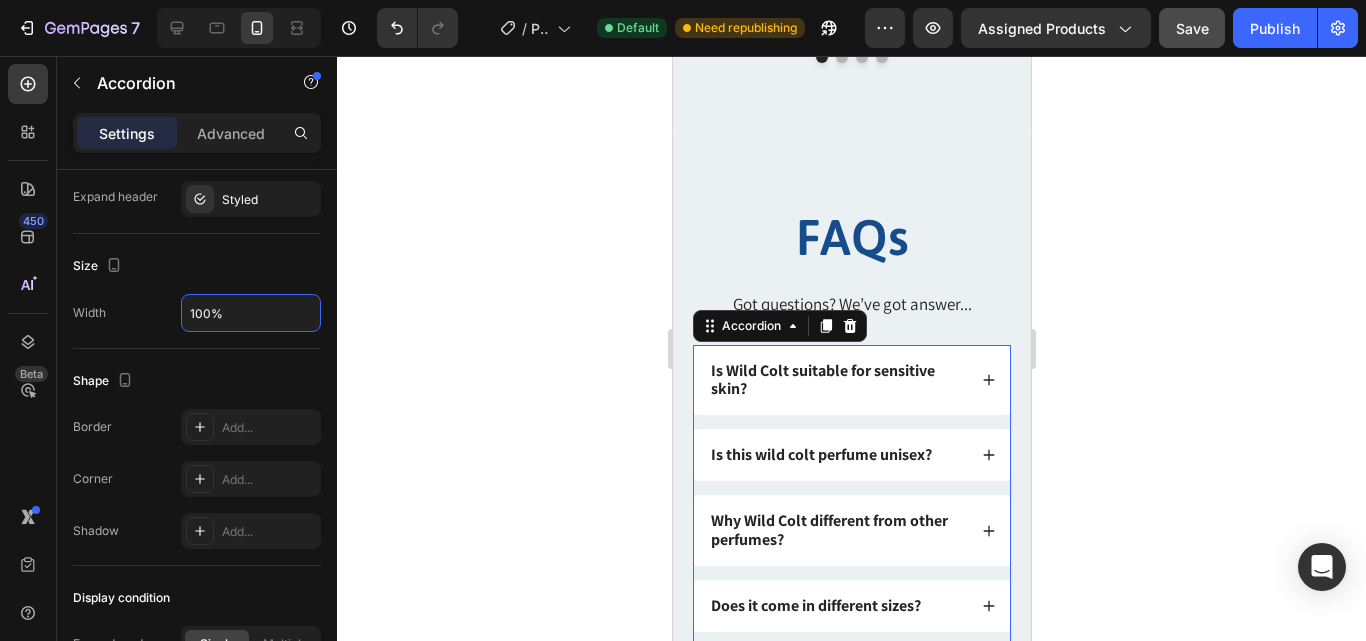 click 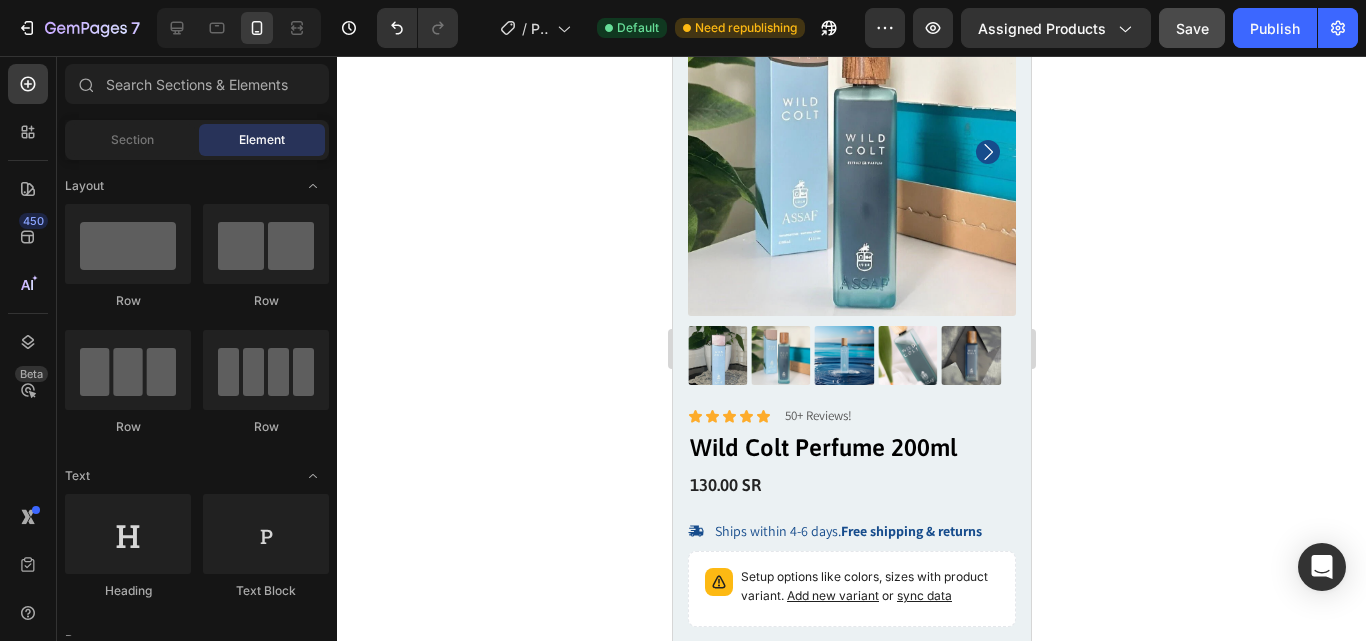 scroll, scrollTop: 82, scrollLeft: 0, axis: vertical 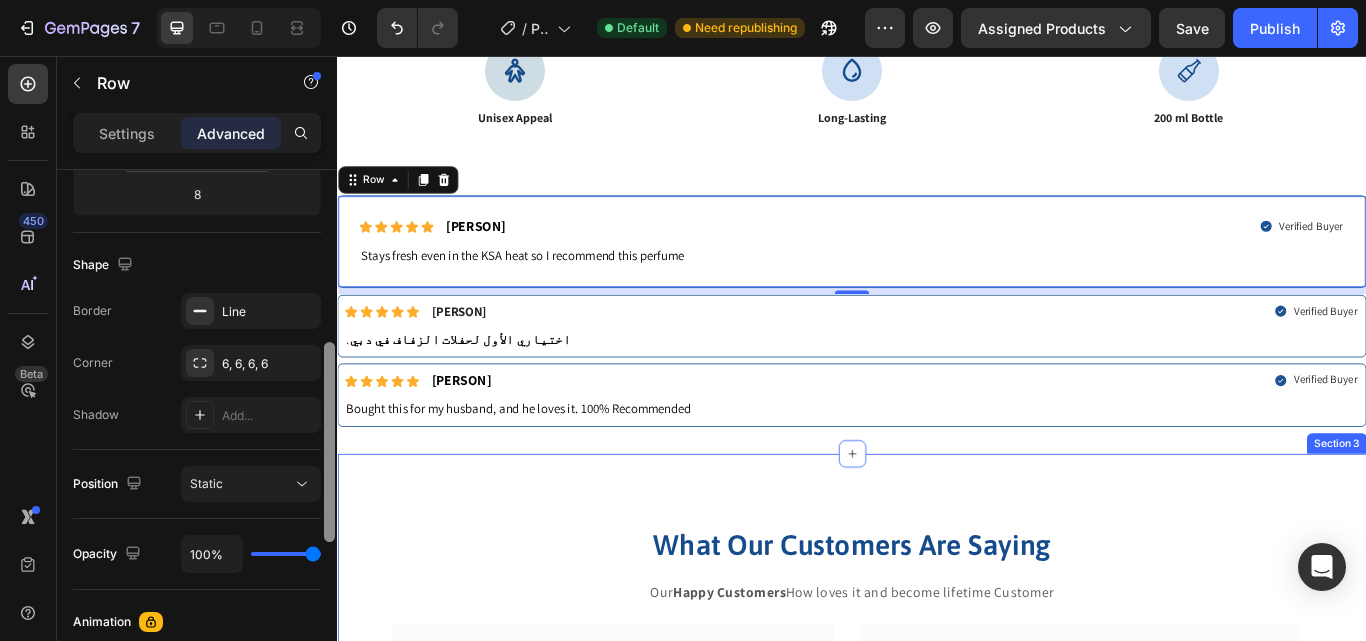 drag, startPoint x: 669, startPoint y: 375, endPoint x: 341, endPoint y: 639, distance: 421.04633 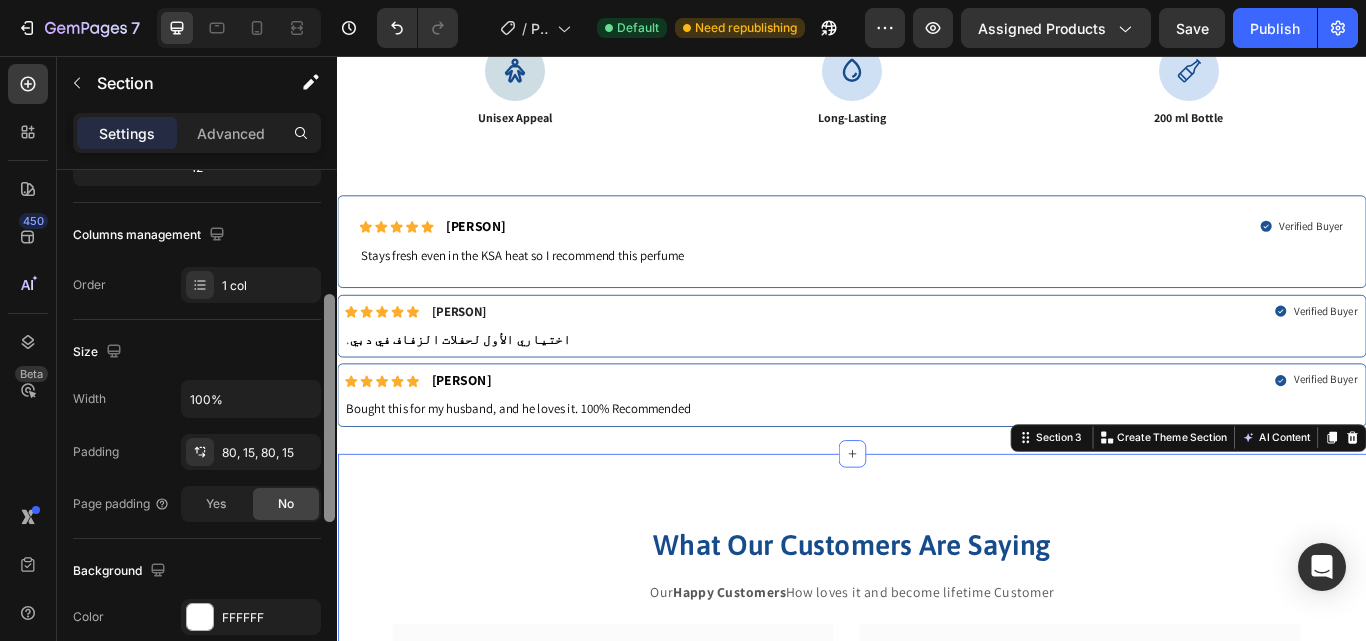 scroll, scrollTop: 286, scrollLeft: 0, axis: vertical 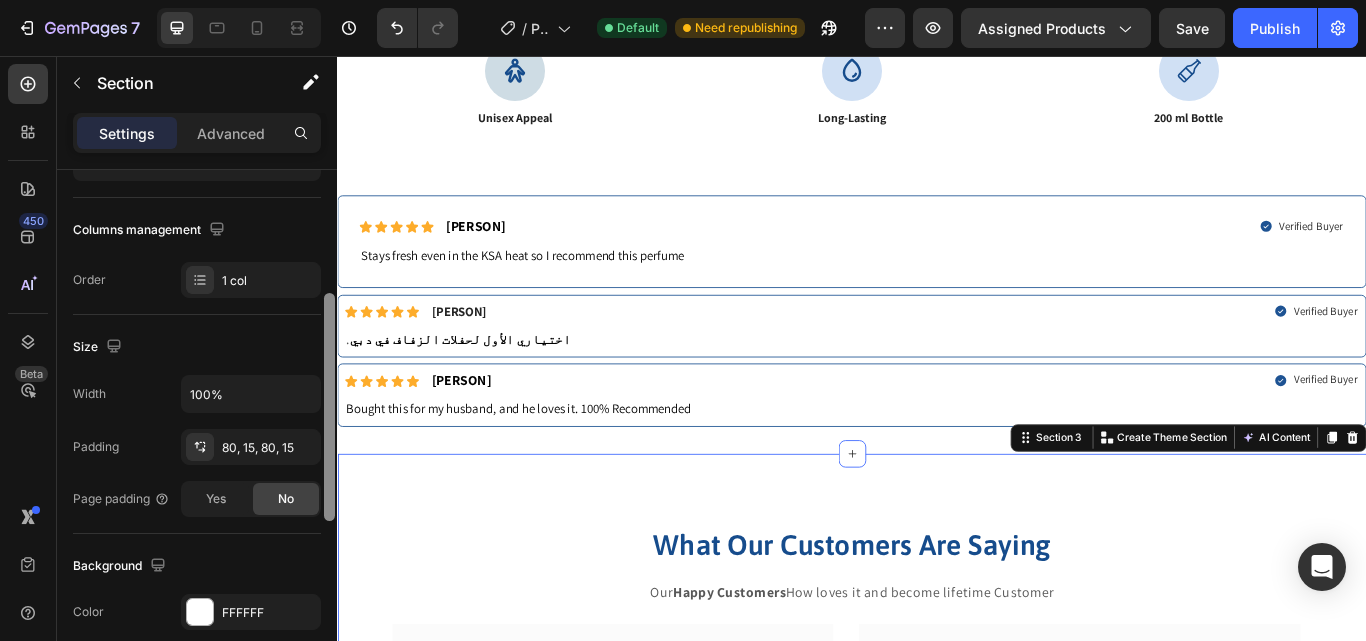 click at bounding box center (329, 407) 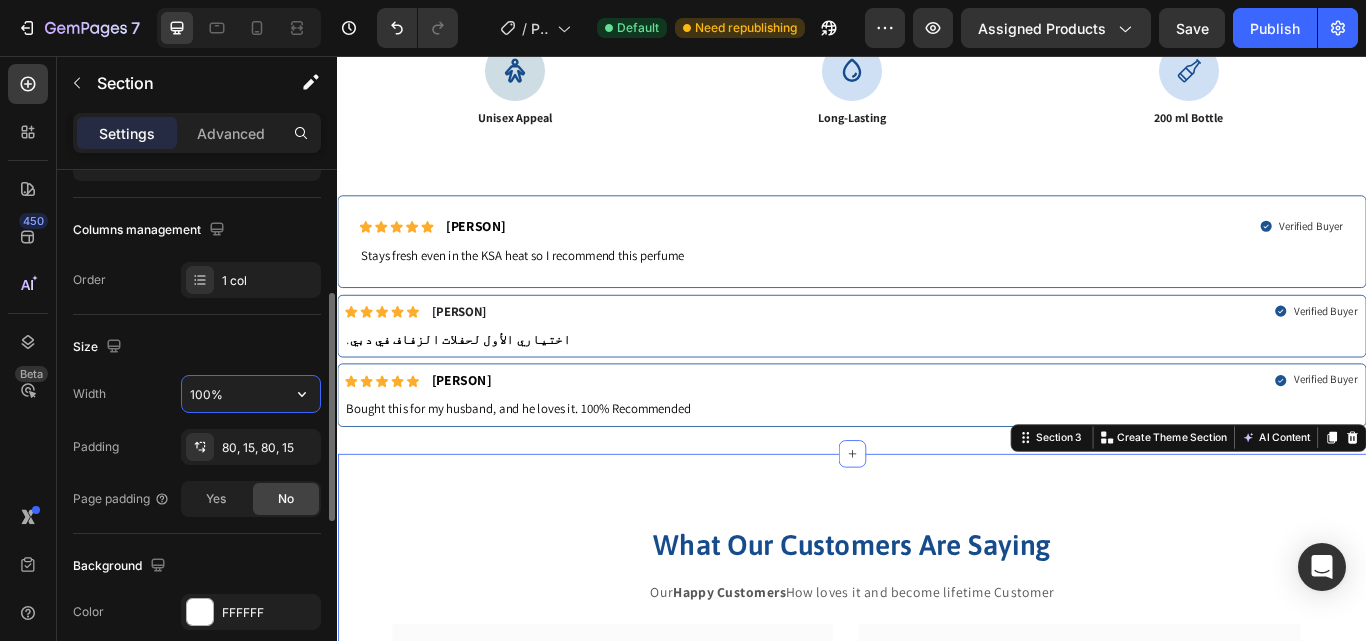 click on "100%" at bounding box center (251, 394) 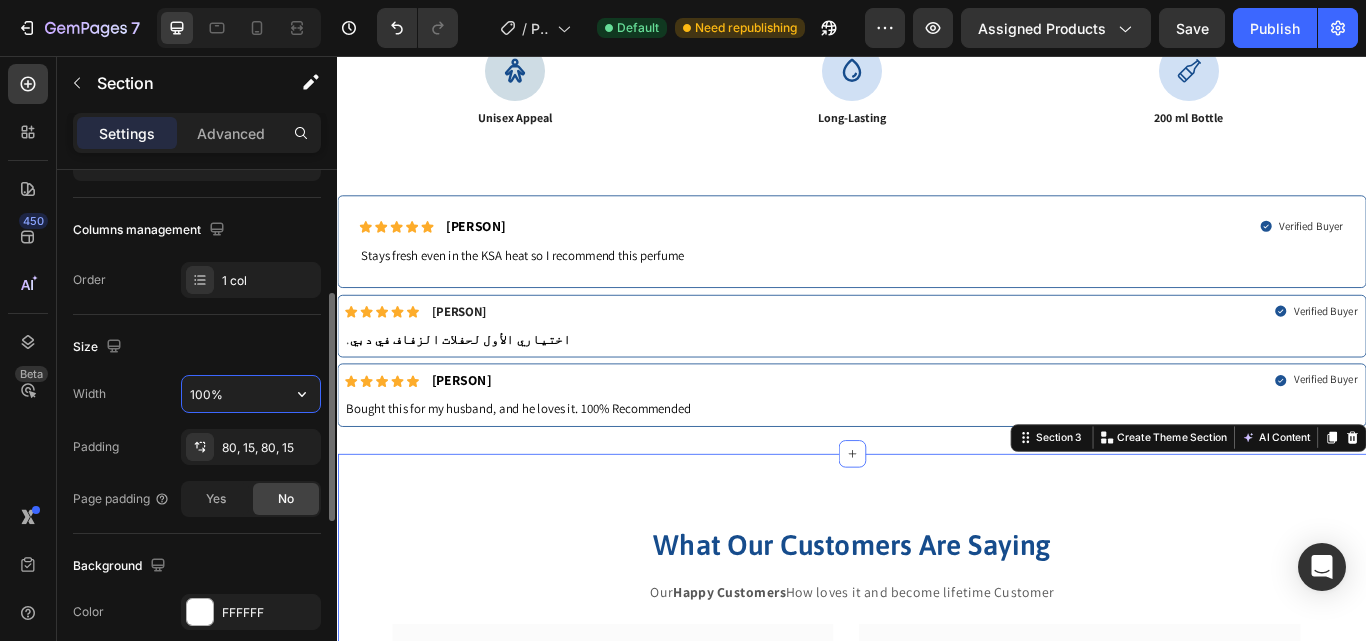 click on "100%" at bounding box center (251, 394) 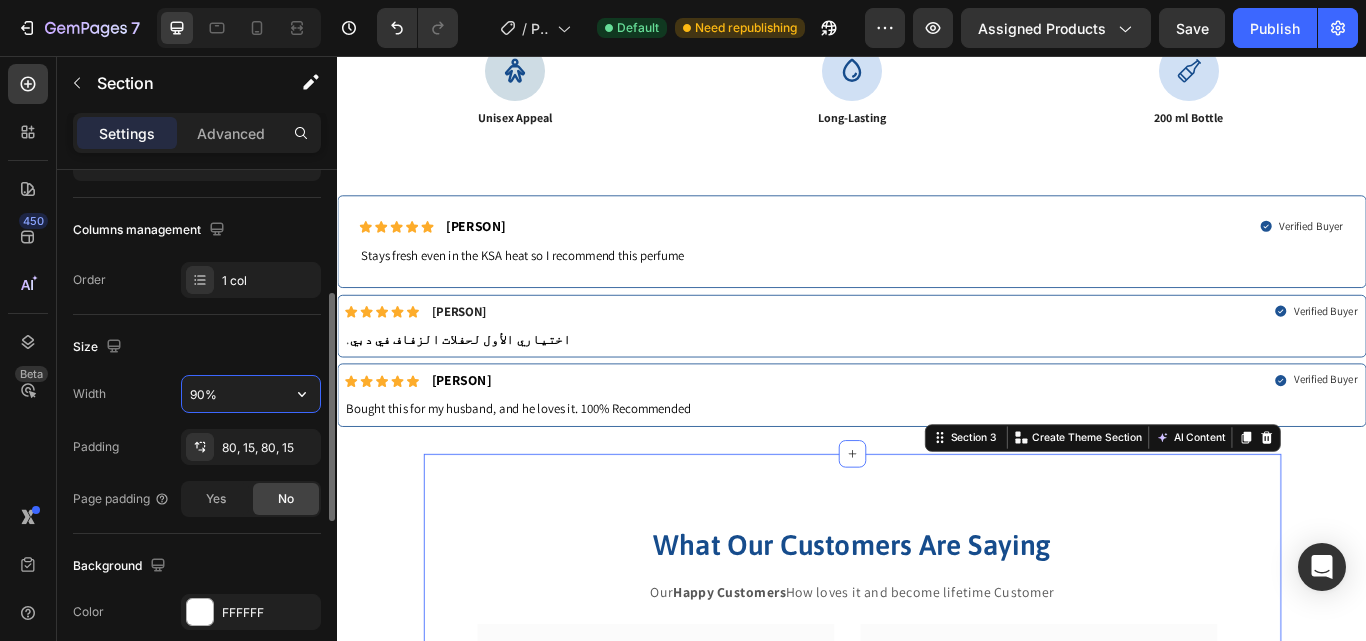 click on "90%" at bounding box center (251, 394) 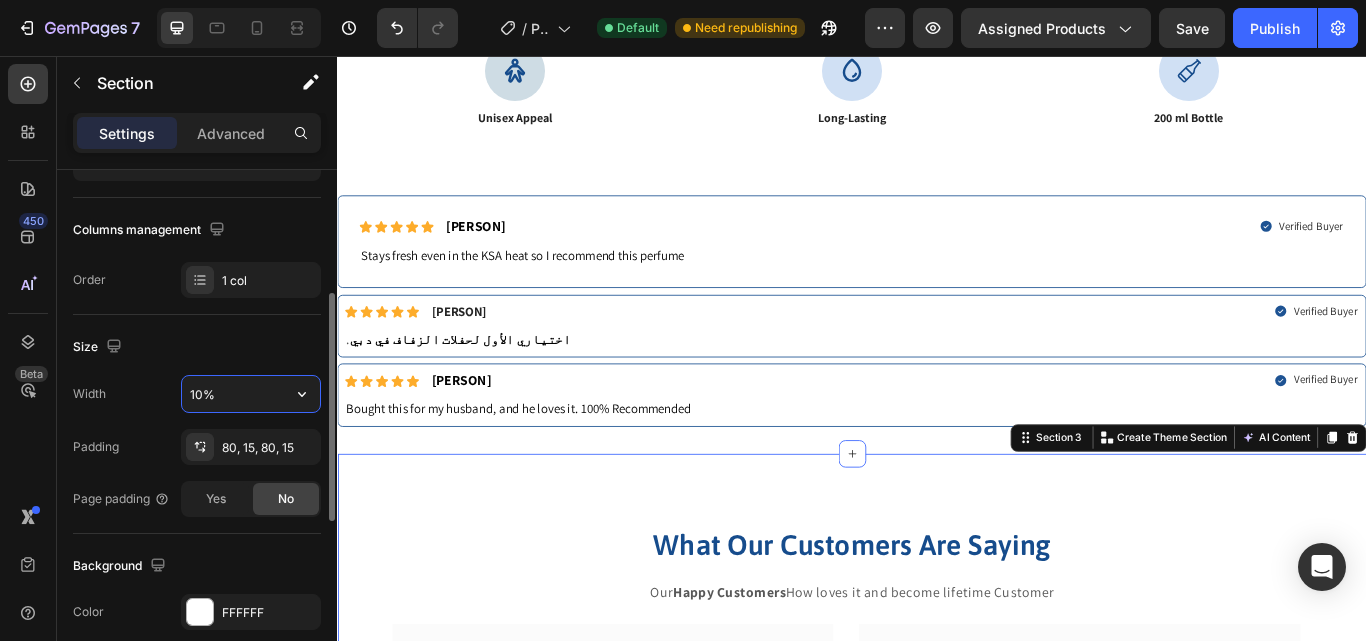type on "100%" 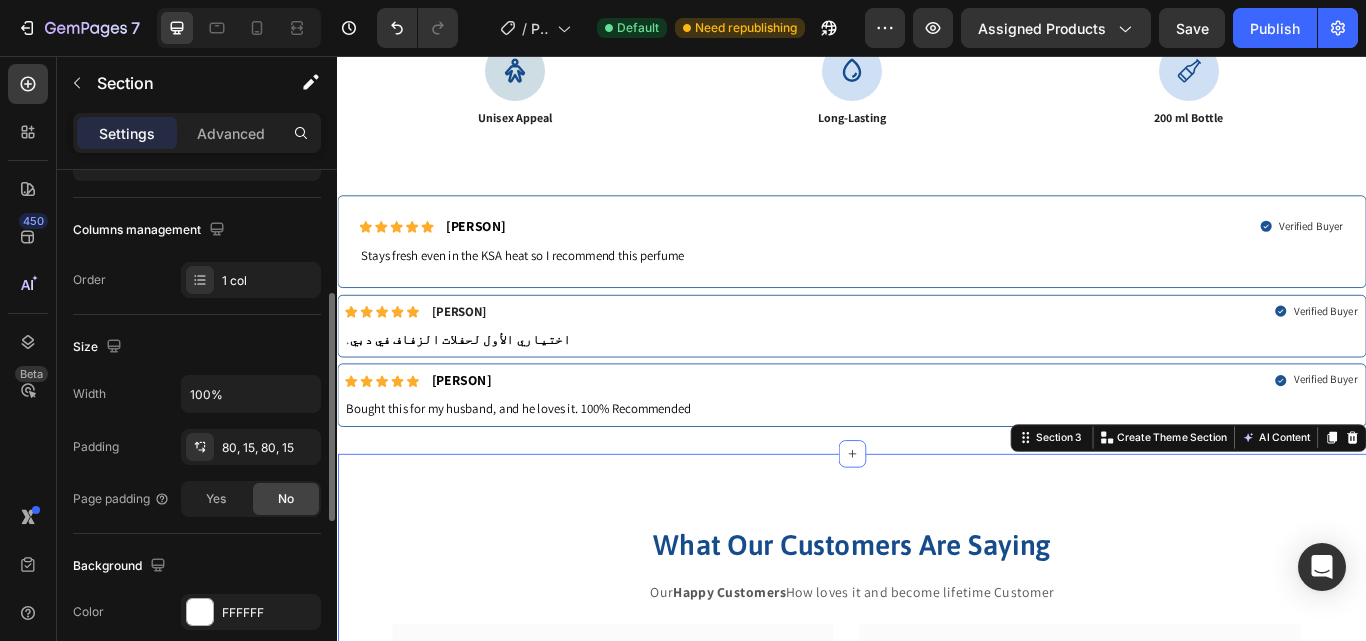 click on "Size" at bounding box center (197, 347) 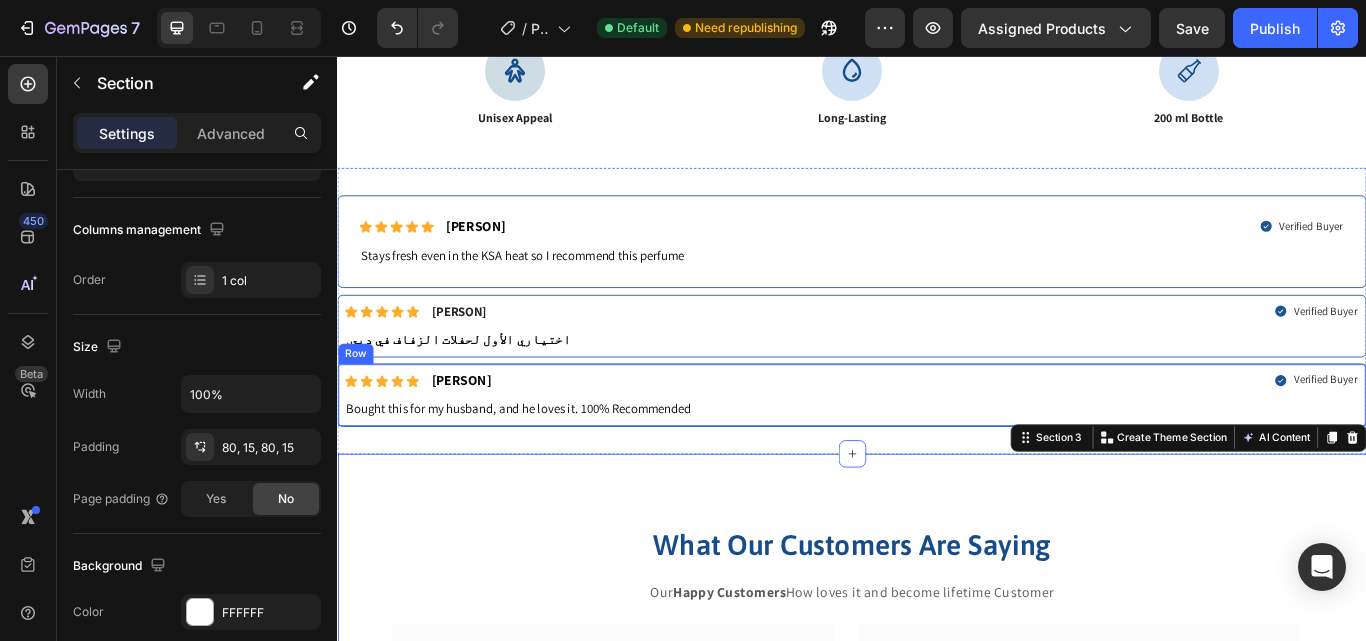 click on "Icon Icon Icon Icon Icon Icon List [FIRST].[LAST] Text Block Row Verified Buyer Item List Row Bought this for my husband, and he loves it. 100% Recommended Text Block Row" at bounding box center [937, 452] 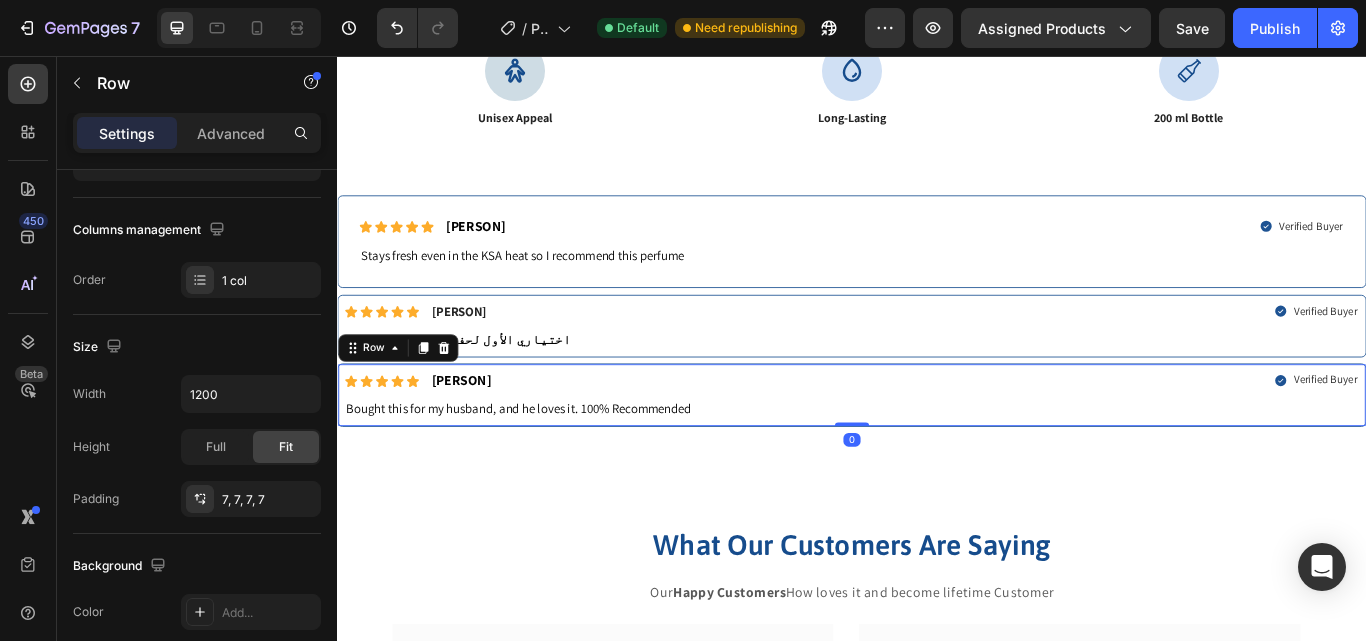 scroll, scrollTop: 0, scrollLeft: 0, axis: both 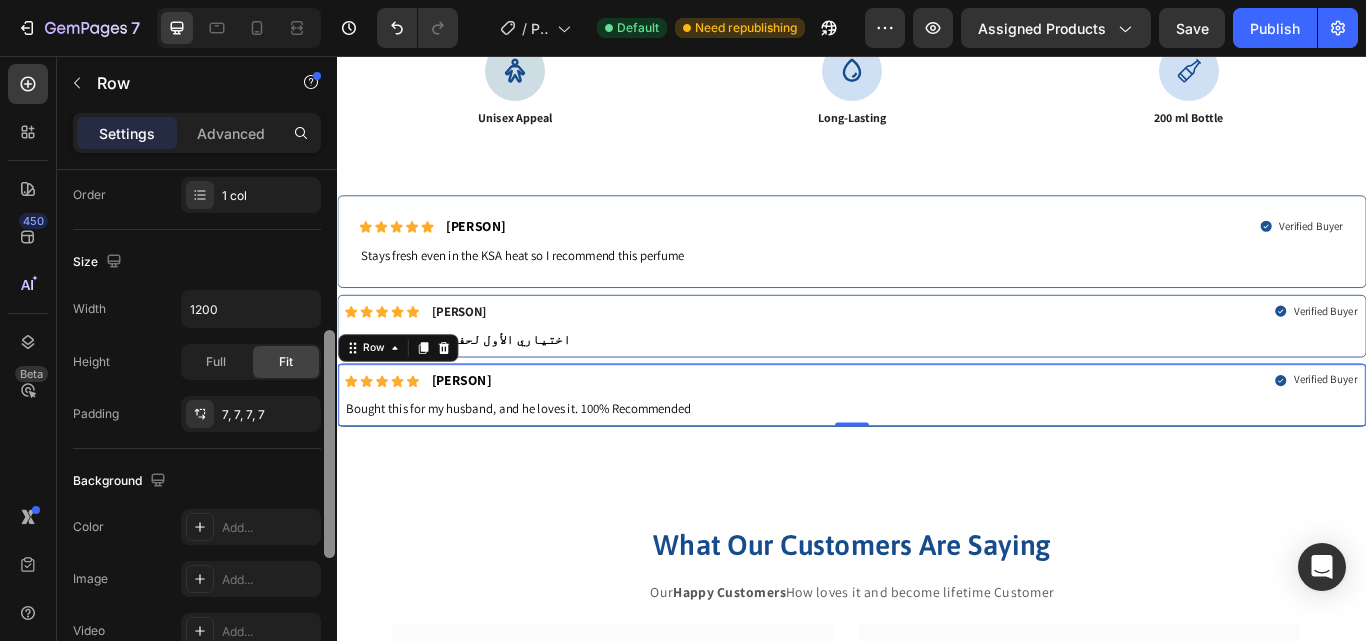 drag, startPoint x: 330, startPoint y: 316, endPoint x: 320, endPoint y: 477, distance: 161.31026 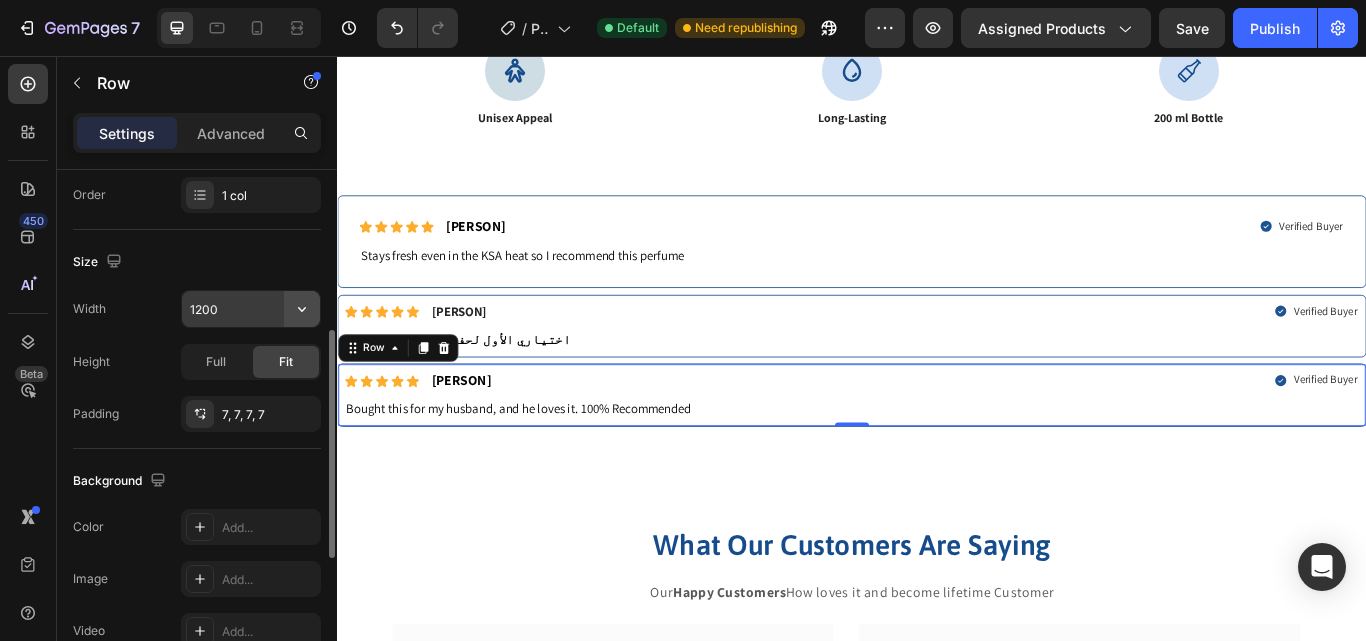 click 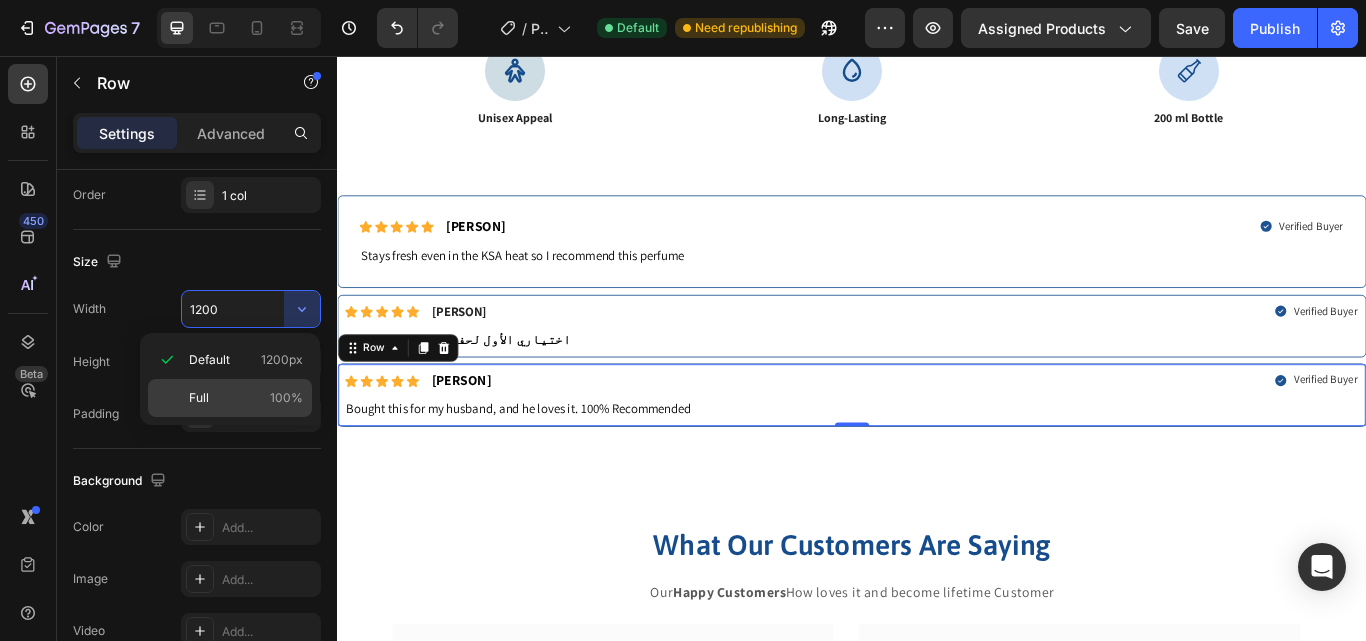 click on "Full 100%" 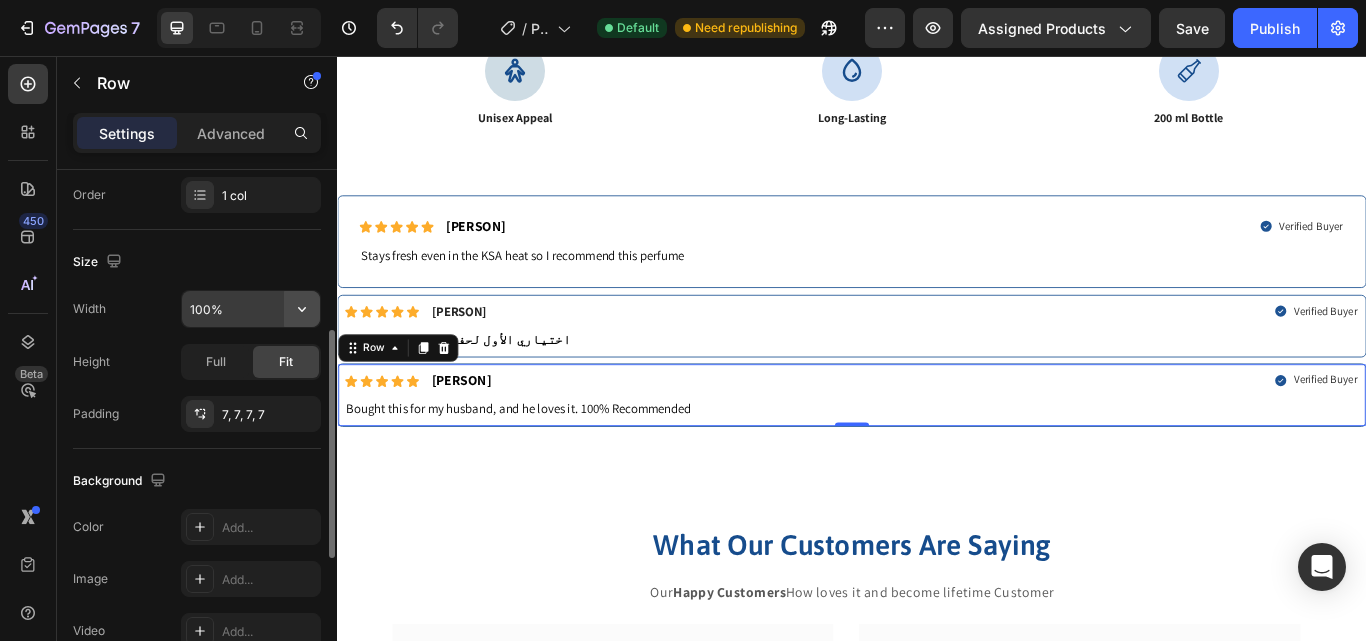 click 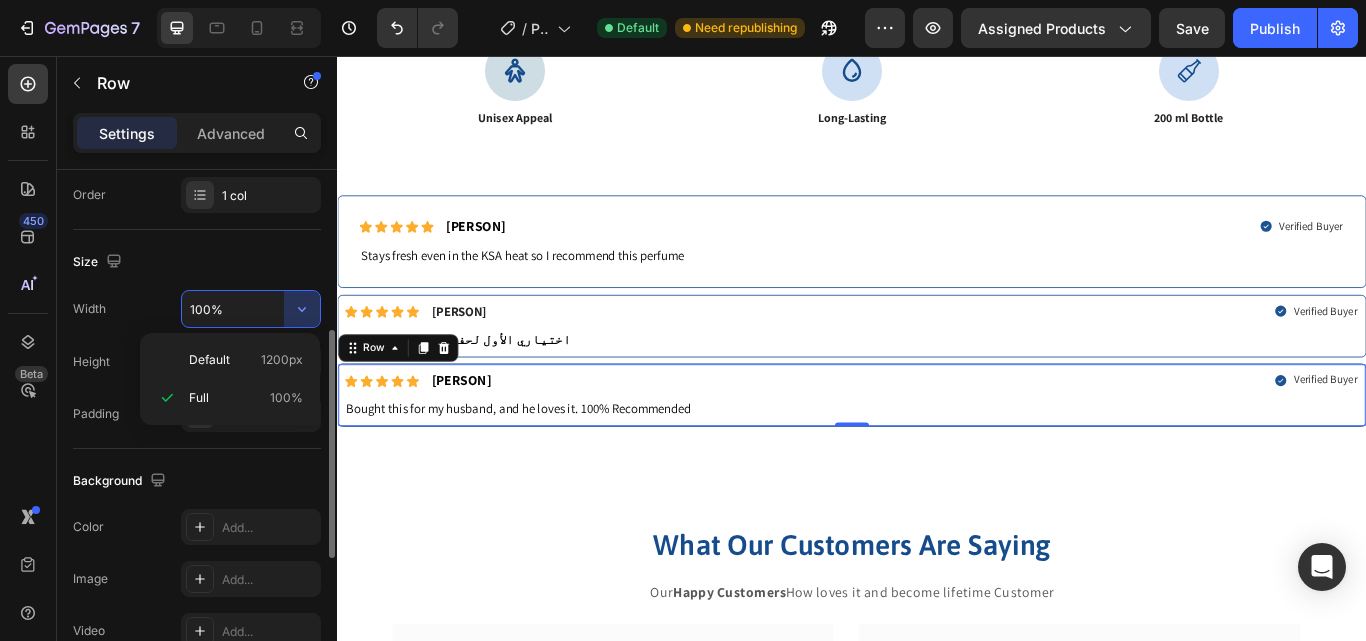 click on "100%" at bounding box center (251, 309) 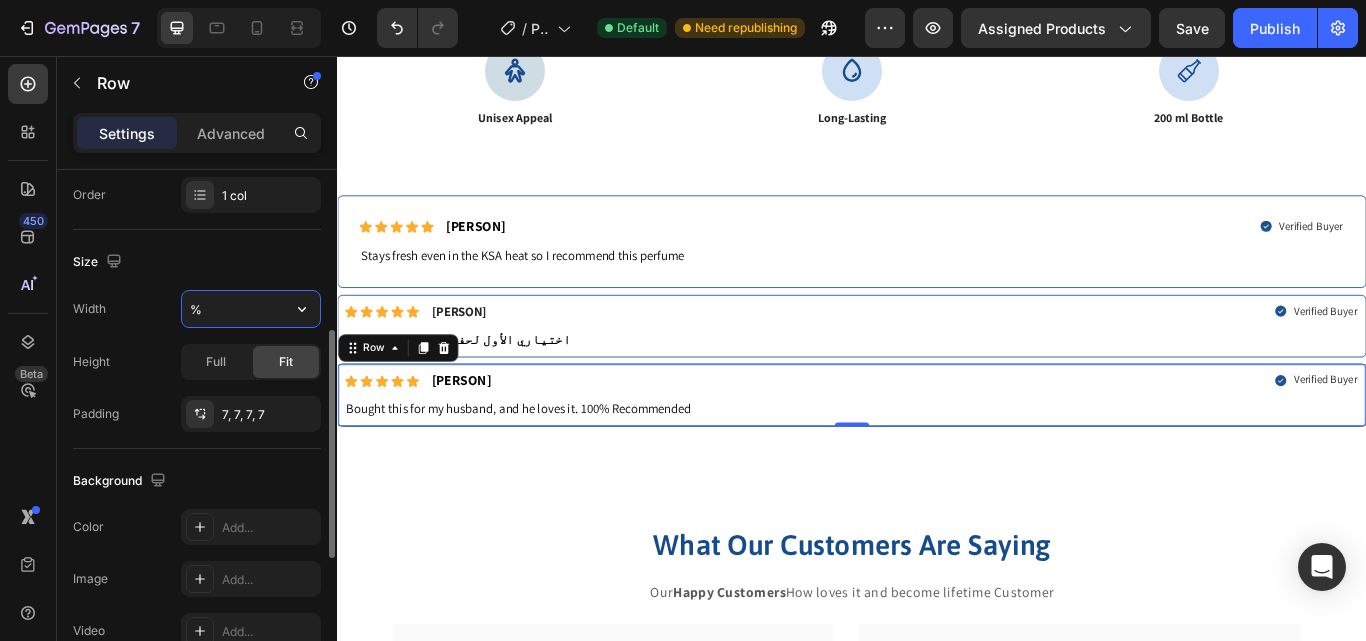 click on "%" at bounding box center [251, 309] 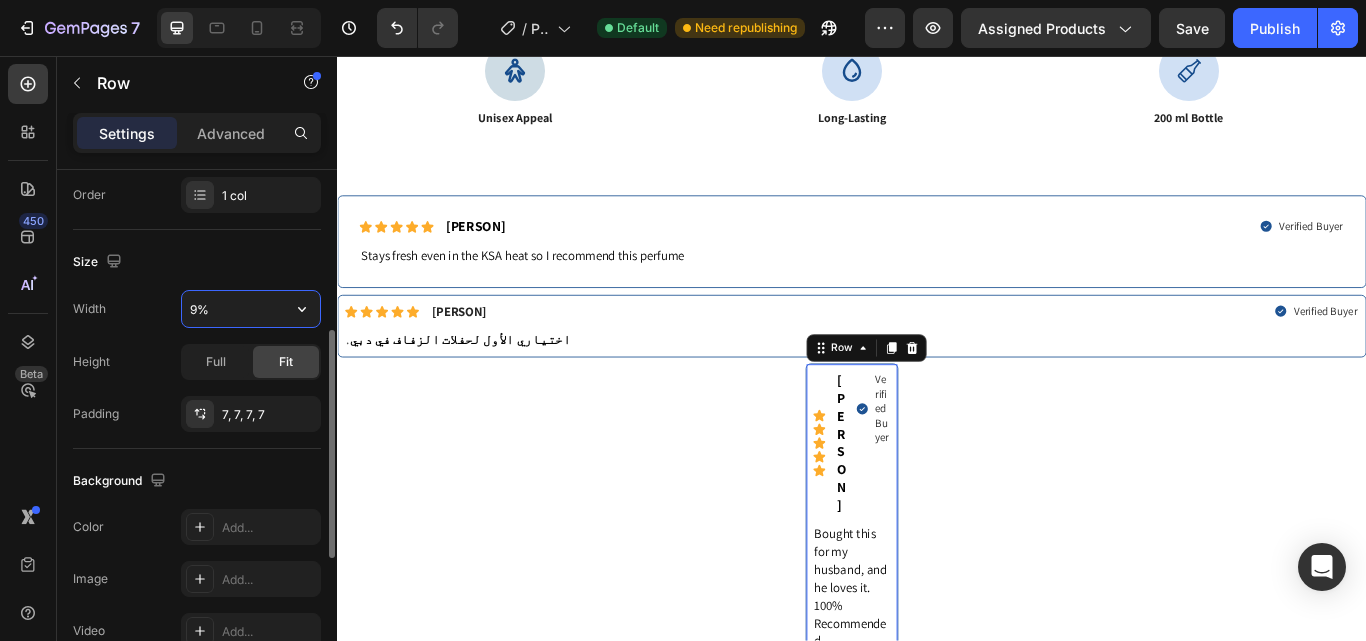 type on "95%" 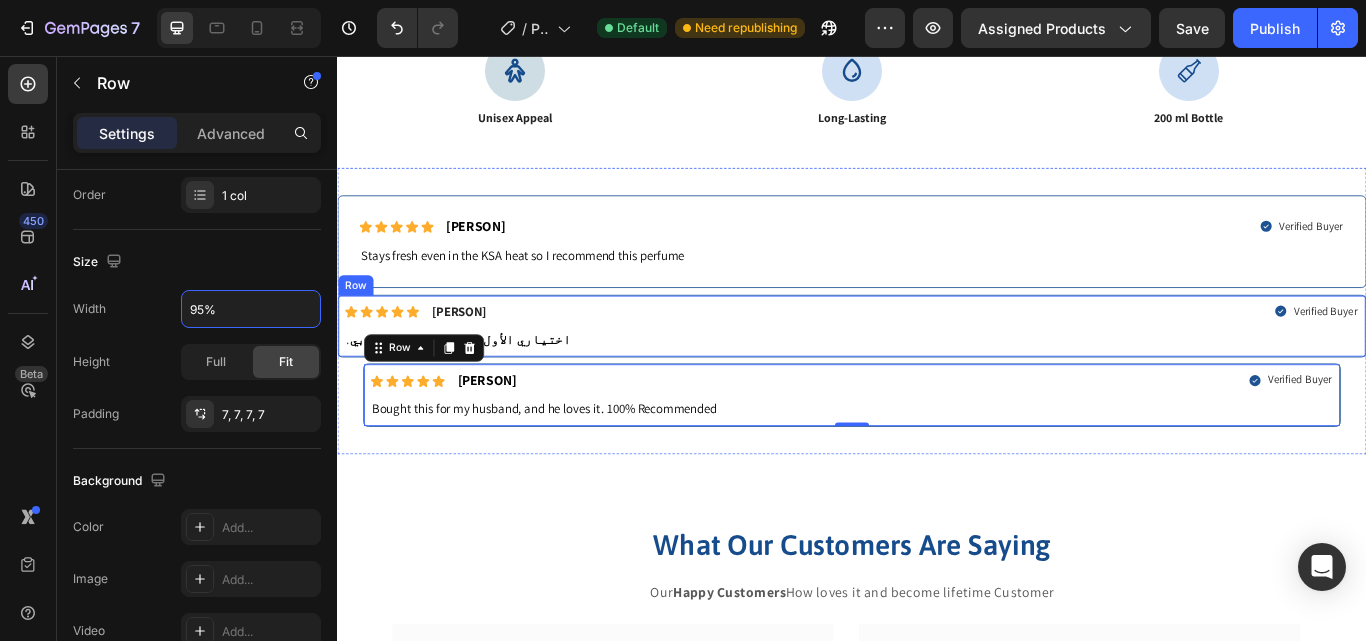 click on "Icon Icon Icon Icon Icon Icon List [FIRST] Text Block Row Verified Buyer Item List Row . اختياري الأول لحفلات الزفاف في دبي Text Block Row" at bounding box center (937, 372) 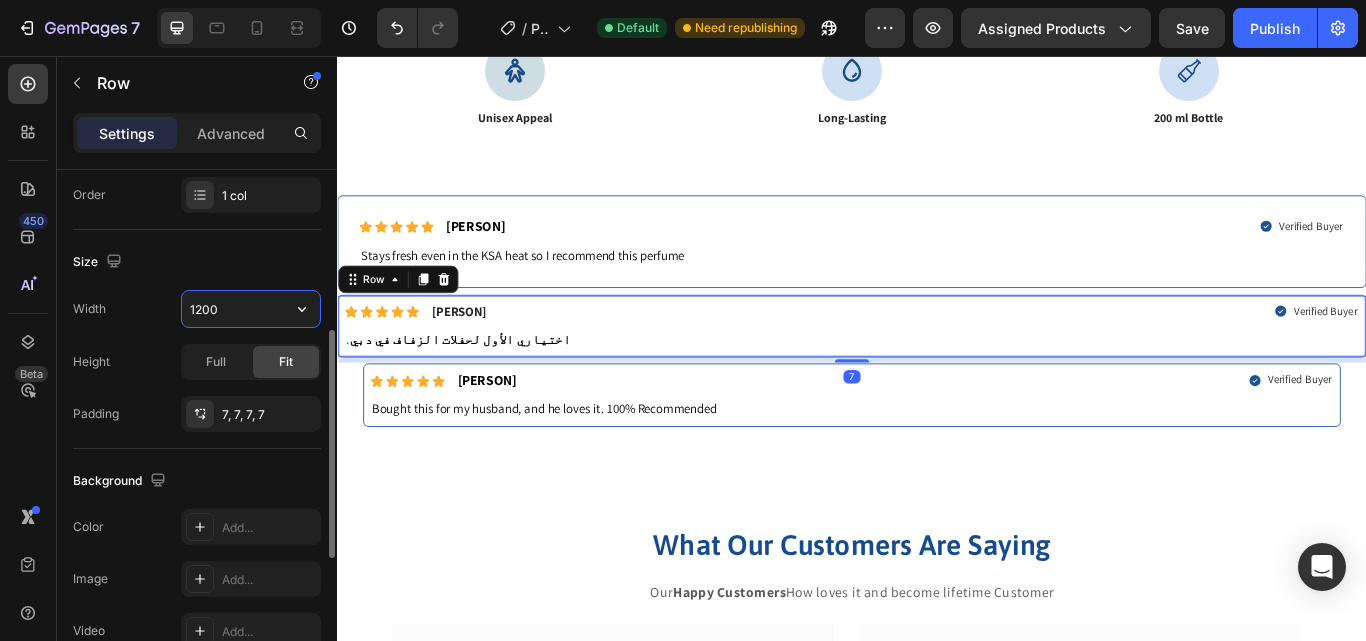 click on "1200" at bounding box center (251, 309) 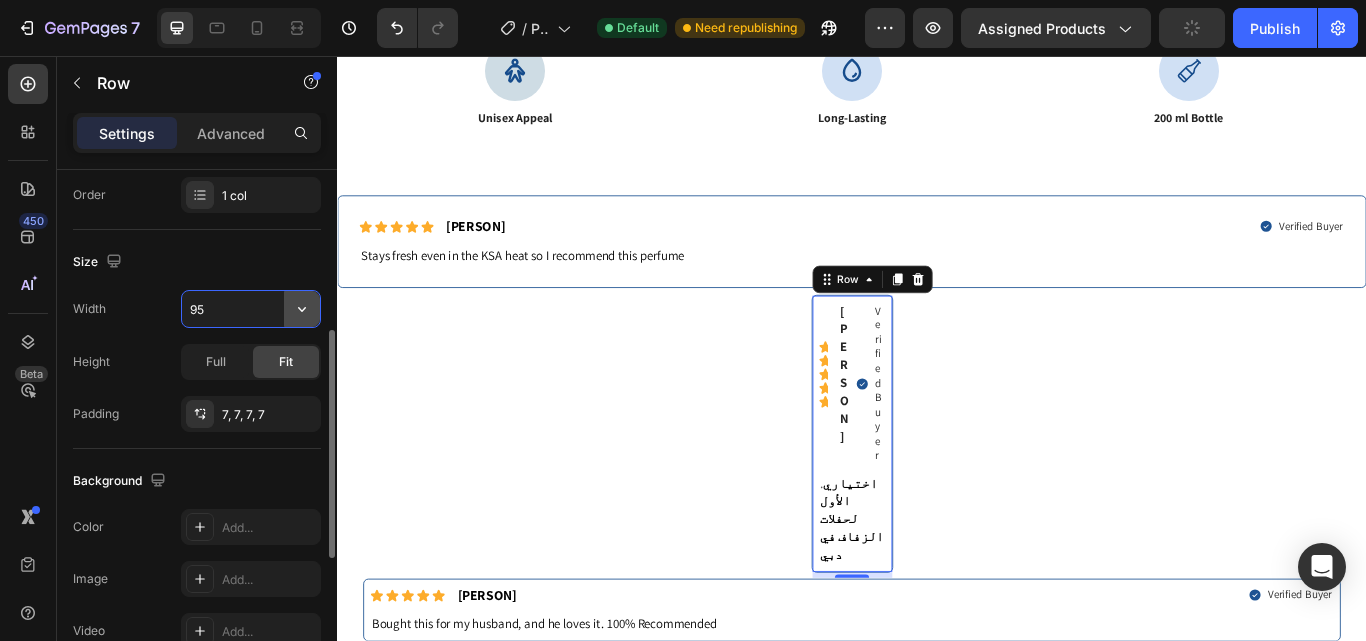 click 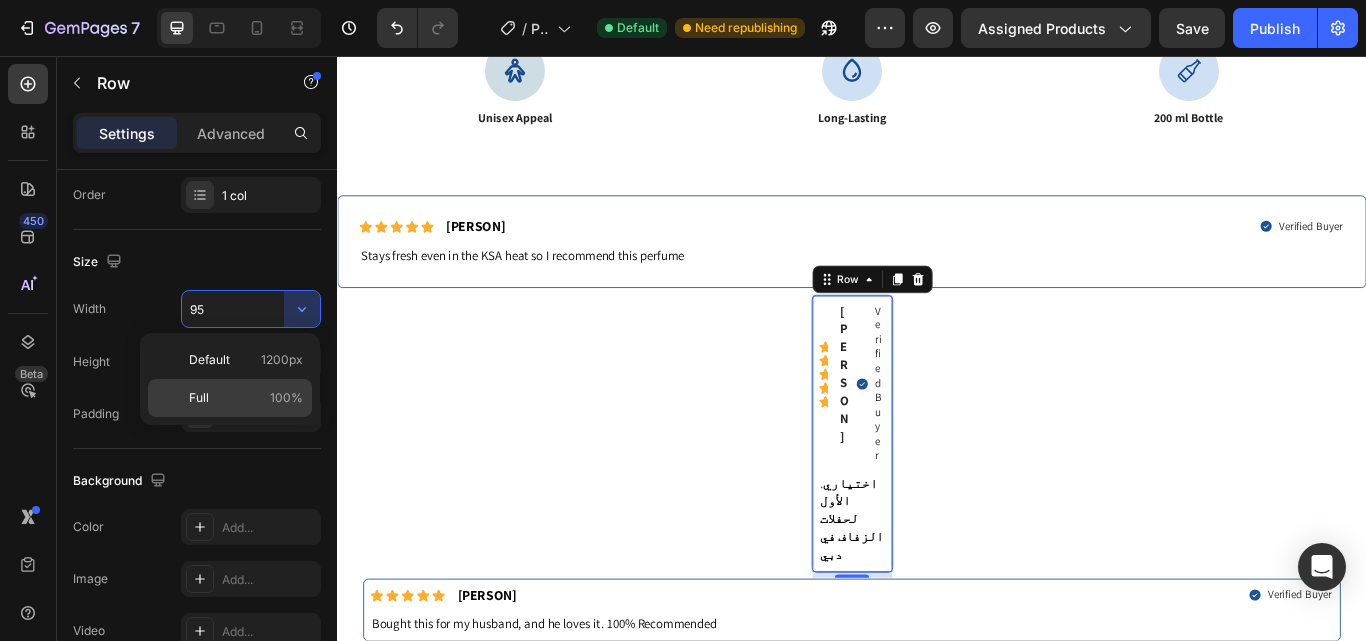 click on "Full 100%" 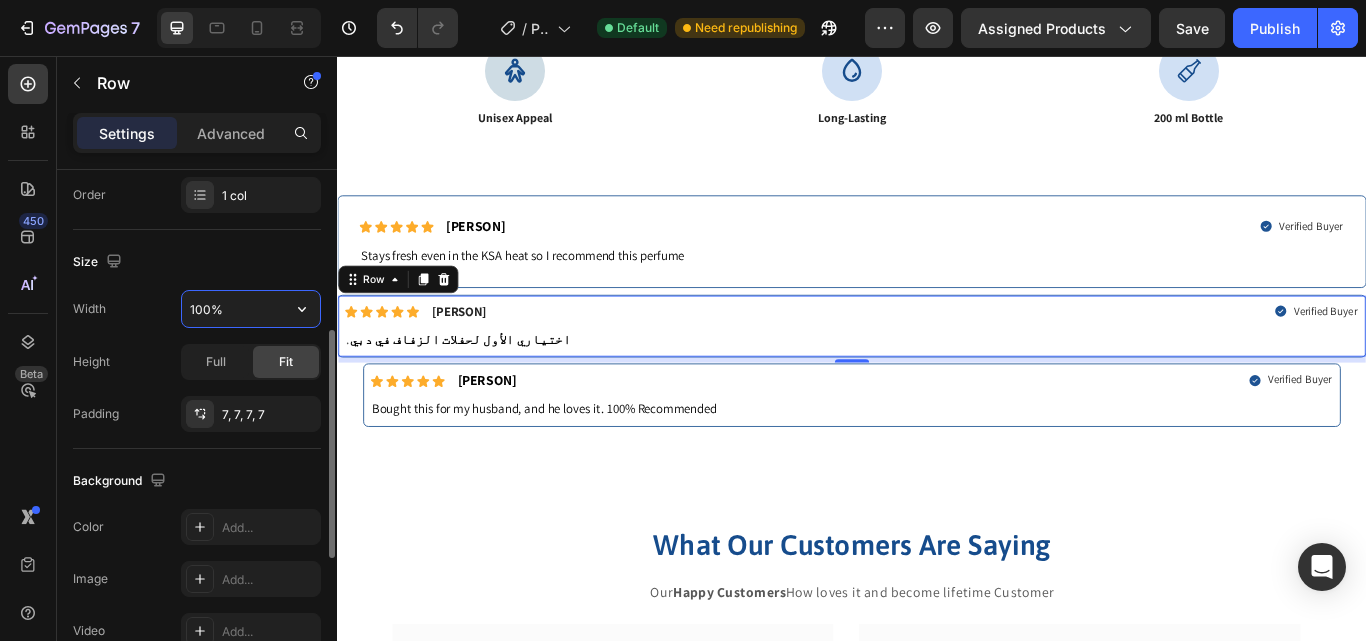 click on "100%" at bounding box center [251, 309] 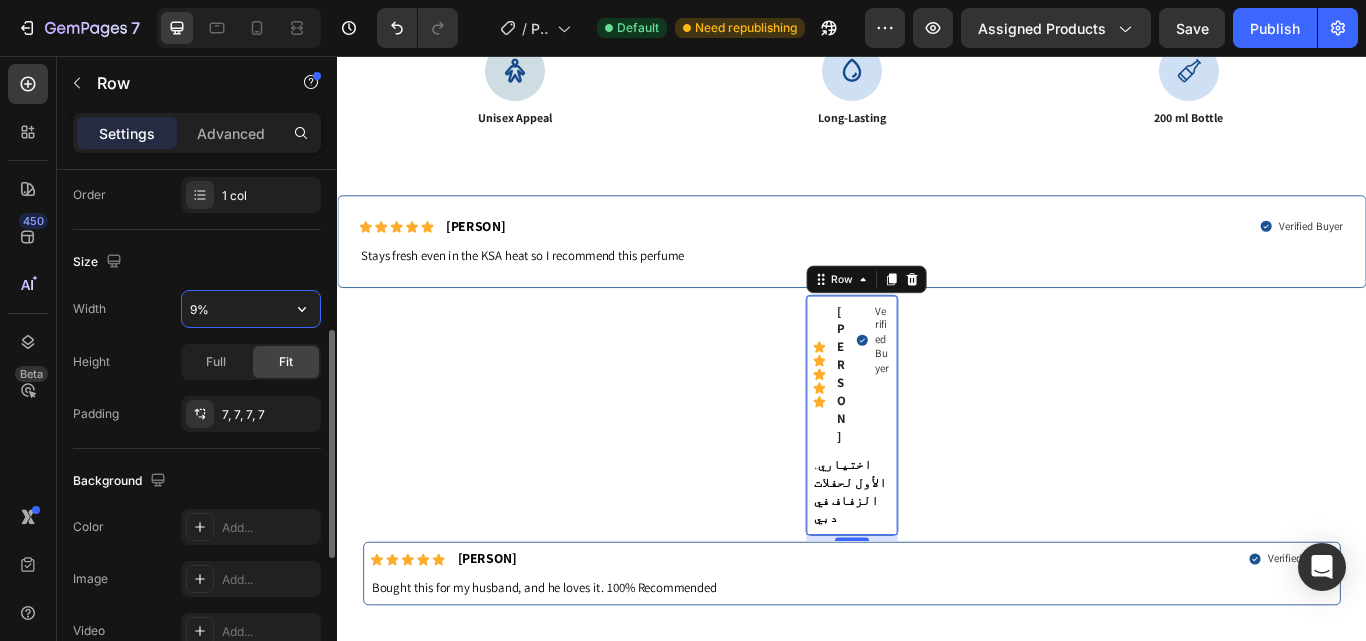 type on "95%" 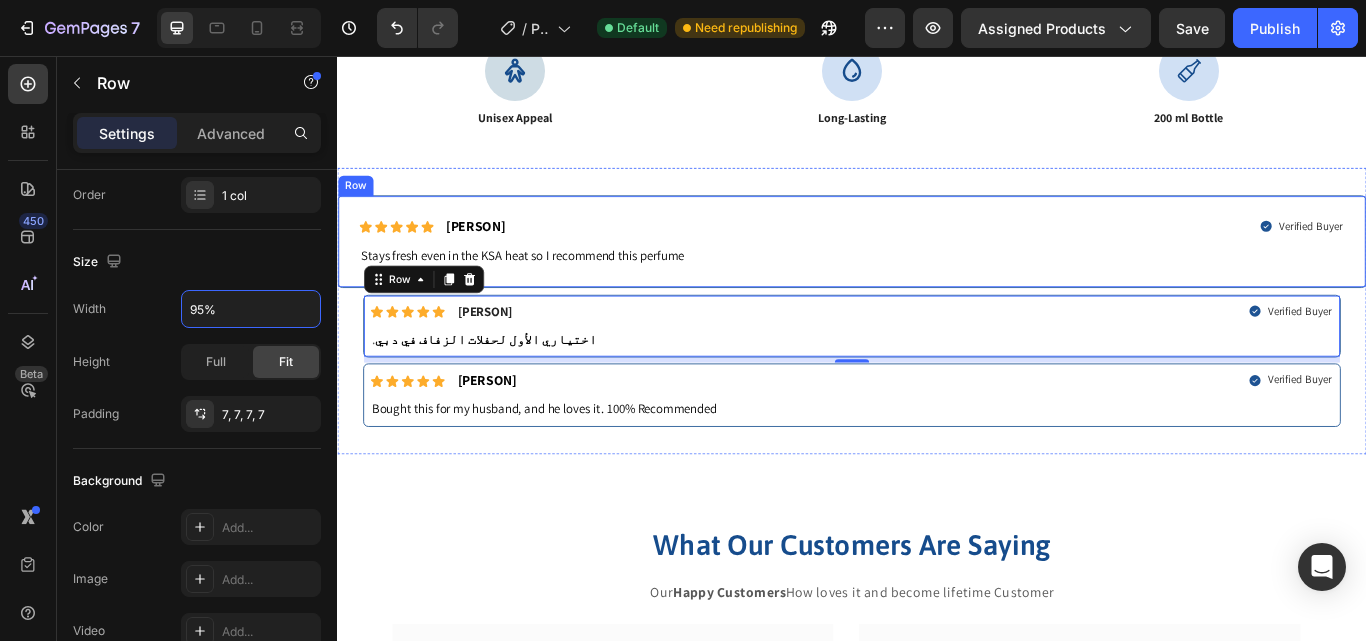 click on "Icon Icon Icon Icon Icon Icon List [FIRST] Text Block Row Verified Buyer Item List Row Stays fresh even in the KSA heat so I recommend this perfume Text Block Row" at bounding box center [937, 273] 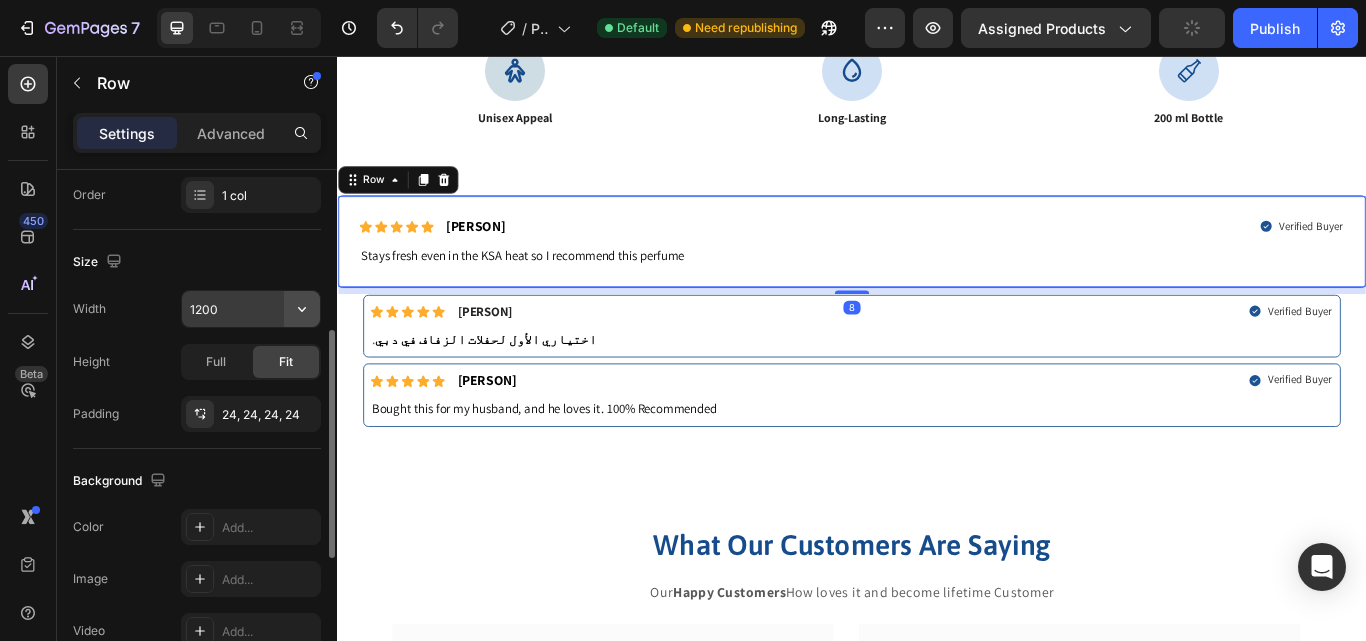 click 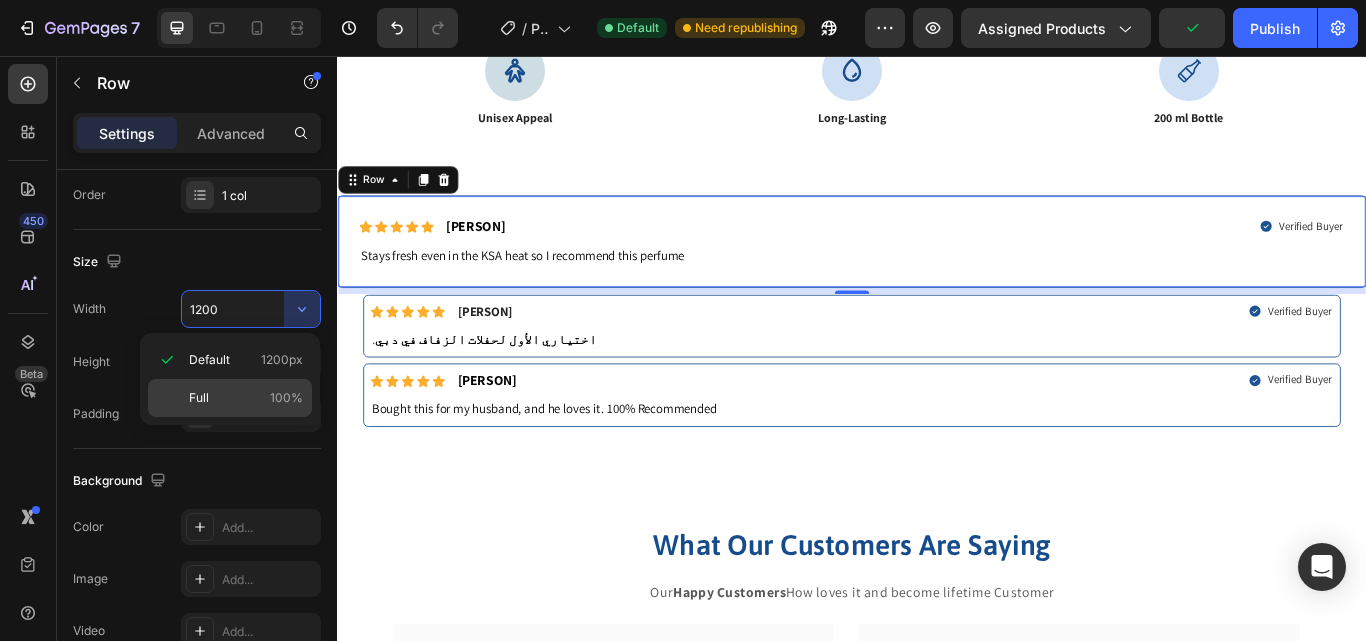 click on "Full 100%" at bounding box center [246, 398] 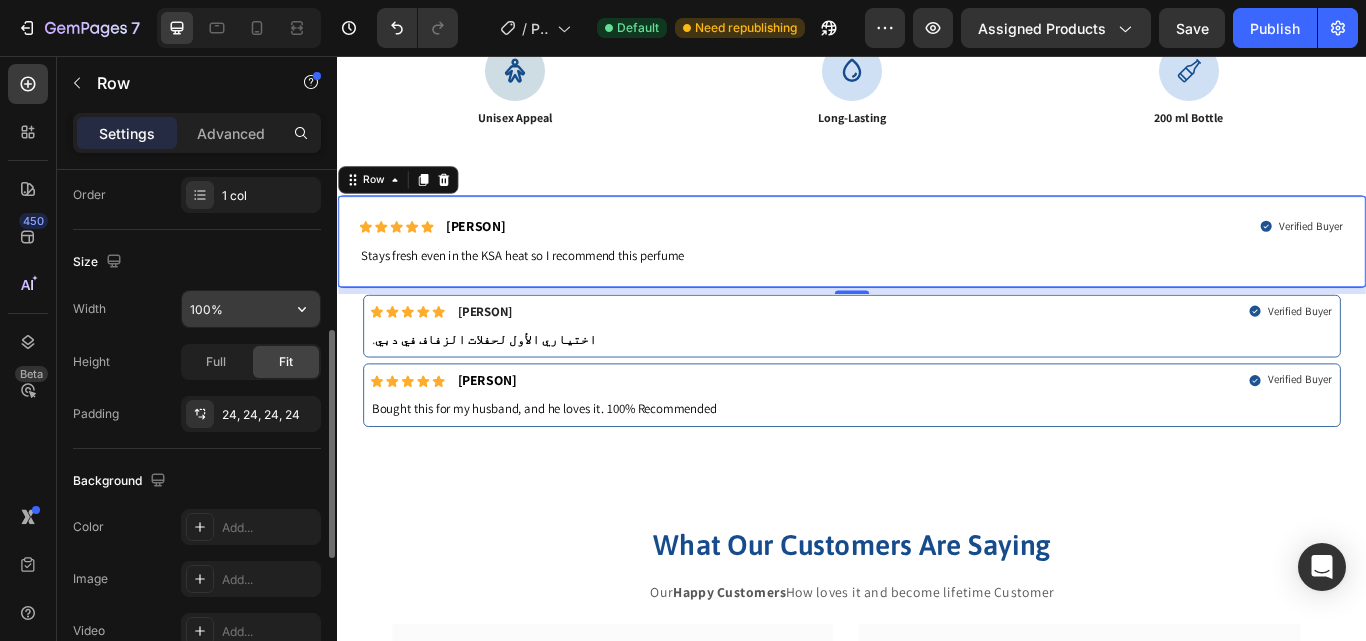 click on "100%" at bounding box center (251, 309) 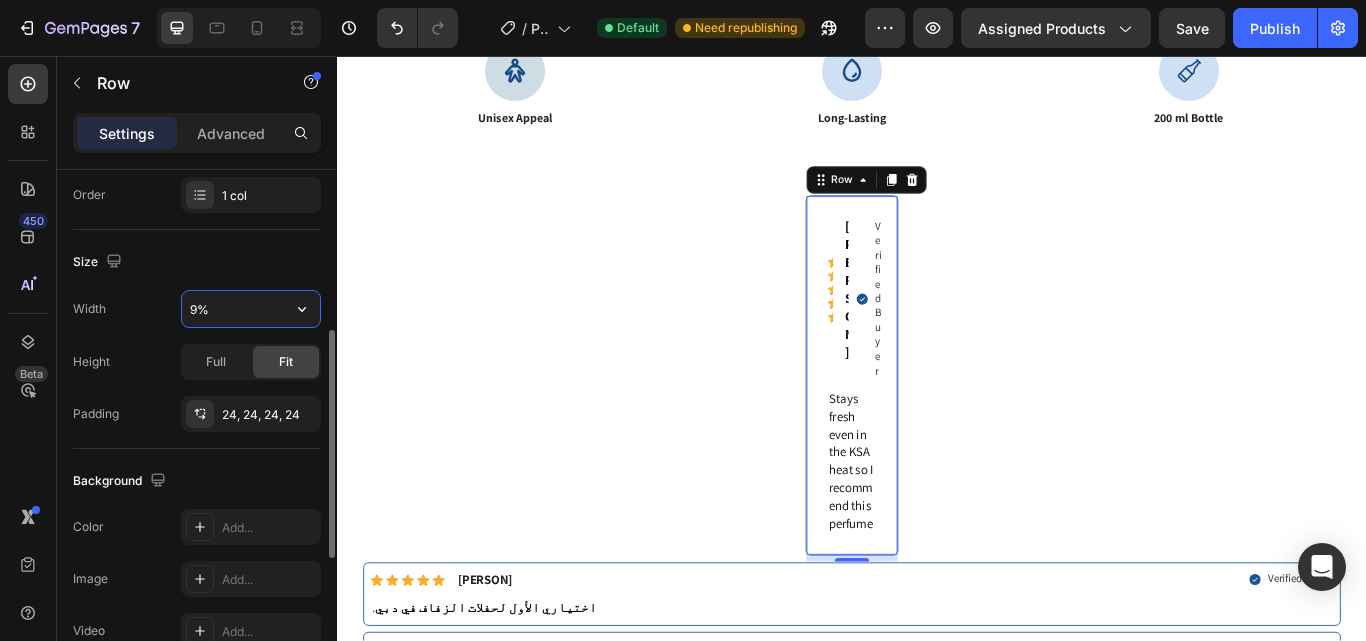 type on "95%" 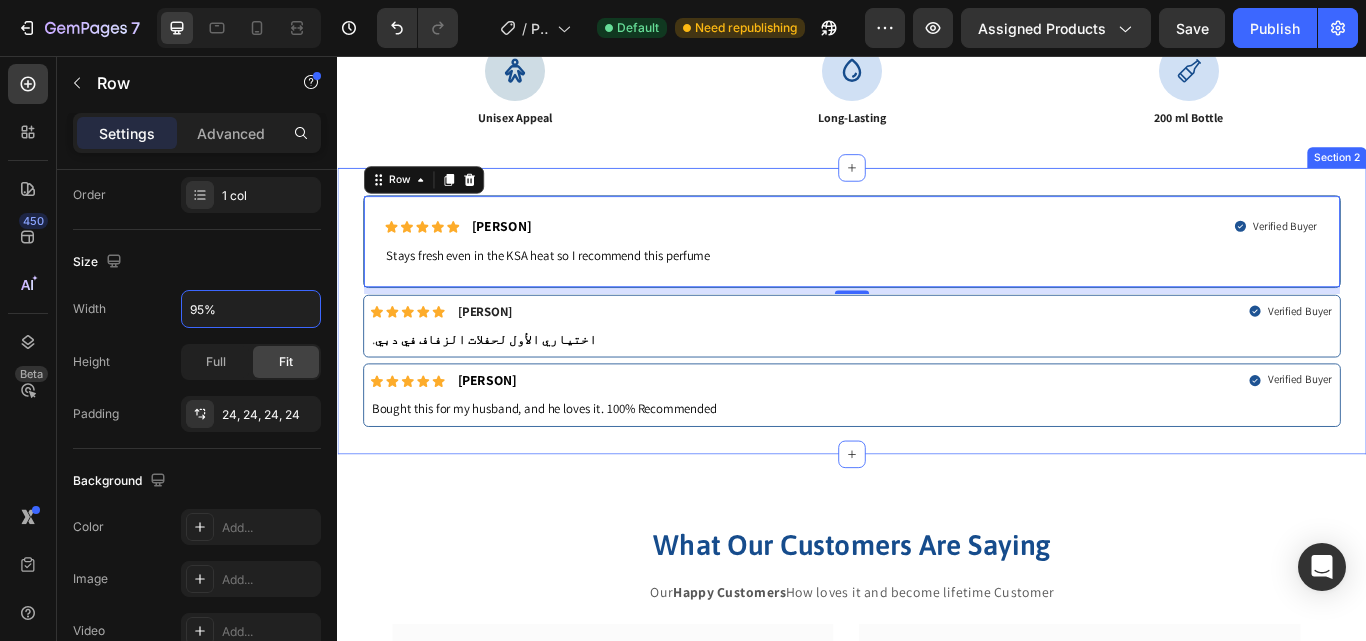 click on "Icon Icon Icon Icon Icon Icon List Rashid Text Block Row Verified Buyer Item List Row Stays fresh even in the KSA heat so I recommend this perfume Text Block Row   8 Icon Icon Icon Icon Icon Icon List فاطمة Text Block Row Verified Buyer Item List Row . اختياري الأول لحفلات الزفاف في دبي Text Block Row Icon Icon Icon Icon Icon Icon List Sophia.L Text Block Row Verified Buyer Item List Row Bought this for my husband, and he loves it. 100% Recommended Text Block Row Section 2" at bounding box center (937, 354) 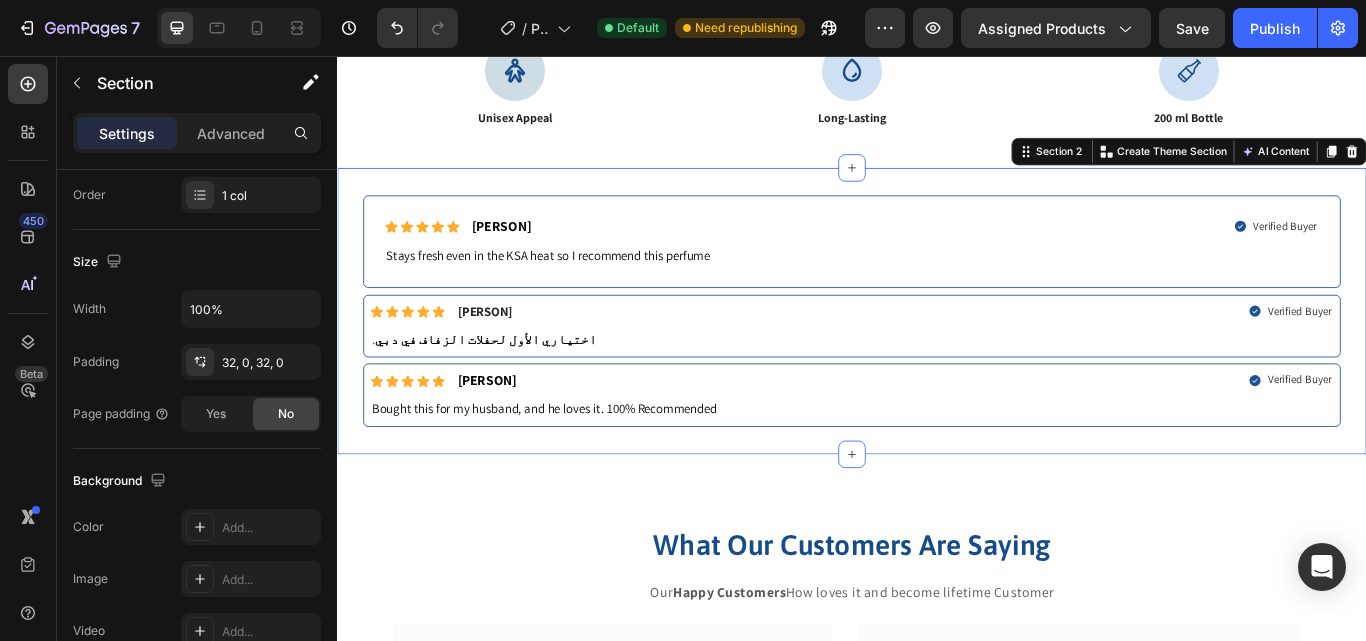 scroll, scrollTop: 0, scrollLeft: 0, axis: both 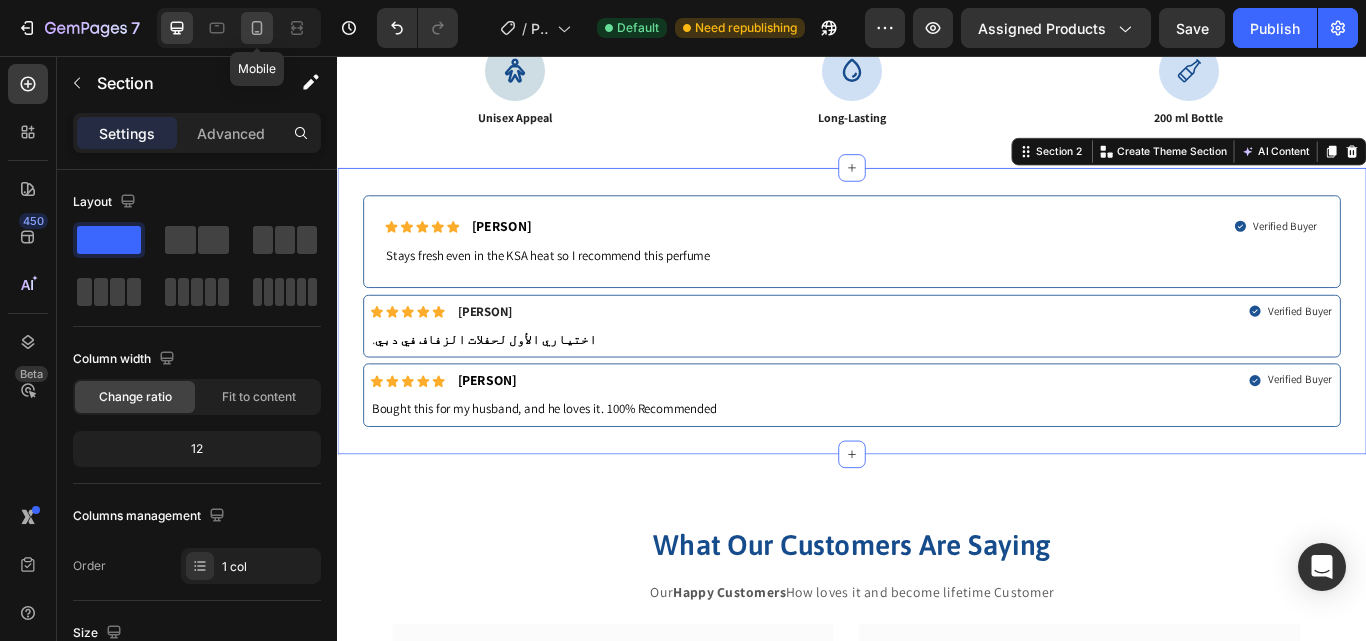 click 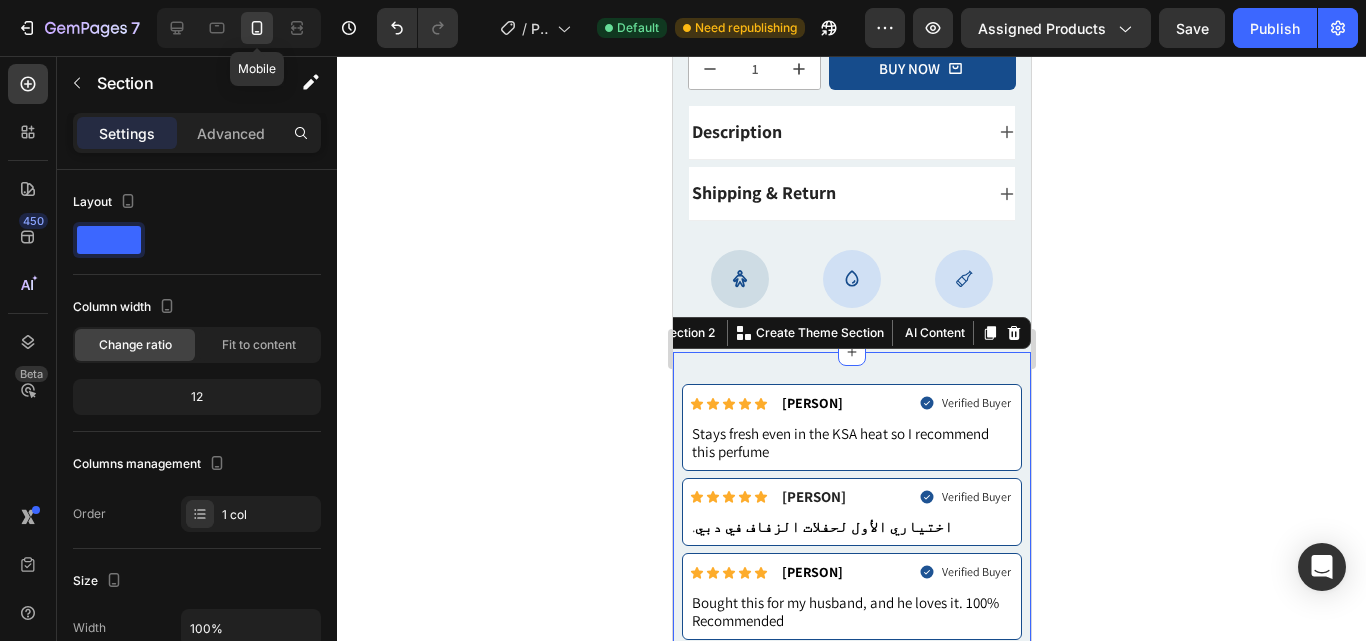 click 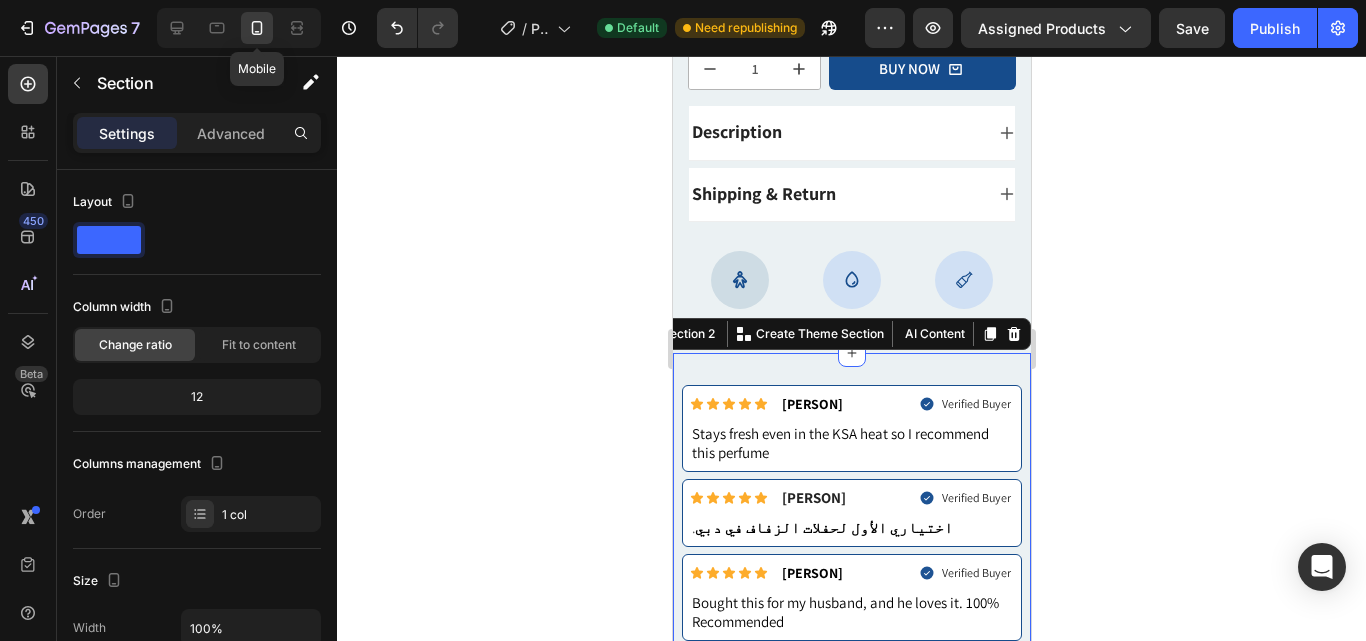 scroll, scrollTop: 948, scrollLeft: 0, axis: vertical 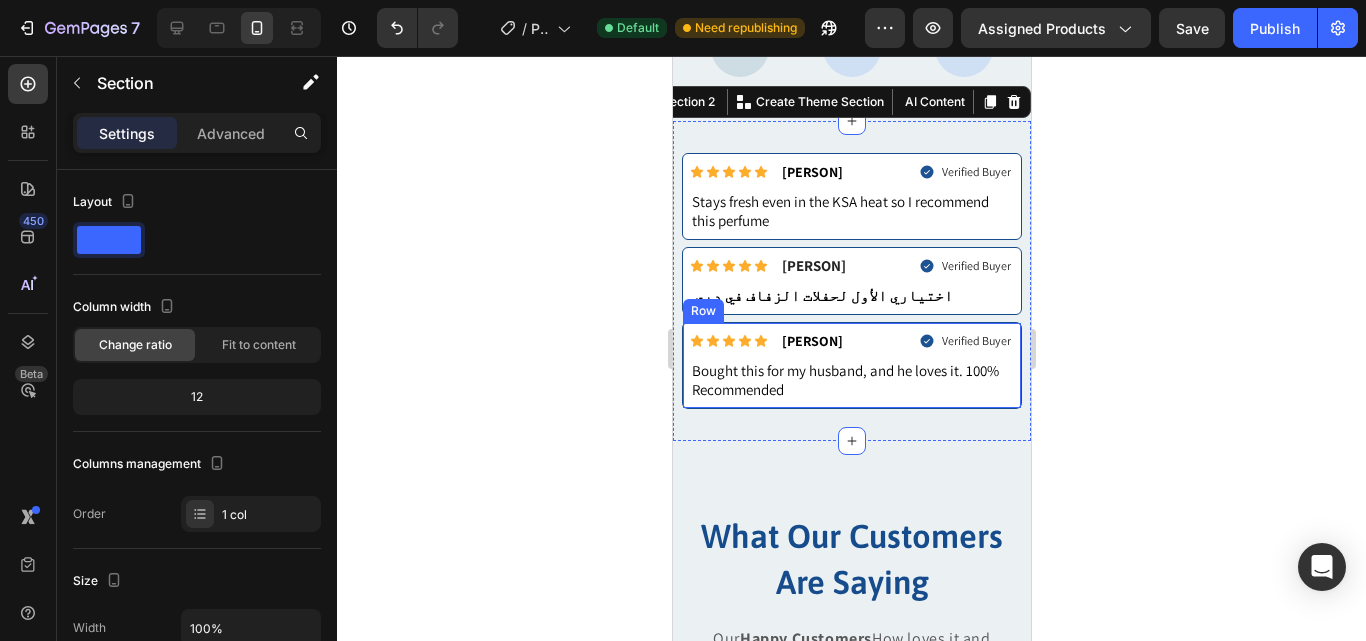 click on "Icon Icon Icon Icon Icon Icon List [FIRST].[LAST] Text Block Row Verified Buyer Item List Row Bought this for my husband, and he loves it. 100% Recommended Text Block Row" at bounding box center (851, 365) 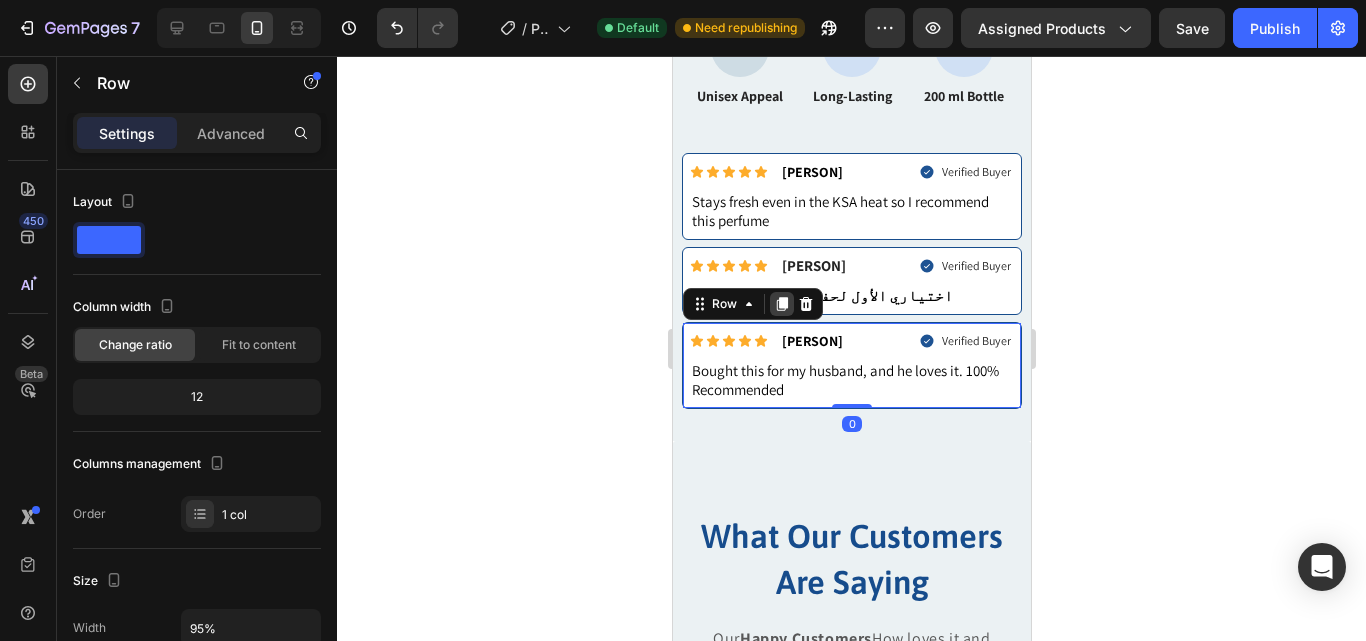 click 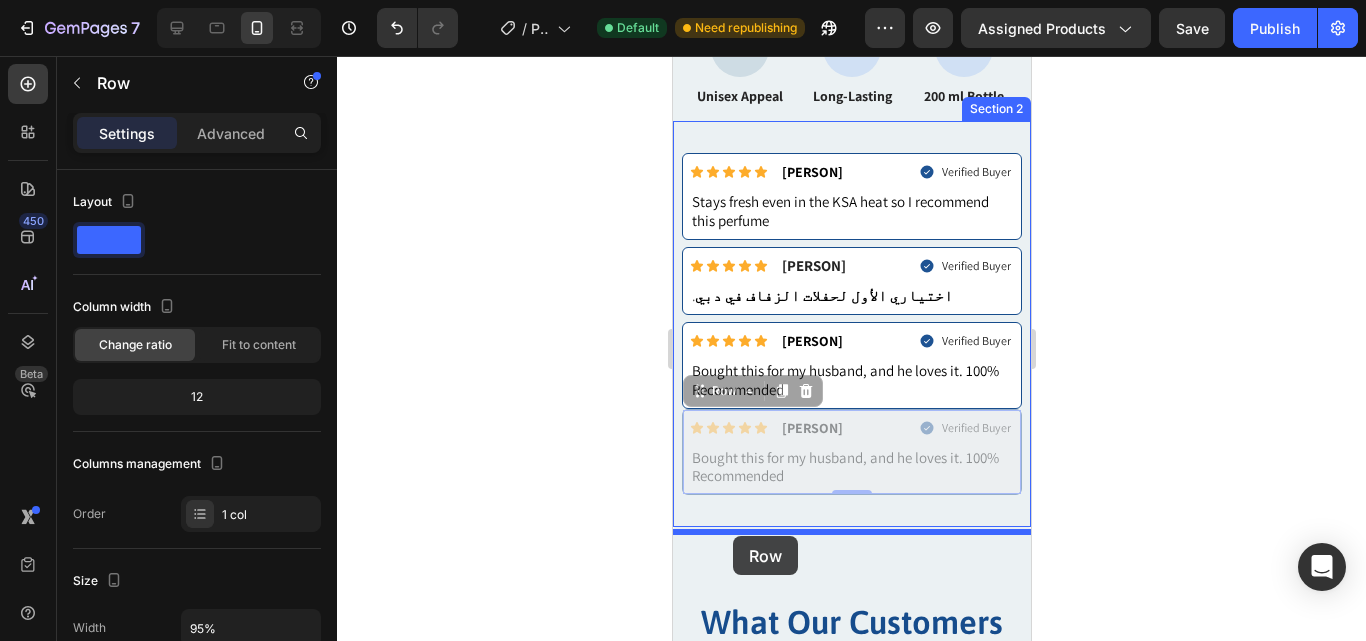 drag, startPoint x: 699, startPoint y: 398, endPoint x: 732, endPoint y: 536, distance: 141.89081 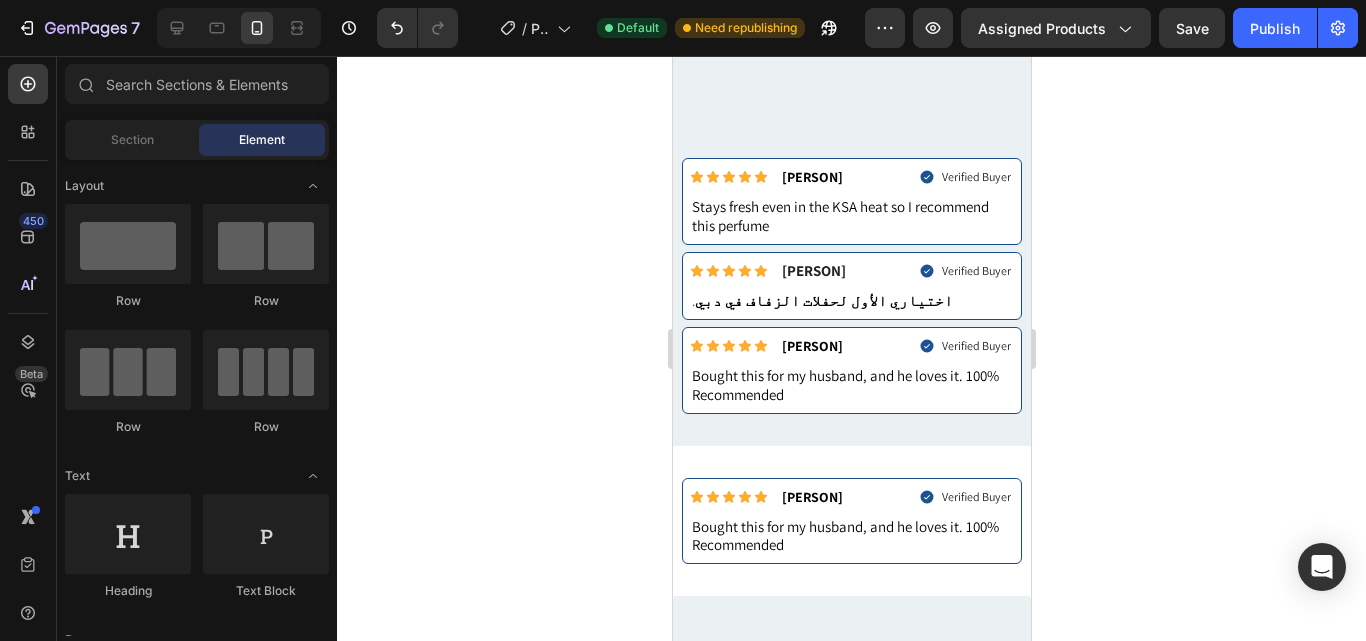 scroll, scrollTop: 1302, scrollLeft: 0, axis: vertical 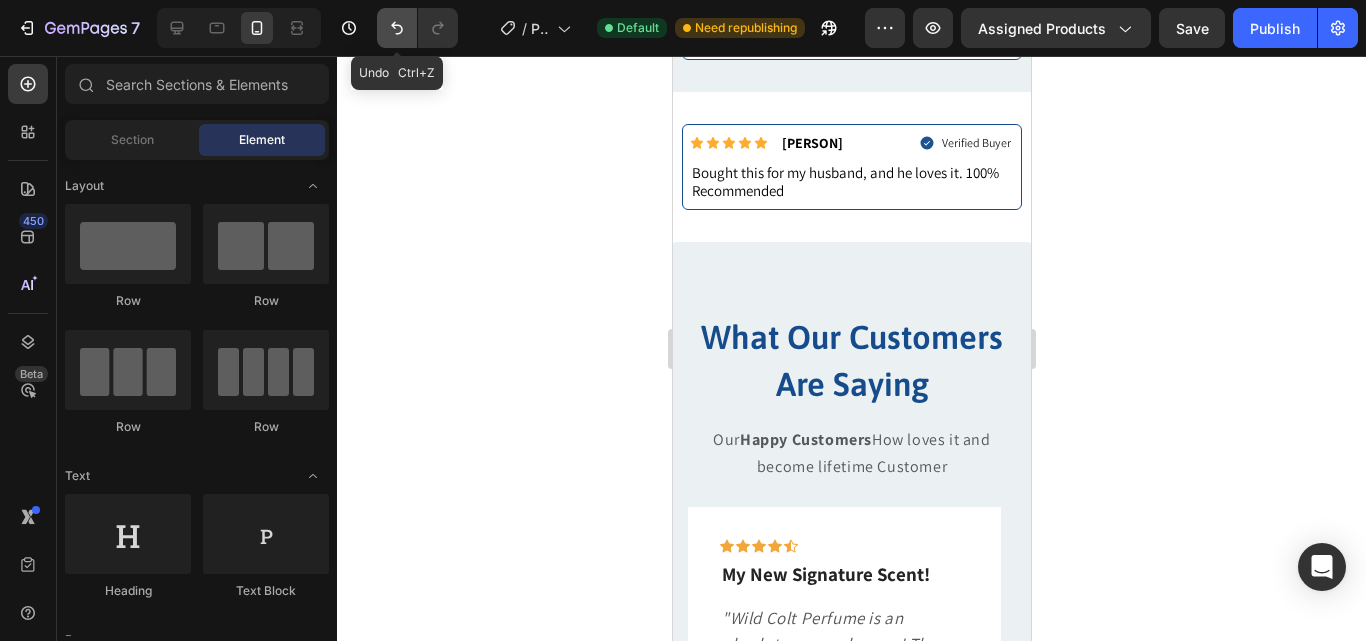 click 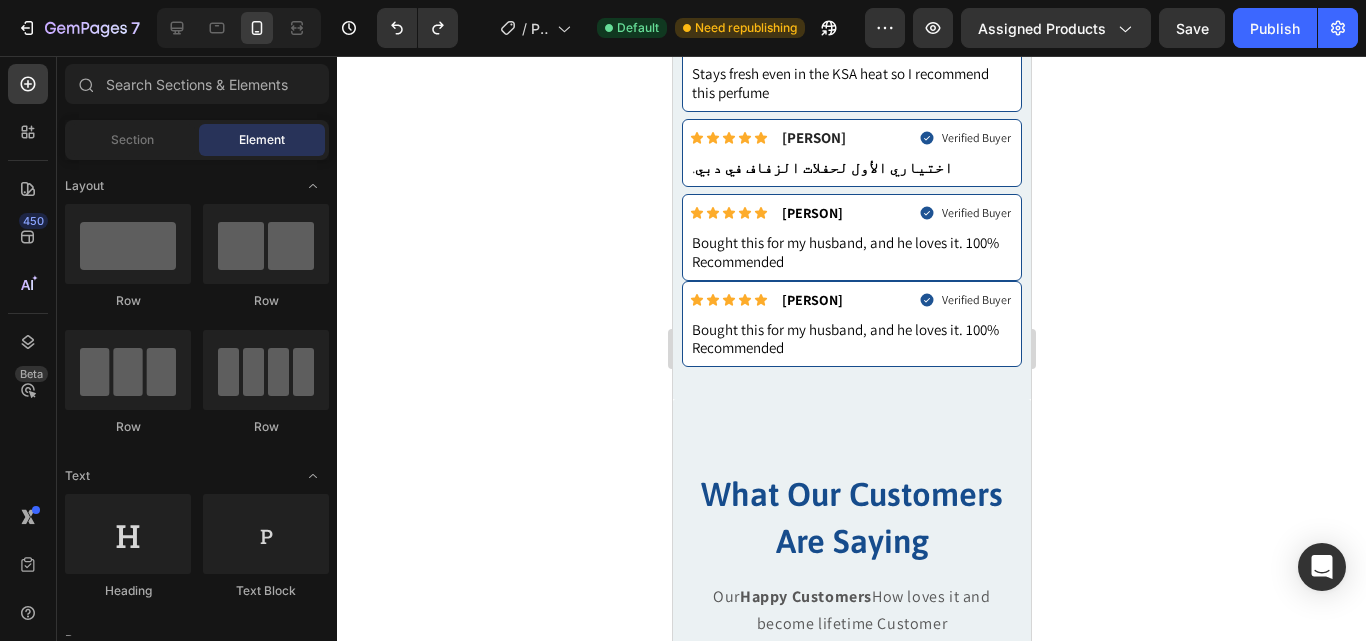 scroll, scrollTop: 1069, scrollLeft: 0, axis: vertical 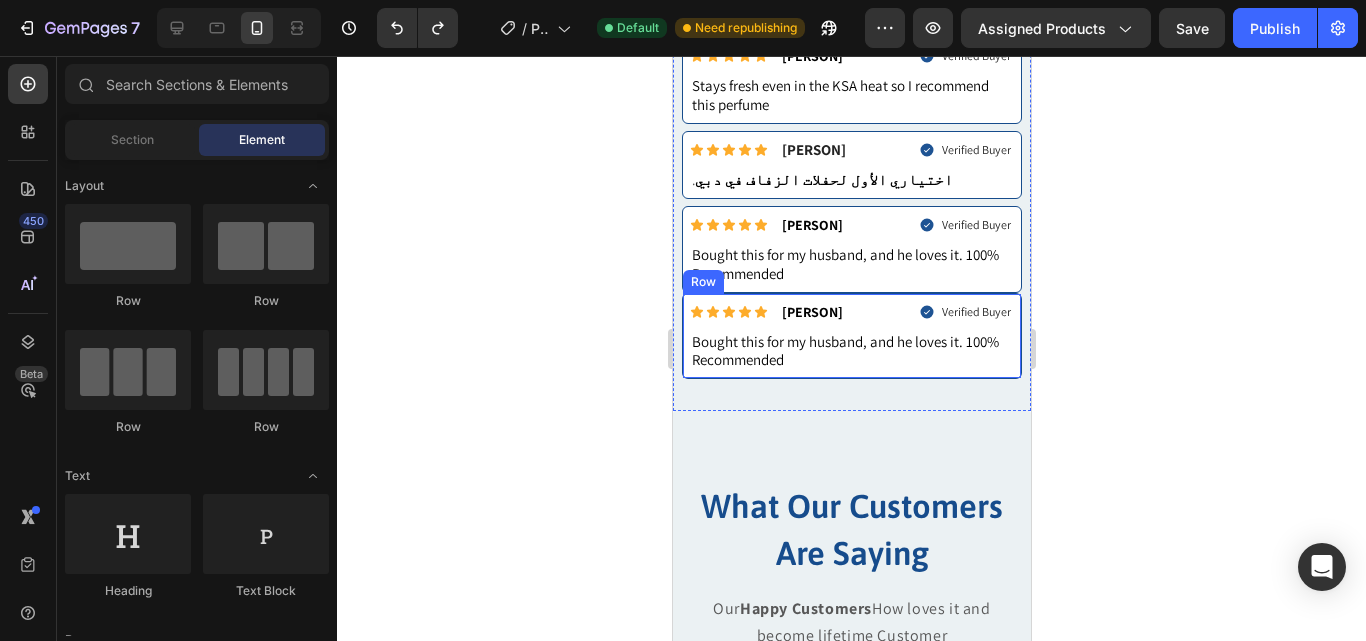 click on "Icon Icon Icon Icon Icon Icon List [FIRST].[LAST] Text Block Row Verified Buyer Item List Row Bought this for my husband, and he loves it. 100% Recommended Text Block Row" at bounding box center [851, 336] 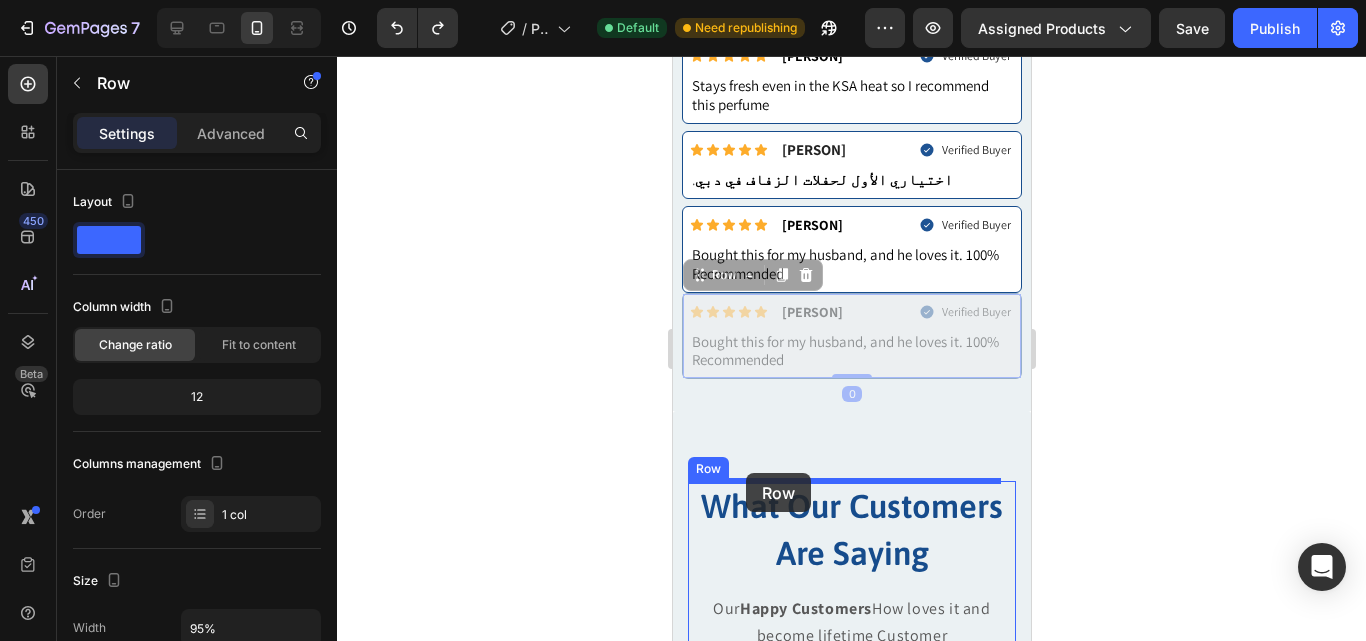 drag, startPoint x: 702, startPoint y: 281, endPoint x: 745, endPoint y: 473, distance: 196.7562 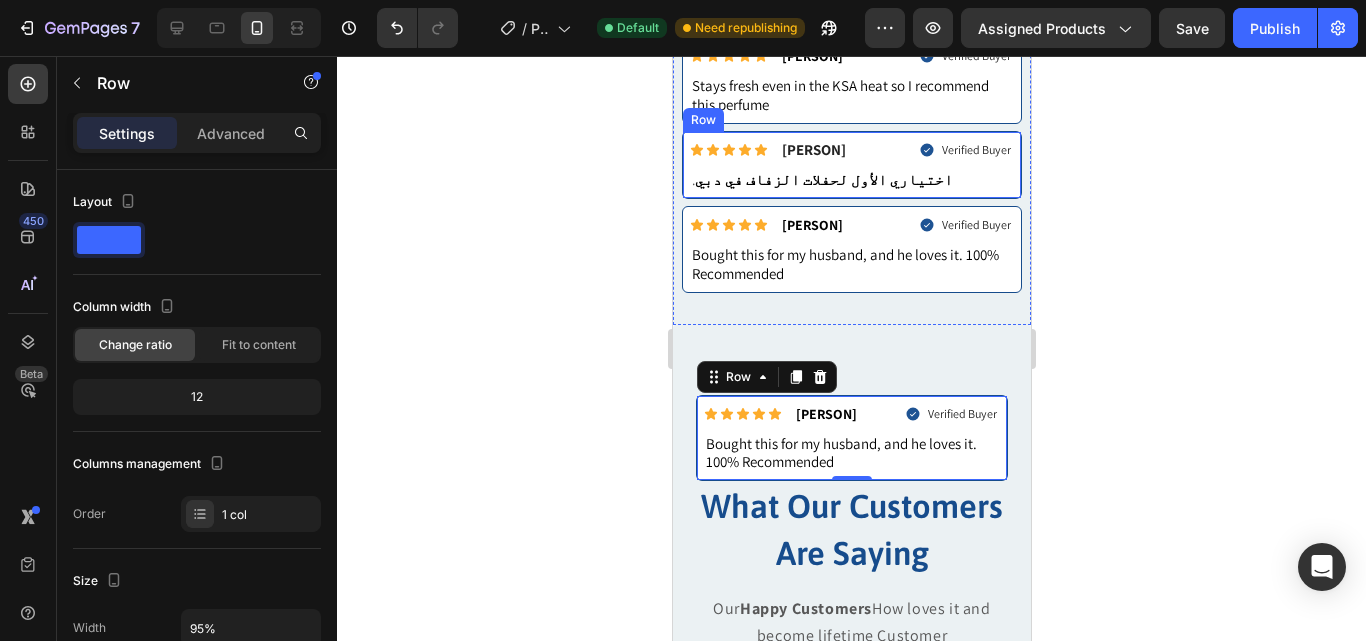 click on "Icon Icon Icon Icon Icon Icon List [FIRST] Text Block Row Verified Buyer Item List Row . اختياري الأول لحفلات الزفاف في دبي Text Block Row" at bounding box center [851, 165] 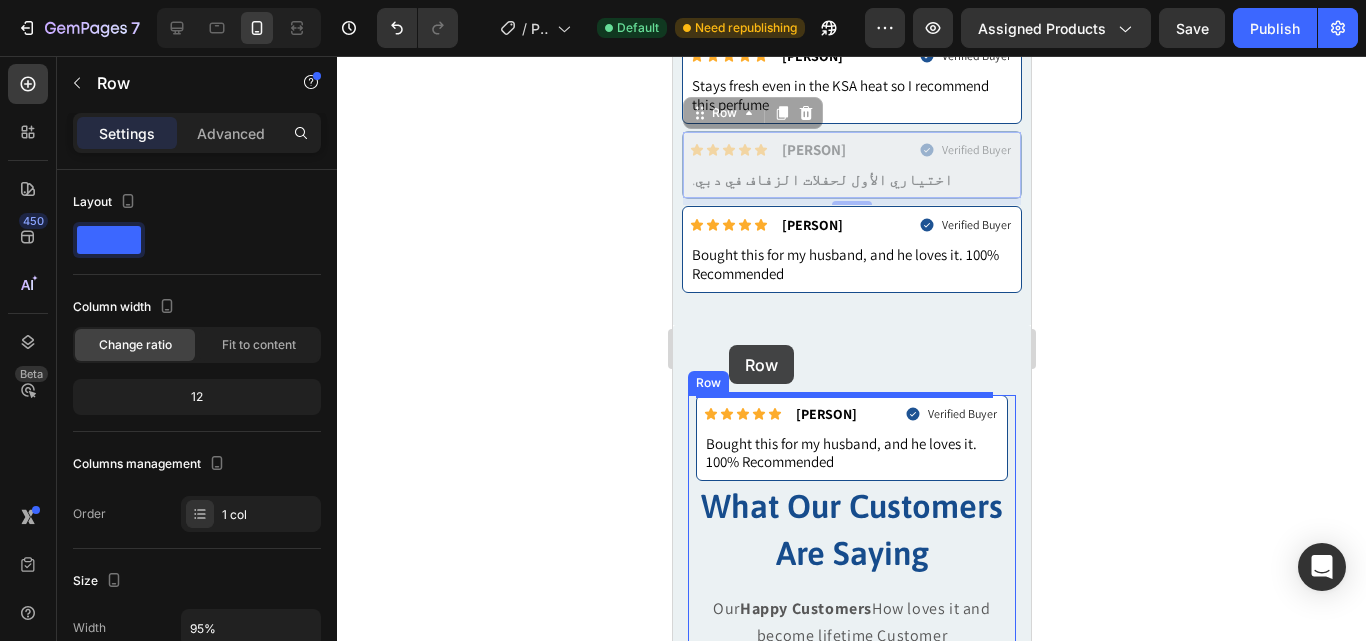 drag, startPoint x: 696, startPoint y: 117, endPoint x: 728, endPoint y: 345, distance: 230.23466 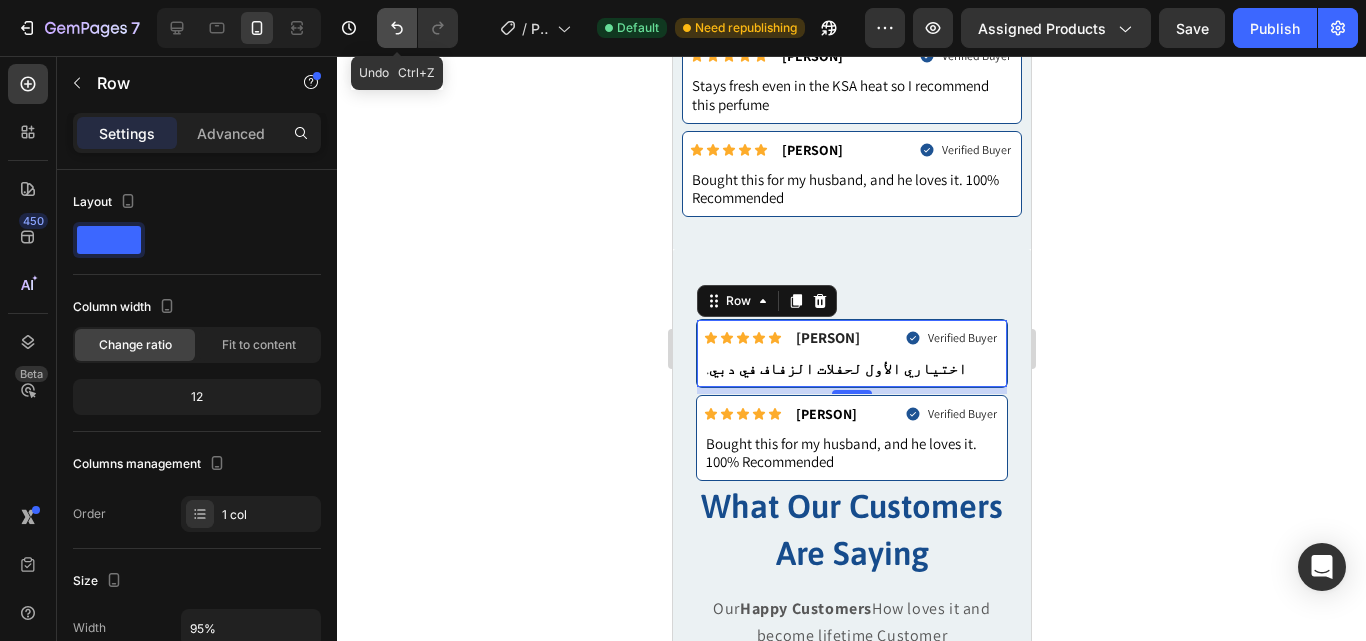 click 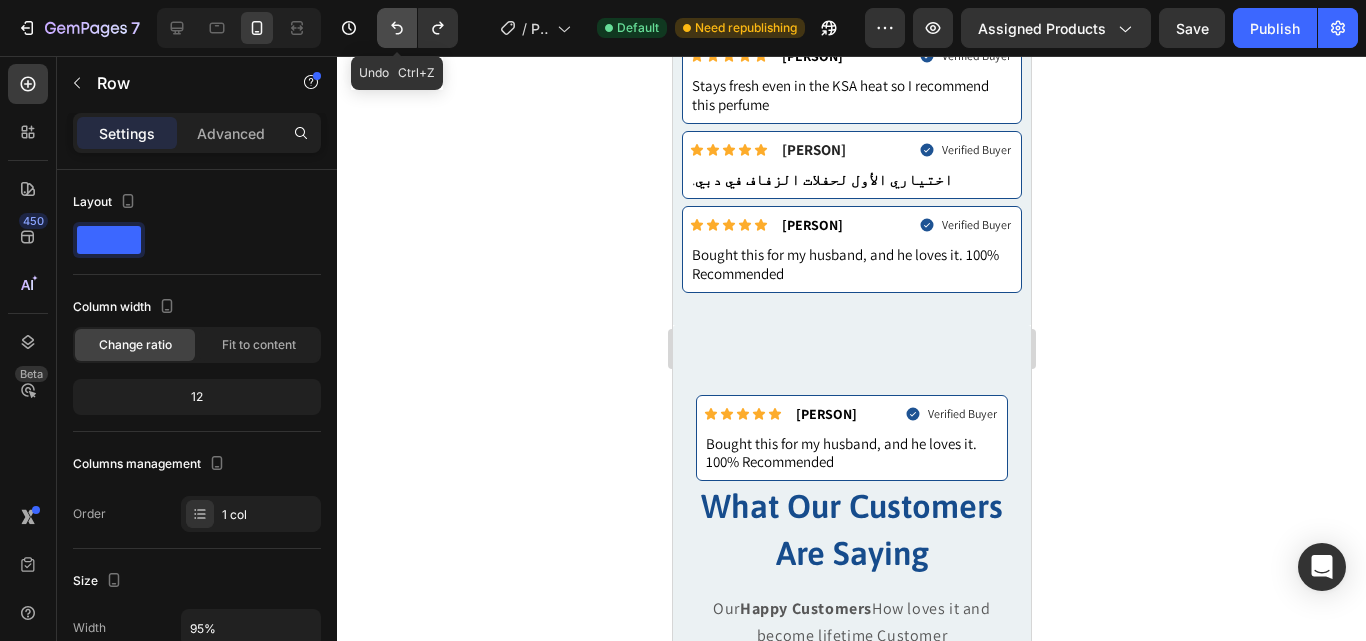 click 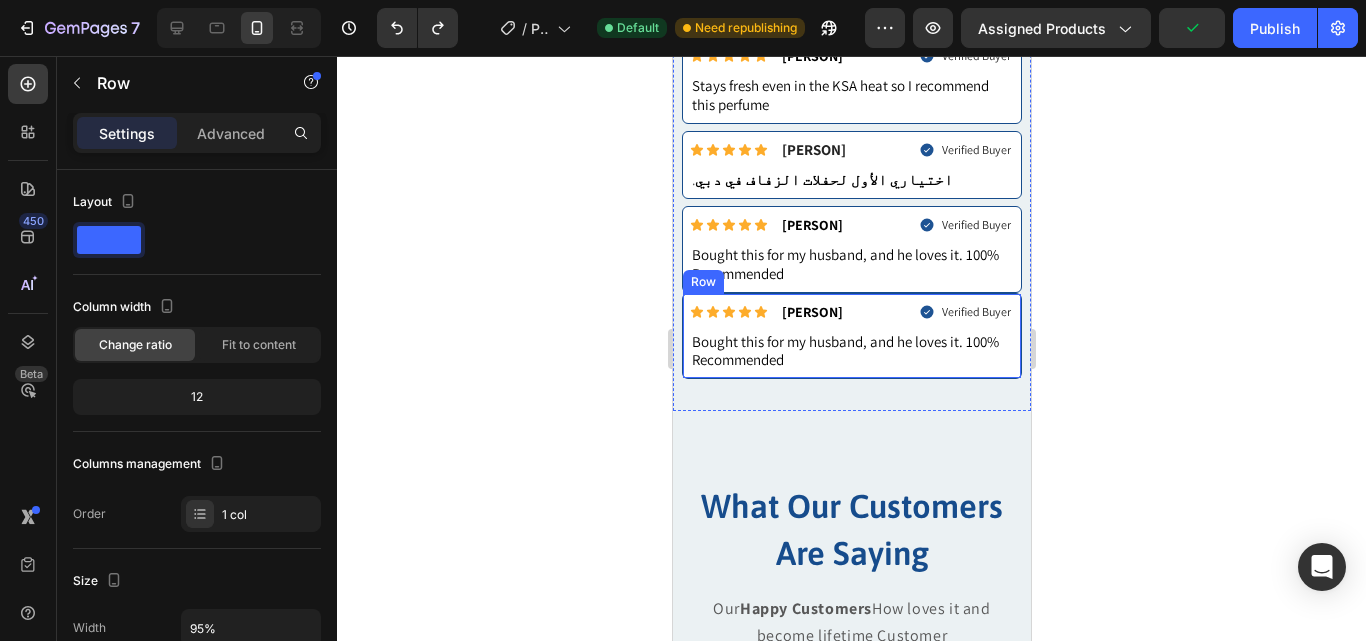 click on "Icon Icon Icon Icon Icon Icon List [FIRST].[LAST] Text Block Row Verified Buyer Item List Row Bought this for my husband, and he loves it. 100% Recommended Text Block Row" at bounding box center (851, 336) 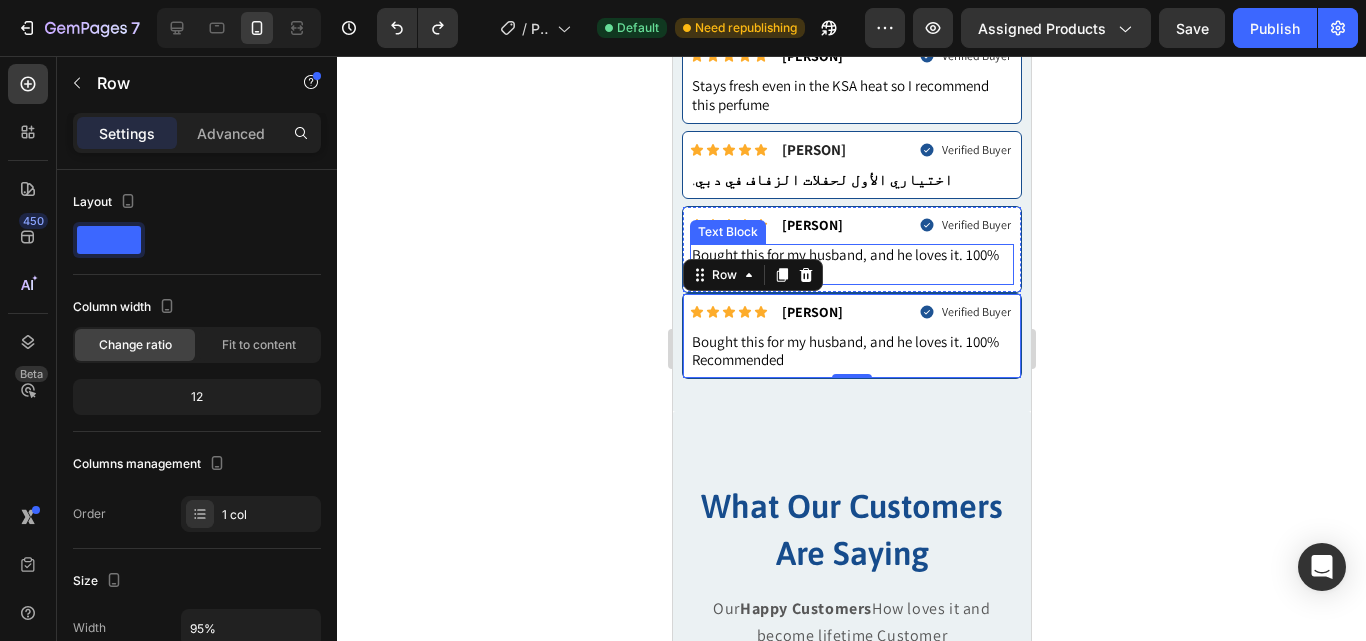 click on "Bought this for my husband, and he loves it. 100% Recommended" at bounding box center [851, 264] 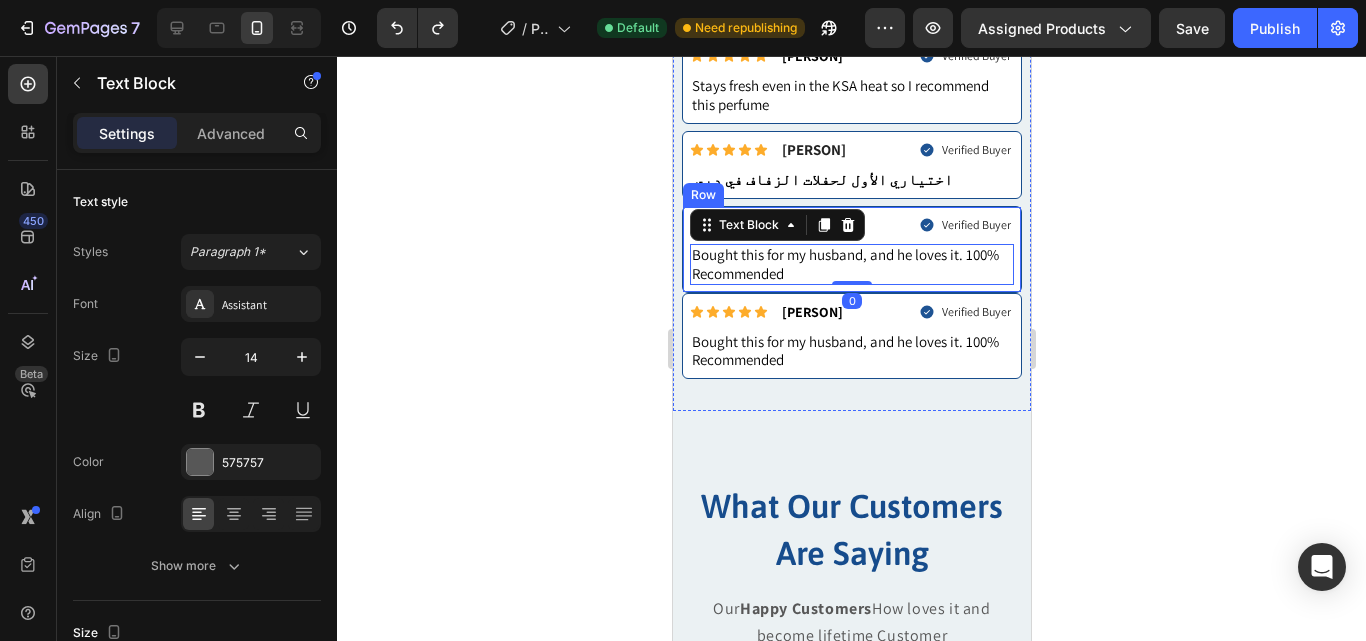 click on "Icon Icon Icon Icon Icon Icon List Sophia.L Text Block Row Verified Buyer Item List Row Bought this for my husband, and he loves it. 100% Recommended Text Block   0 Row" at bounding box center [851, 249] 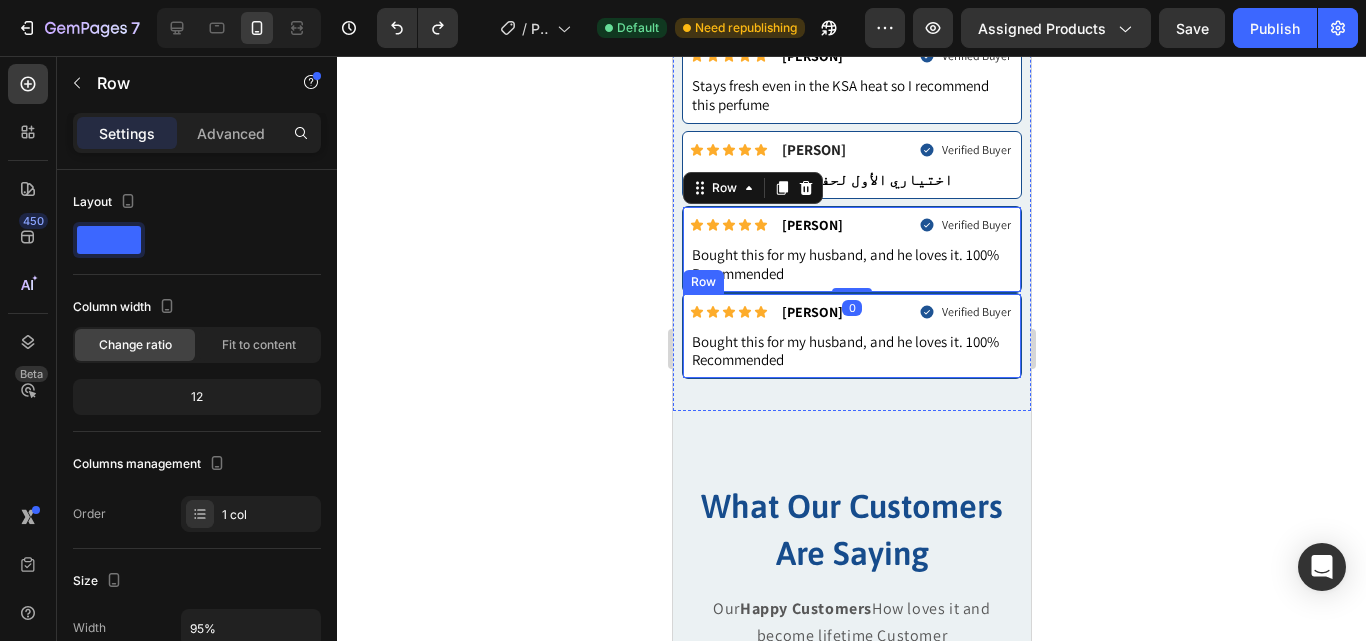 click on "Icon Icon Icon Icon Icon Icon List Sophia.L Text Block Row Verified Buyer Item List Row Bought this for my husband, and he loves it. 100% Recommended Text Block Row   0" at bounding box center [851, 249] 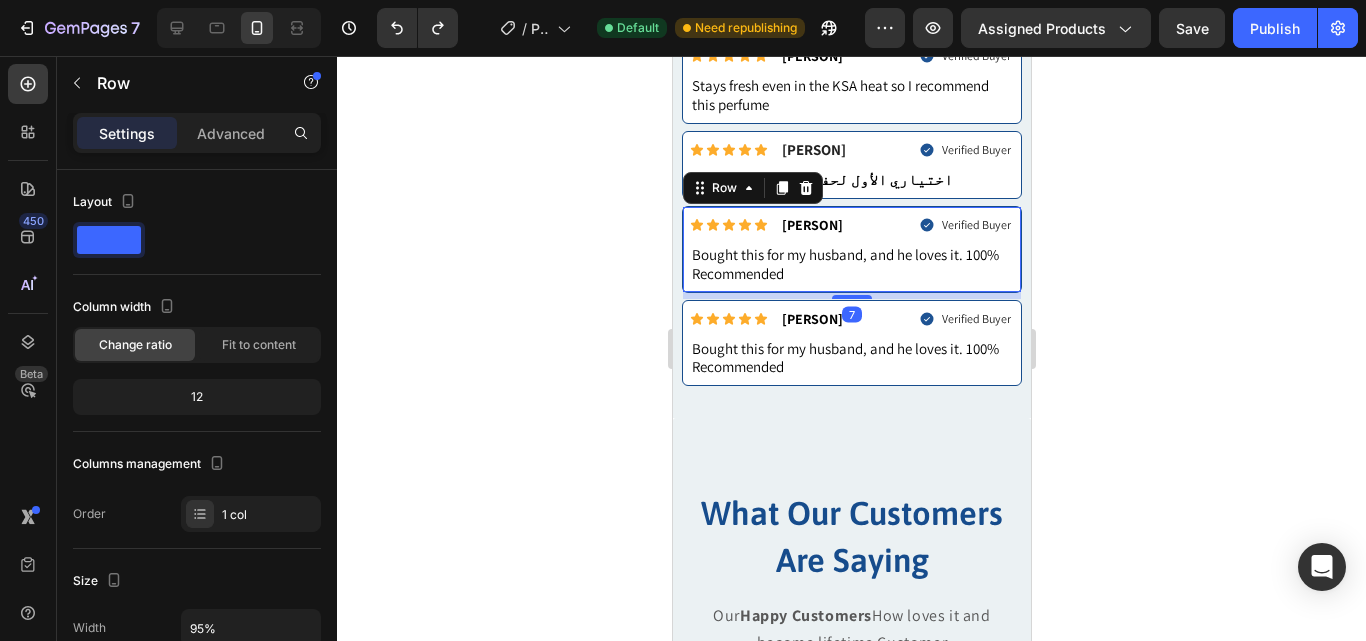click at bounding box center (851, 297) 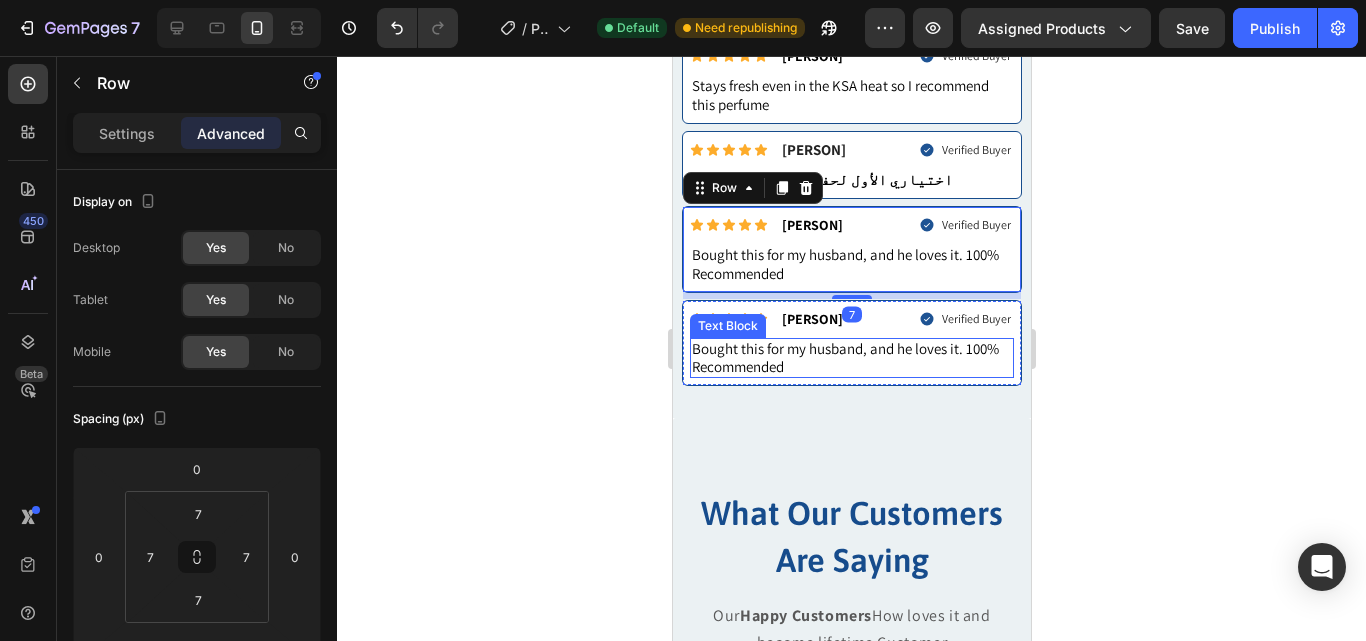 click on "Bought this for my husband, and he loves it. 100% Recommended" at bounding box center (851, 358) 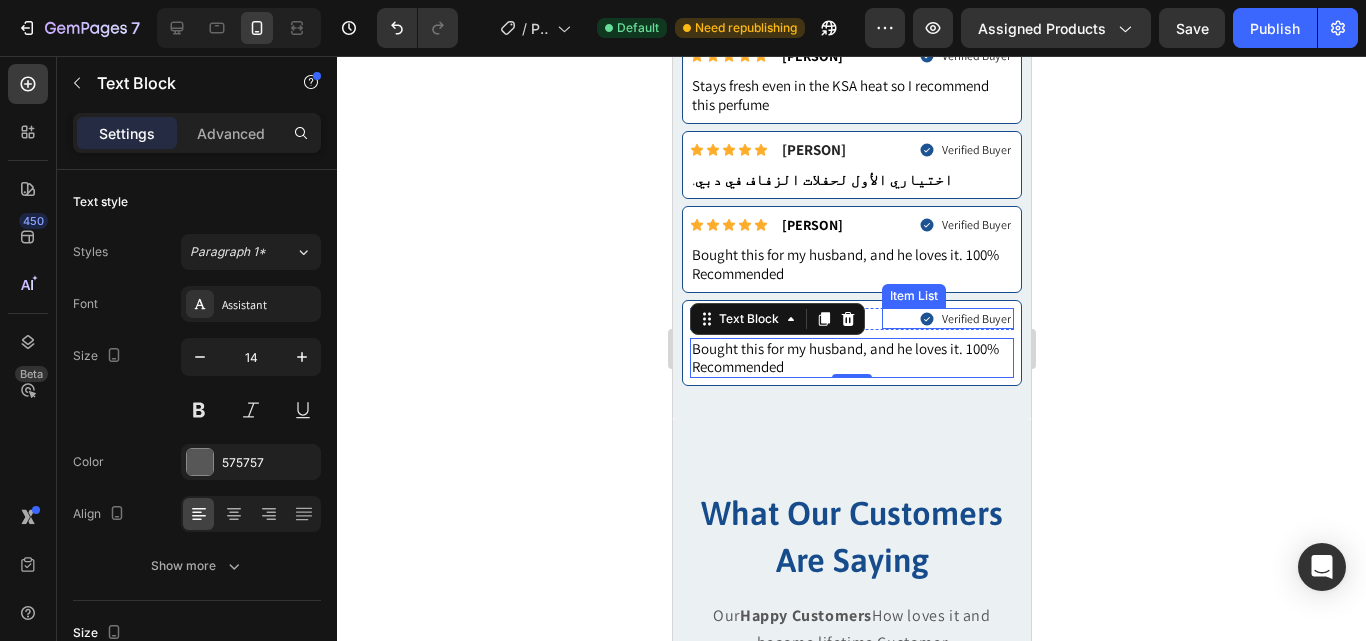 click on "Verified Buyer" at bounding box center (947, 319) 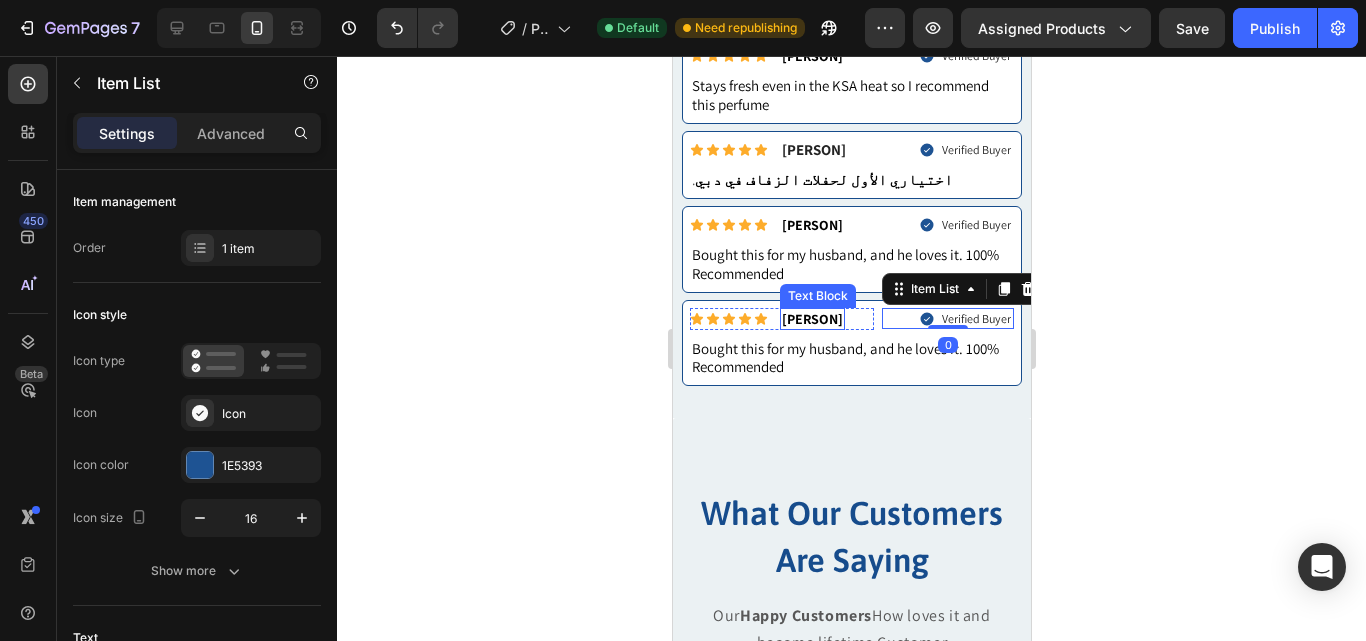click on "[FIRST].[LAST]" at bounding box center [811, 319] 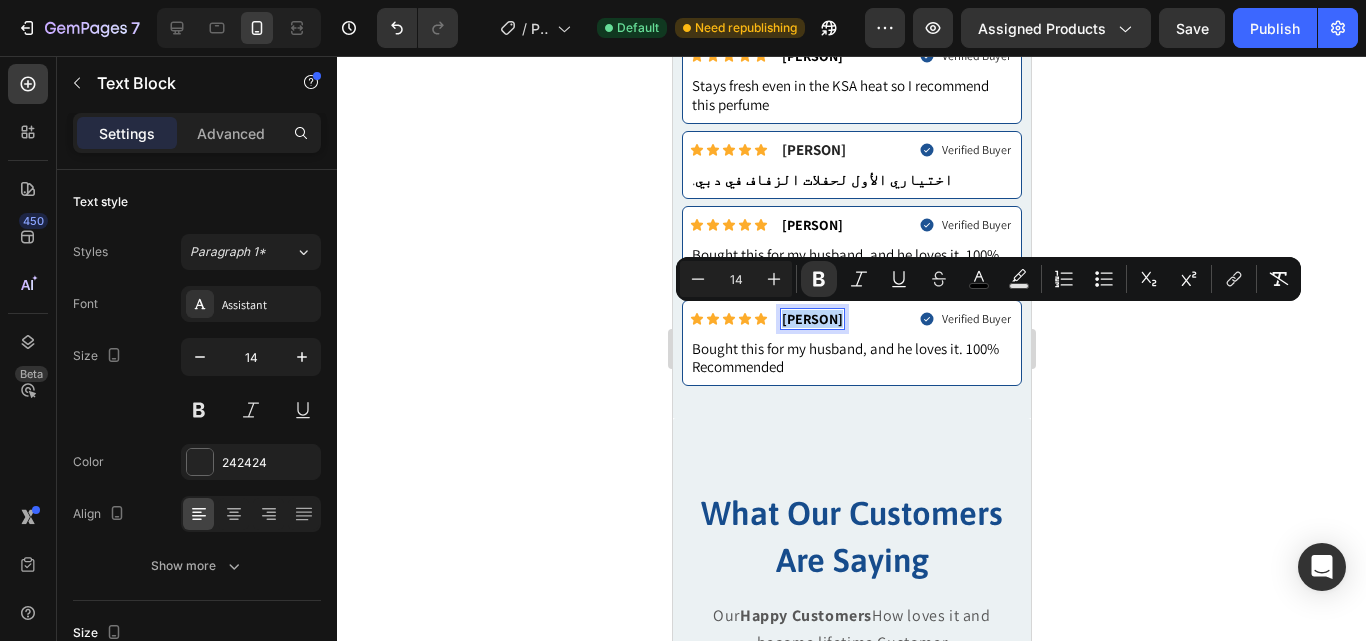 drag, startPoint x: 833, startPoint y: 325, endPoint x: 782, endPoint y: 324, distance: 51.009804 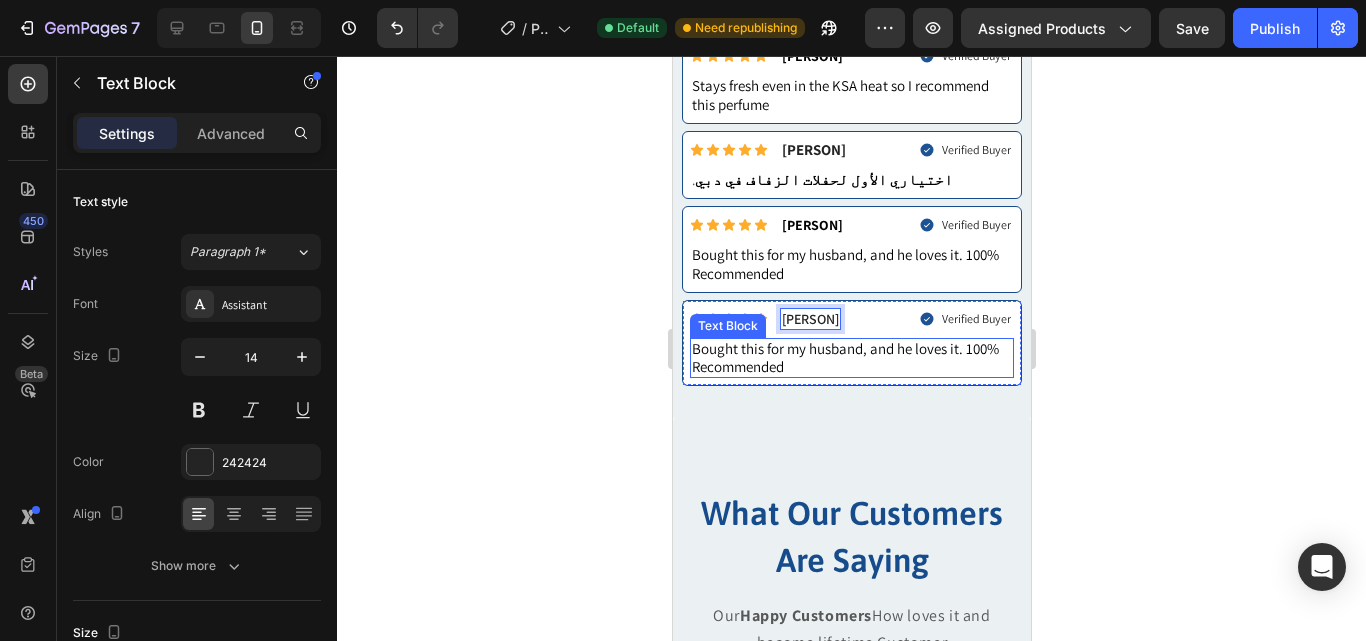 click on "Bought this for my husband, and he loves it. 100% Recommended" at bounding box center (844, 357) 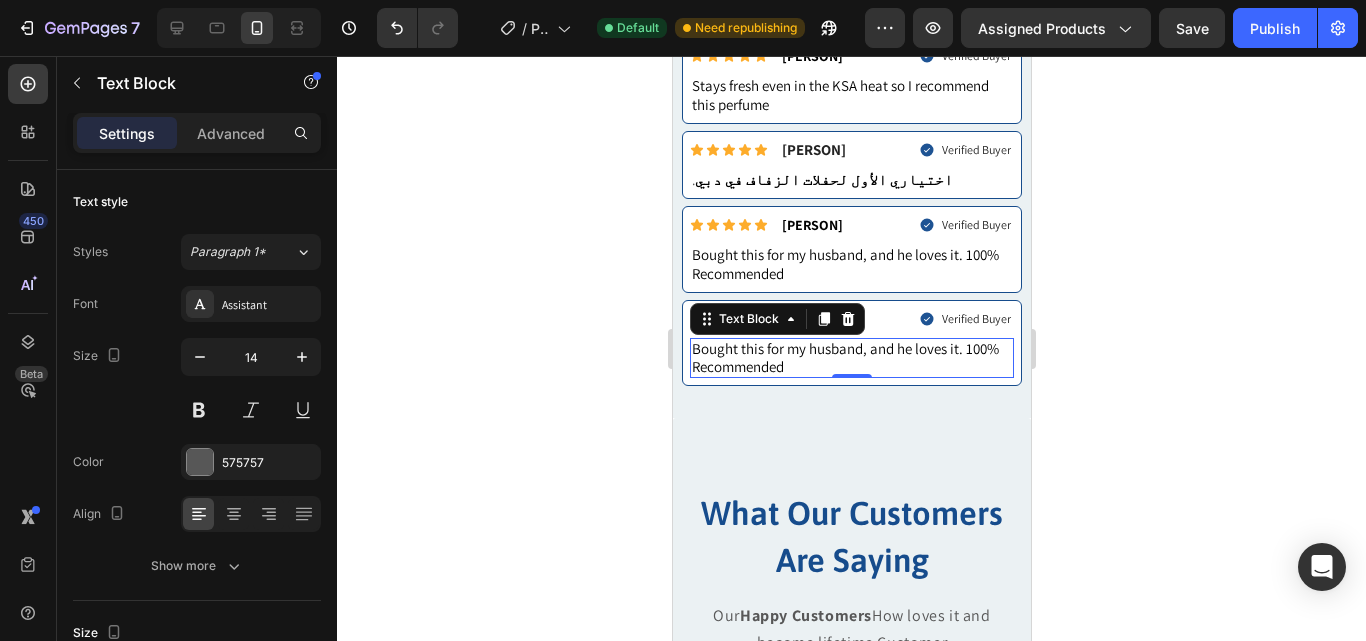 click on "Bought this for my husband, and he loves it. 100% Recommended" at bounding box center (851, 358) 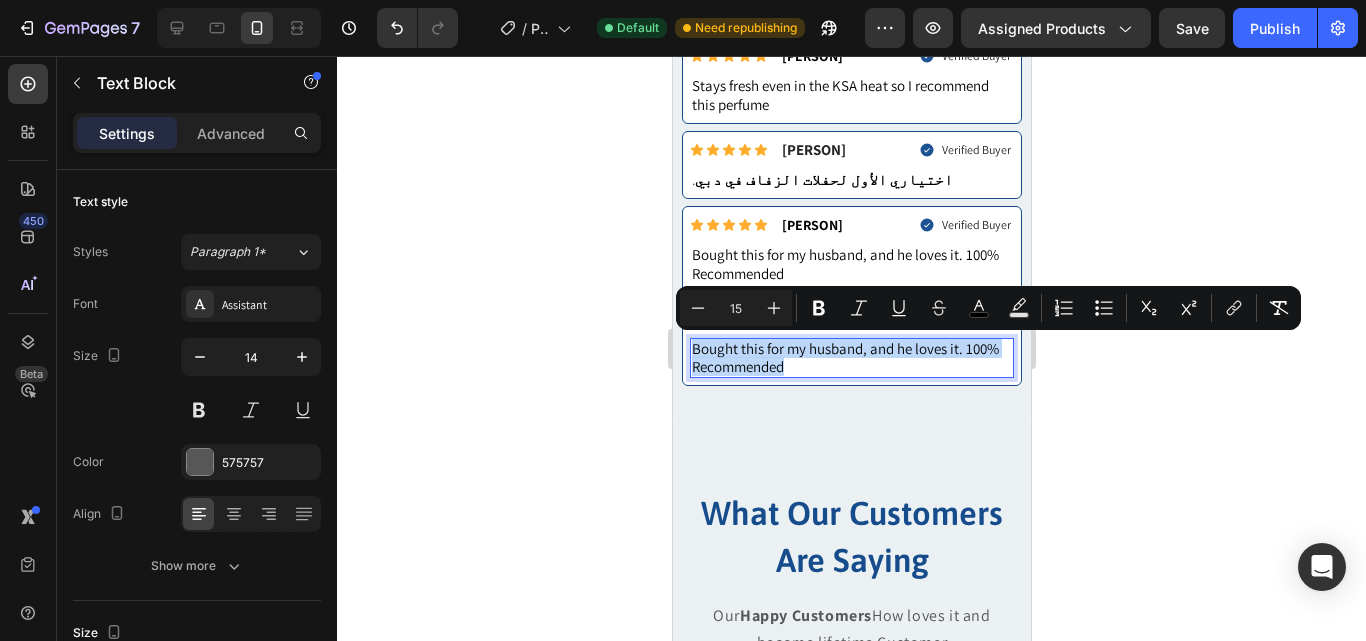 drag, startPoint x: 826, startPoint y: 367, endPoint x: 649, endPoint y: 331, distance: 180.62392 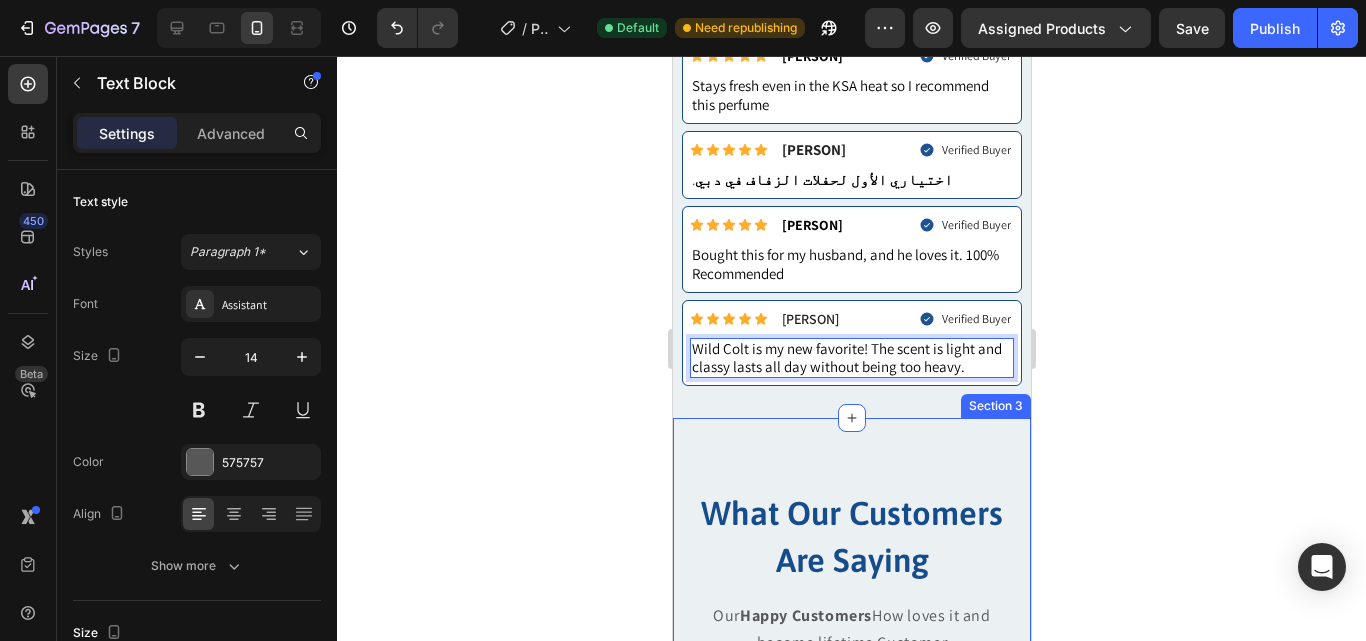click on "What Our Customers Are Saying Heading Our Happy Customers How loves it and become lifetime Customer Text block Icon Icon Icon Icon Icon Row My New Signature Scent! Text block "Wild Colt Perfume is an absolute game-changer! The scent is bold, masculine, and long-lasting. Every time I wear it, I get compliments. It’s now my signature fragrance highly recommend!" Text block — [FIRST] [LAST], [CITY] Text block Row Icon Icon Icon Icon Icon Row عطر لا يُضاهى Text block " عطر وايلد كولت رائع جداً! الرائحة قوية وتدوم طويلاً. كل ما أستعمله، أتلقى إطراءات من الجميع. أصبح عطري المفضل بلا منافس! Text block — [FIRST].[LAST], [CITY] Text block Row Icon Icon Icon Icon Icon Row" at bounding box center (851, 788) 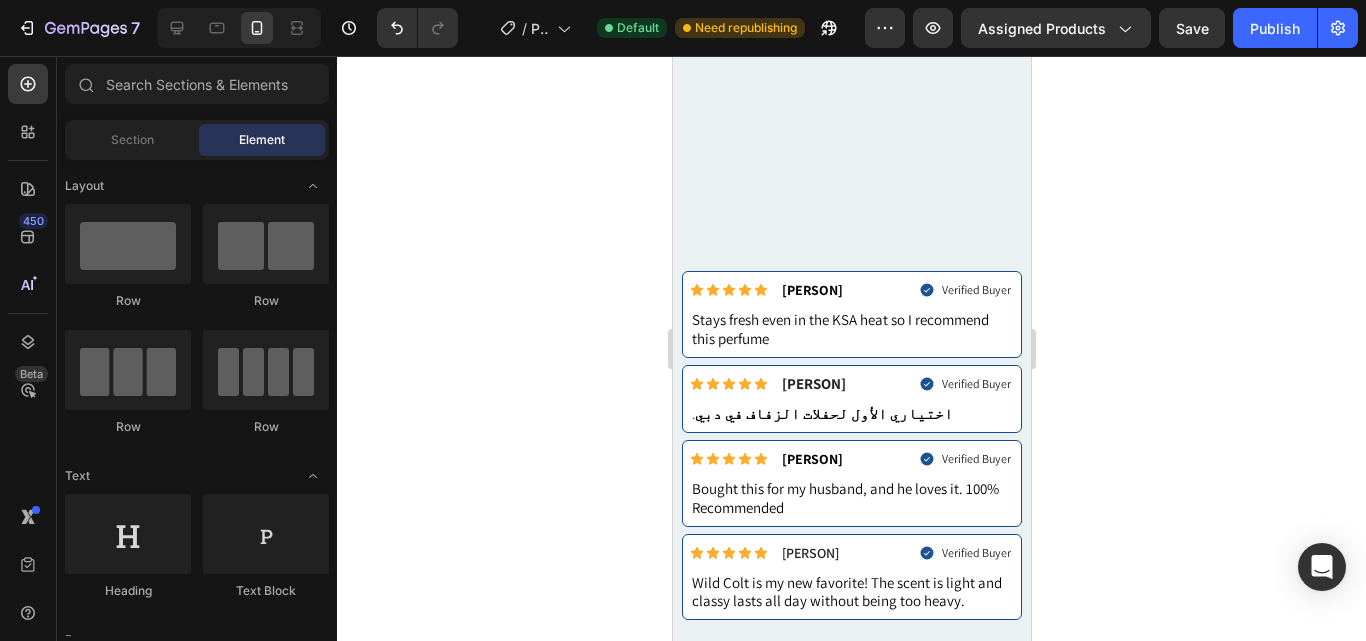 scroll, scrollTop: 1189, scrollLeft: 0, axis: vertical 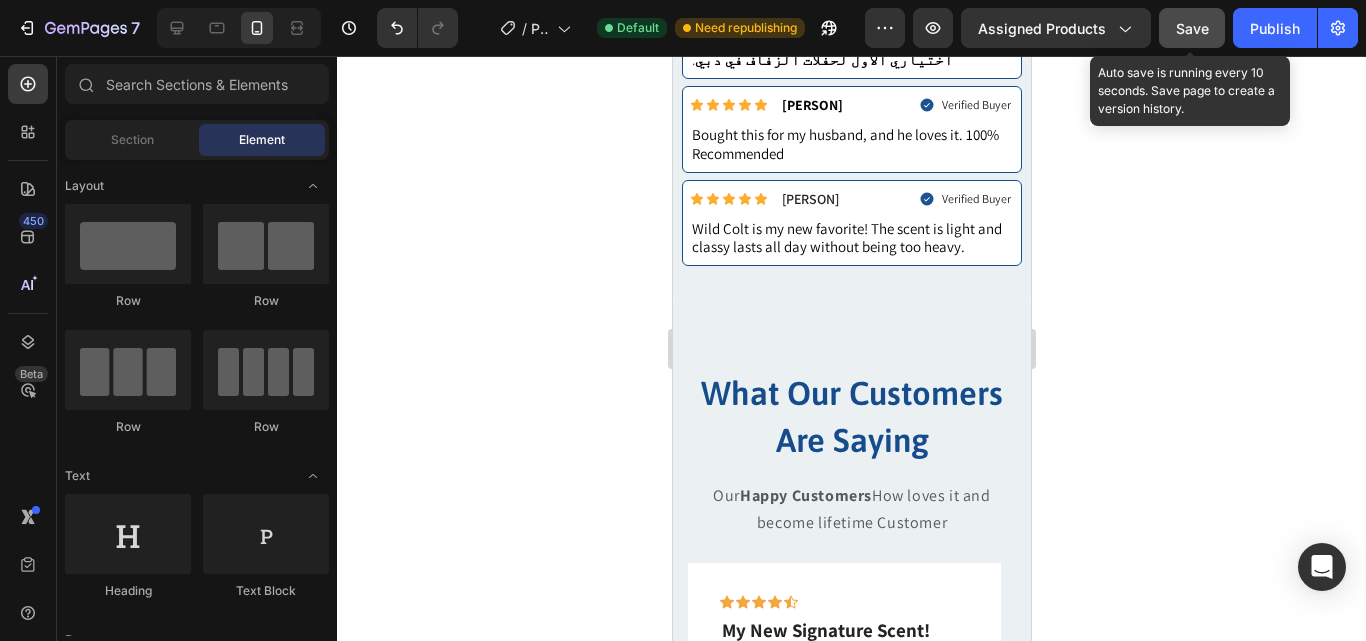 click on "Save" at bounding box center (1192, 28) 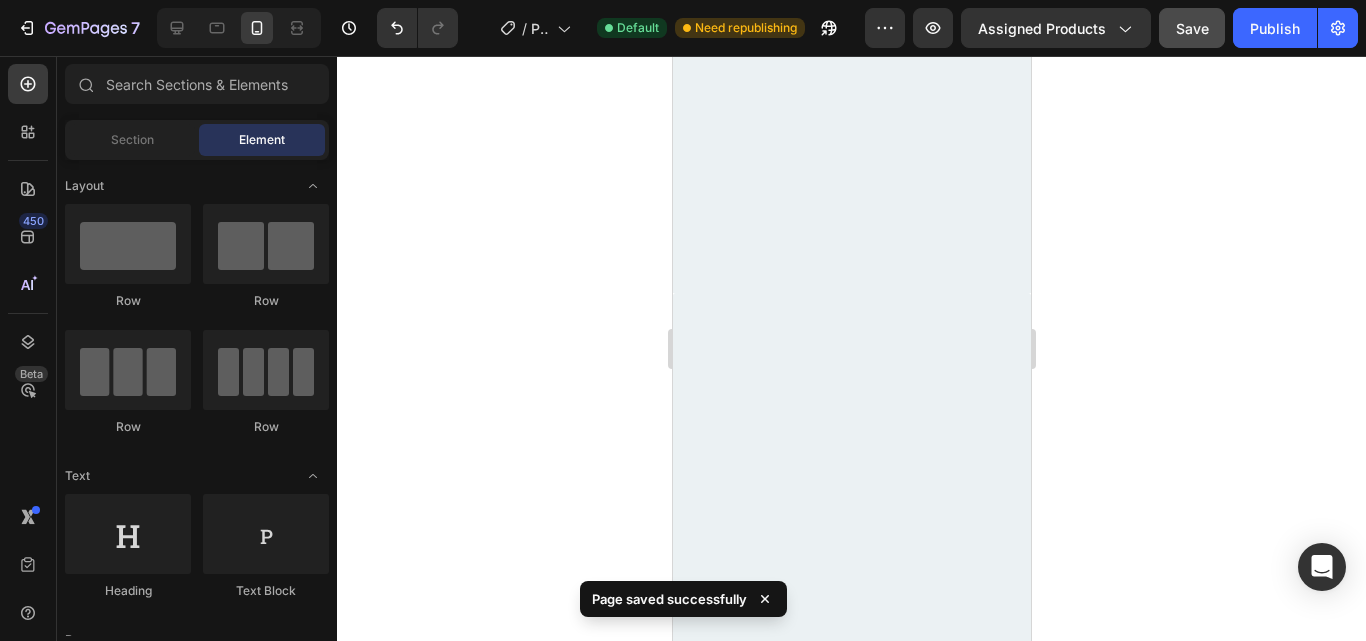 scroll, scrollTop: 0, scrollLeft: 0, axis: both 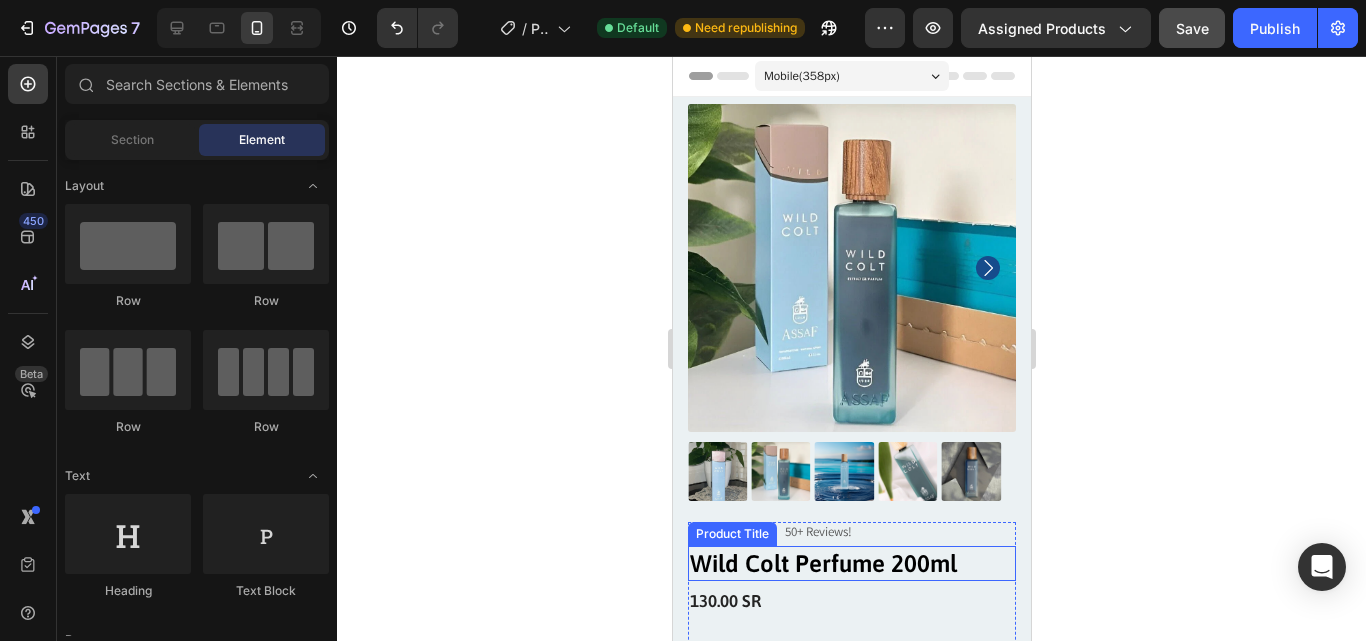 click on "Wild Colt Perfume 200ml" at bounding box center (851, 563) 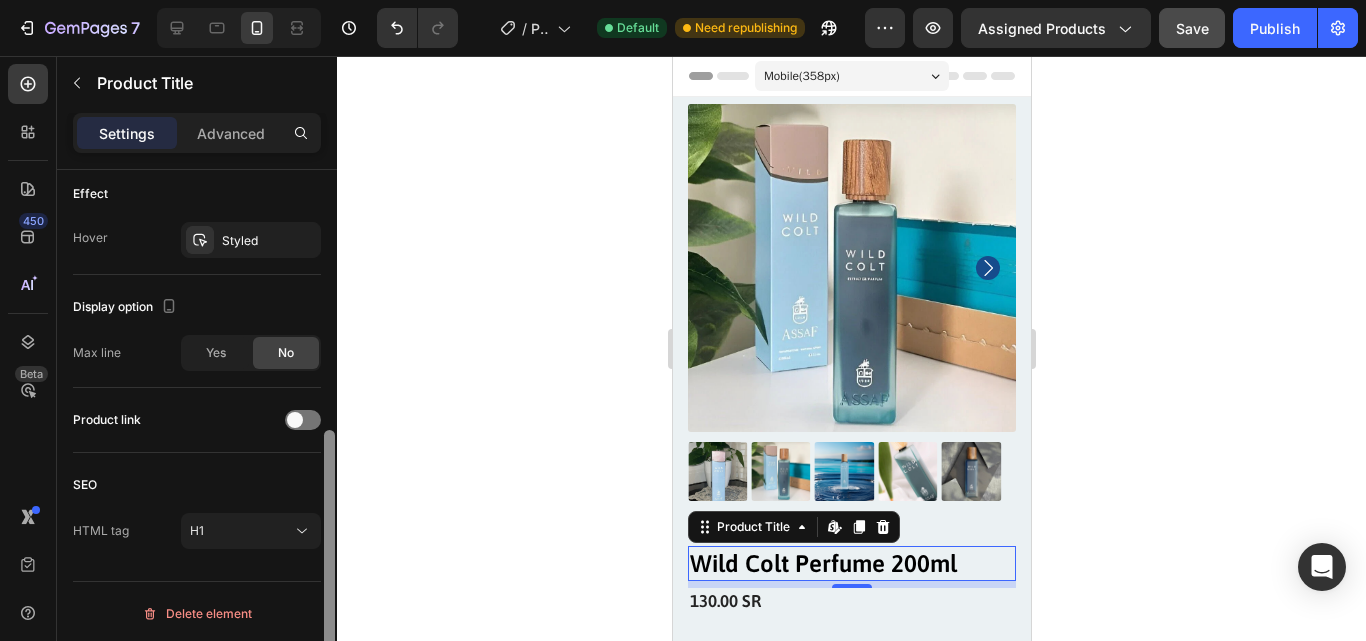 scroll, scrollTop: 568, scrollLeft: 0, axis: vertical 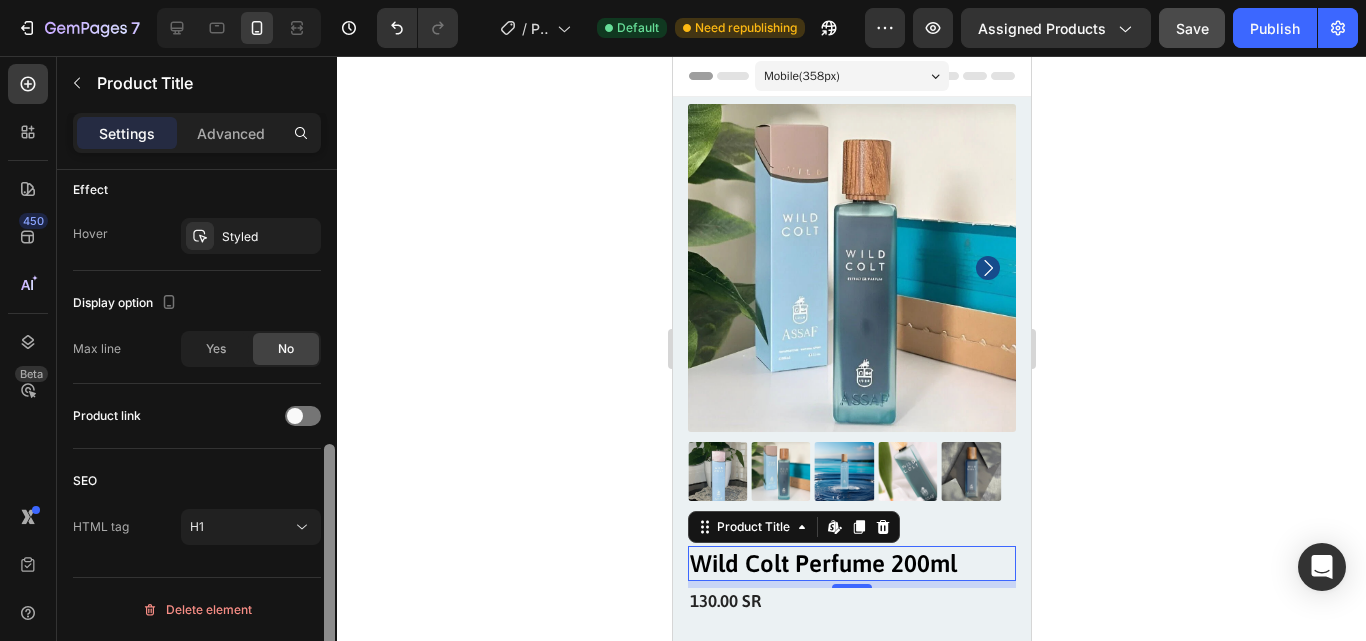 drag, startPoint x: 333, startPoint y: 397, endPoint x: 333, endPoint y: 680, distance: 283 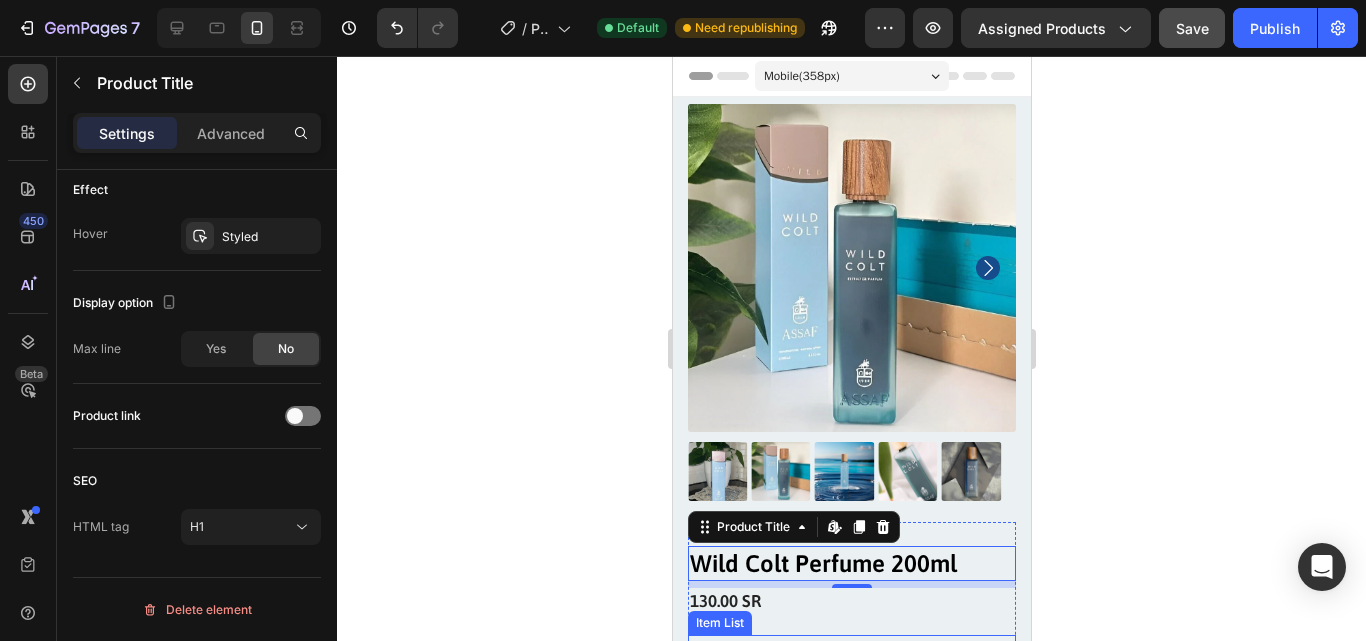 click on "Ships within 4-6 days.  Free shipping & returns" at bounding box center (847, 647) 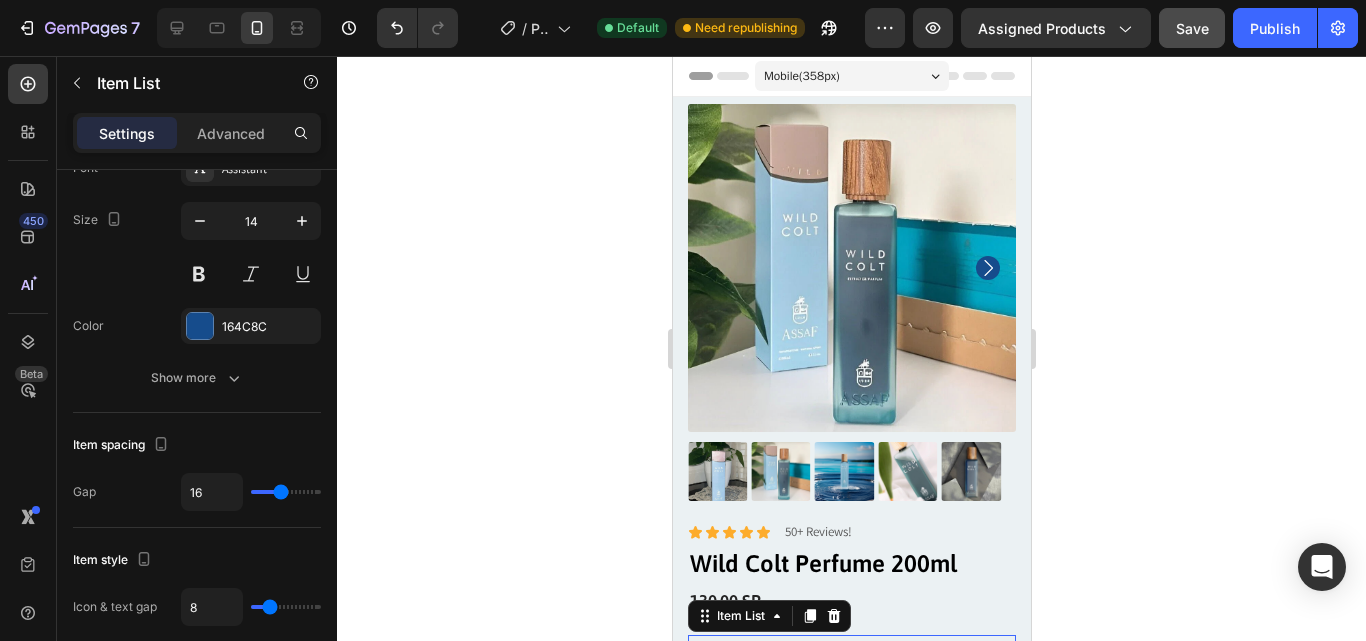 scroll, scrollTop: 0, scrollLeft: 0, axis: both 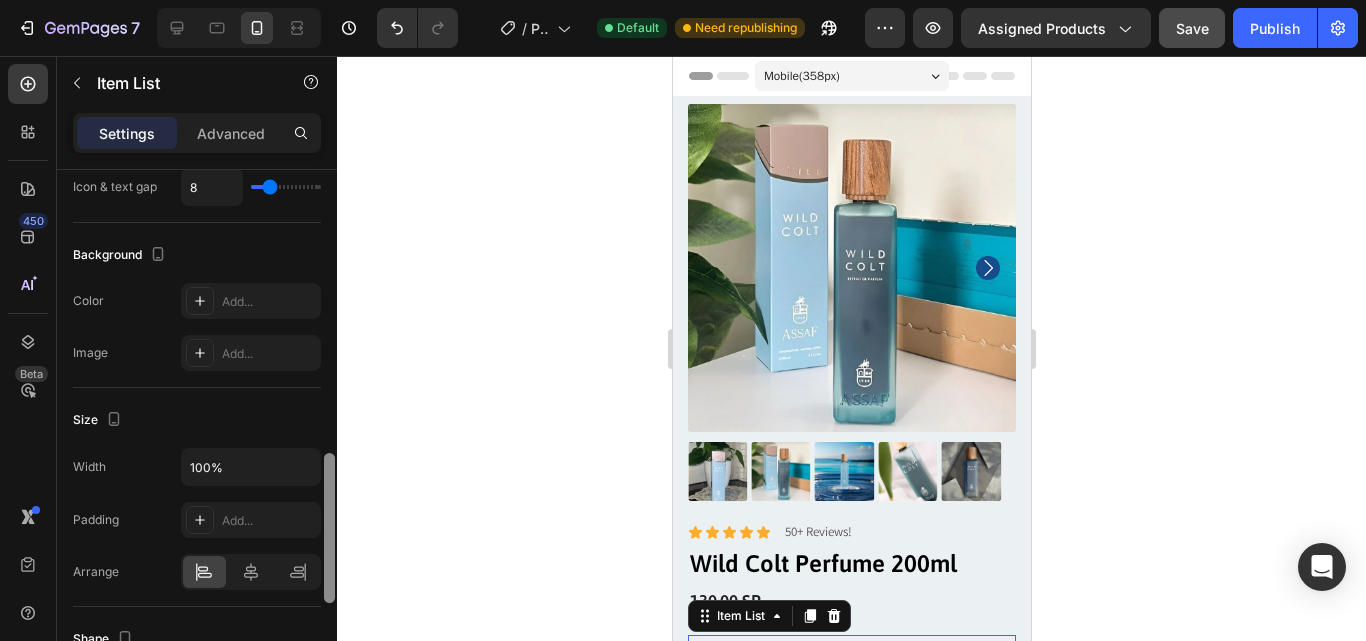 drag, startPoint x: 331, startPoint y: 298, endPoint x: 333, endPoint y: 581, distance: 283.00708 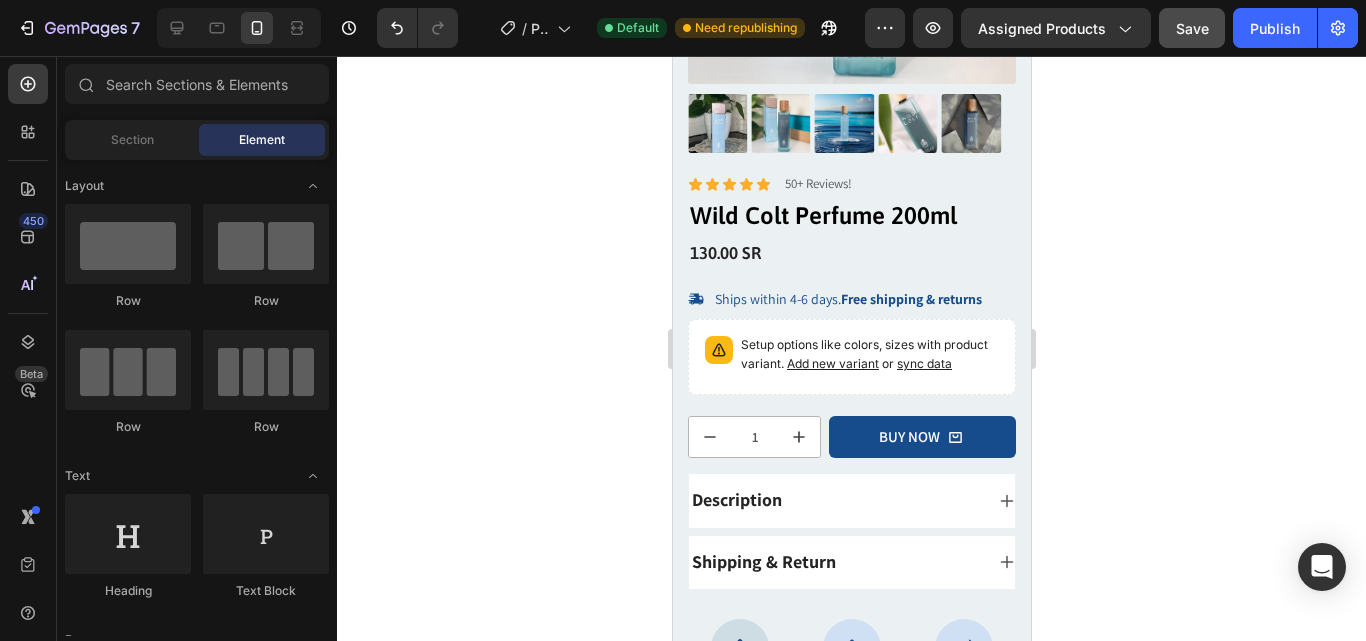 scroll, scrollTop: 354, scrollLeft: 0, axis: vertical 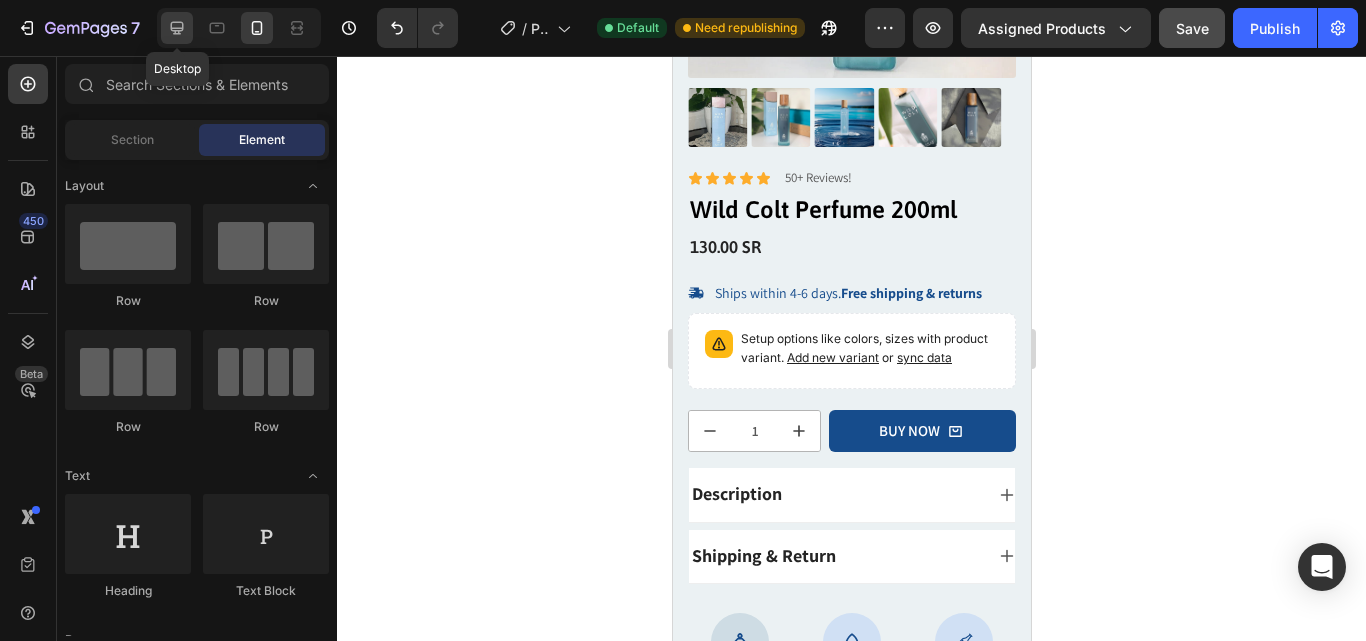 click 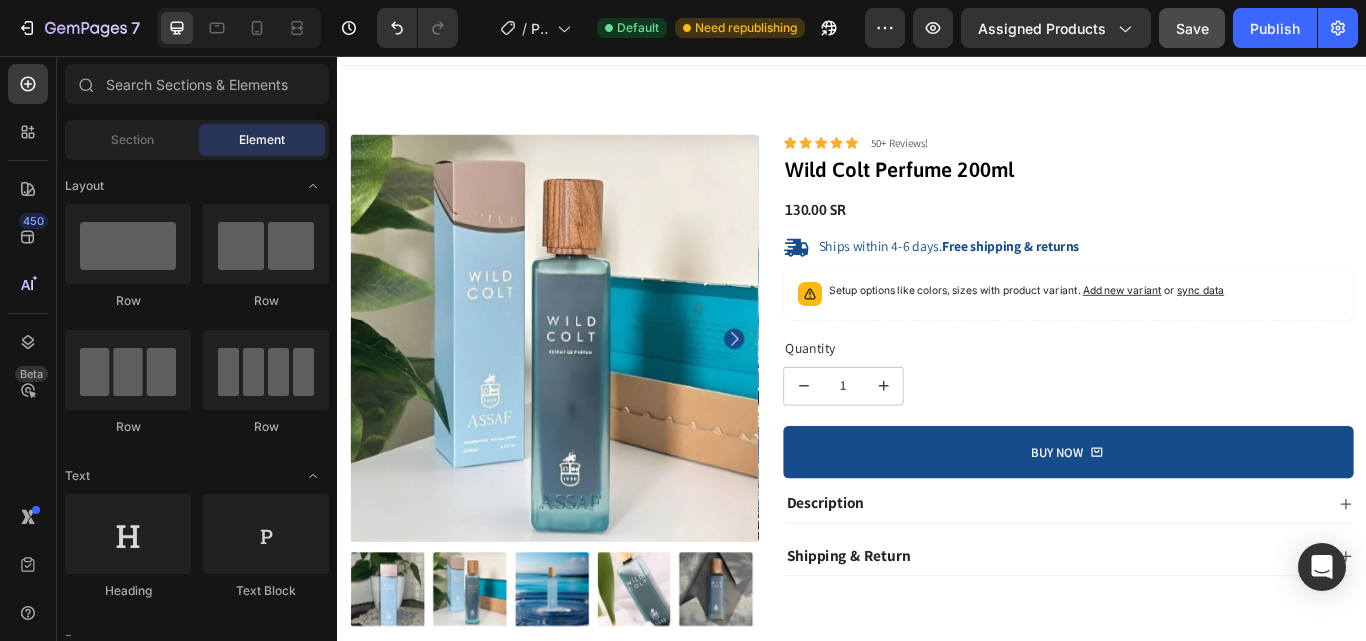 scroll, scrollTop: 24, scrollLeft: 0, axis: vertical 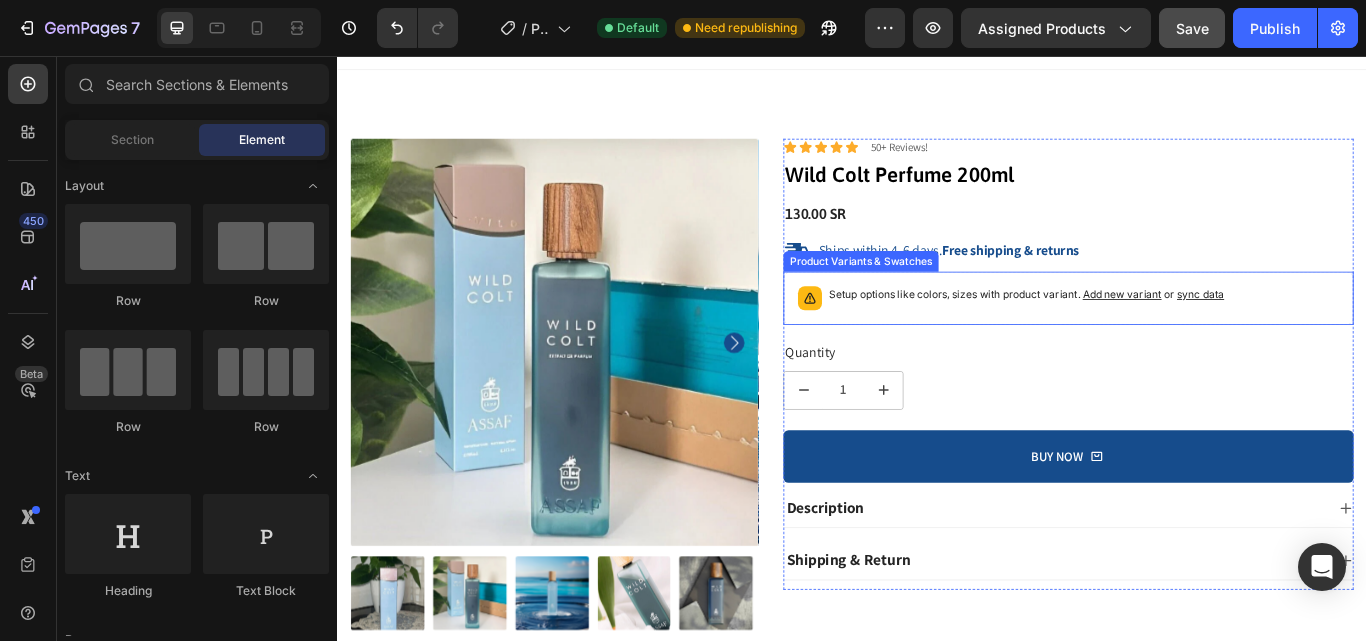 click on "Setup options like colors, sizes with product variant.       Add new variant   or   sync data" at bounding box center [1140, 335] 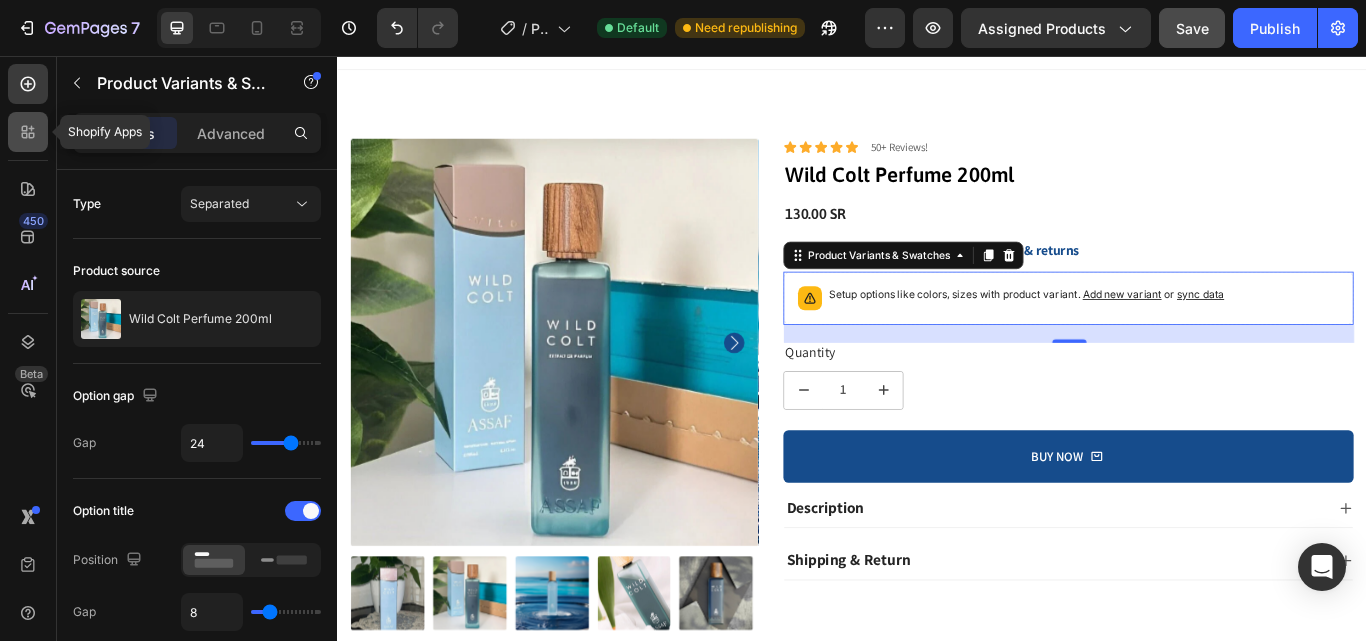click 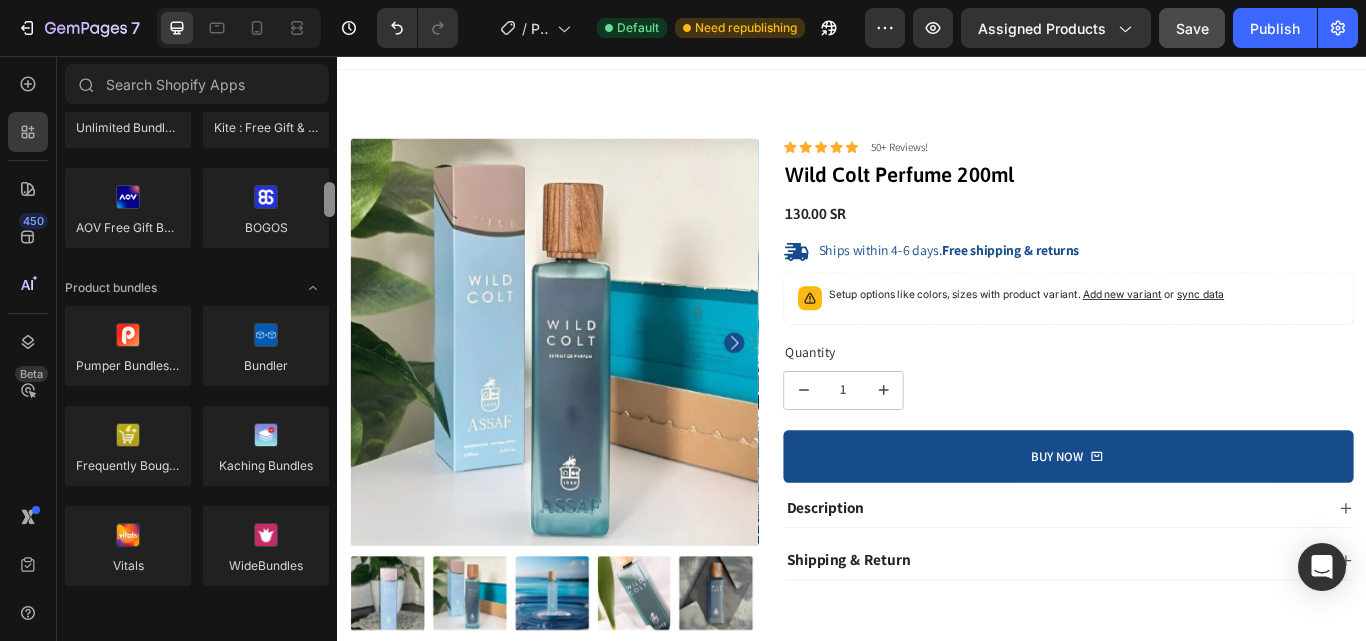 scroll, scrollTop: 1339, scrollLeft: 0, axis: vertical 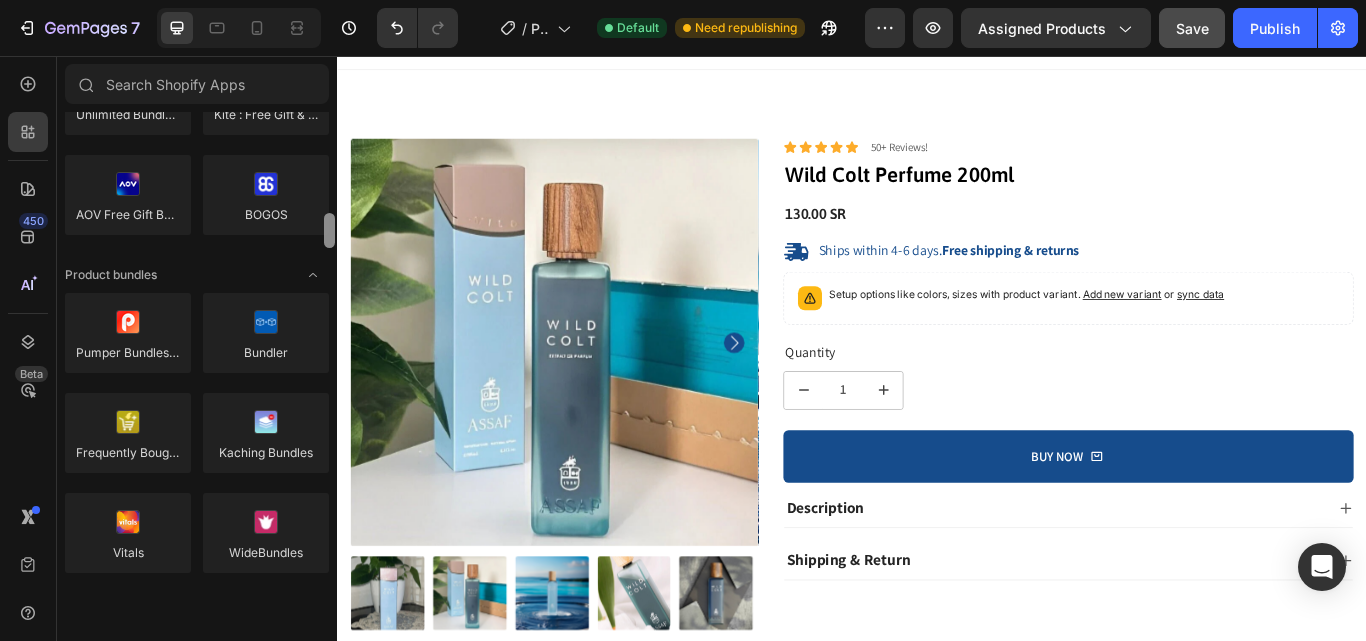 drag, startPoint x: 334, startPoint y: 144, endPoint x: 325, endPoint y: 245, distance: 101.4002 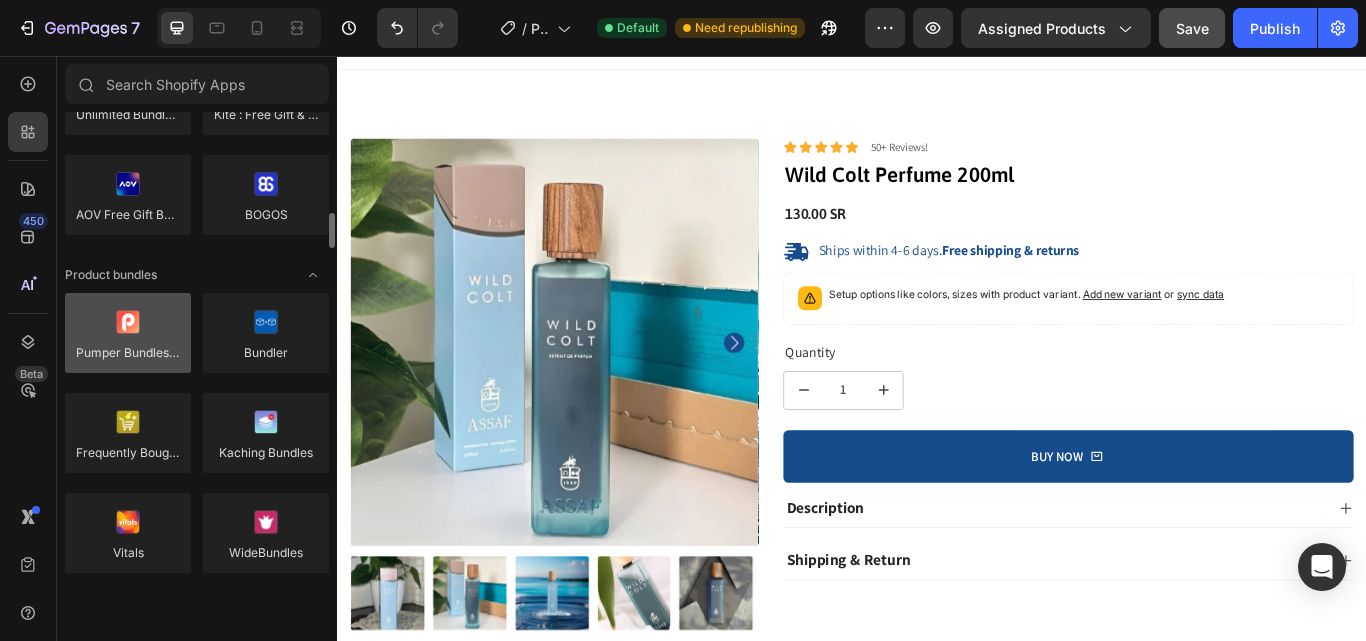 click at bounding box center (128, 333) 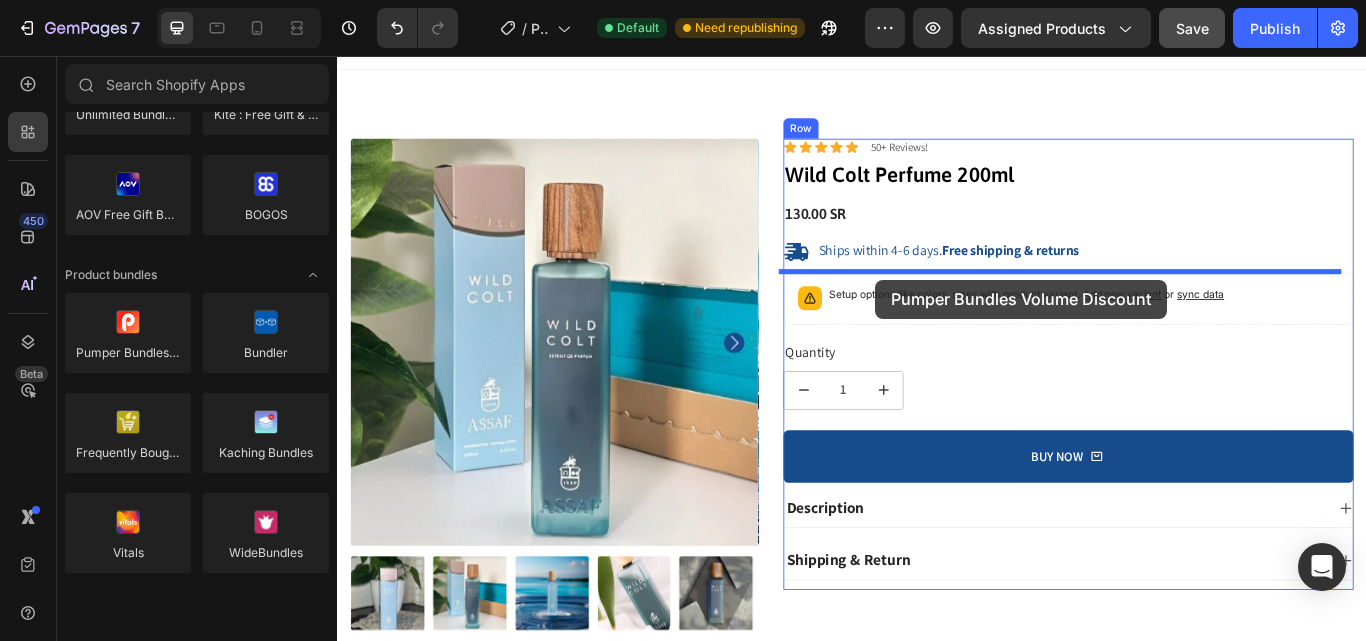 drag, startPoint x: 459, startPoint y: 388, endPoint x: 964, endPoint y: 317, distance: 509.96667 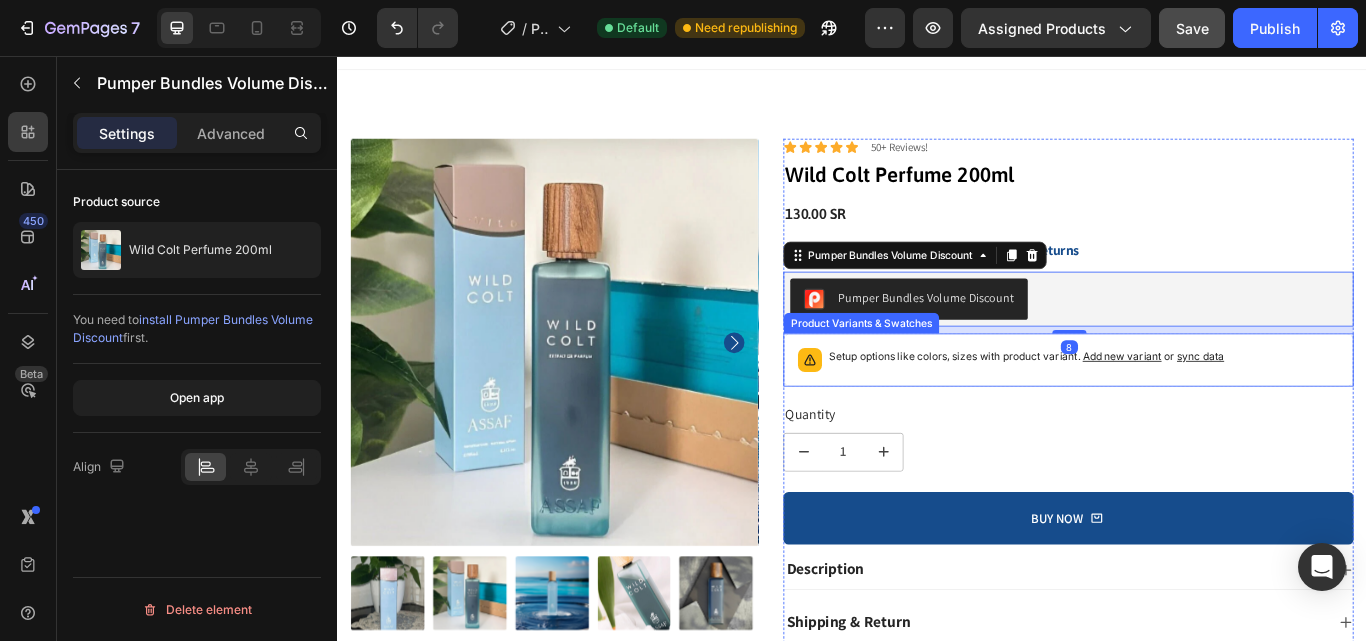 click on "Setup options like colors, sizes with product variant.       Add new variant   or   sync data" at bounding box center [1140, 407] 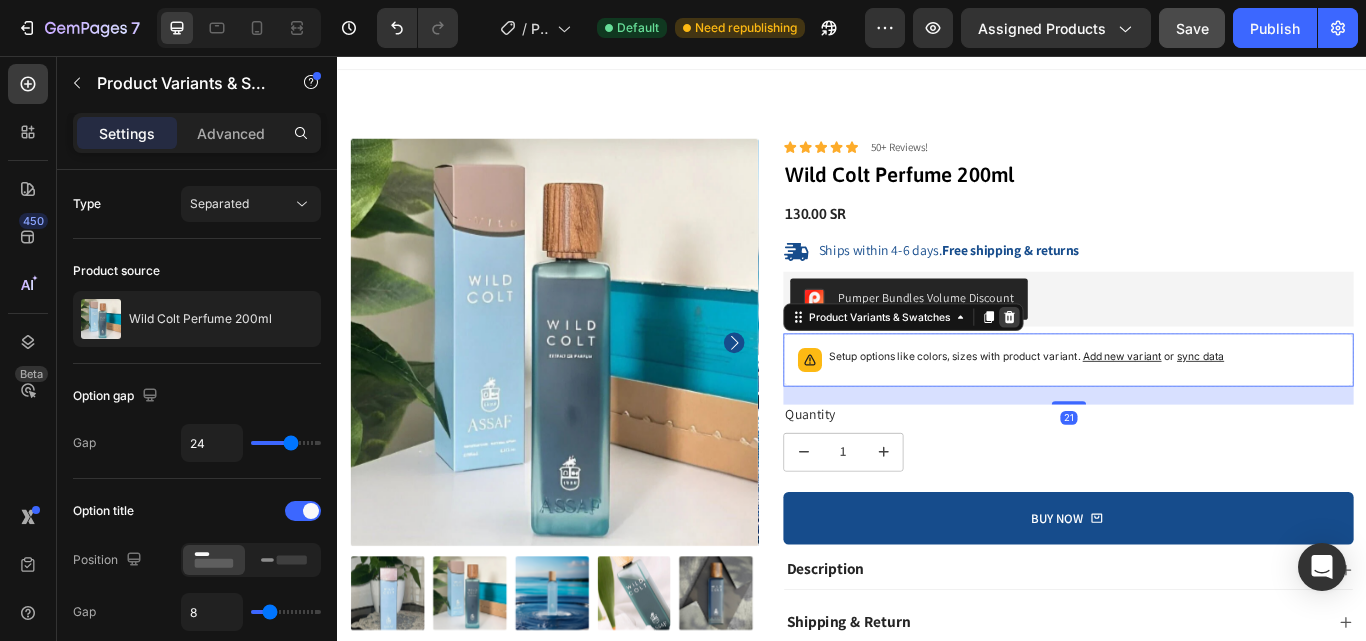 click 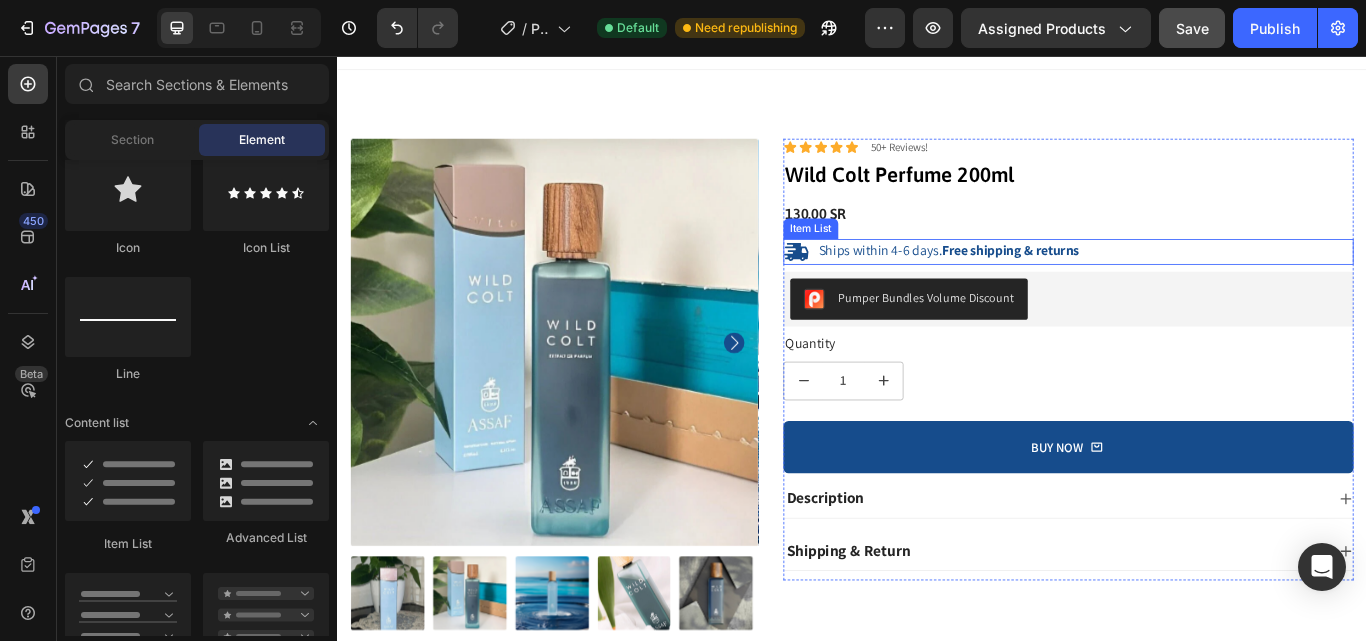 click on "Free shipping & returns" at bounding box center (1122, 283) 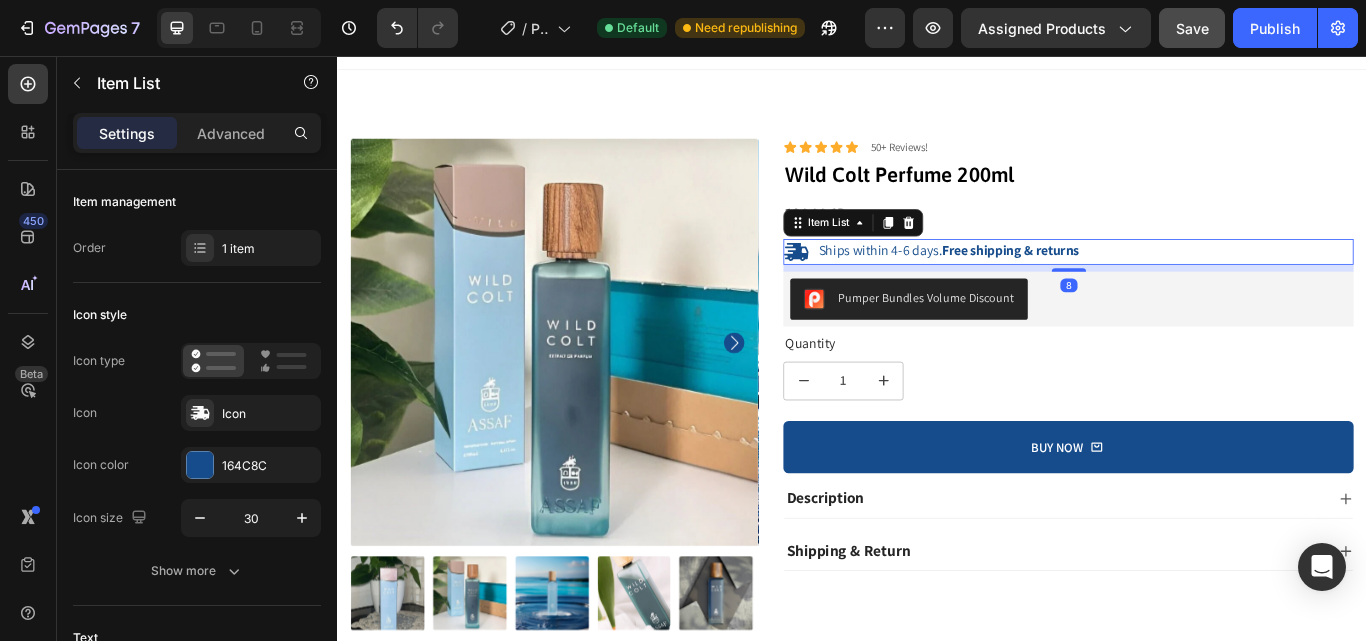 click on "Ships within 4-6 days.  Free shipping & returns" at bounding box center (1189, 285) 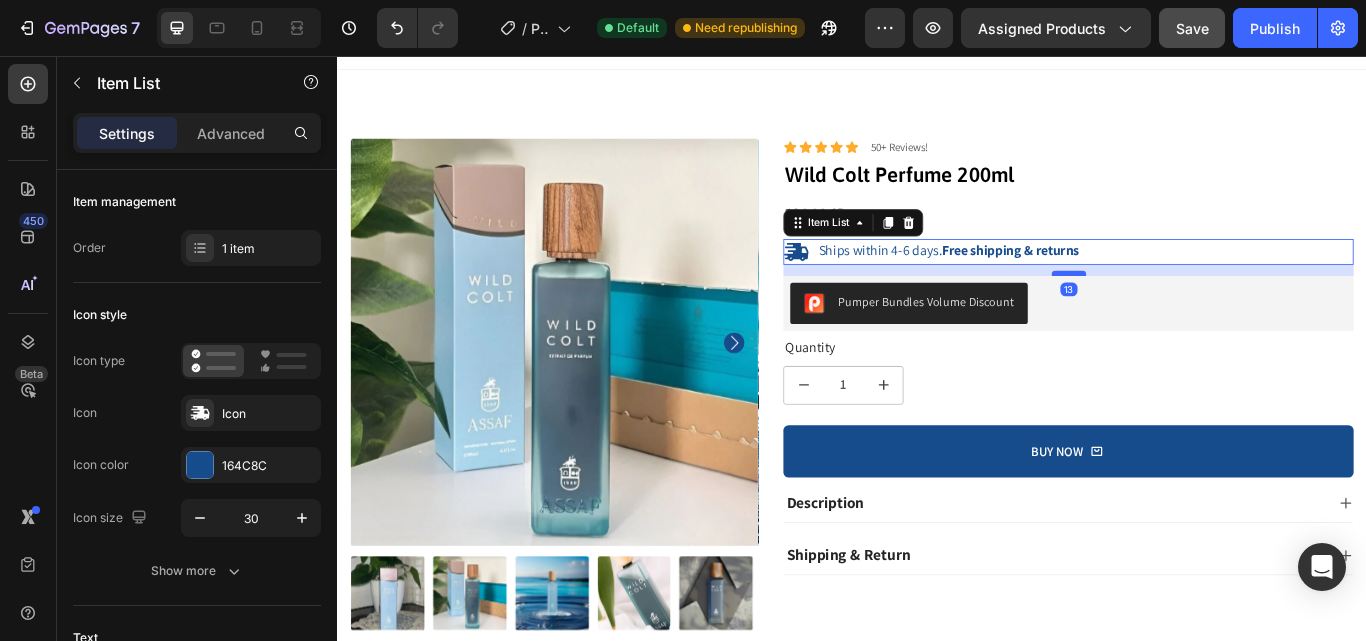 click at bounding box center [1190, 310] 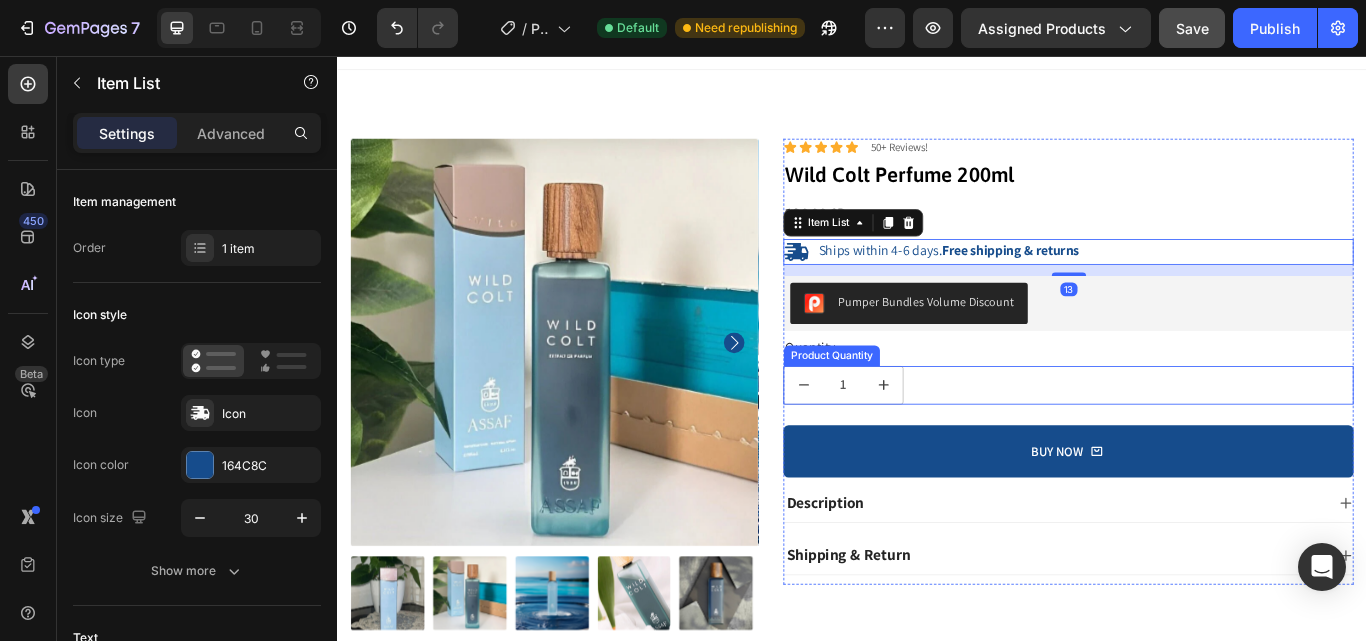 type on "100%" 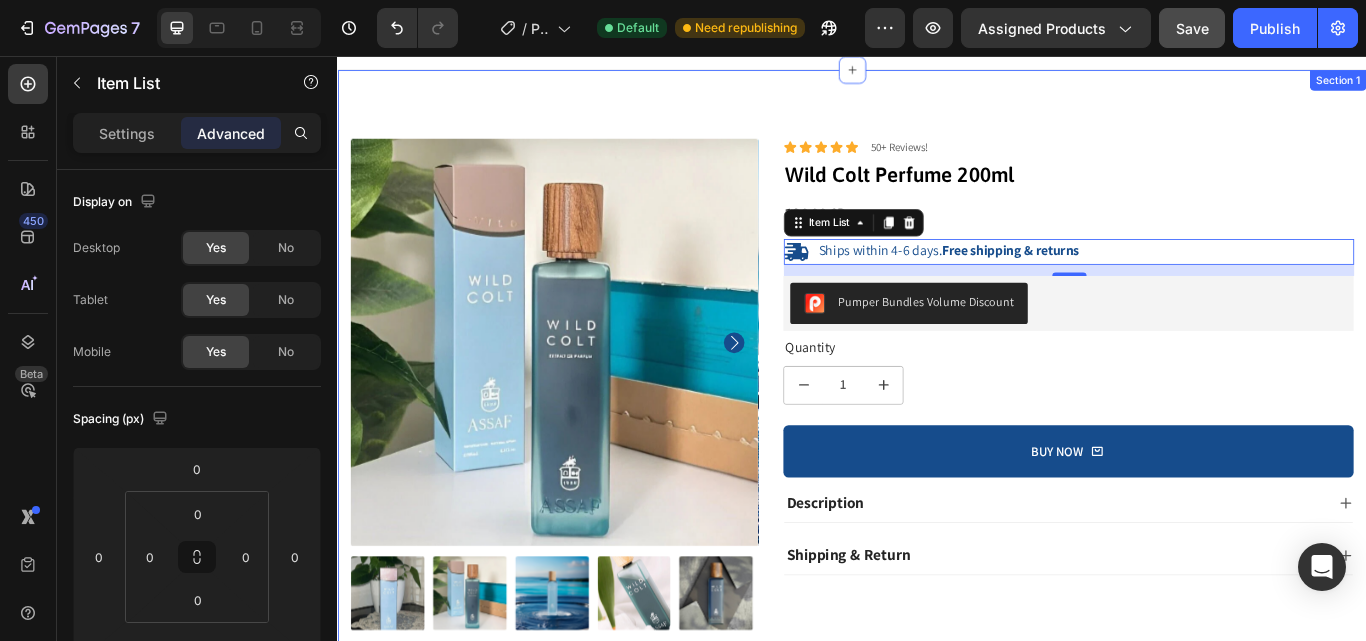 click on "Product Images Icon Icon Icon Icon Icon Icon List 50+ Reviews! Text Block Row Wild Colt Perfume 200ml Product Title 130.00 SR Product Price Product Price
Ships within 4-6 days.  Free shipping & returns Item List   13 Pumper Bundles Volume Discount Pumper Bundles Volume Discount Quantity Text Block
1
Product Quantity
1
Product Quantity
BUY NOW   Add to Cart Row
Description
Shipping & Return Accordion Row Product
Icon Unisex Appeal Text Block
Icon Long-Lasting Text Block
Icon 200 ml Bottle Text Block Row Section 1" at bounding box center [937, 489] 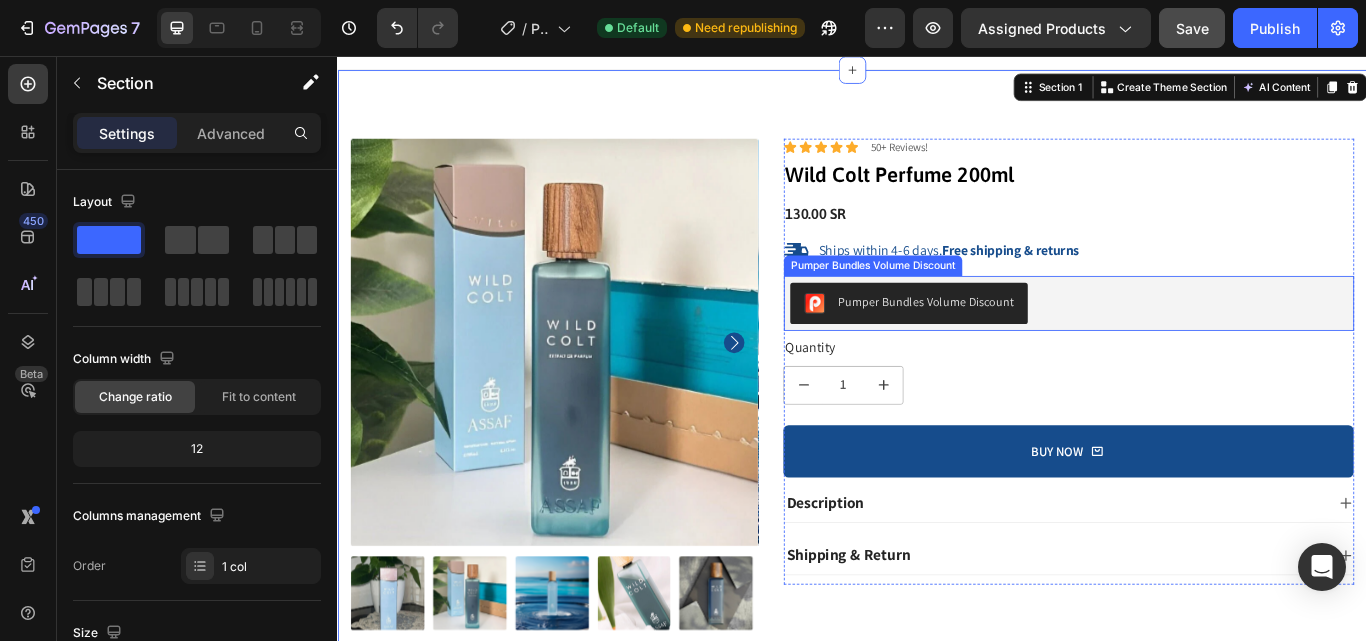 click on "Pumper Bundles Volume Discount" at bounding box center [1189, 345] 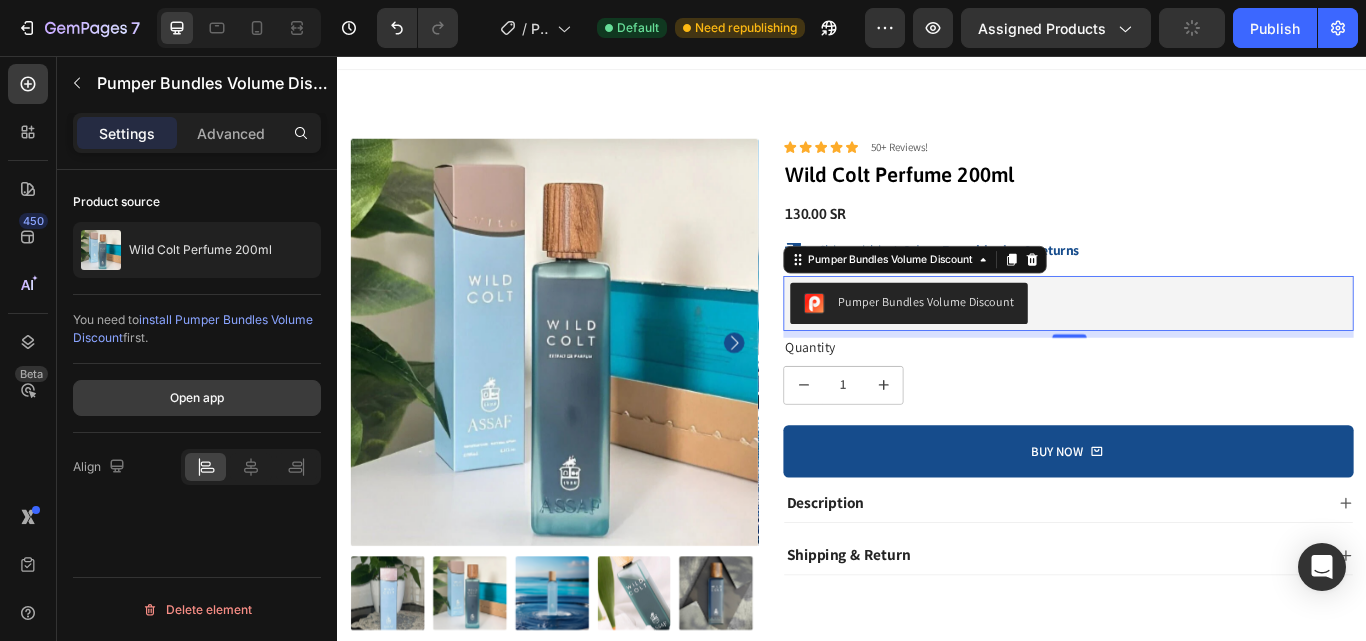 click on "Open app" at bounding box center [197, 398] 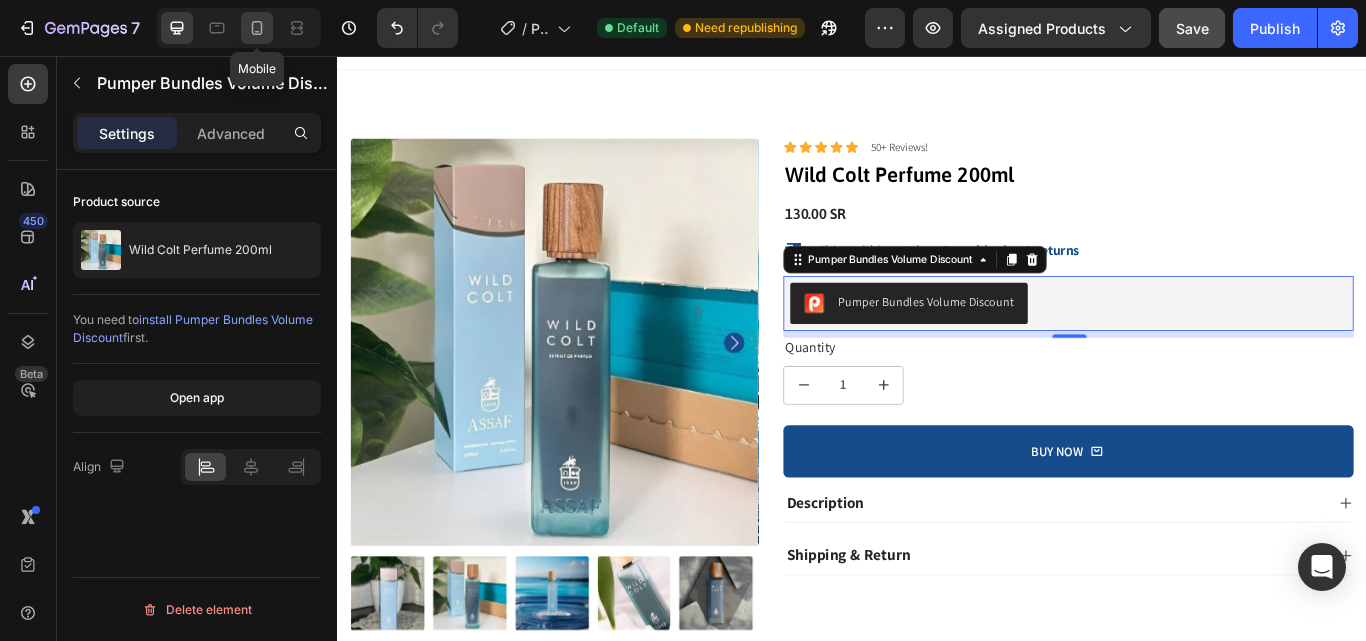click 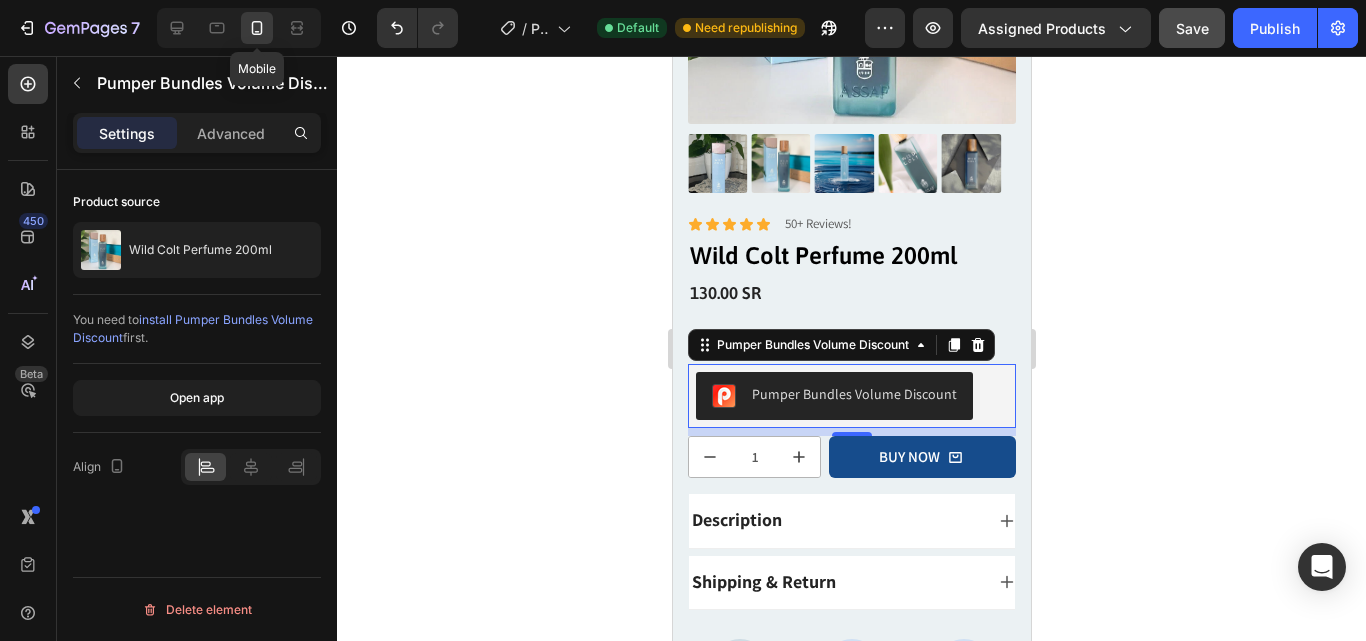 scroll, scrollTop: 531, scrollLeft: 0, axis: vertical 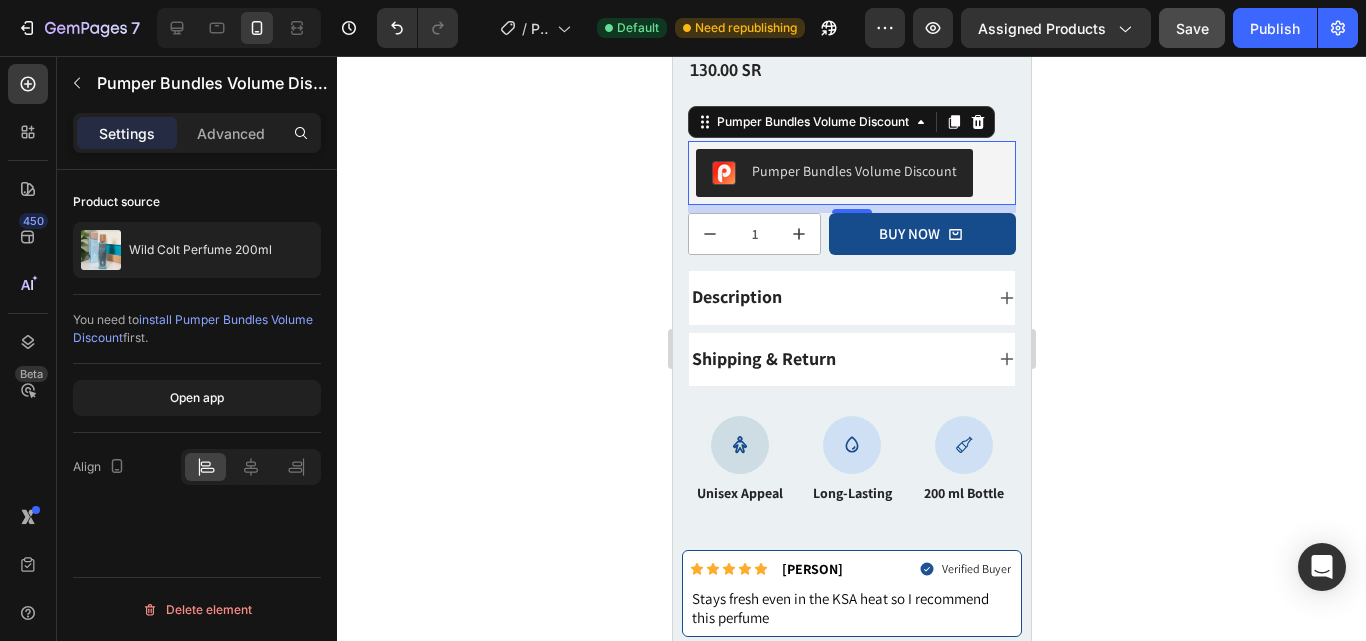 click 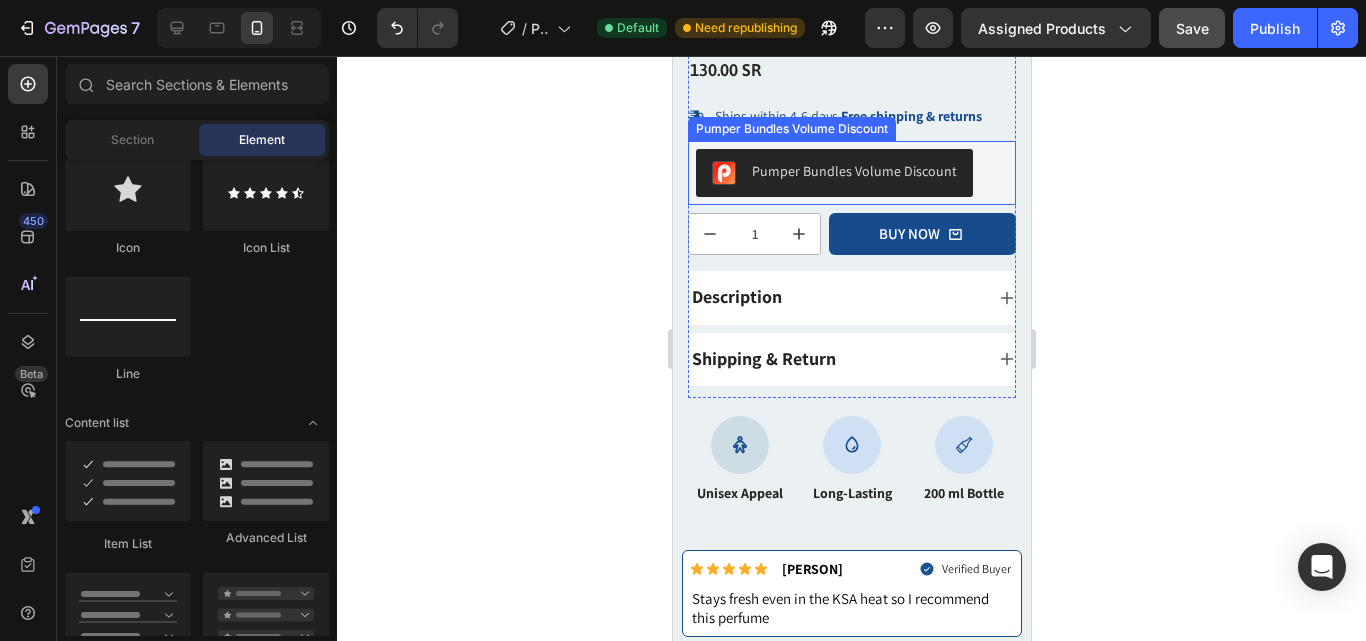 click on "Pumper Bundles Volume Discount" at bounding box center (853, 171) 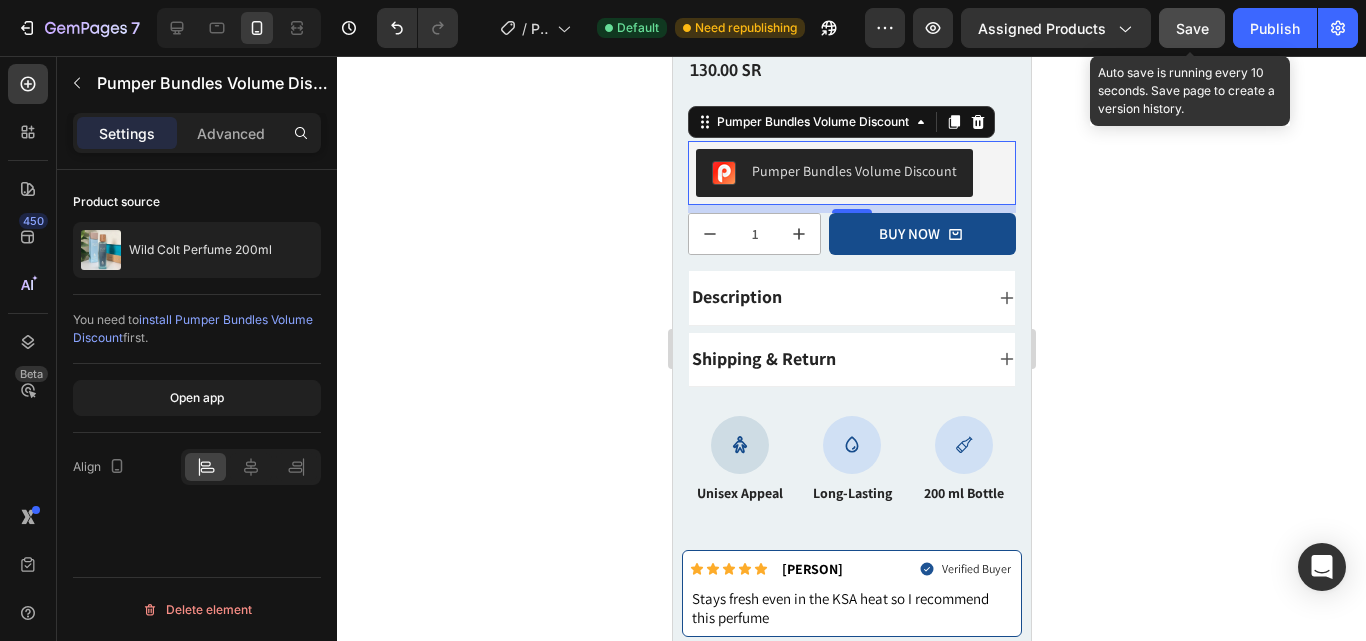 click on "Save" 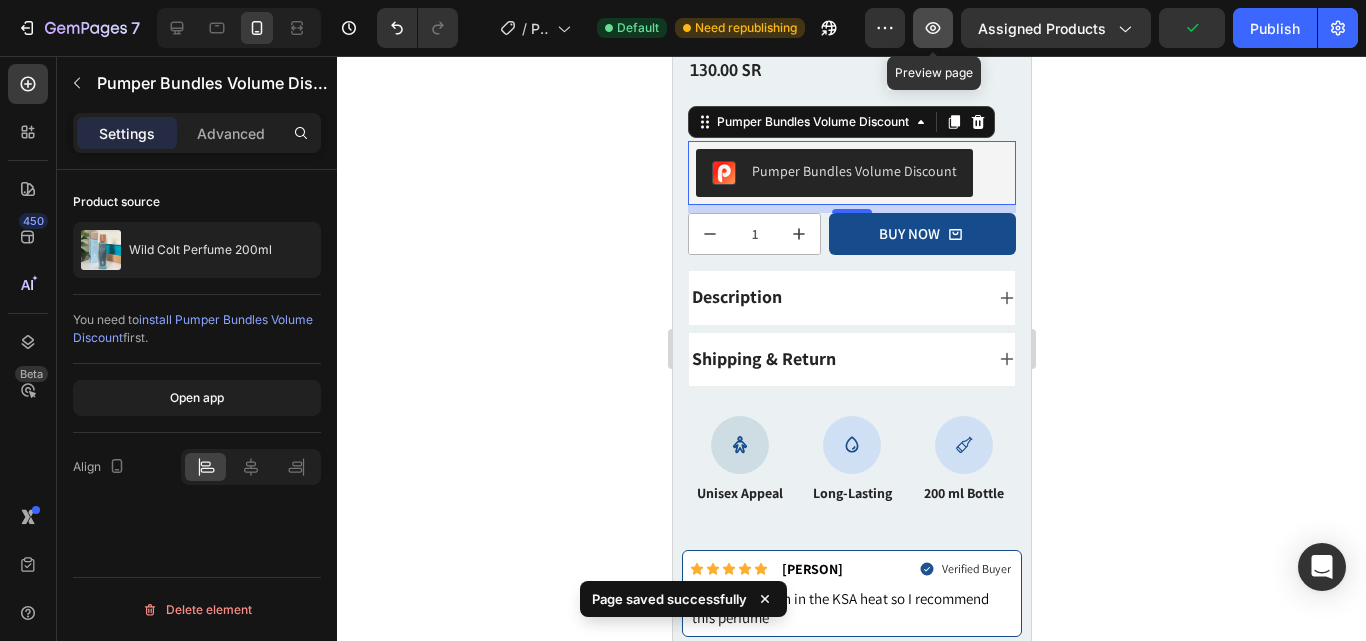 click 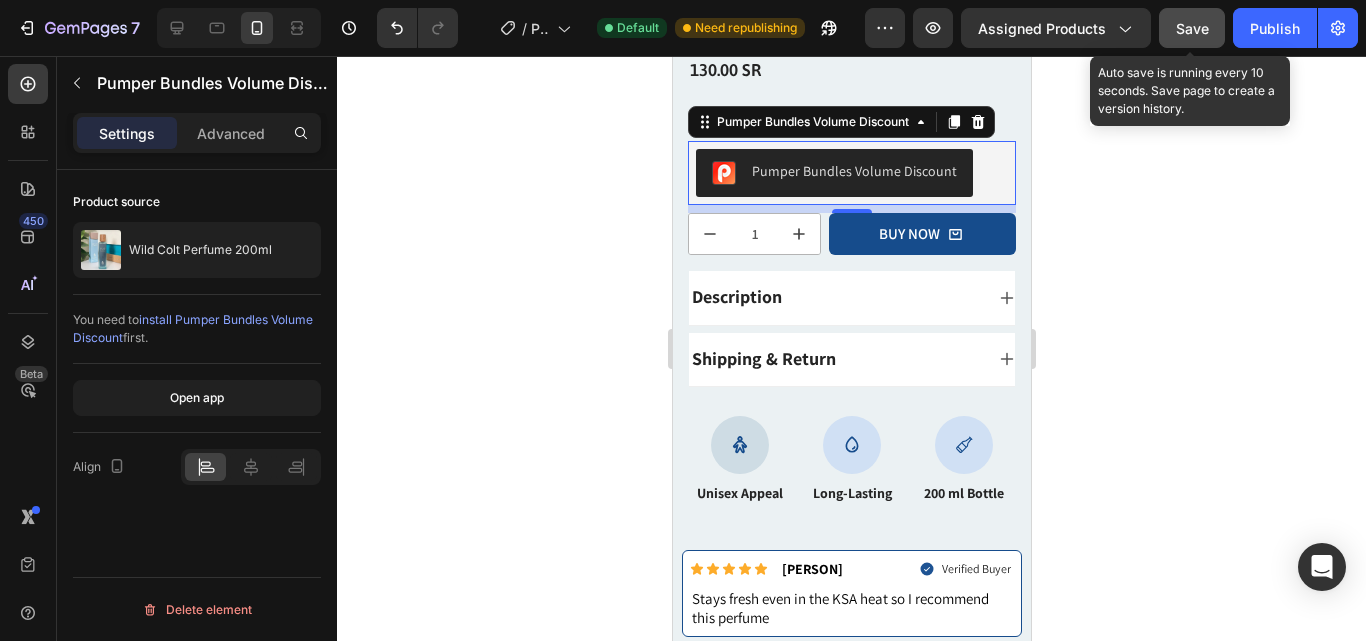 click on "Save" 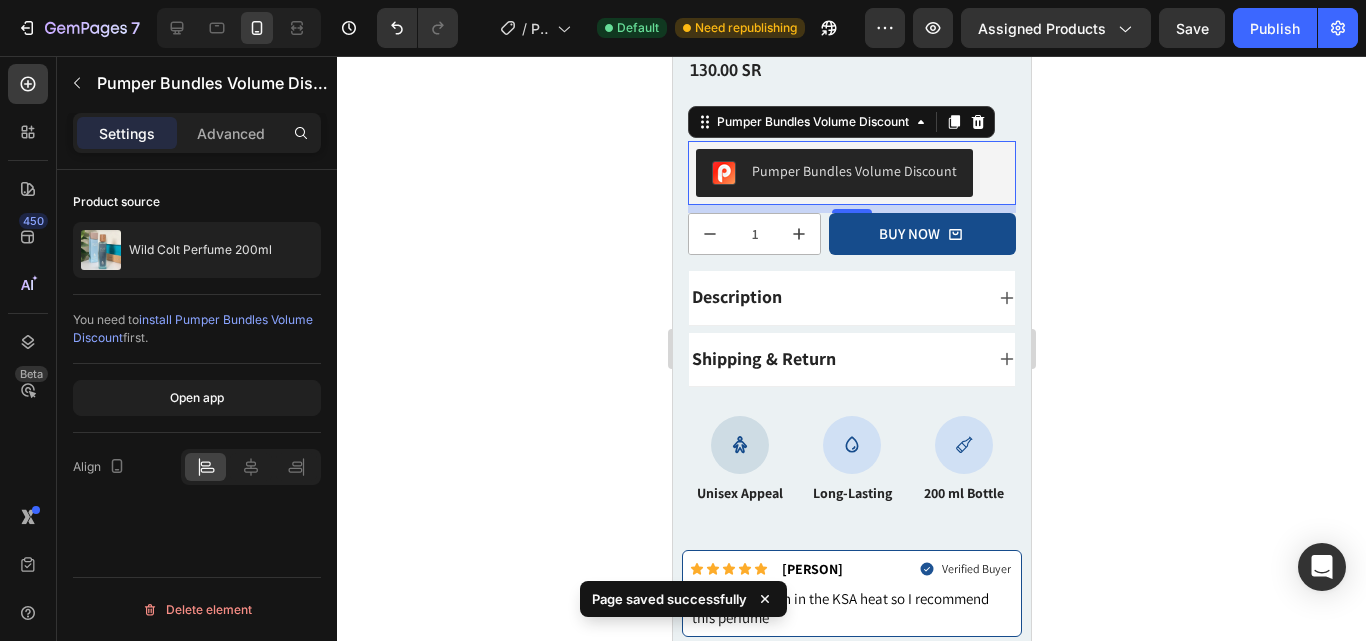 click on "Pumper Bundles Volume Discount" at bounding box center [851, 173] 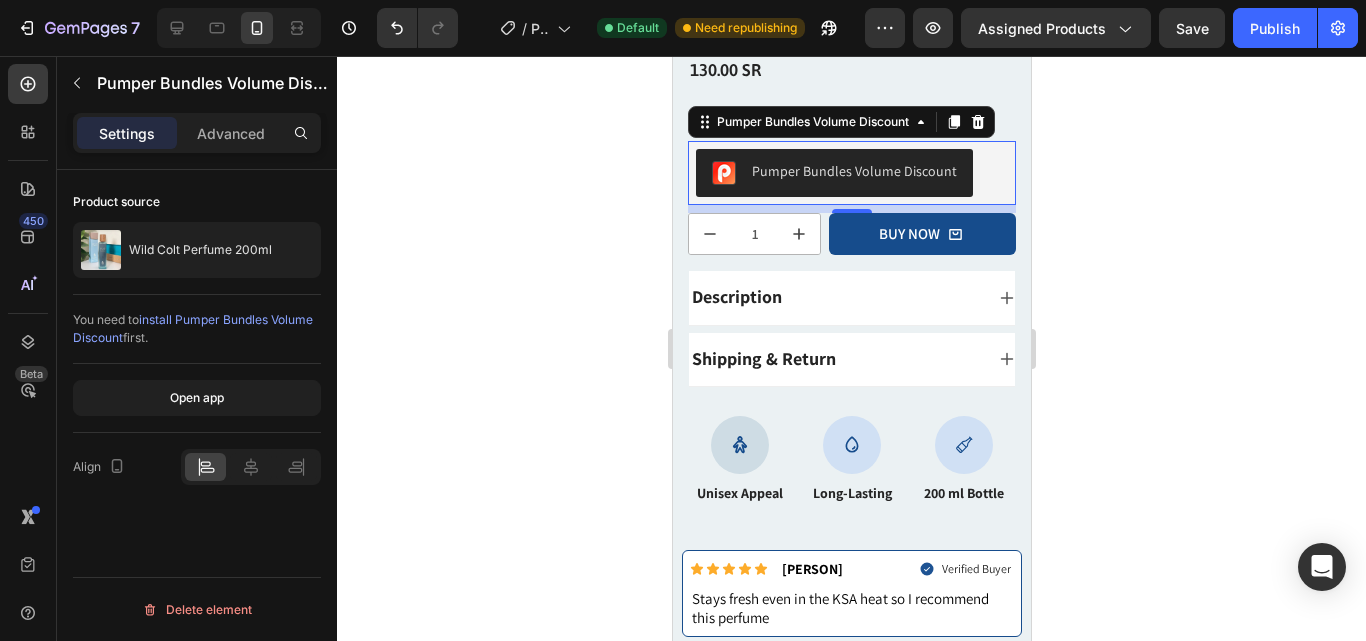 click on "install Pumper Bundles Volume Discount" at bounding box center [193, 328] 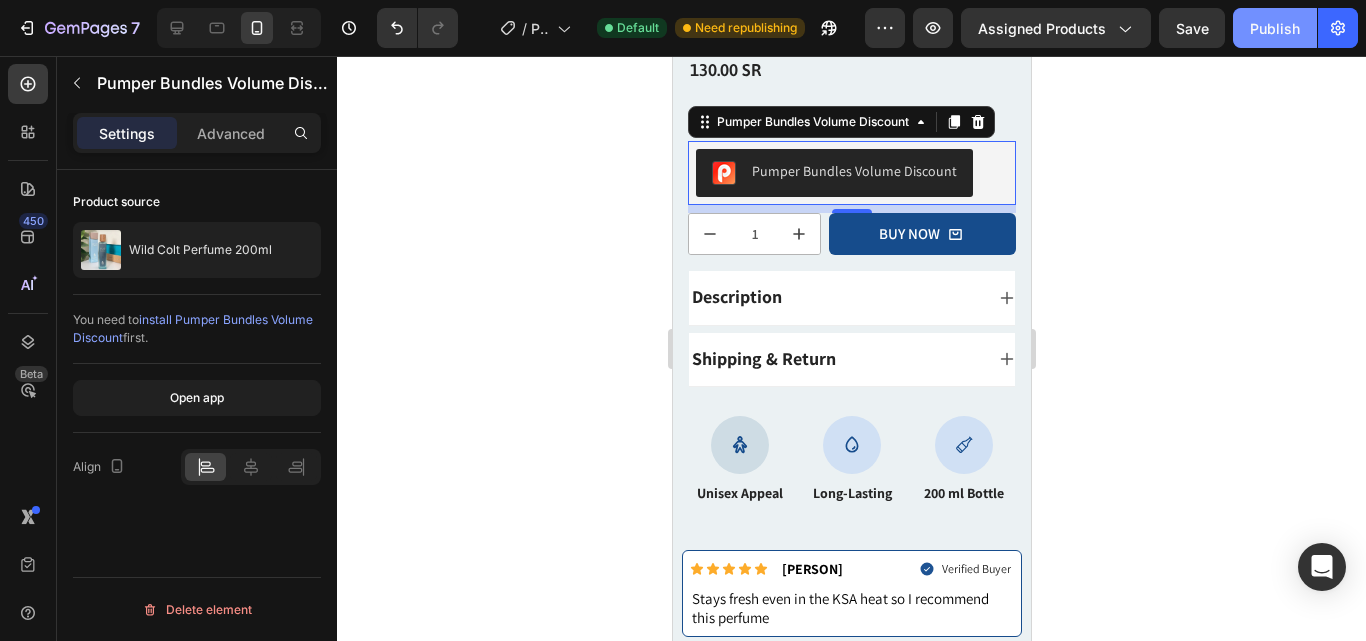 click on "Publish" at bounding box center (1275, 28) 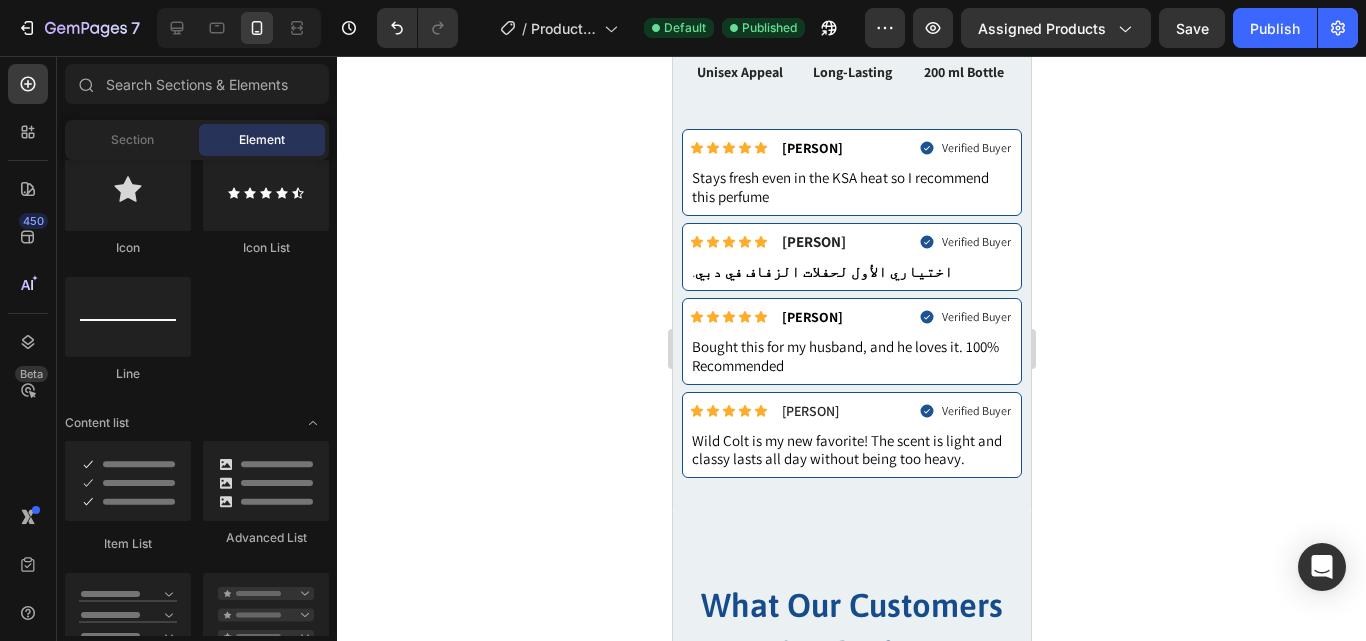 scroll, scrollTop: 946, scrollLeft: 0, axis: vertical 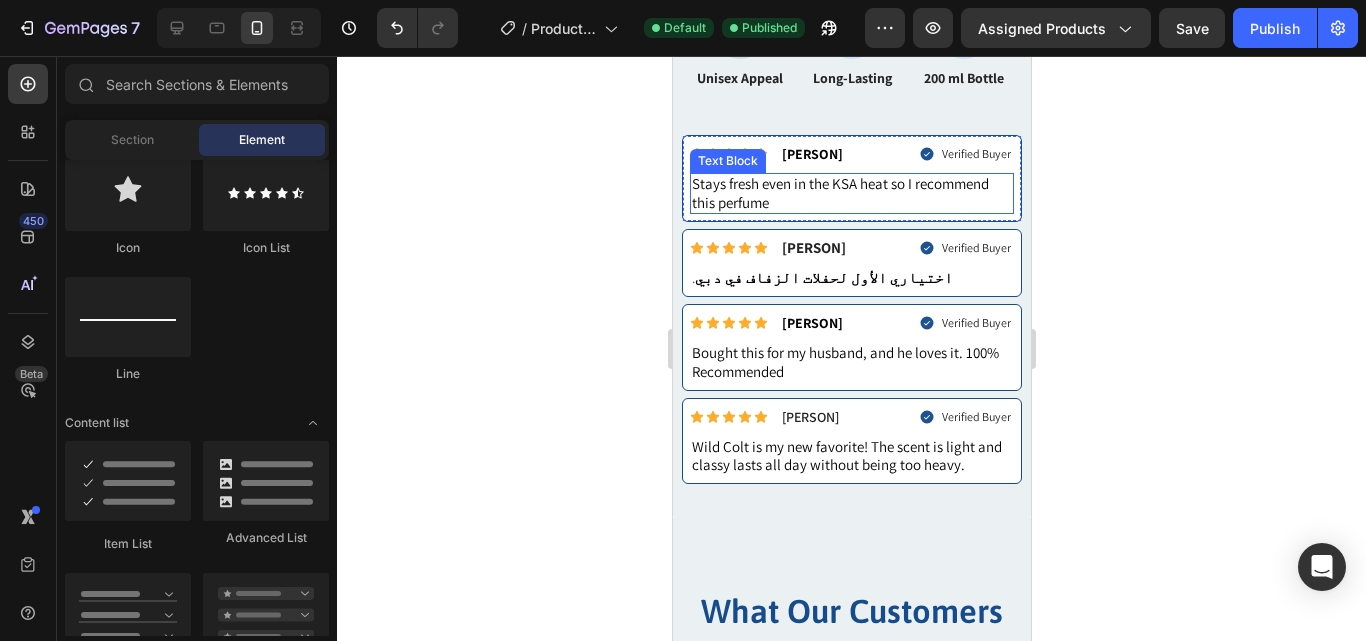 click on "Stays fresh even in the KSA heat so I recommend this perfume" at bounding box center [839, 192] 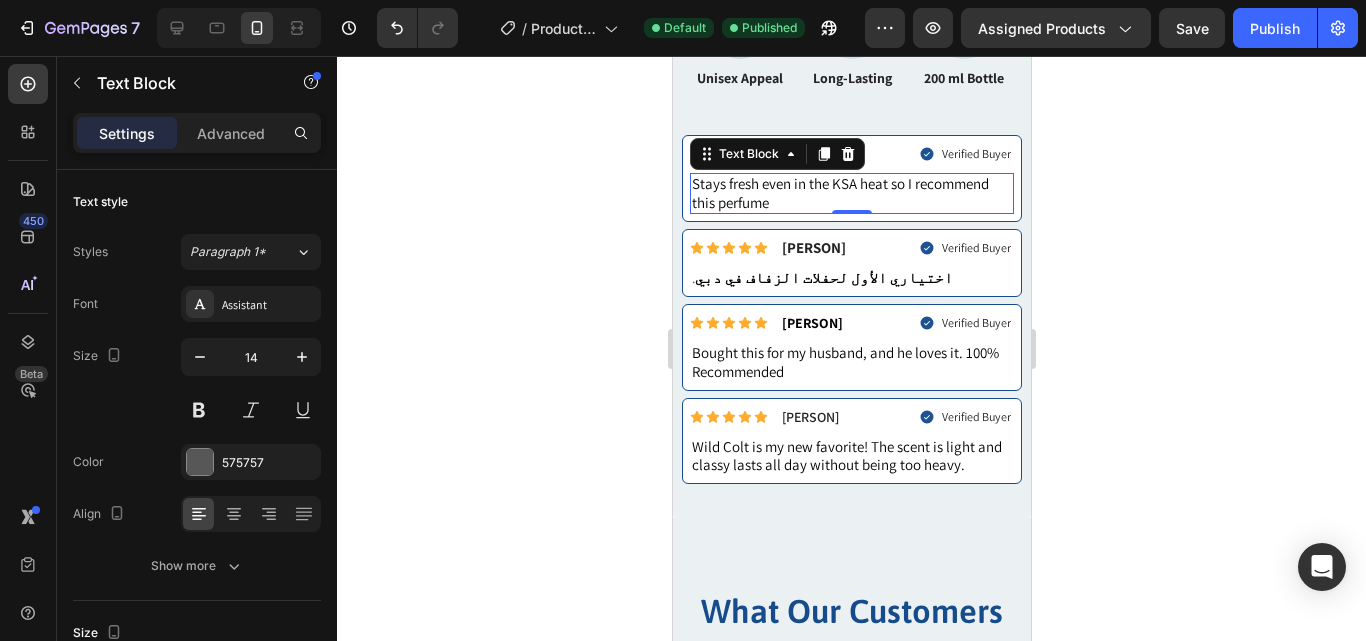 click on "Stays fresh even in the KSA heat so I recommend this perfume" at bounding box center [839, 192] 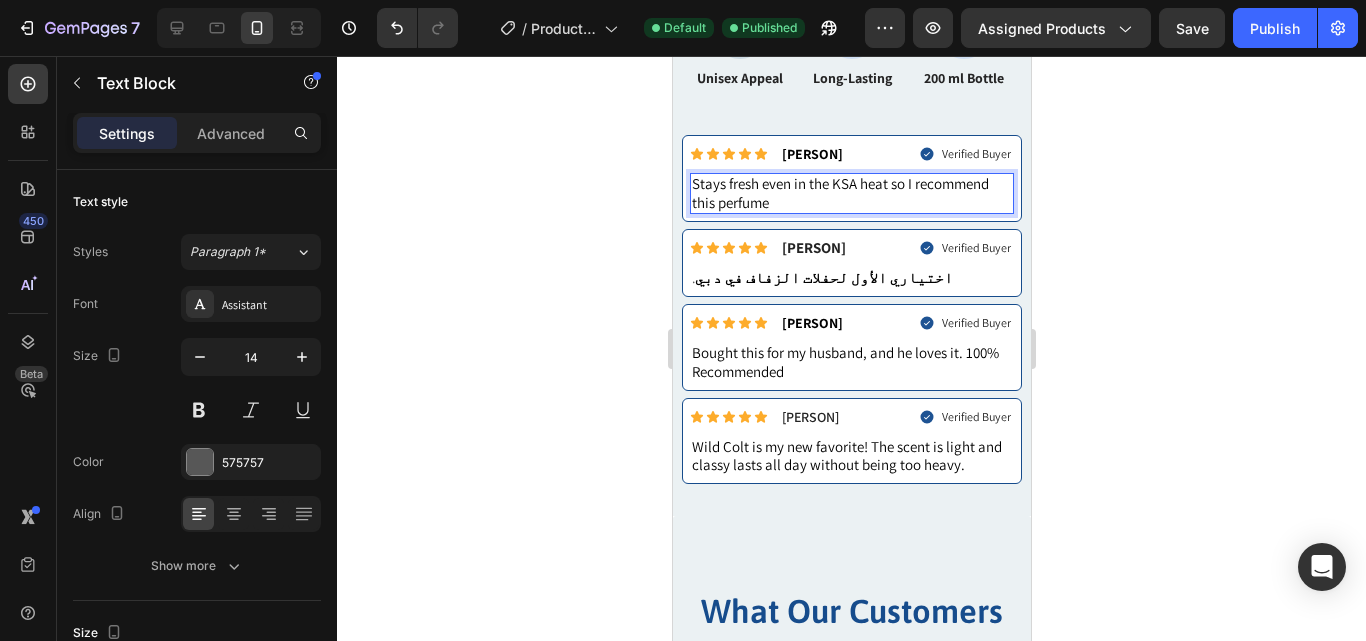 click on "Stays fresh even in the KSA heat so I recommend this perfume" at bounding box center (851, 193) 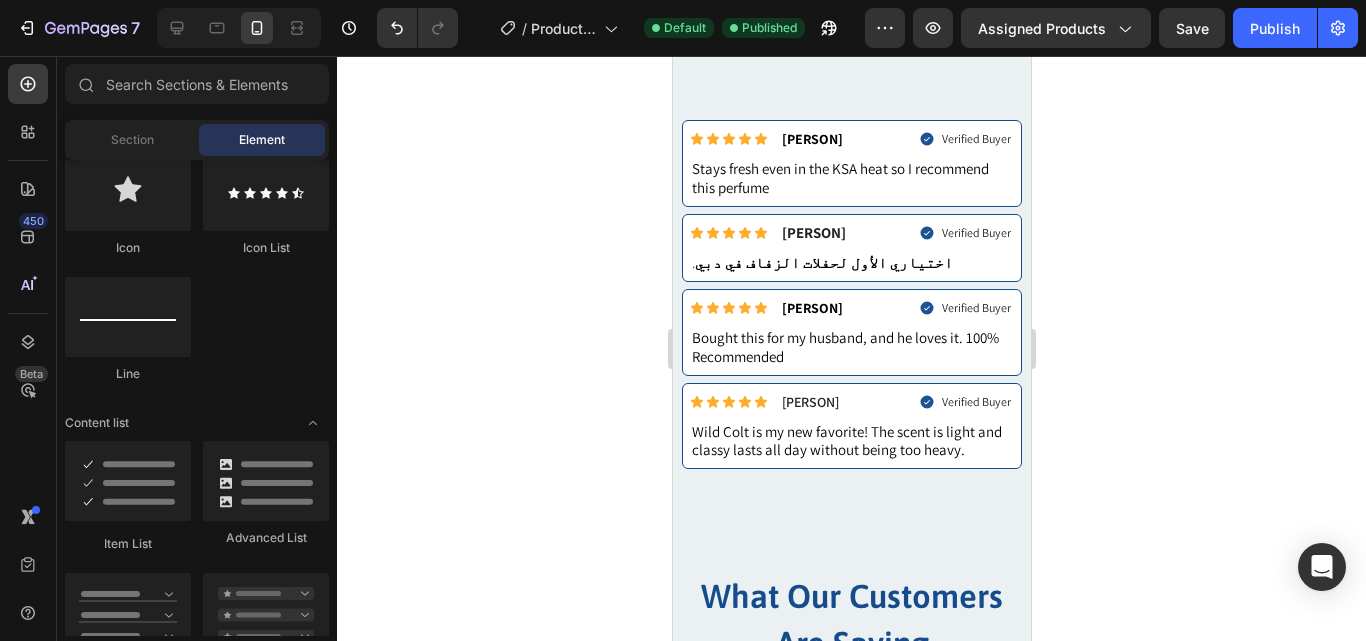 scroll, scrollTop: 1053, scrollLeft: 0, axis: vertical 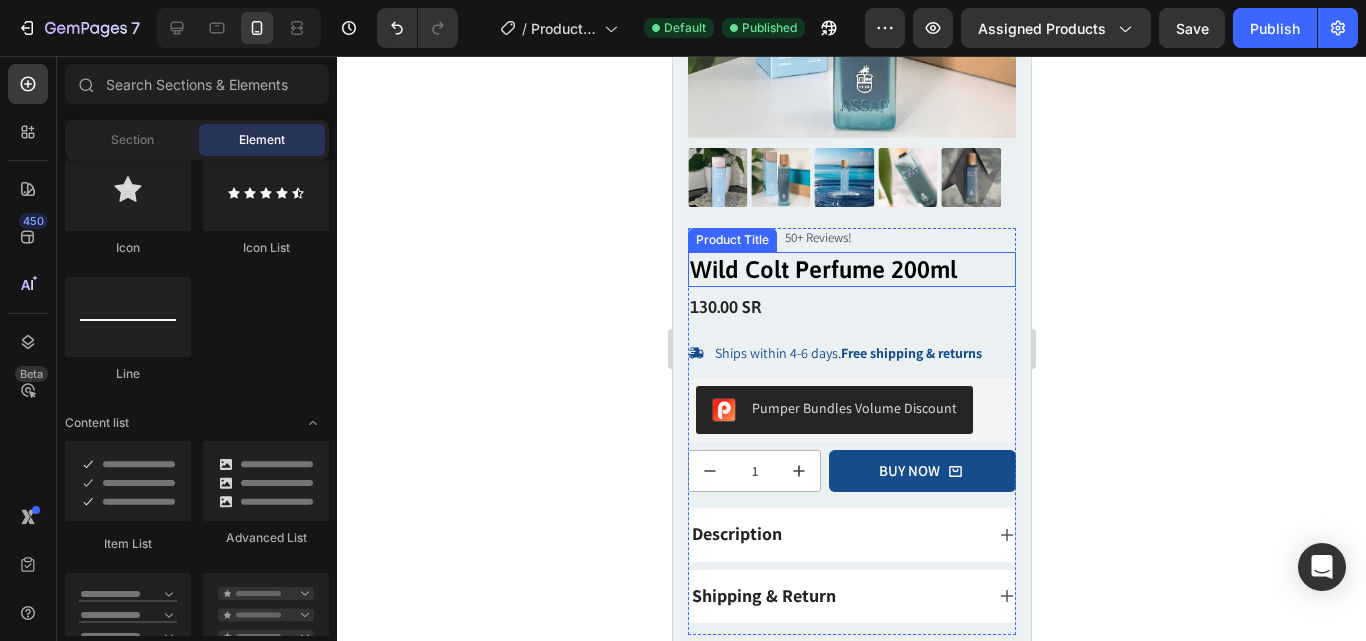click on "Wild Colt Perfume 200ml" at bounding box center [851, 269] 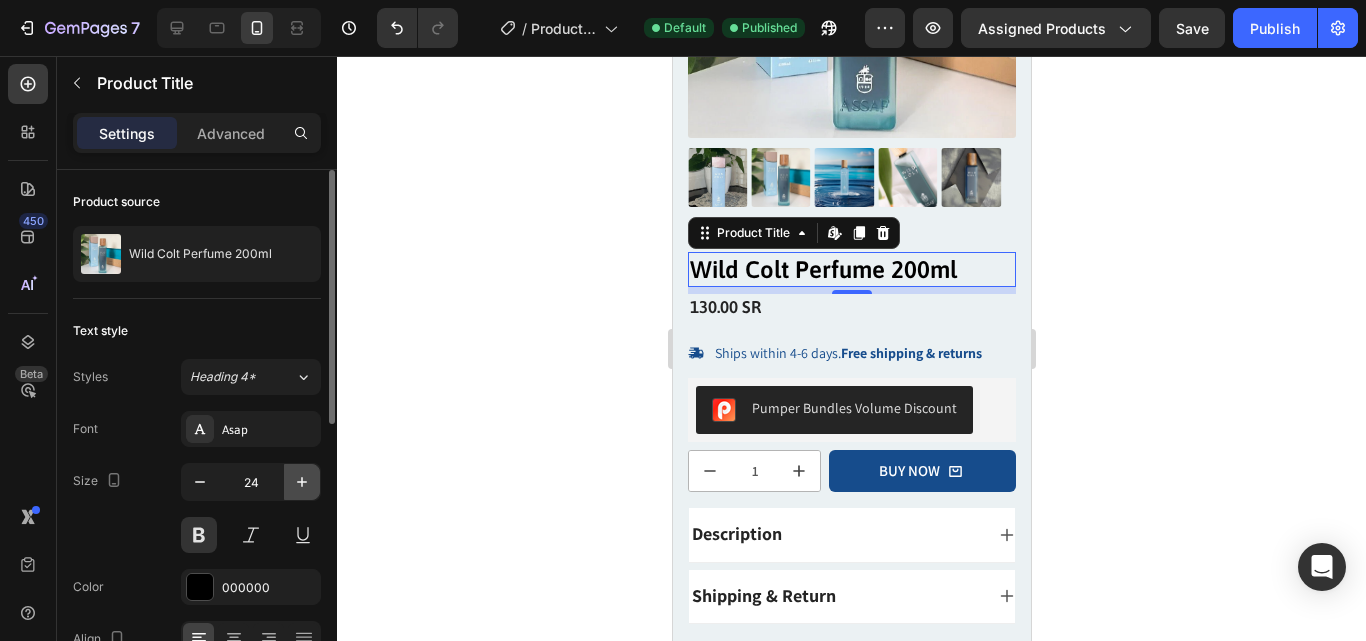click 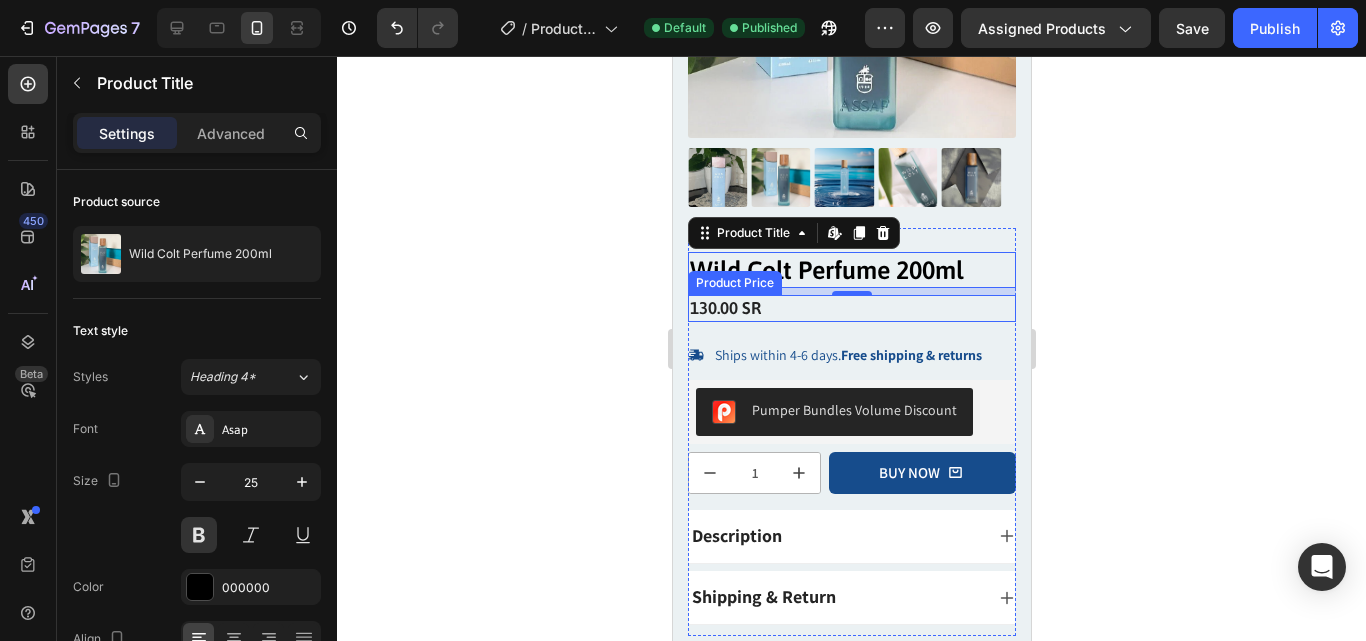 click on "130.00 SR" at bounding box center (851, 308) 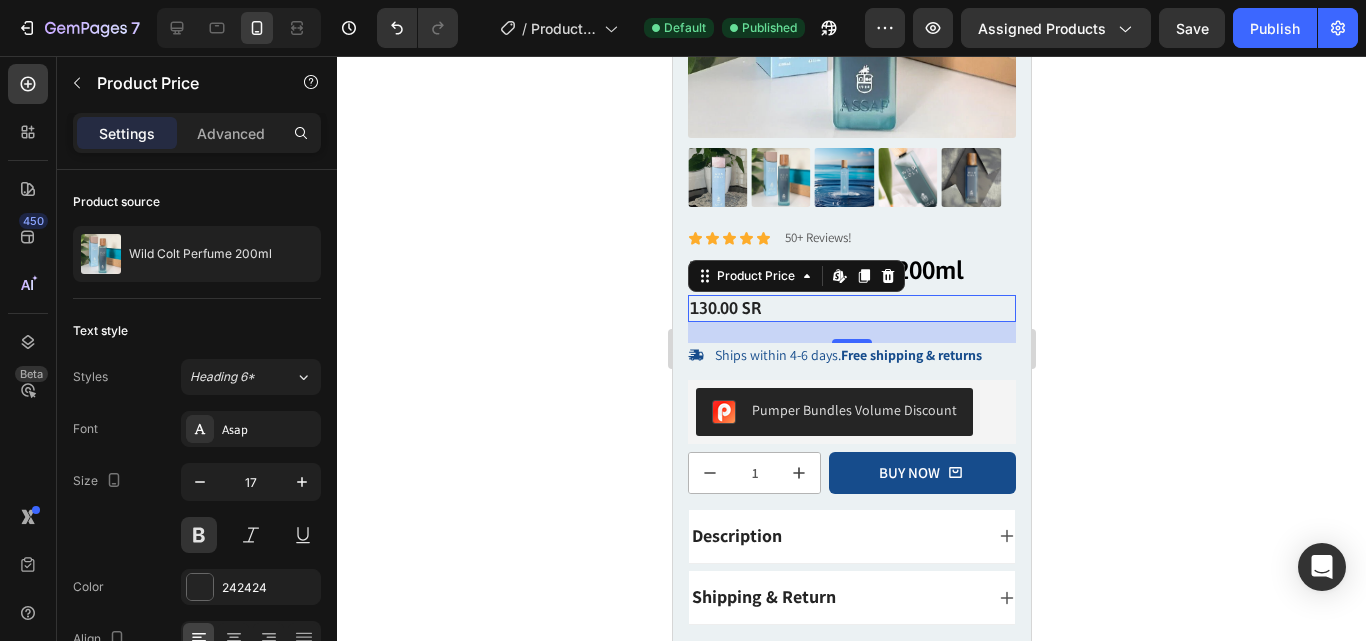 click on "130.00 SR" at bounding box center [851, 308] 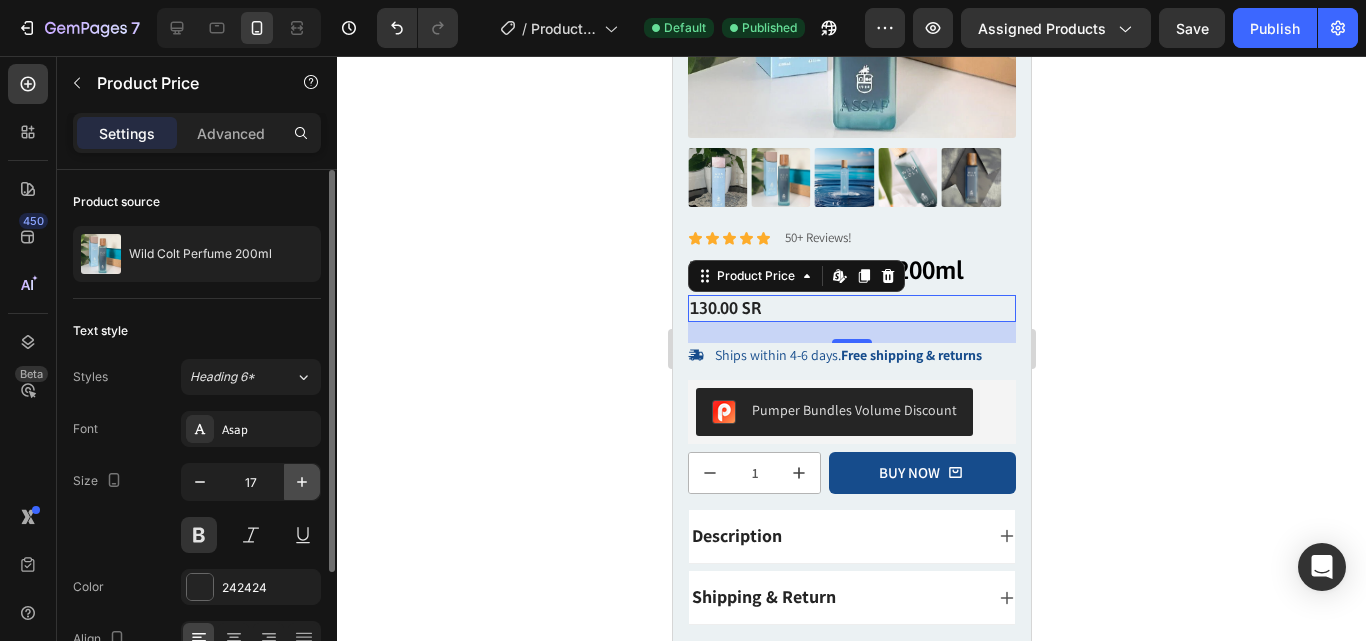 click 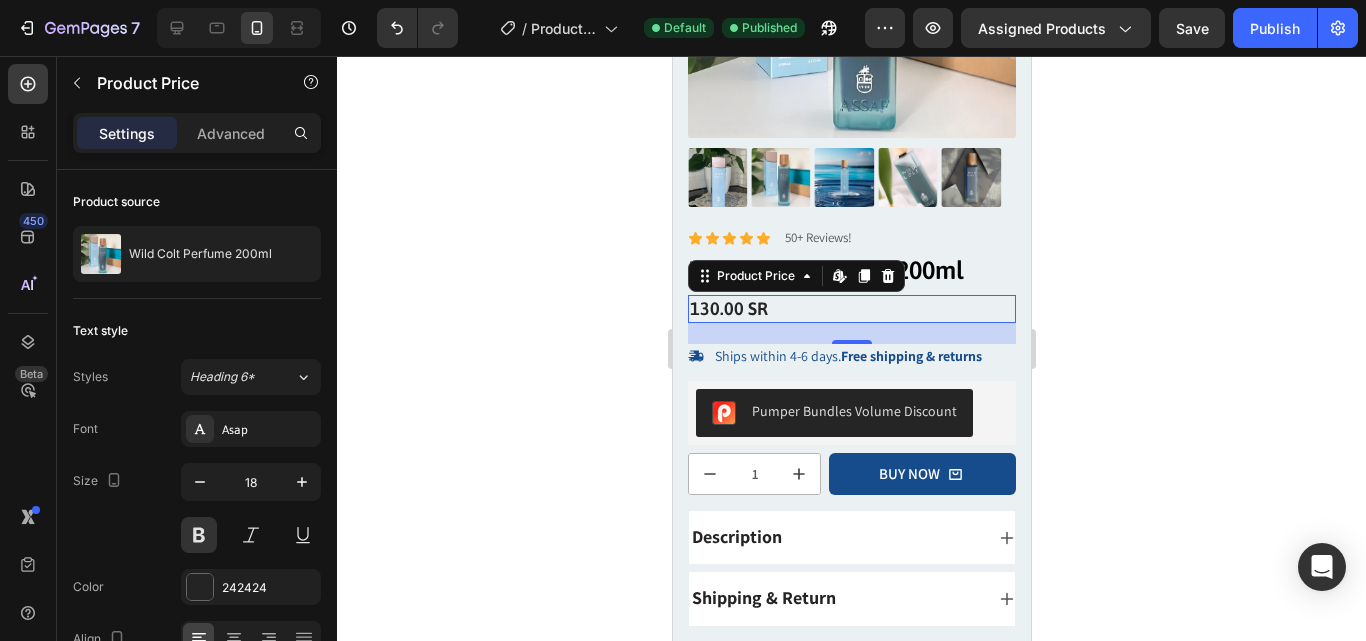 click 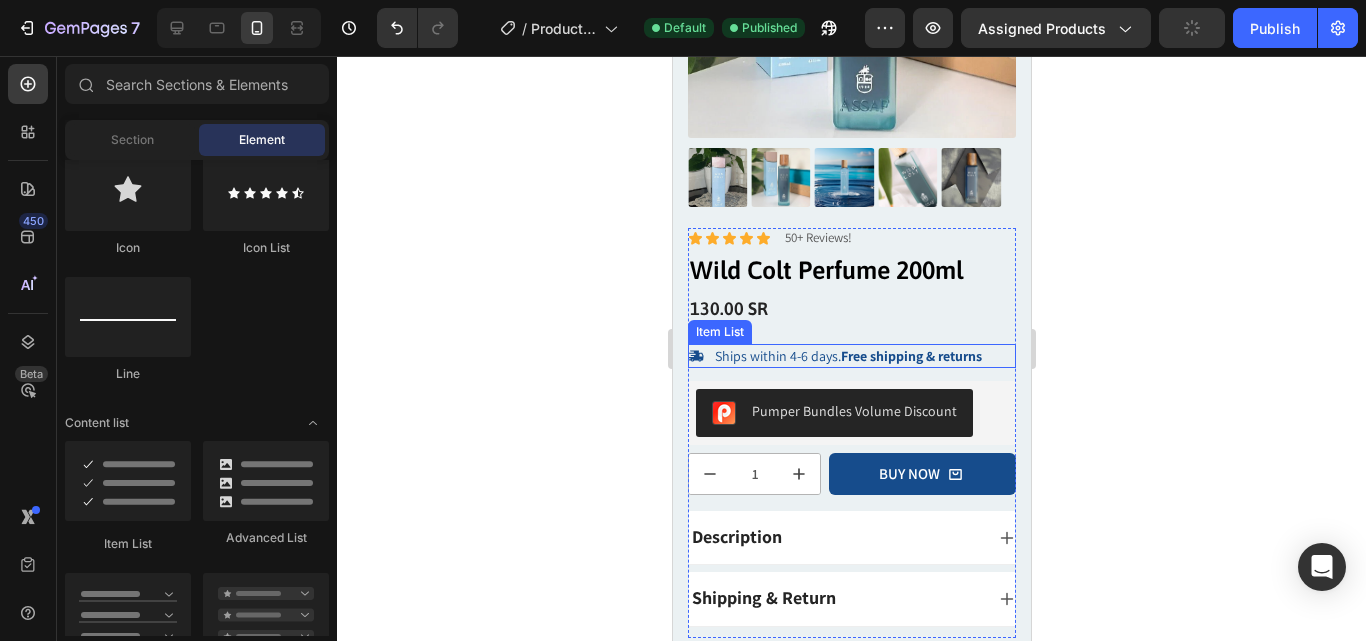 click on "Ships within 4-6 days.  Free shipping & returns" at bounding box center (847, 356) 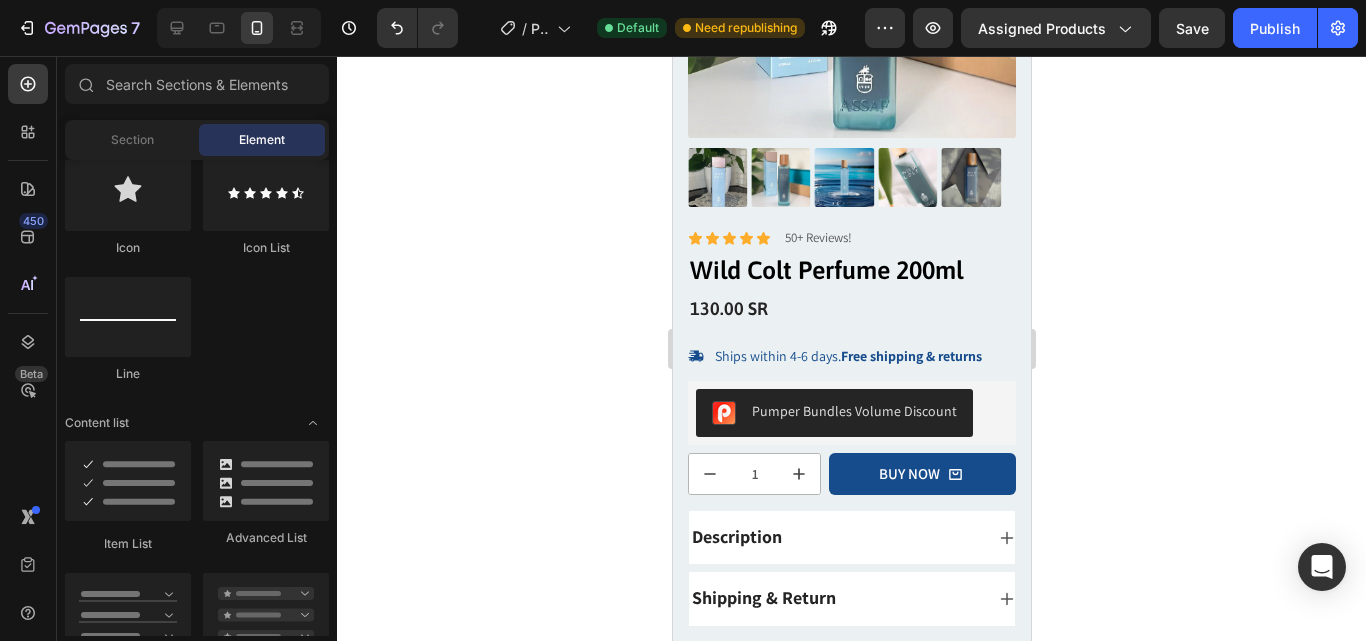 scroll, scrollTop: 323, scrollLeft: 0, axis: vertical 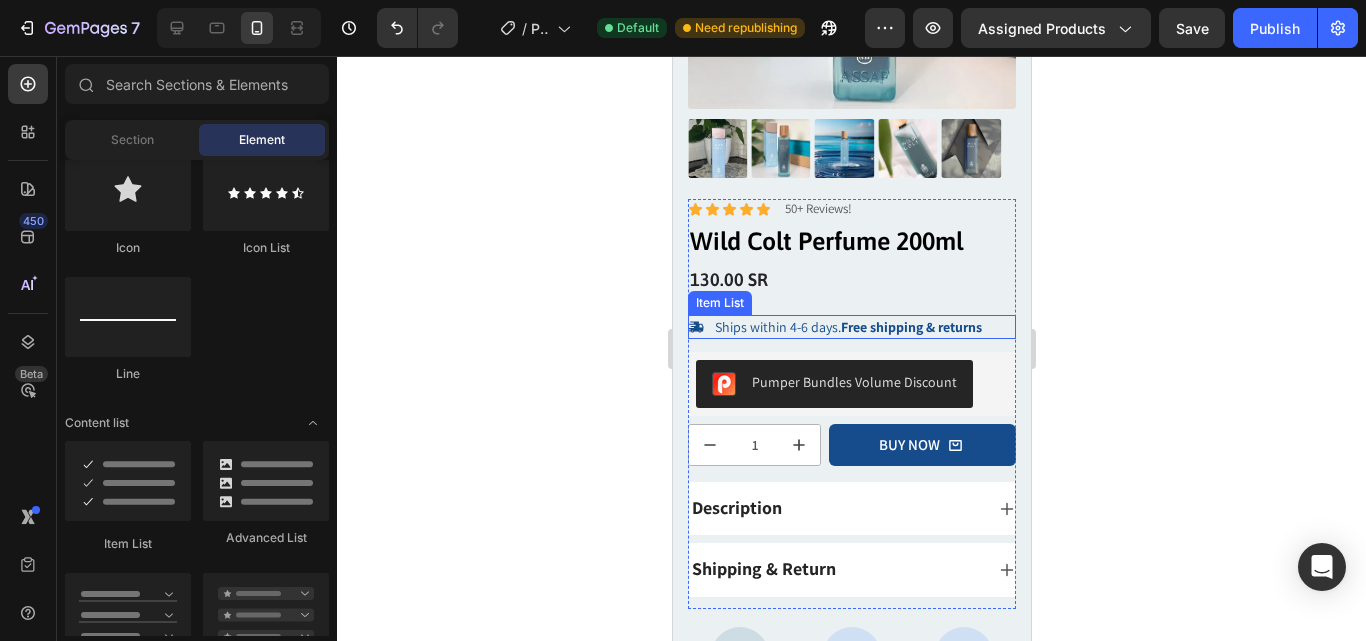 click 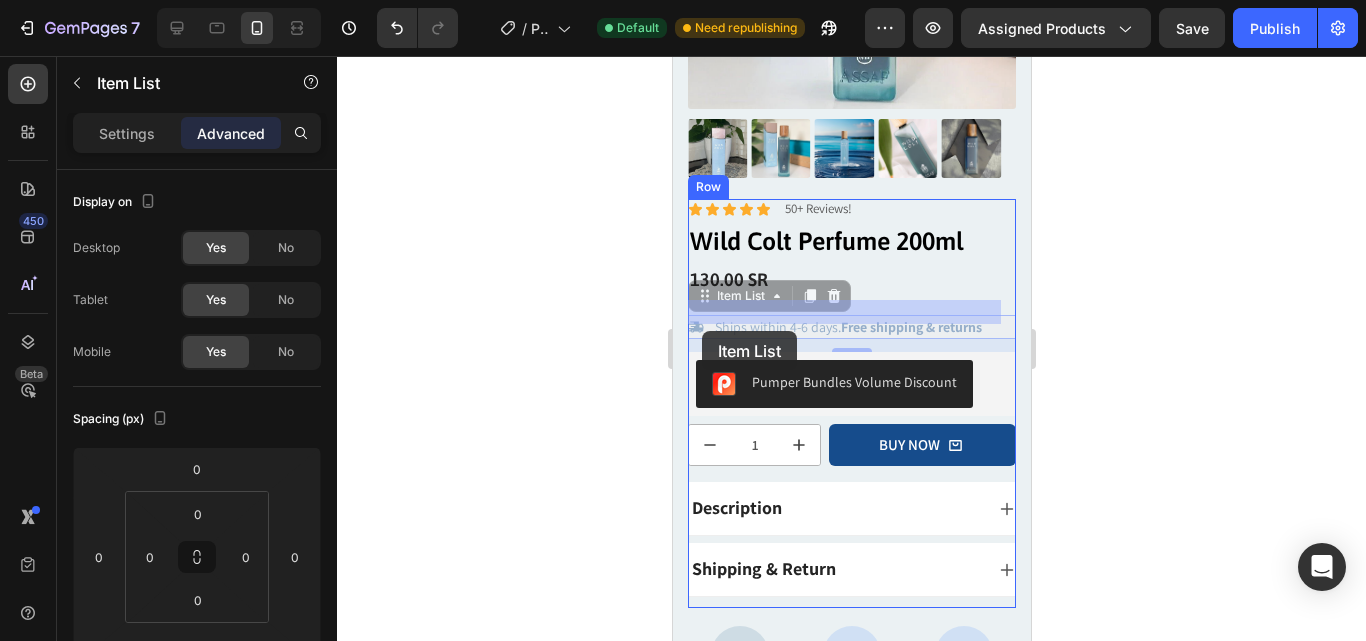 click on "Mobile  ( 358 px) iPhone 13 Mini iPhone 13 Pro iPhone 11 Pro Max iPhone 15 Pro Max Pixel 7 Galaxy S8+ Galaxy S20 Ultra iPad Mini iPad Air iPad Pro Header
Product Images Icon Icon Icon Icon Icon Icon List 50+ Reviews! Text Block Row Wild Colt Perfume 200ml Product Title 130.00 SR Product Price Product Price
Ships within 4-6 days.  Free shipping & returns Item List   13
Ships within 4-6 days.  Free shipping & returns Item List   13 Pumper Bundles Volume Discount Pumper Bundles Volume Discount Quantity Text Block
1
Product Quantity
1
Product Quantity
BUY NOW   Add to Cart Row
Description
Shipping & Return Accordion Row Product
Icon Unisex Appeal Text Block
Icon Long-Lasting Text Block
Icon 200 ml Bottle Text Block Row Section 1 Root Start with Sections from sidebar Add sections Add elements Add section Footer" at bounding box center (851, 1368) 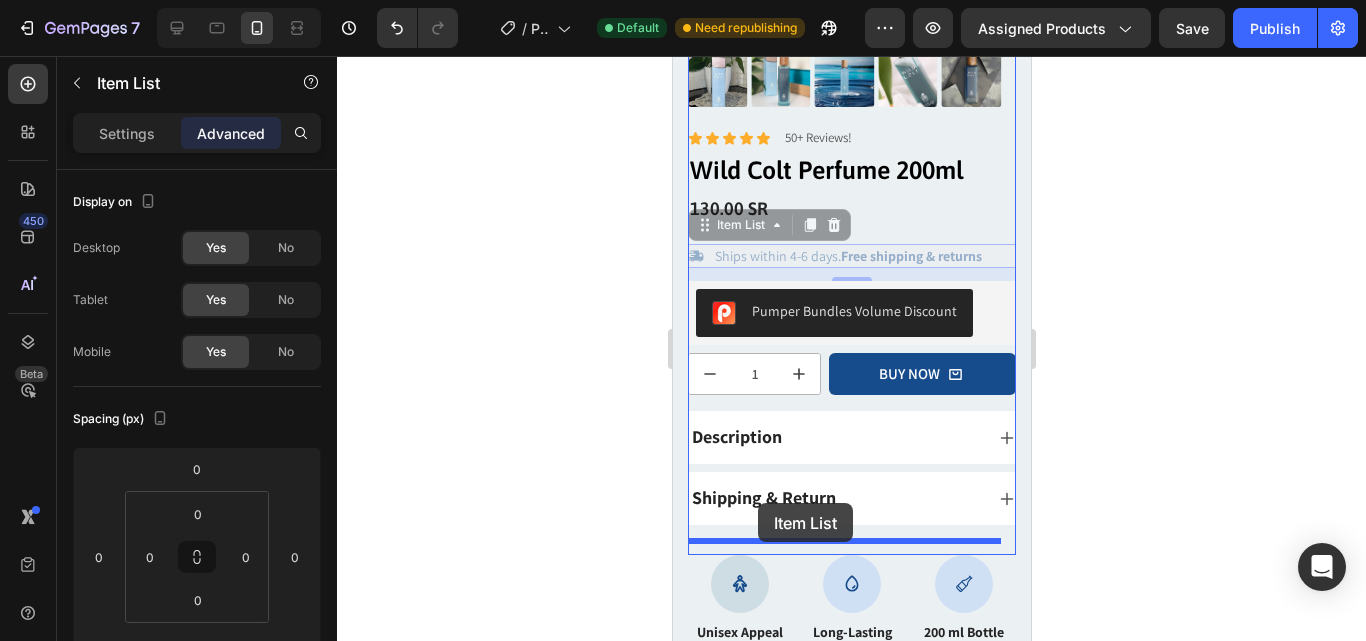 scroll, scrollTop: 418, scrollLeft: 0, axis: vertical 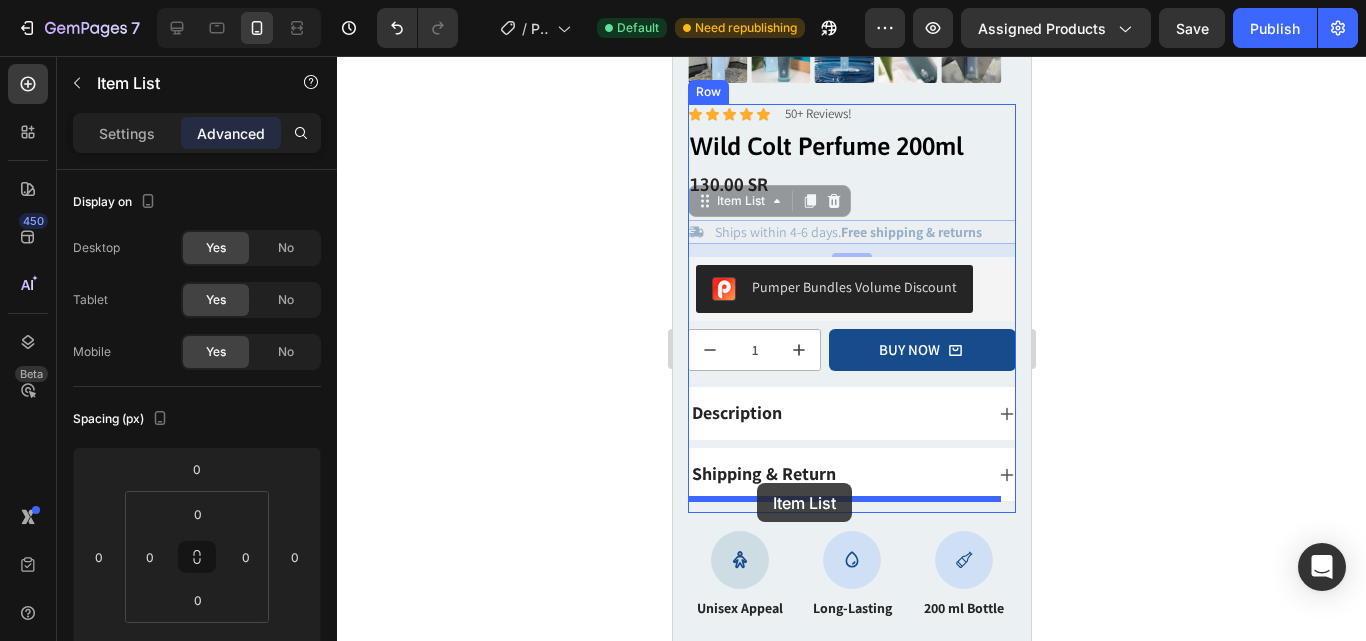 drag, startPoint x: 707, startPoint y: 284, endPoint x: 756, endPoint y: 483, distance: 204.9439 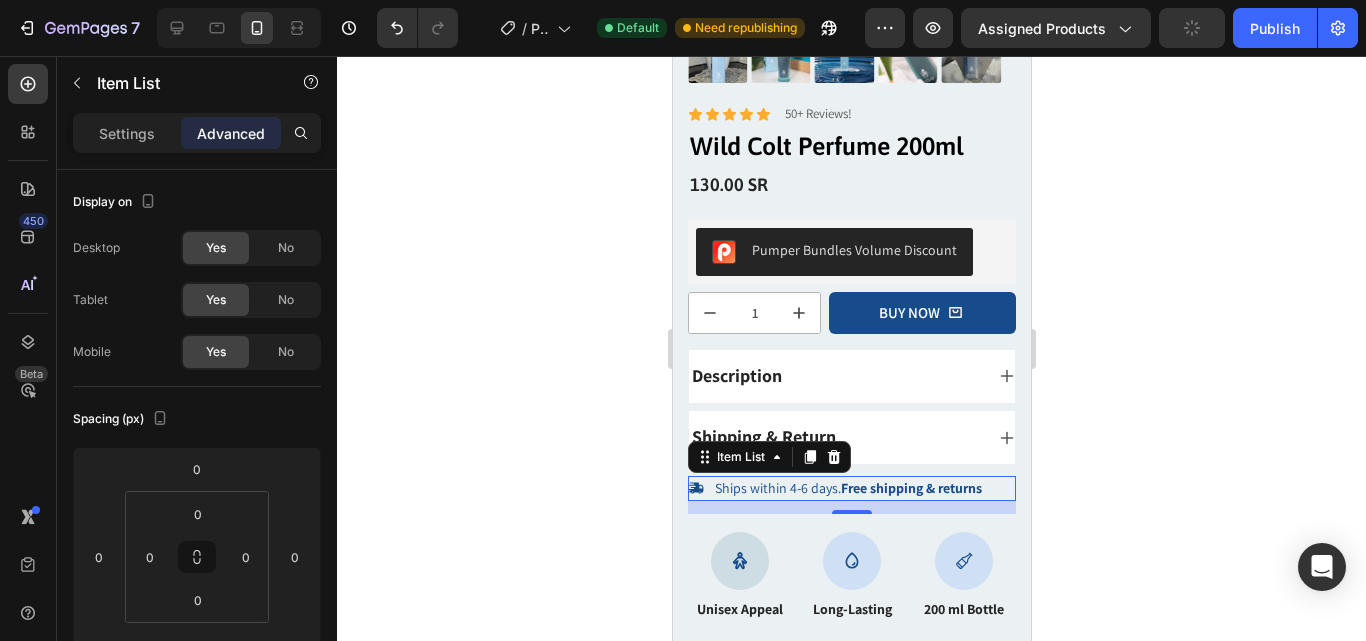 click 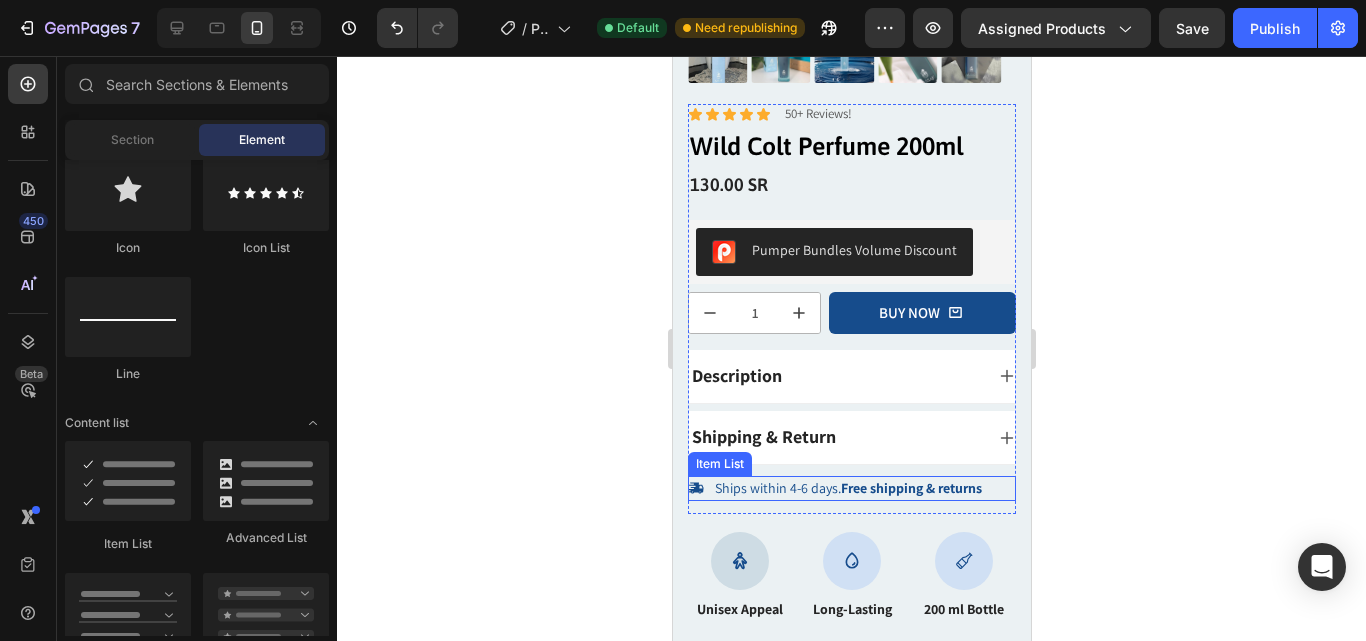 click on "Ships within 4-6 days.  Free shipping & returns" at bounding box center [847, 488] 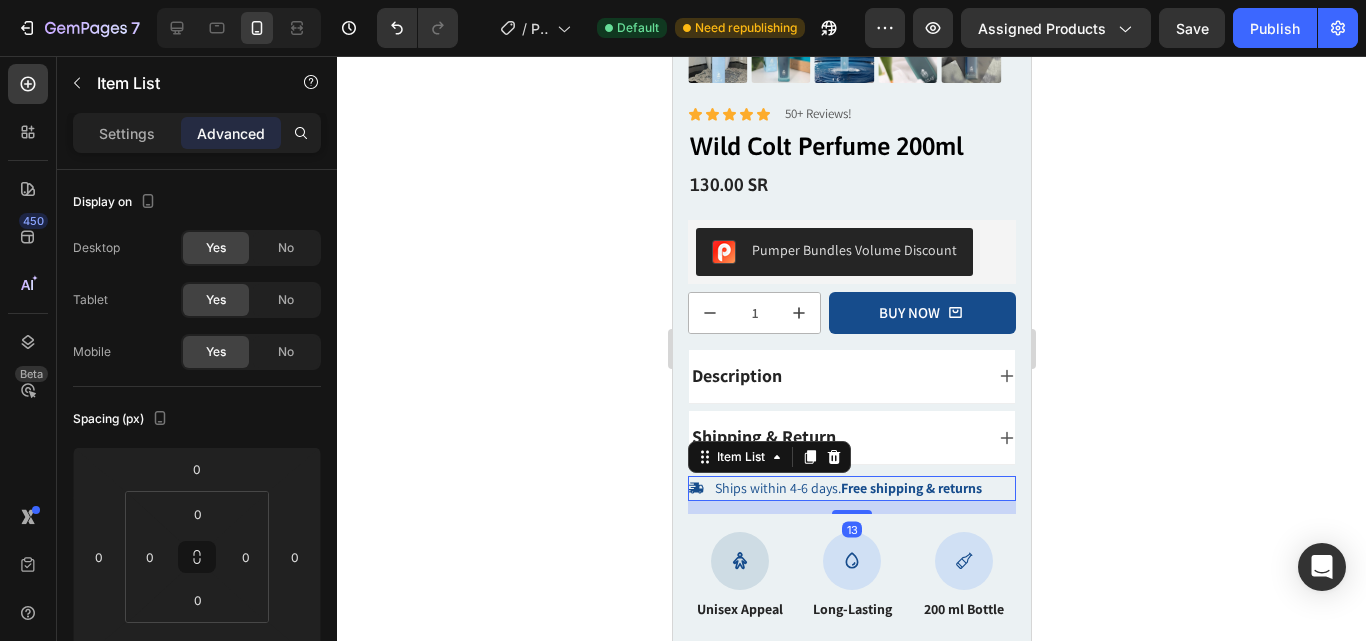 click on "Ships within 4-6 days.  Free shipping & returns" at bounding box center [851, 488] 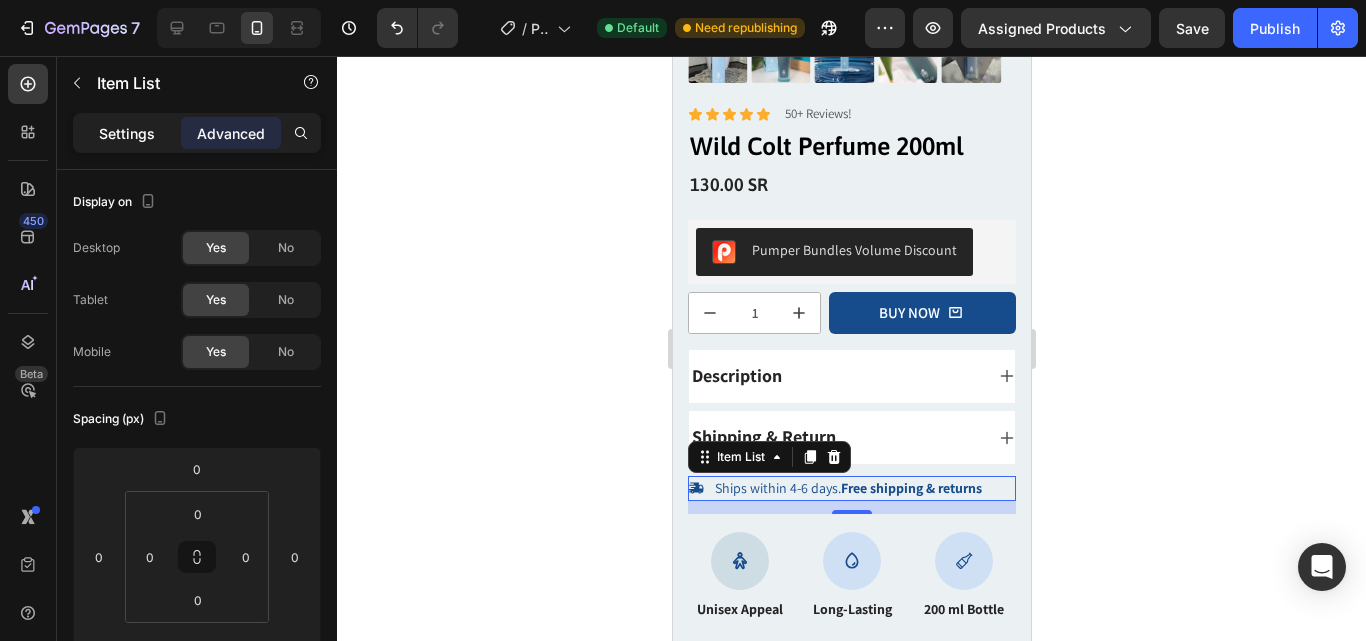 click on "Settings" at bounding box center [127, 133] 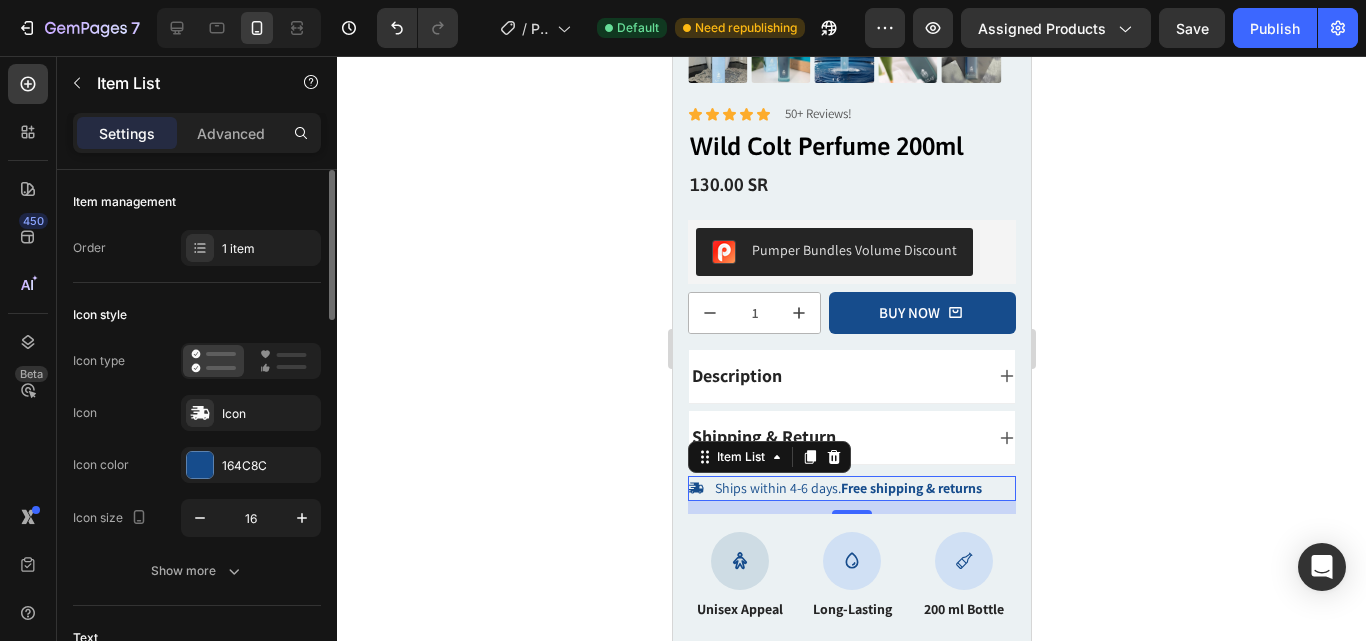 type on "8" 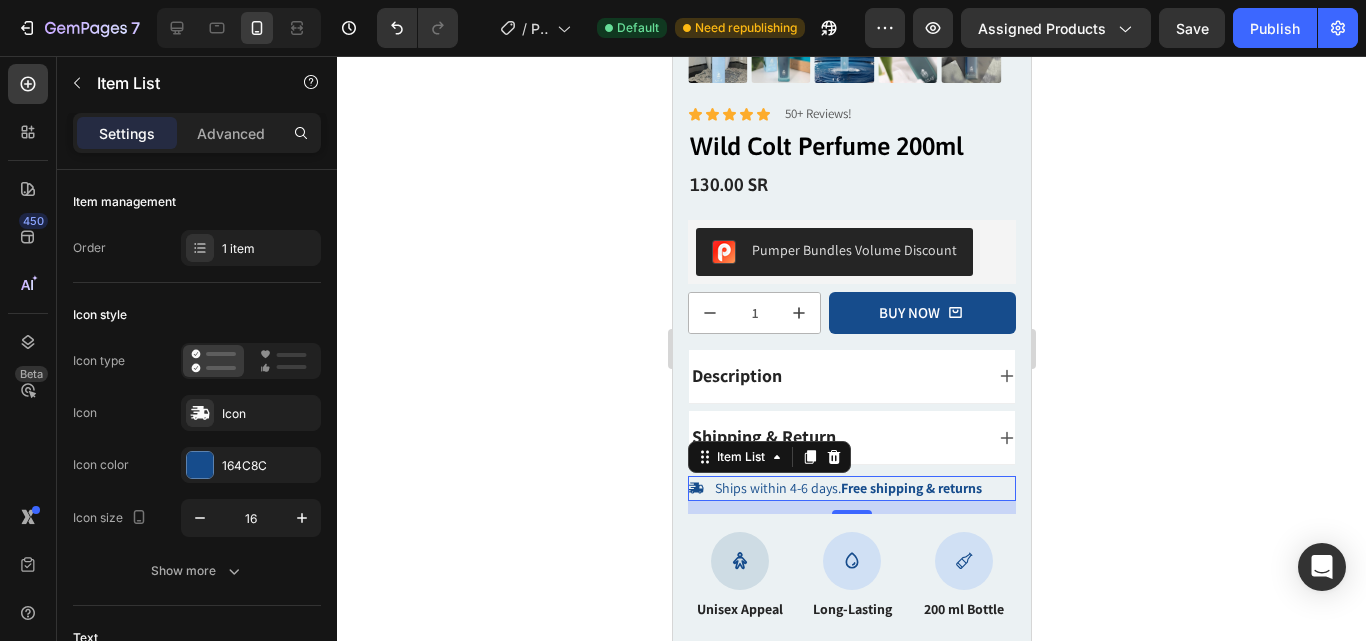 click on "Settings" at bounding box center (127, 133) 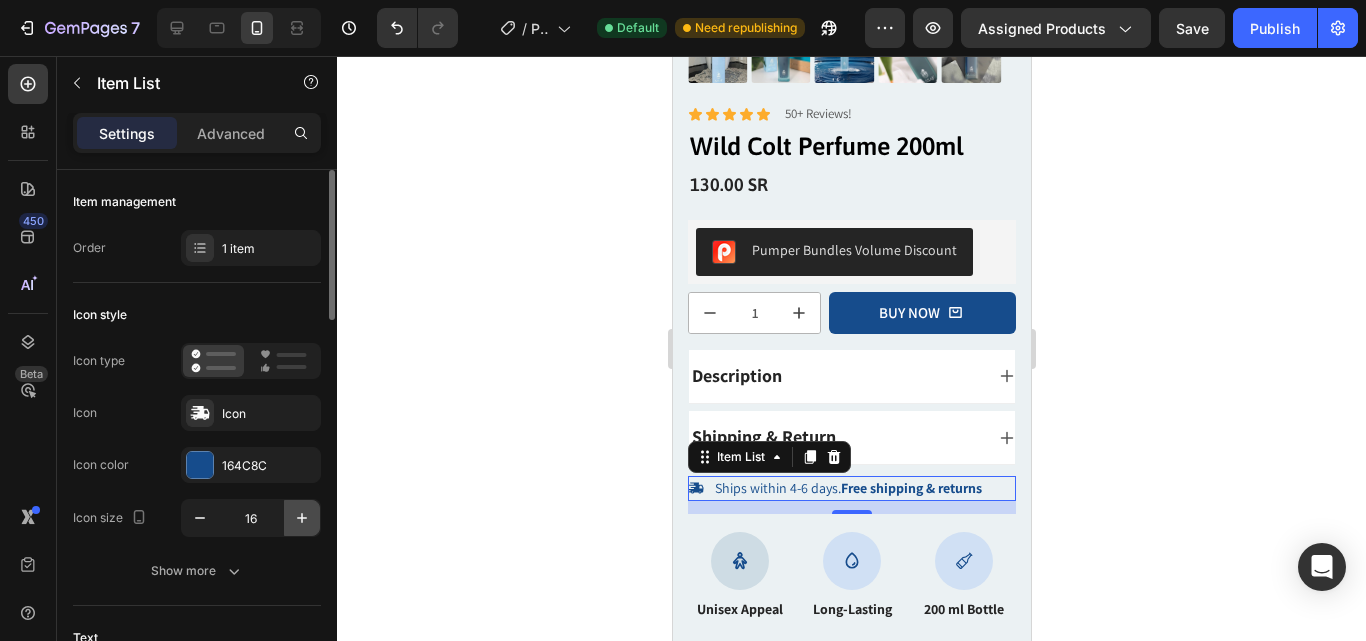 click 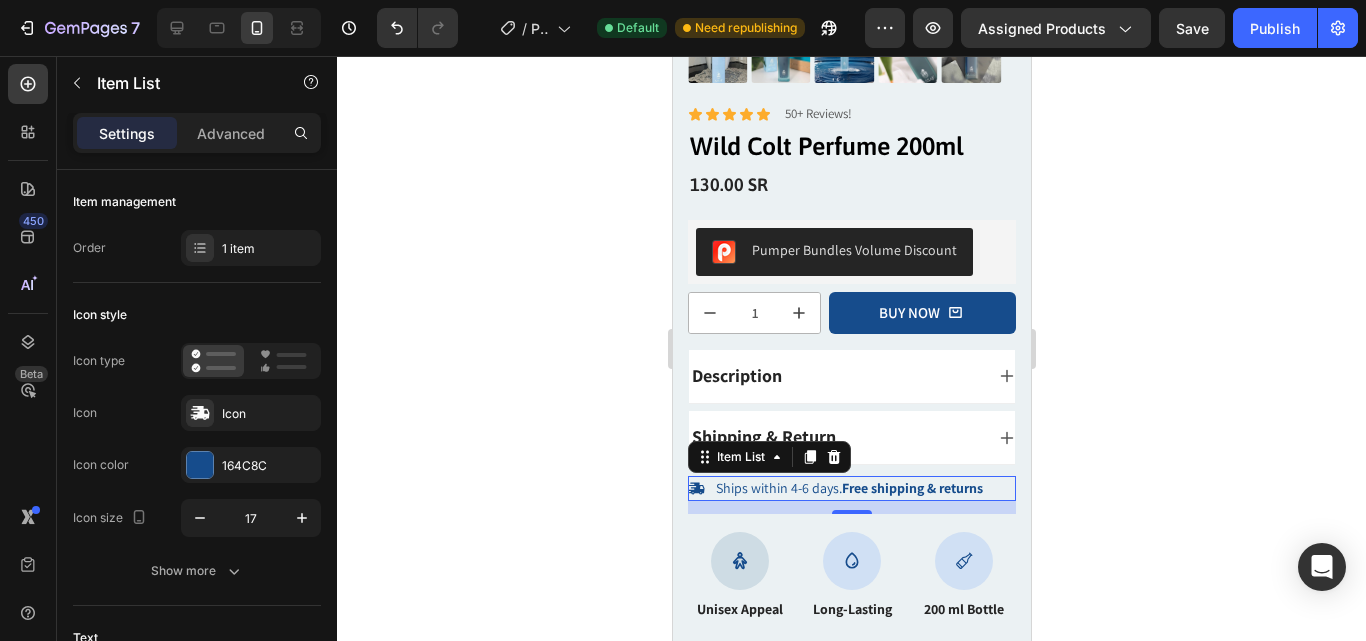 click 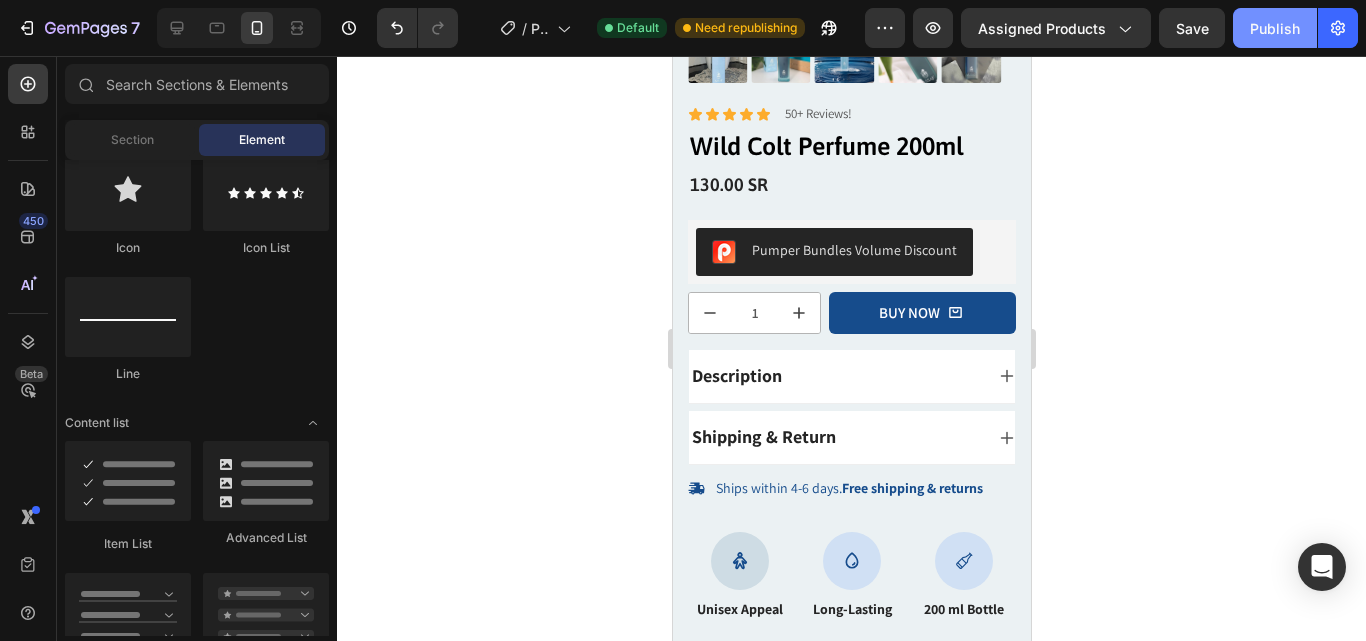 click on "Publish" 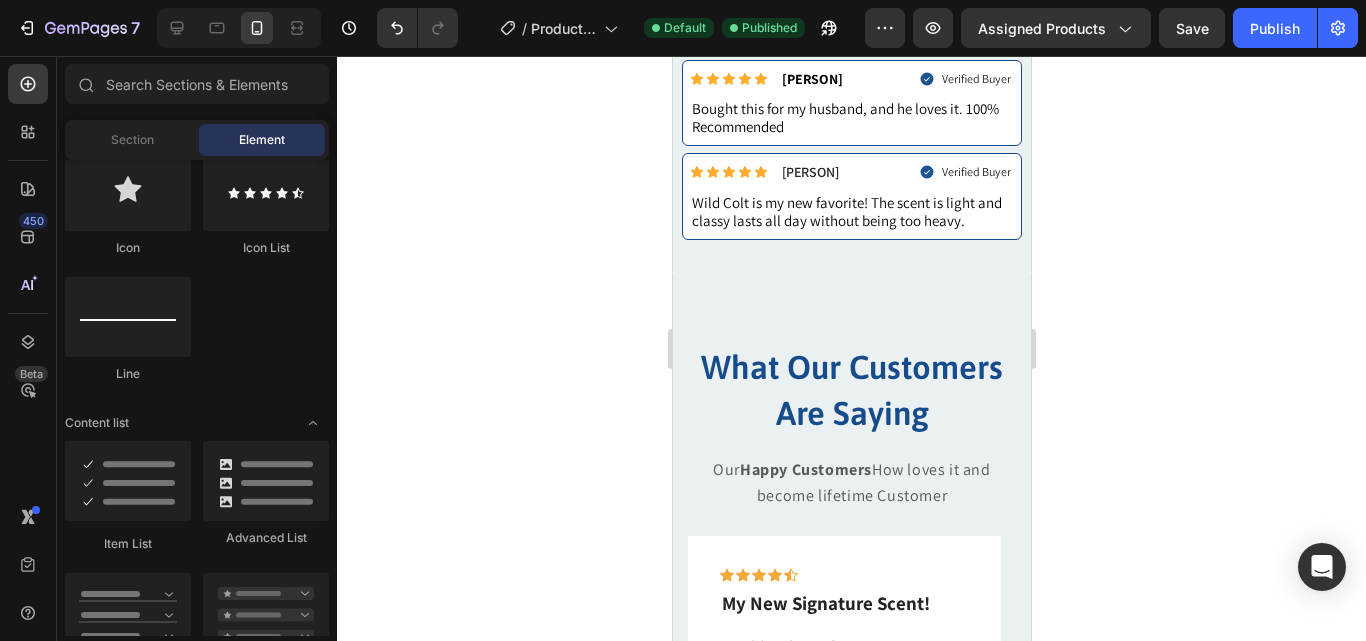 scroll, scrollTop: 1226, scrollLeft: 0, axis: vertical 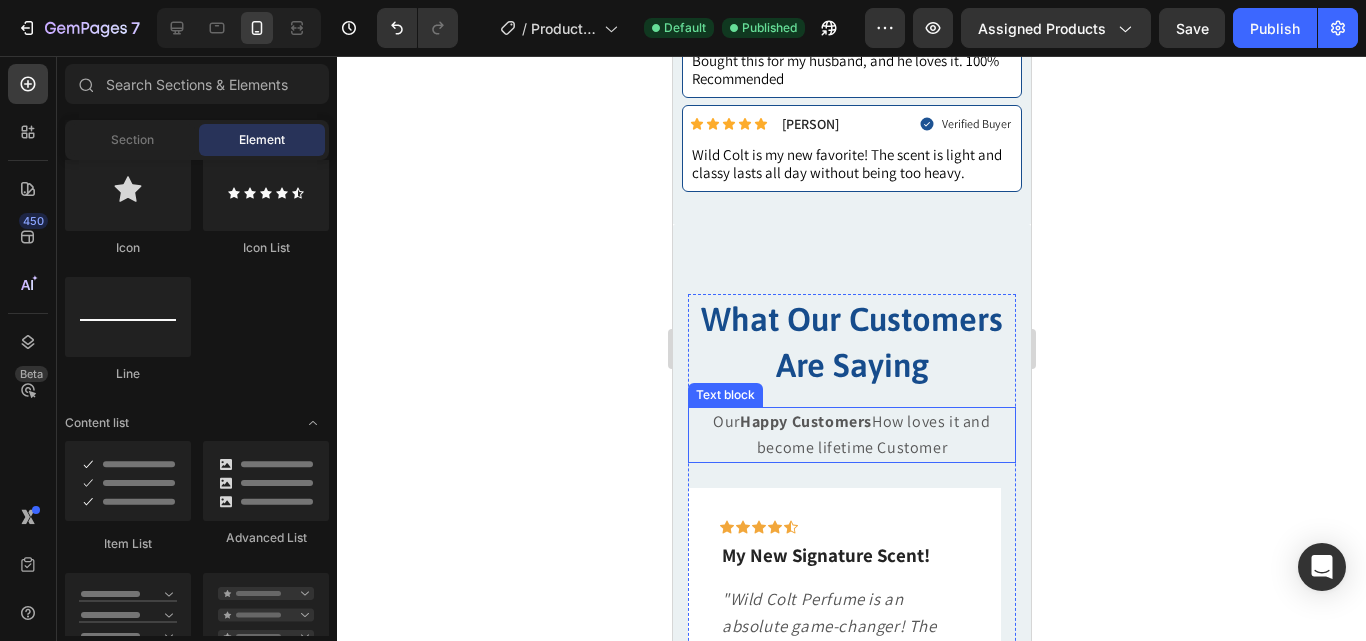 click on "Our  Happy Customers  How loves it and become lifetime Customer" at bounding box center (850, 434) 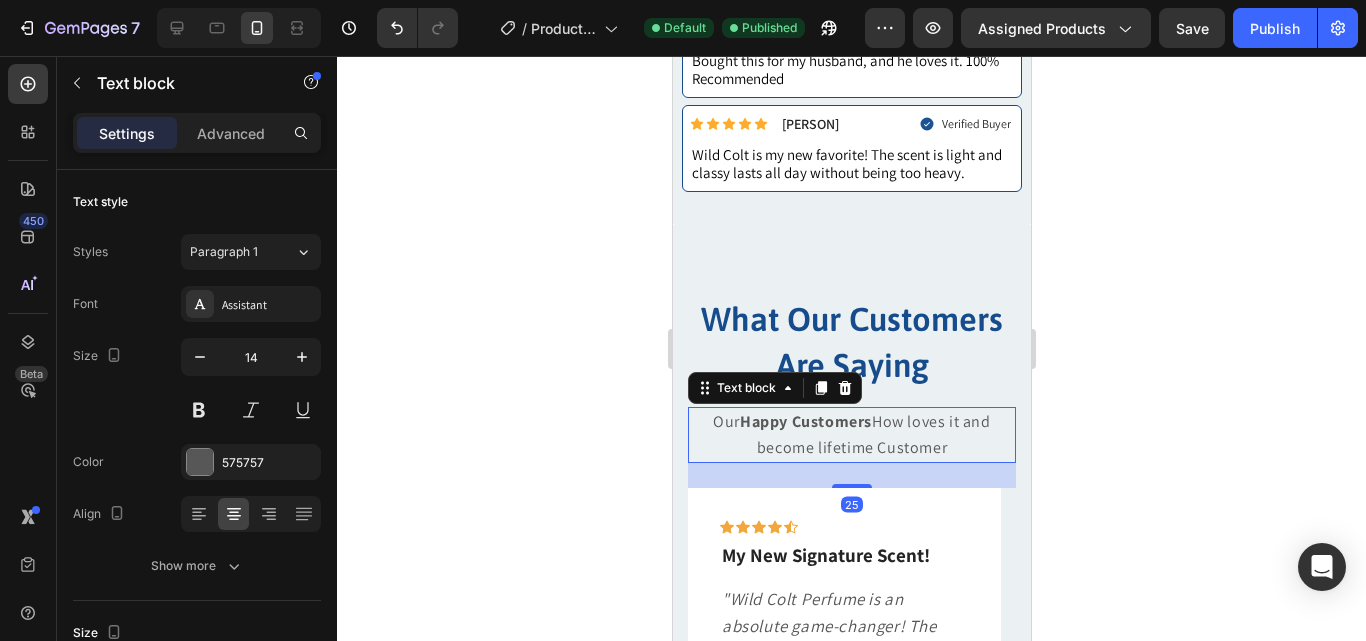 click on "Our  Happy Customers  How loves it and become lifetime Customer" at bounding box center (850, 434) 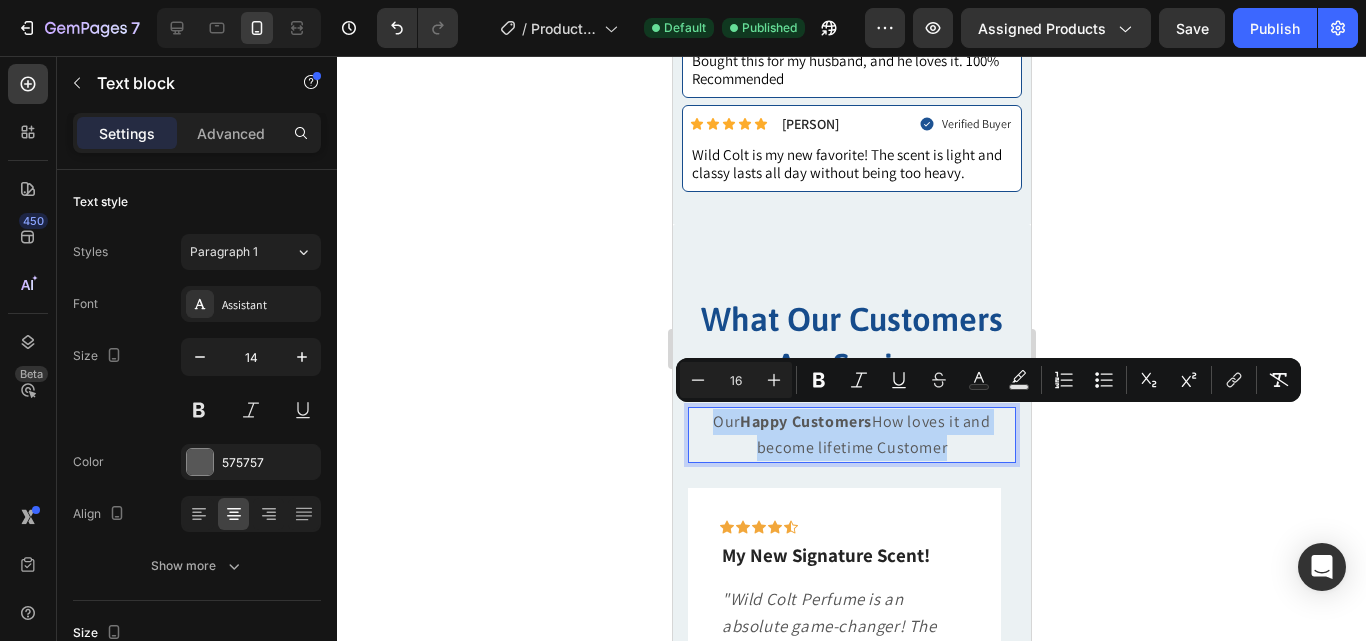 drag, startPoint x: 947, startPoint y: 459, endPoint x: 695, endPoint y: 433, distance: 253.33772 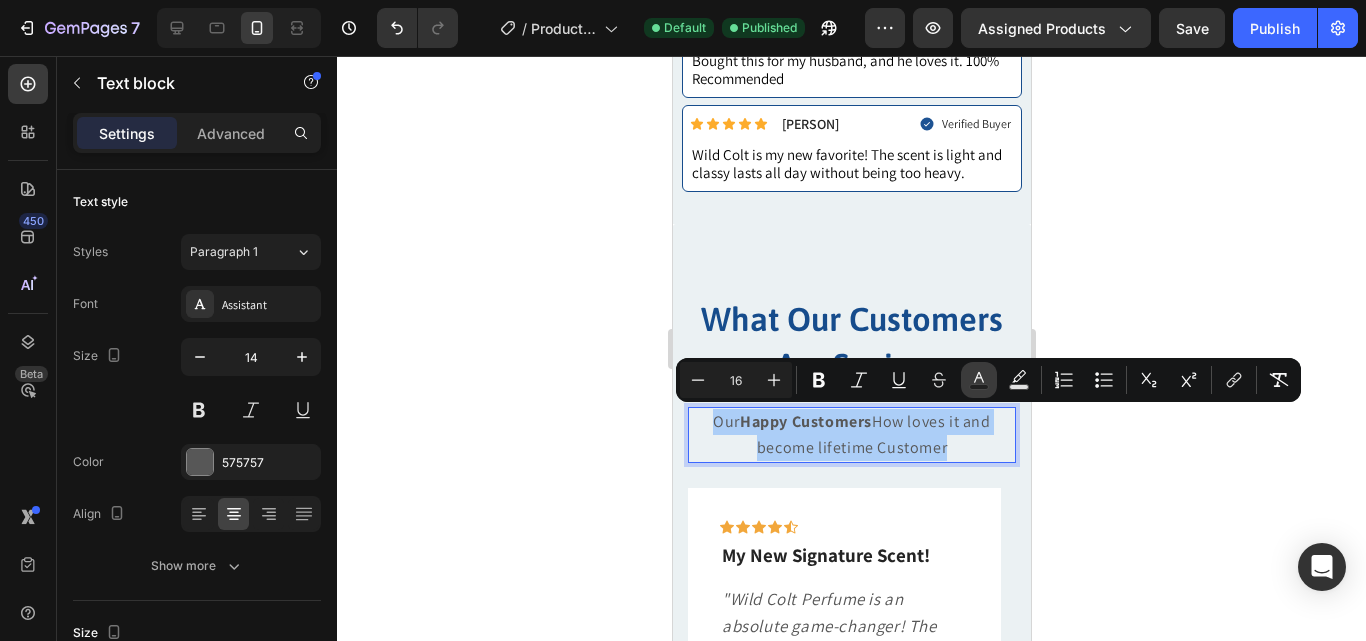 click 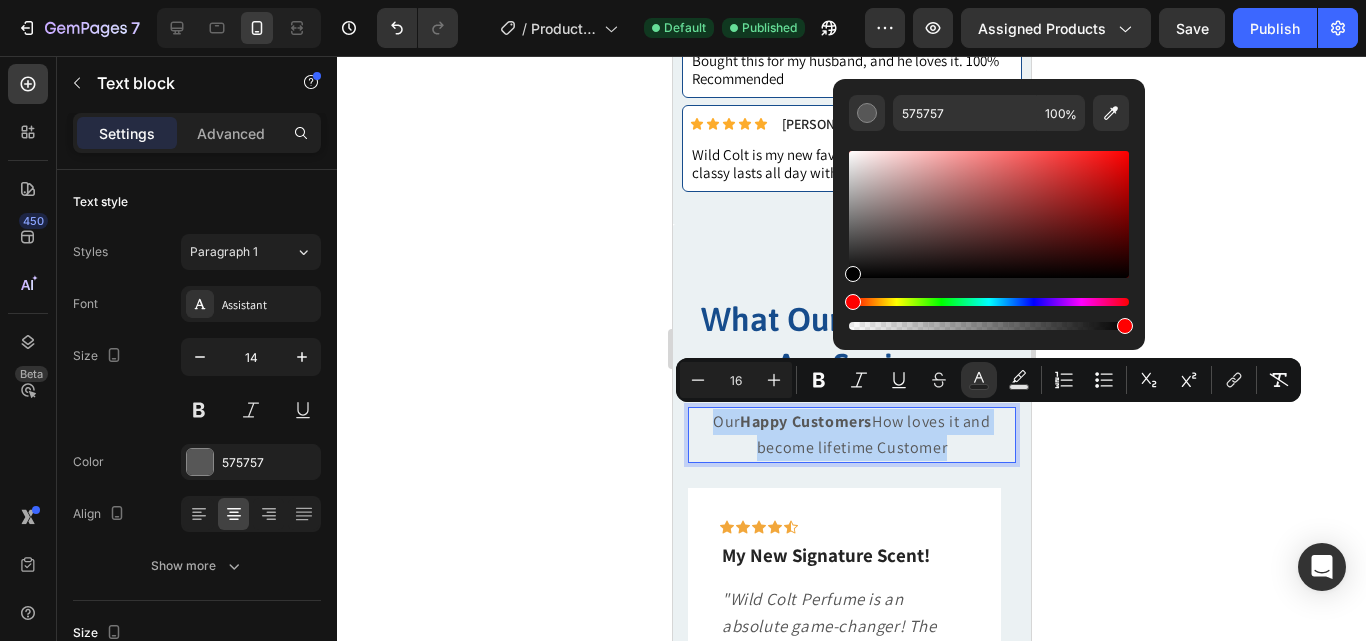 drag, startPoint x: 856, startPoint y: 238, endPoint x: 842, endPoint y: 295, distance: 58.694122 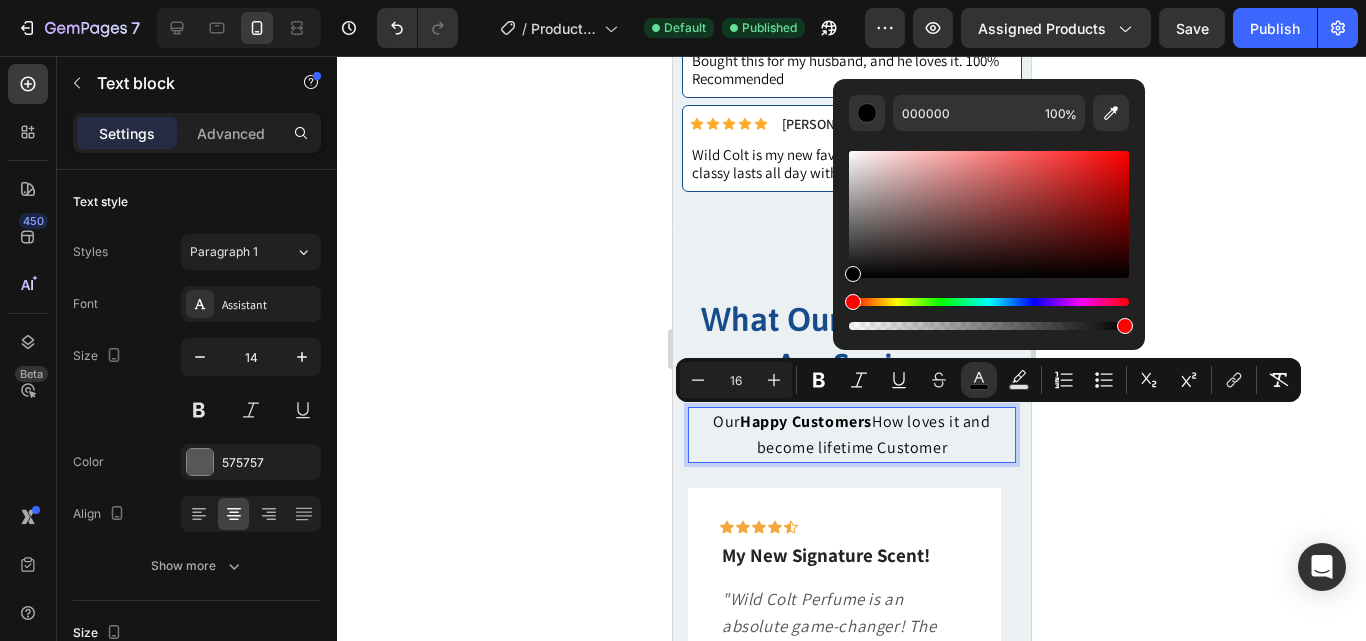click 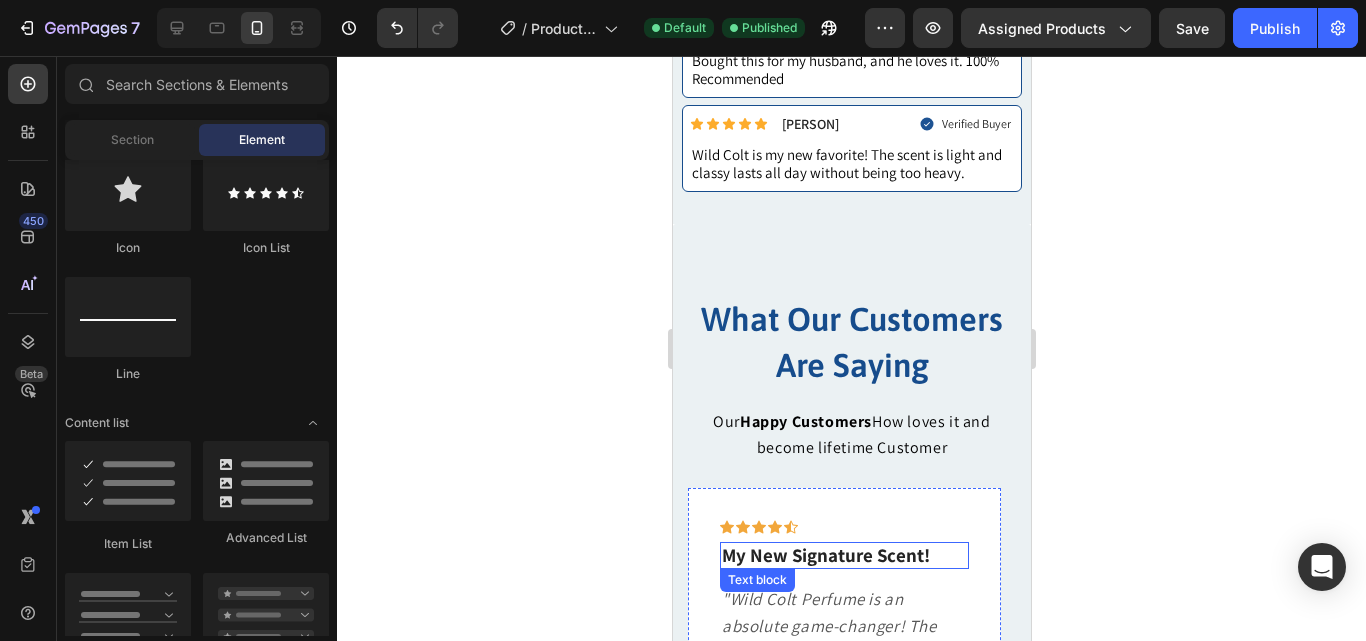 click on "My New Signature Scent!" at bounding box center [825, 555] 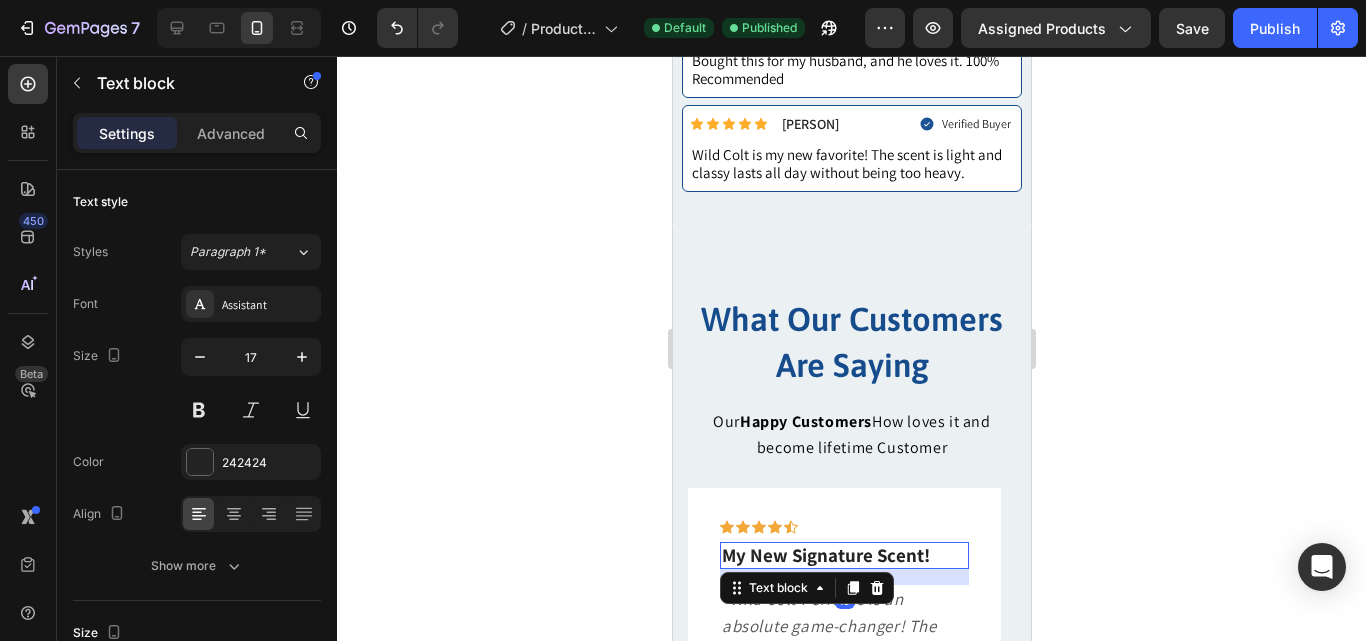click on "My New Signature Scent!" at bounding box center (843, 555) 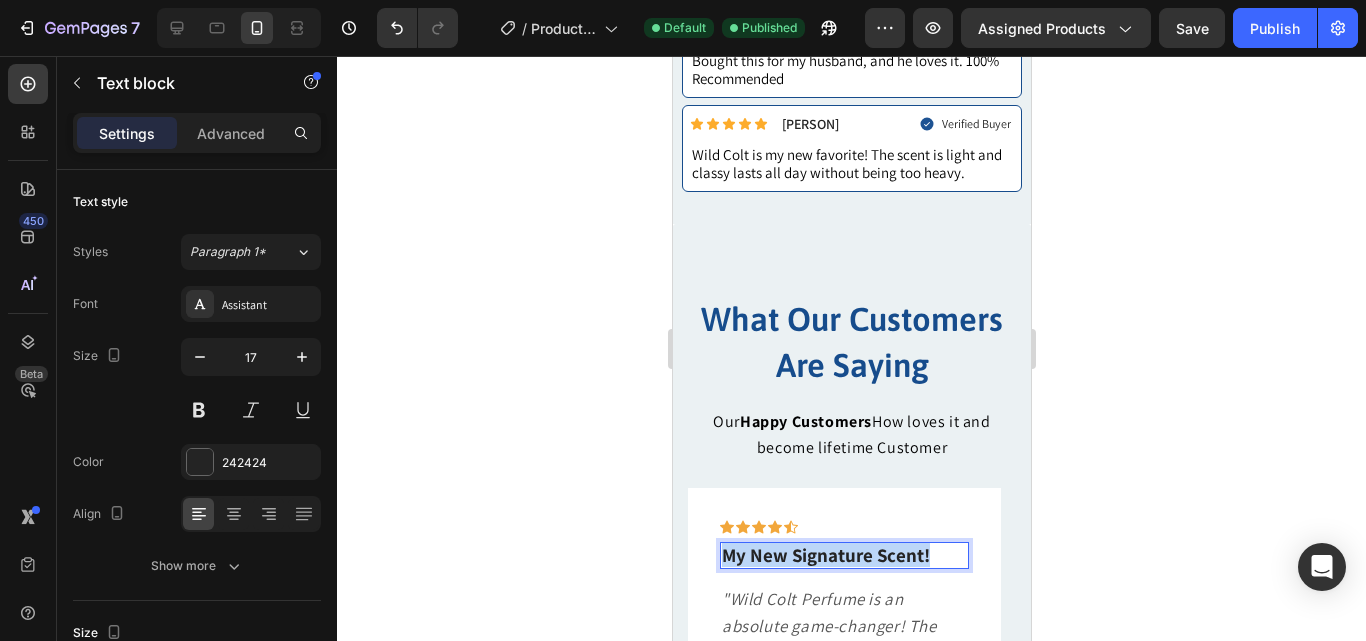 drag, startPoint x: 937, startPoint y: 553, endPoint x: 643, endPoint y: 536, distance: 294.4911 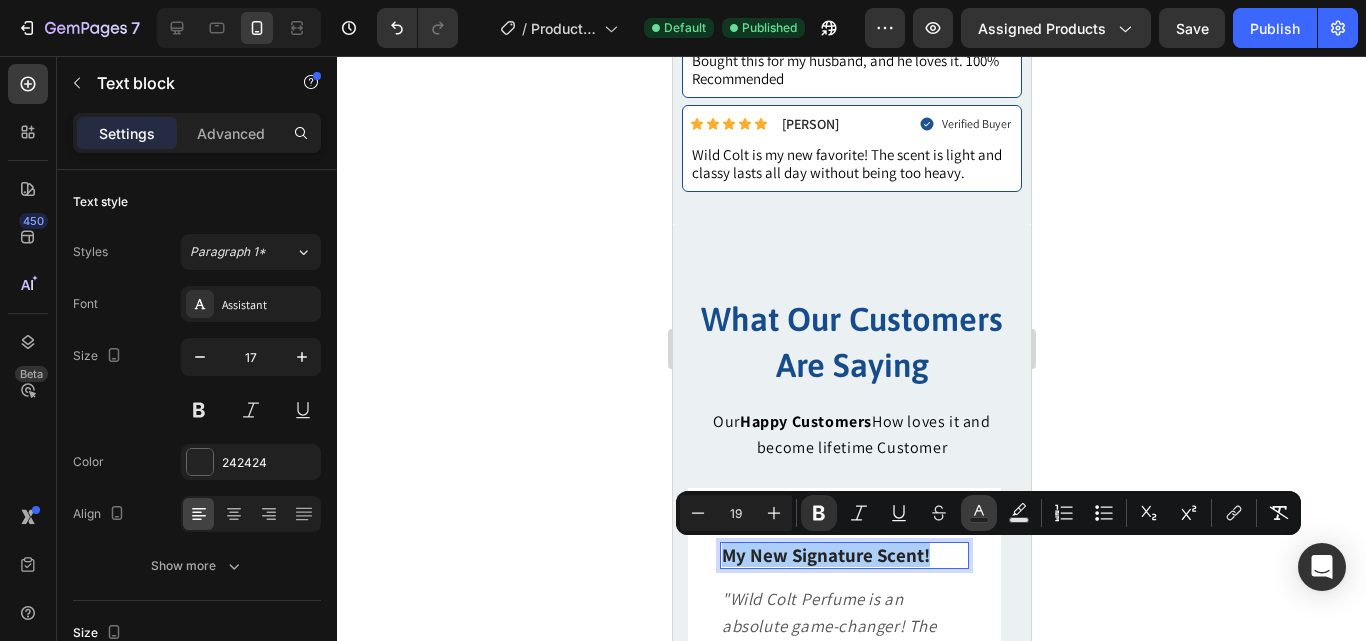click 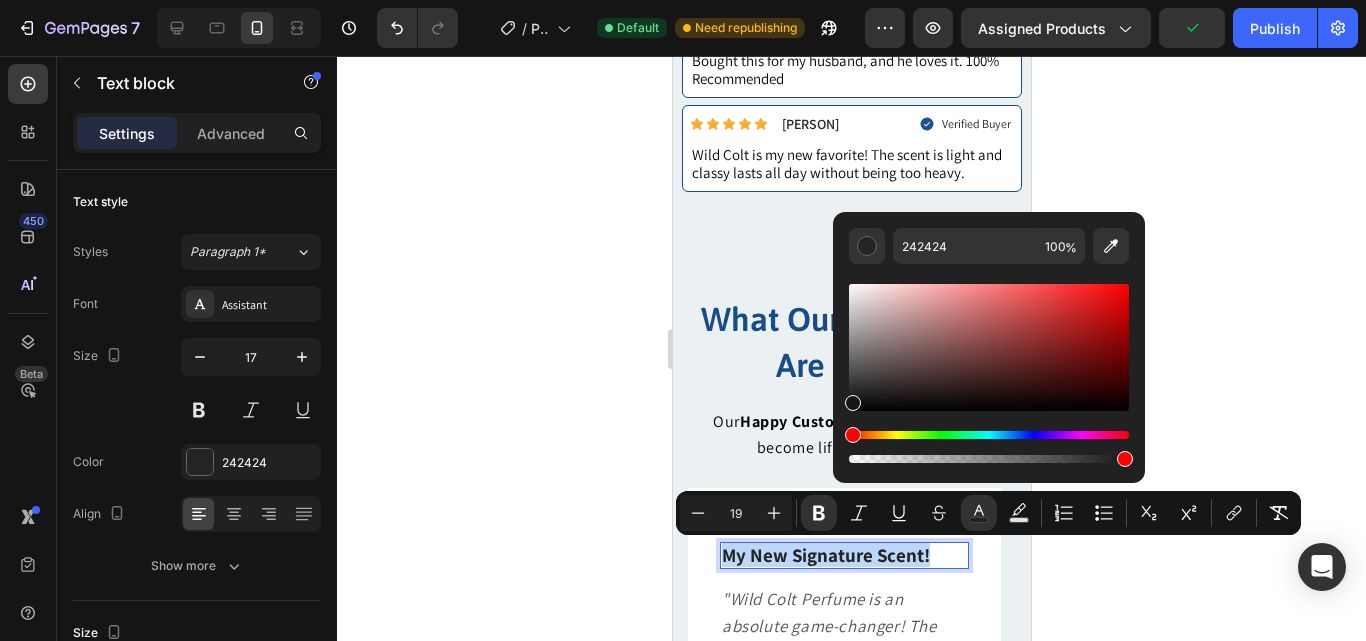 click at bounding box center [853, 403] 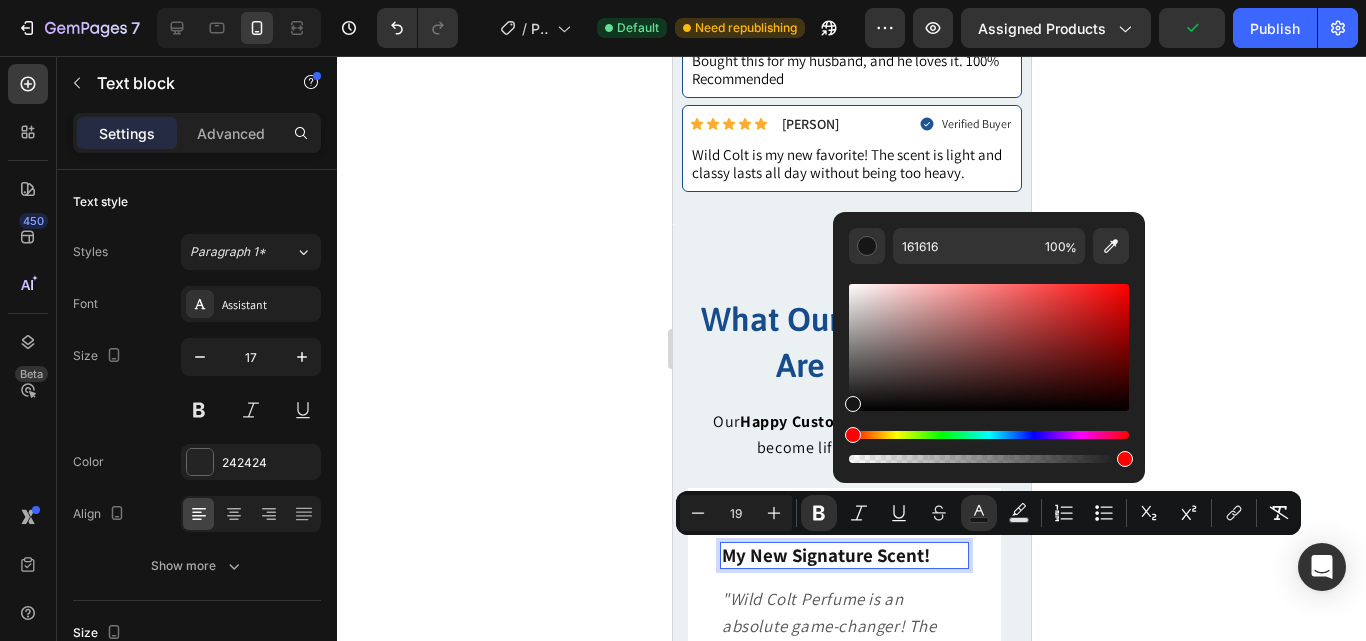 click 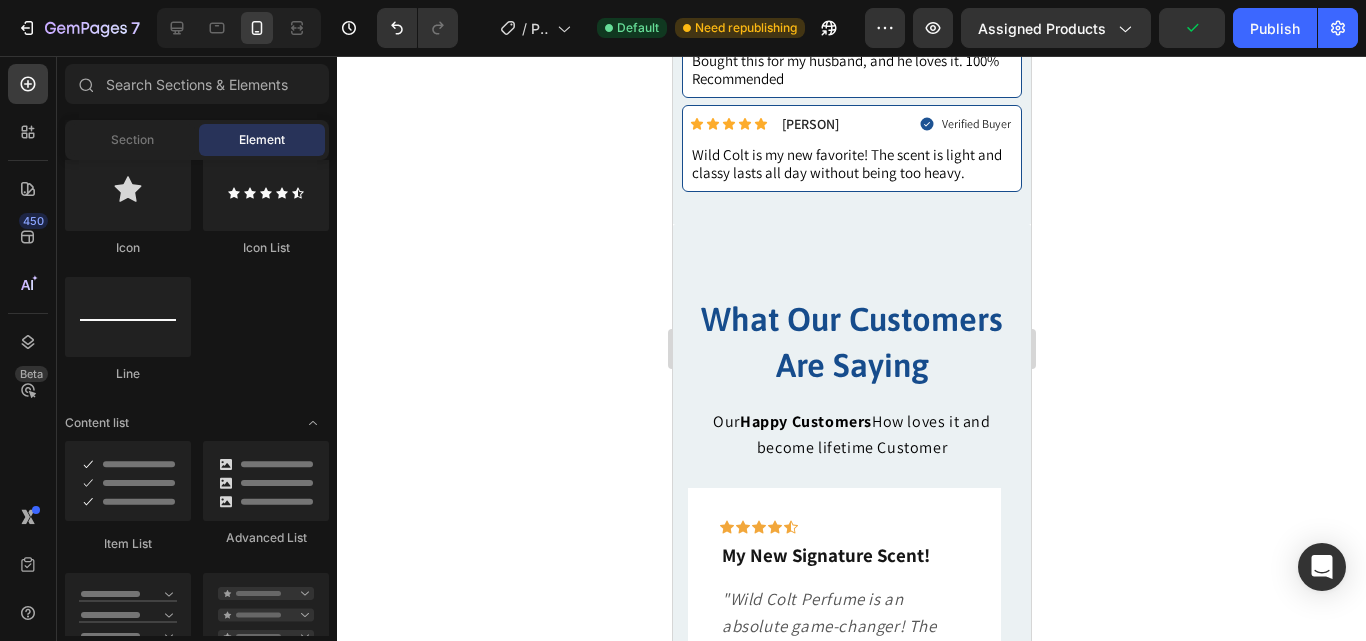 click 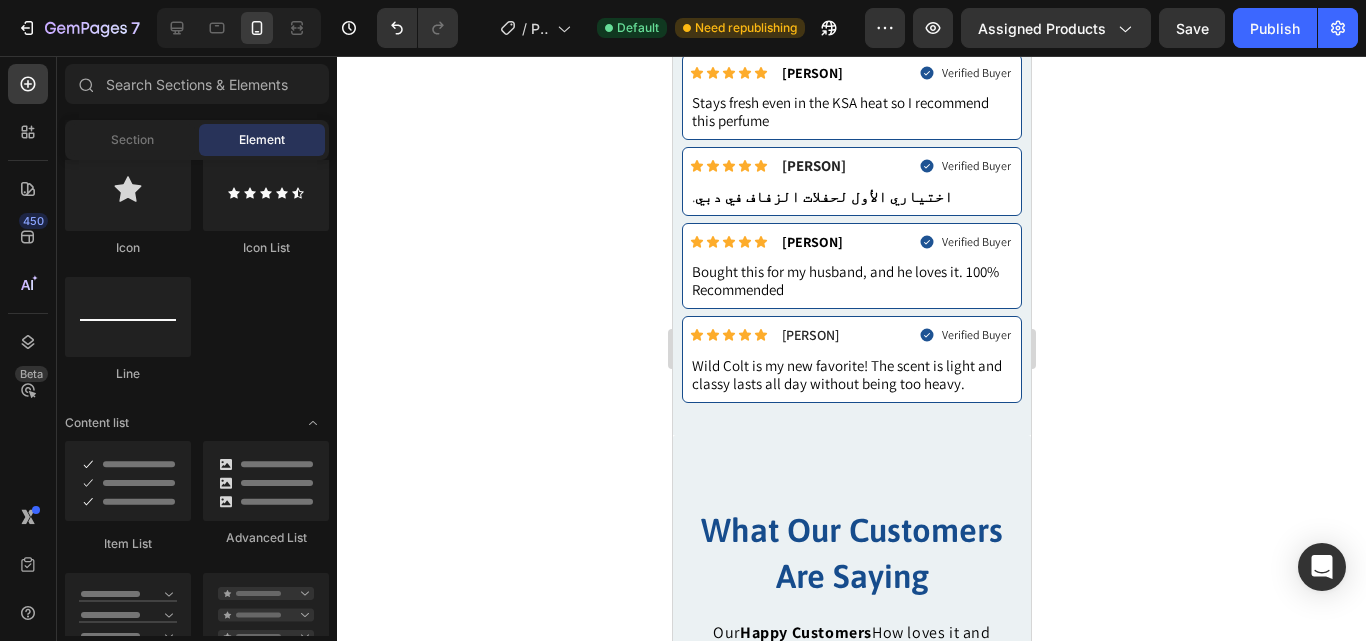 scroll, scrollTop: 792, scrollLeft: 0, axis: vertical 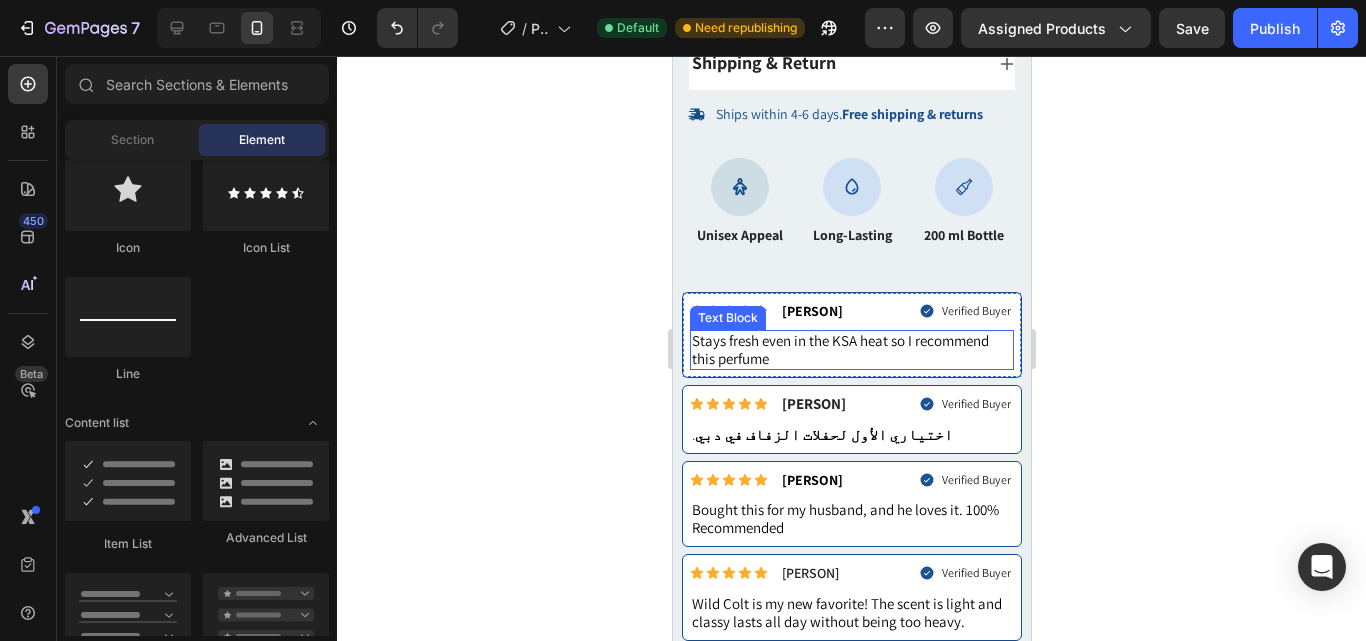 click on "Stays fresh even in the KSA heat so I recommend this perfume" at bounding box center [839, 349] 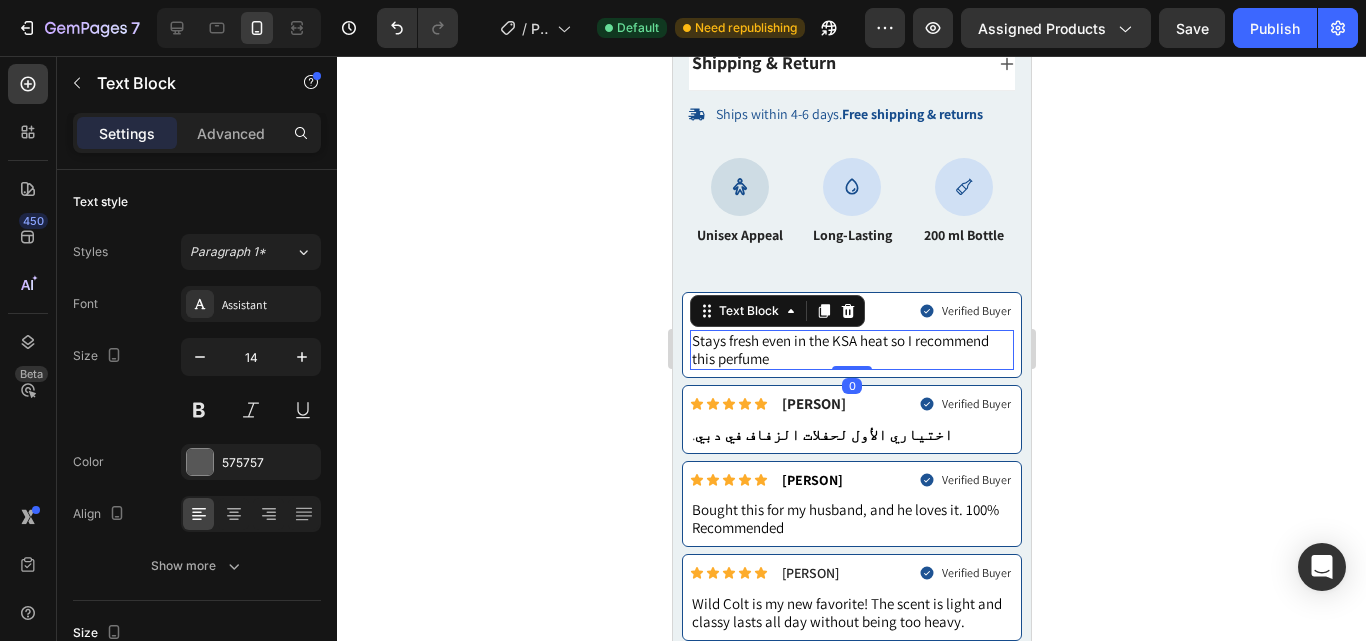 click on "Stays fresh even in the KSA heat so I recommend this perfume" at bounding box center (851, 350) 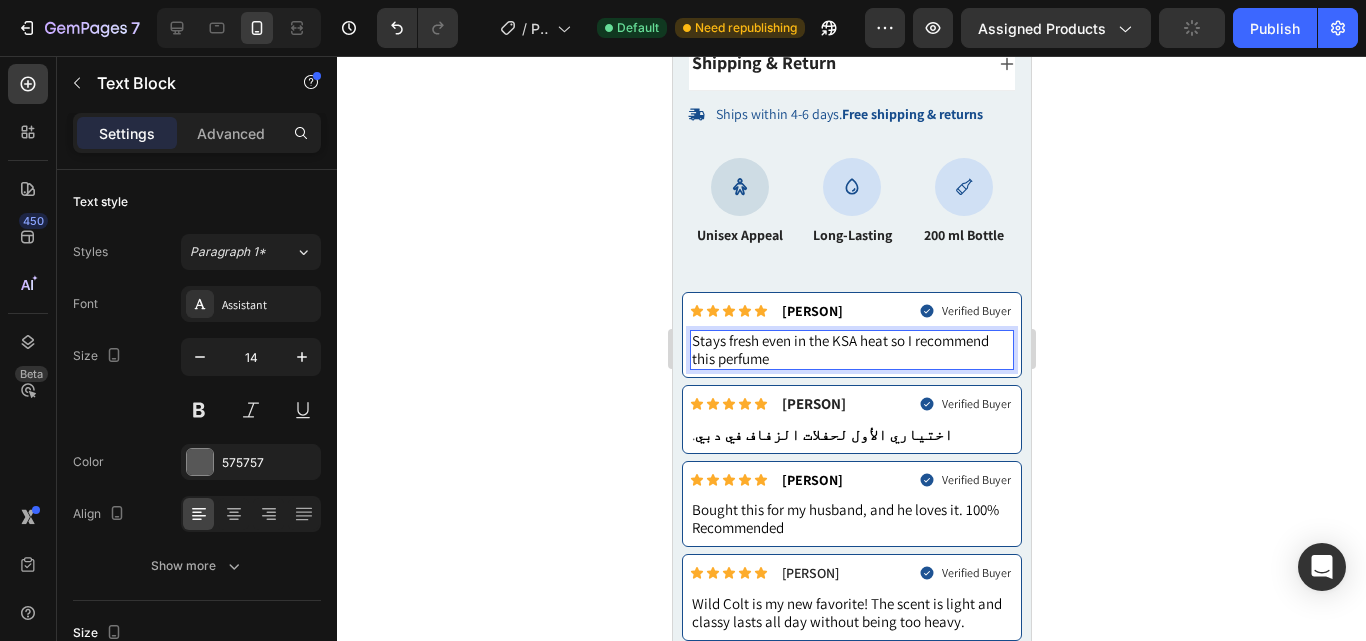 drag, startPoint x: 771, startPoint y: 346, endPoint x: 683, endPoint y: 325, distance: 90.47099 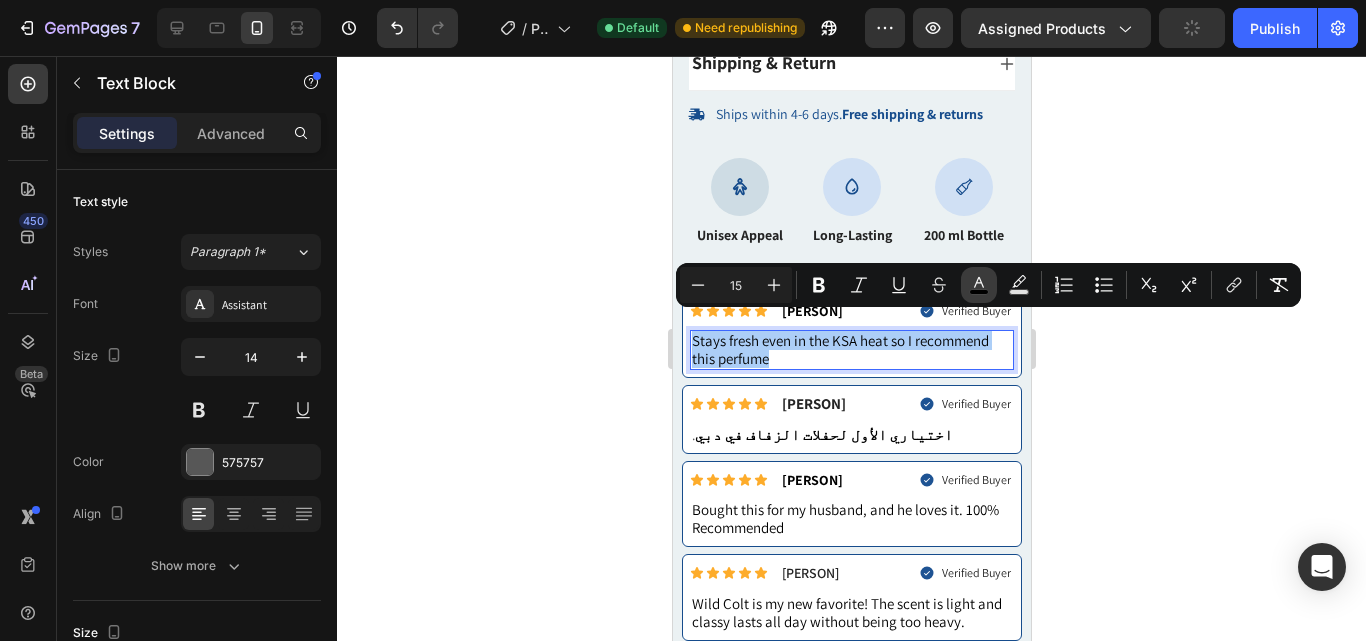 click 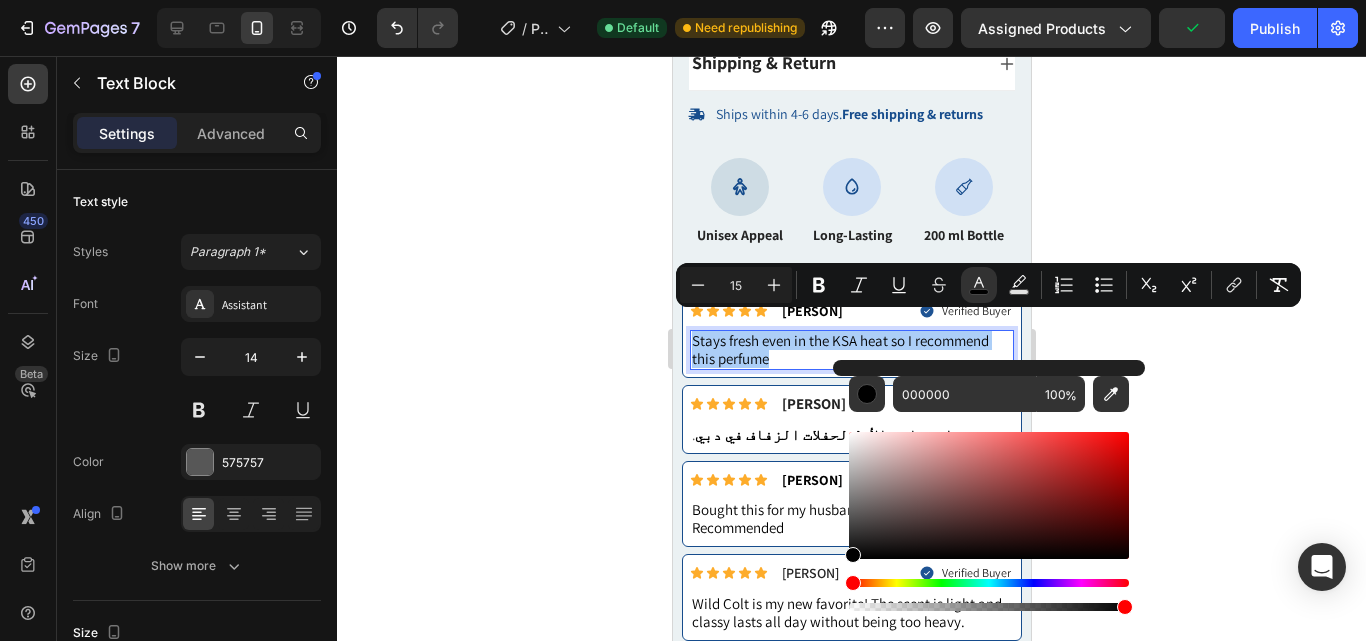click 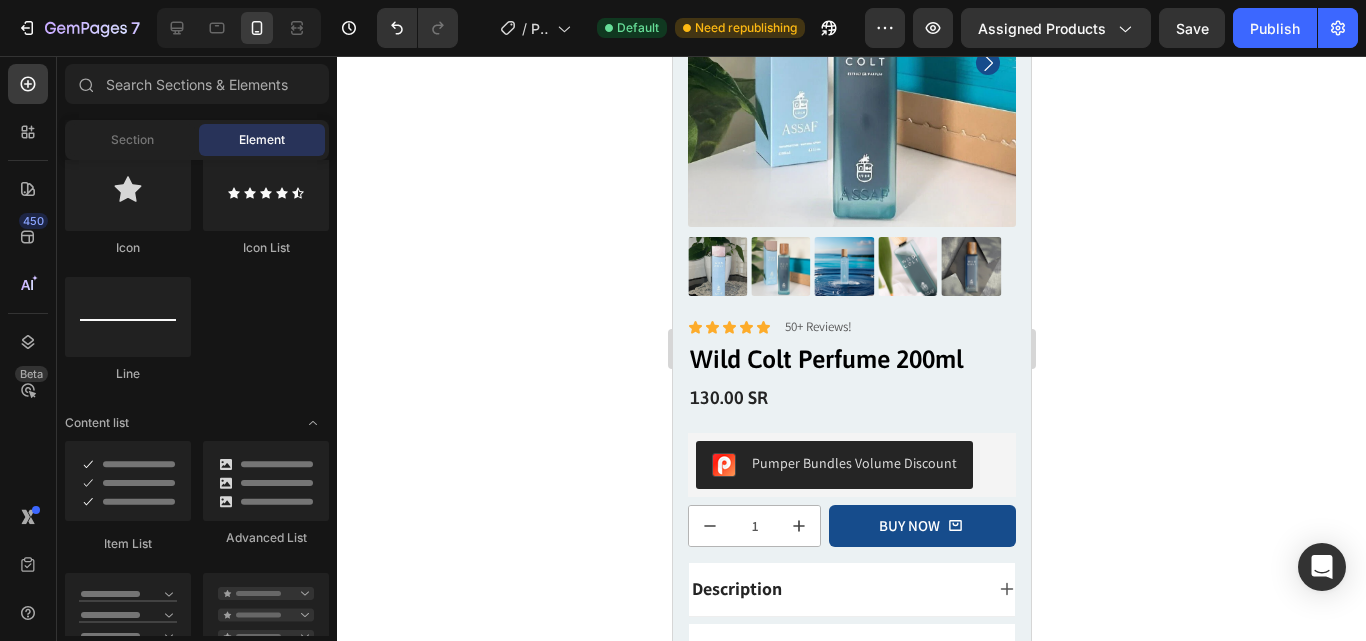 scroll, scrollTop: 0, scrollLeft: 0, axis: both 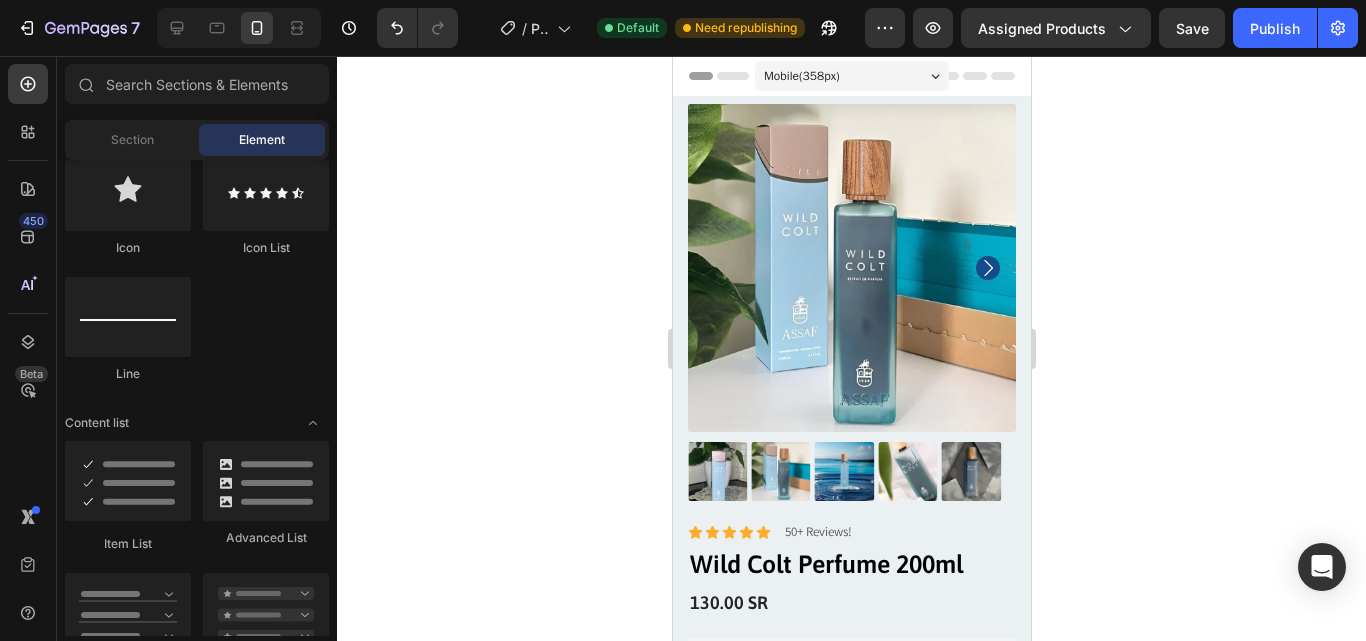 drag, startPoint x: 1022, startPoint y: 223, endPoint x: 1877, endPoint y: 83, distance: 866.38617 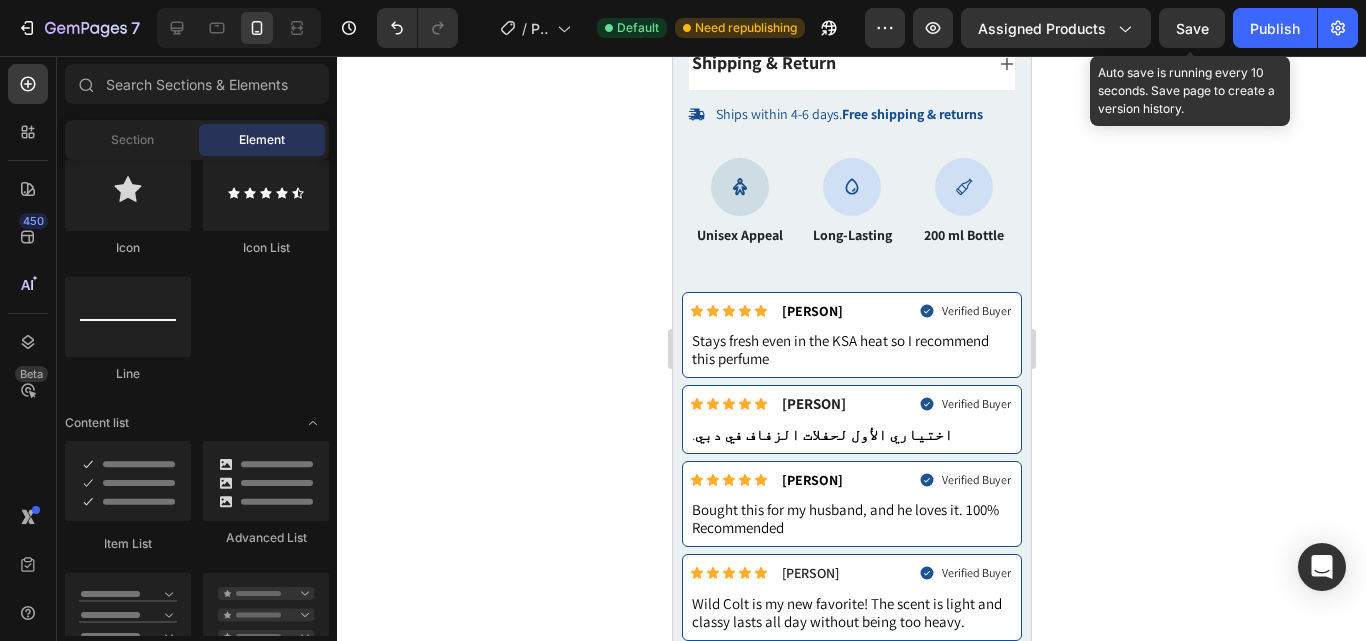 click on "Save" at bounding box center [1192, 28] 